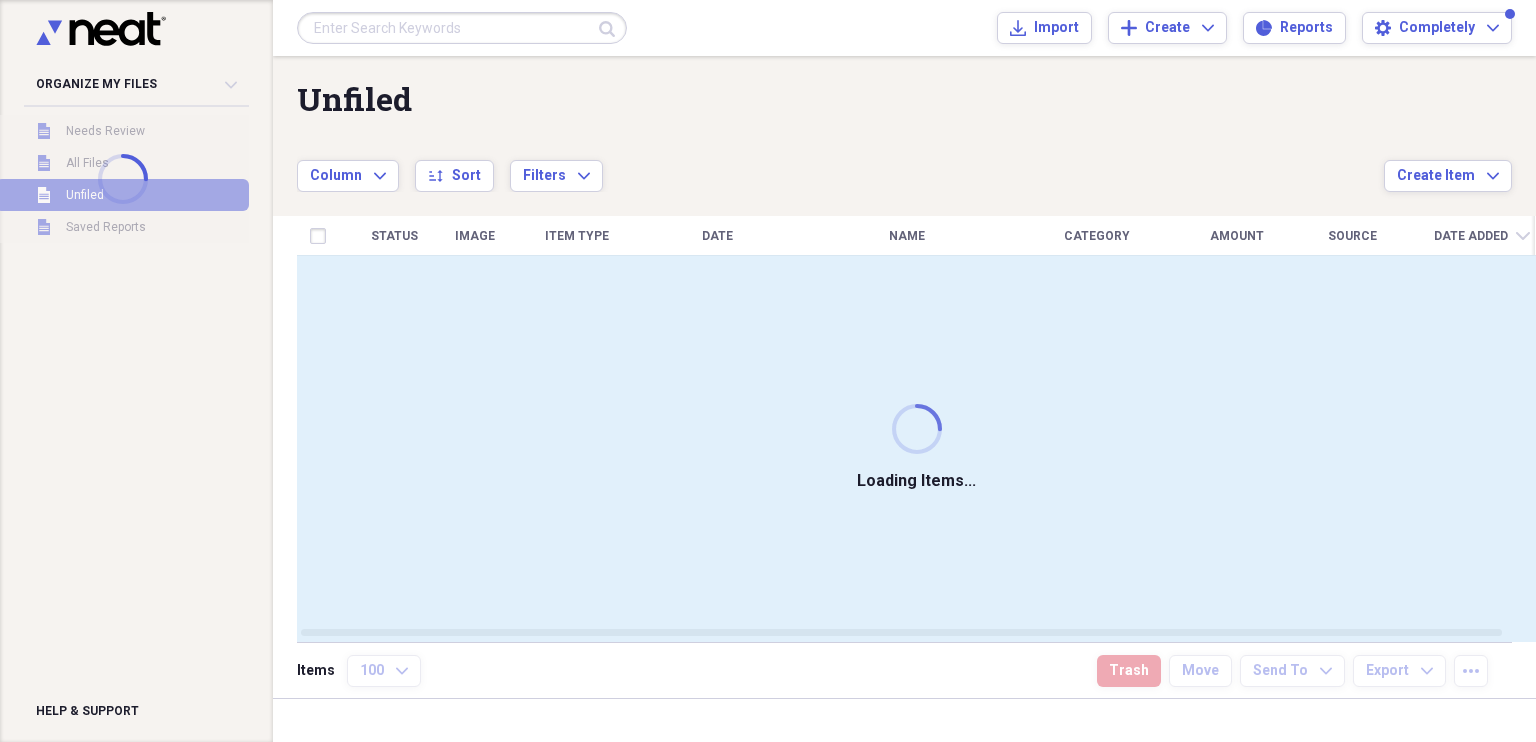 scroll, scrollTop: 0, scrollLeft: 0, axis: both 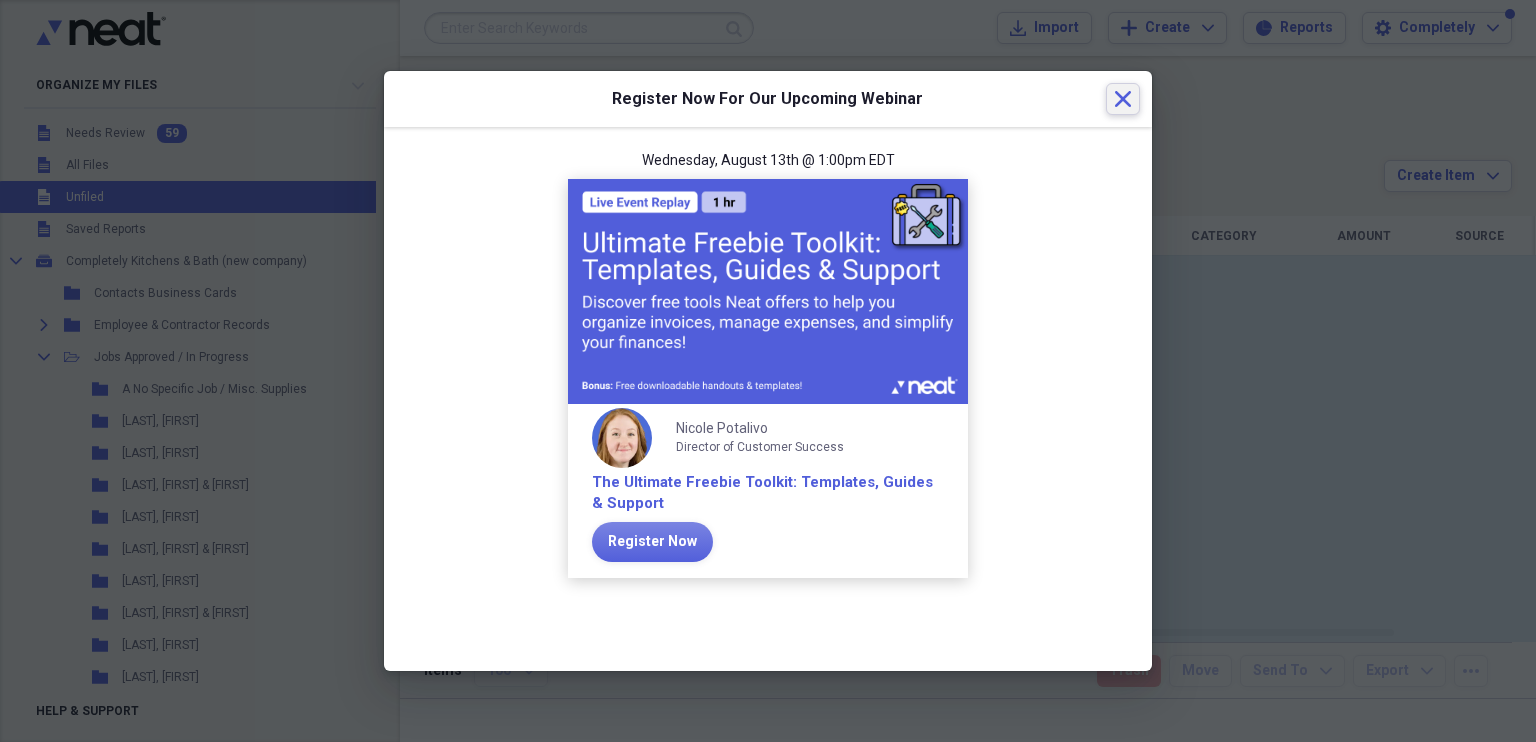 click 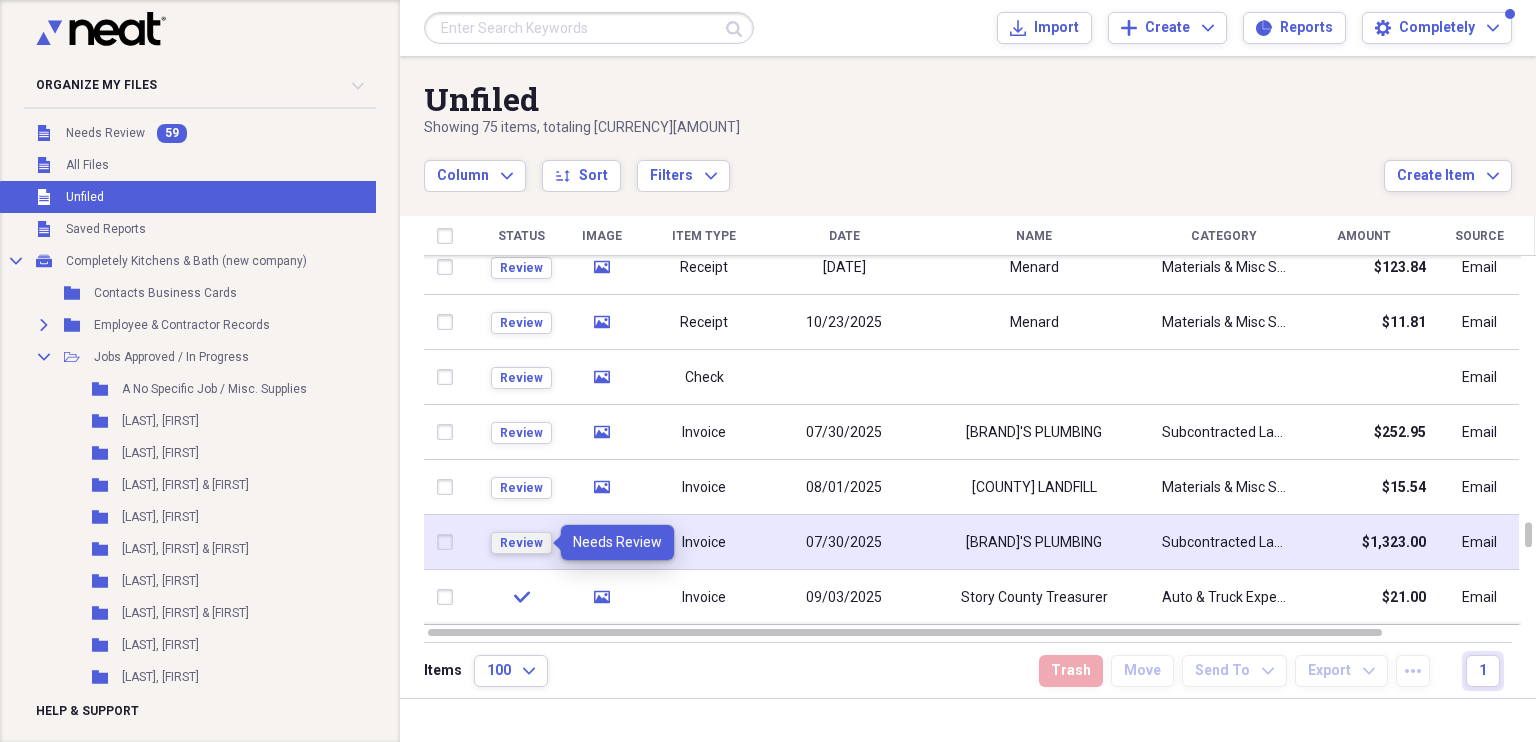 click on "Review" at bounding box center [521, 543] 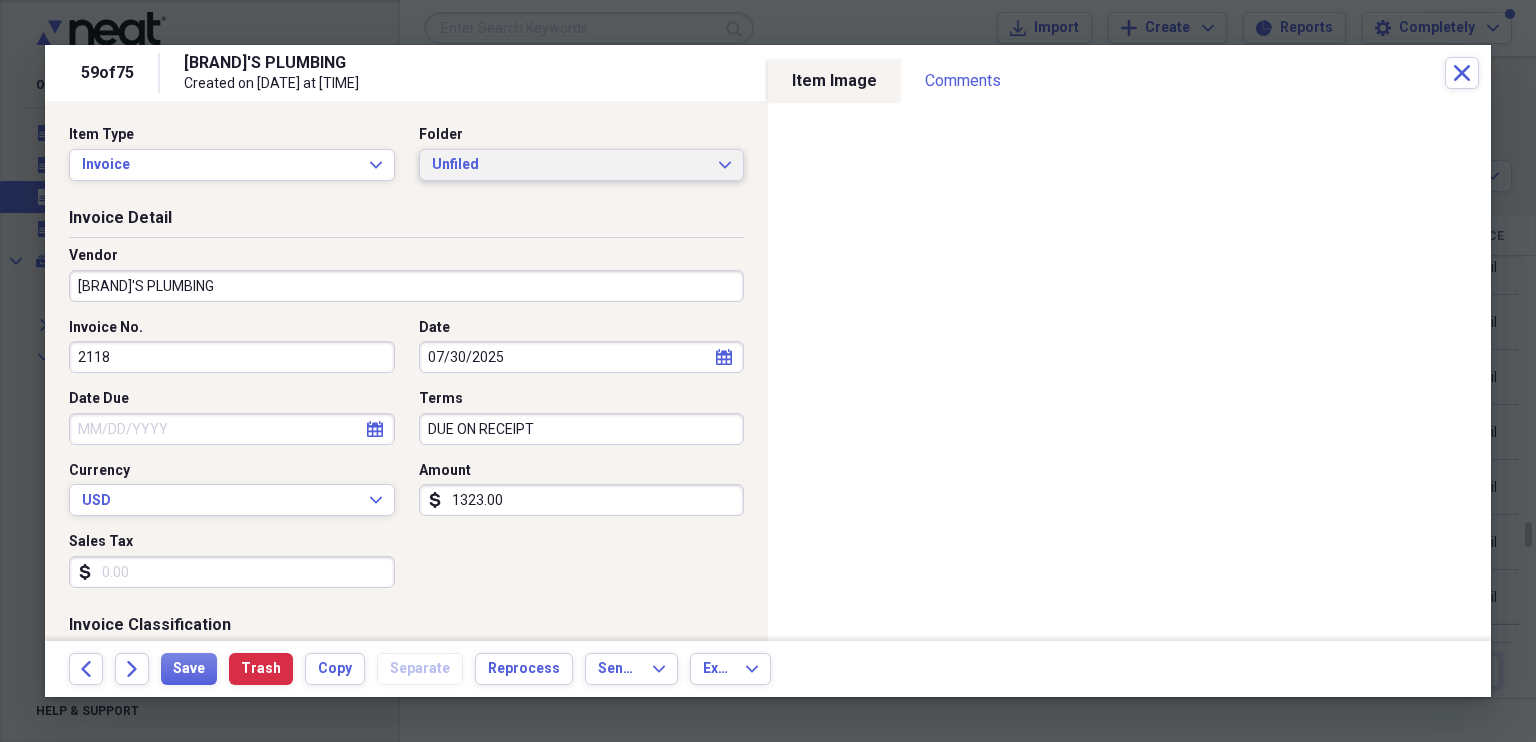 click on "Expand" 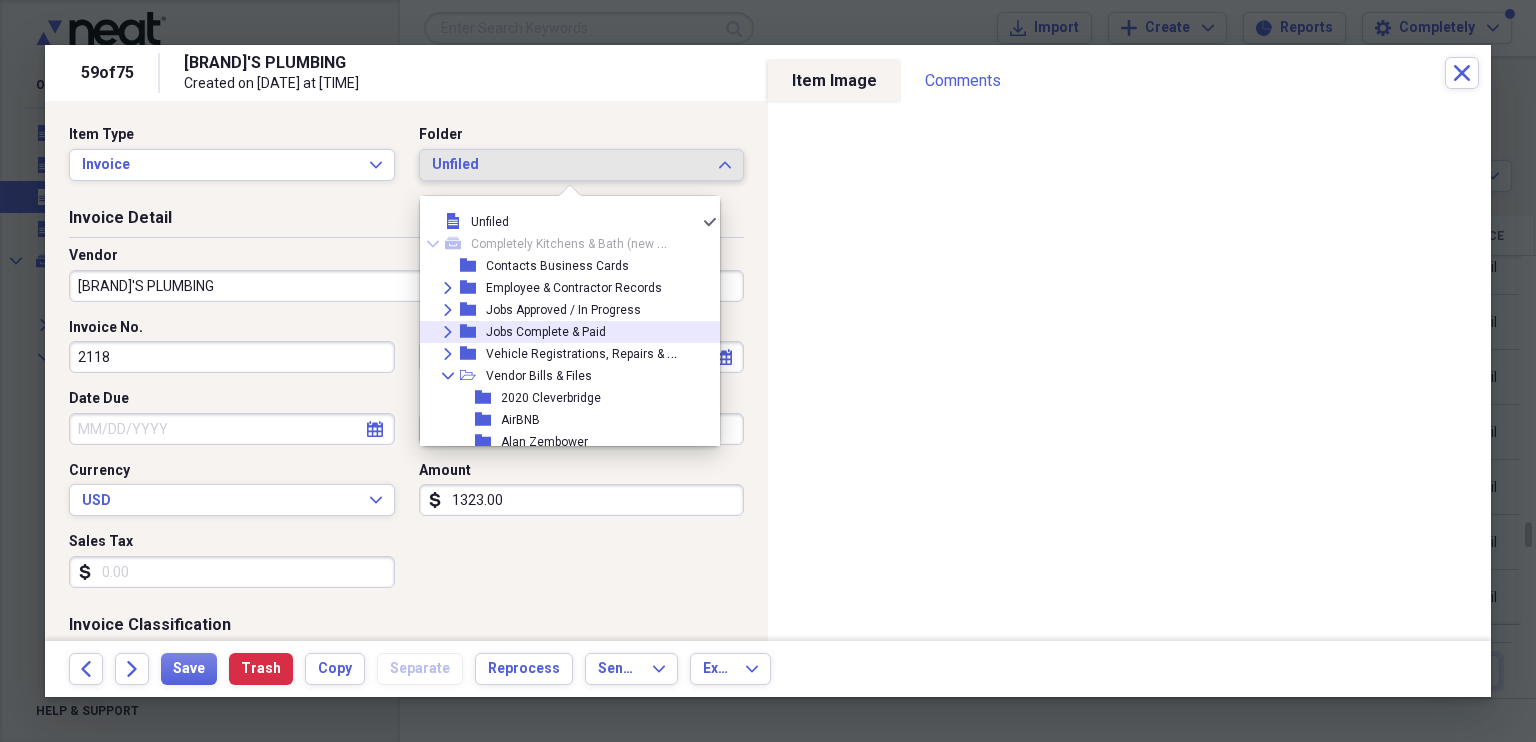 click on "Expand" 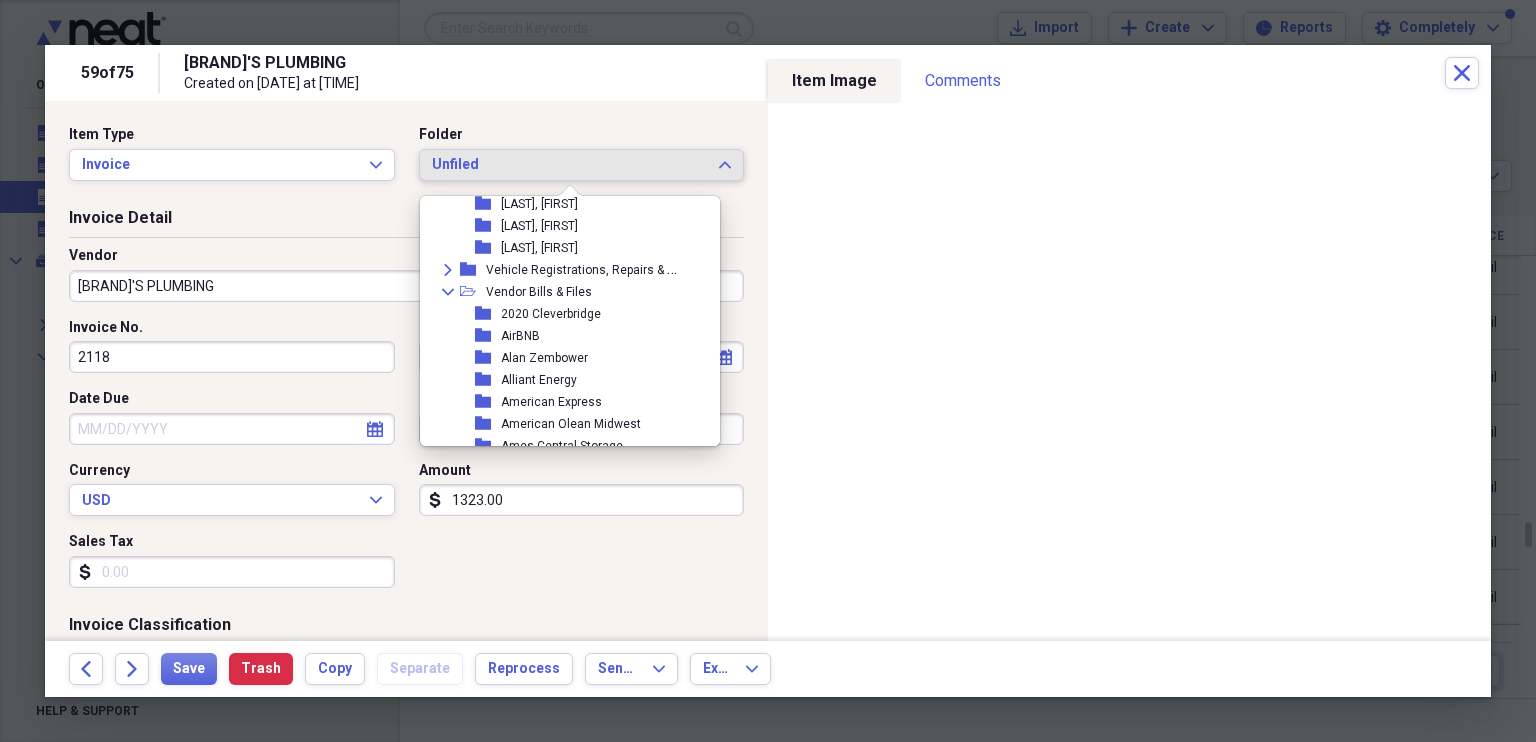 scroll, scrollTop: 1375, scrollLeft: 0, axis: vertical 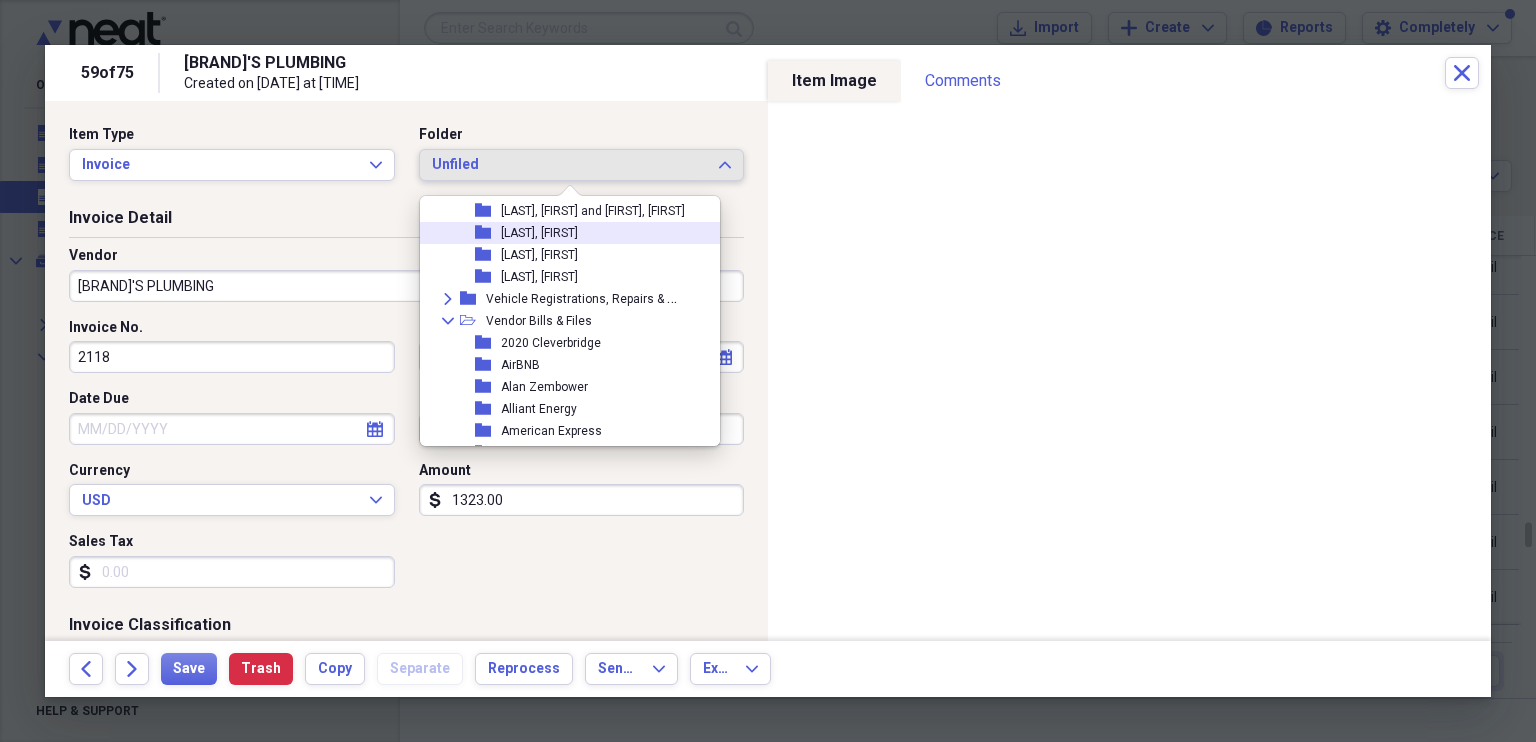 click on "[LAST], [FIRST]" at bounding box center (539, 233) 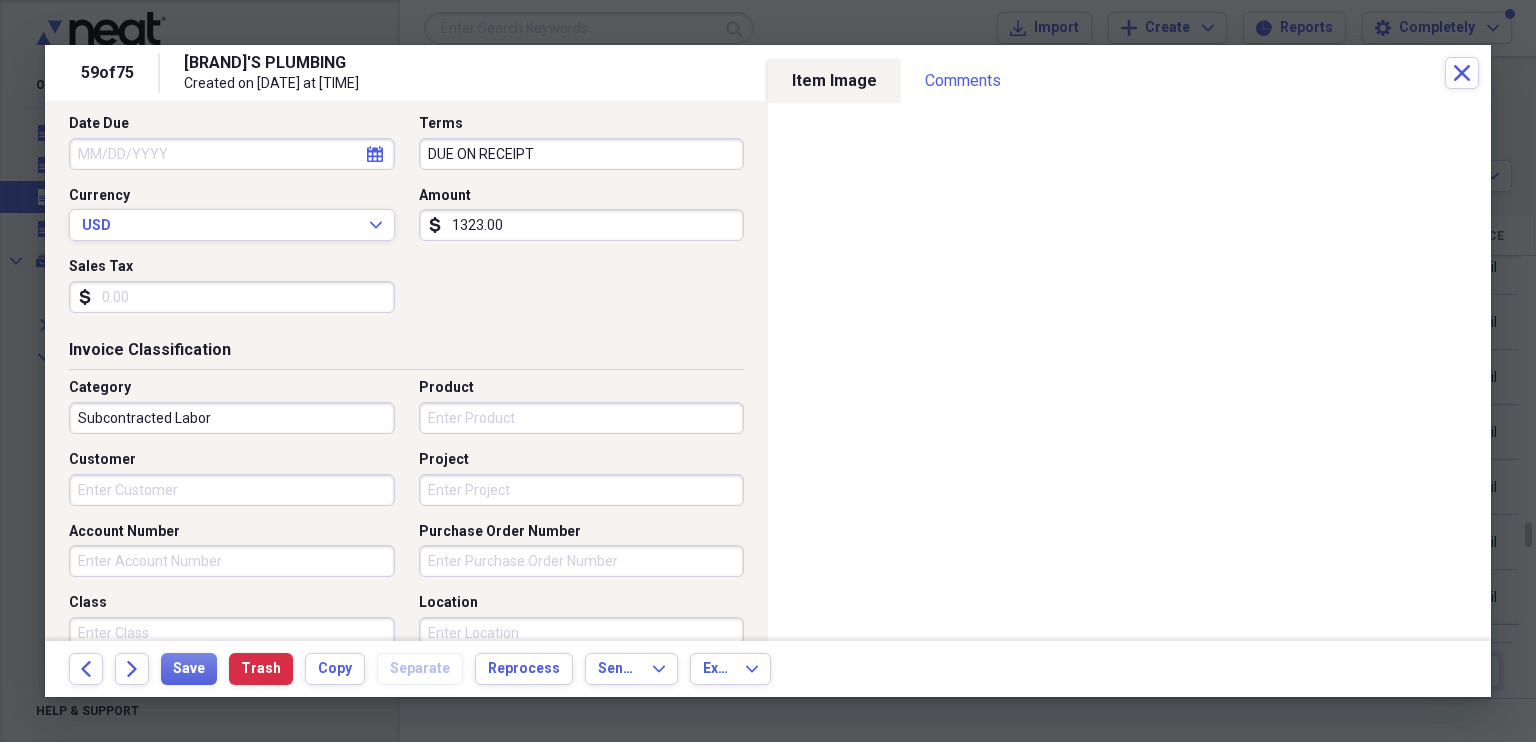 scroll, scrollTop: 0, scrollLeft: 0, axis: both 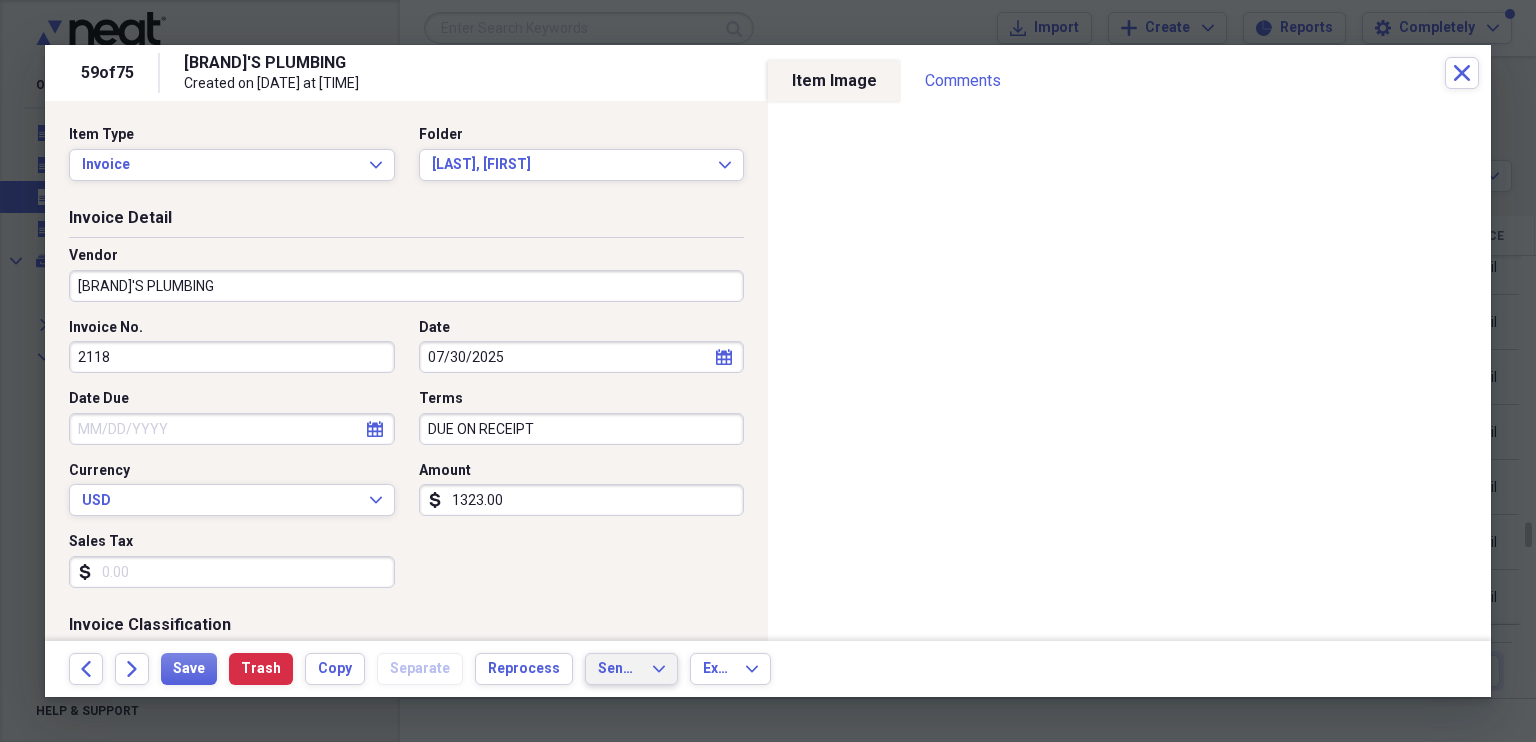 click on "Send To Expand" at bounding box center (631, 669) 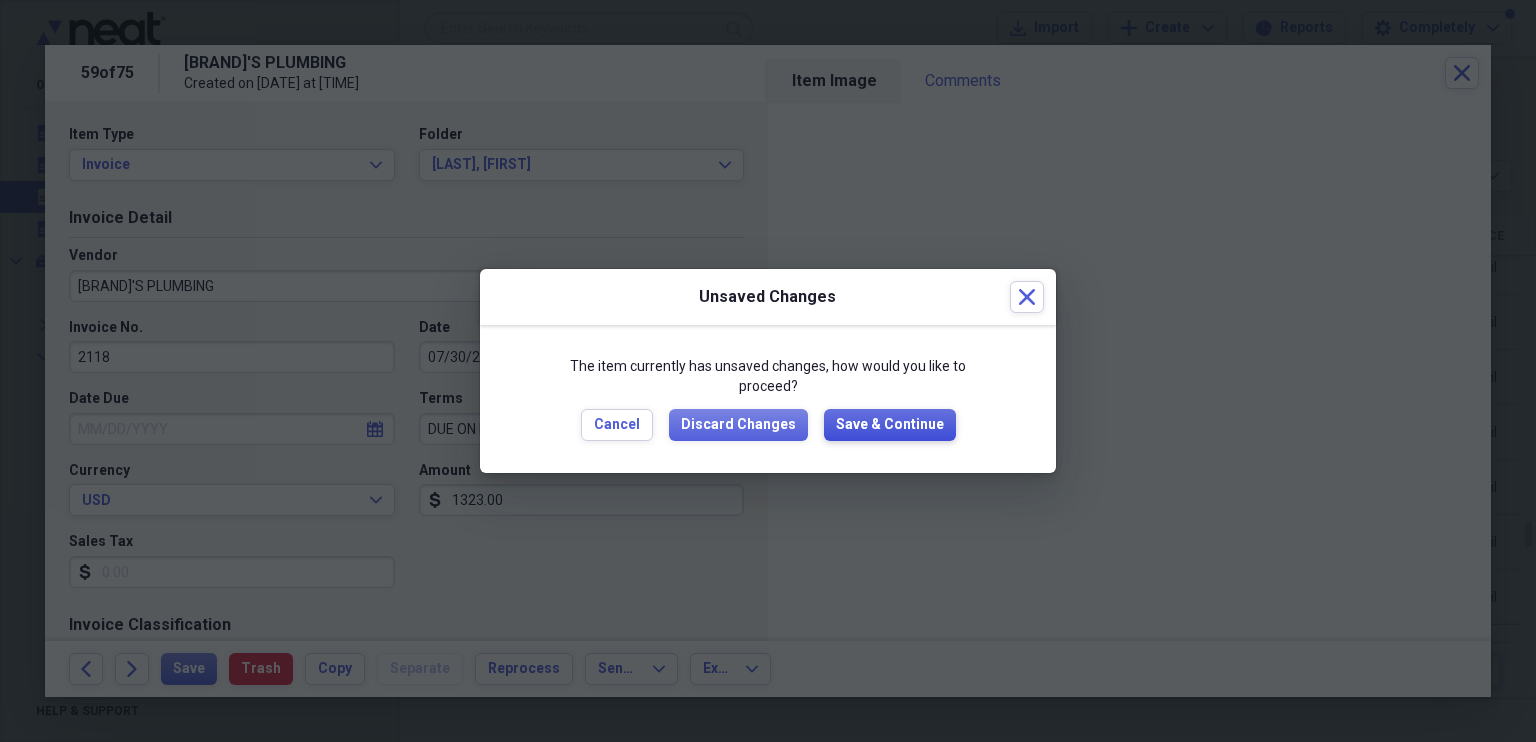click on "Save & Continue" at bounding box center (890, 425) 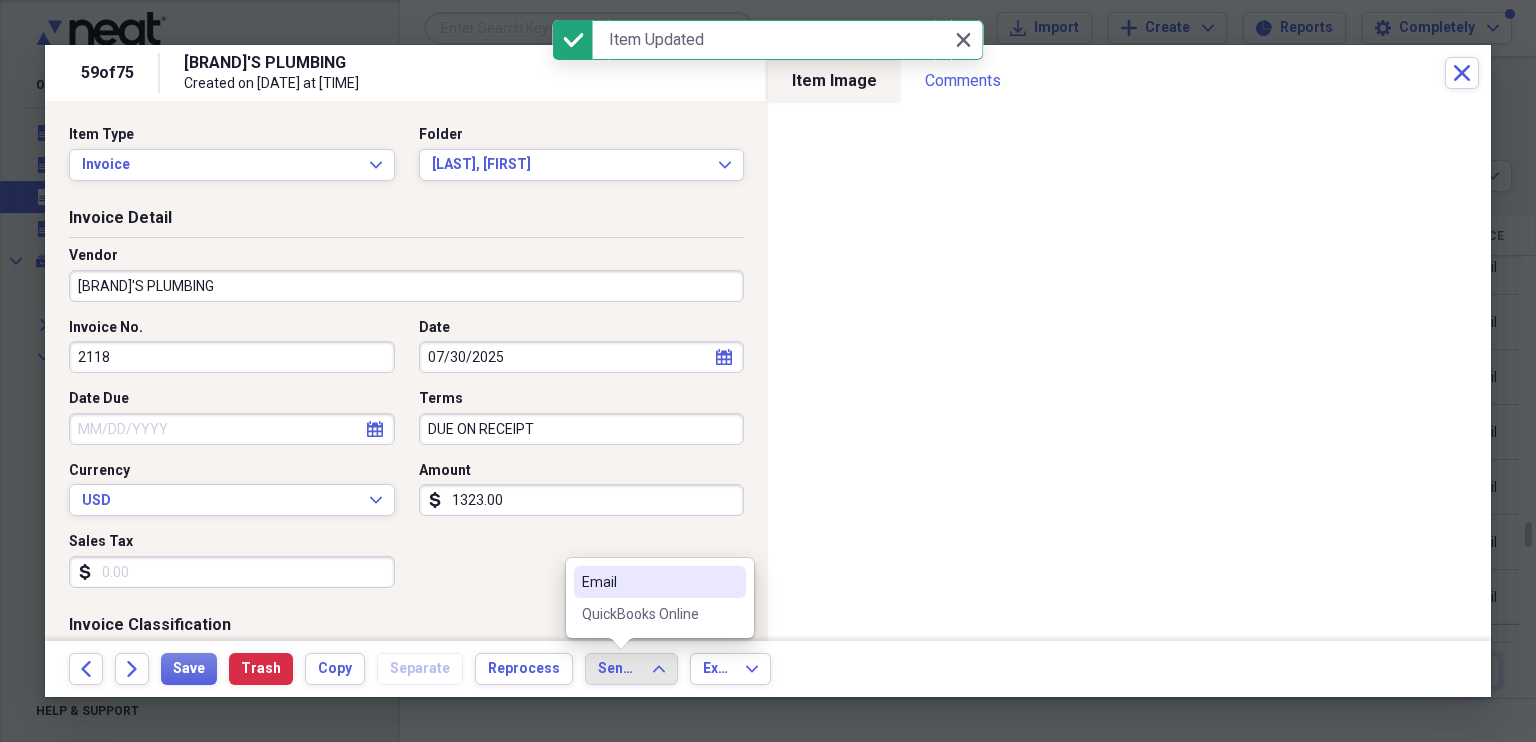 click on "QuickBooks Online" at bounding box center [648, 614] 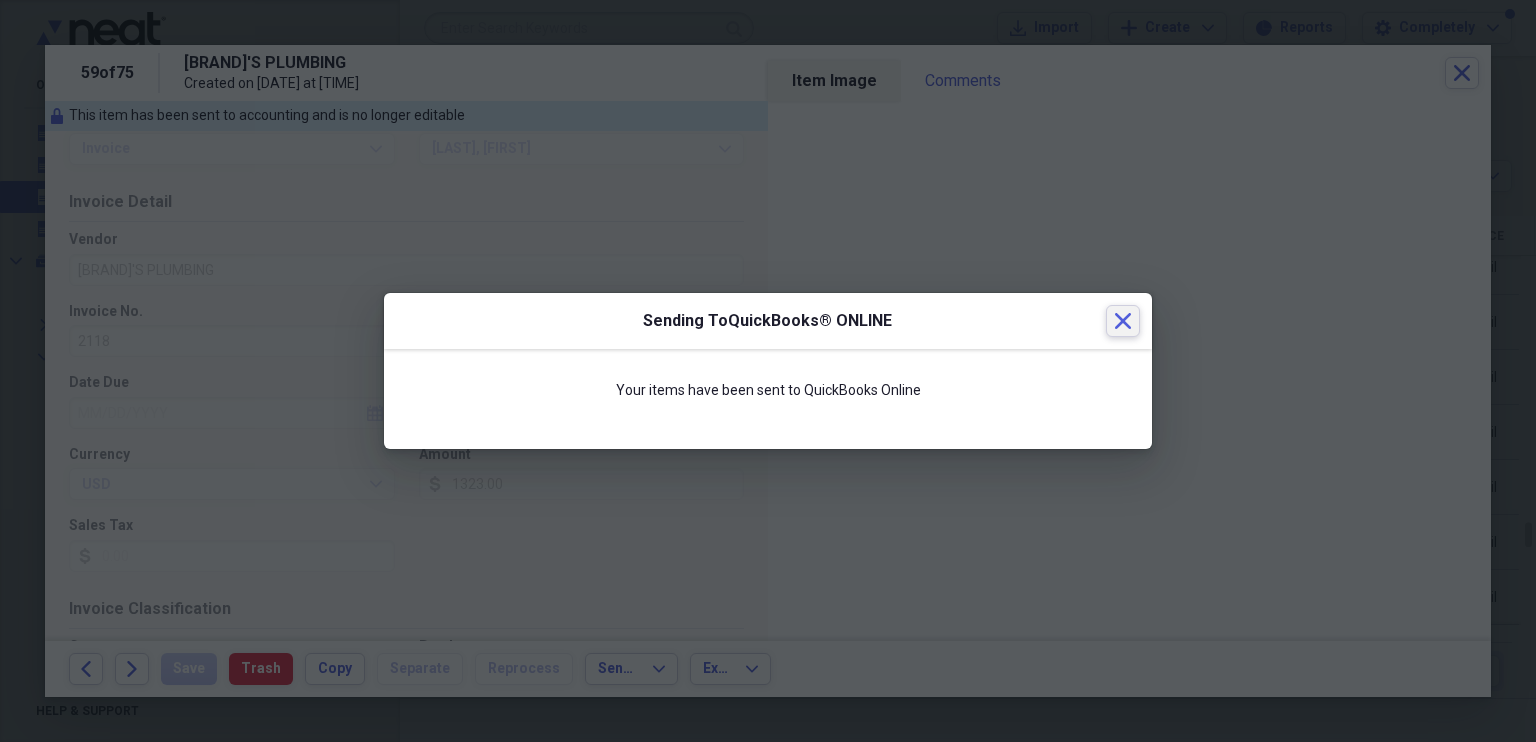 click on "Close" 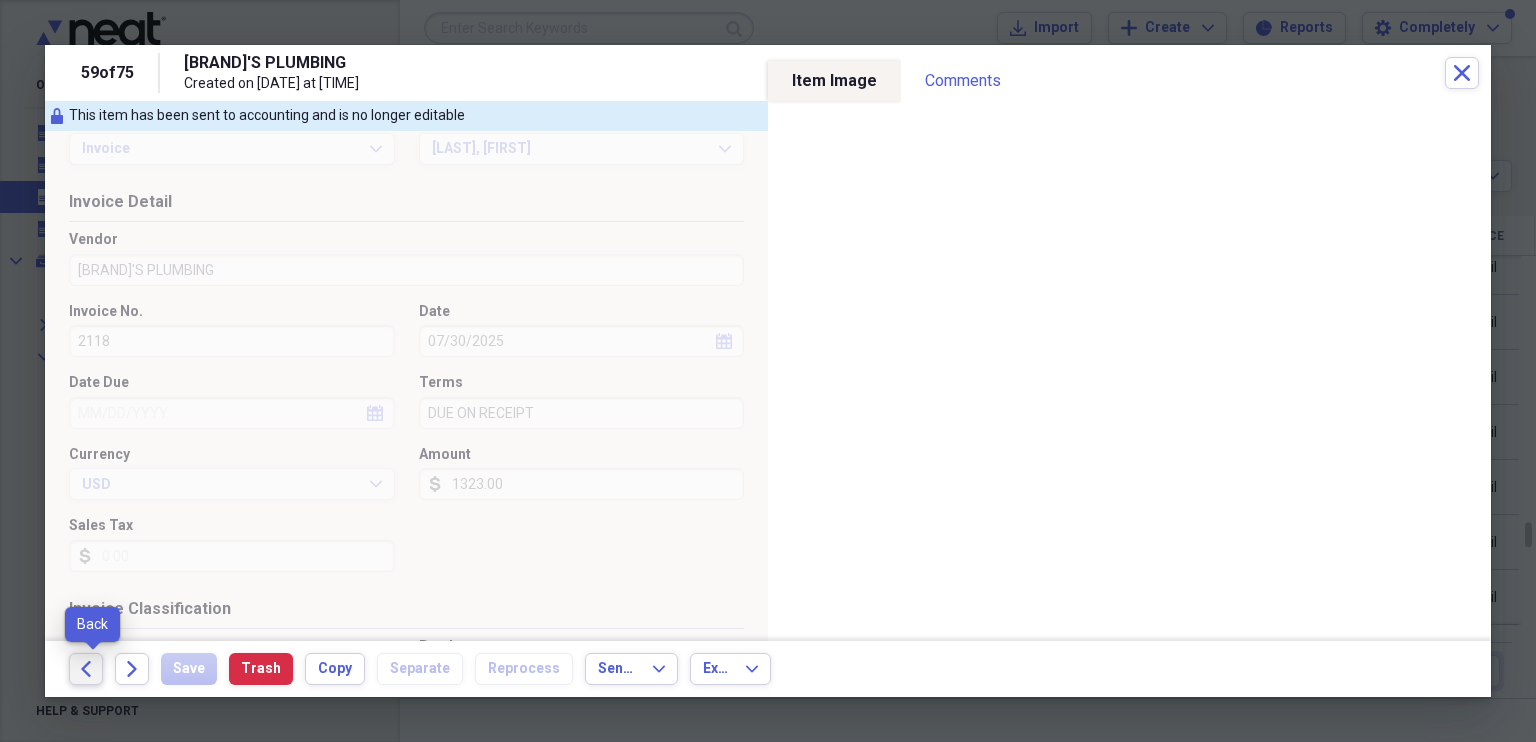 click on "Back" 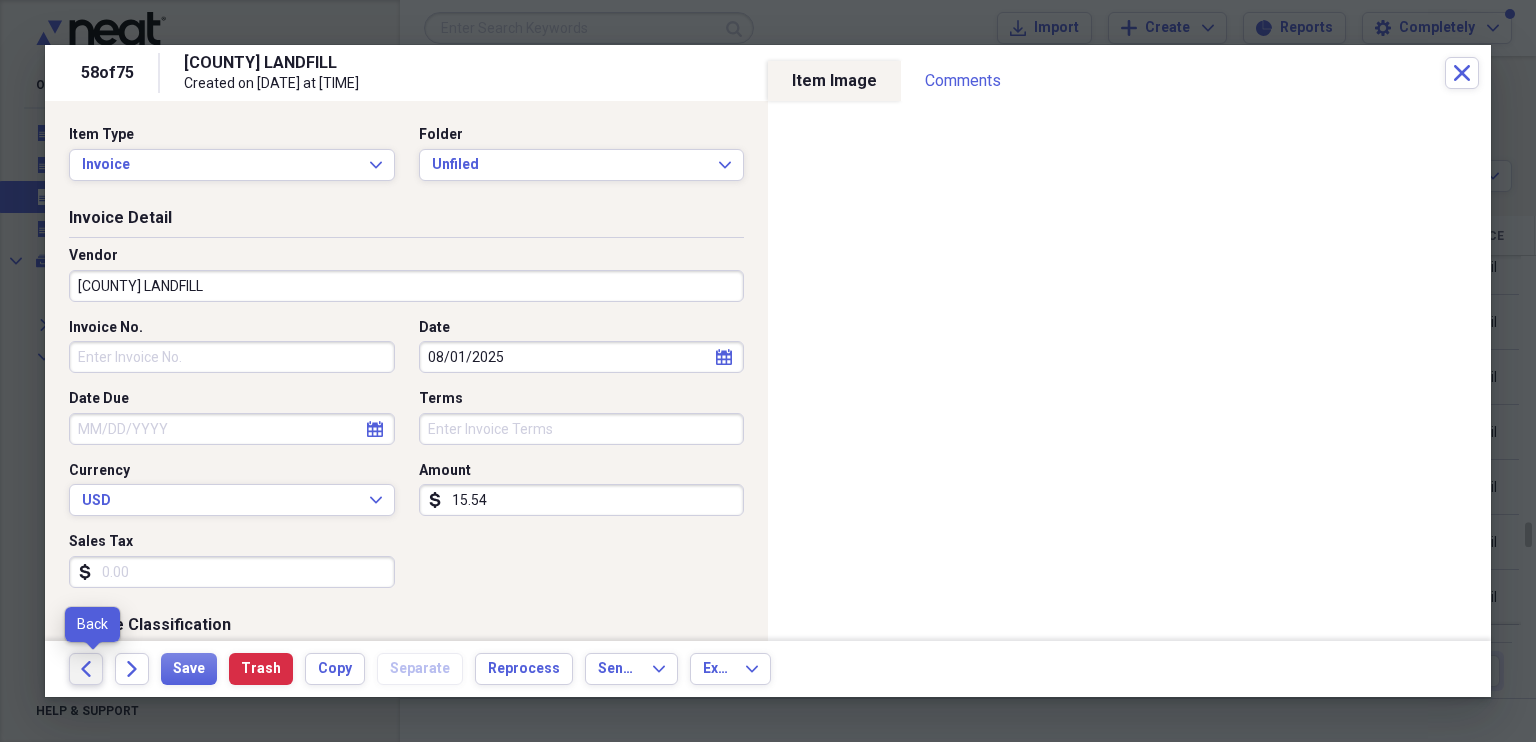 click on "Back" 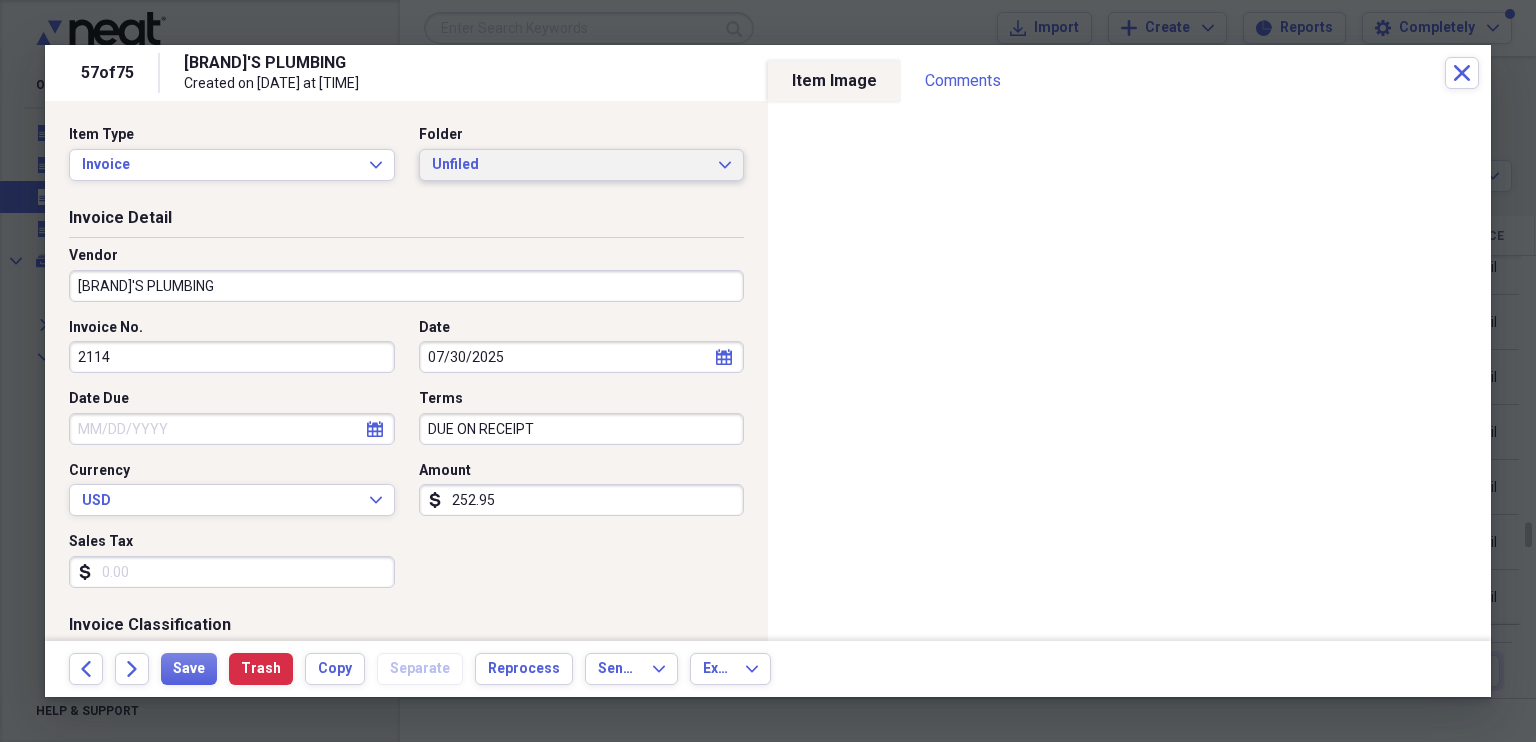 click on "Expand" 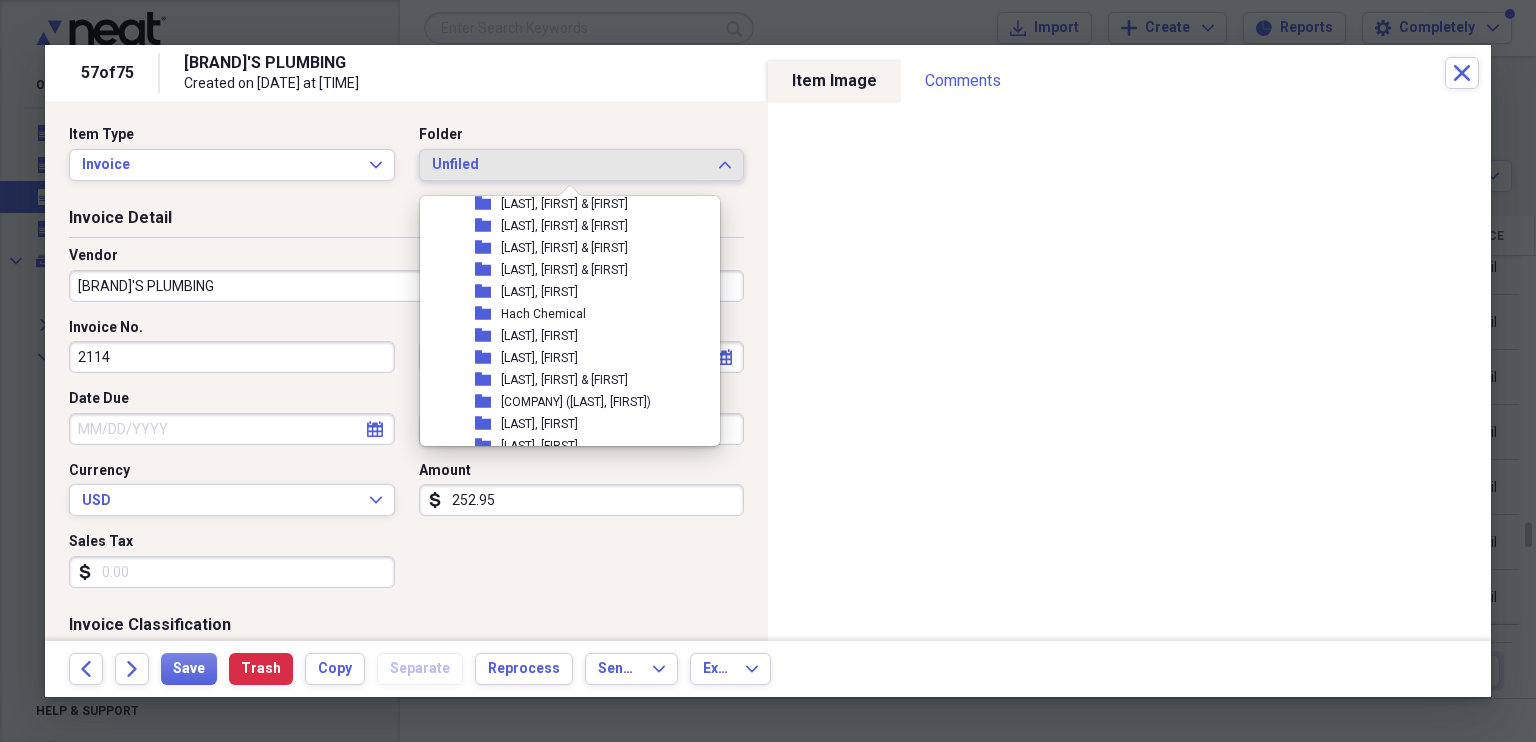scroll, scrollTop: 0, scrollLeft: 0, axis: both 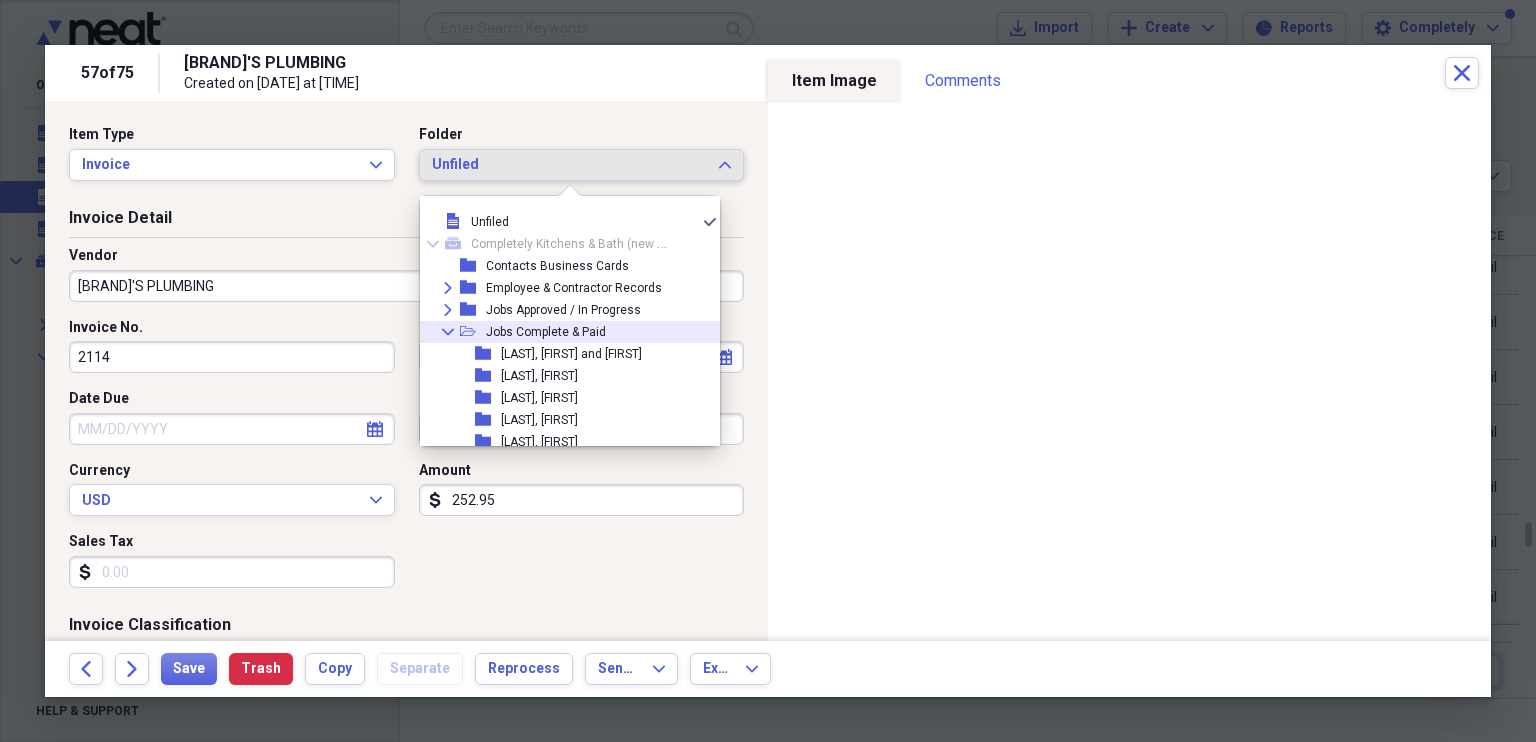 click 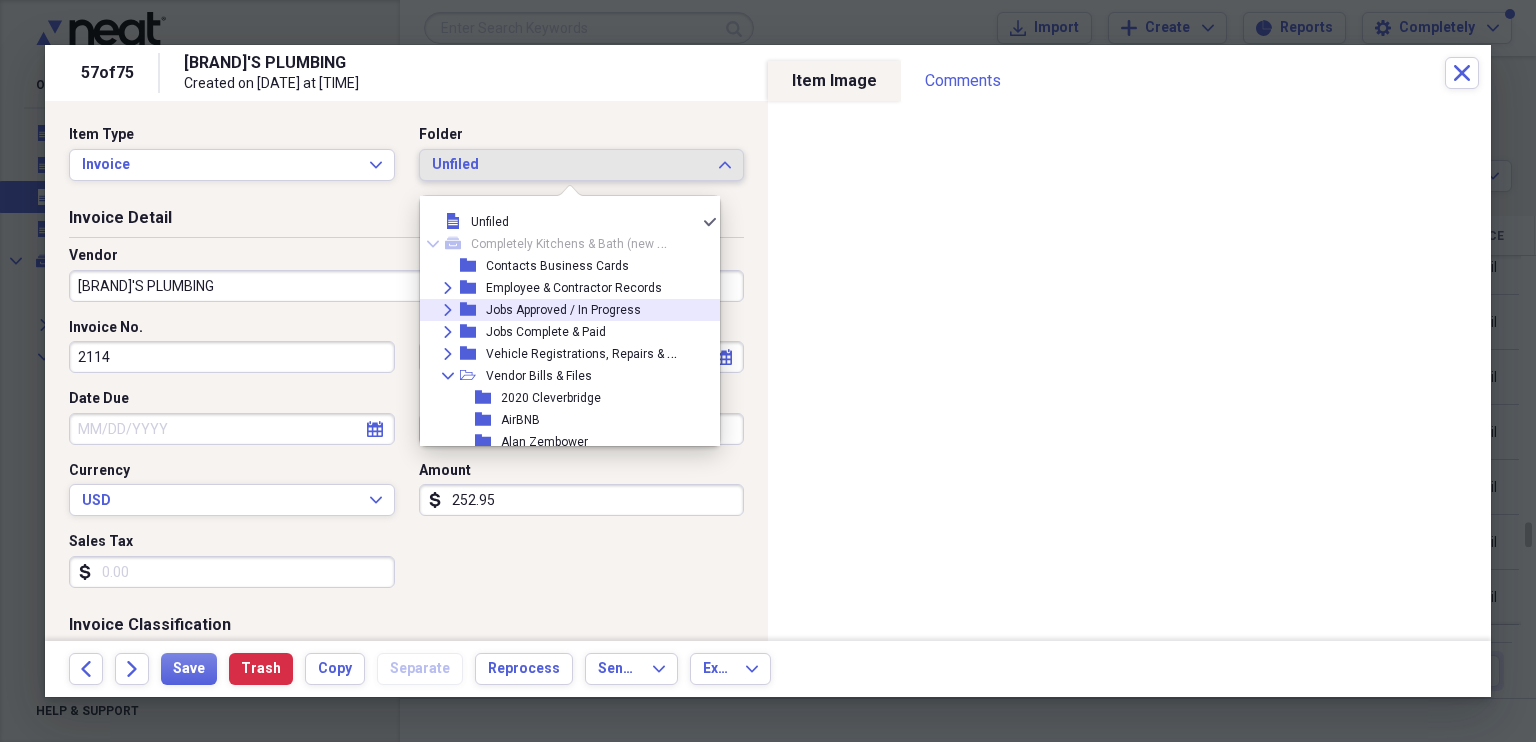 click on "Expand" 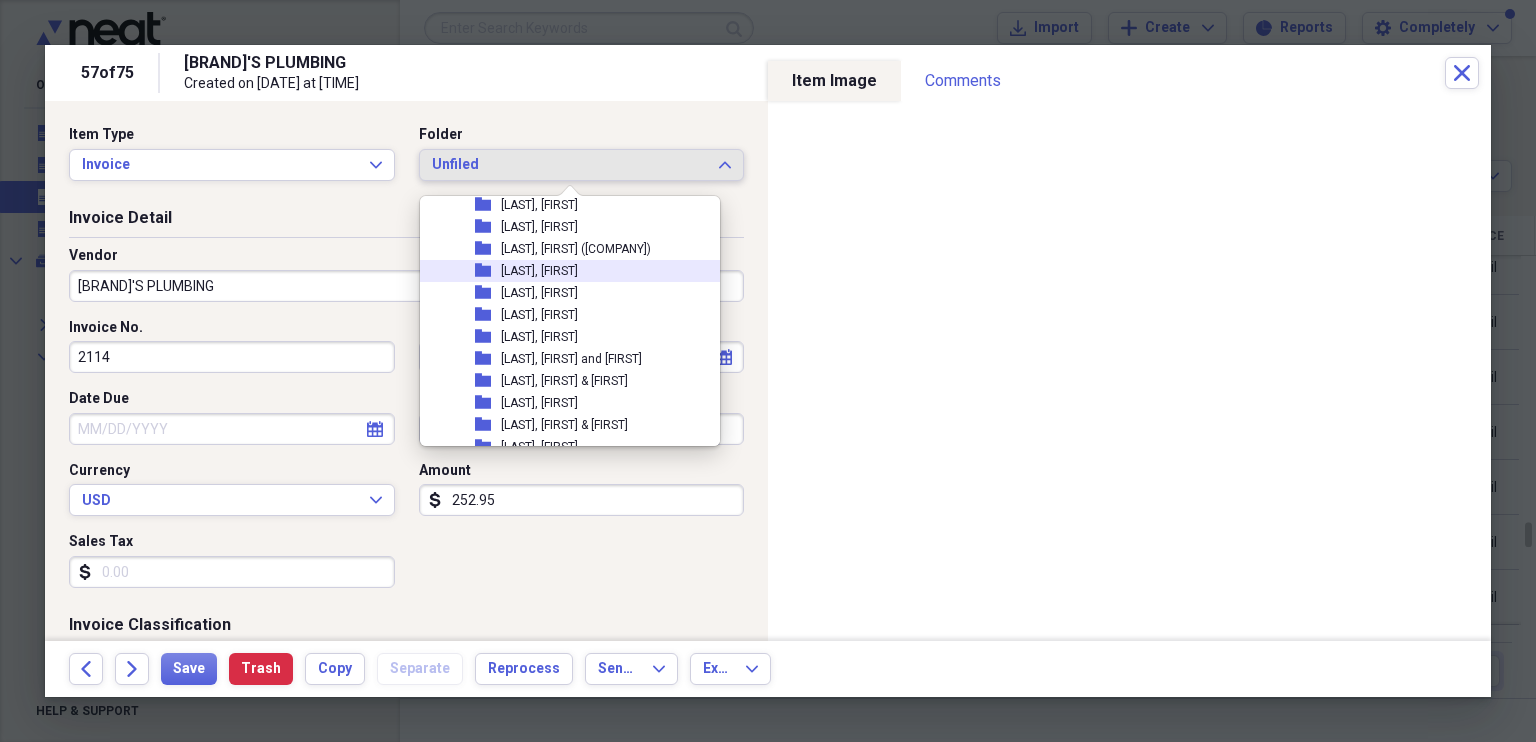 scroll, scrollTop: 458, scrollLeft: 0, axis: vertical 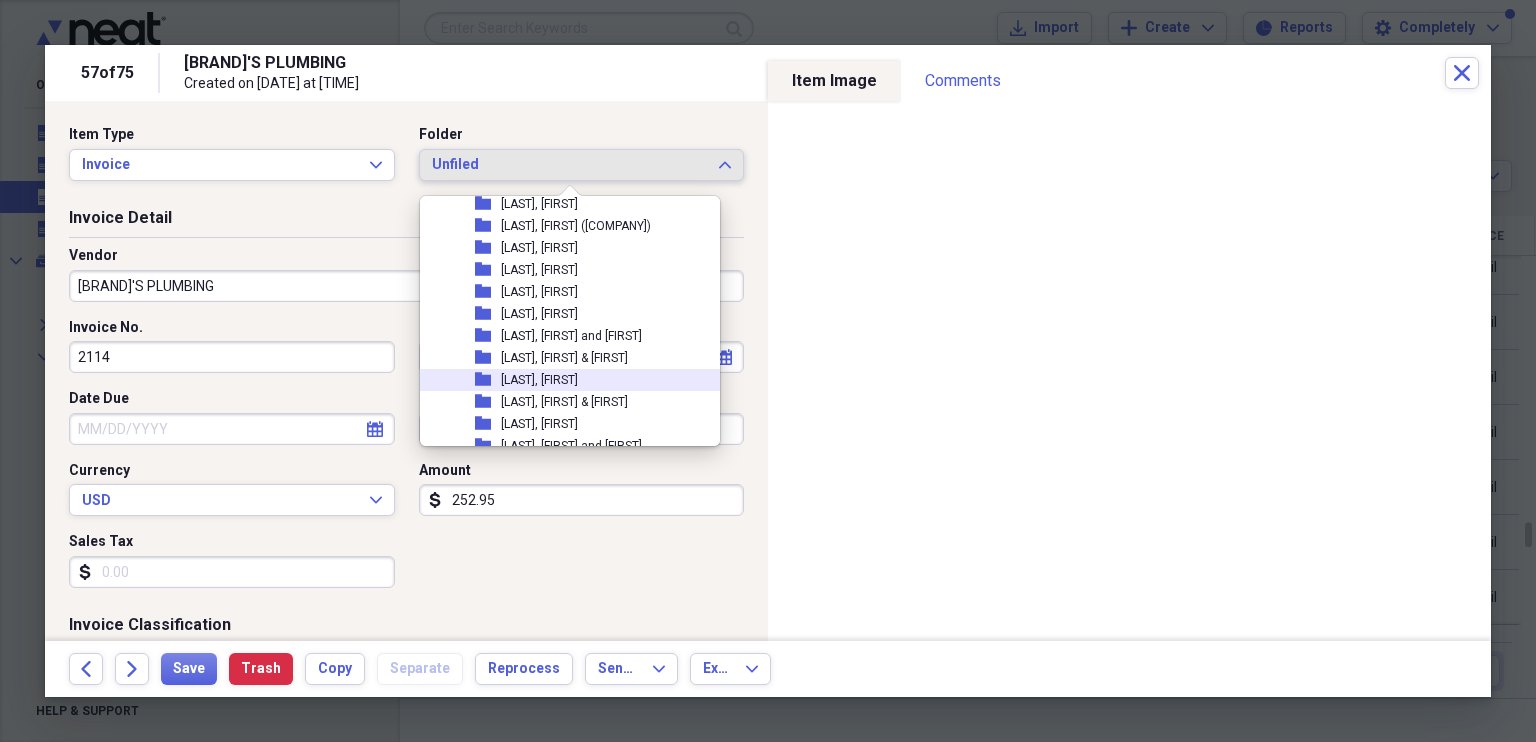 click on "[LAST], [FIRST]" at bounding box center [539, 380] 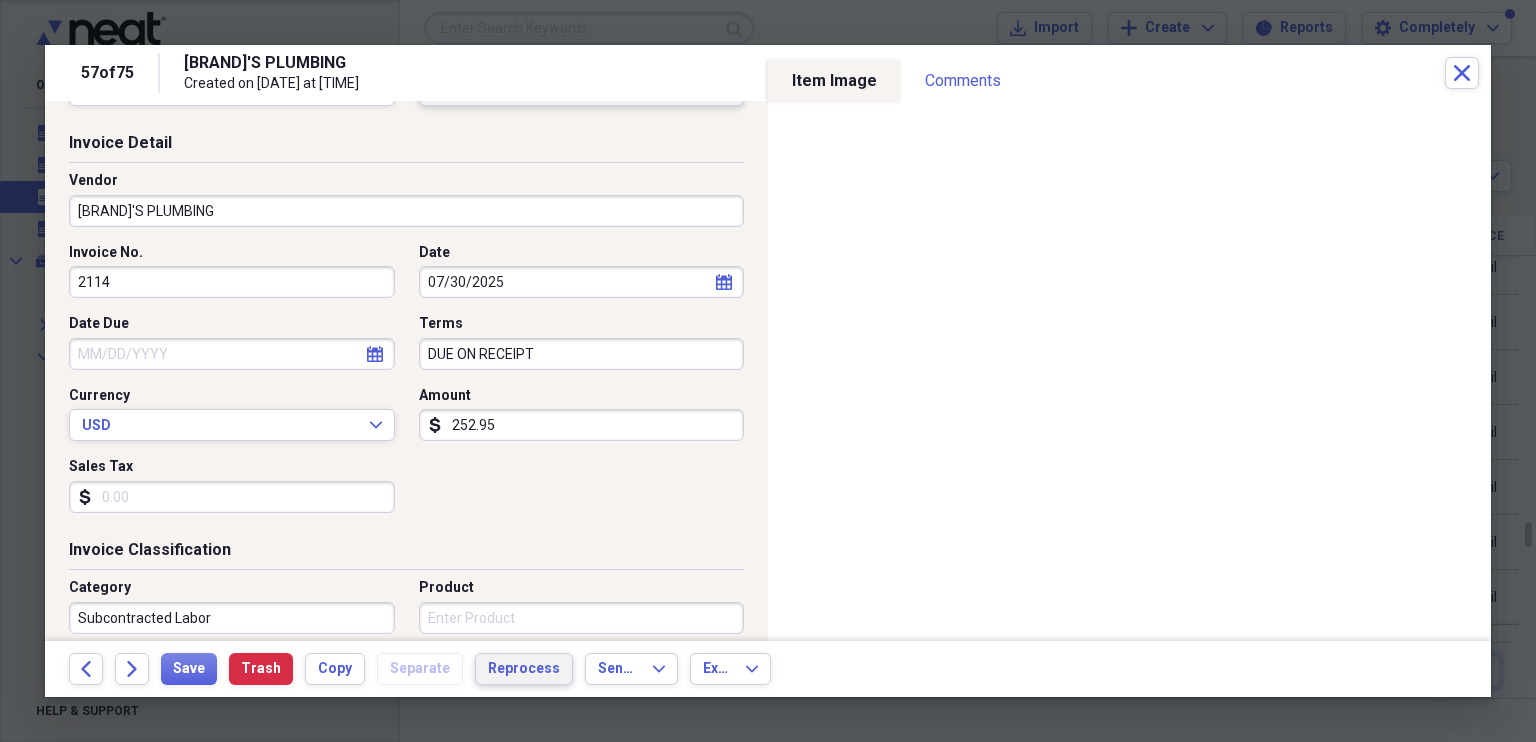 scroll, scrollTop: 0, scrollLeft: 0, axis: both 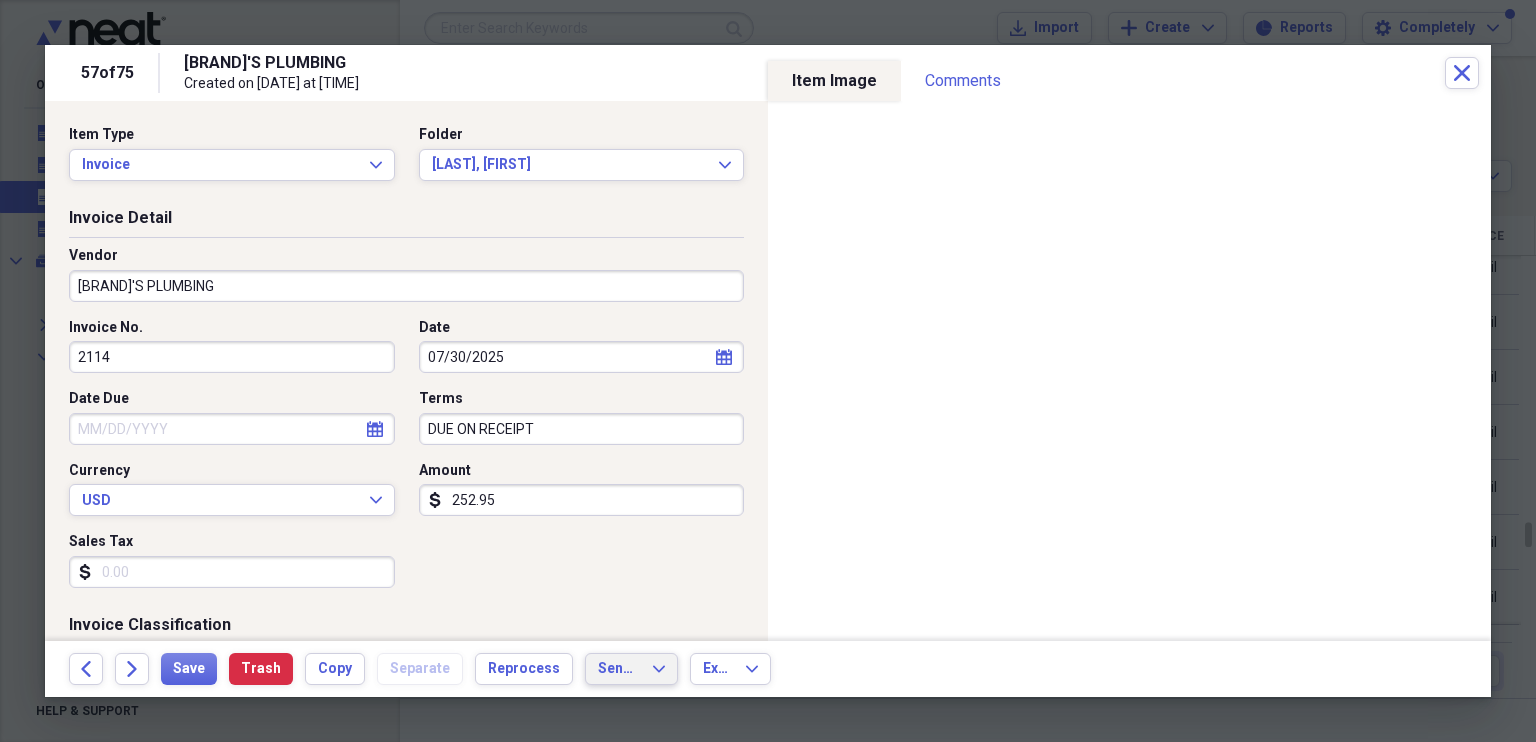 click on "Send To Expand" at bounding box center (631, 669) 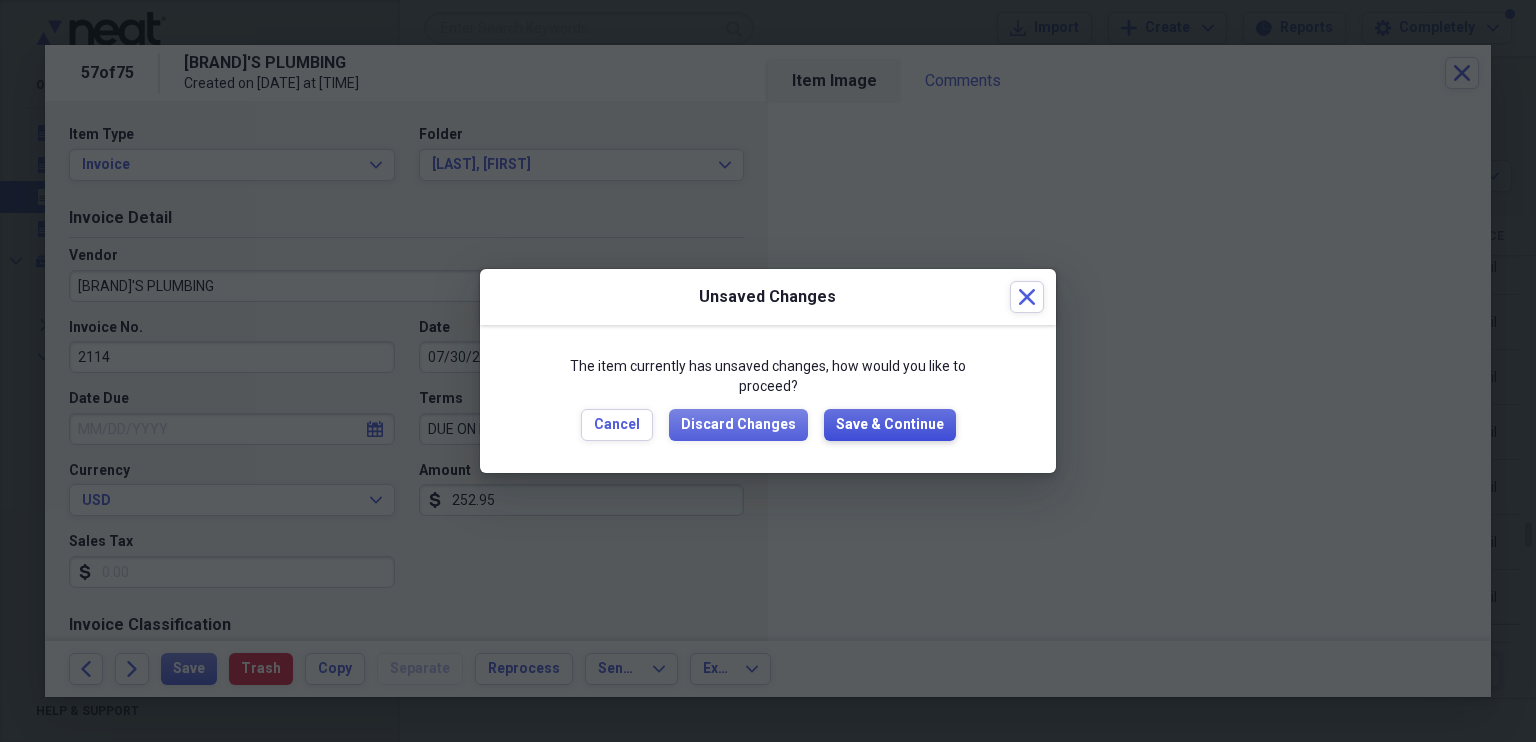 click on "Save & Continue" at bounding box center [890, 425] 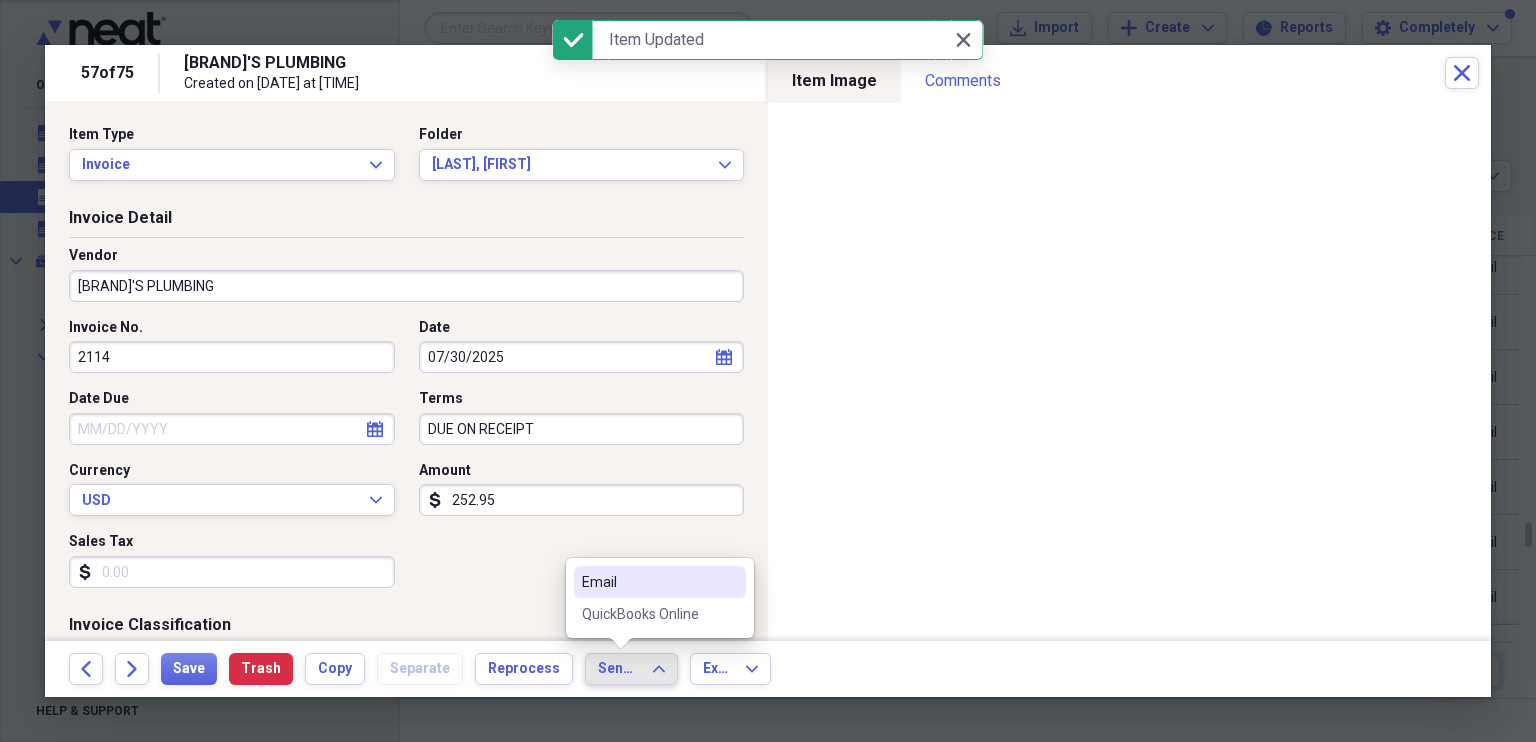 click on "QuickBooks Online" at bounding box center [648, 614] 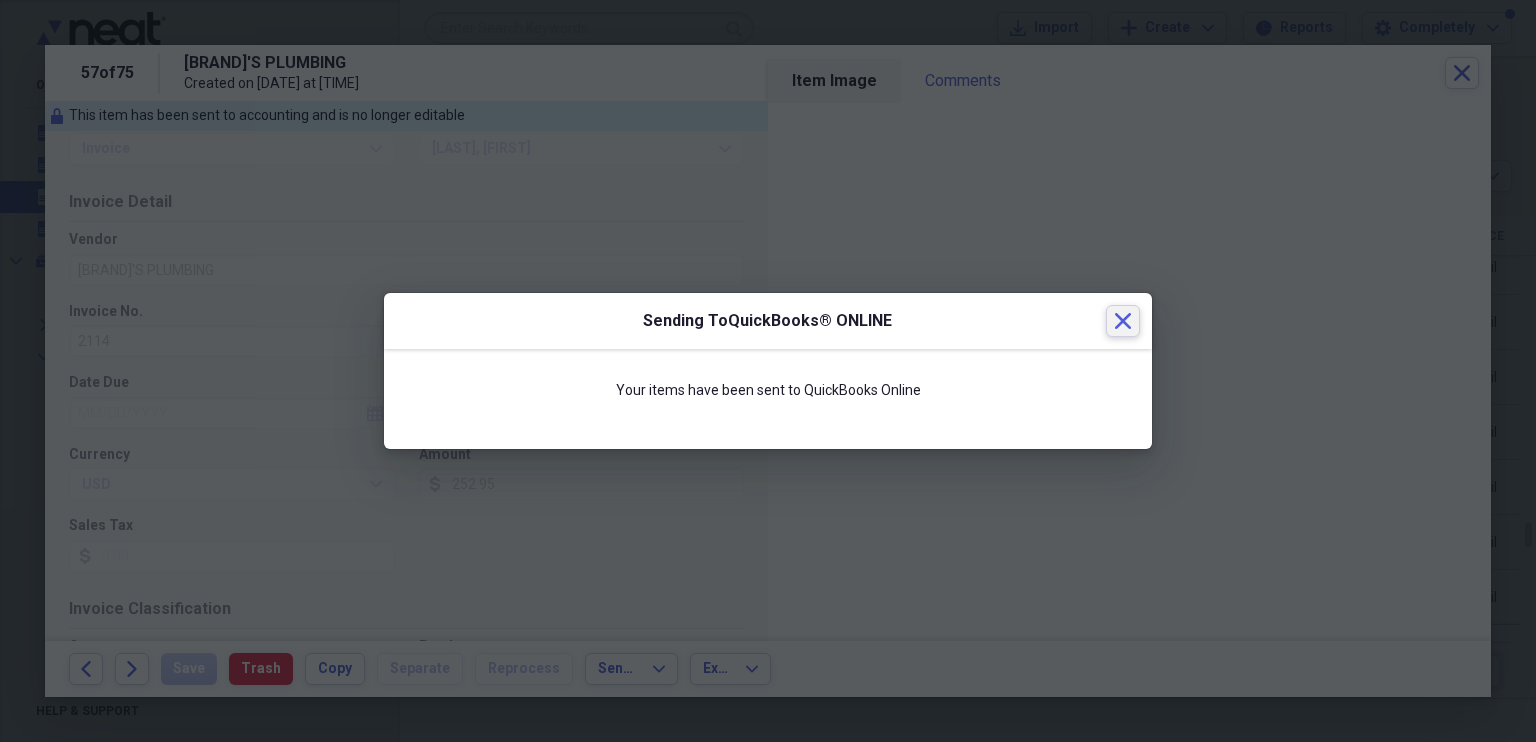 click 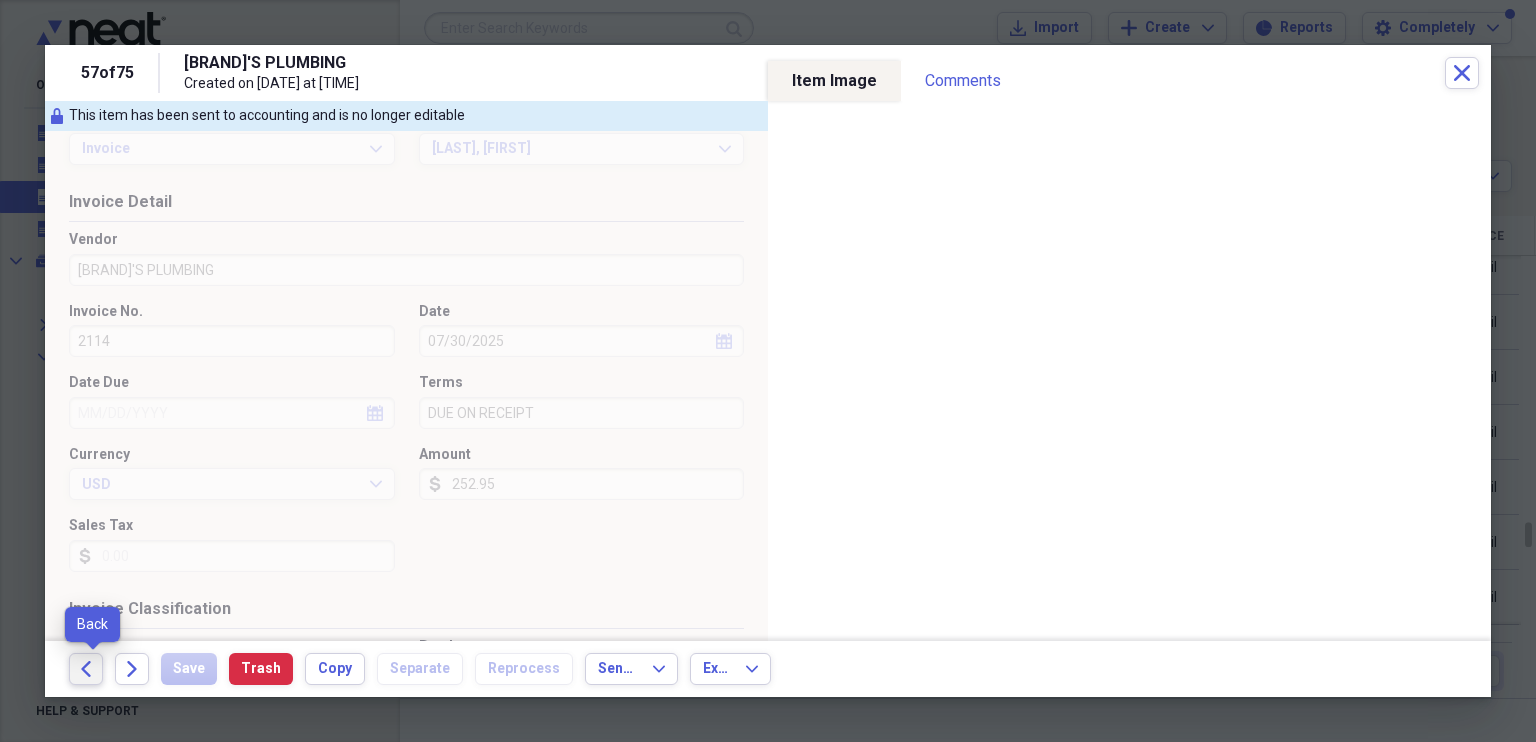 click 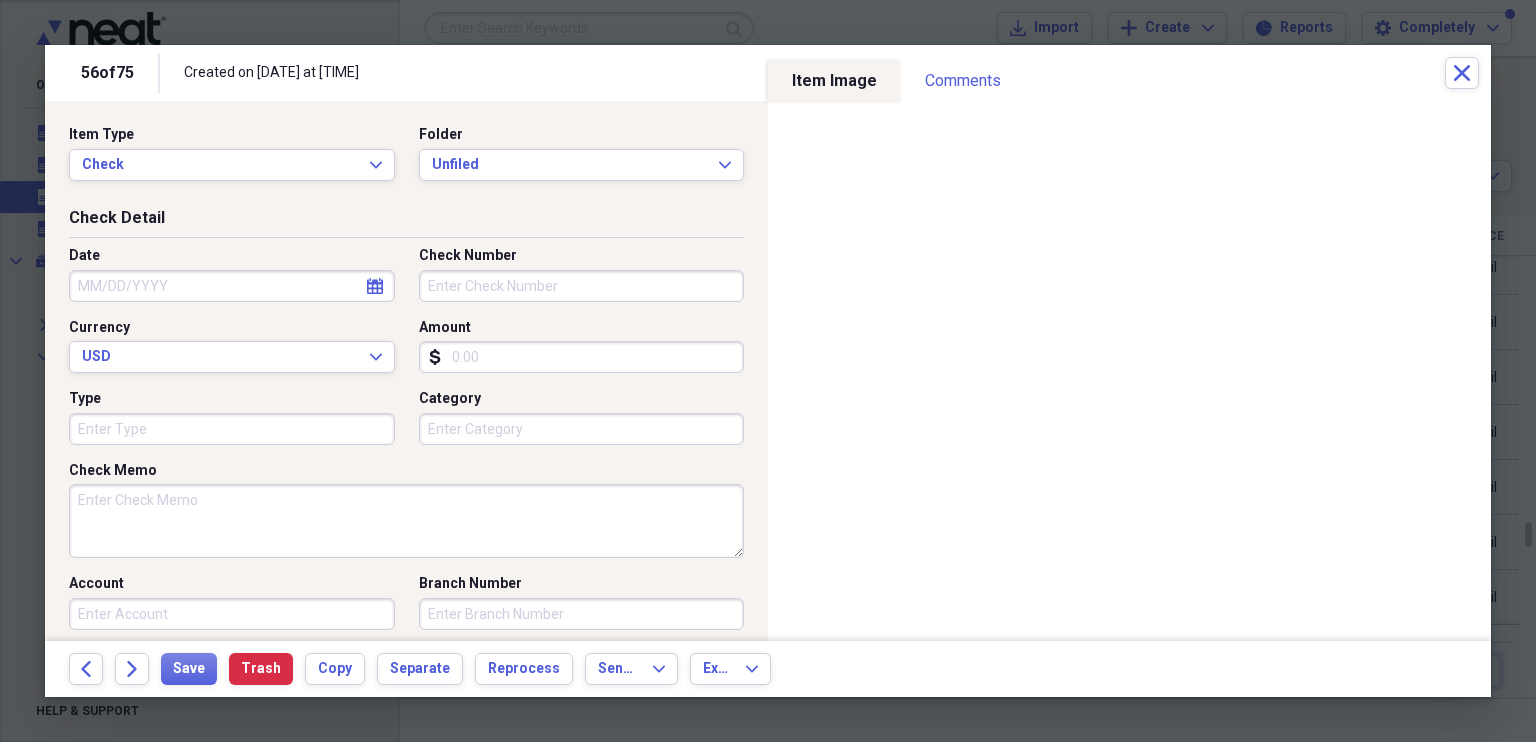 click on "calendar" 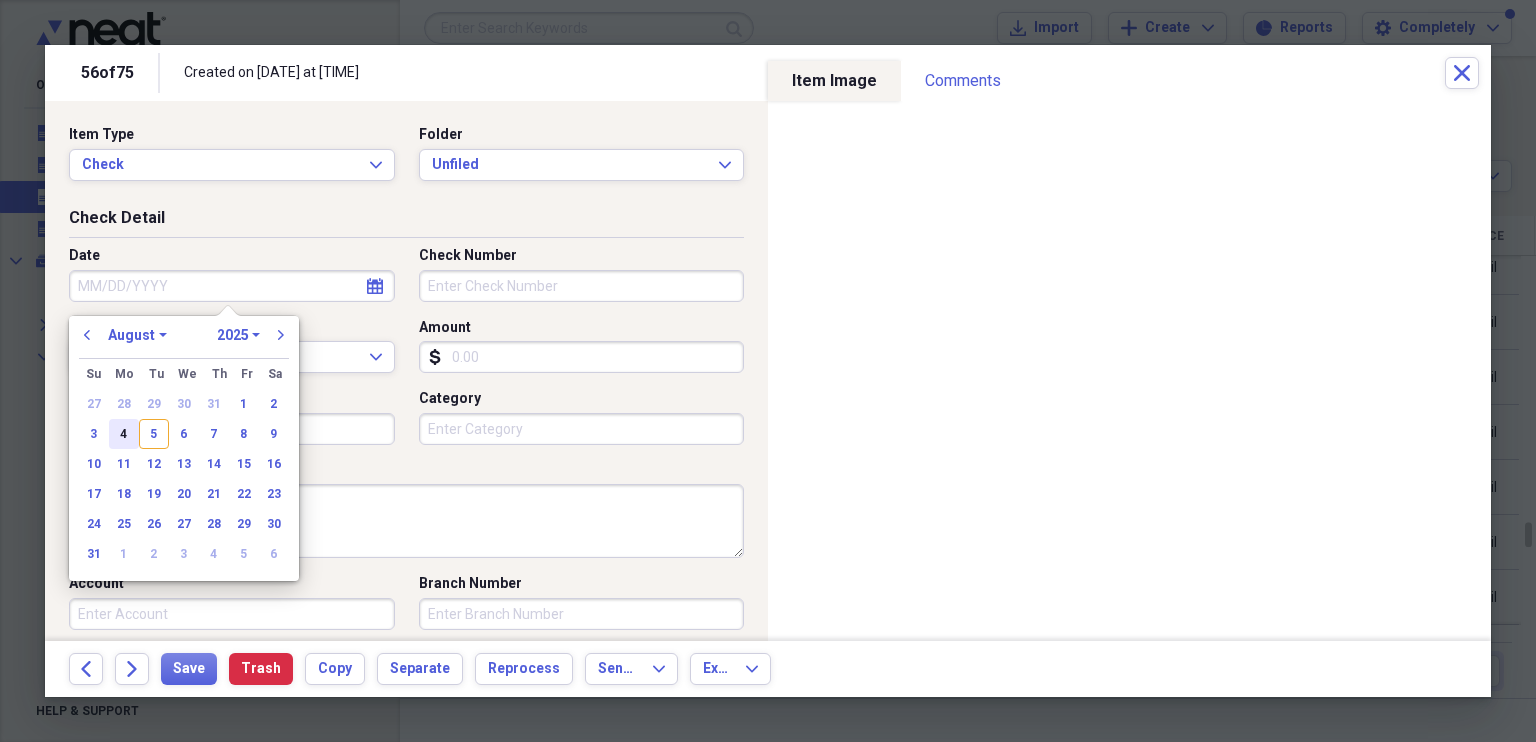click on "4" at bounding box center [124, 434] 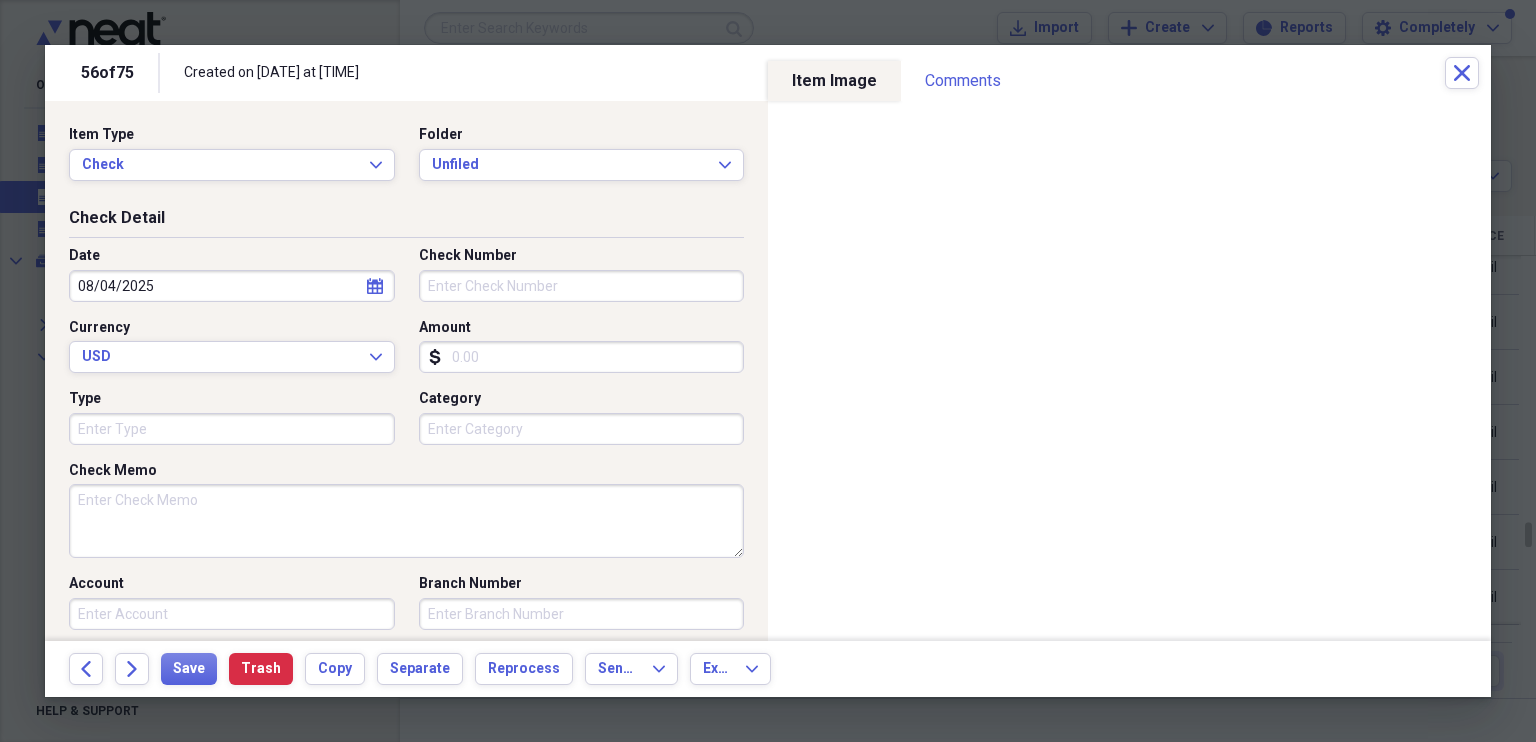 click on "Check Number" at bounding box center [582, 286] 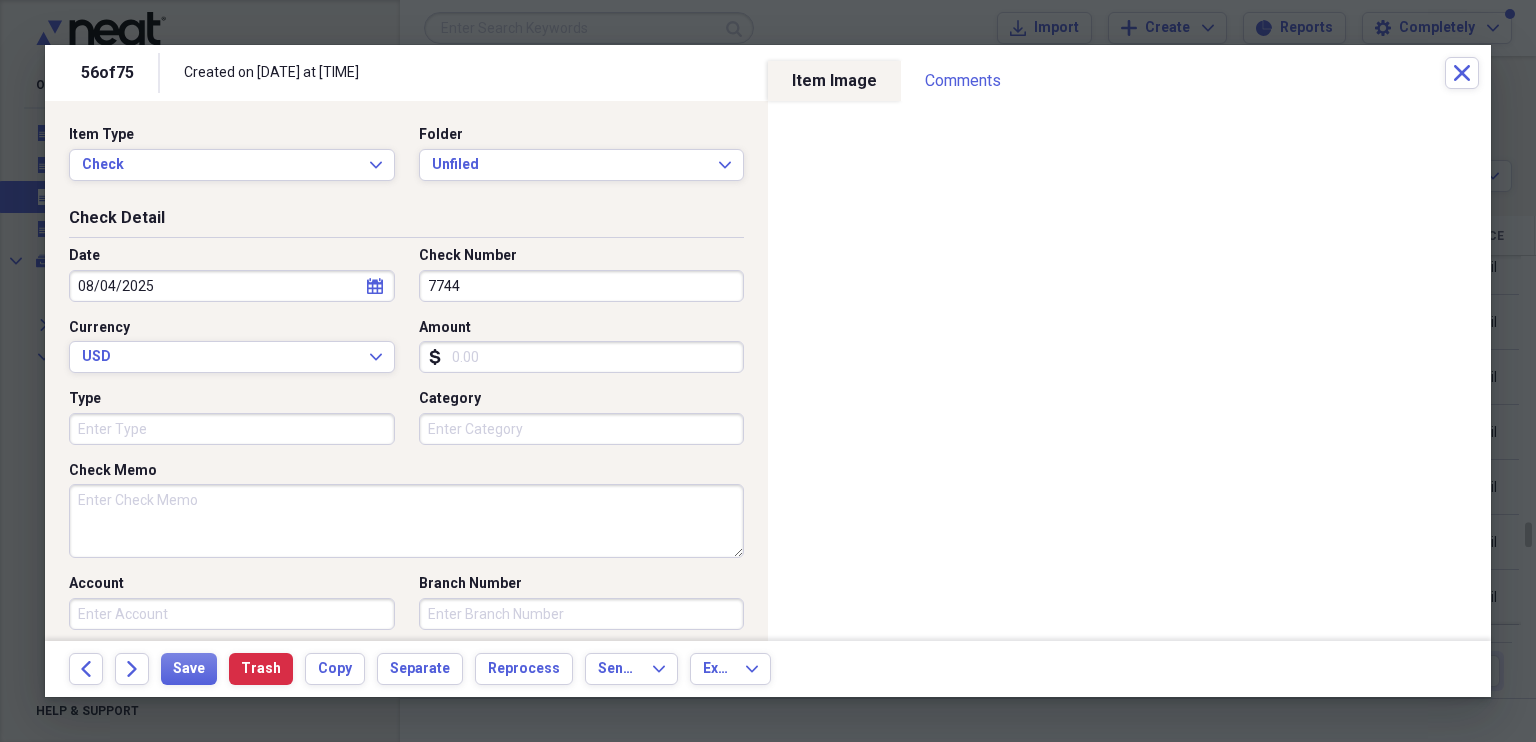 type on "7744" 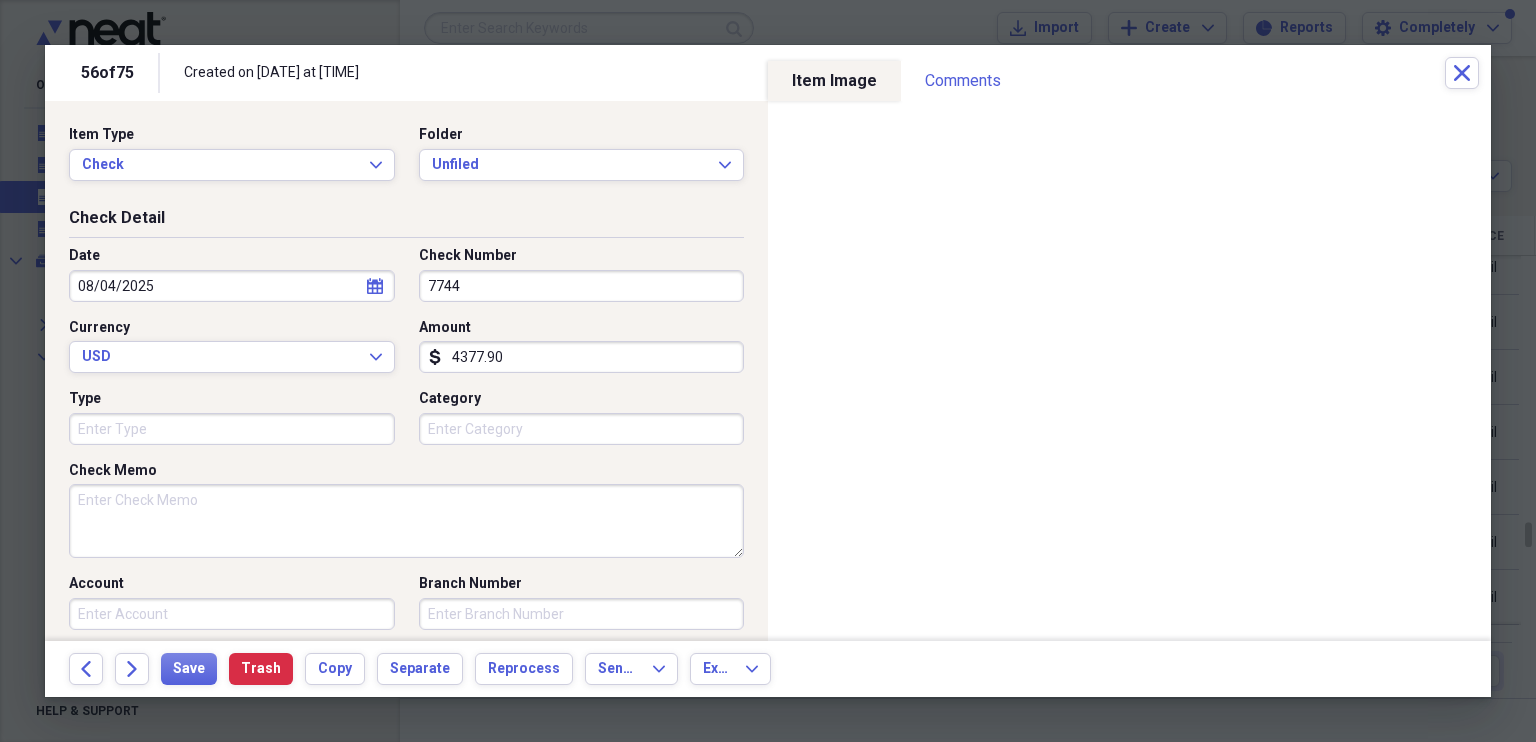 type on "4377.90" 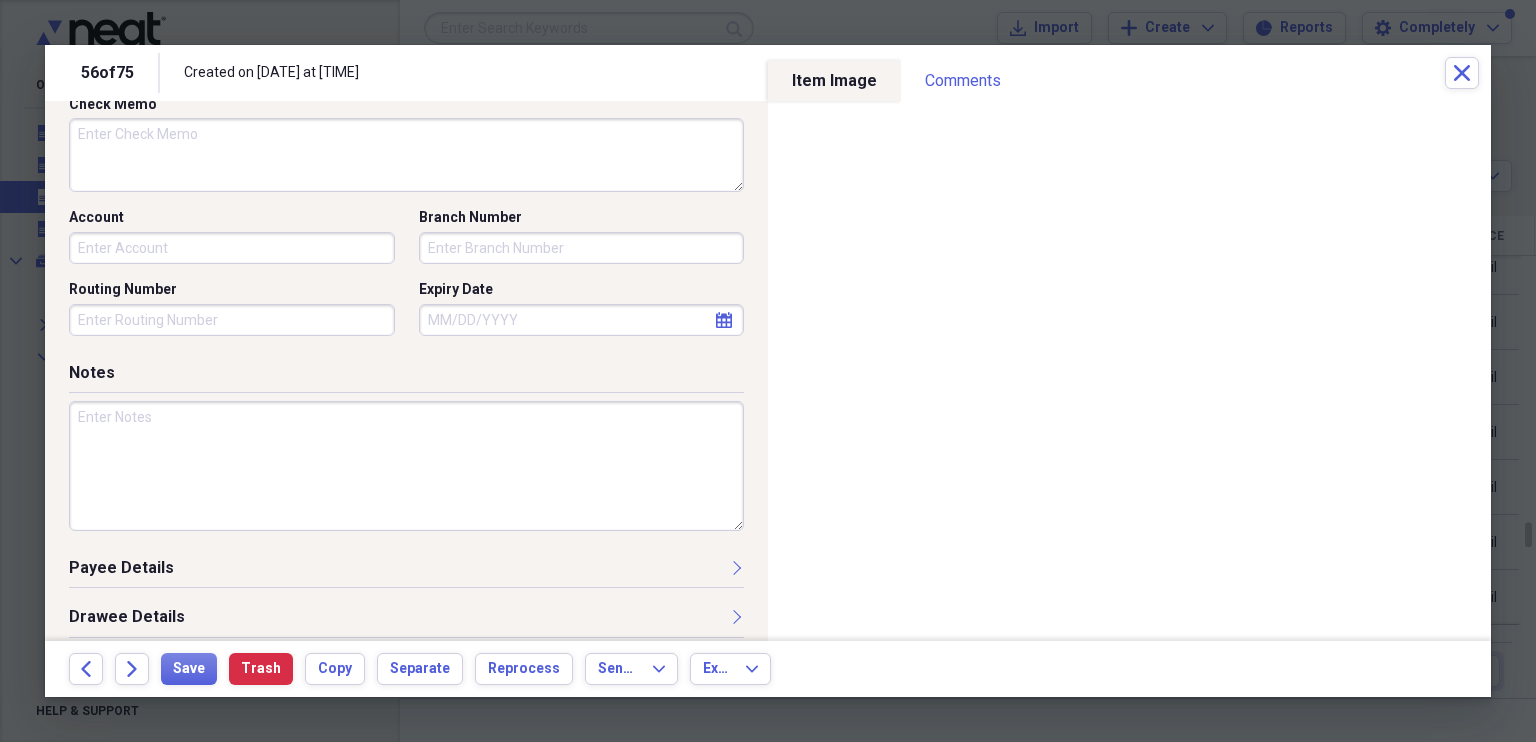 scroll, scrollTop: 428, scrollLeft: 0, axis: vertical 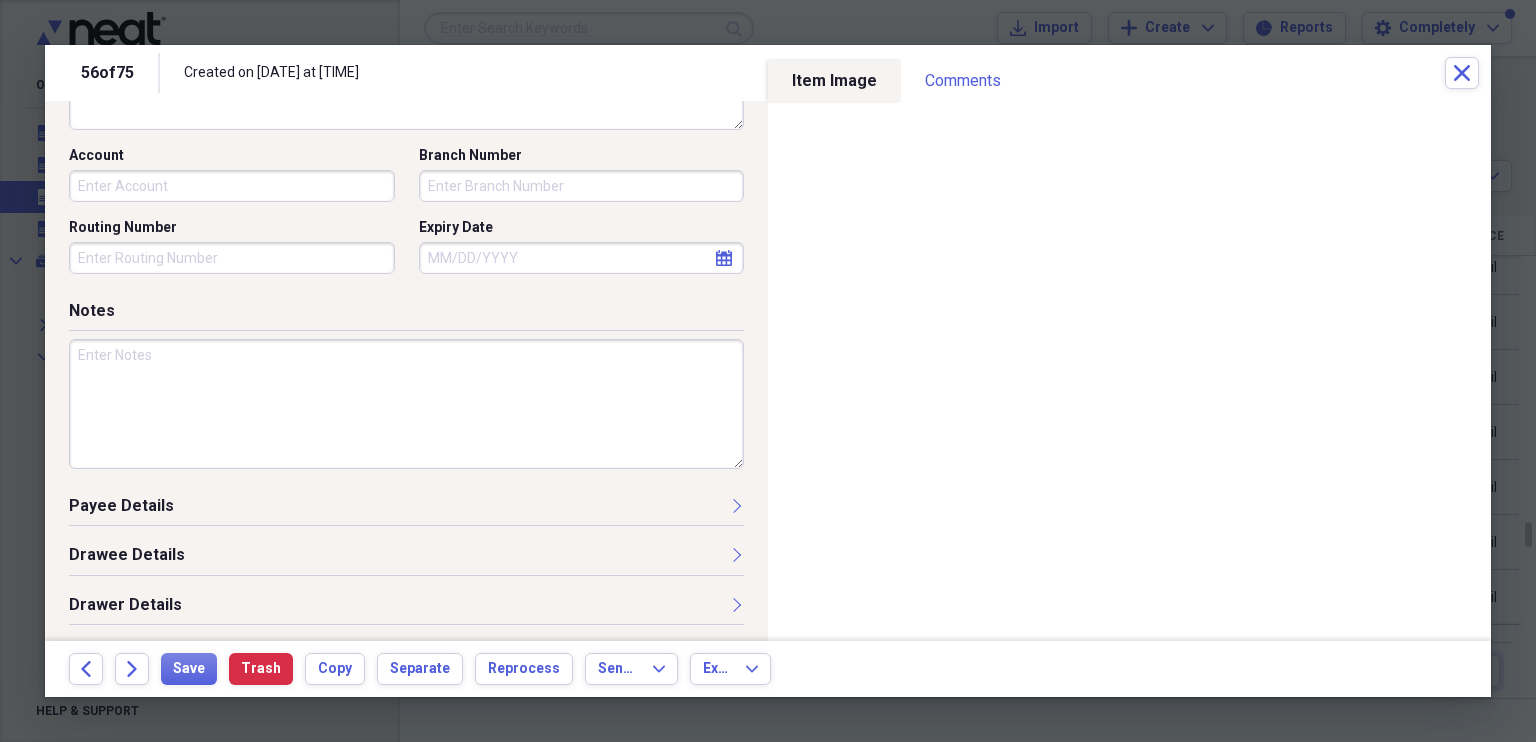 click on "Payee Details" at bounding box center (406, 510) 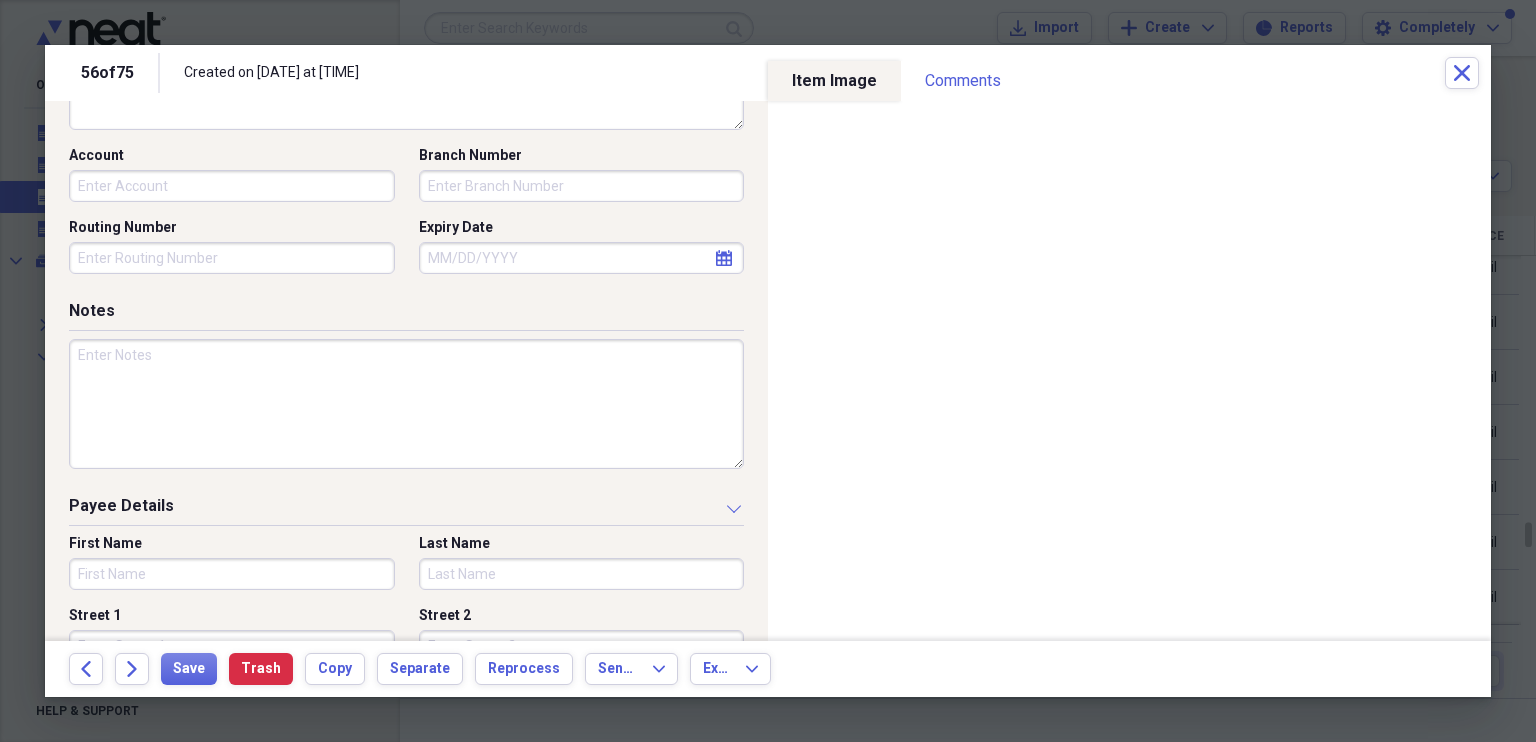 click on "First Name" at bounding box center (232, 574) 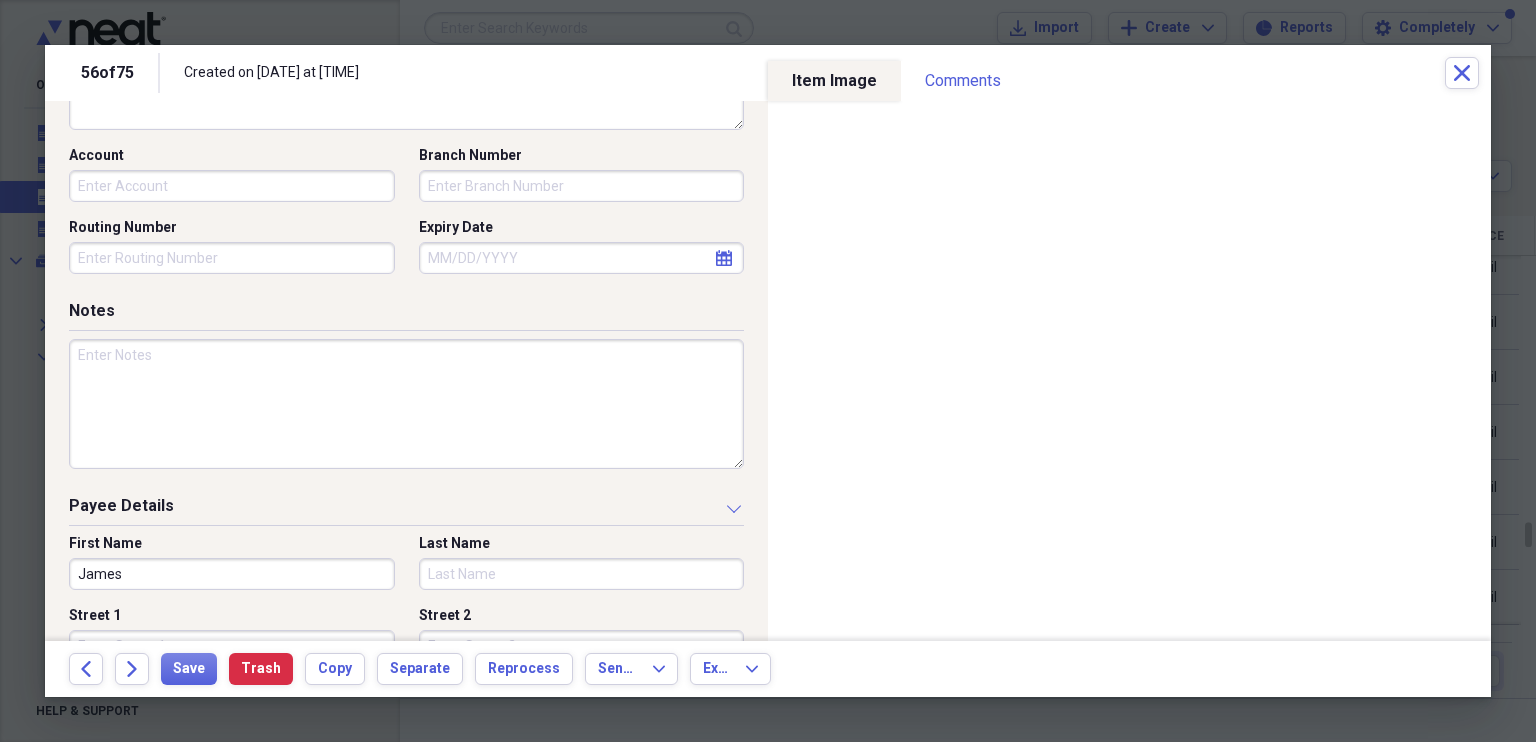 type on "James" 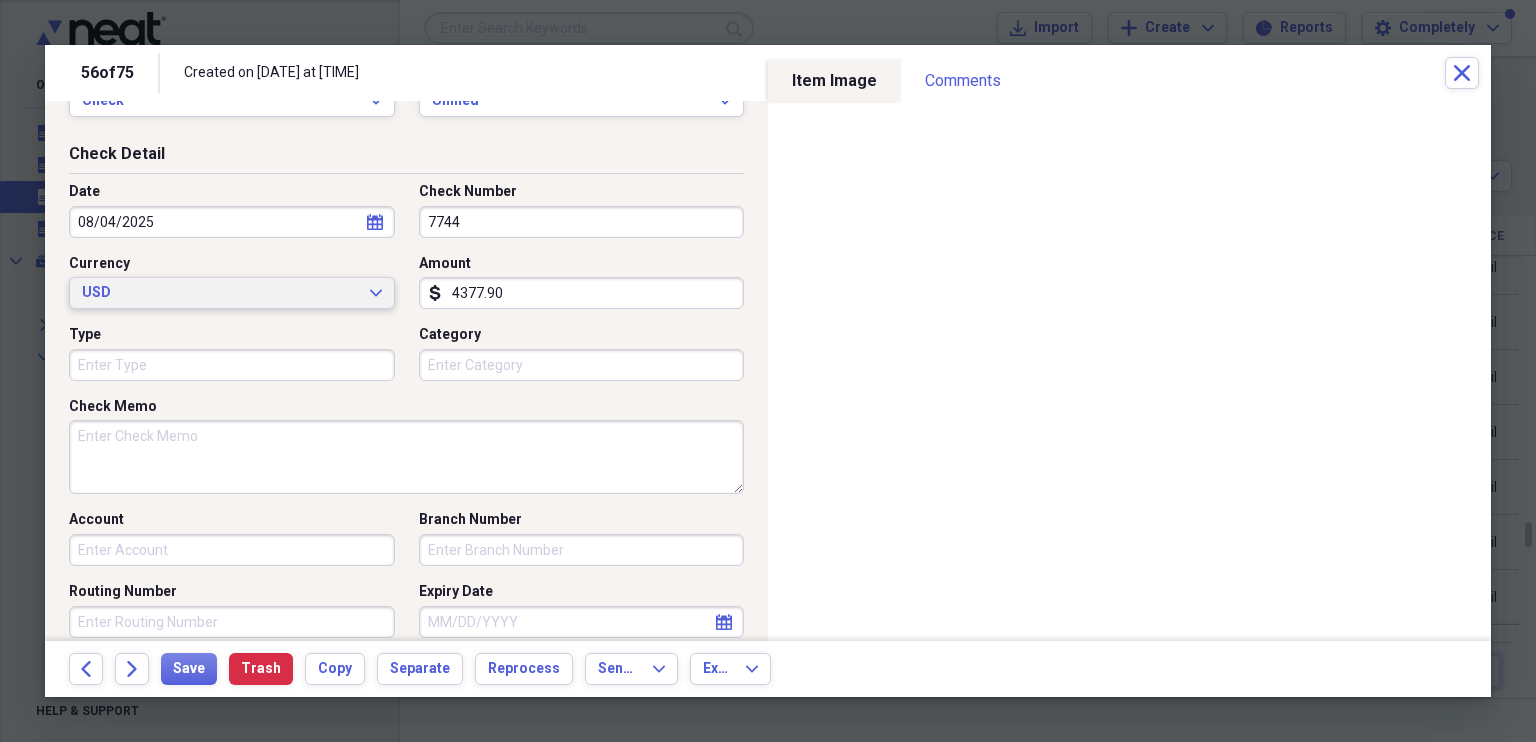 scroll, scrollTop: 0, scrollLeft: 0, axis: both 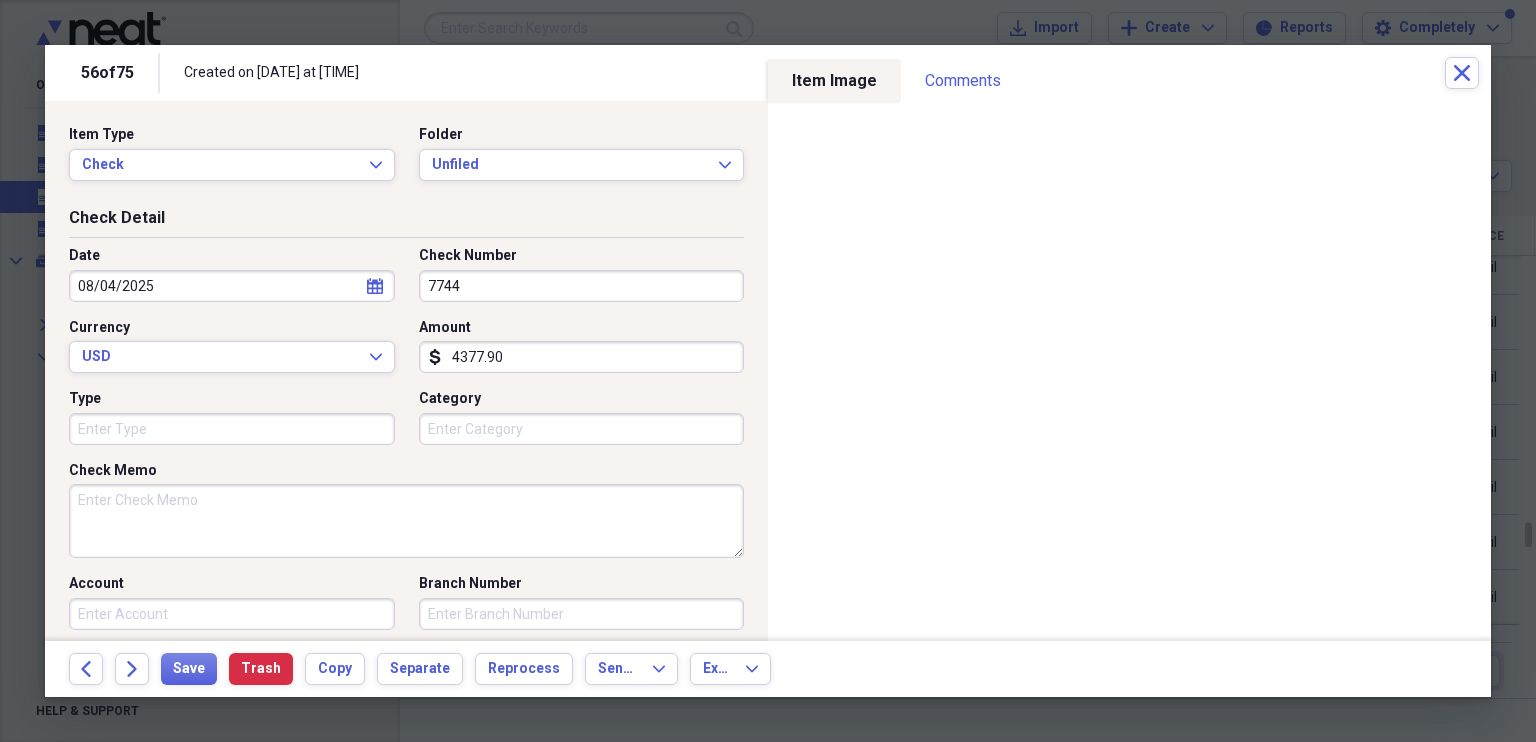 type on "Andrews" 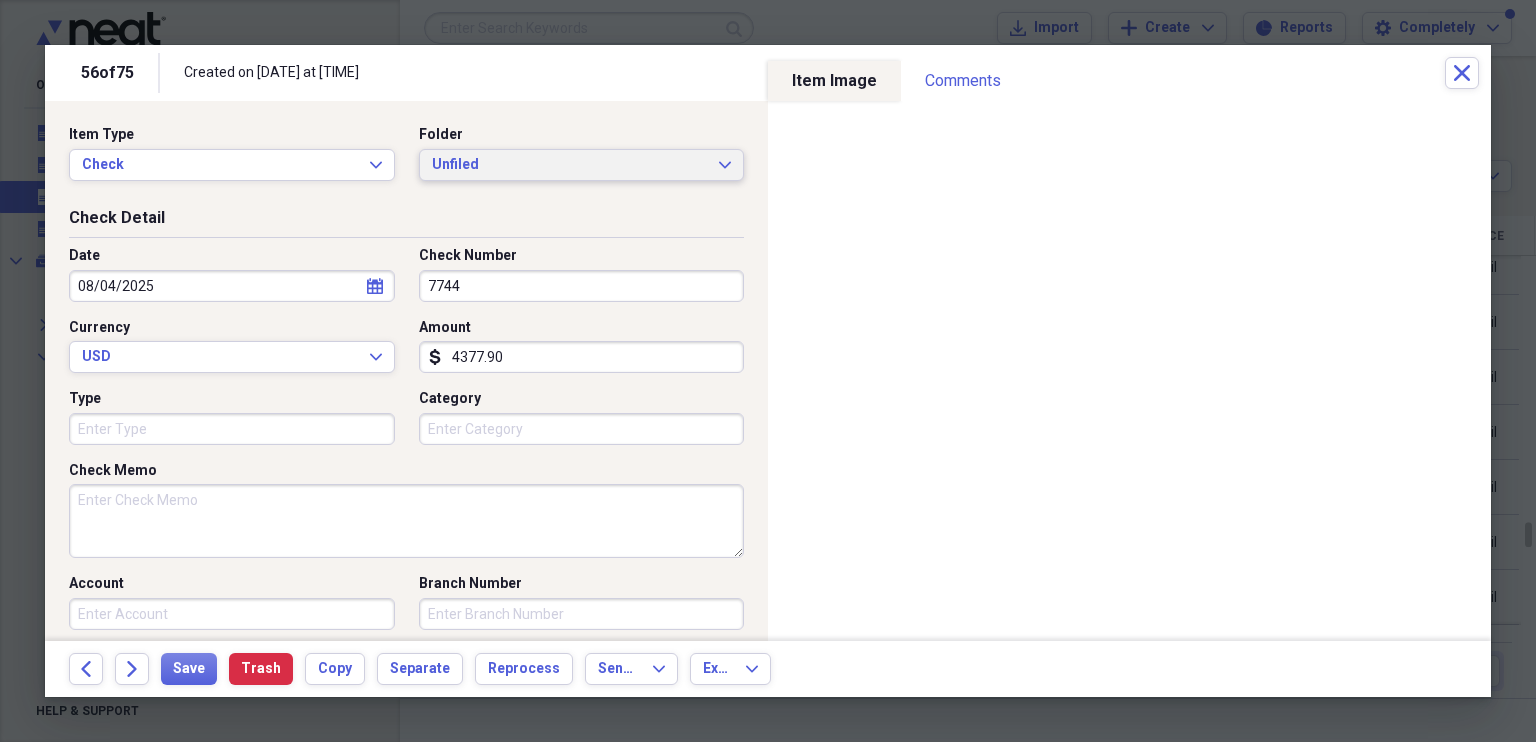 click on "Unfiled Expand" at bounding box center (582, 165) 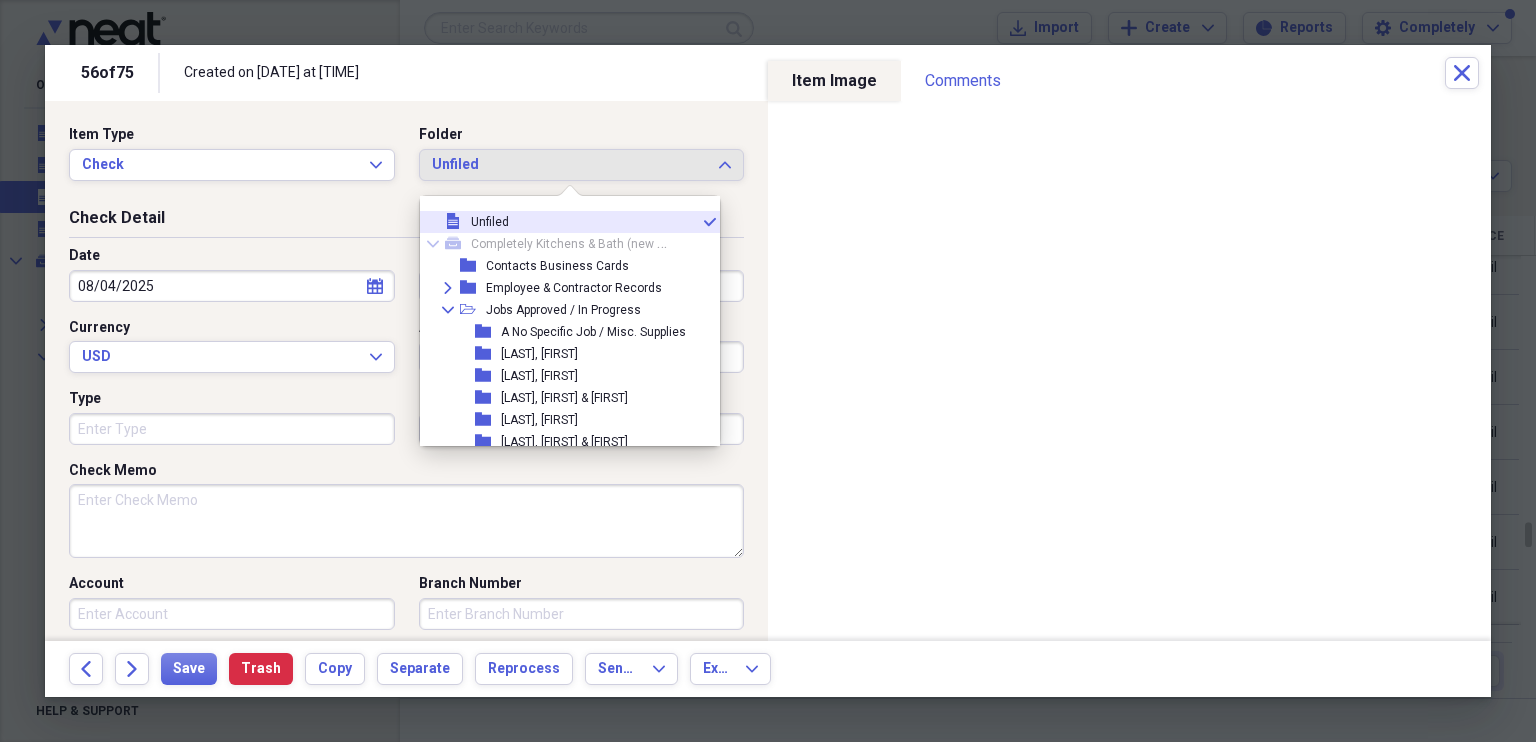 click on "Item Type Check Expand Folder Unfiled Expand" at bounding box center [406, 166] 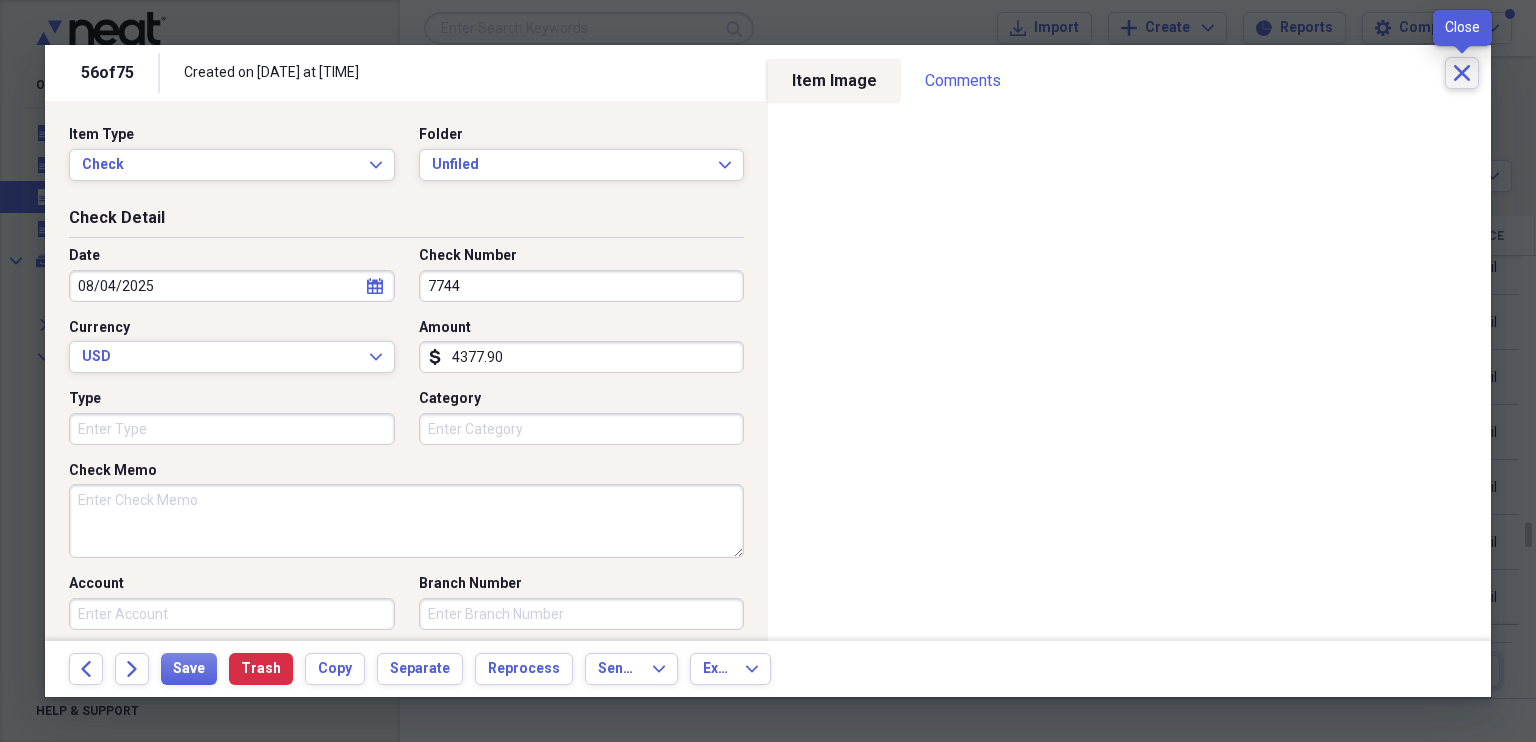 click 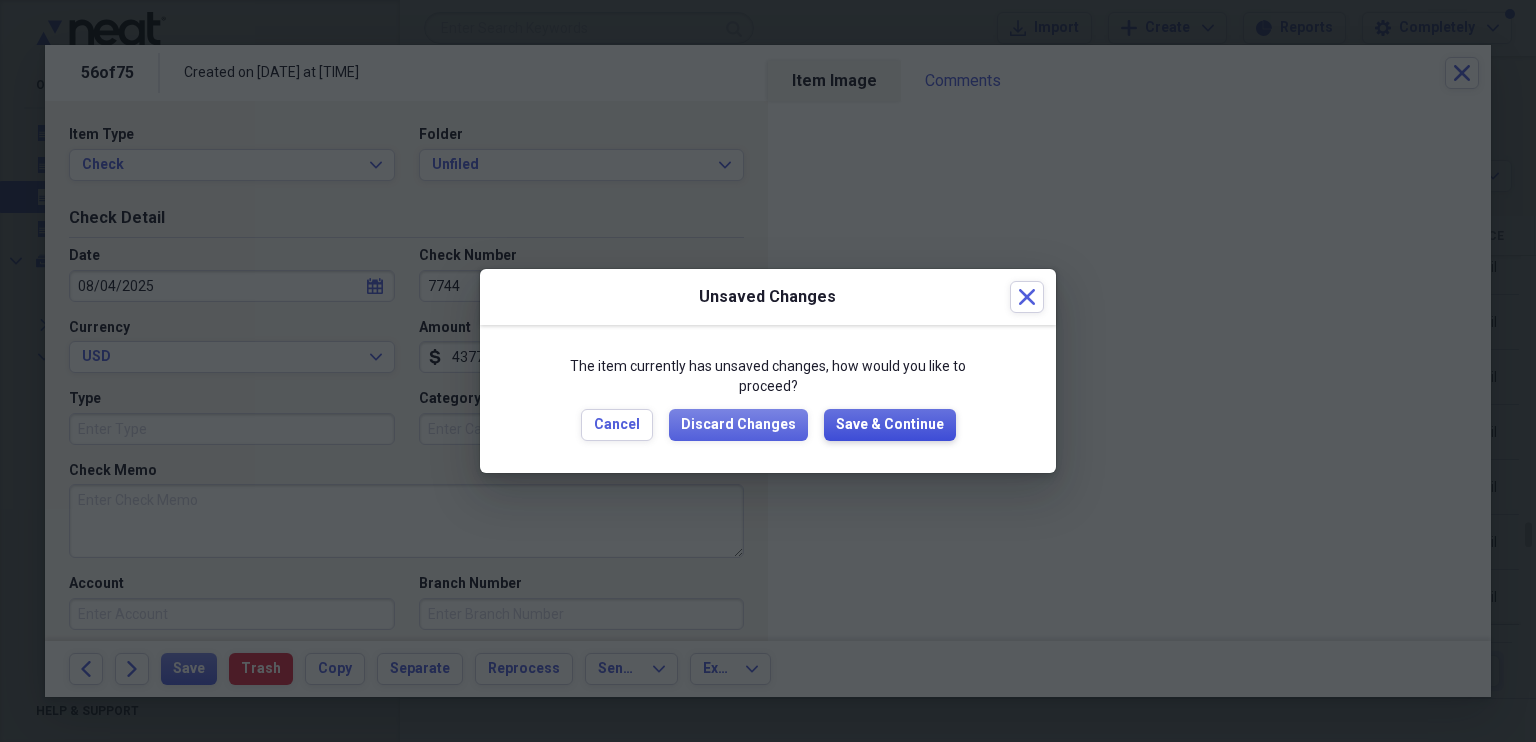 click on "Save & Continue" at bounding box center [890, 425] 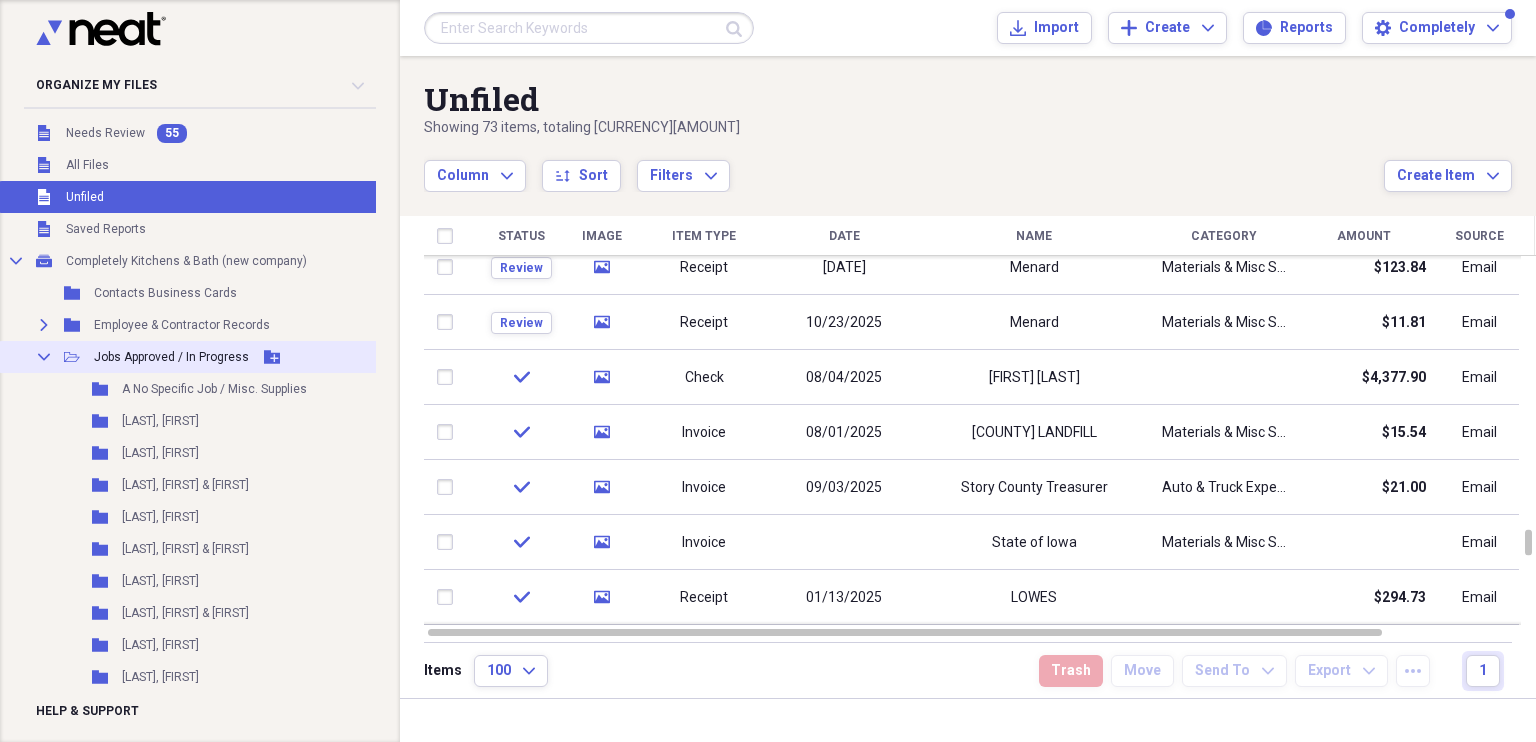 click 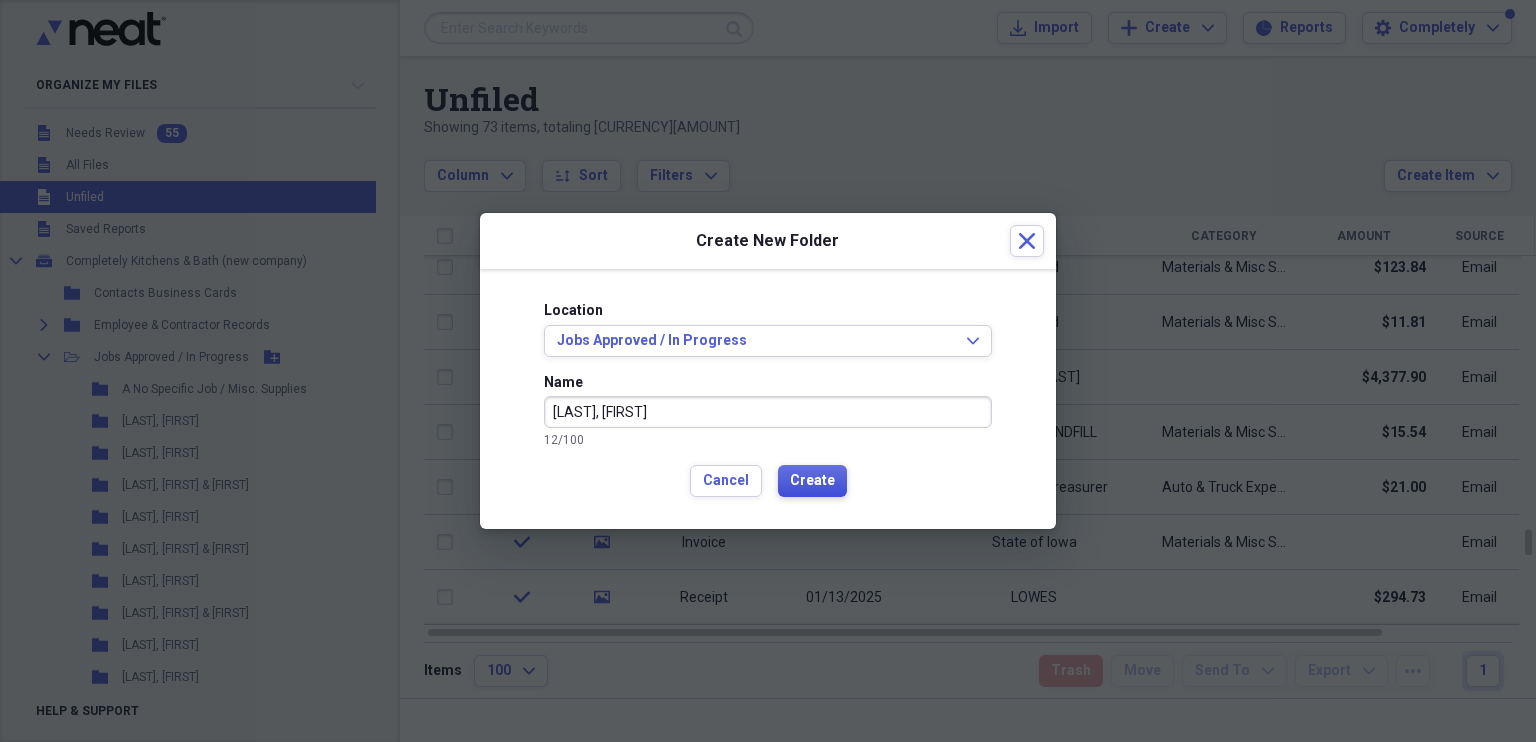 type on "[LAST], [FIRST]" 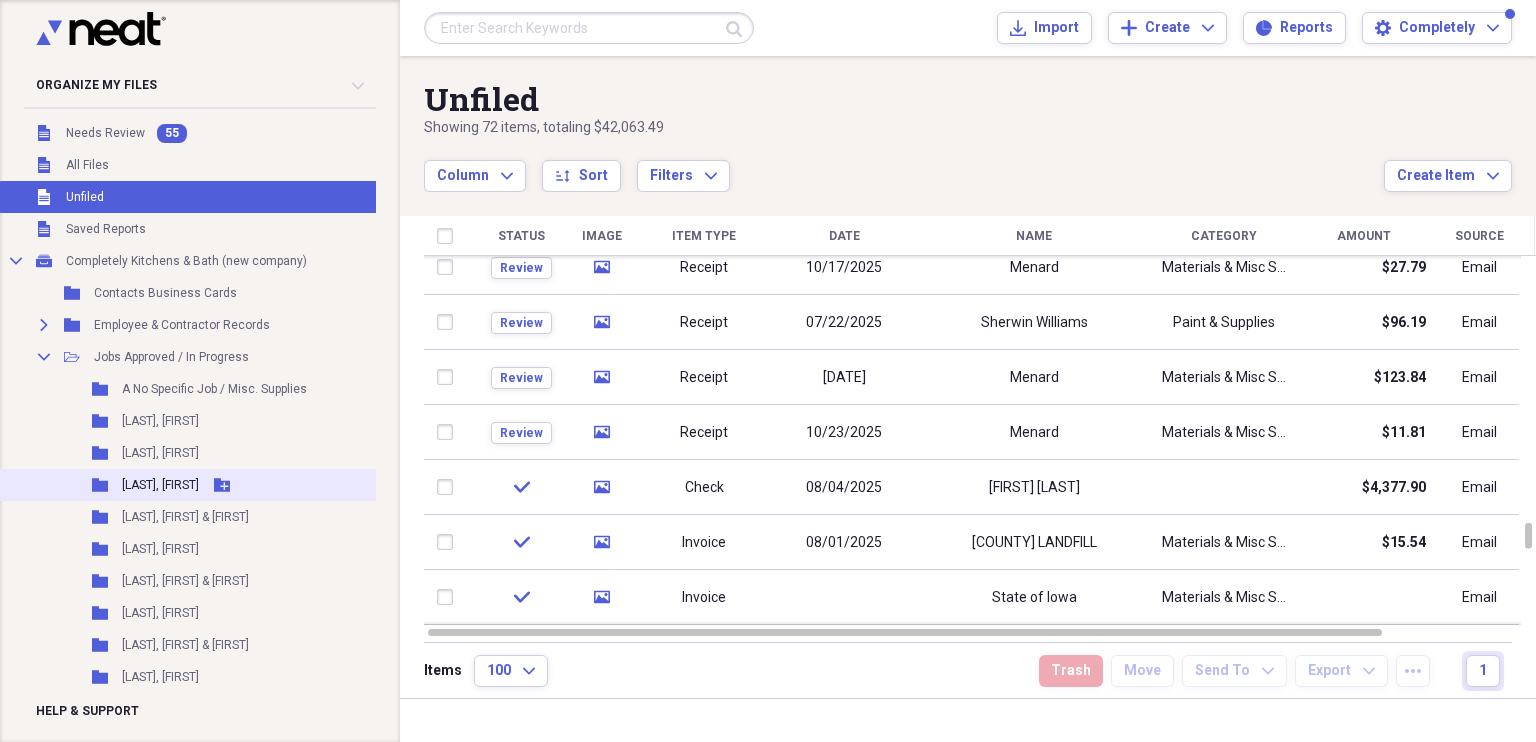 click on "[LAST], [FIRST]" at bounding box center [160, 485] 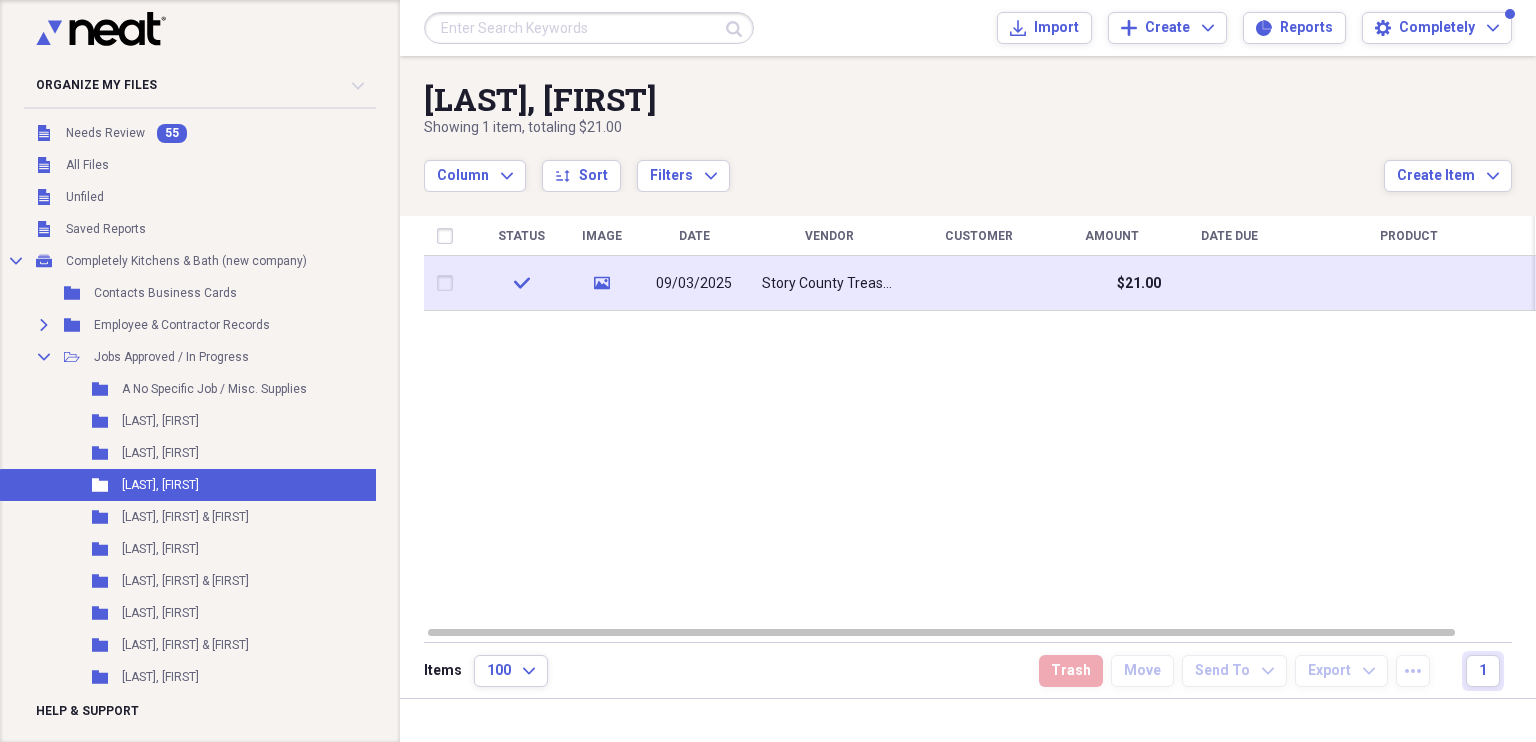 click on "Story County Treasurer" at bounding box center (829, 284) 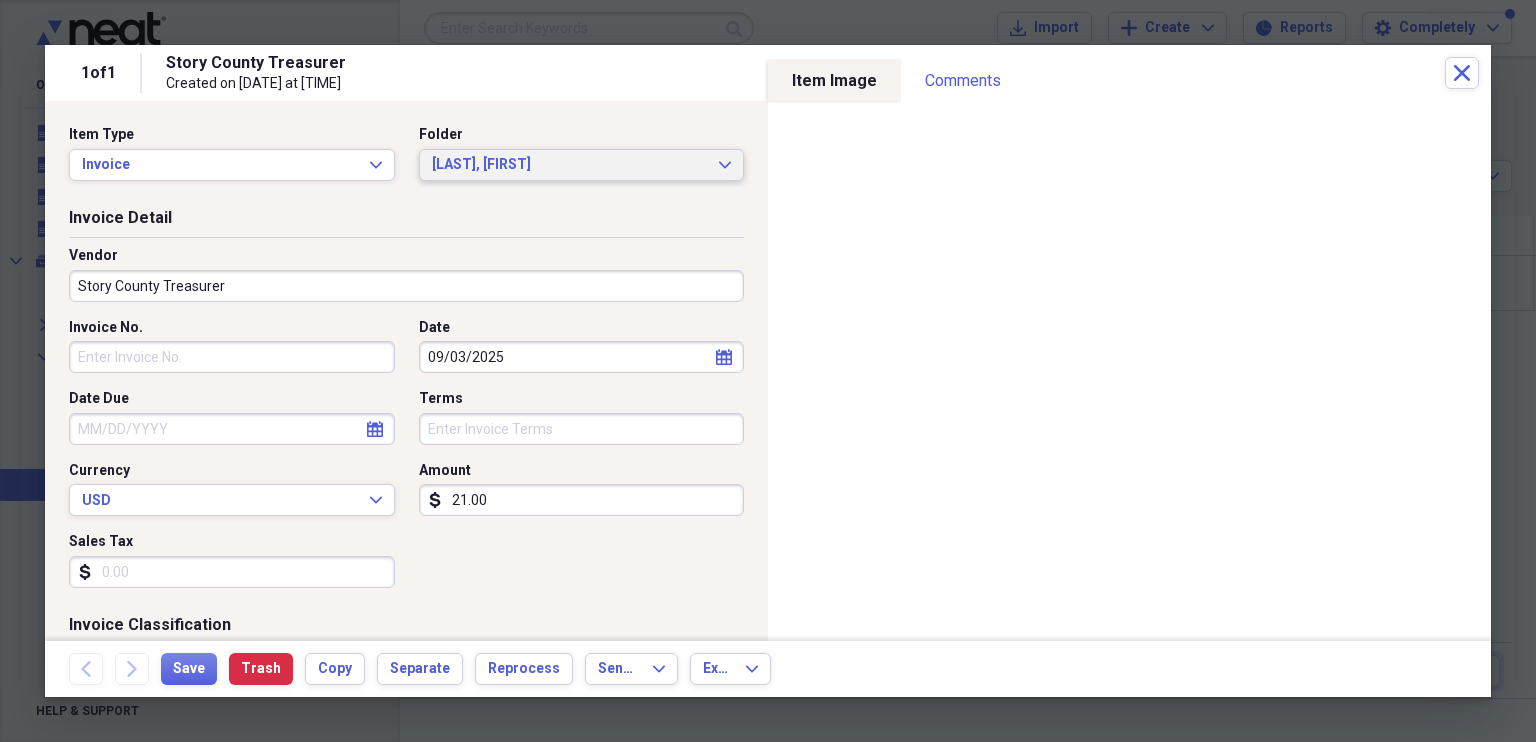 click on "Andrews, Jim Expand" at bounding box center [582, 165] 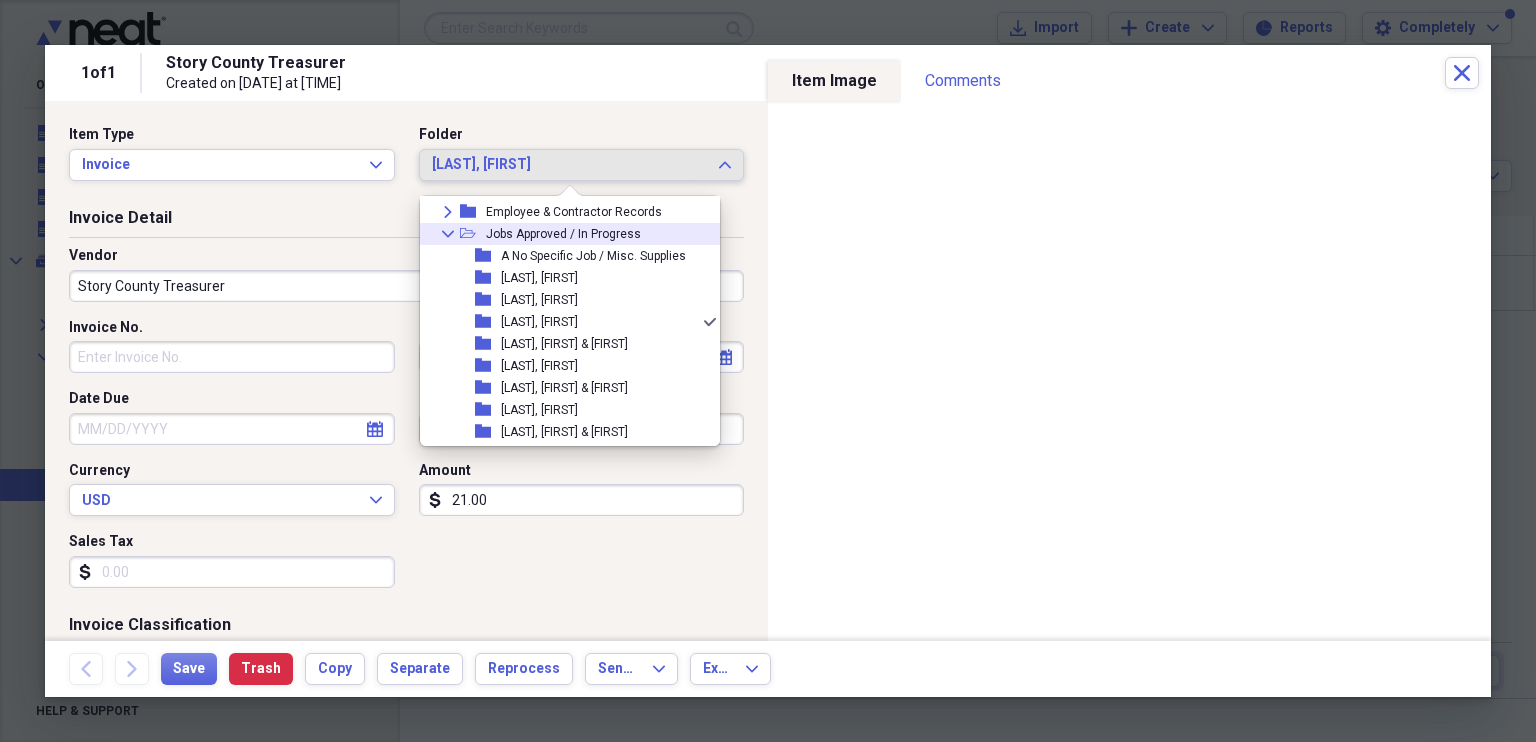 scroll, scrollTop: 0, scrollLeft: 0, axis: both 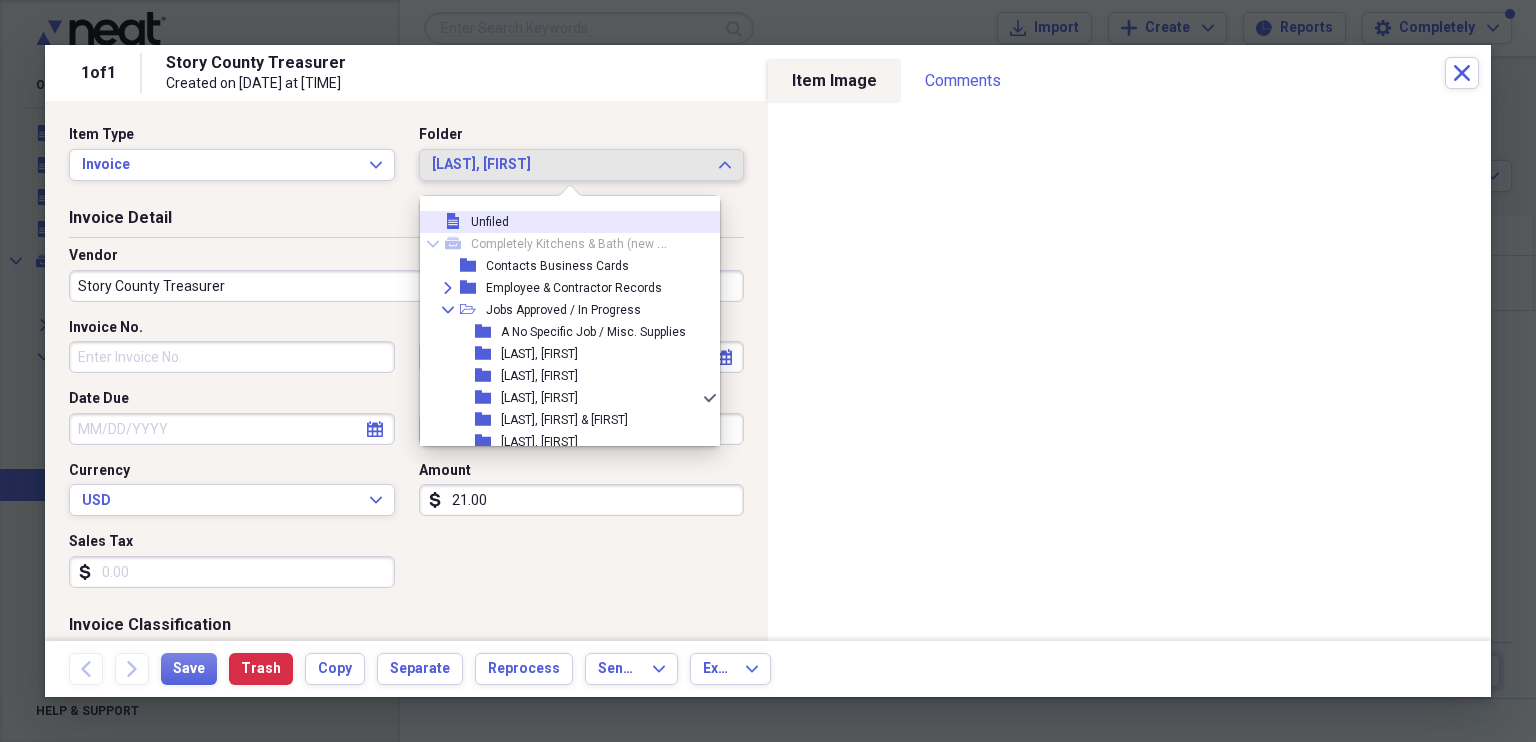 click on "Unfiled" at bounding box center [490, 222] 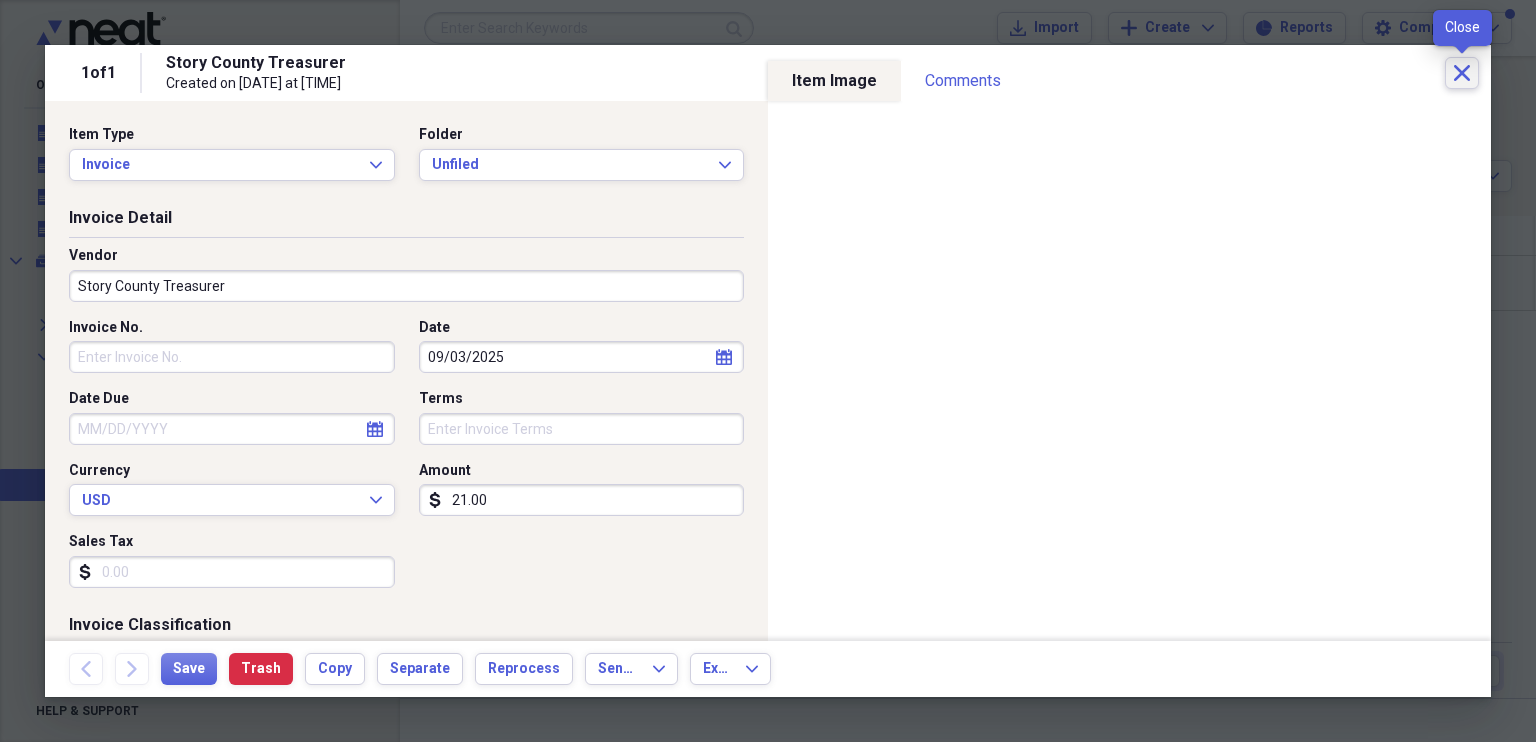 click 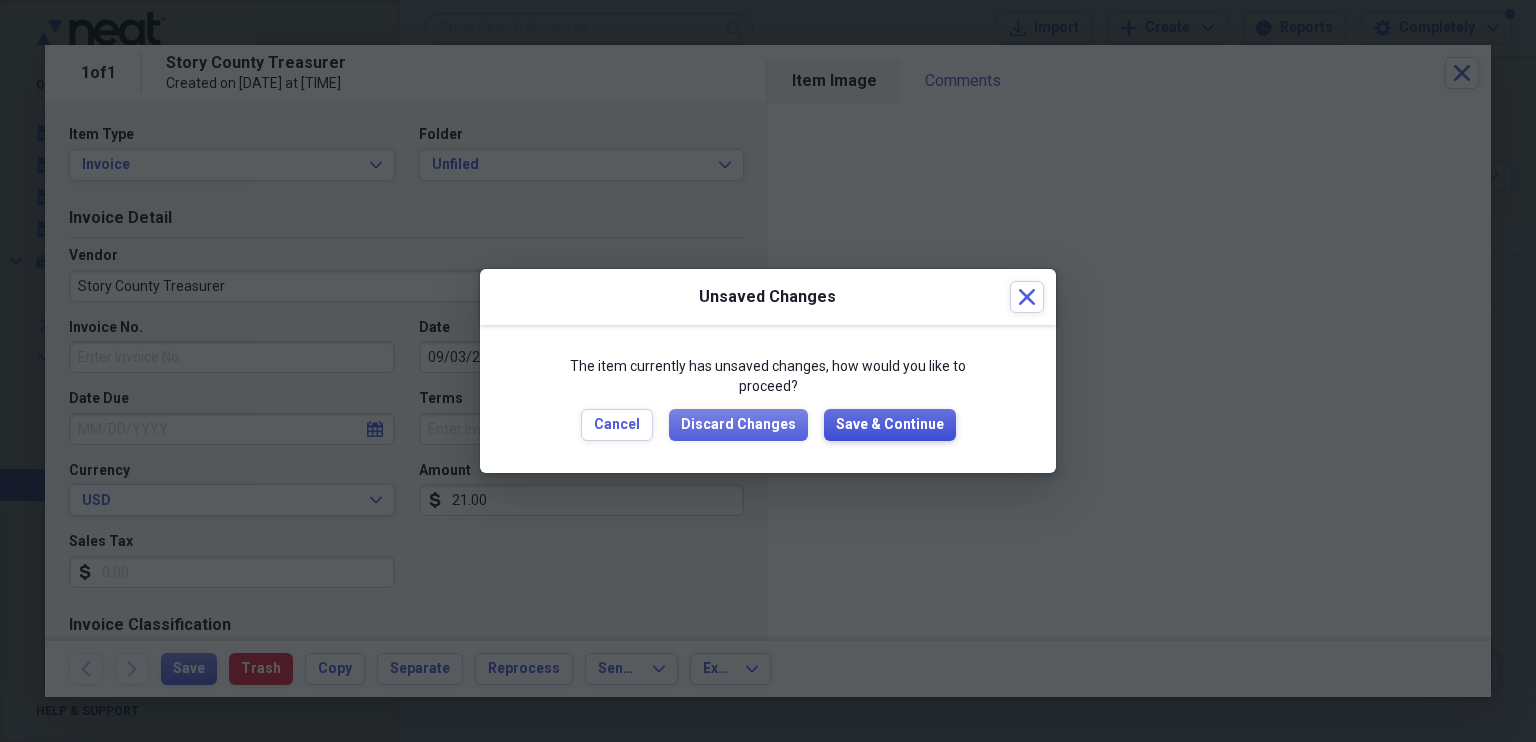 click on "Save & Continue" at bounding box center [890, 425] 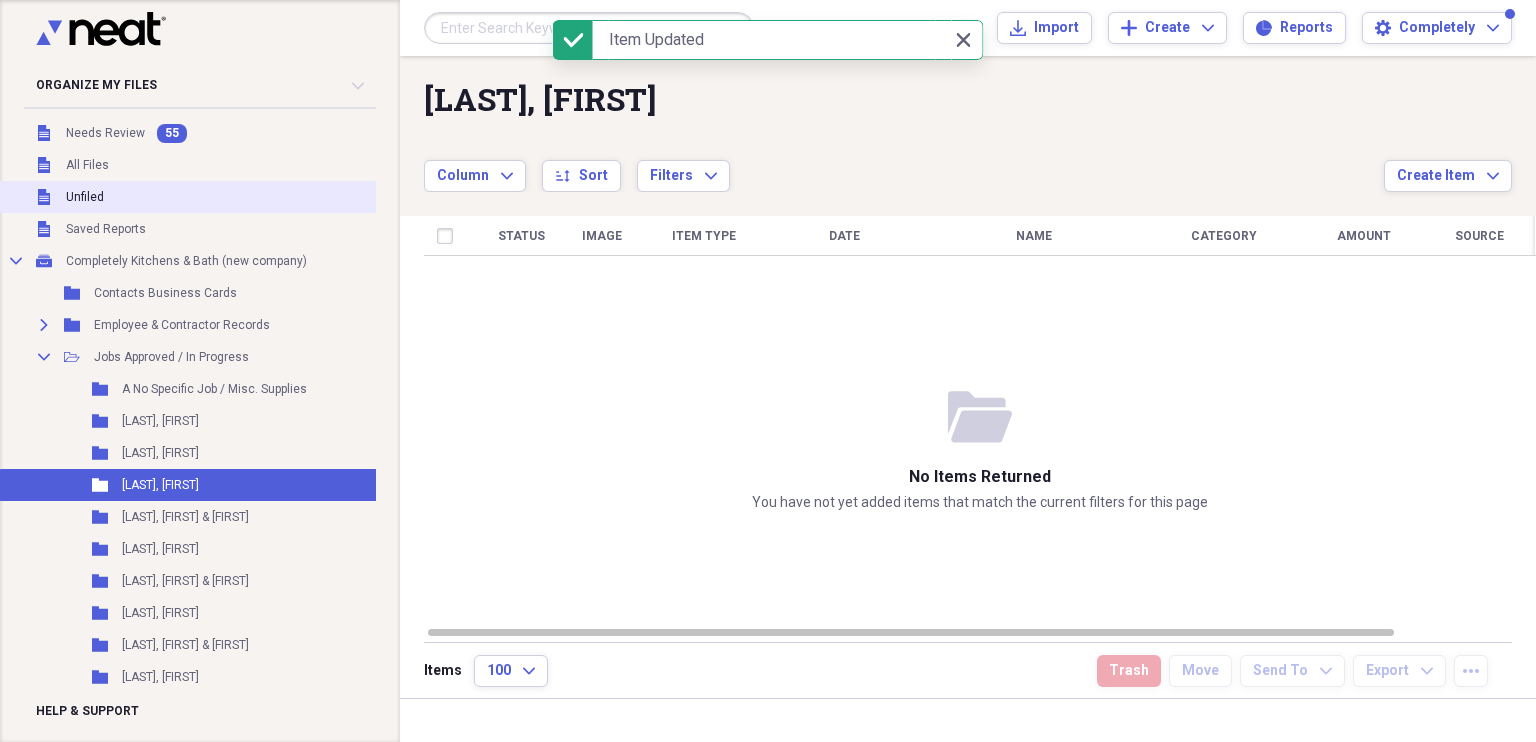 drag, startPoint x: 78, startPoint y: 198, endPoint x: 115, endPoint y: 194, distance: 37.215588 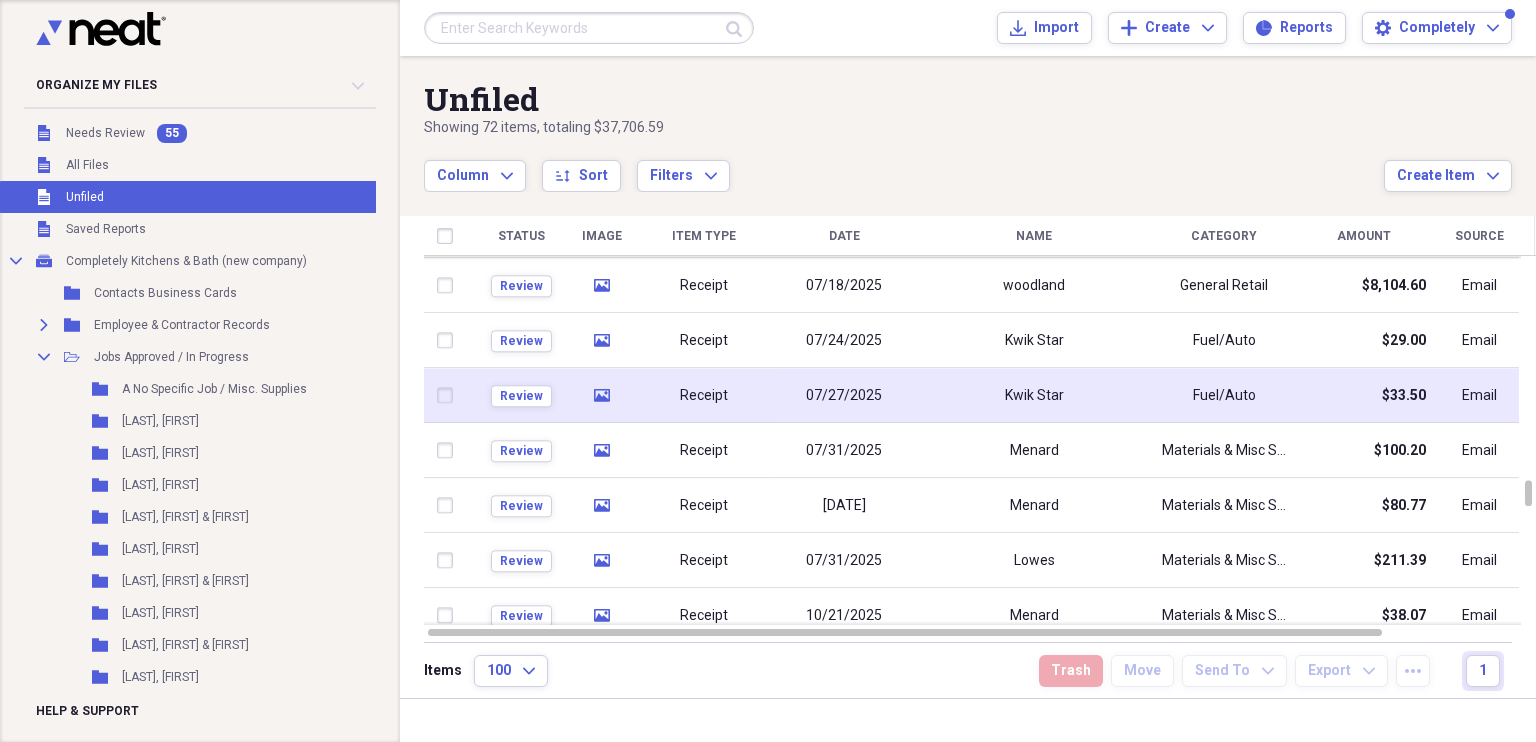 click at bounding box center [449, 396] 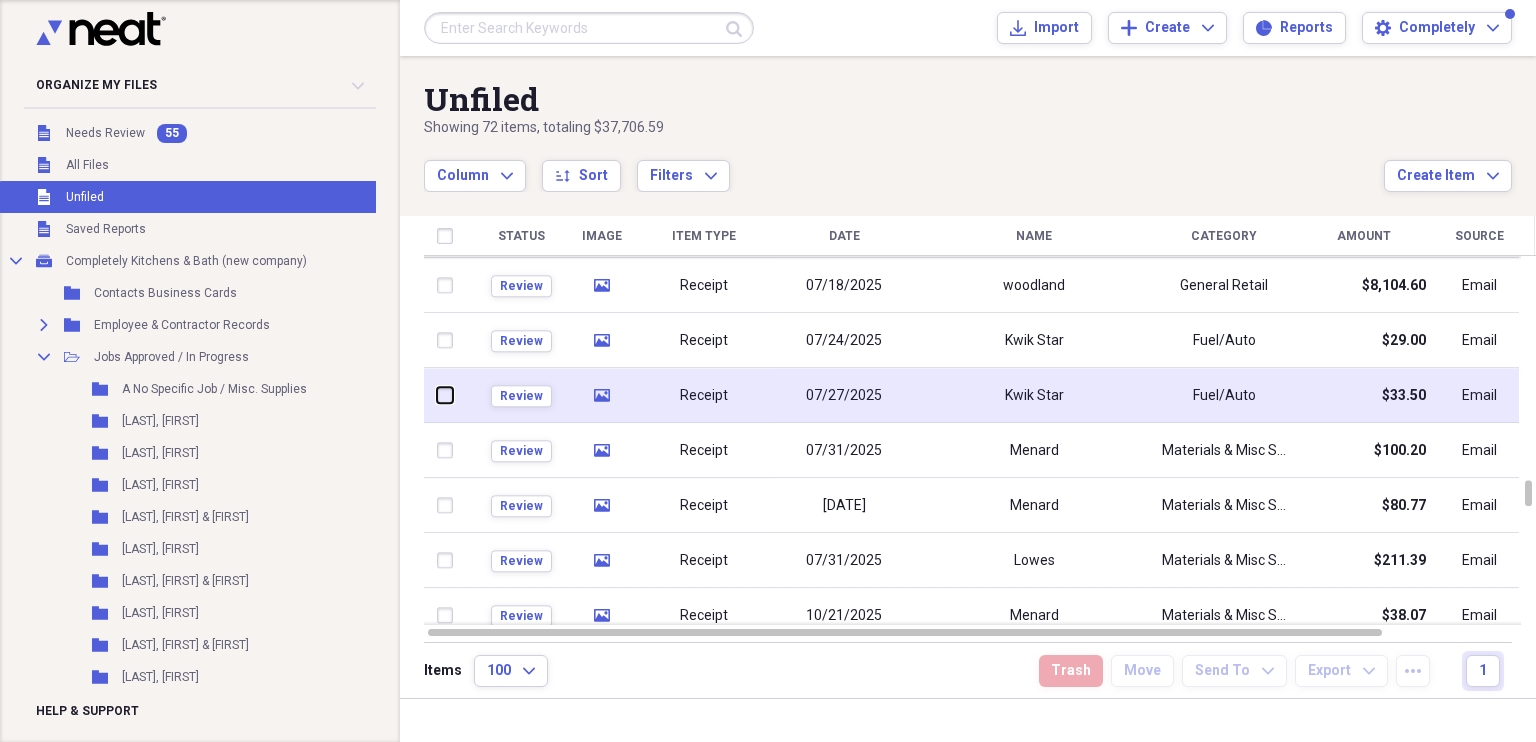 click at bounding box center (437, 395) 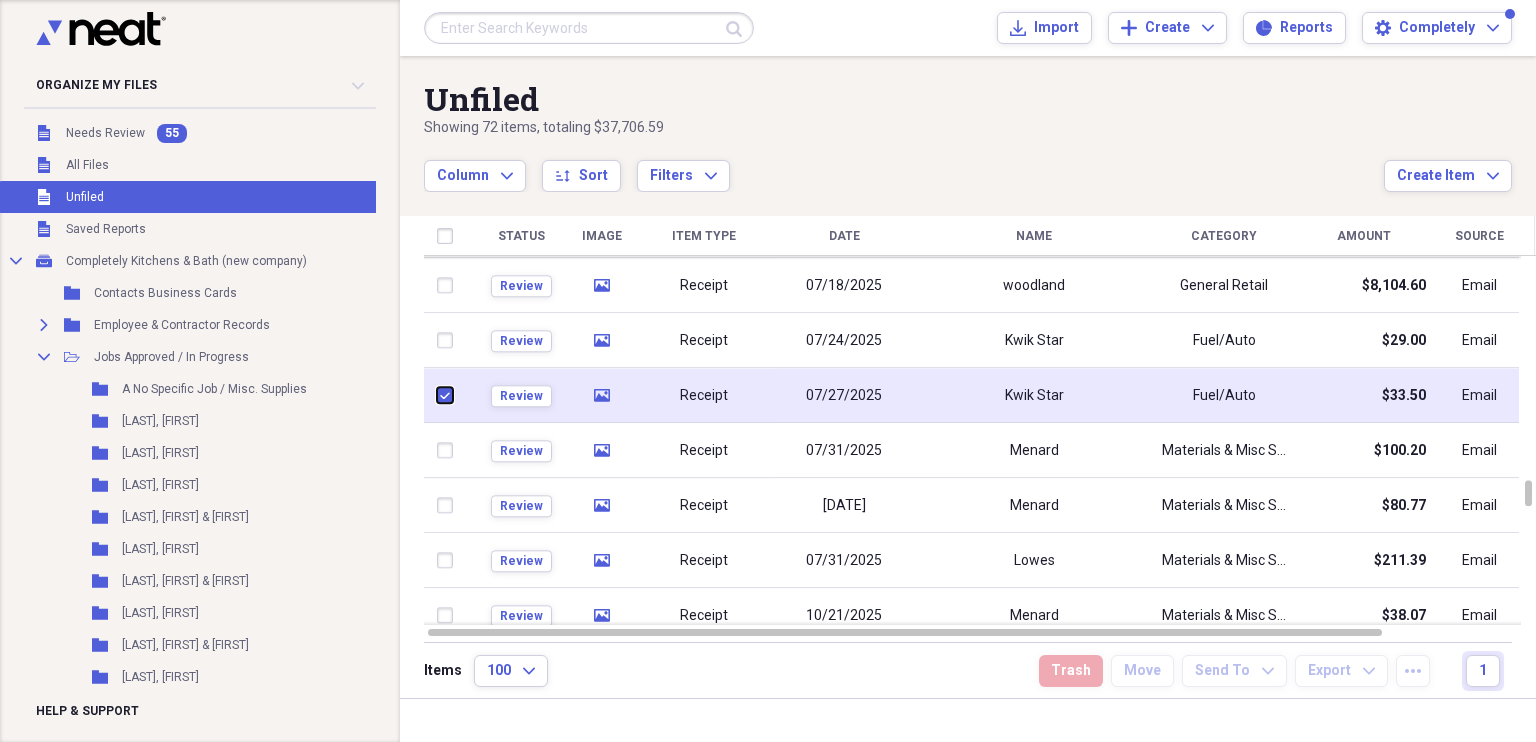 checkbox on "true" 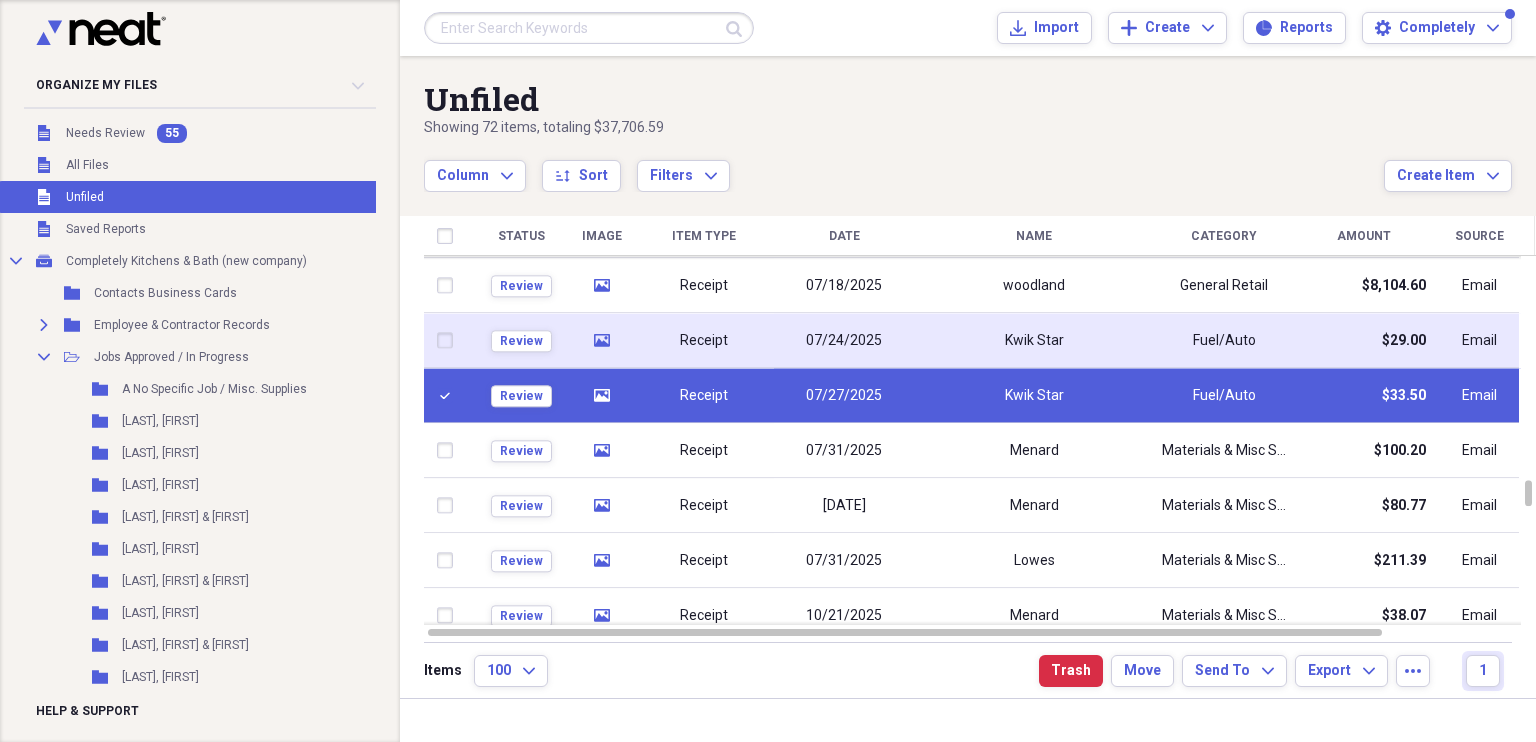 click at bounding box center [449, 341] 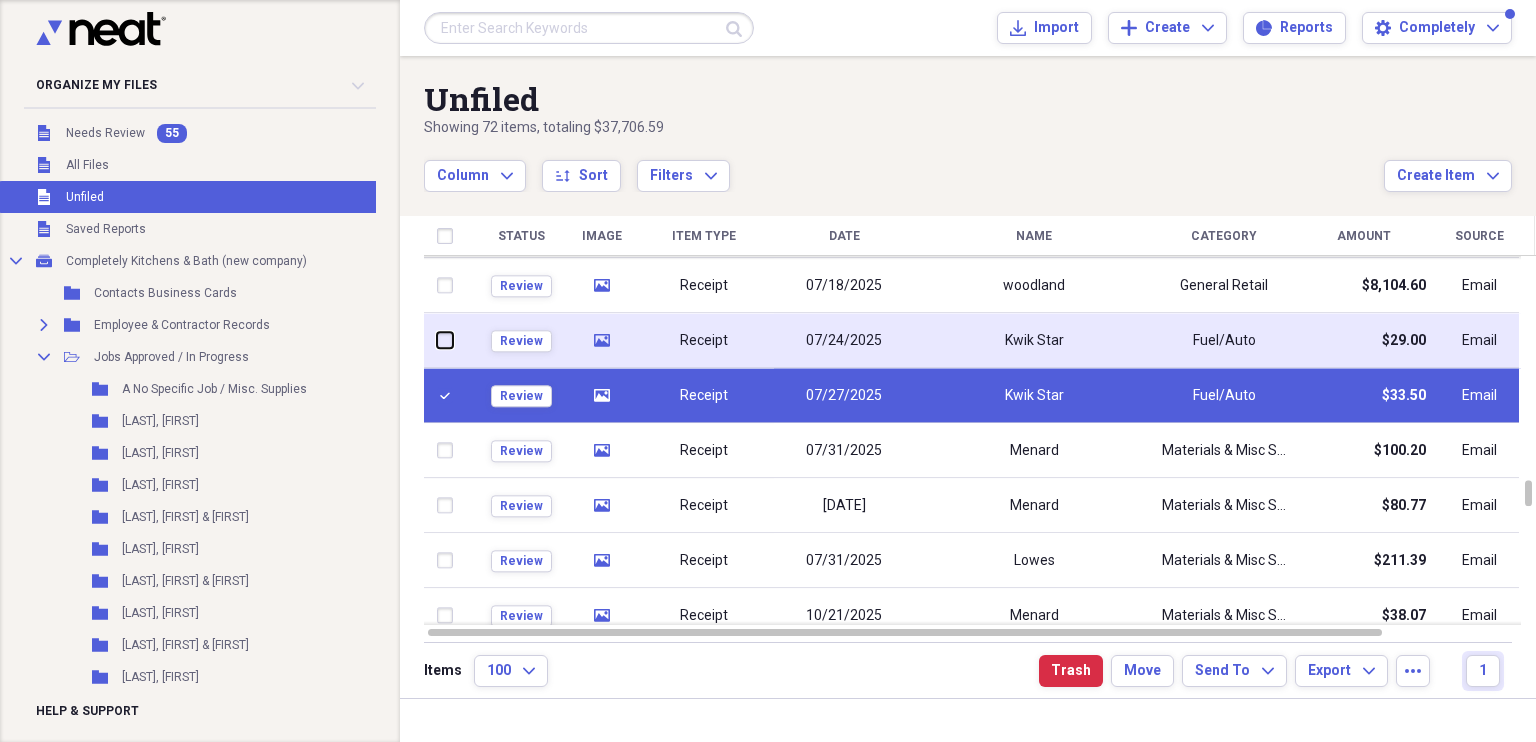 click at bounding box center [437, 340] 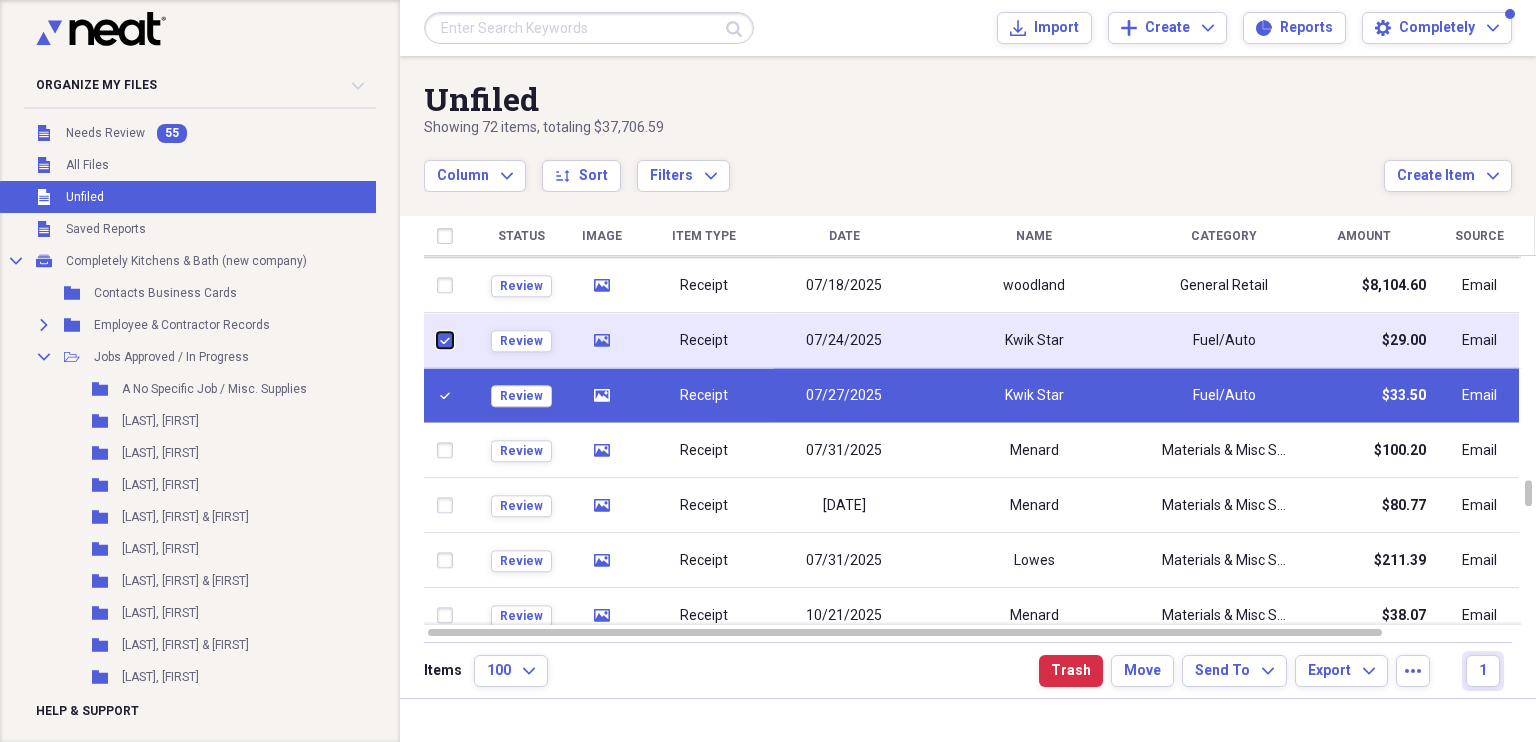 checkbox on "true" 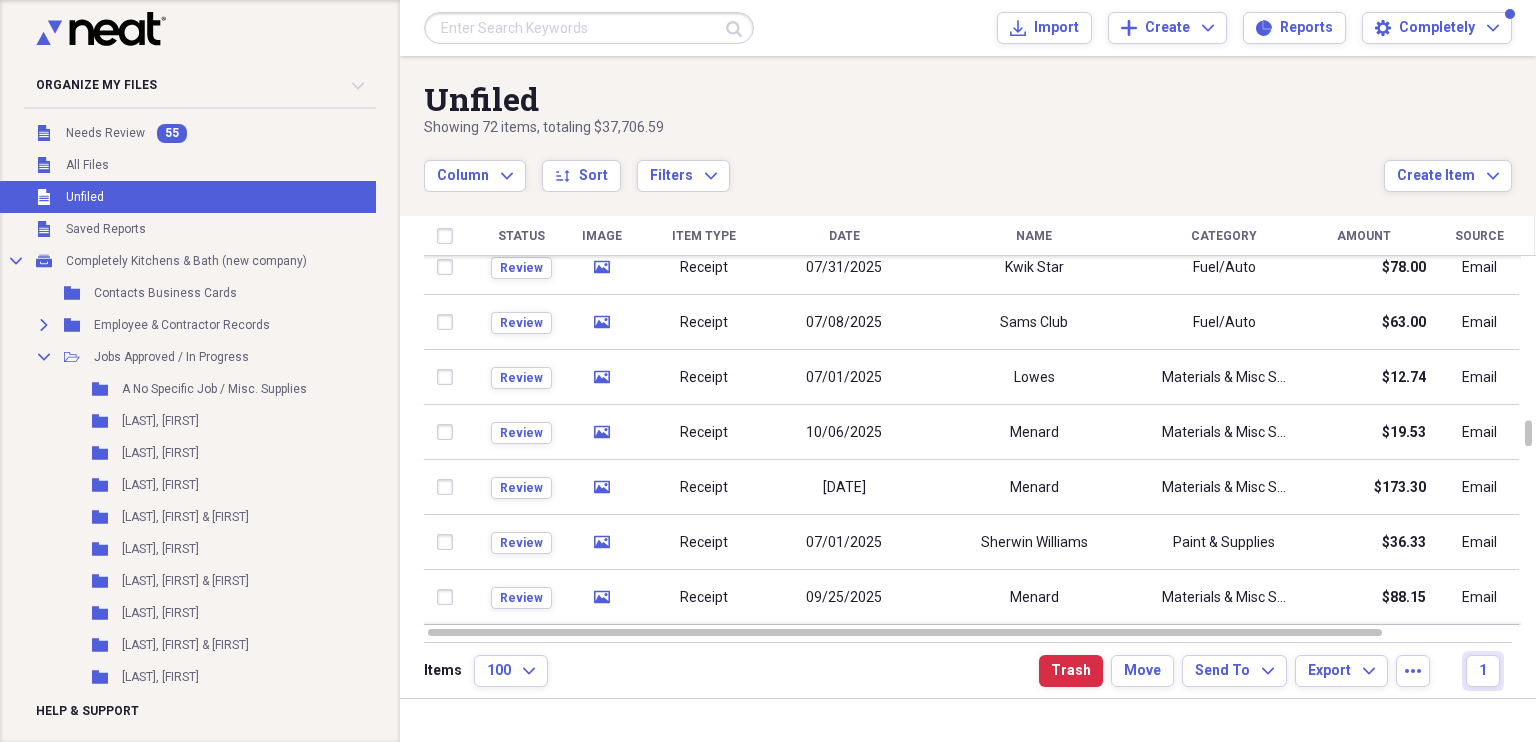 checkbox on "false" 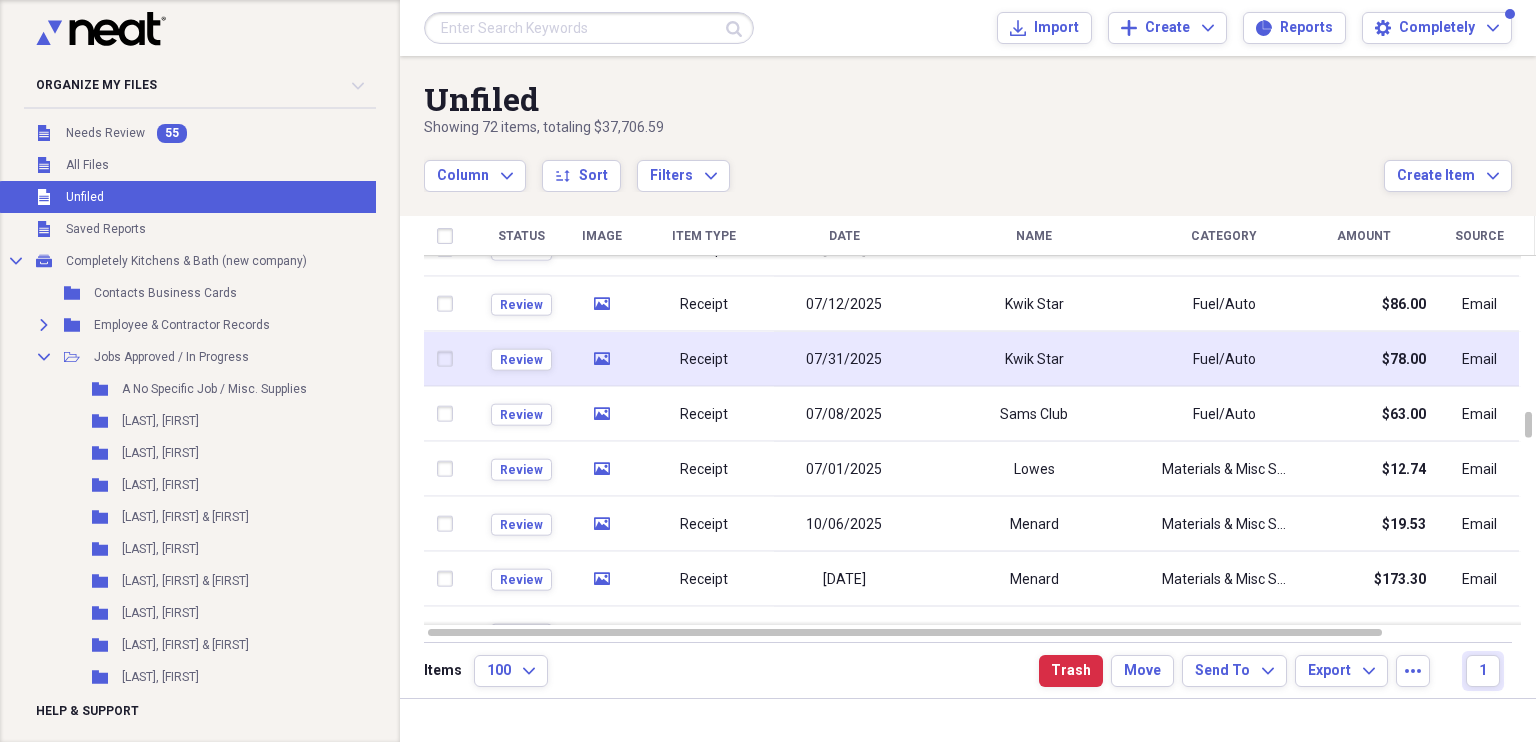 click at bounding box center [449, 359] 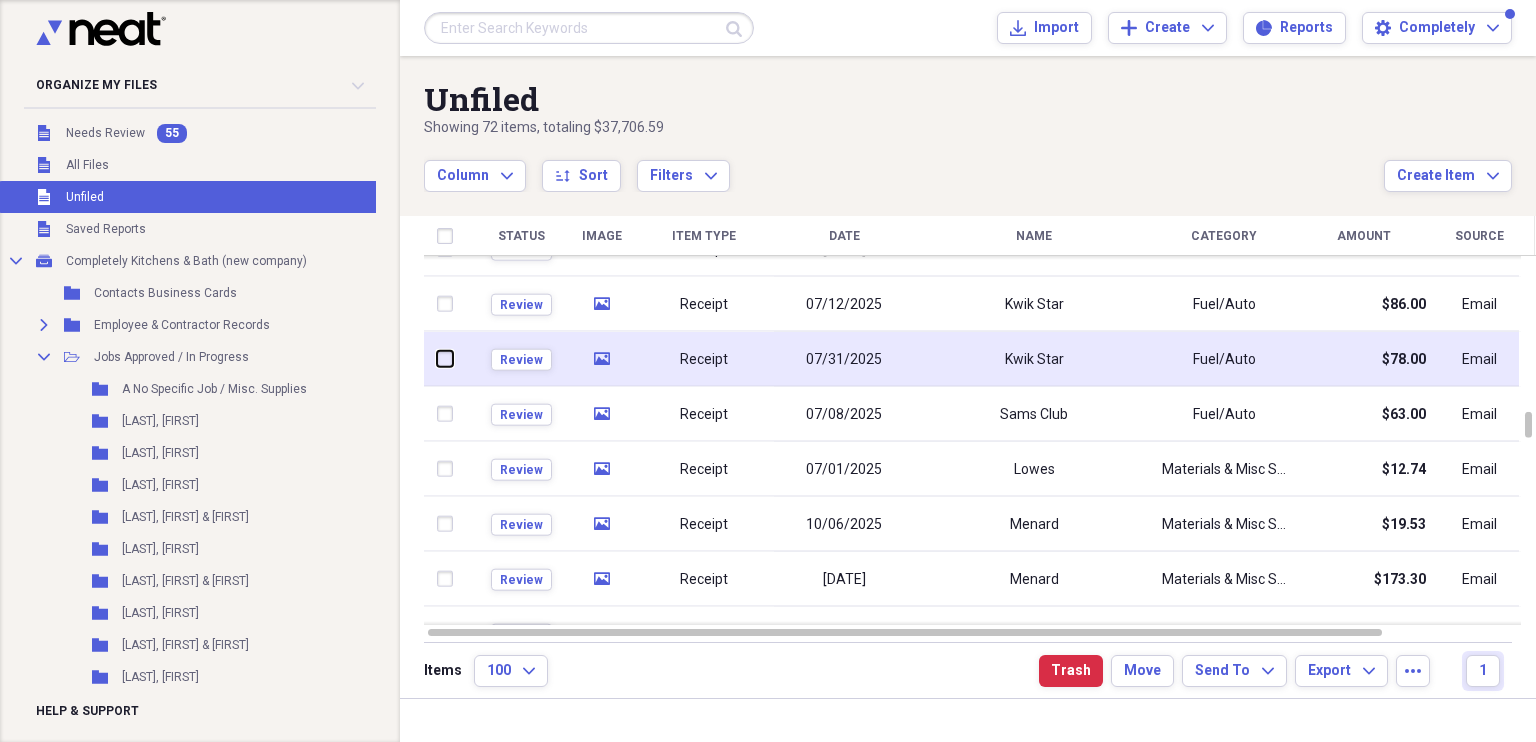 click at bounding box center (437, 359) 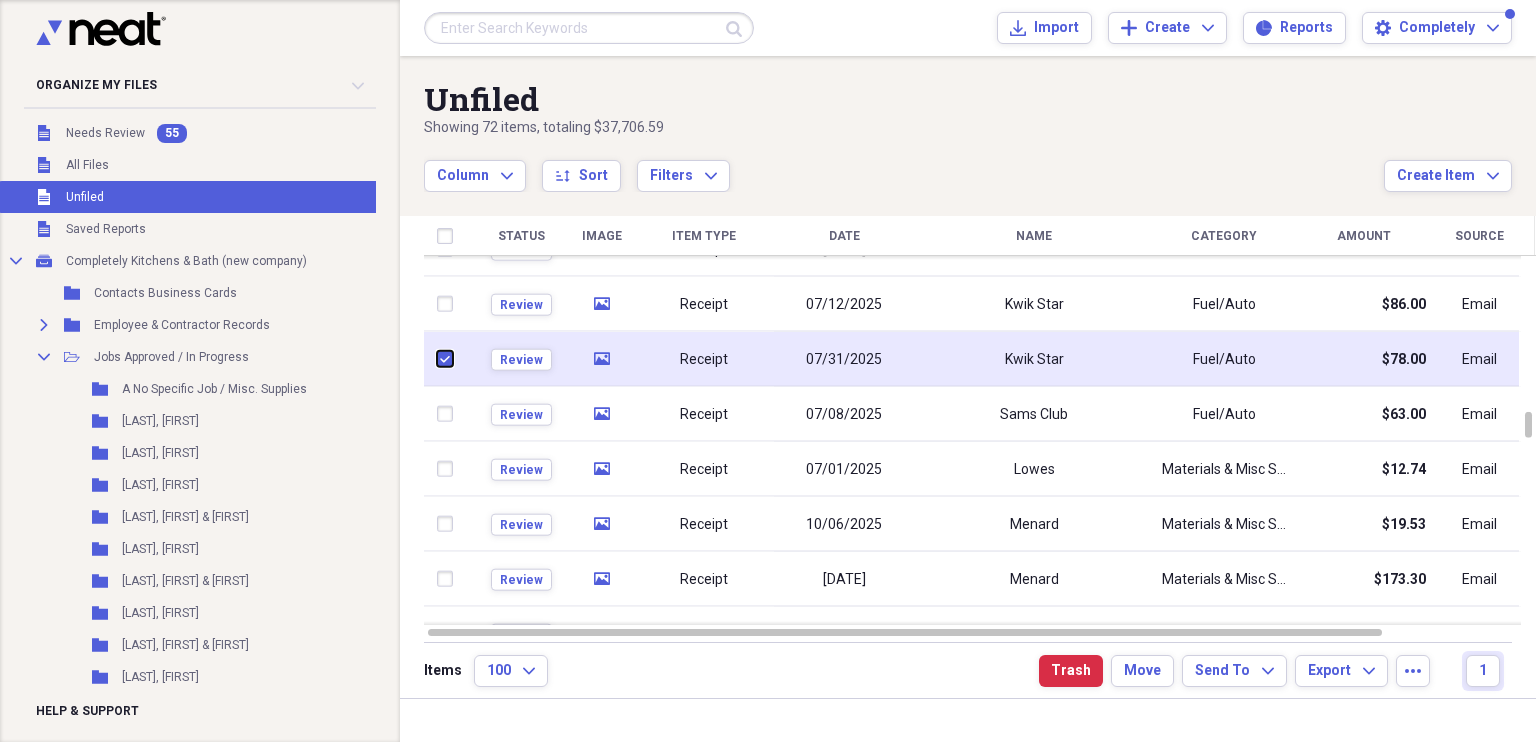 checkbox on "true" 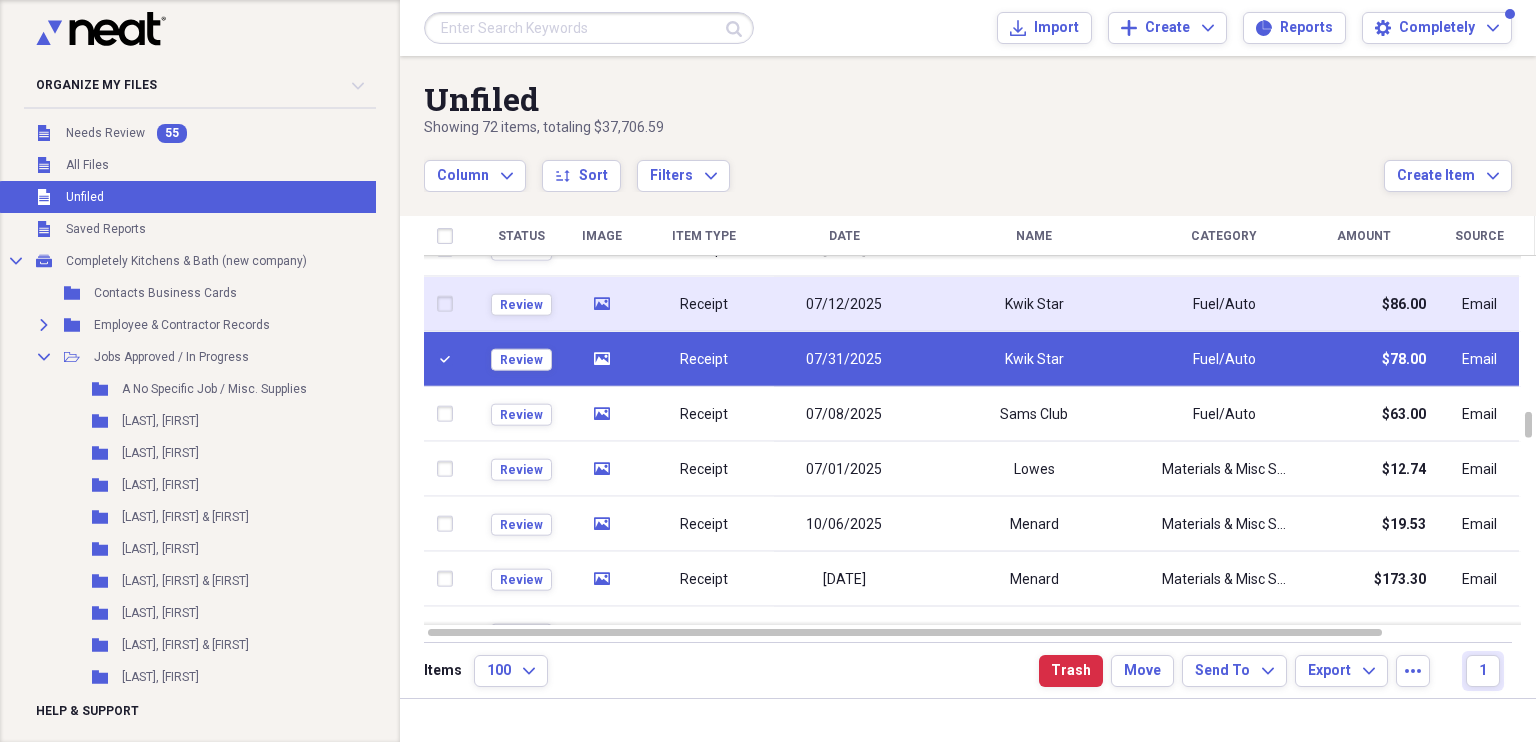 click at bounding box center [449, 304] 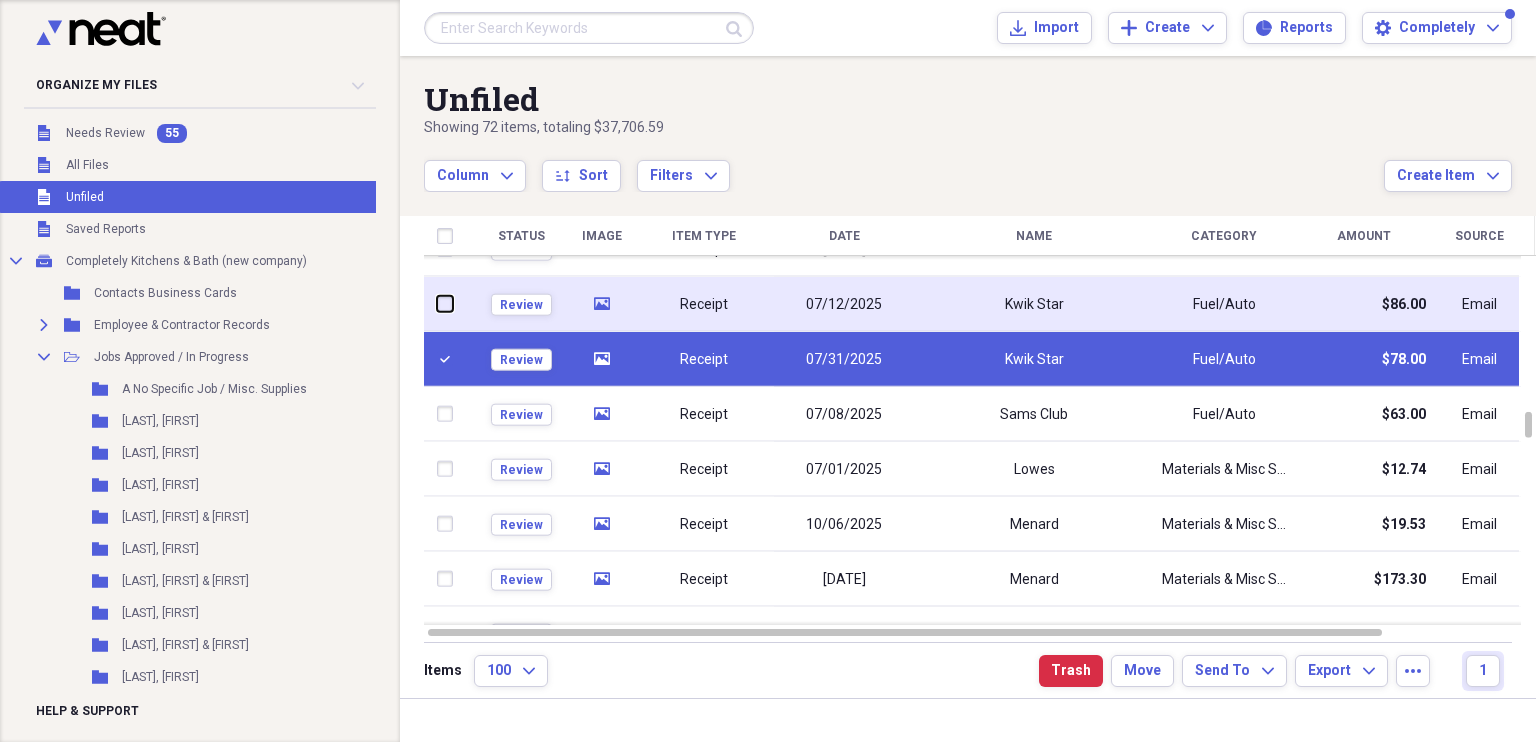 click at bounding box center (437, 304) 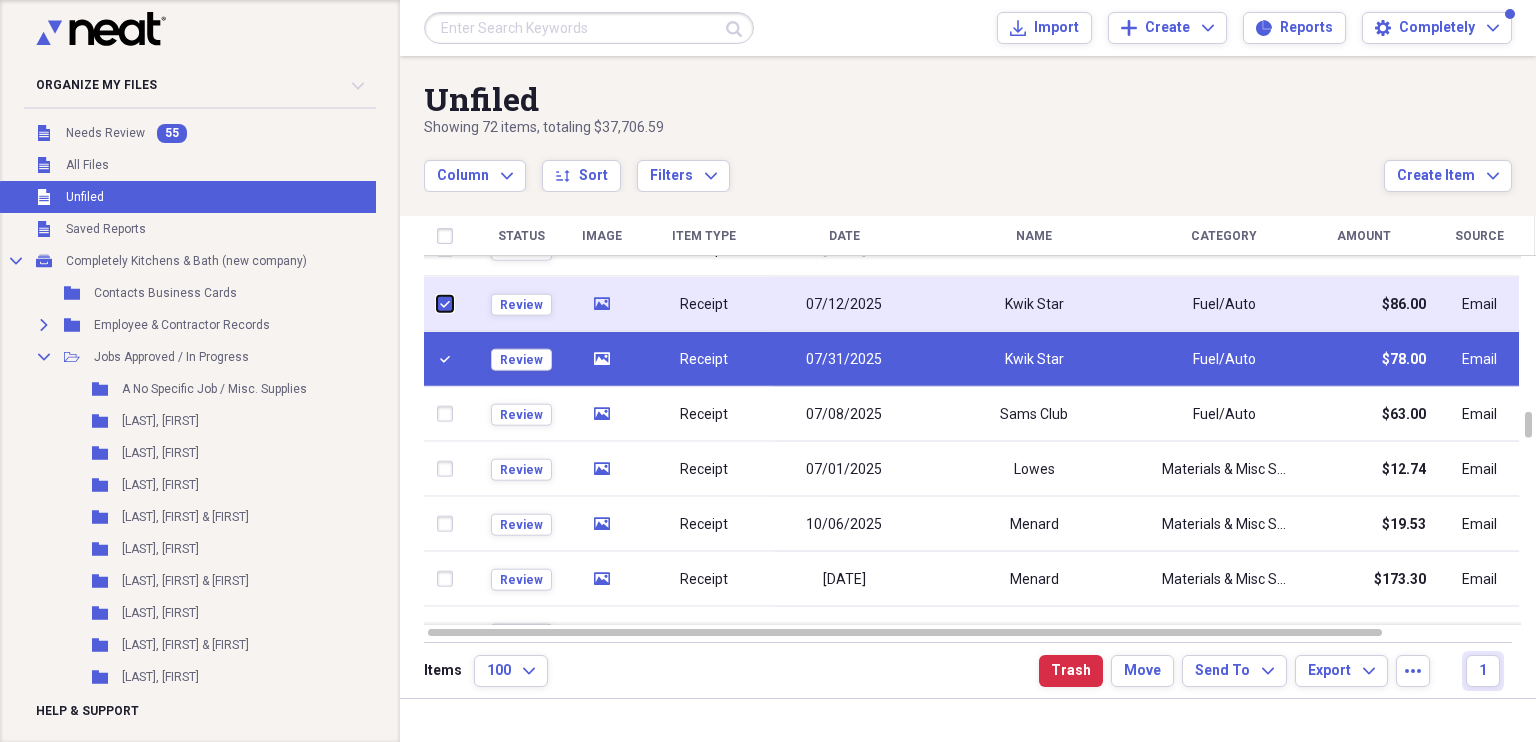 checkbox on "true" 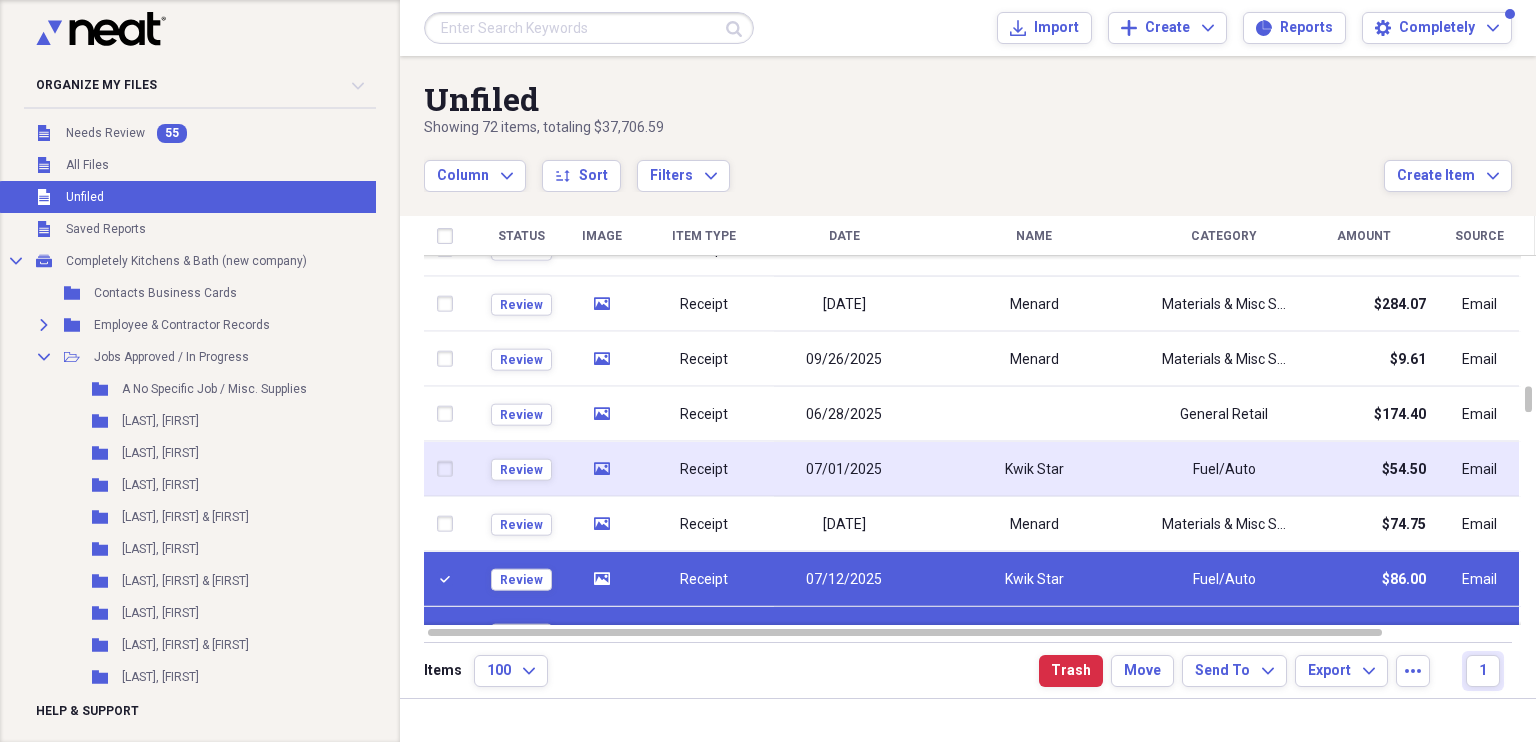 click at bounding box center [449, 469] 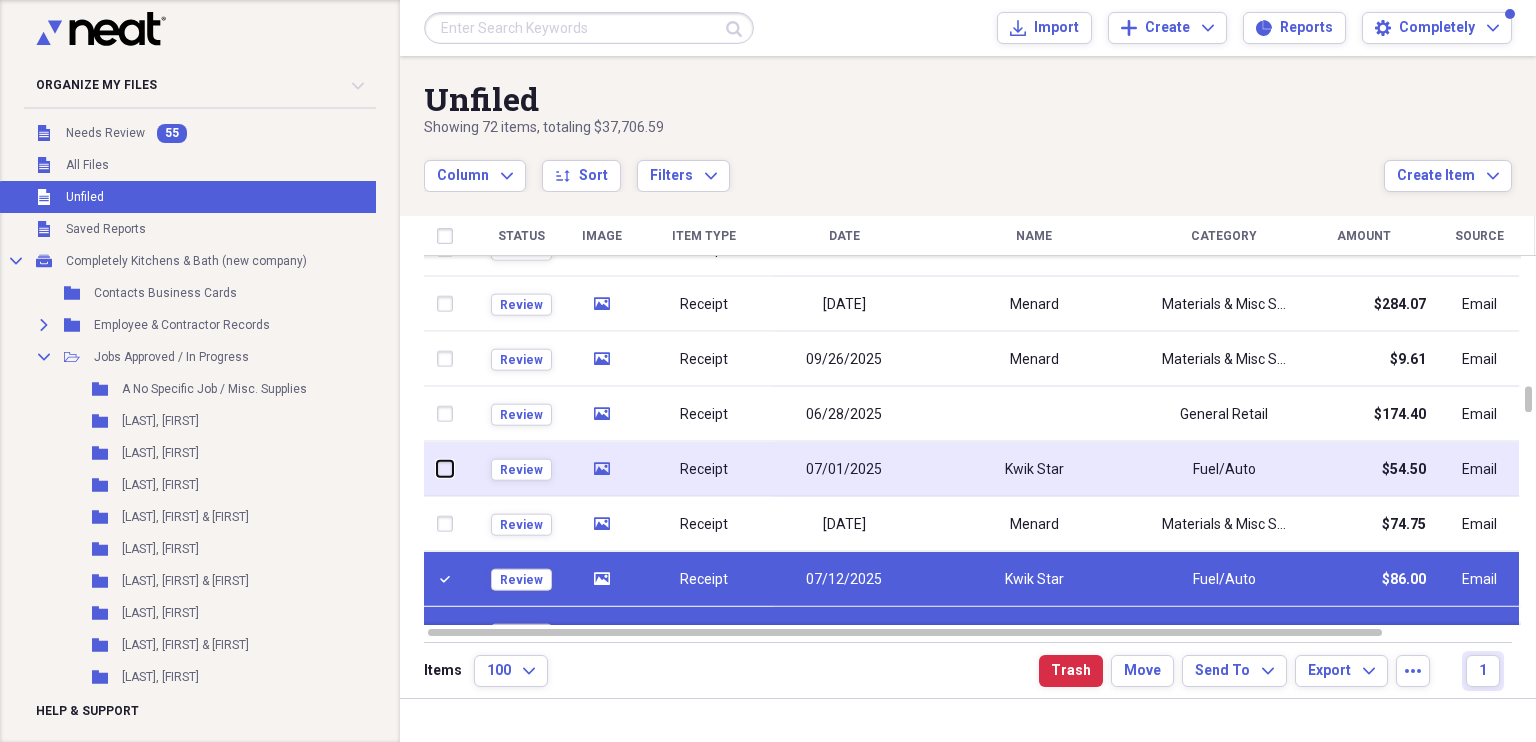 click at bounding box center (437, 469) 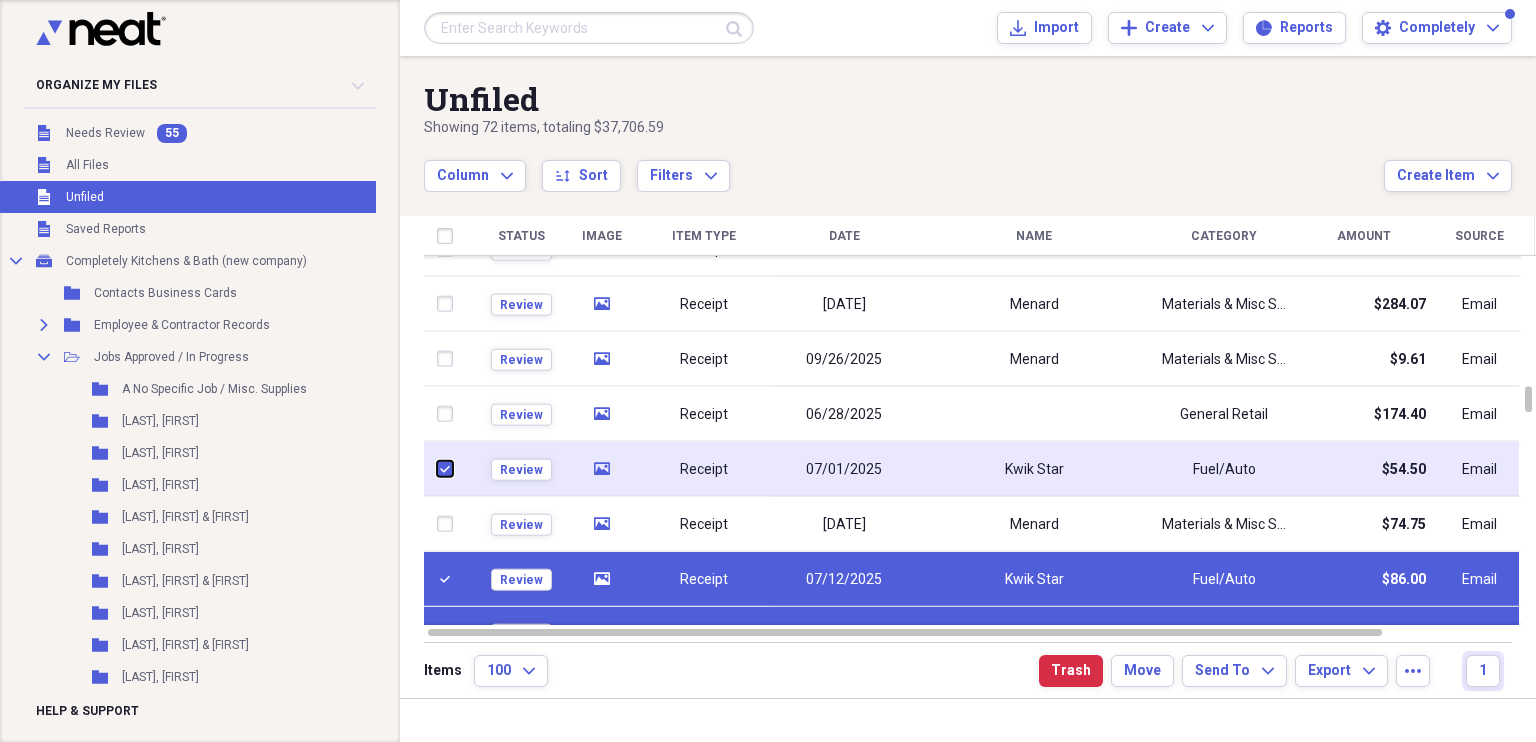 checkbox on "true" 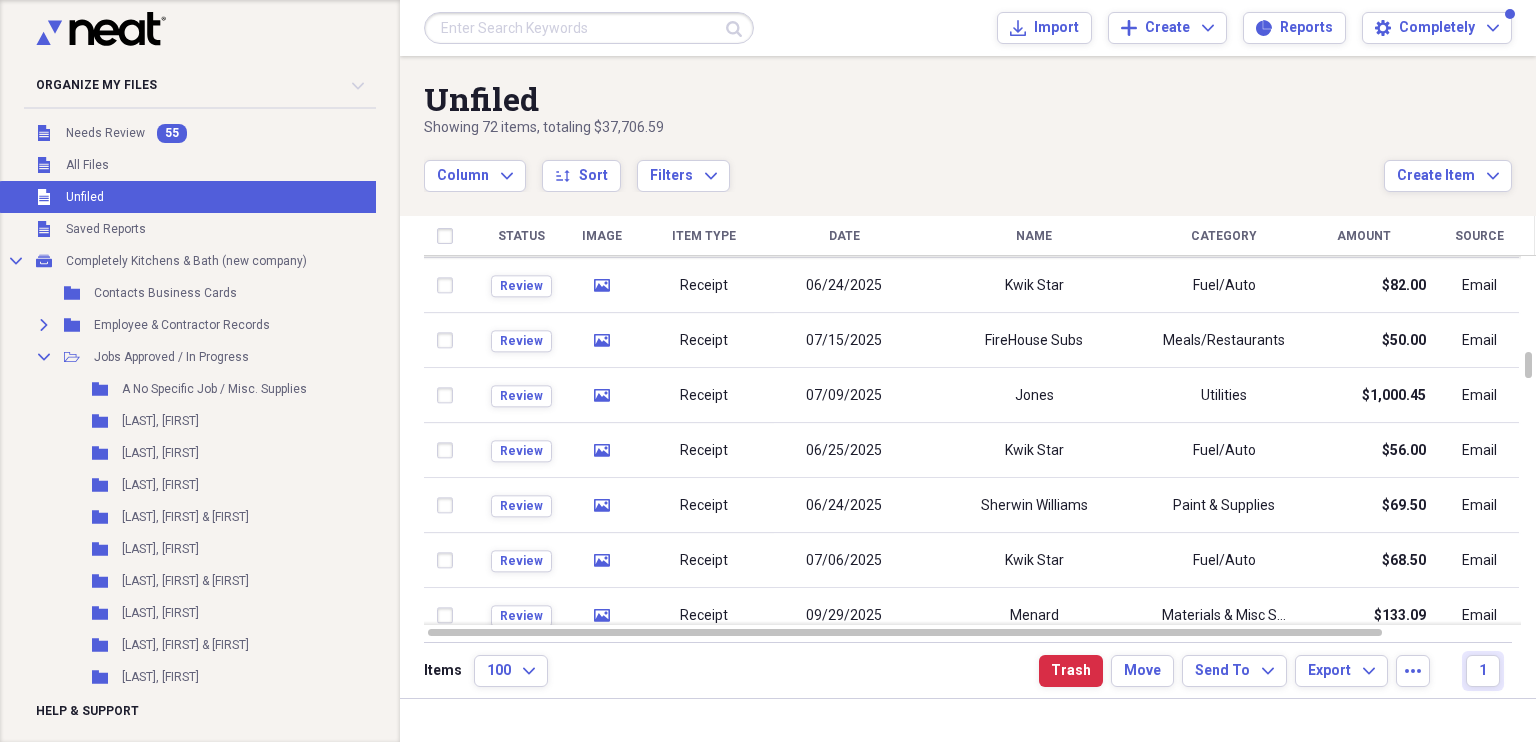 checkbox on "false" 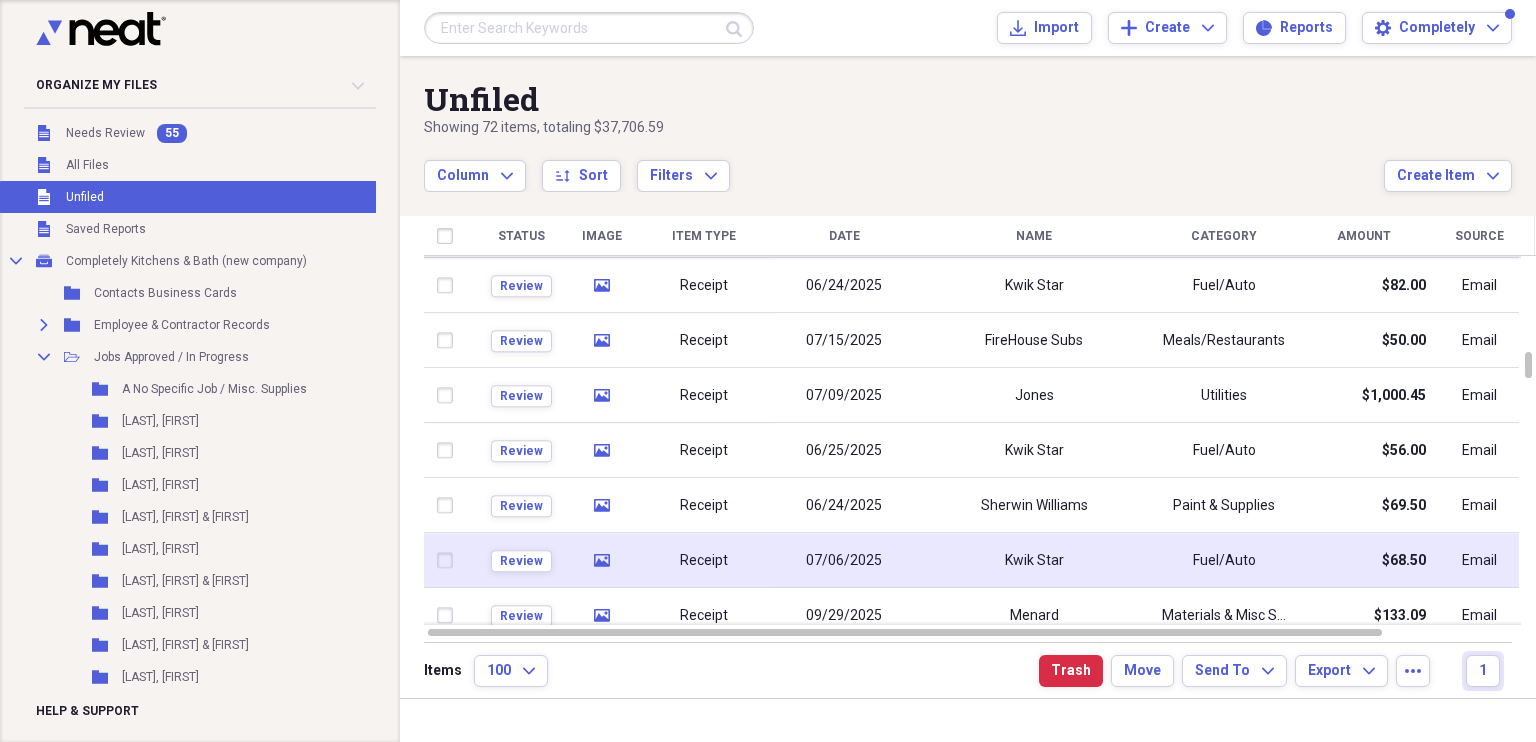 click at bounding box center (449, 561) 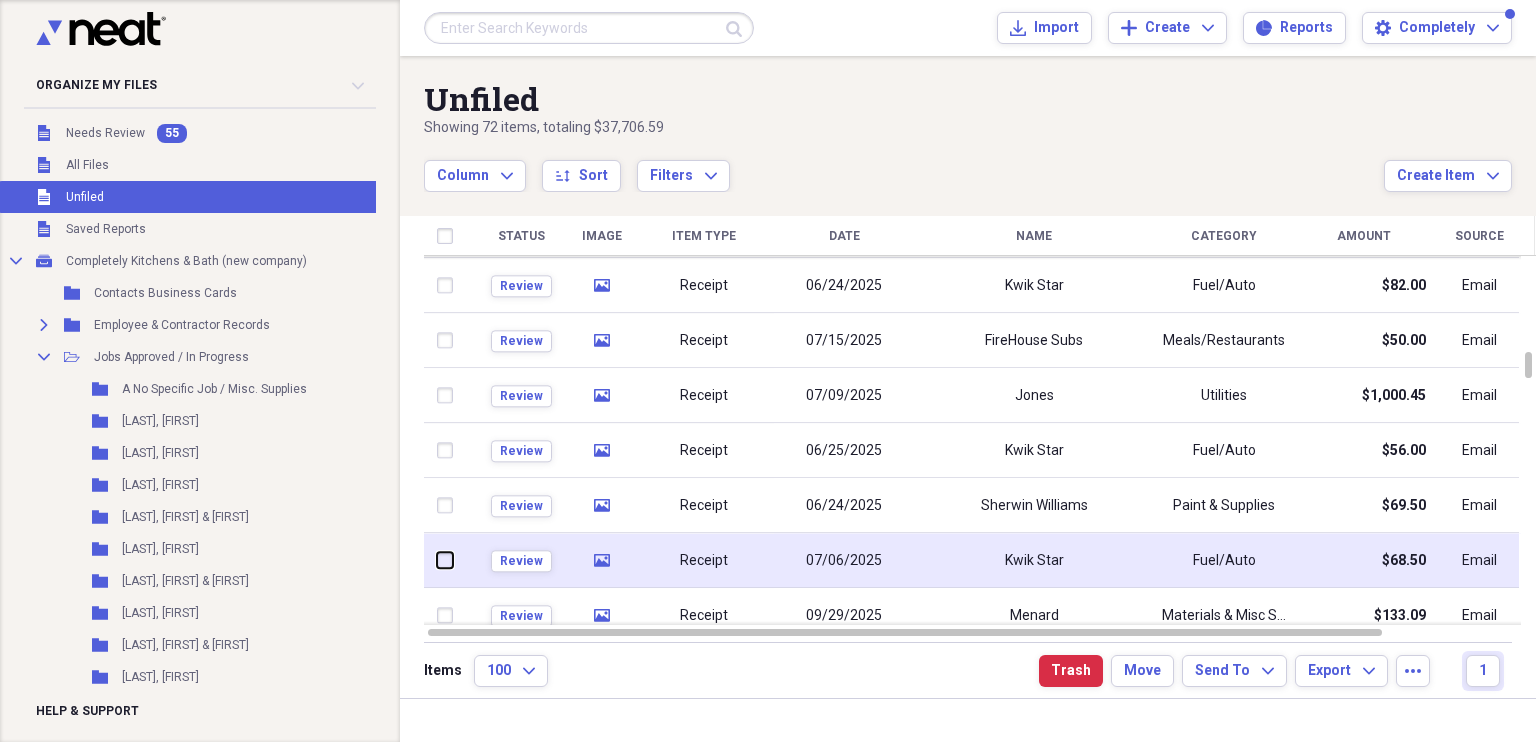 click at bounding box center (437, 560) 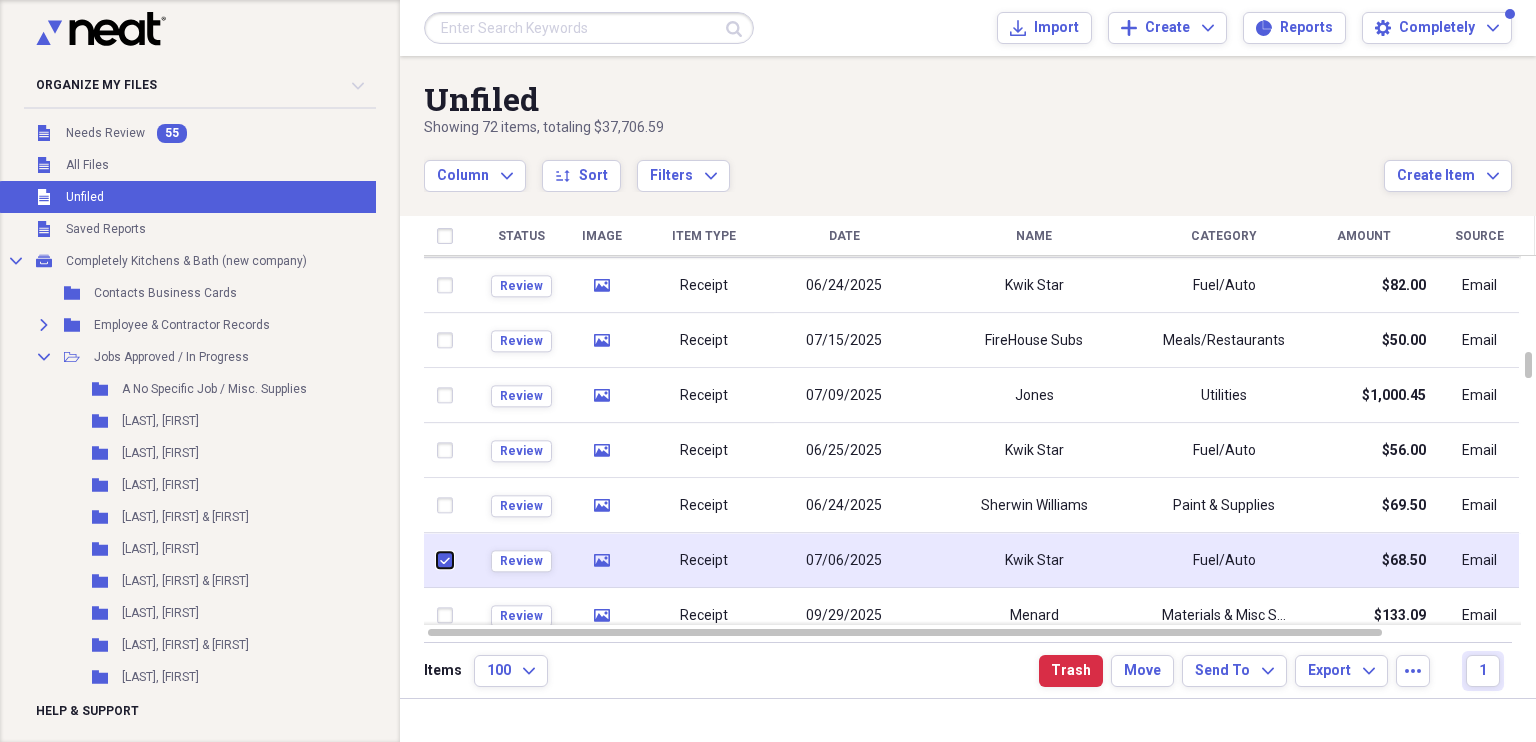 checkbox on "true" 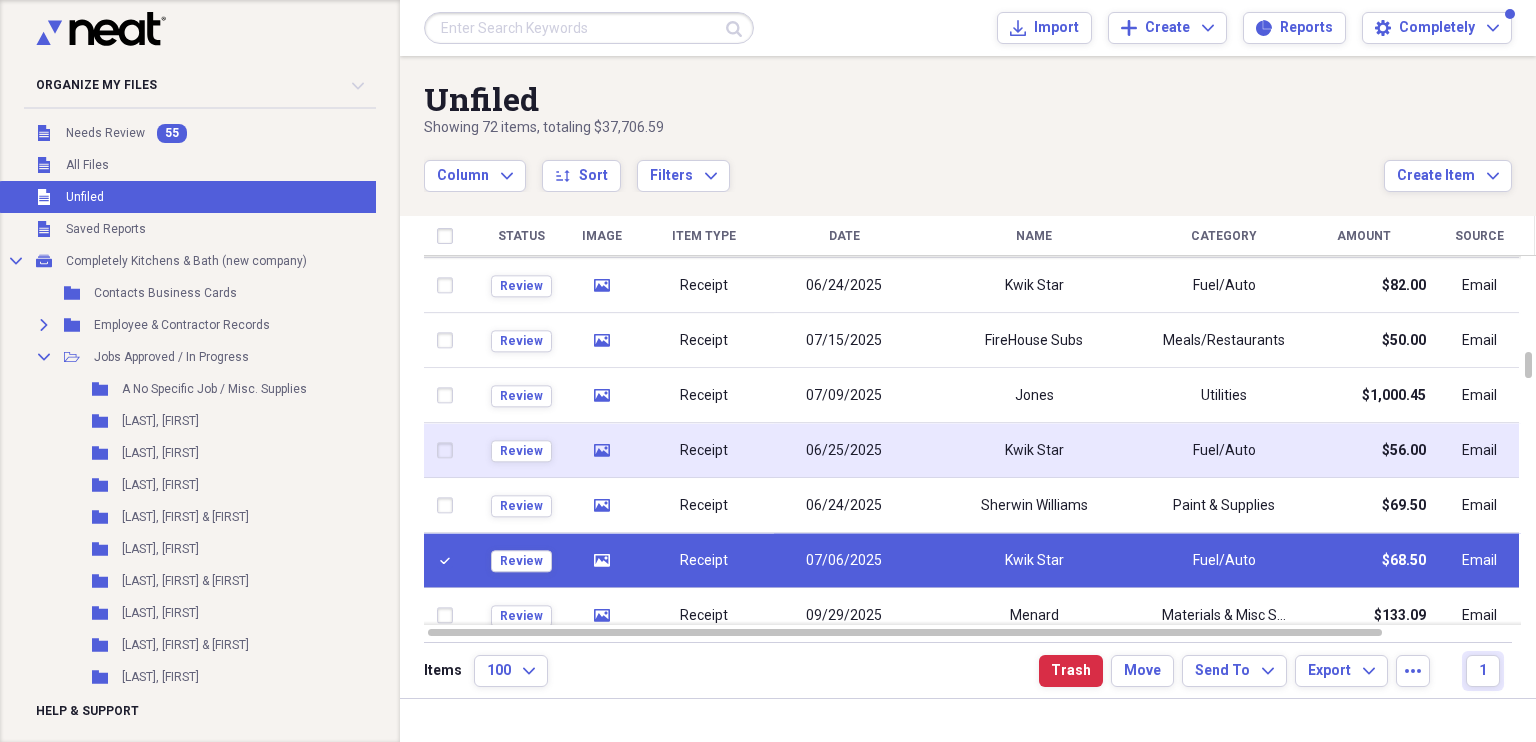click at bounding box center (449, 451) 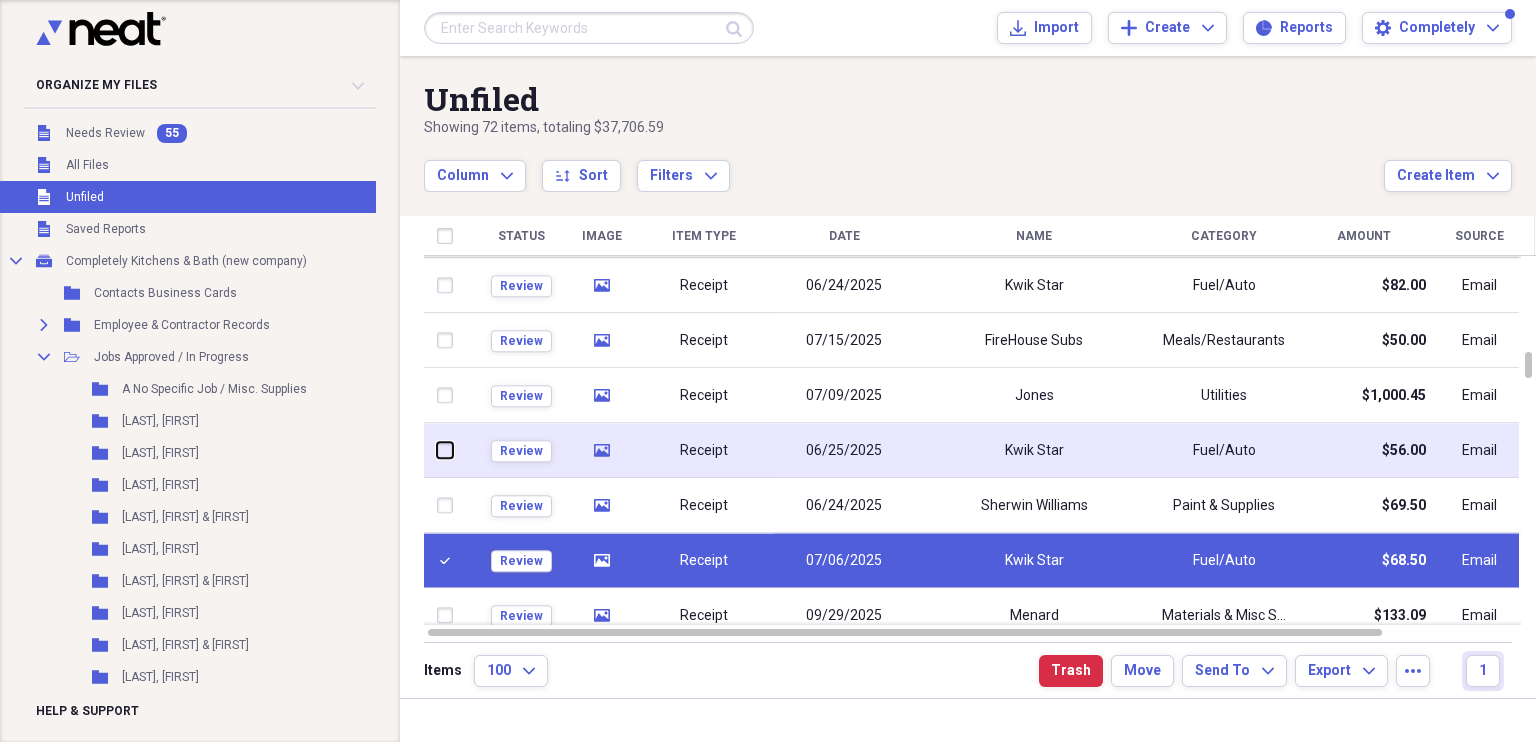 click at bounding box center (437, 450) 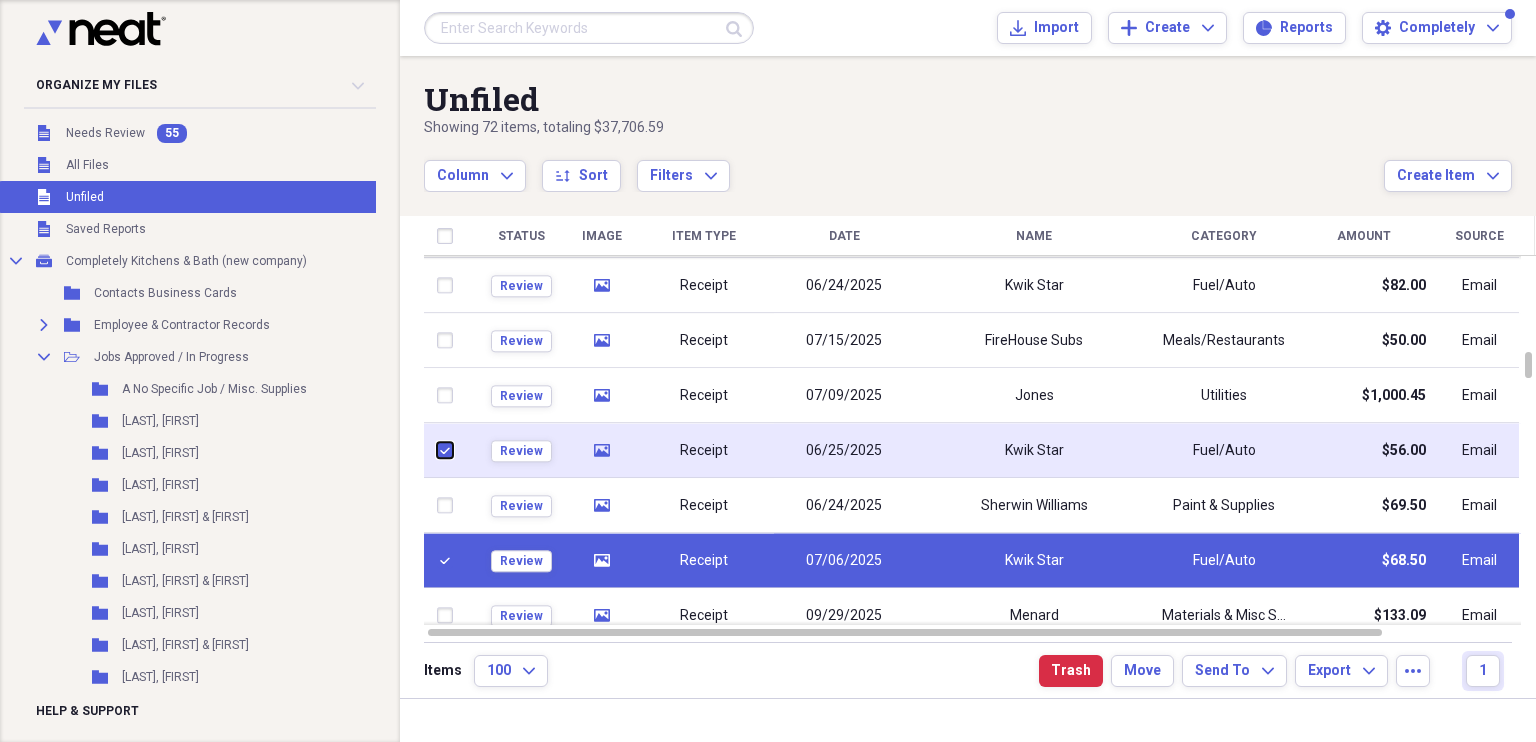 checkbox on "true" 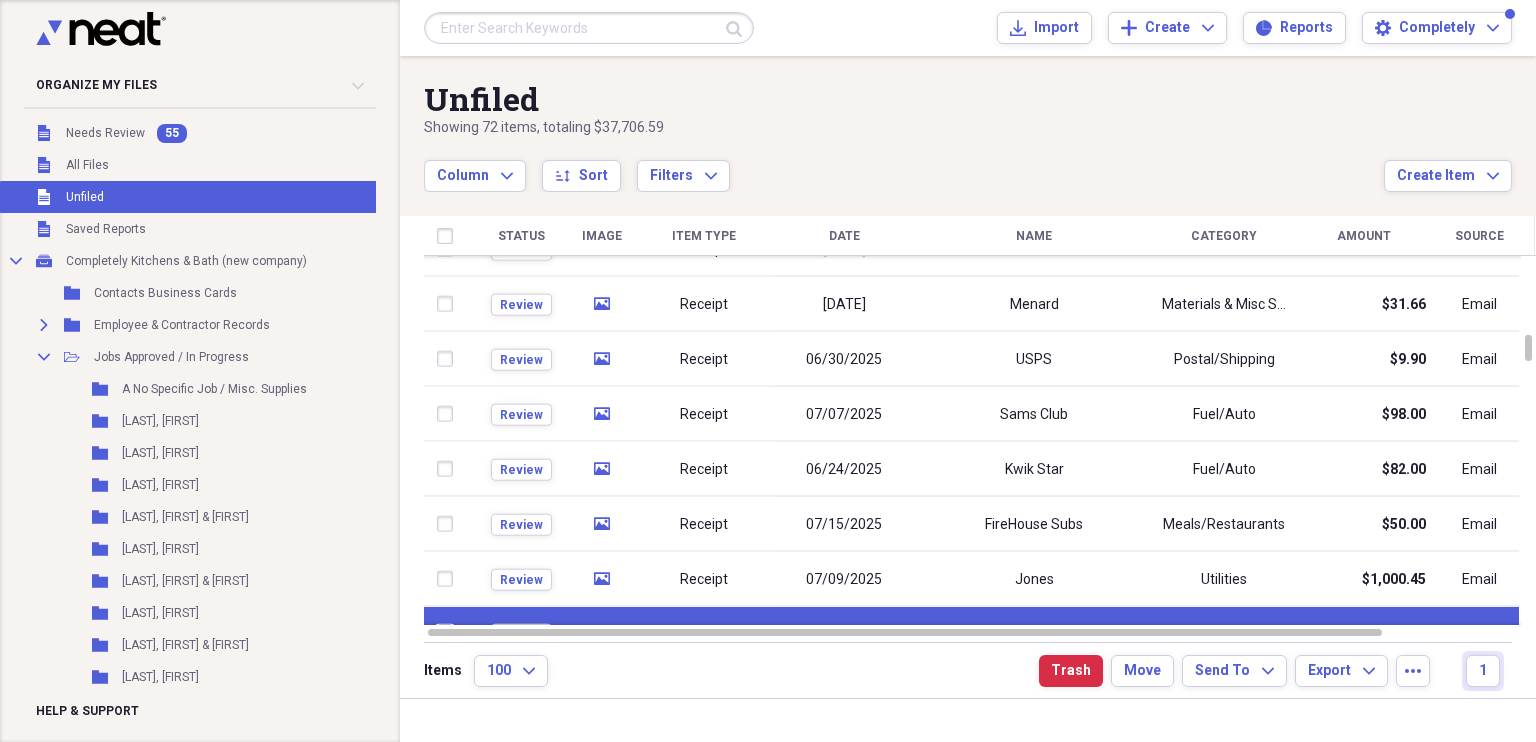 checkbox on "false" 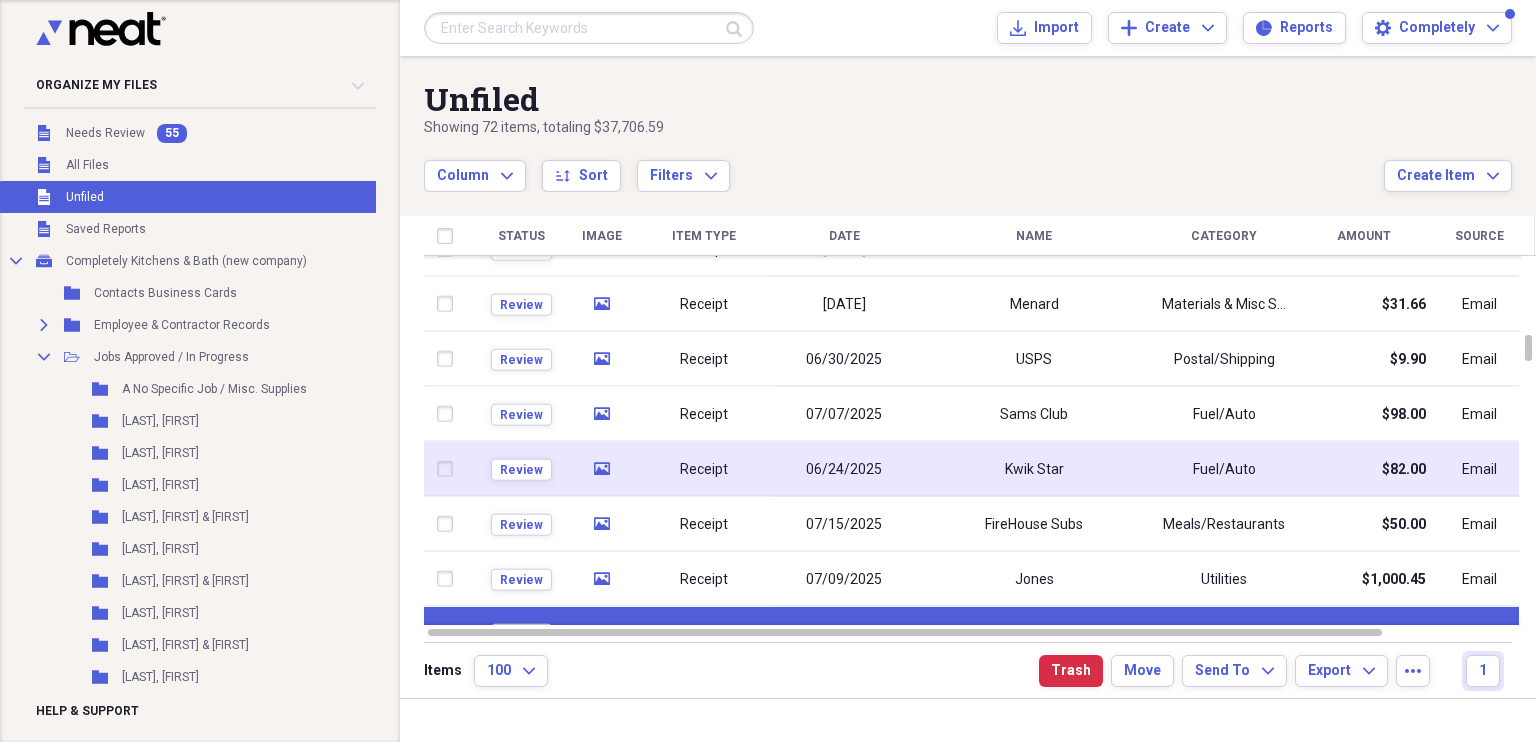 click at bounding box center (449, 469) 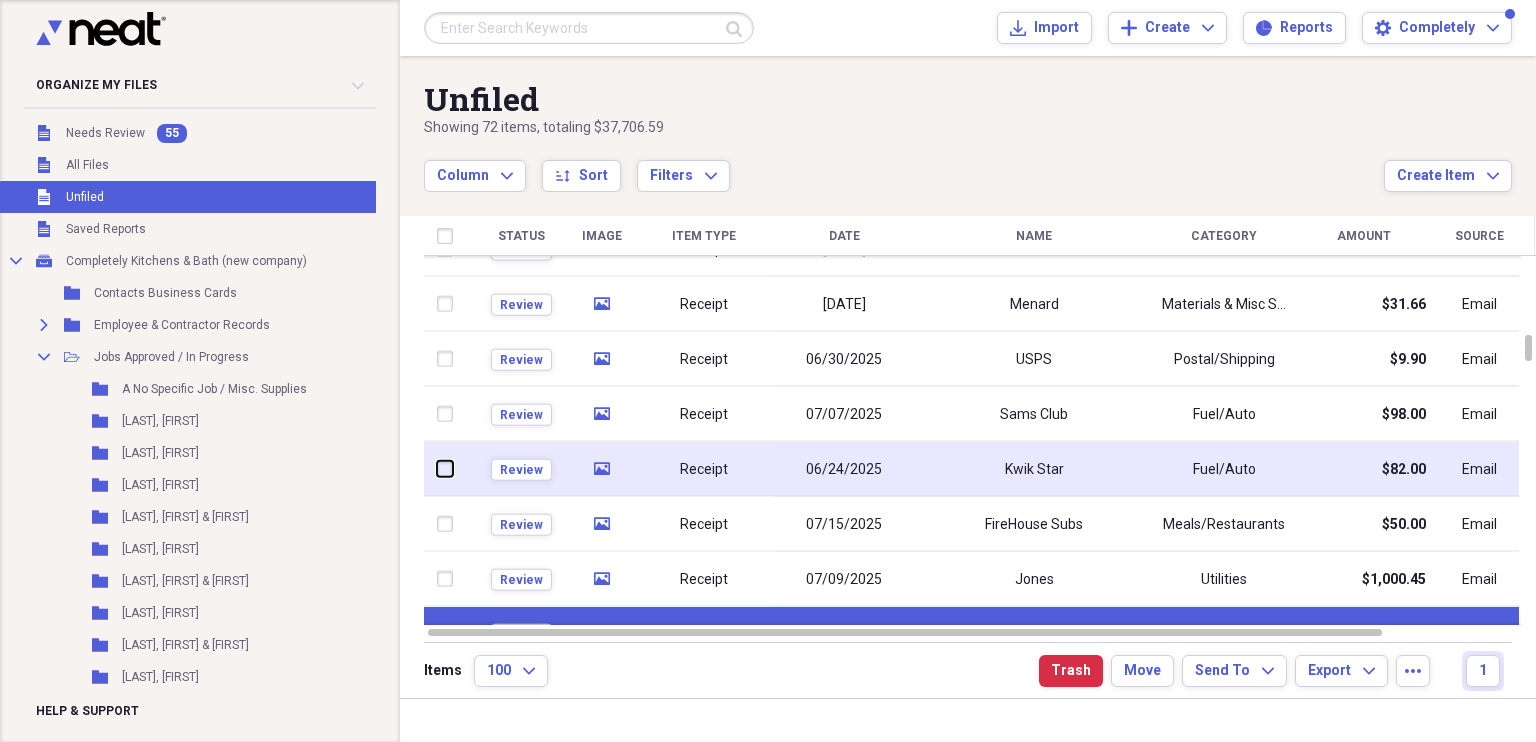 click at bounding box center (437, 469) 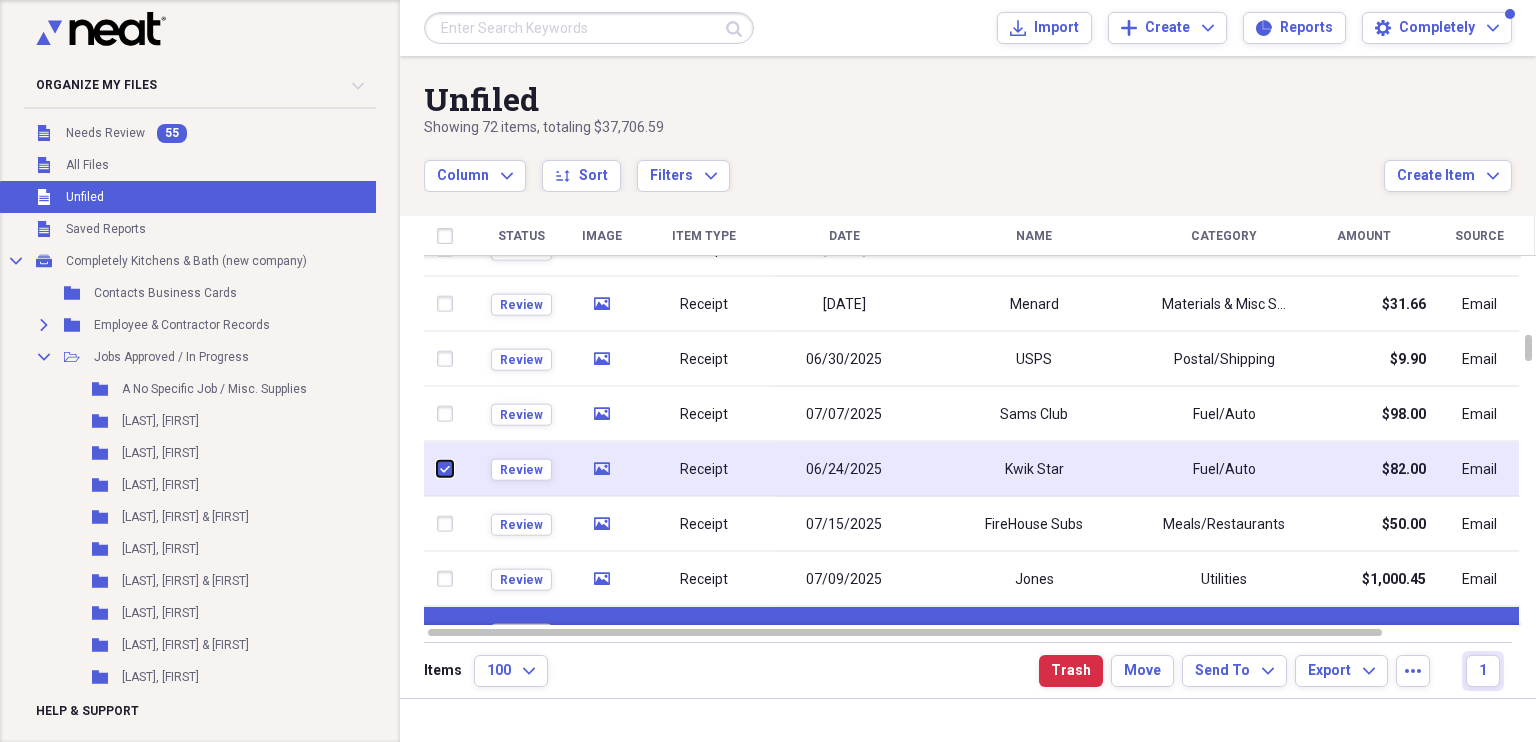 checkbox on "true" 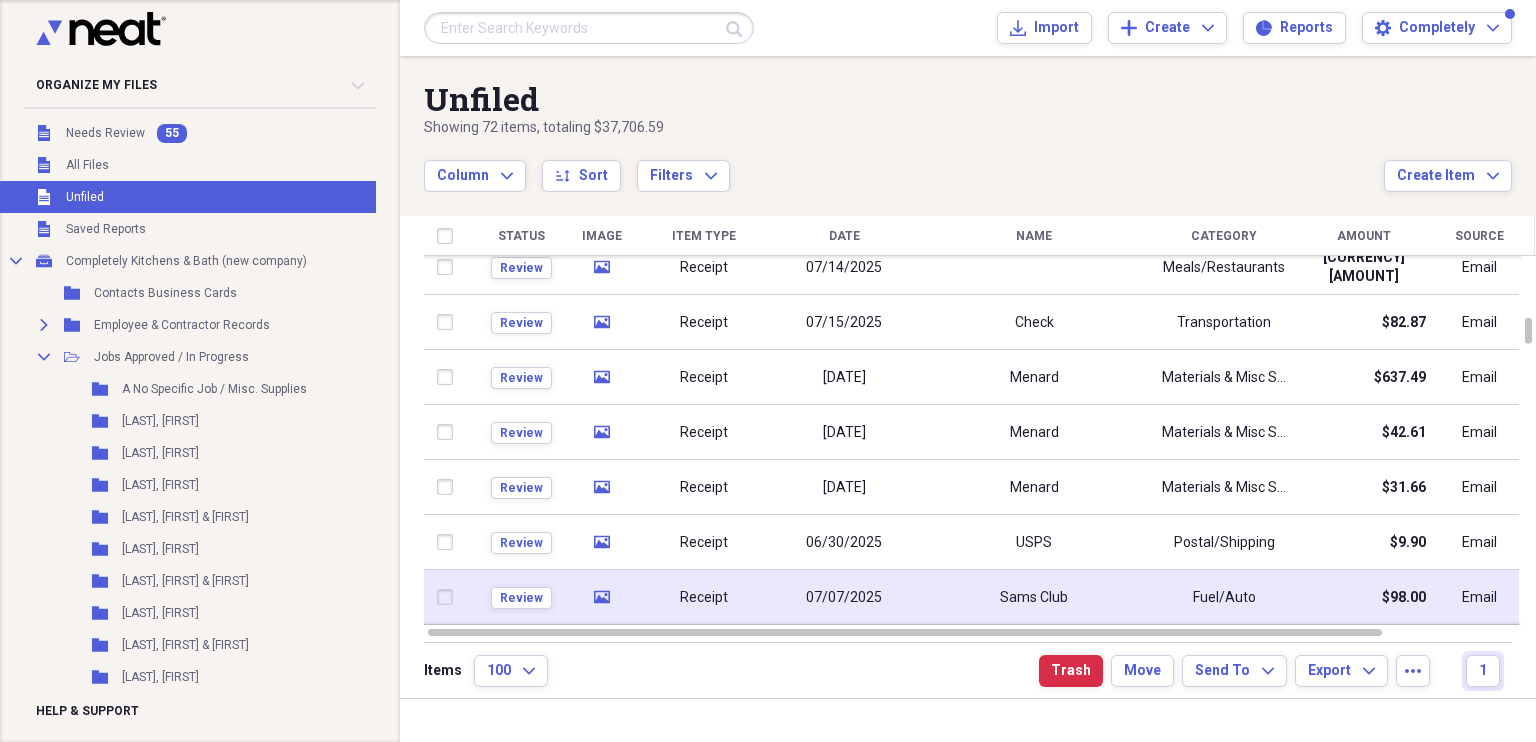 checkbox on "false" 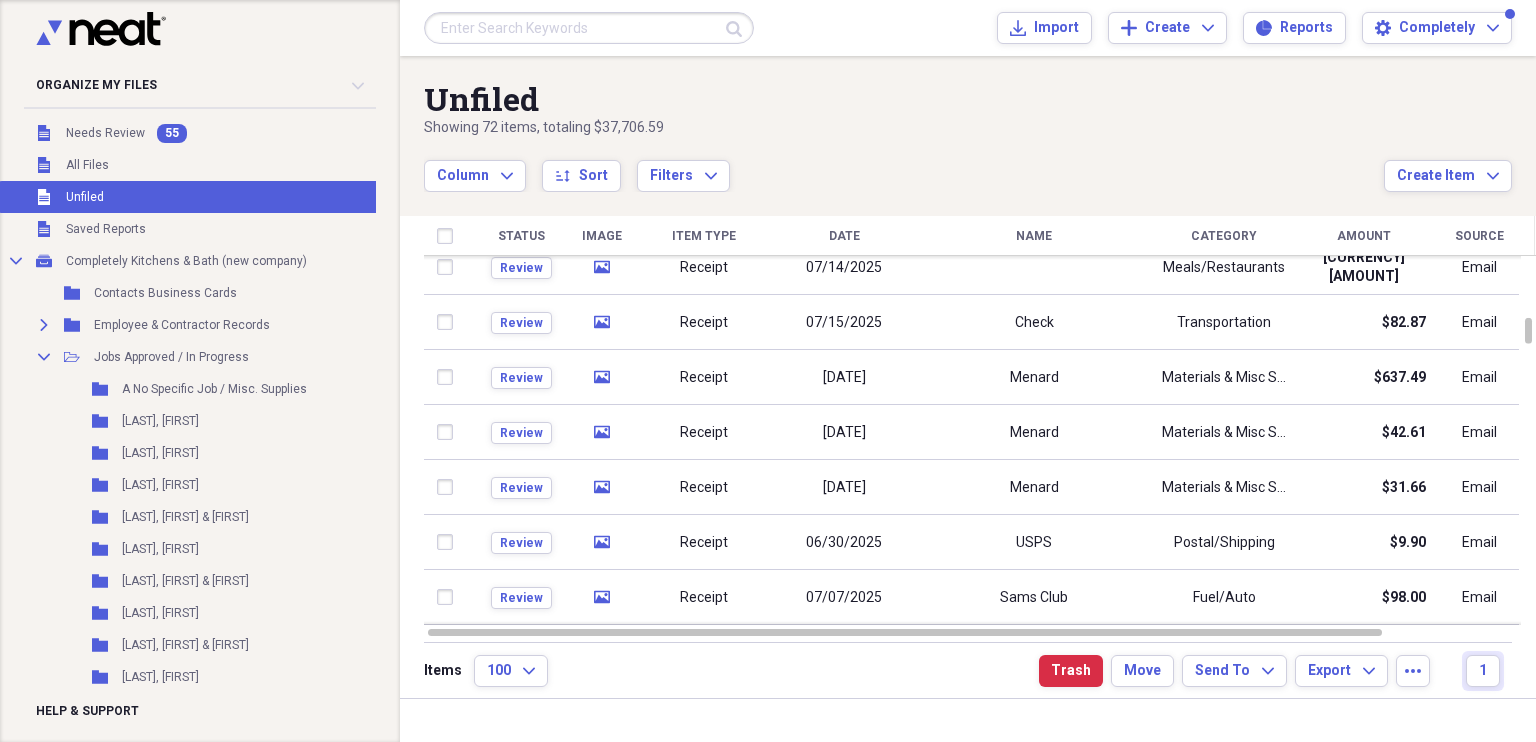 scroll, scrollTop: 0, scrollLeft: 0, axis: both 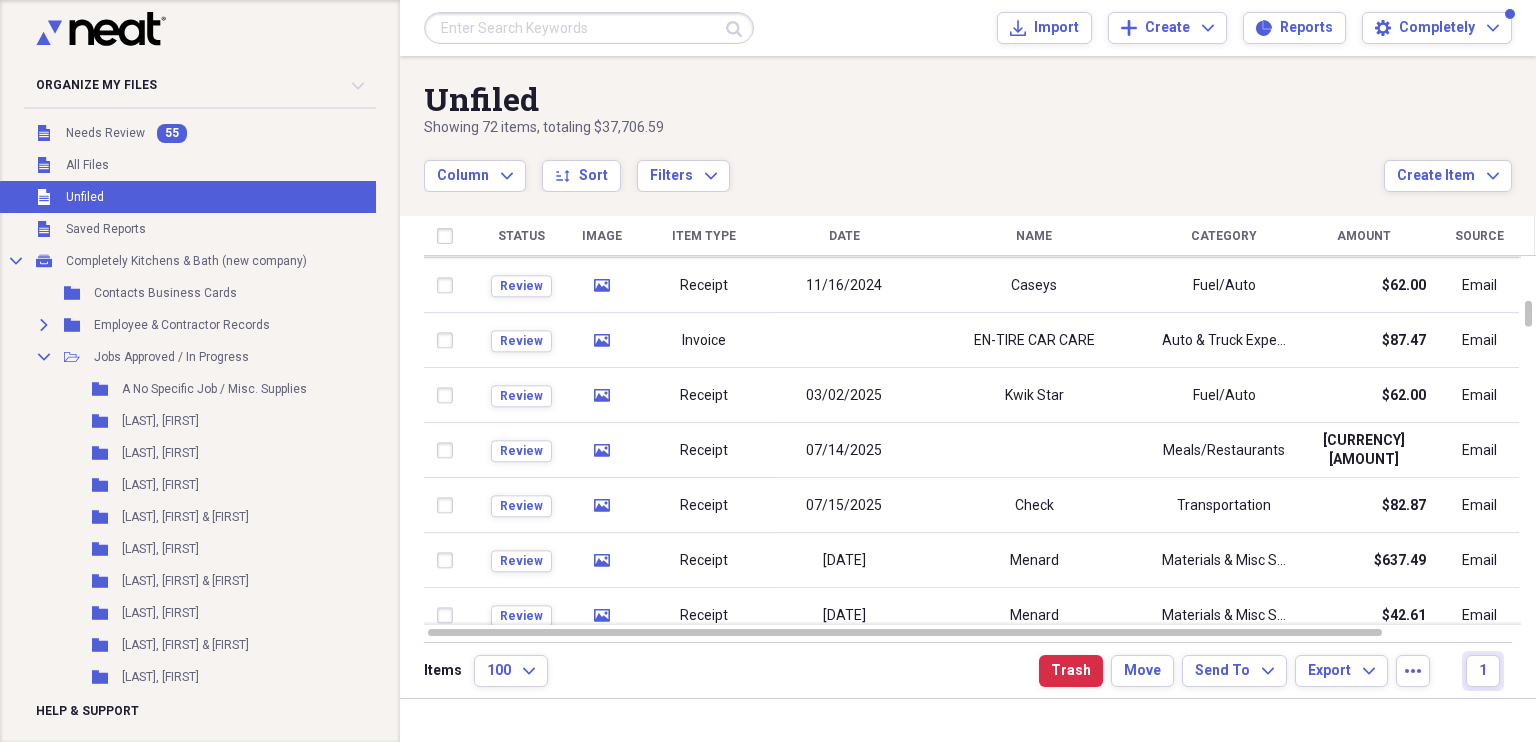 checkbox on "false" 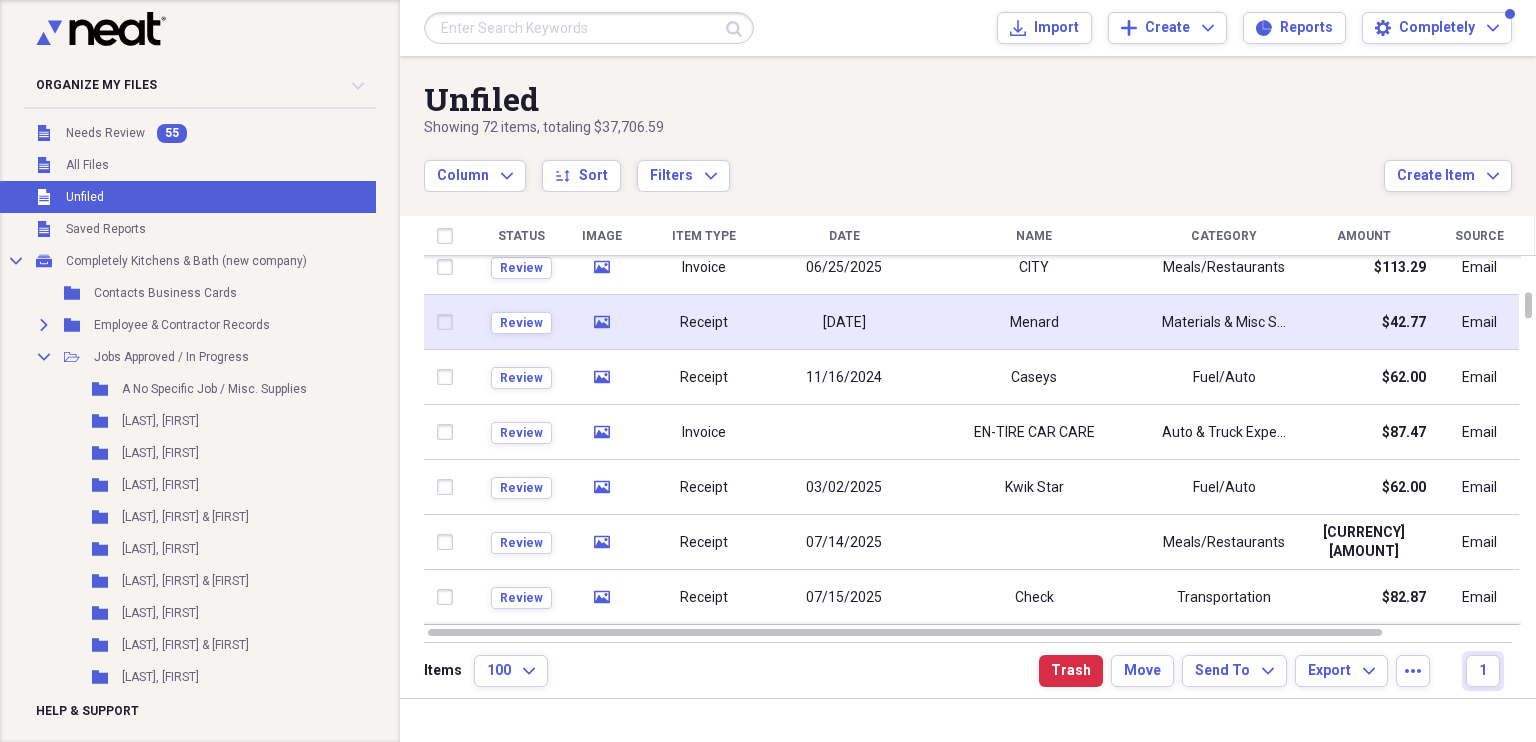 checkbox on "false" 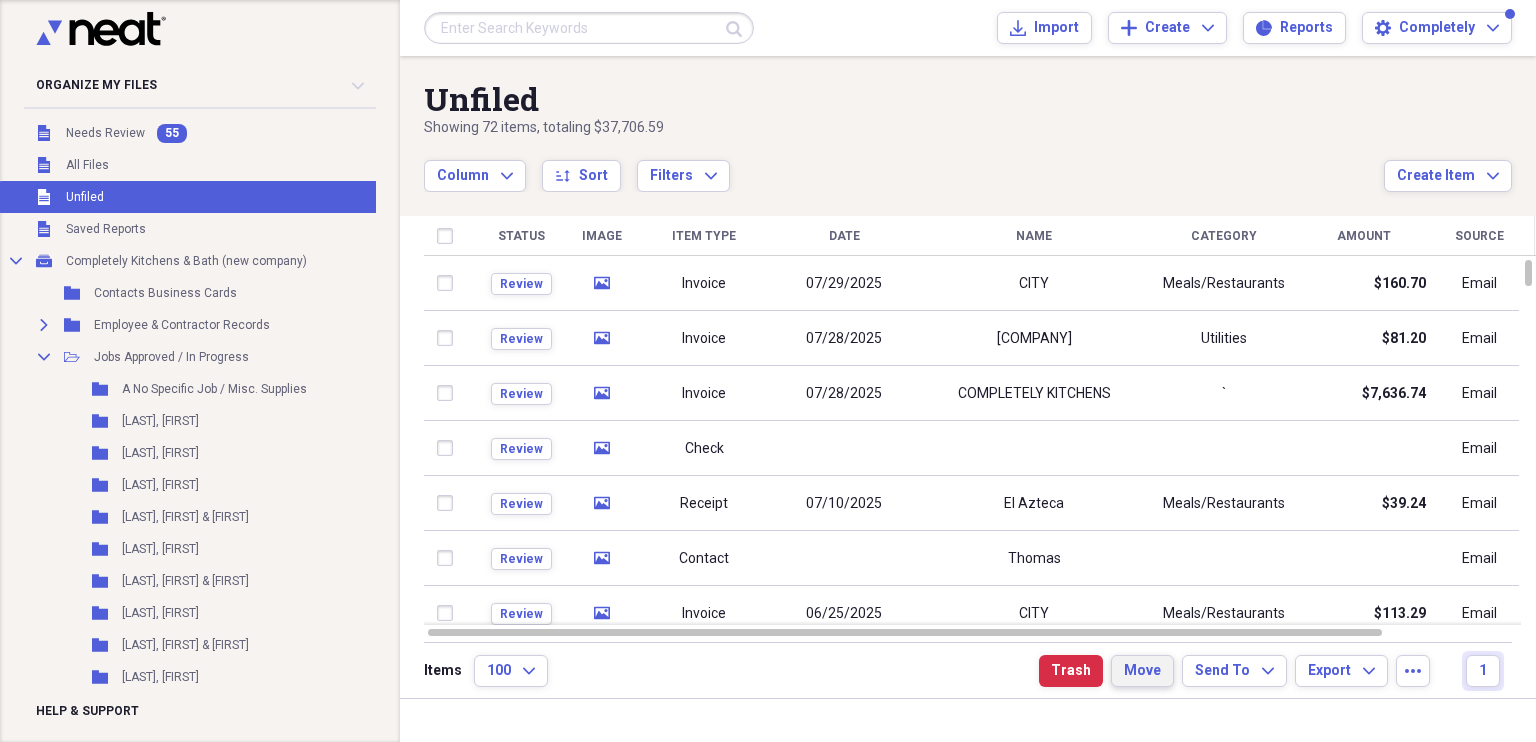 click on "Move" at bounding box center [1142, 671] 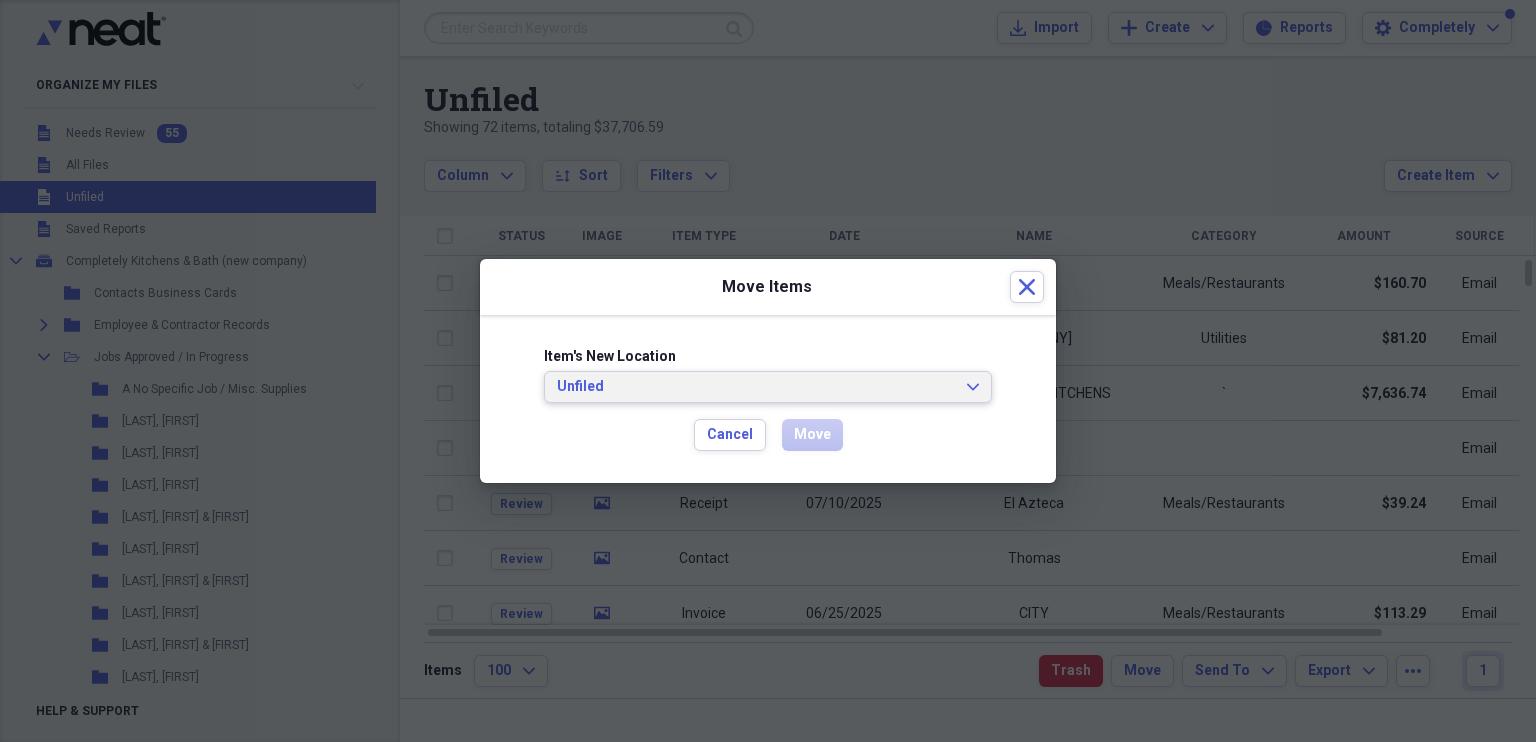 click on "Unfiled" at bounding box center [756, 387] 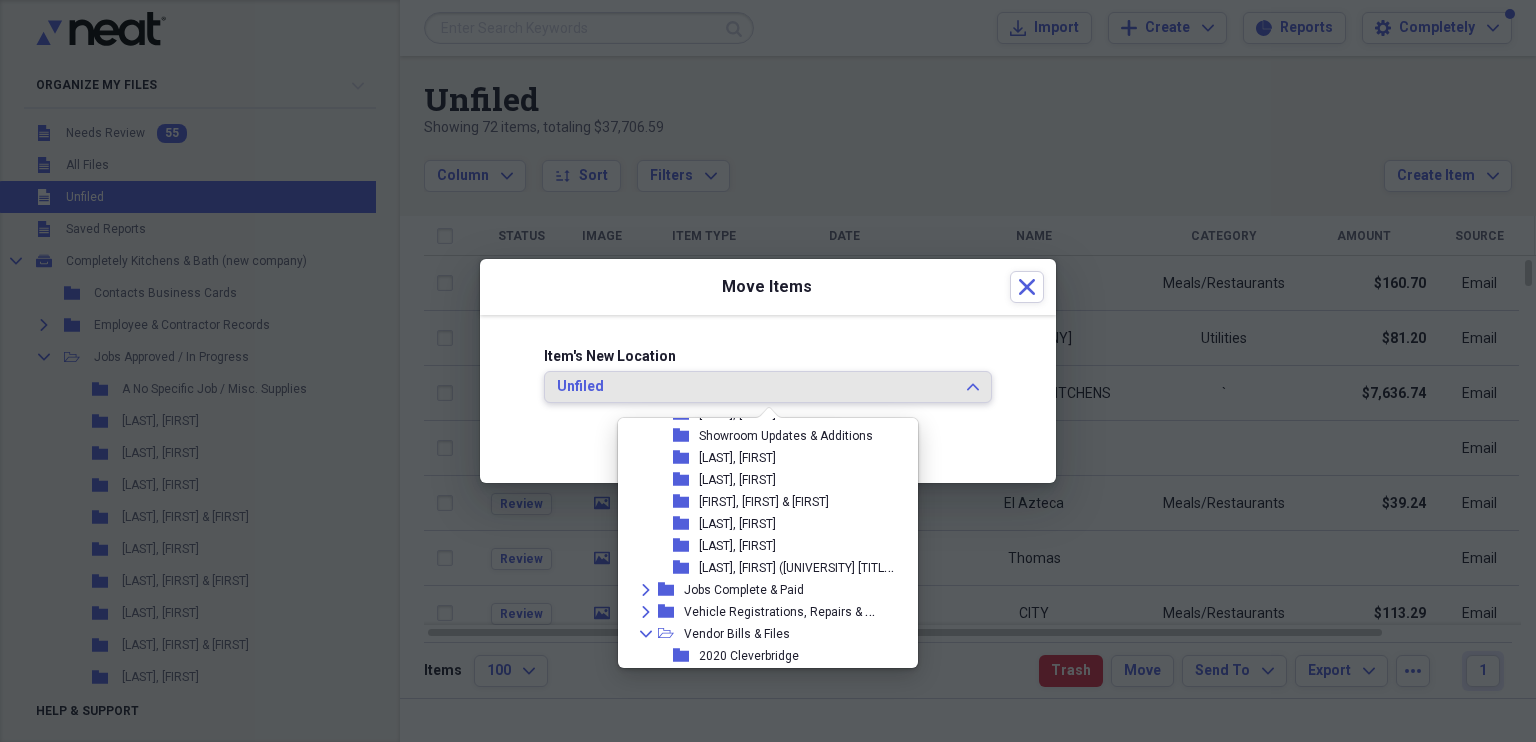 scroll, scrollTop: 916, scrollLeft: 0, axis: vertical 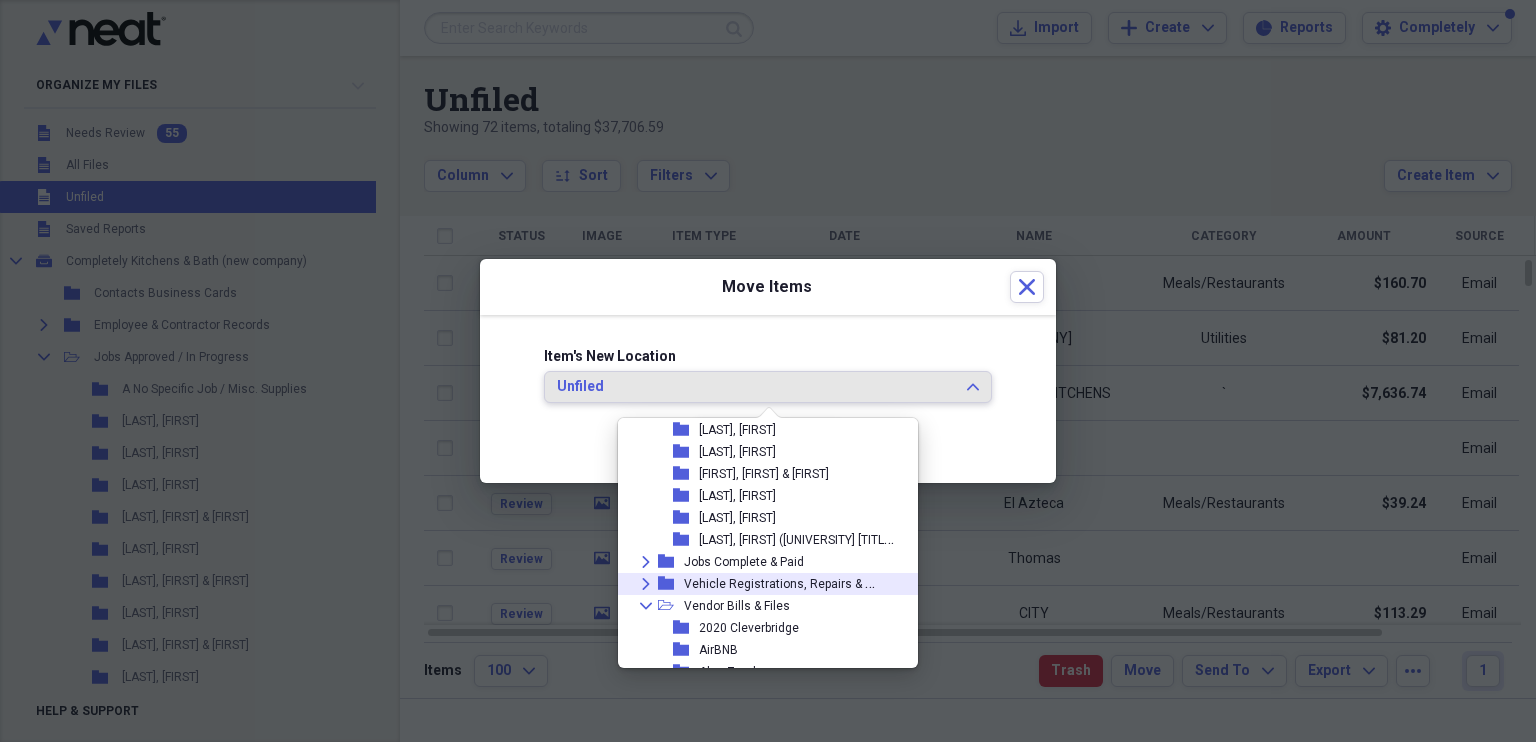 click on "Vehicle Registrations, Repairs & Fuel Receipts" at bounding box center [812, 582] 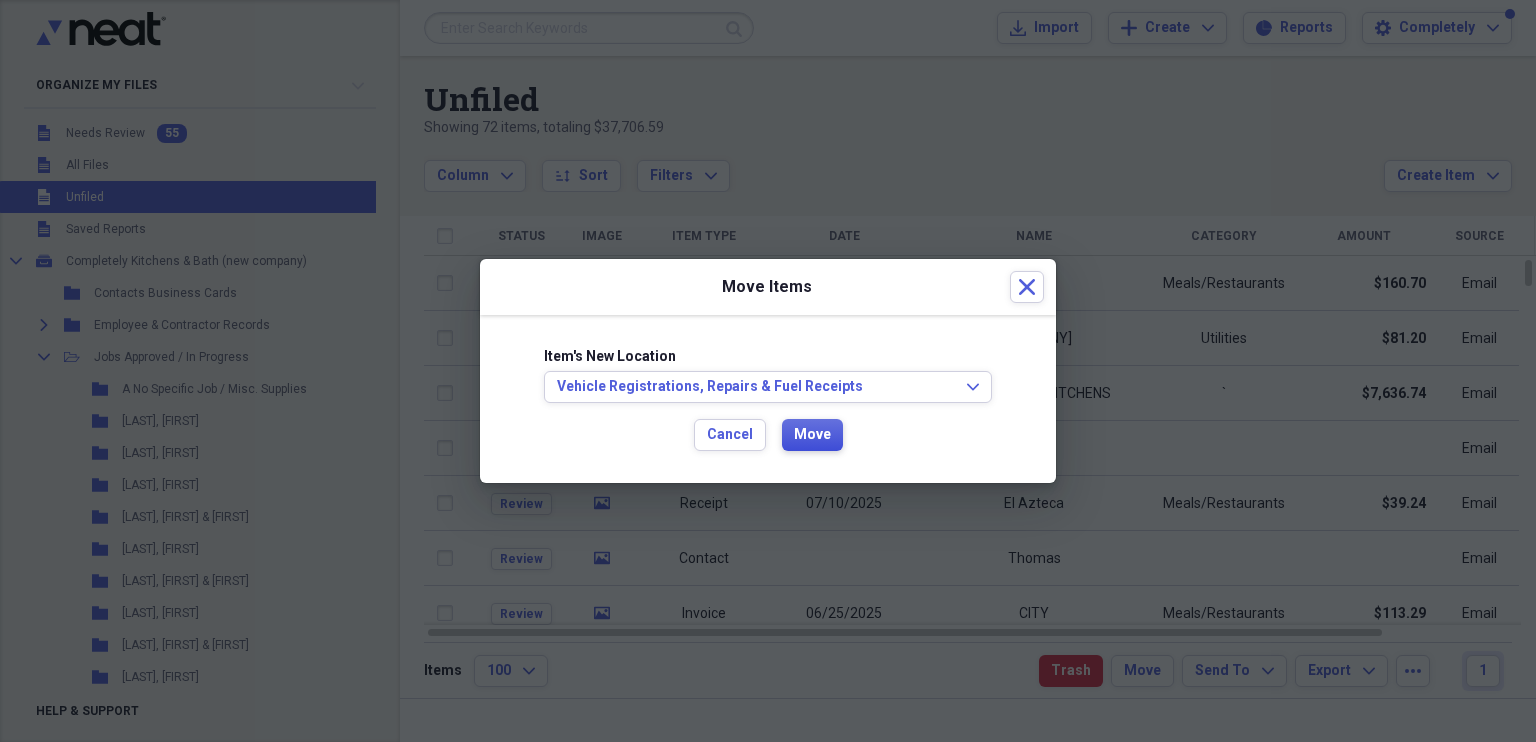 click on "Move" at bounding box center (812, 435) 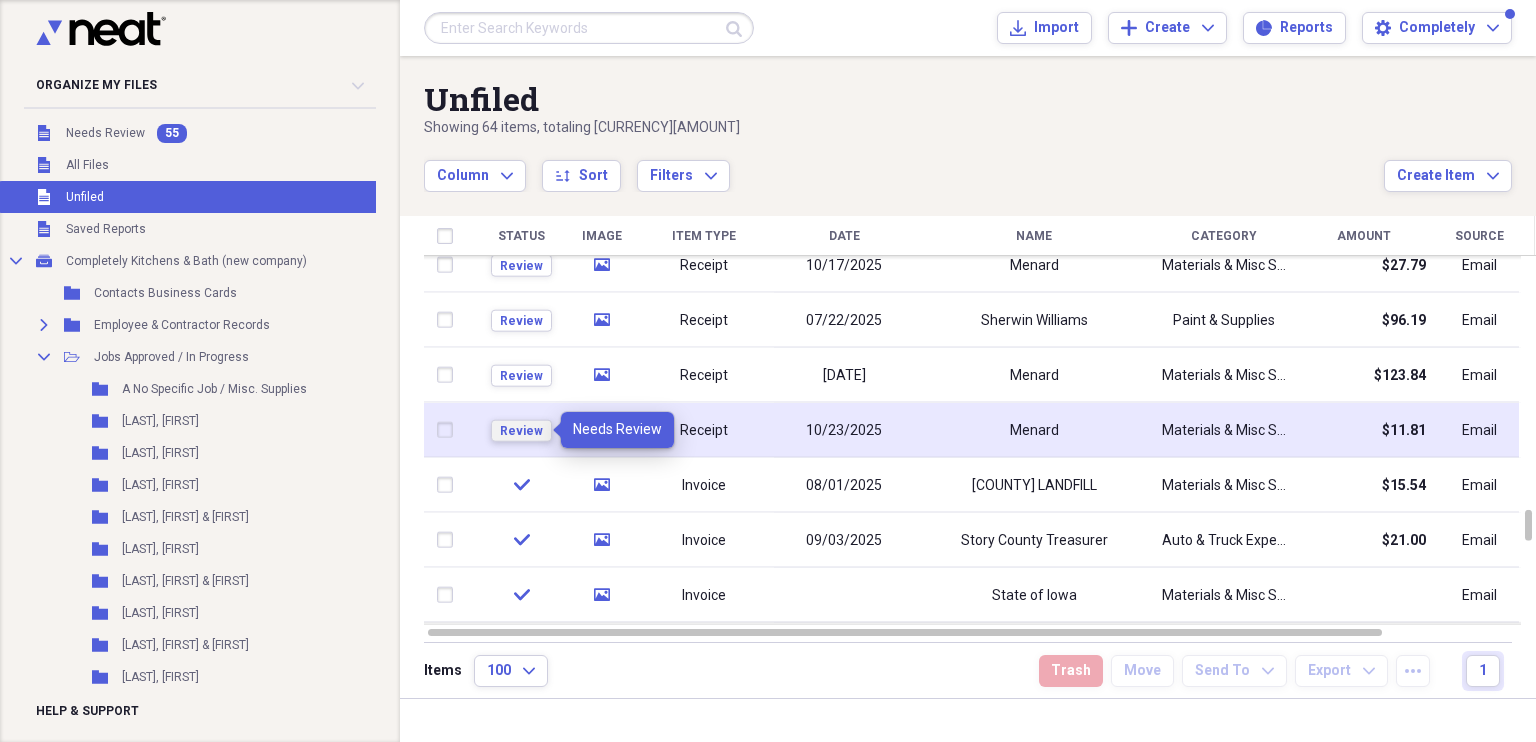 click on "Review" at bounding box center [521, 430] 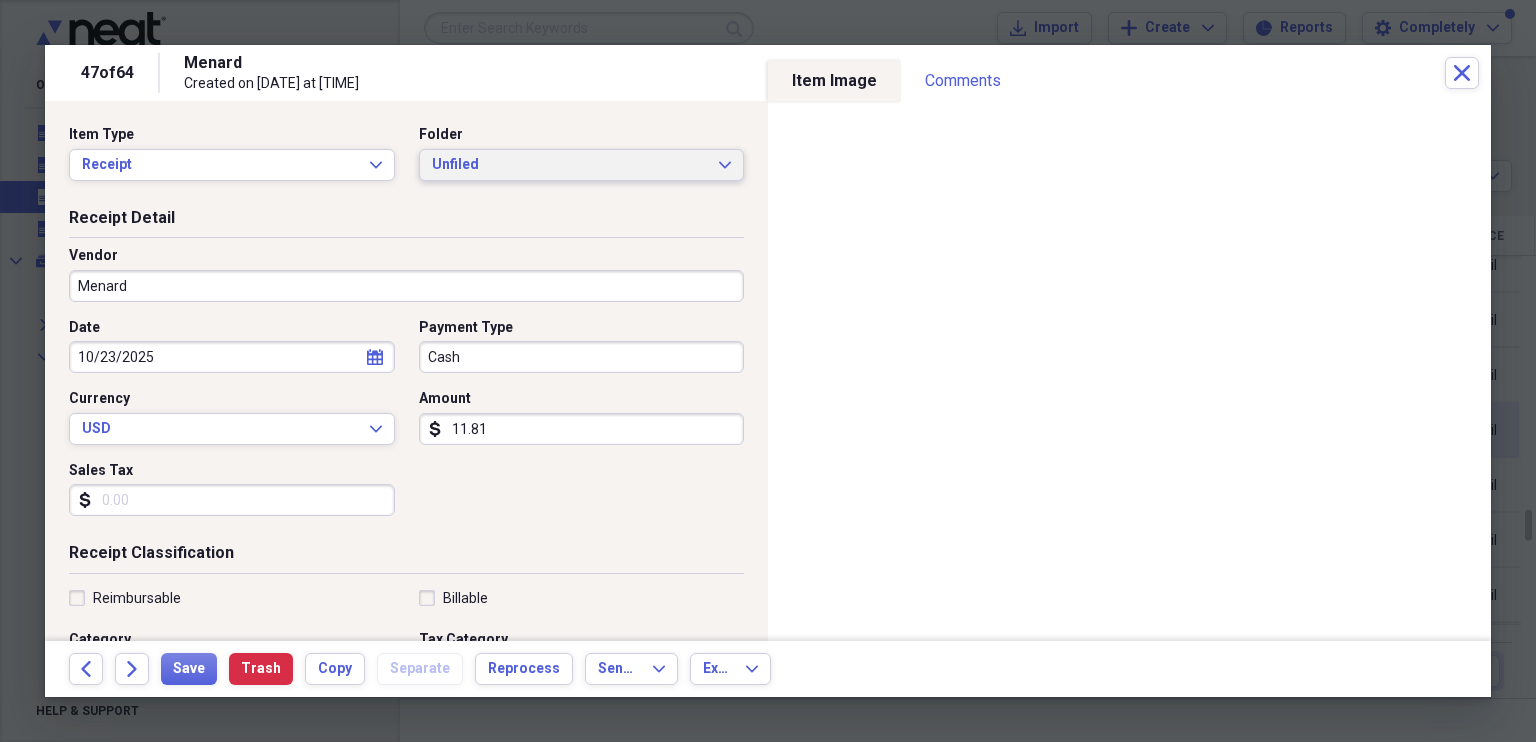 click on "Expand" 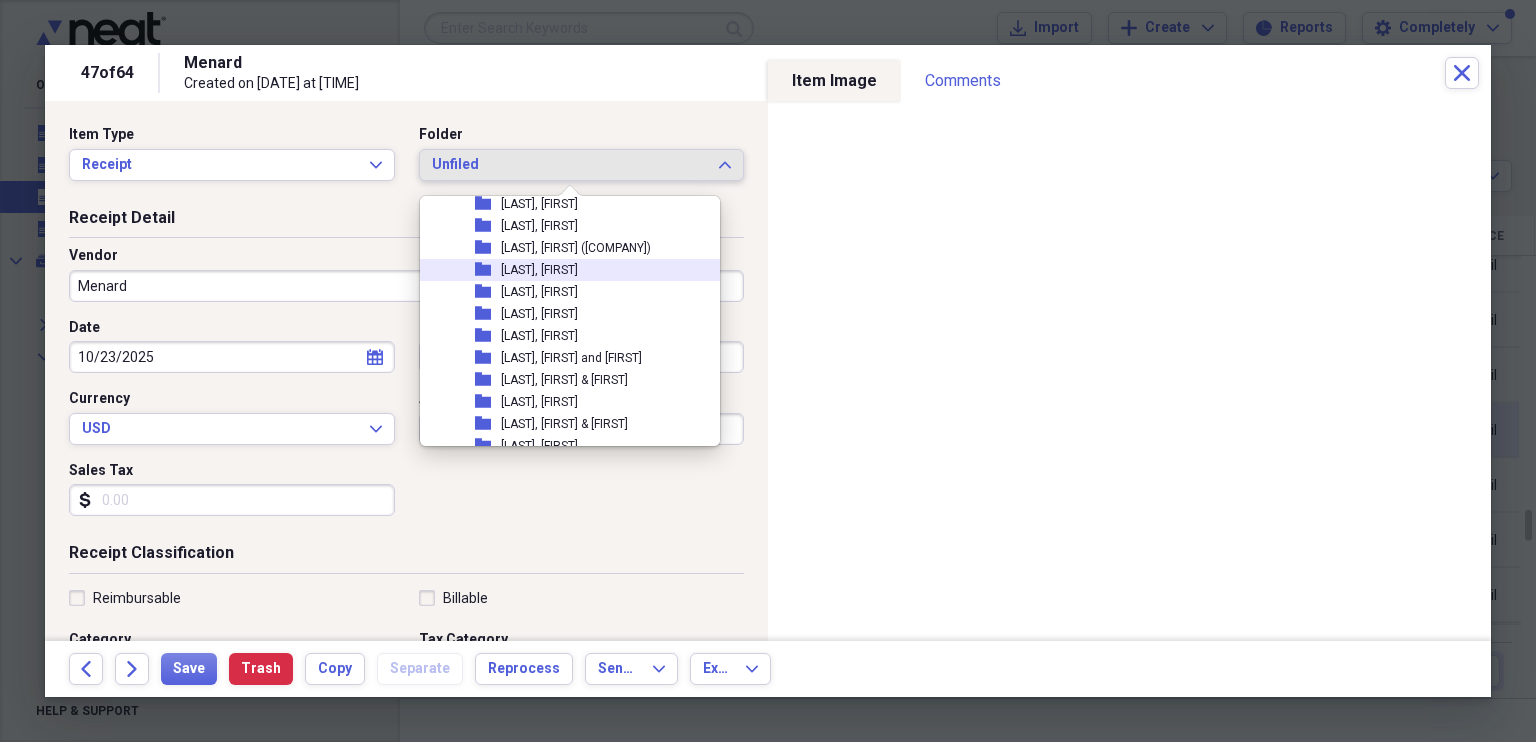 scroll, scrollTop: 92, scrollLeft: 0, axis: vertical 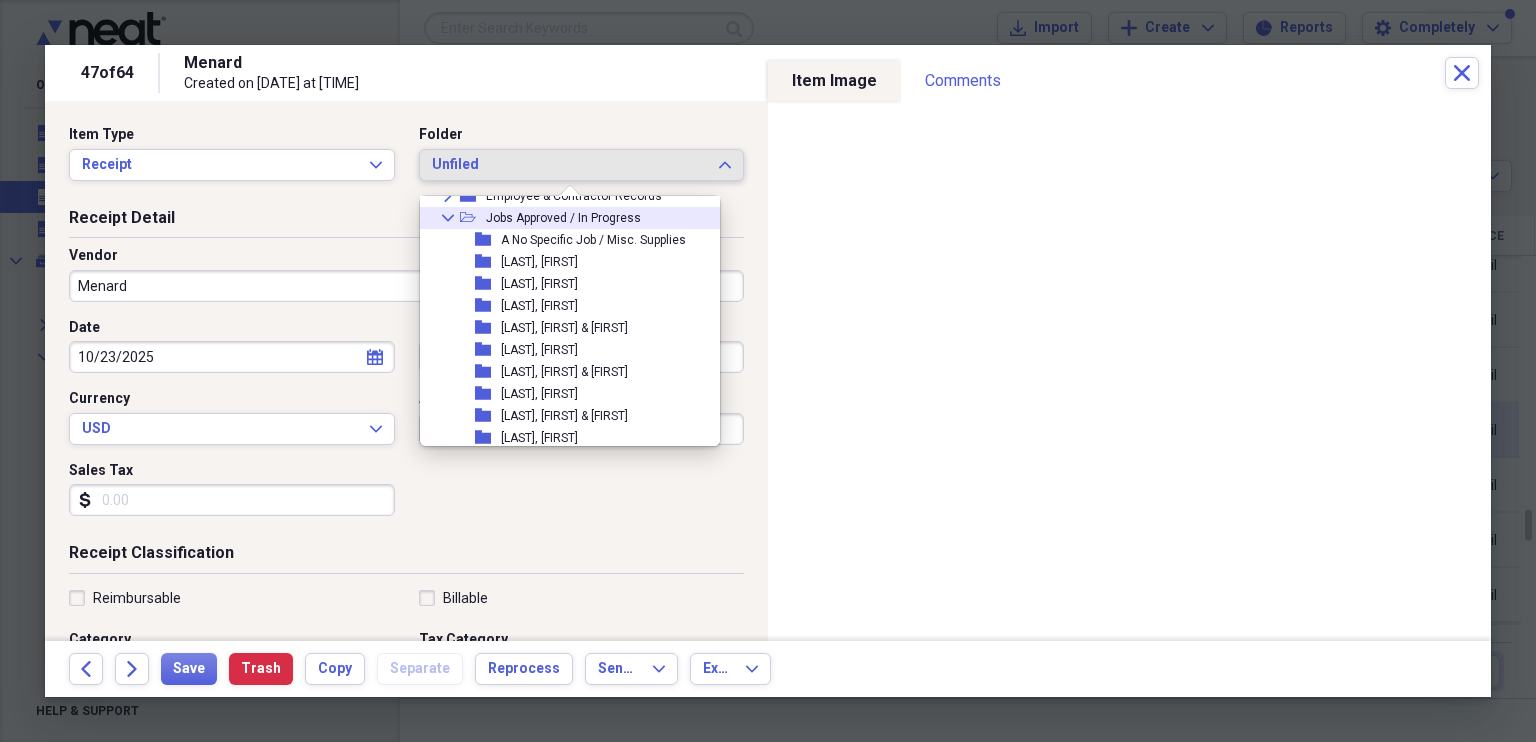 click on "Collapse" 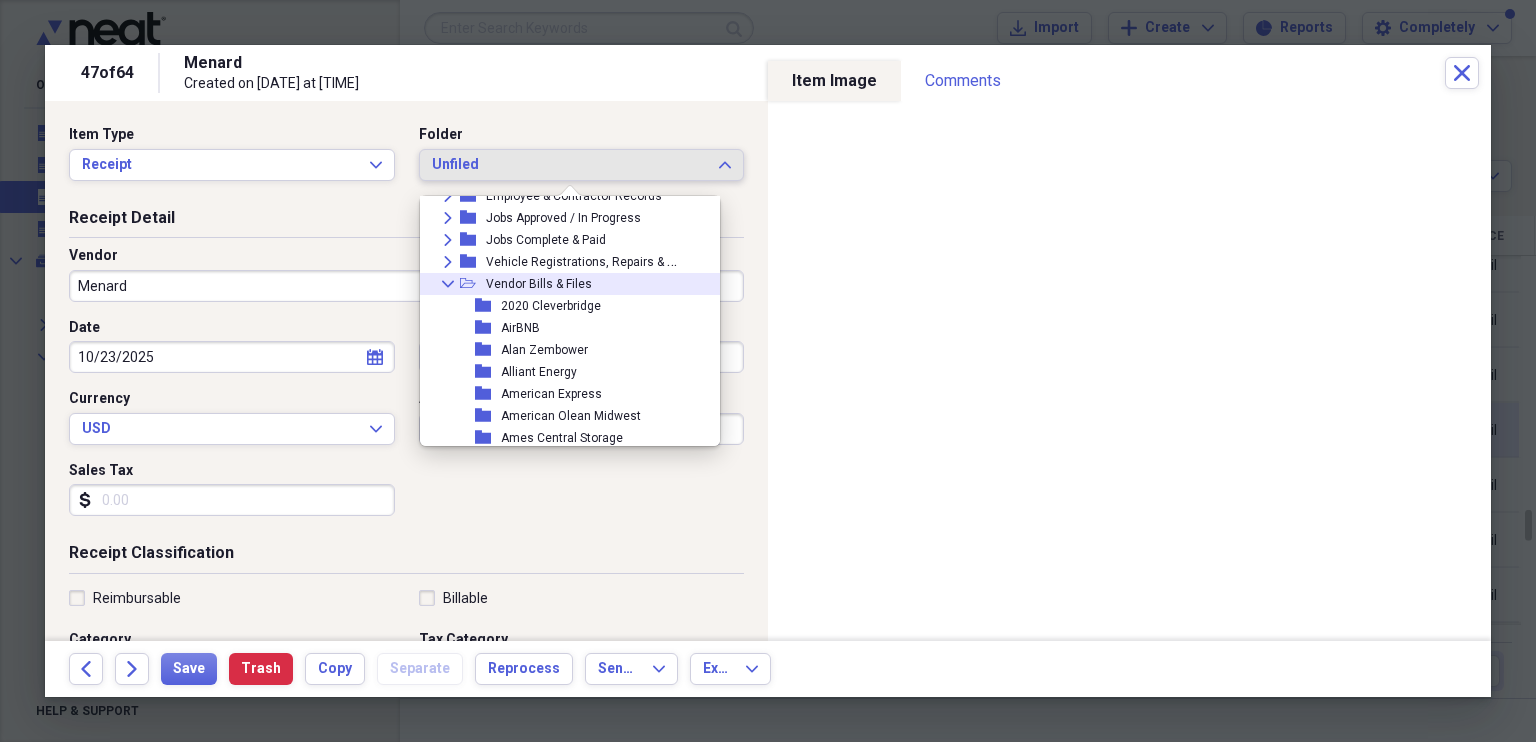 click on "Collapse" 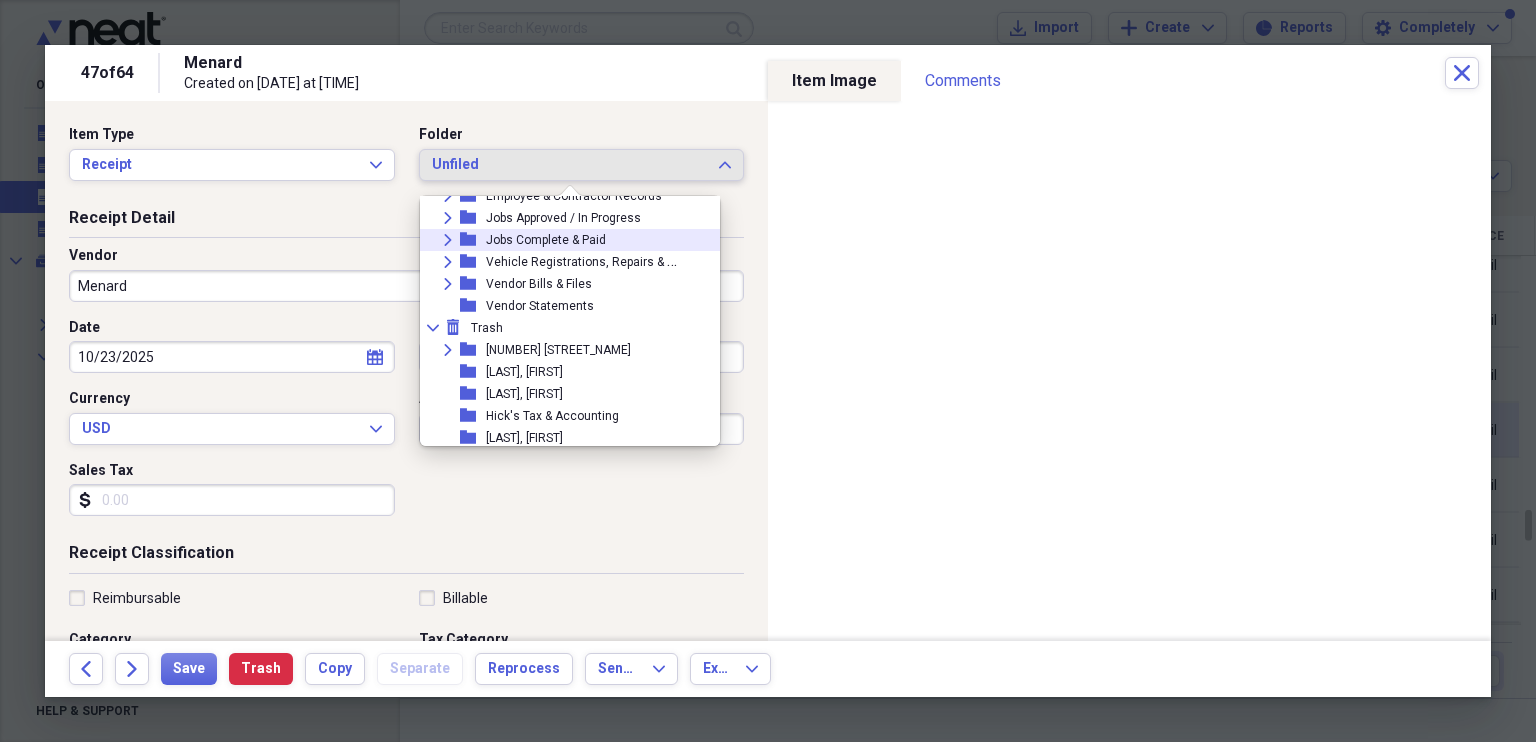 click on "Expand" 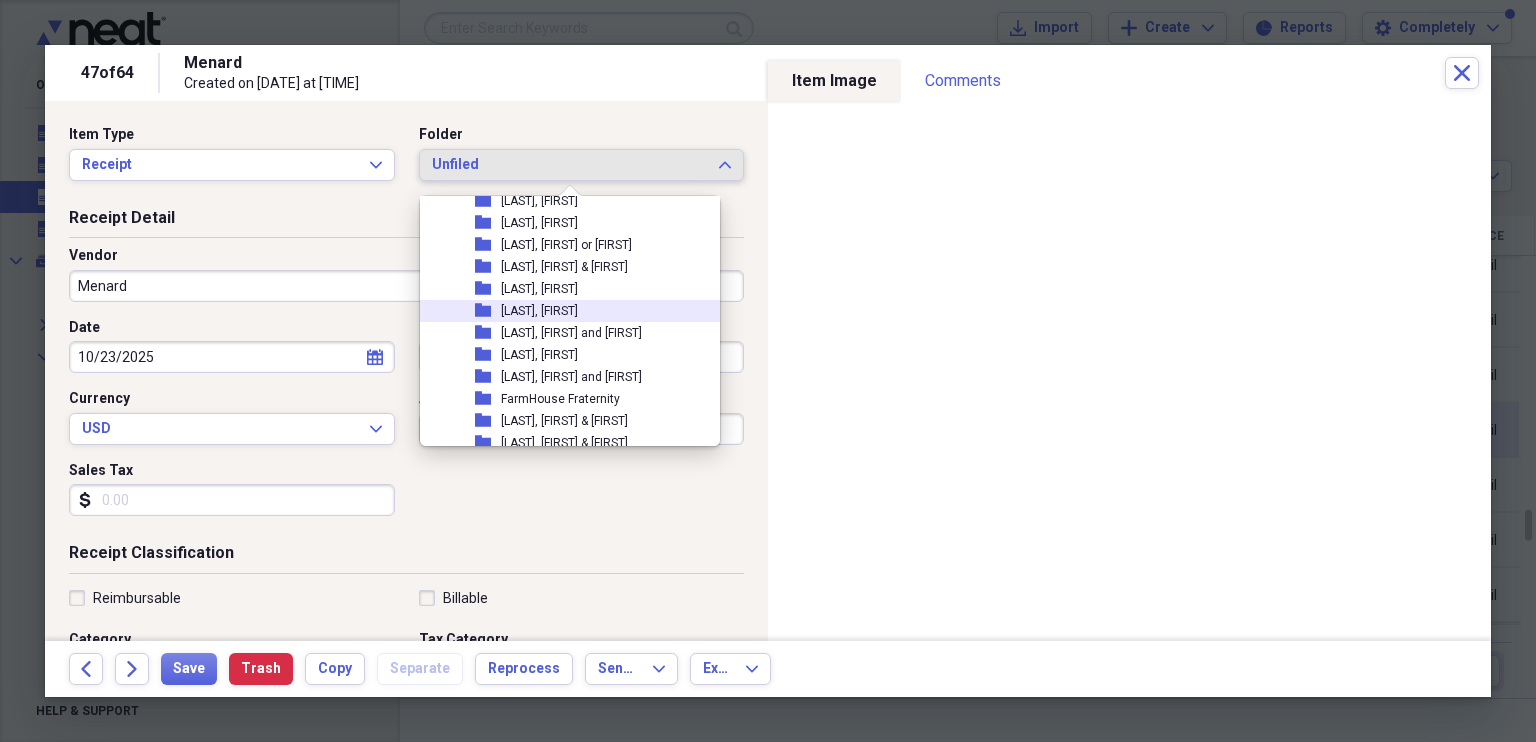 scroll, scrollTop: 366, scrollLeft: 0, axis: vertical 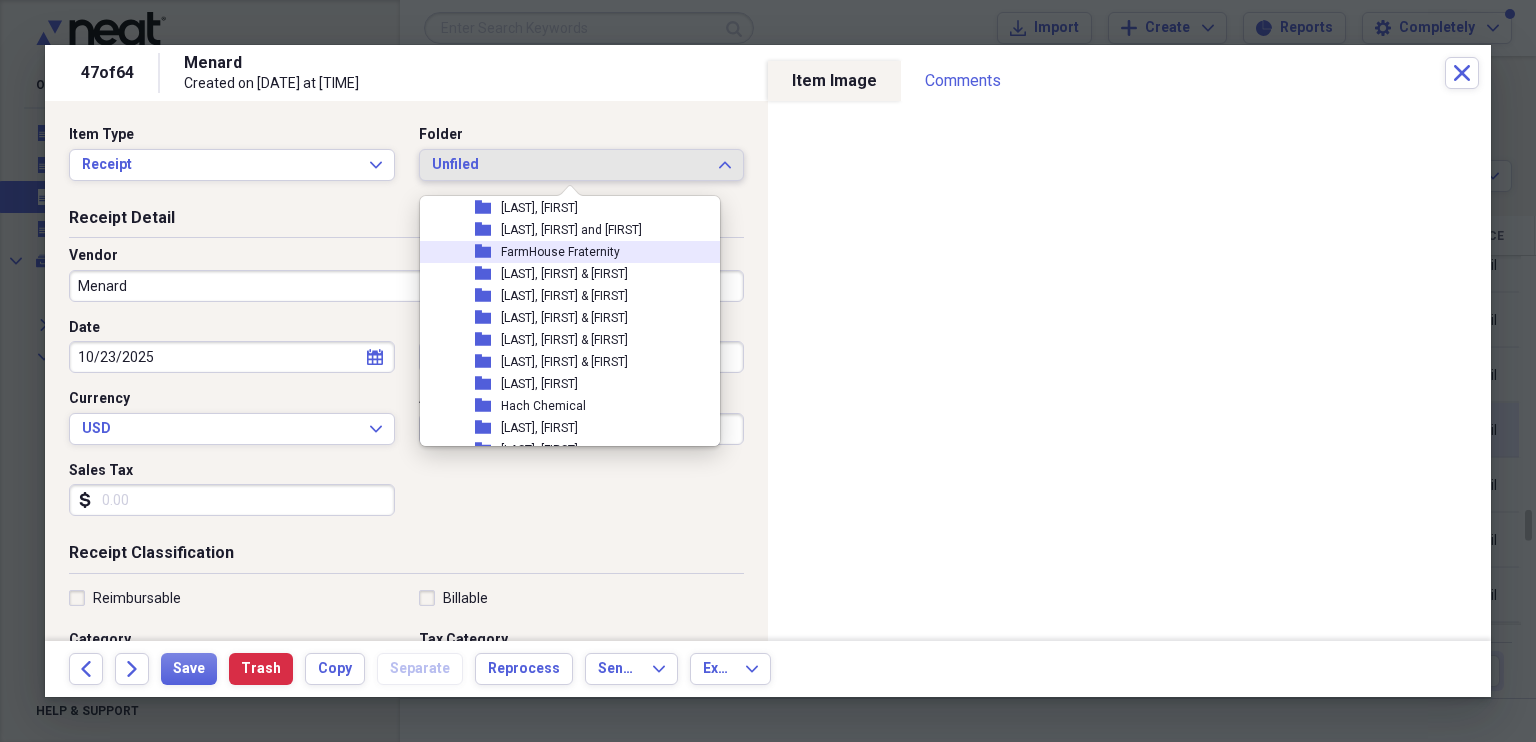 click on "FarmHouse Fraternity" at bounding box center (560, 252) 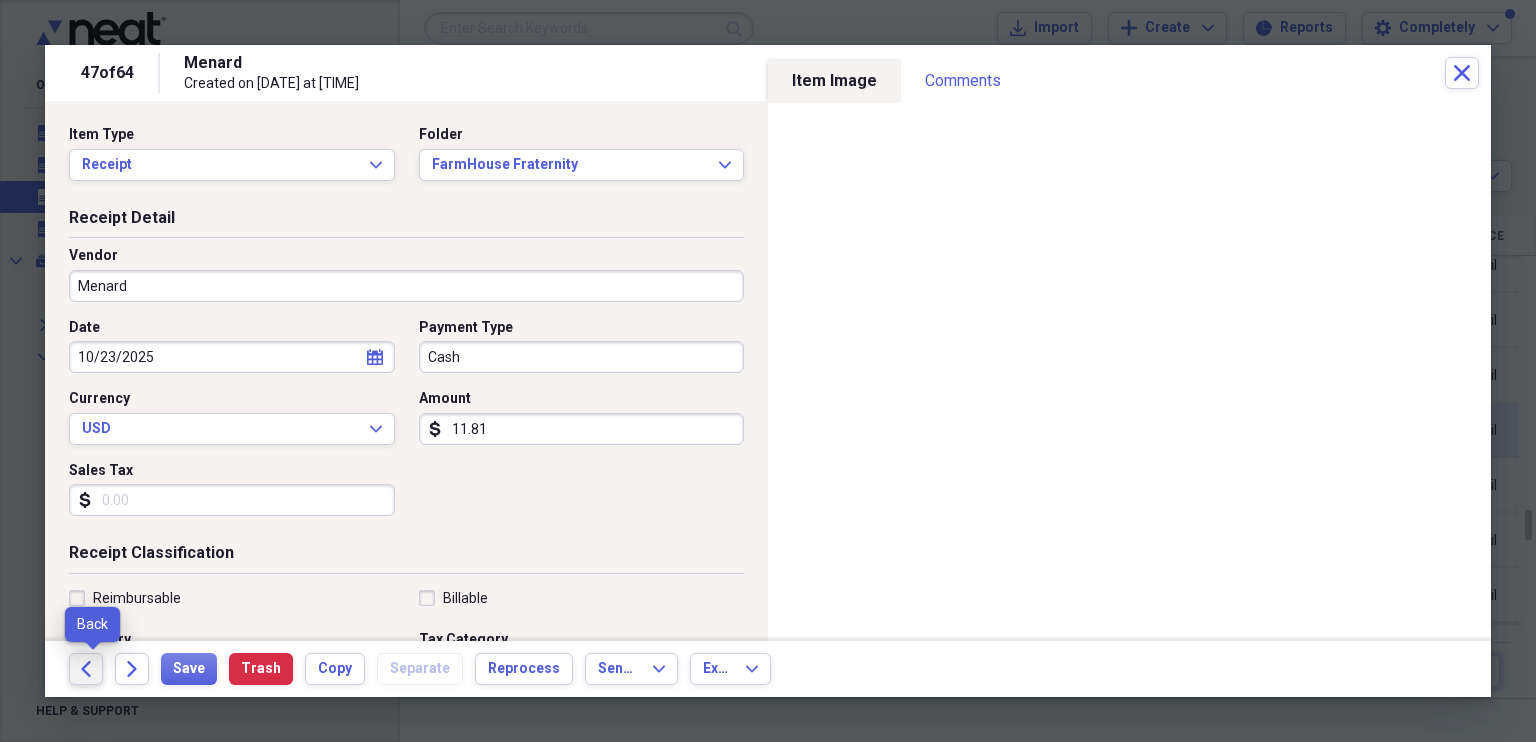 click on "Back" 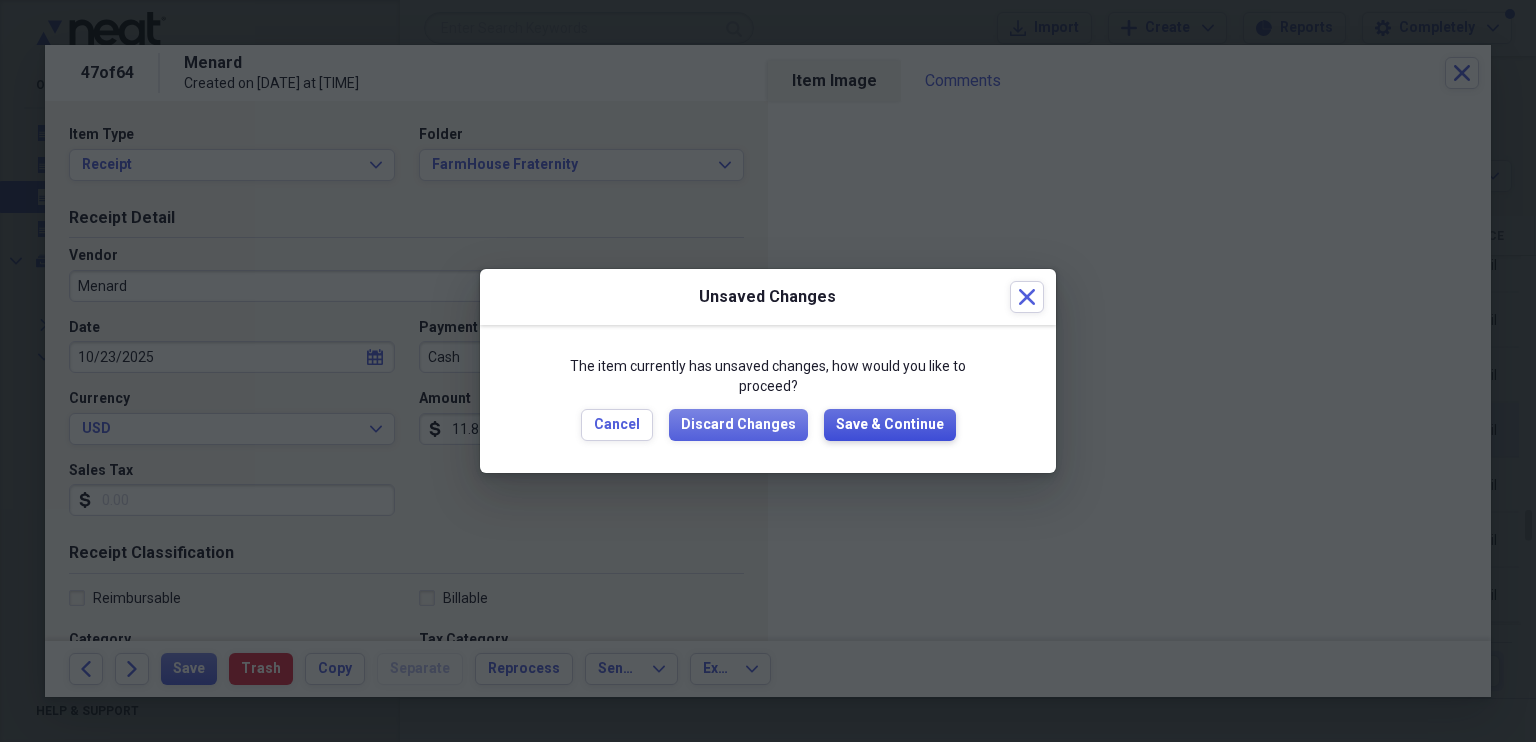 click on "Save & Continue" at bounding box center (890, 425) 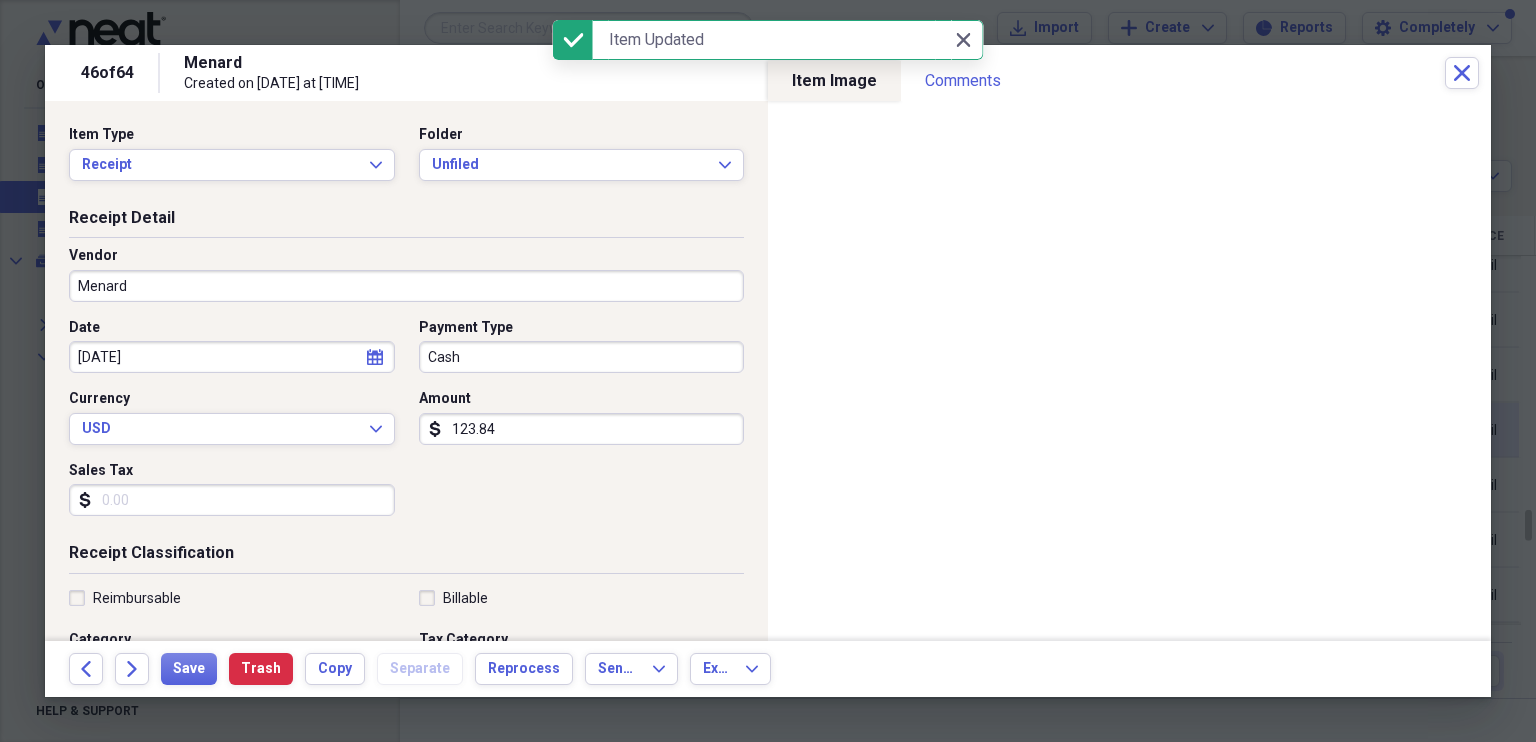 click on "Menard" at bounding box center (406, 286) 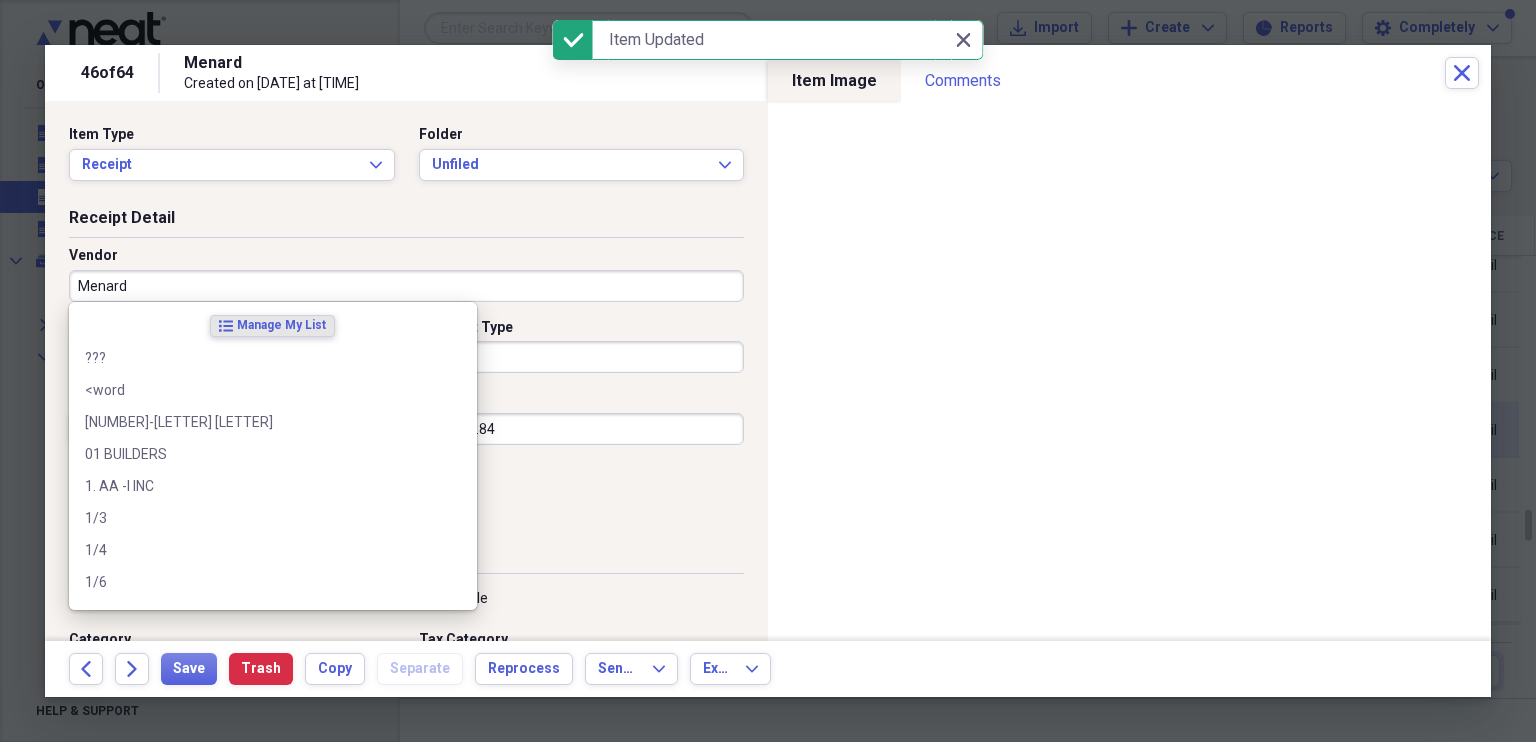 click on "Menard" at bounding box center [406, 286] 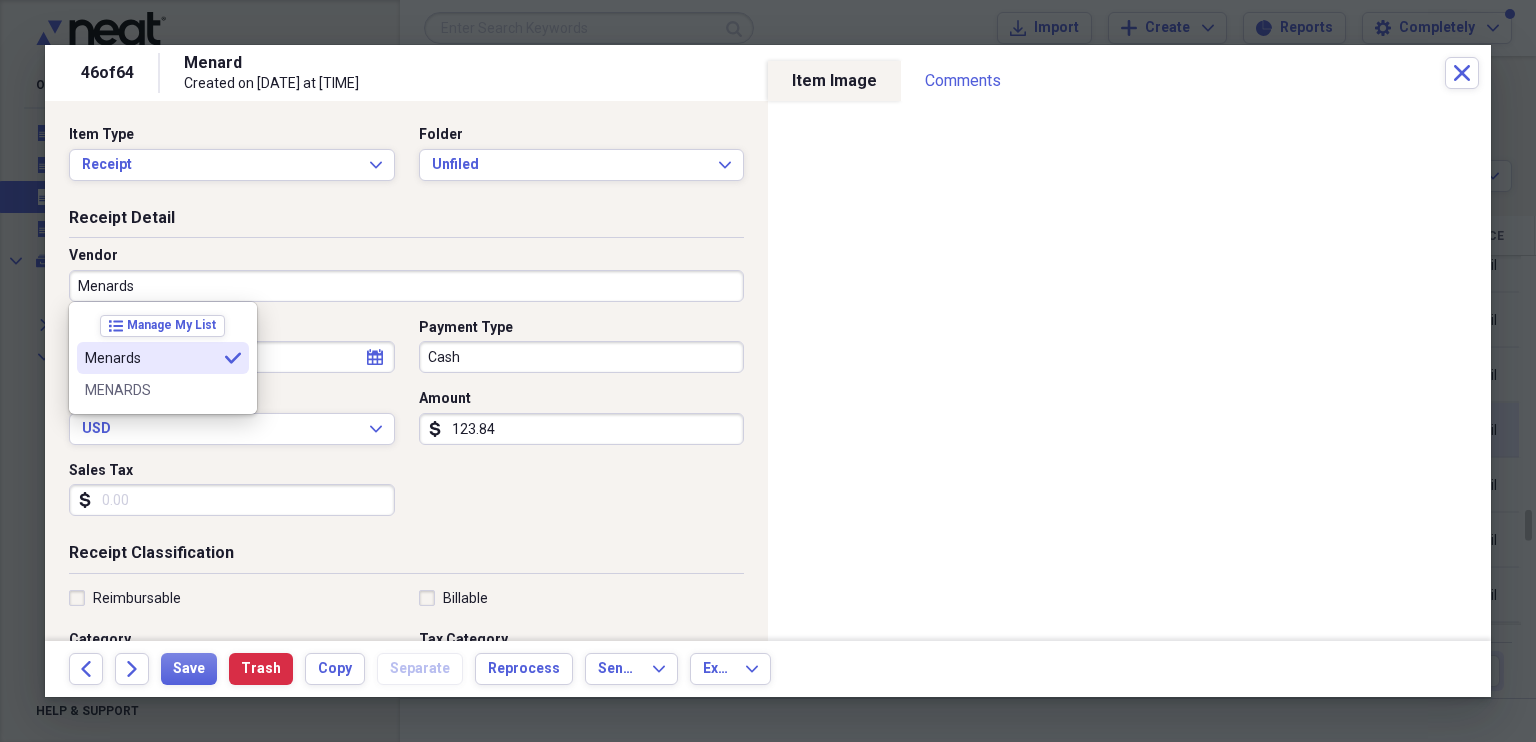 type on "Menards" 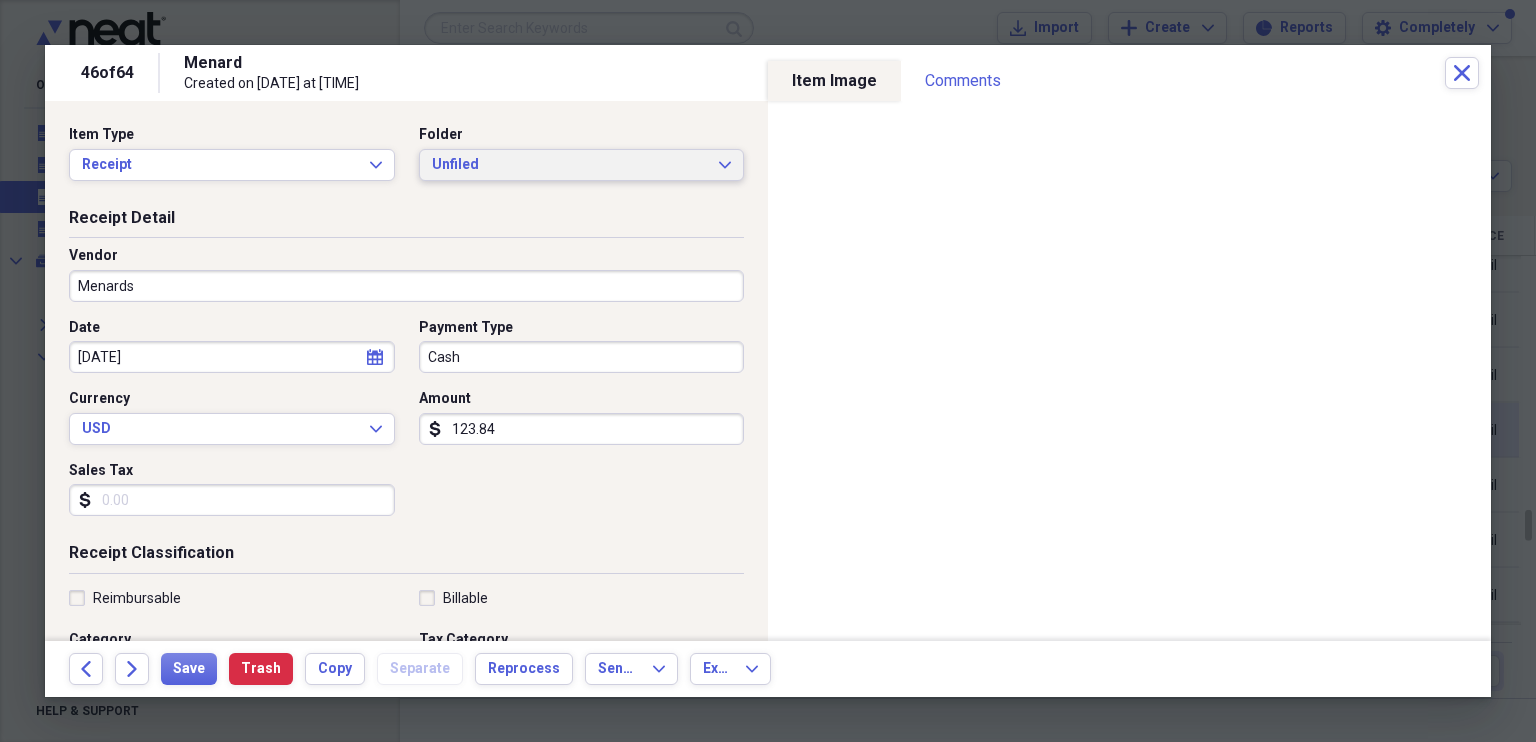 click on "Unfiled Expand" at bounding box center [582, 165] 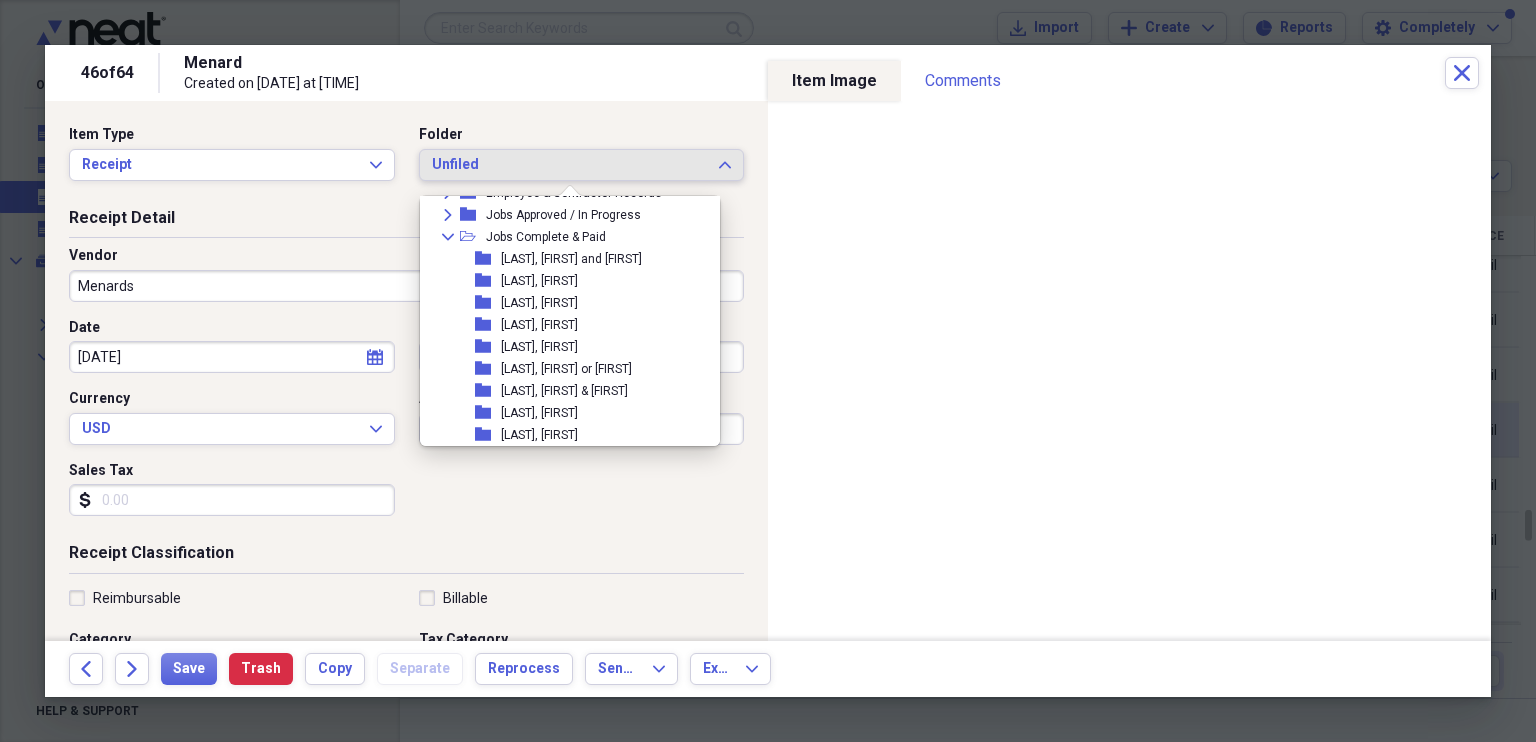scroll, scrollTop: 92, scrollLeft: 0, axis: vertical 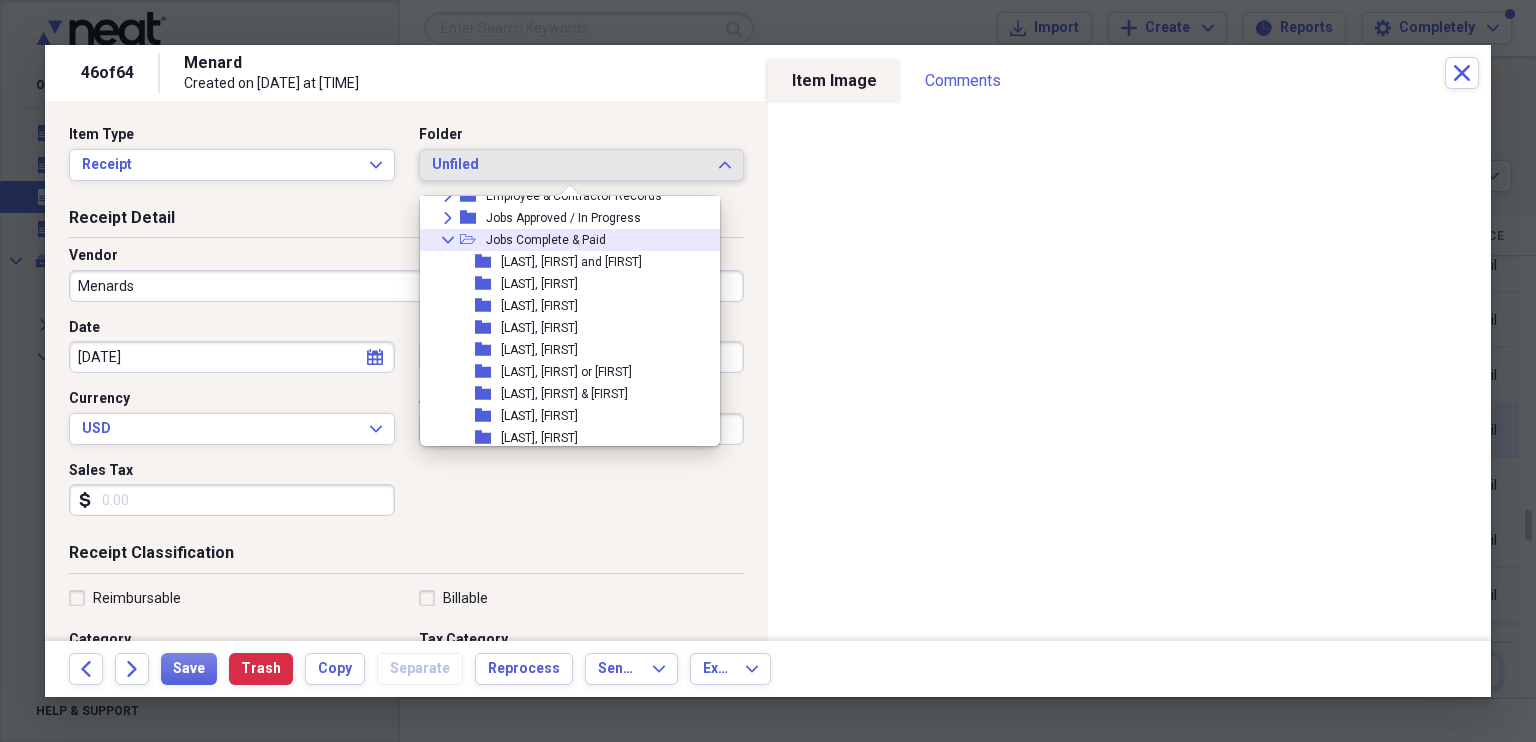 click 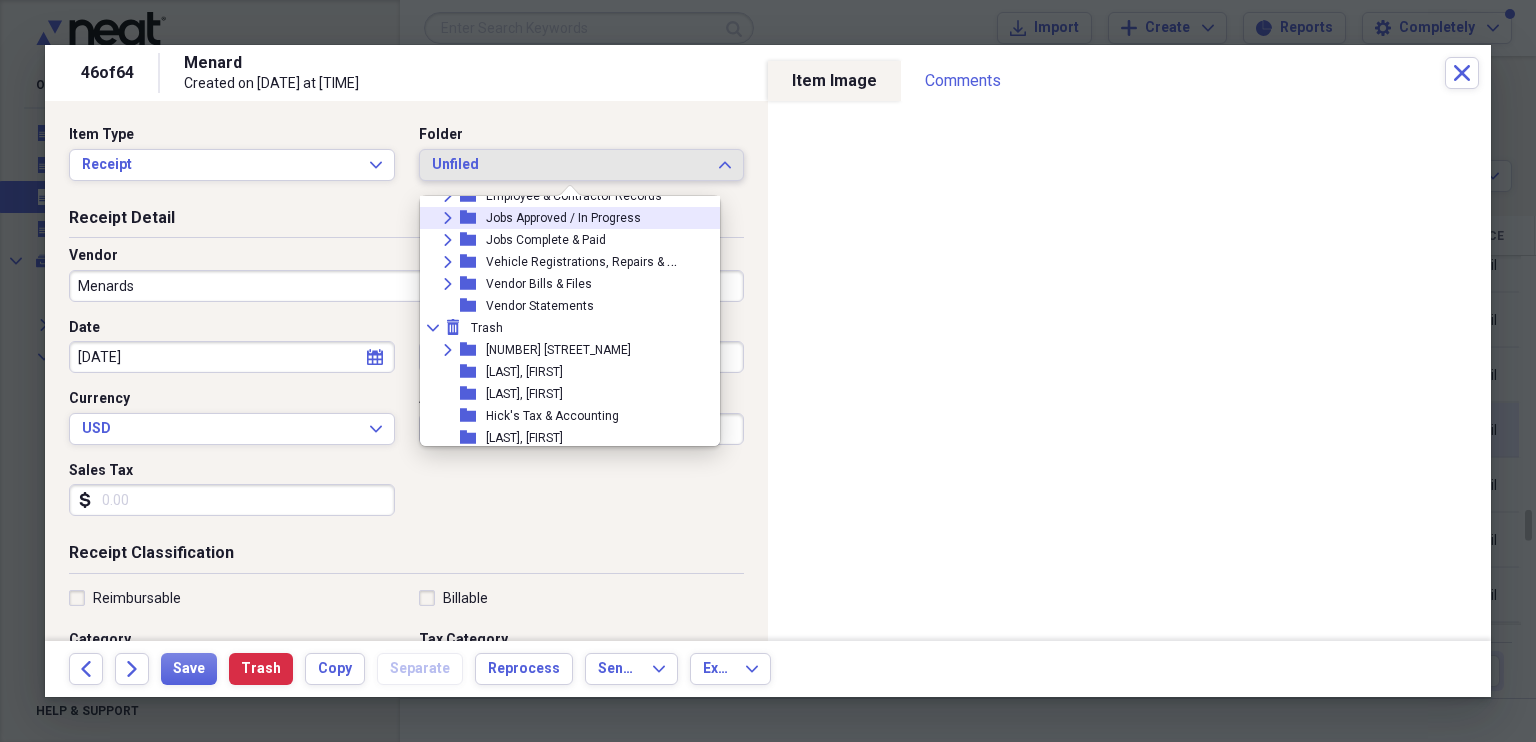 click on "Expand" 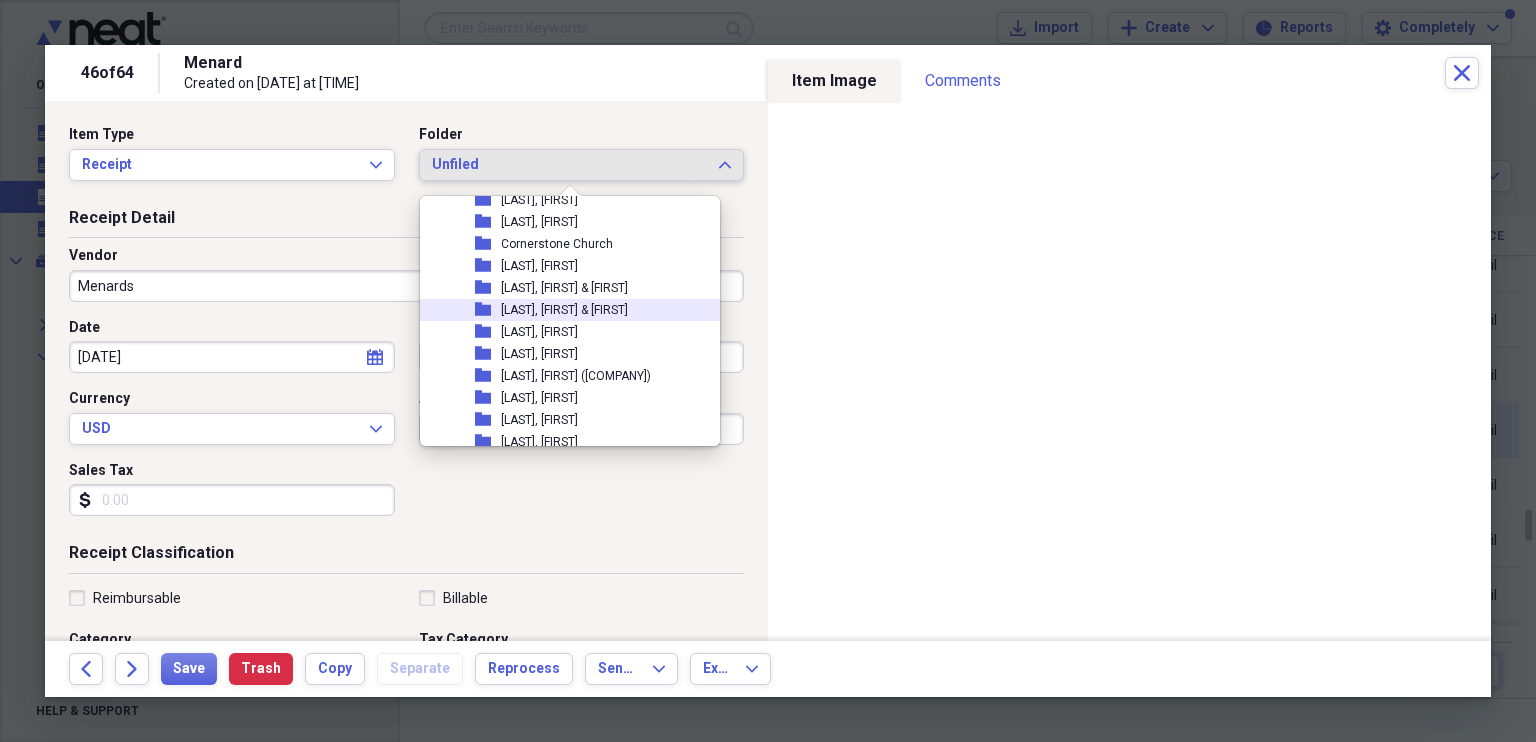 scroll, scrollTop: 366, scrollLeft: 0, axis: vertical 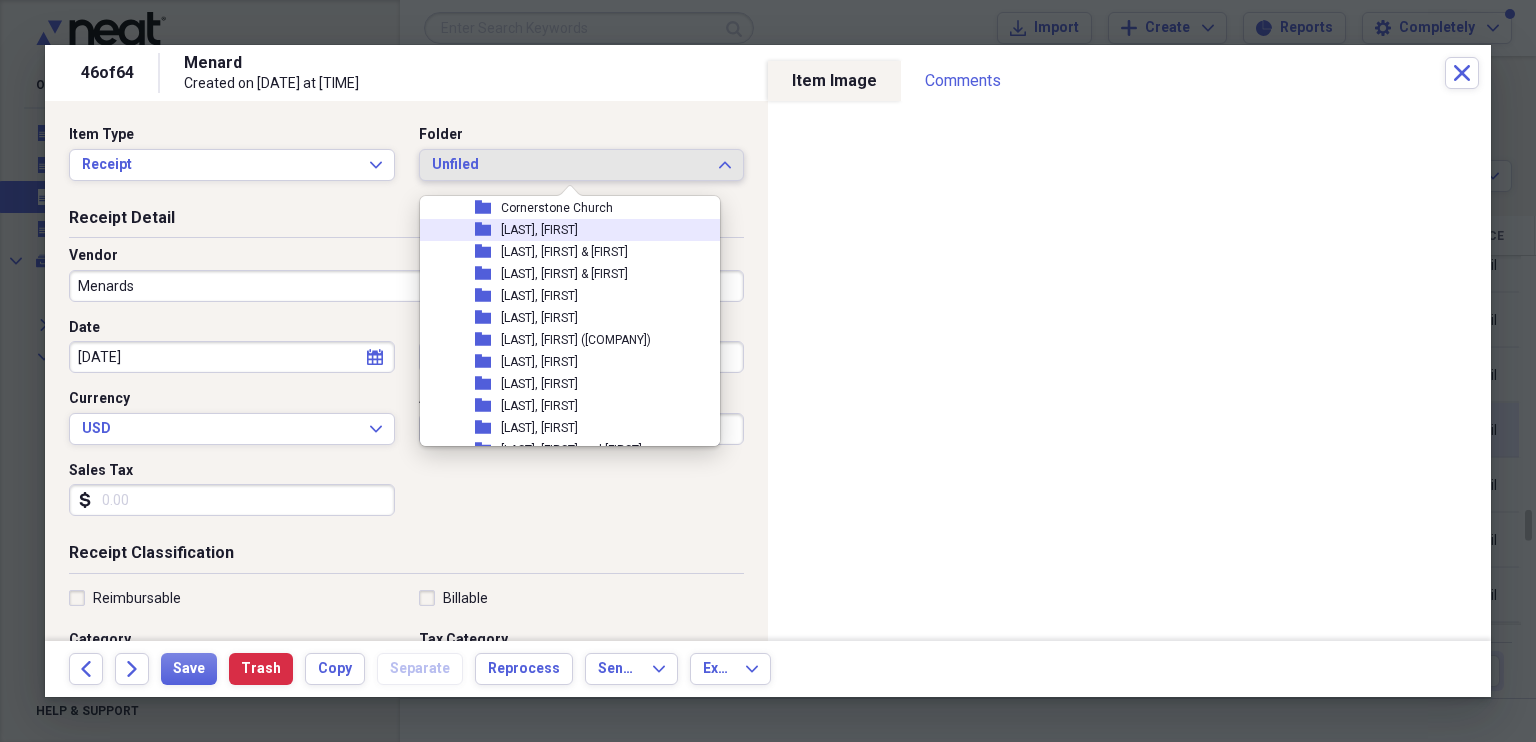 click on "[LAST], [FIRST]" at bounding box center [539, 230] 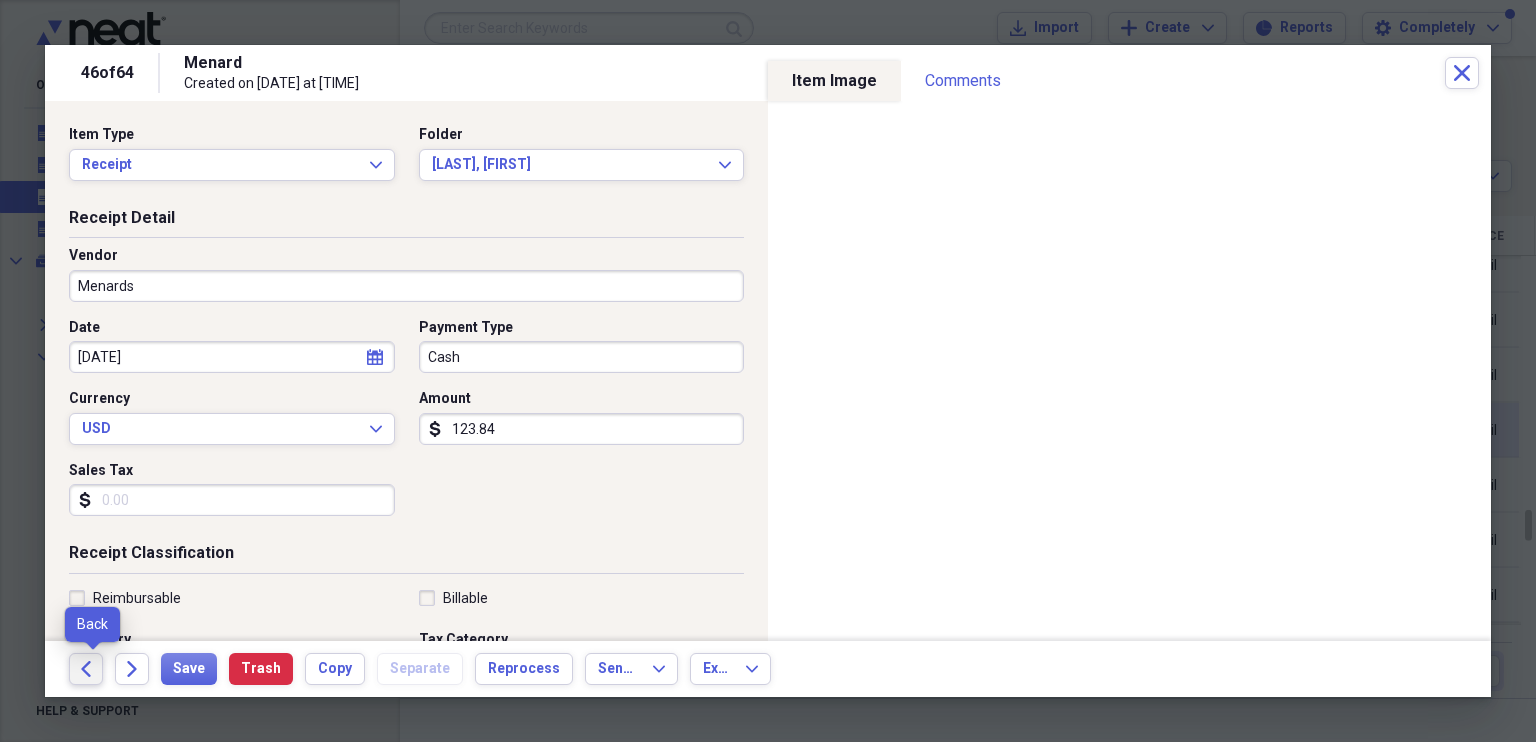 click on "Back" 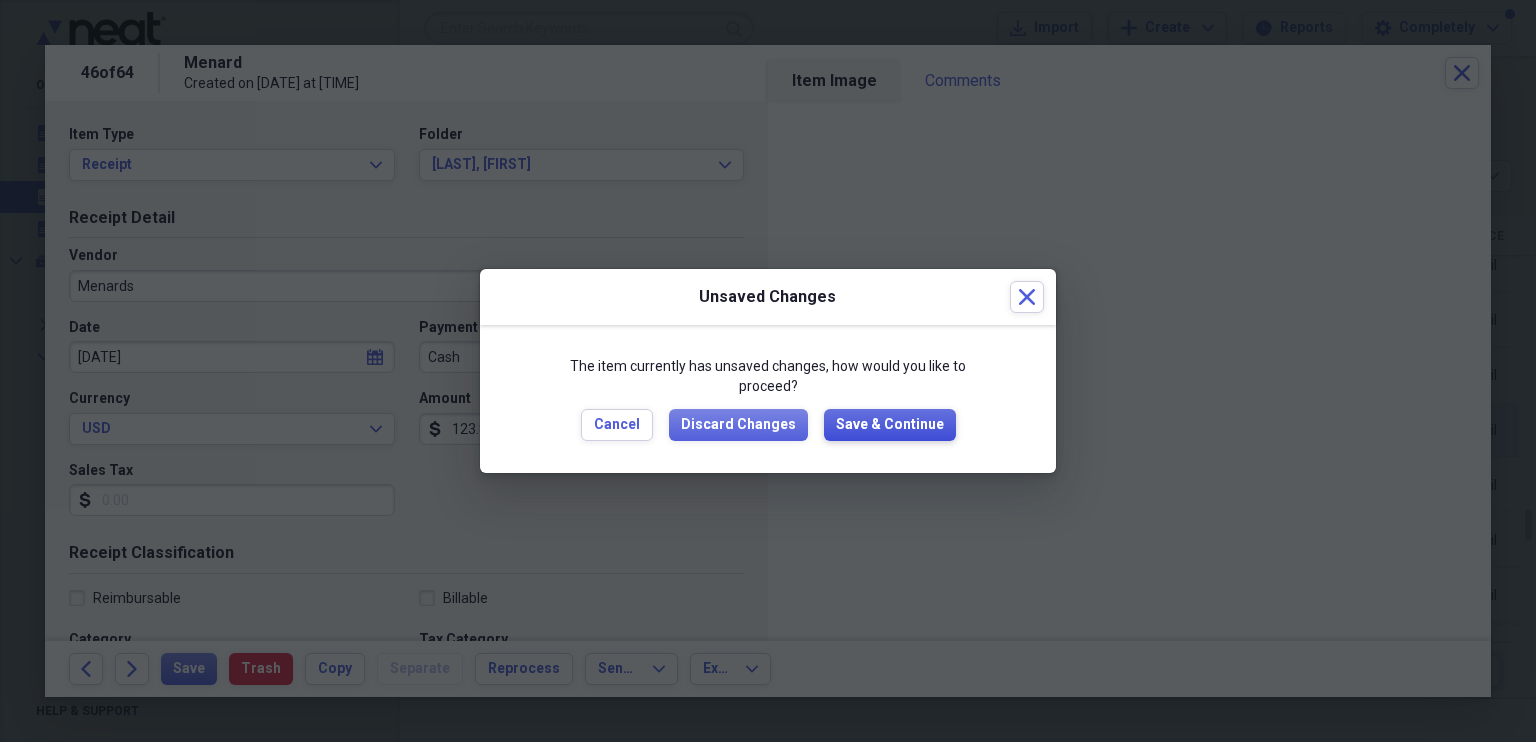 click on "Save & Continue" at bounding box center [890, 425] 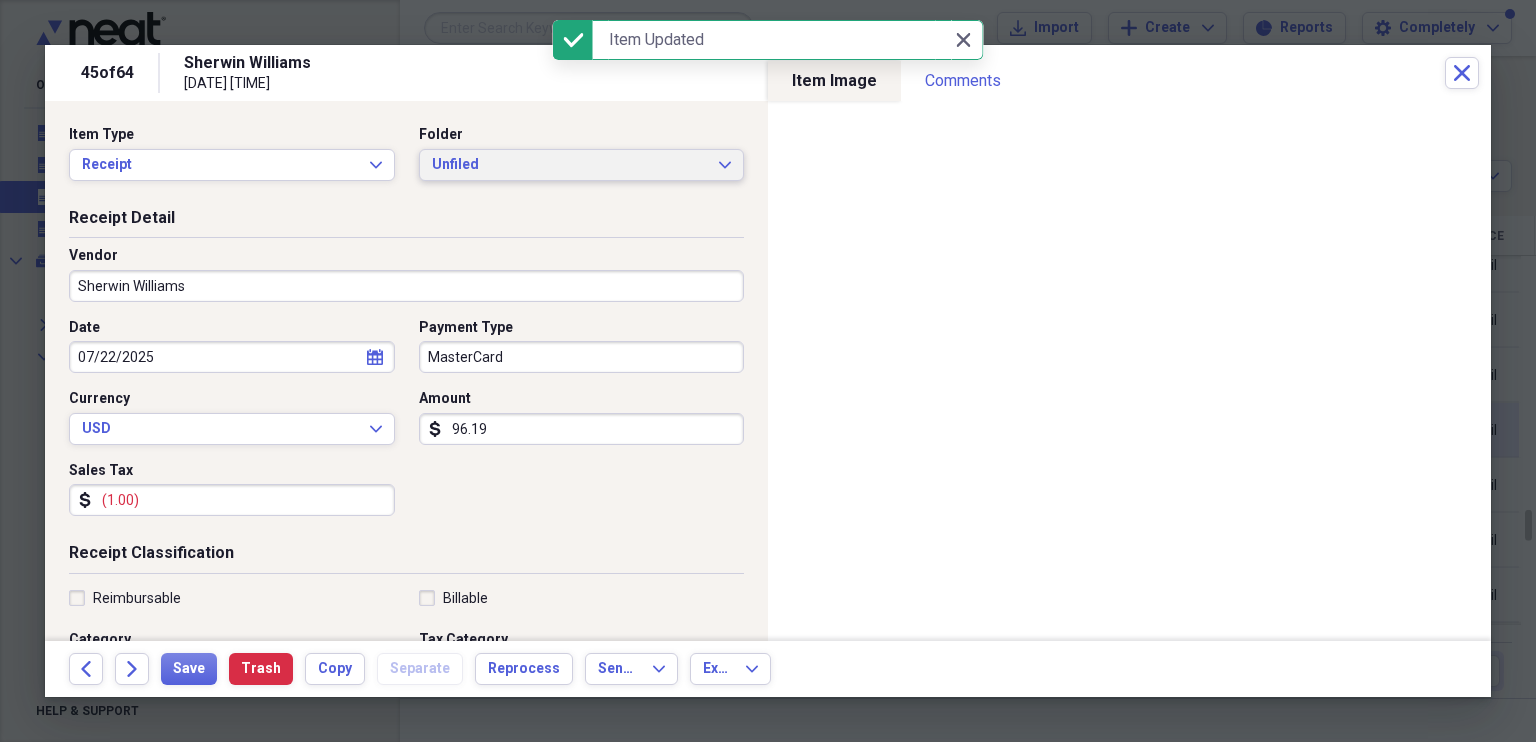 click on "Unfiled Expand" at bounding box center [582, 165] 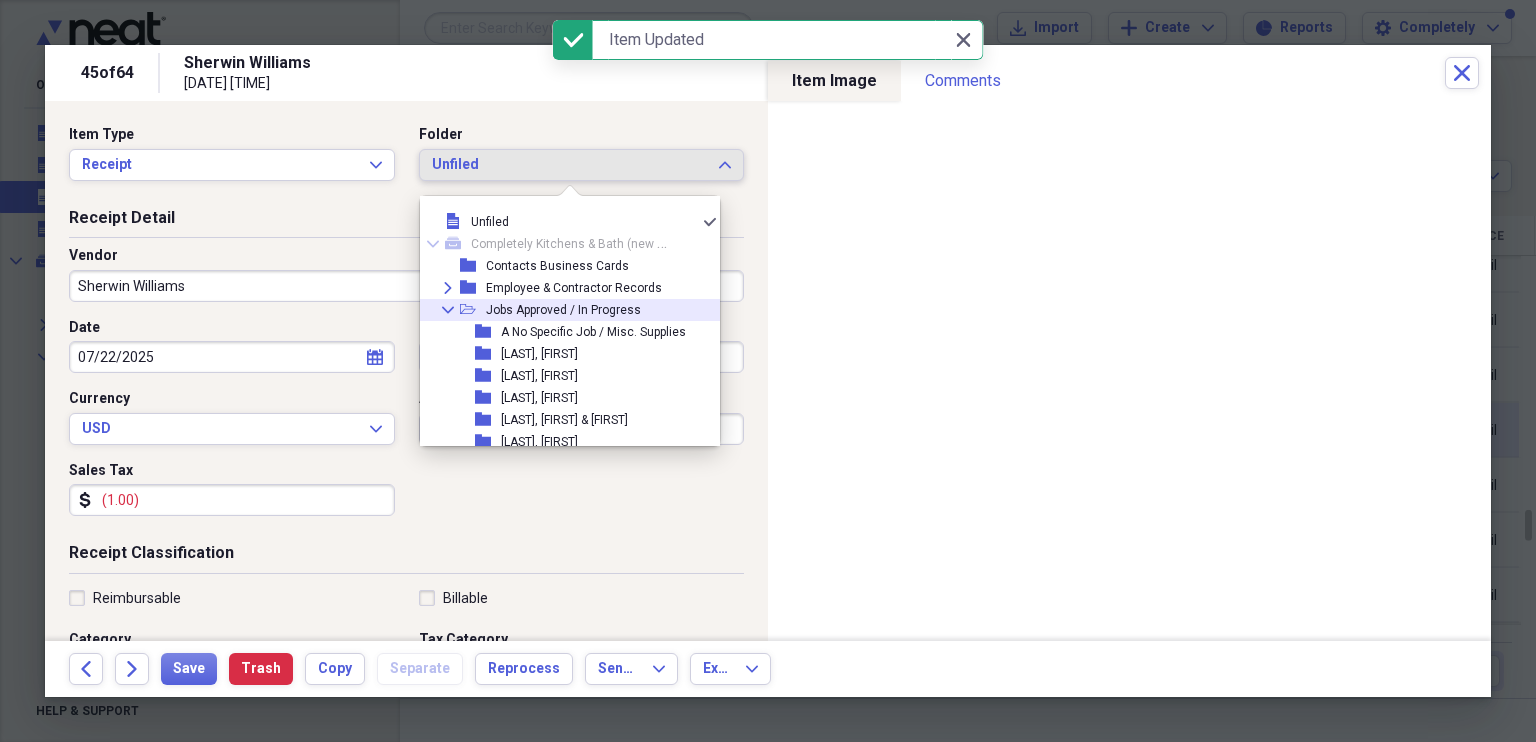 click on "Collapse" 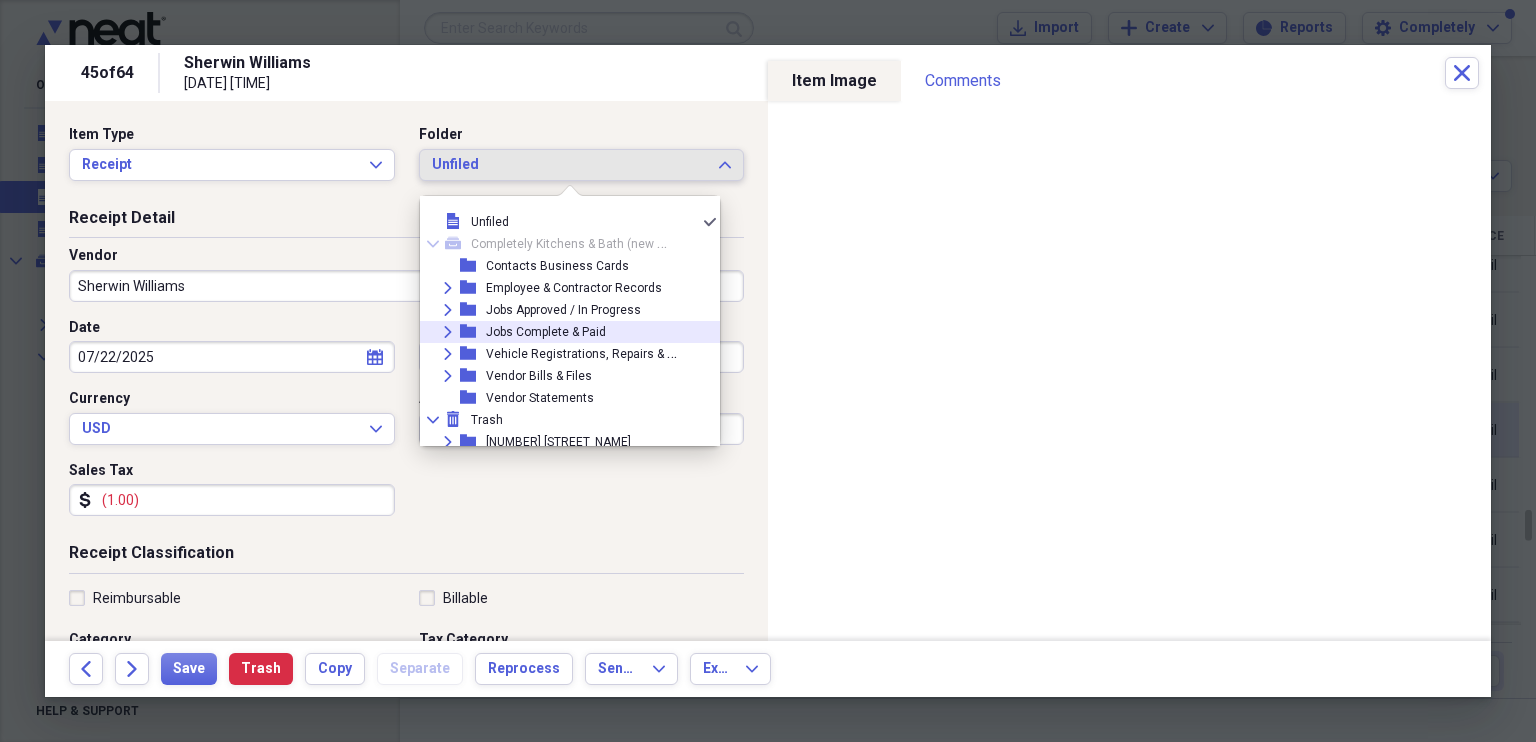 click 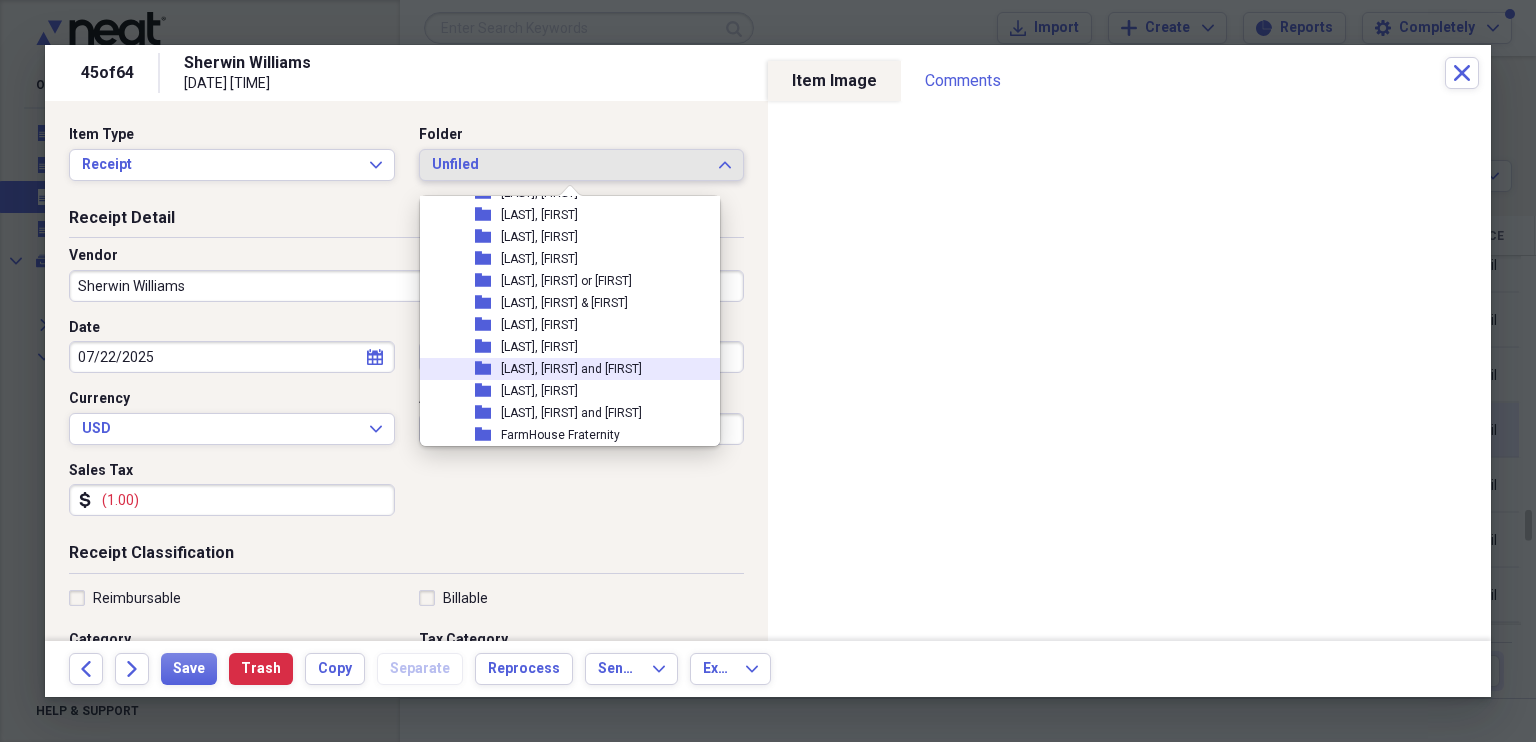 scroll, scrollTop: 275, scrollLeft: 0, axis: vertical 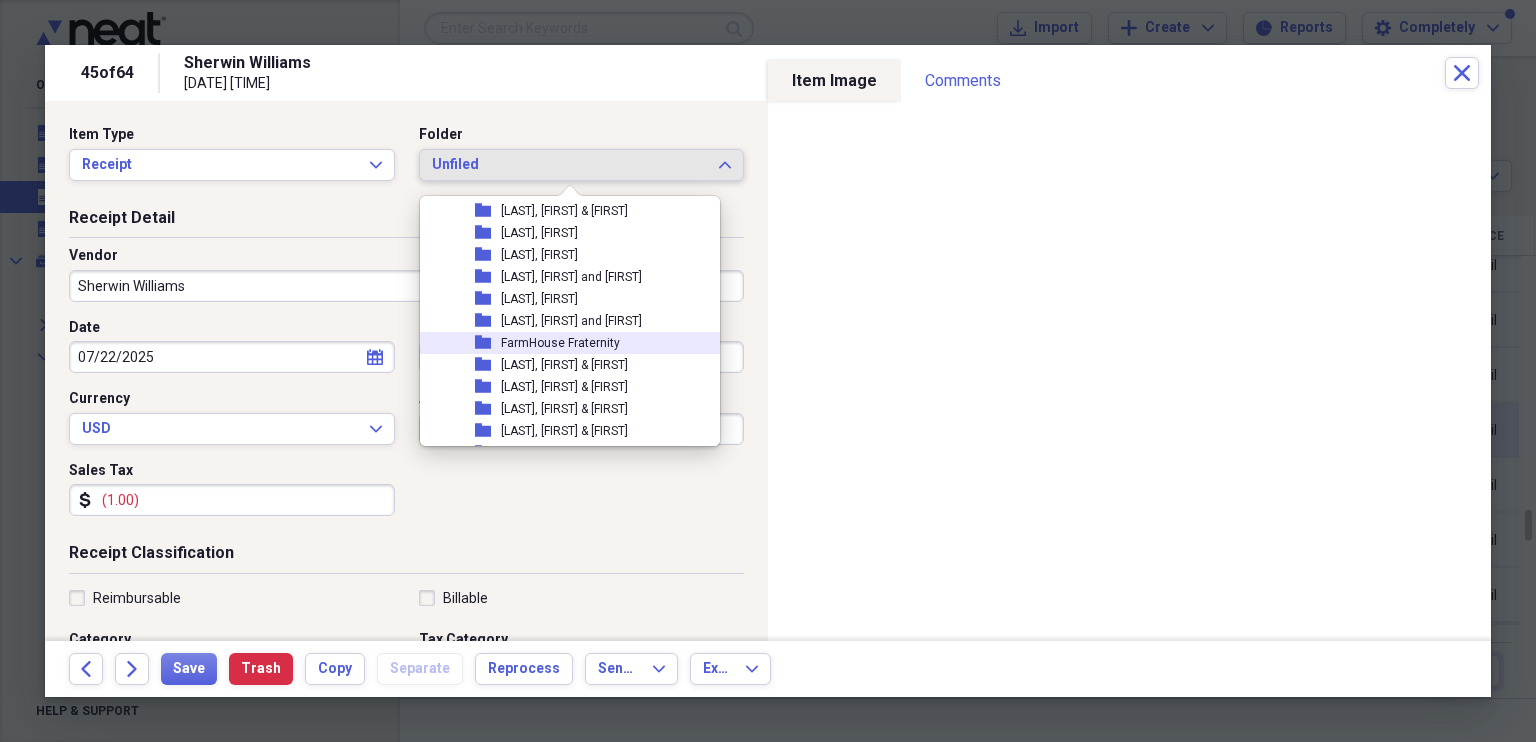 click on "FarmHouse Fraternity" at bounding box center (560, 343) 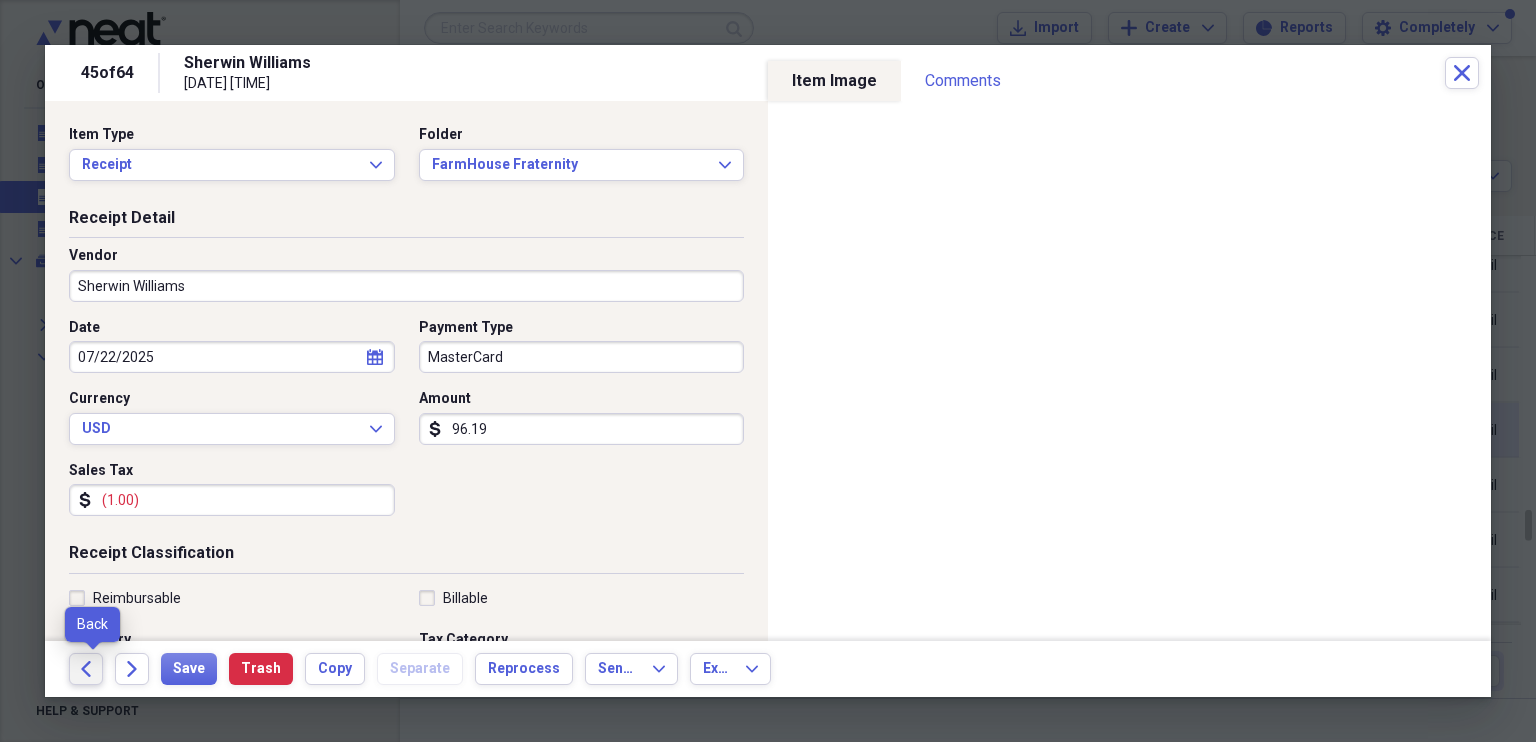 click on "Back" 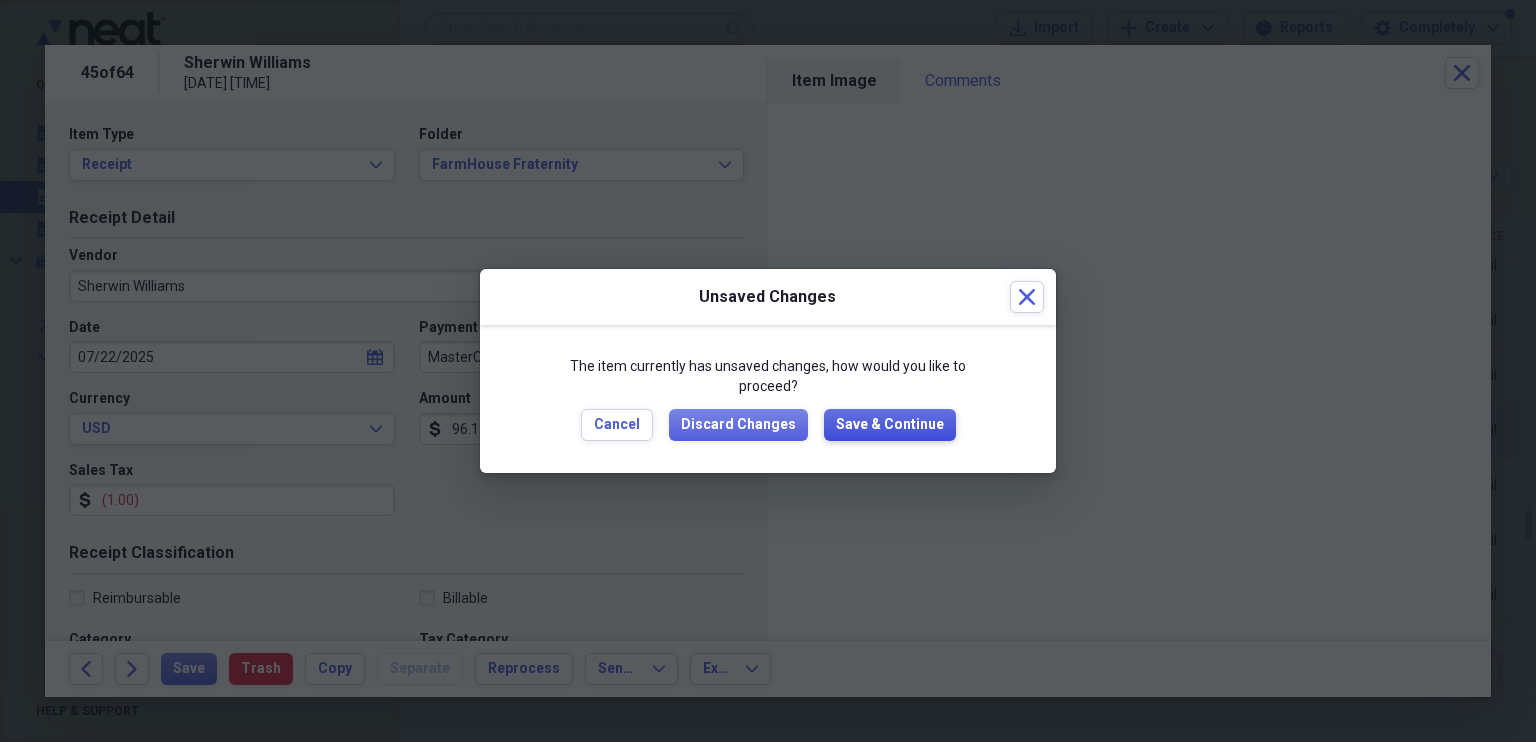 click on "Save & Continue" at bounding box center [890, 425] 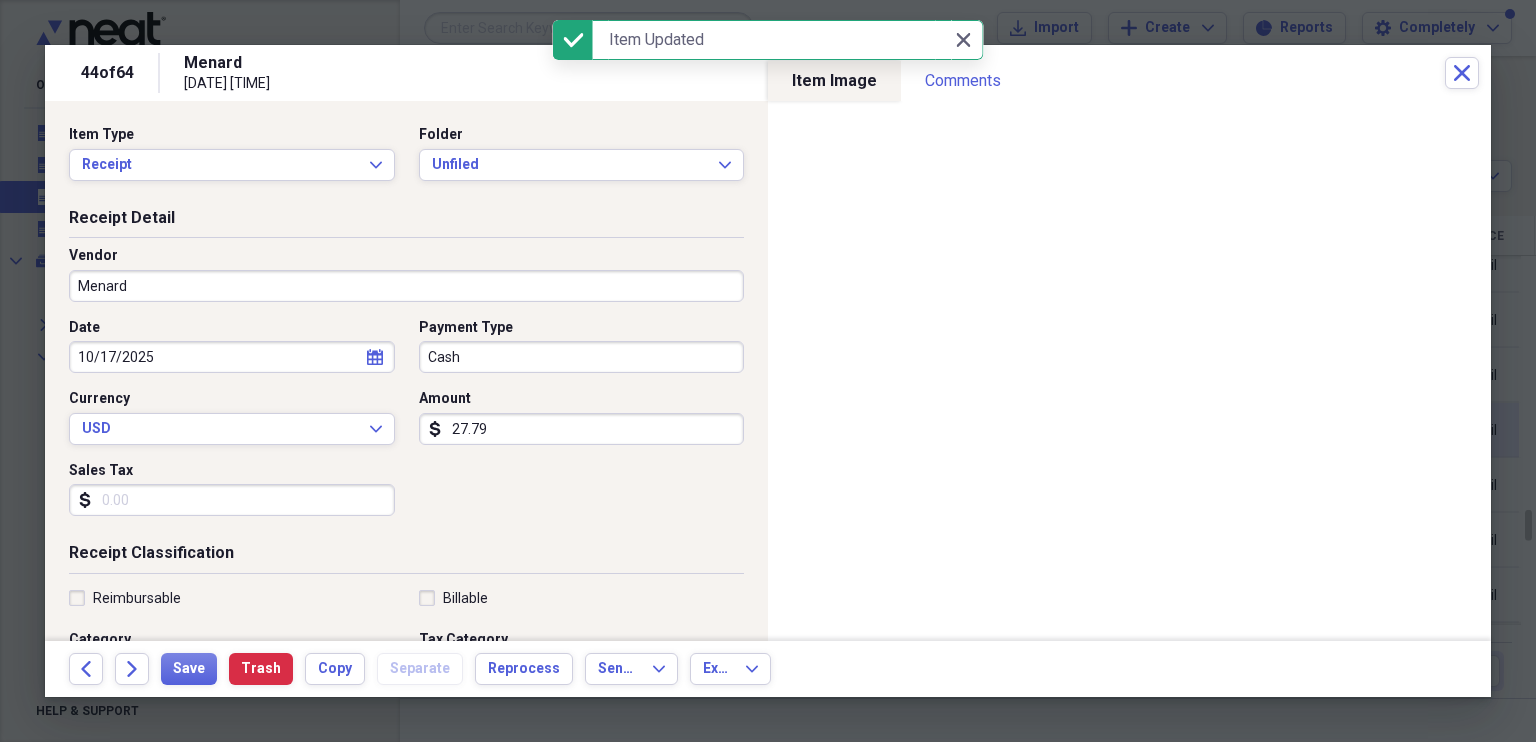 click on "Menard" at bounding box center [406, 286] 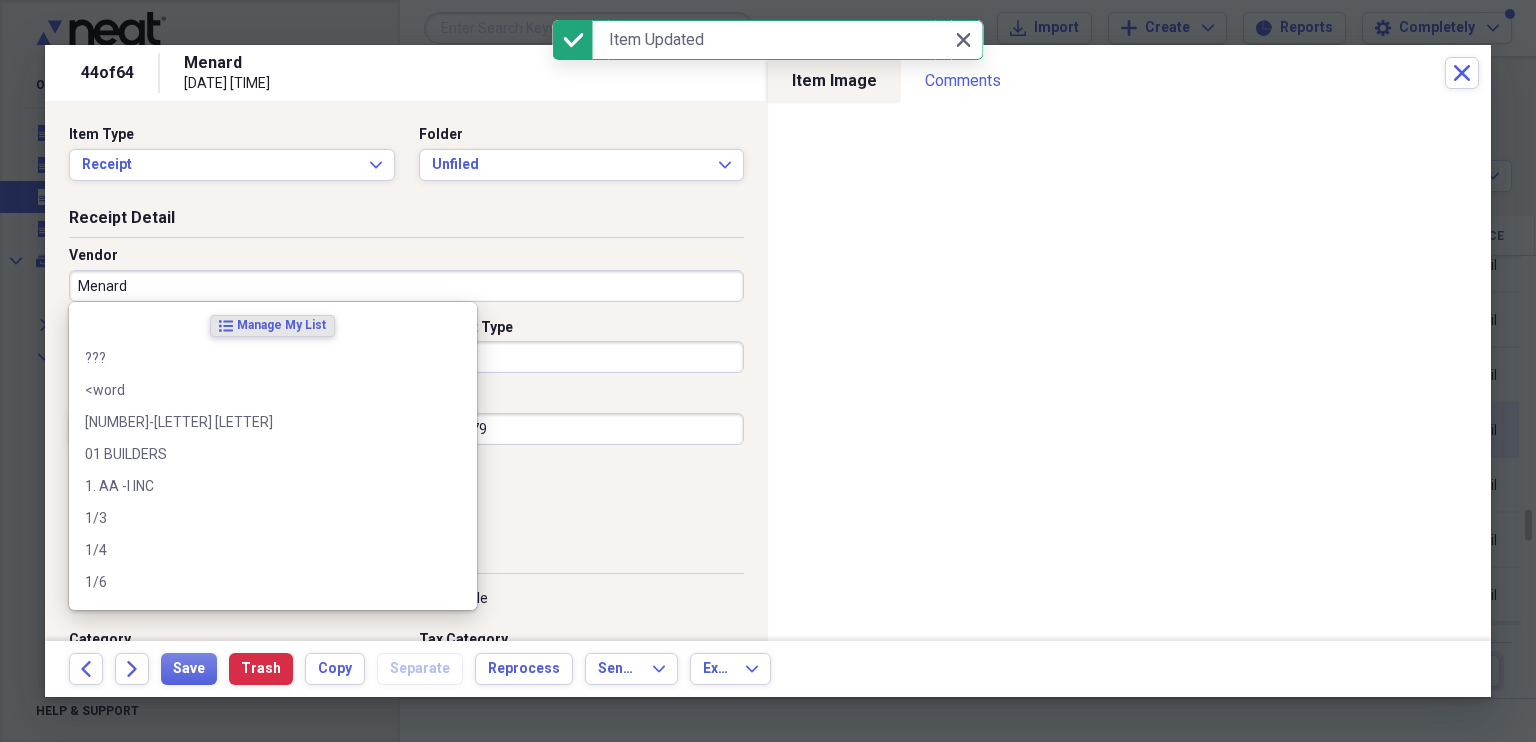 click on "Menard" at bounding box center (406, 286) 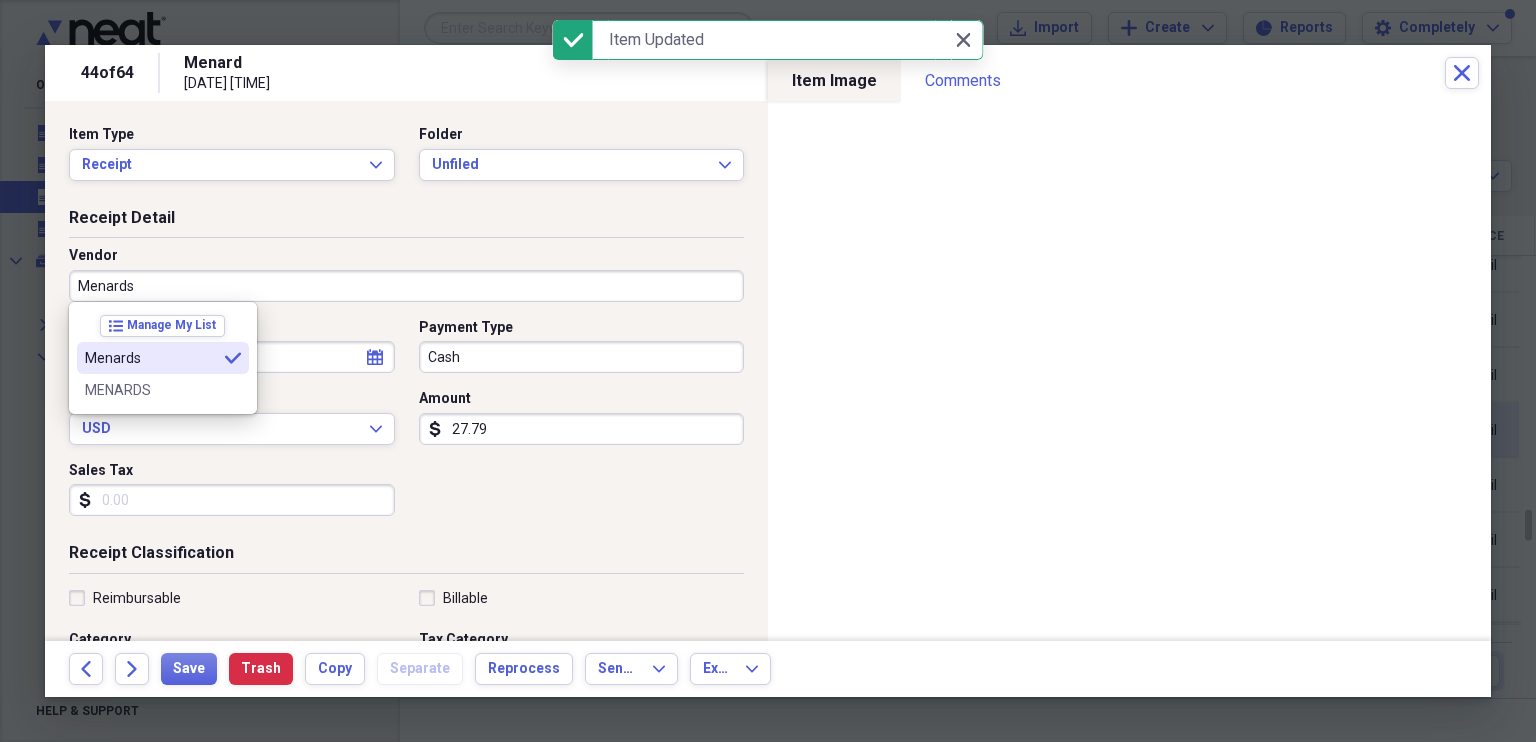 type on "Menards" 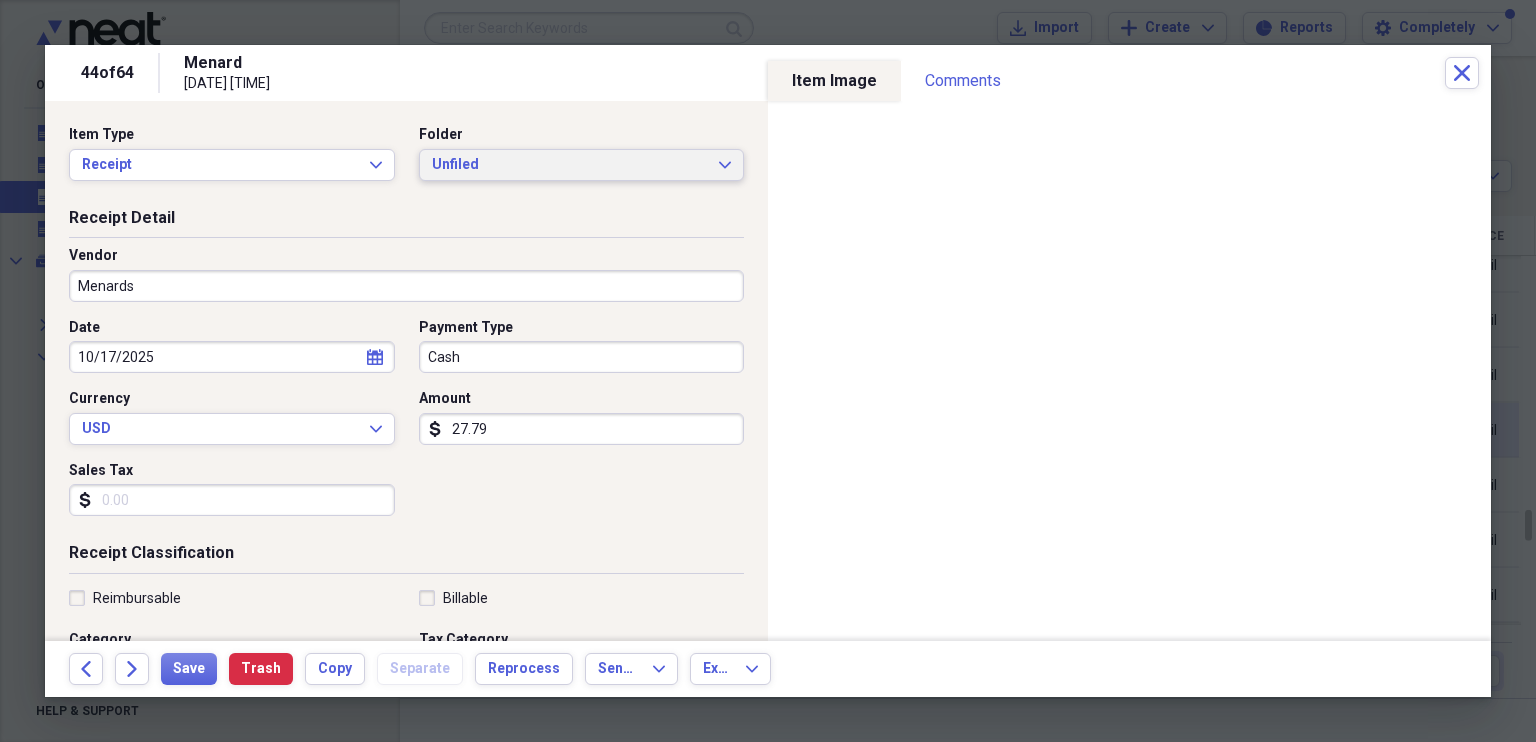 click on "Expand" 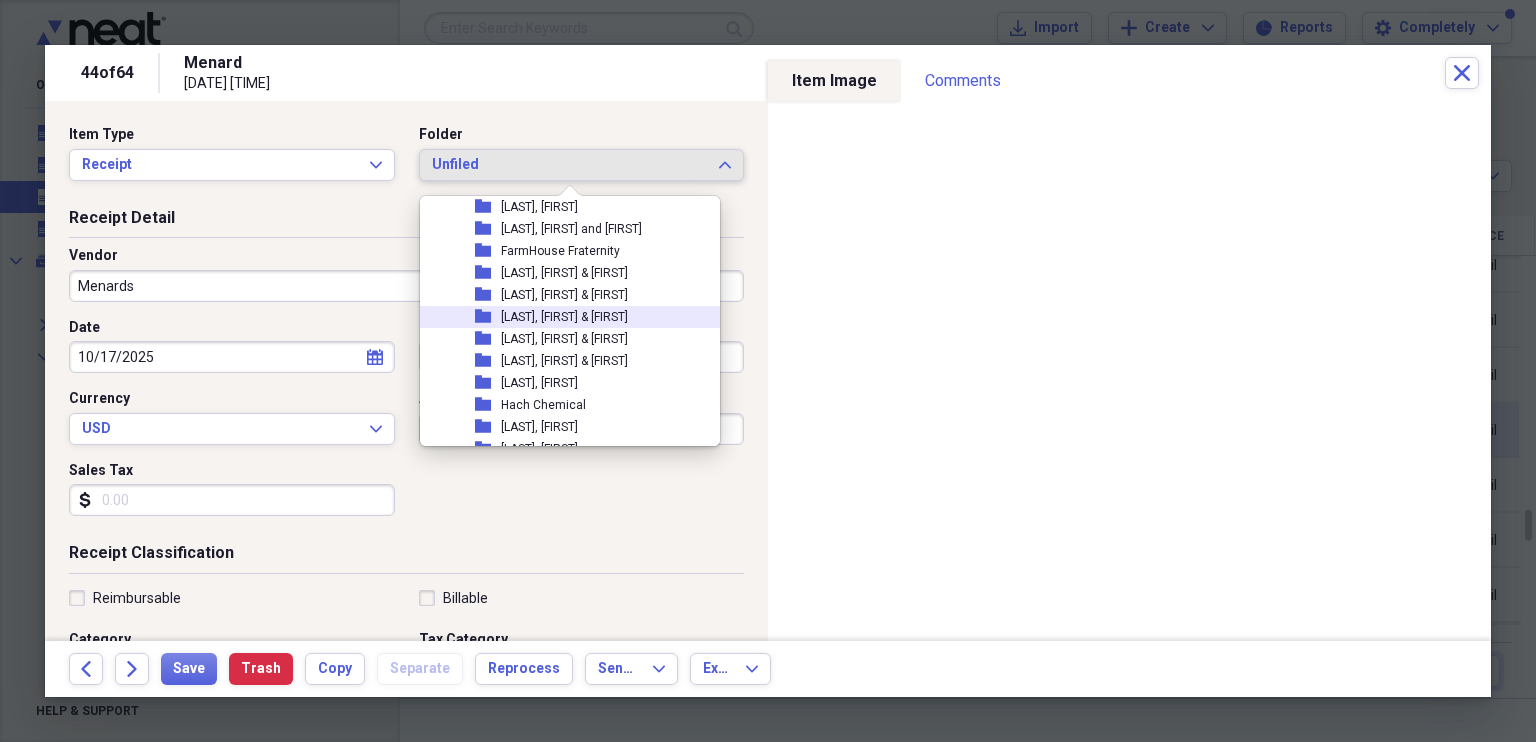 scroll, scrollTop: 366, scrollLeft: 0, axis: vertical 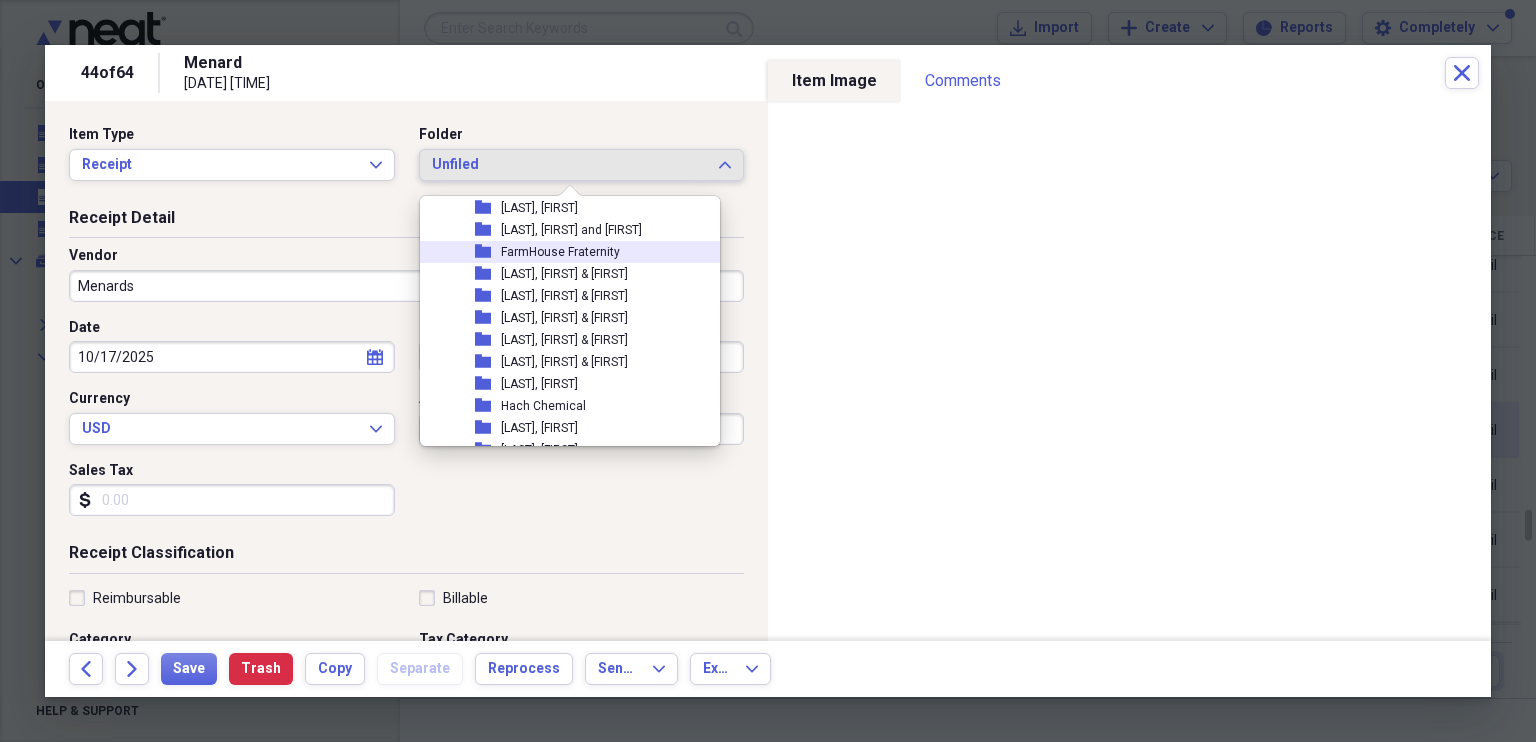 click on "FarmHouse Fraternity" at bounding box center [560, 252] 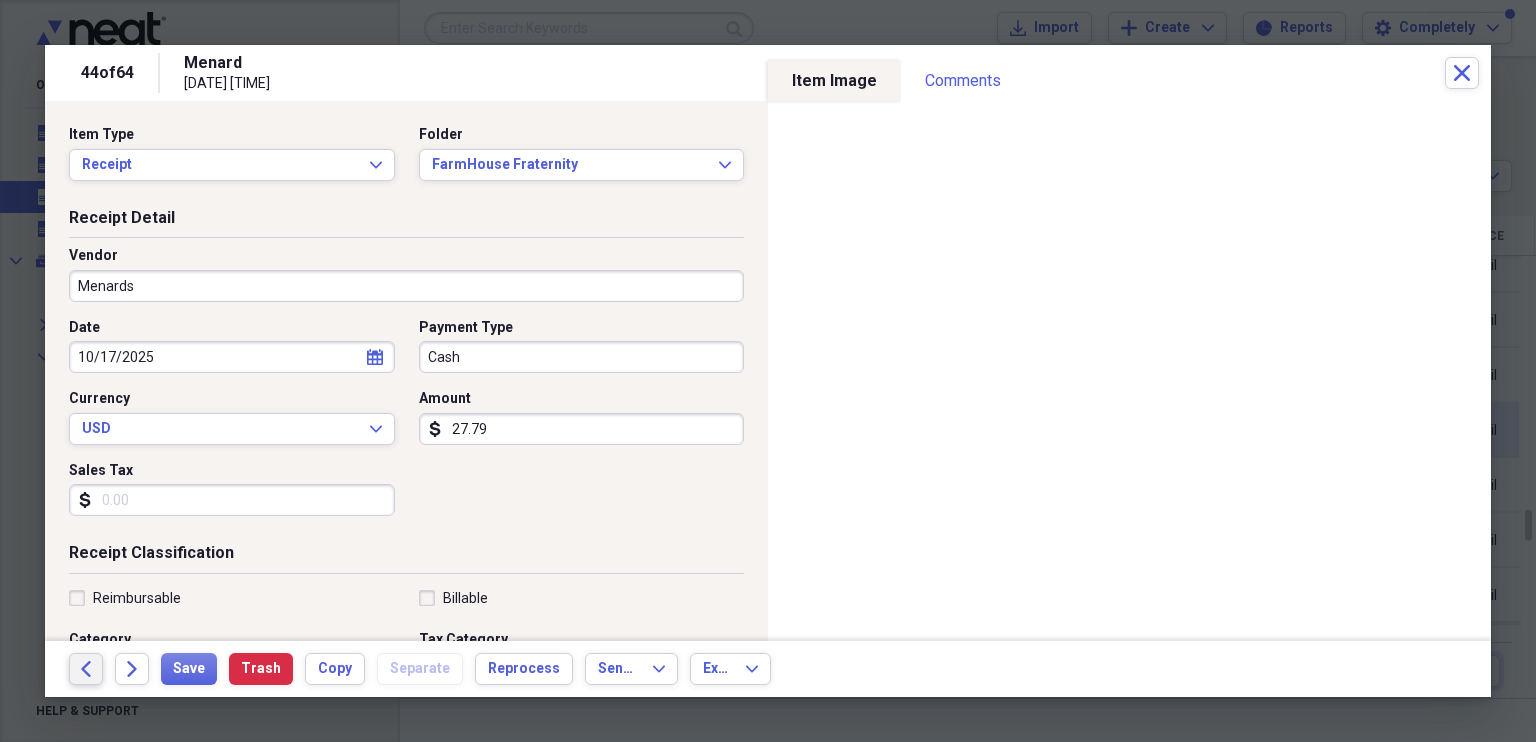 click on "Back" 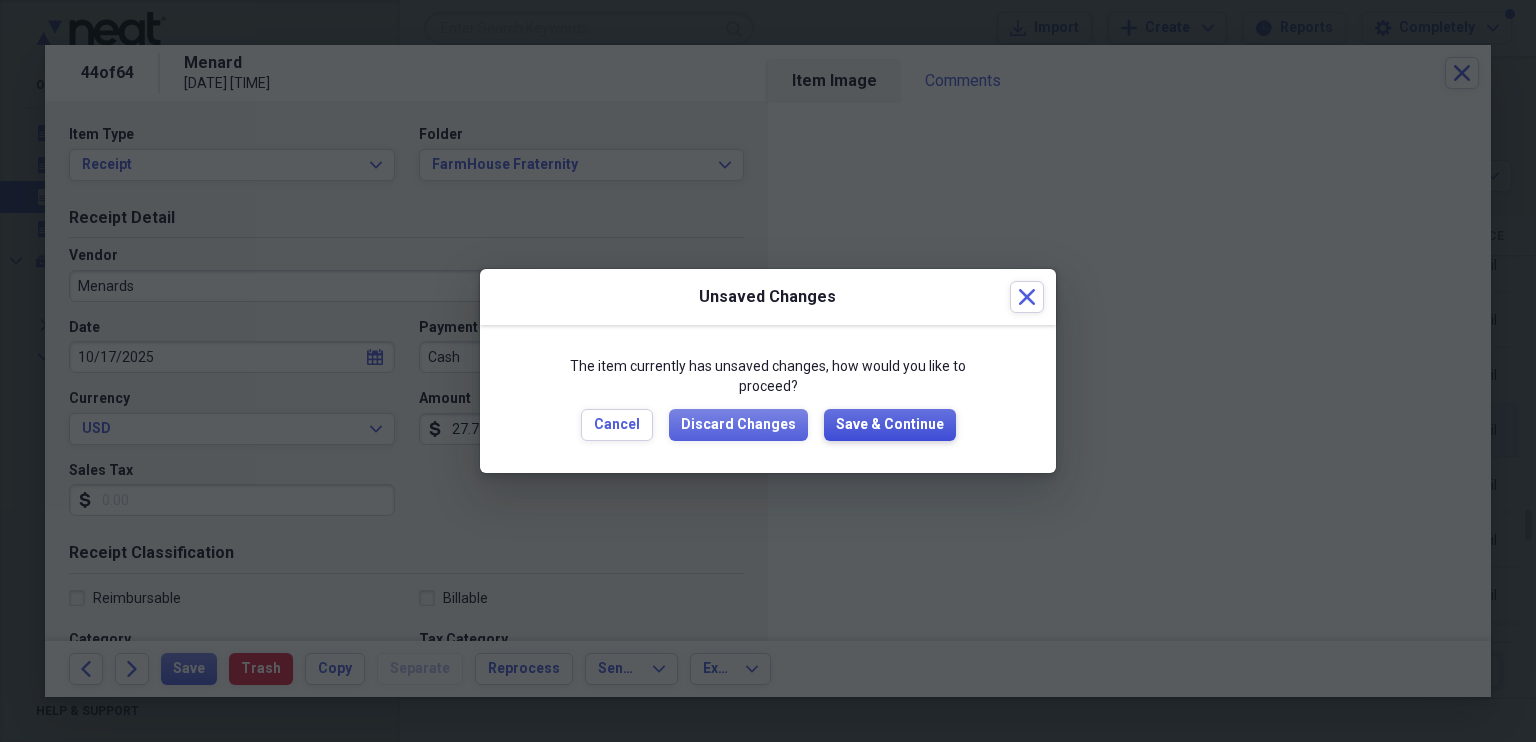 click on "Save & Continue" at bounding box center (890, 425) 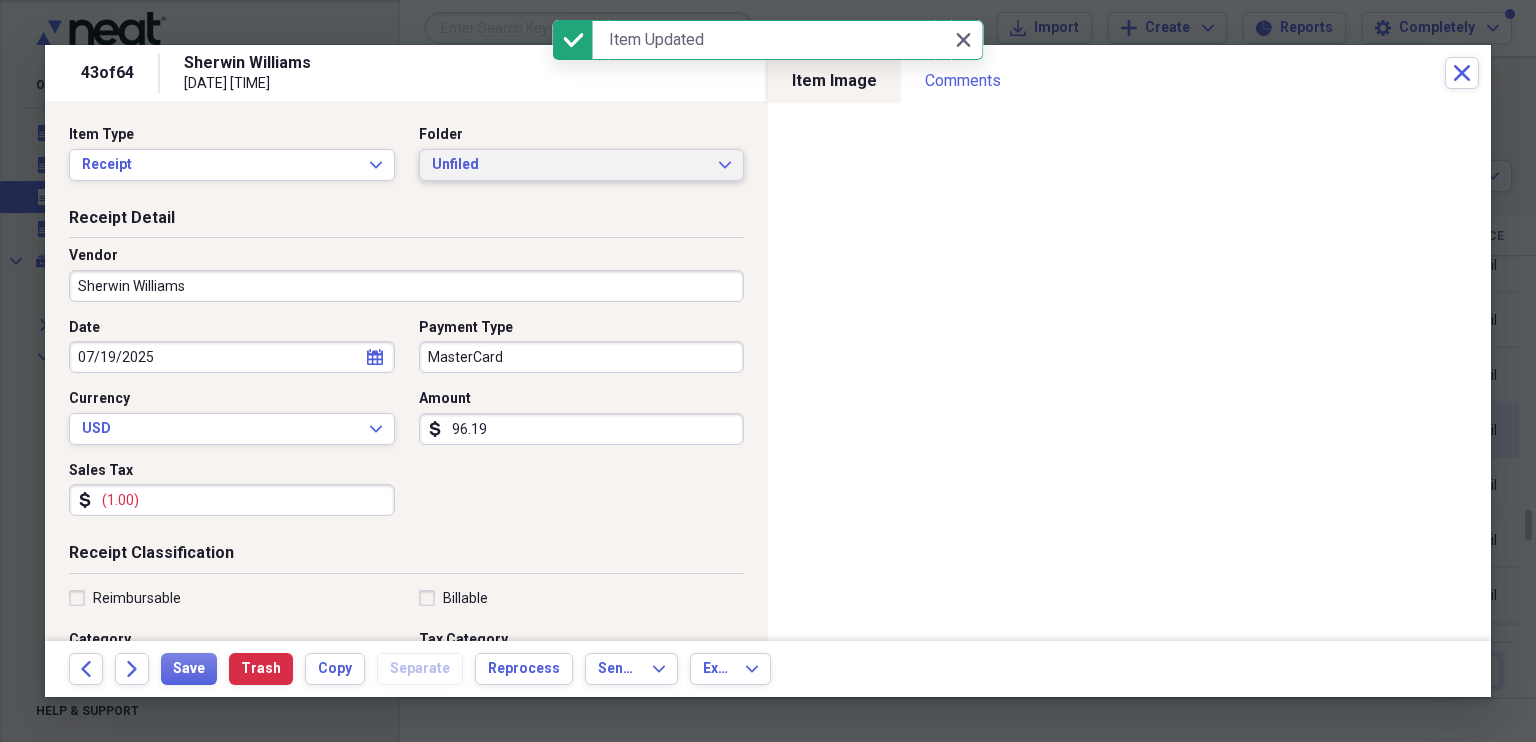click on "Unfiled Expand" at bounding box center (582, 165) 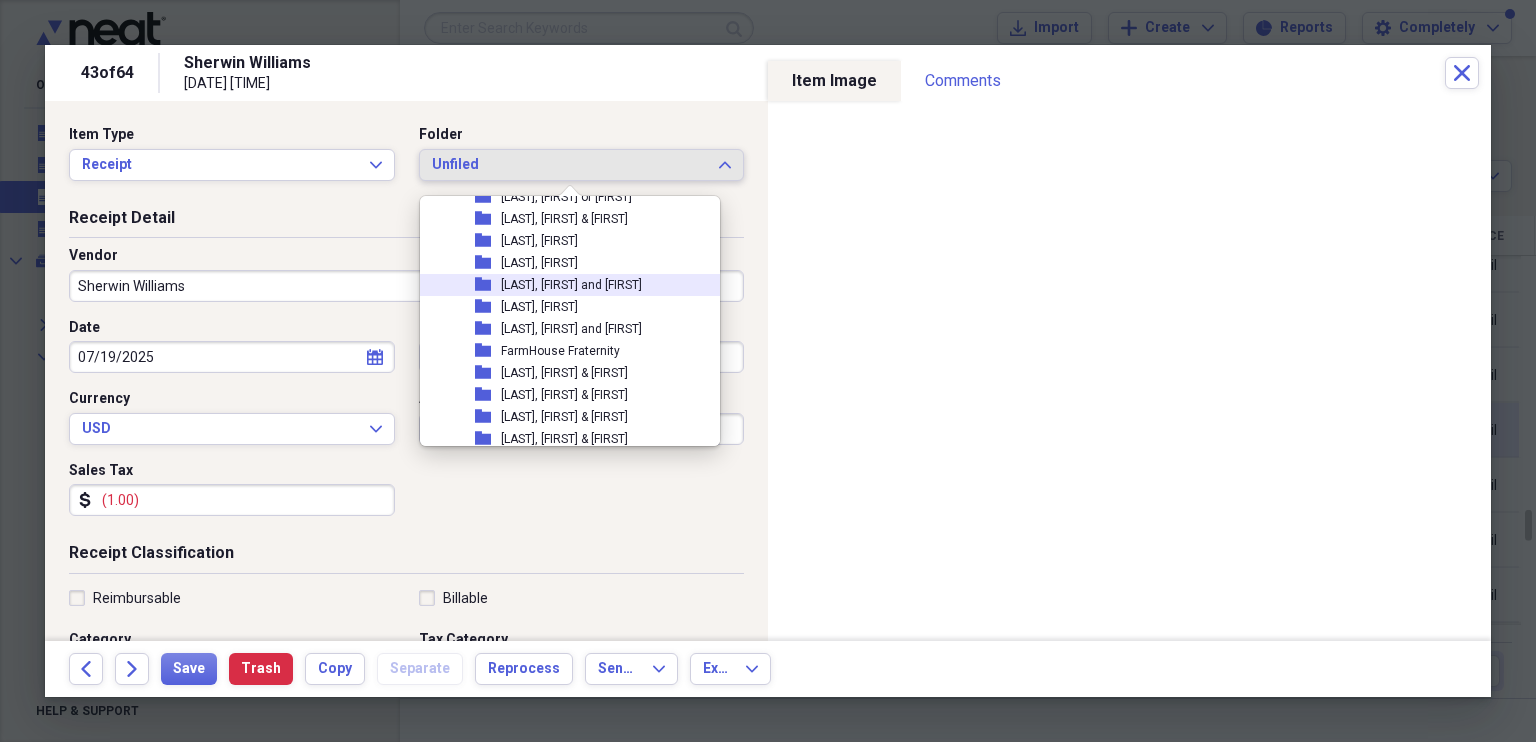 scroll, scrollTop: 275, scrollLeft: 0, axis: vertical 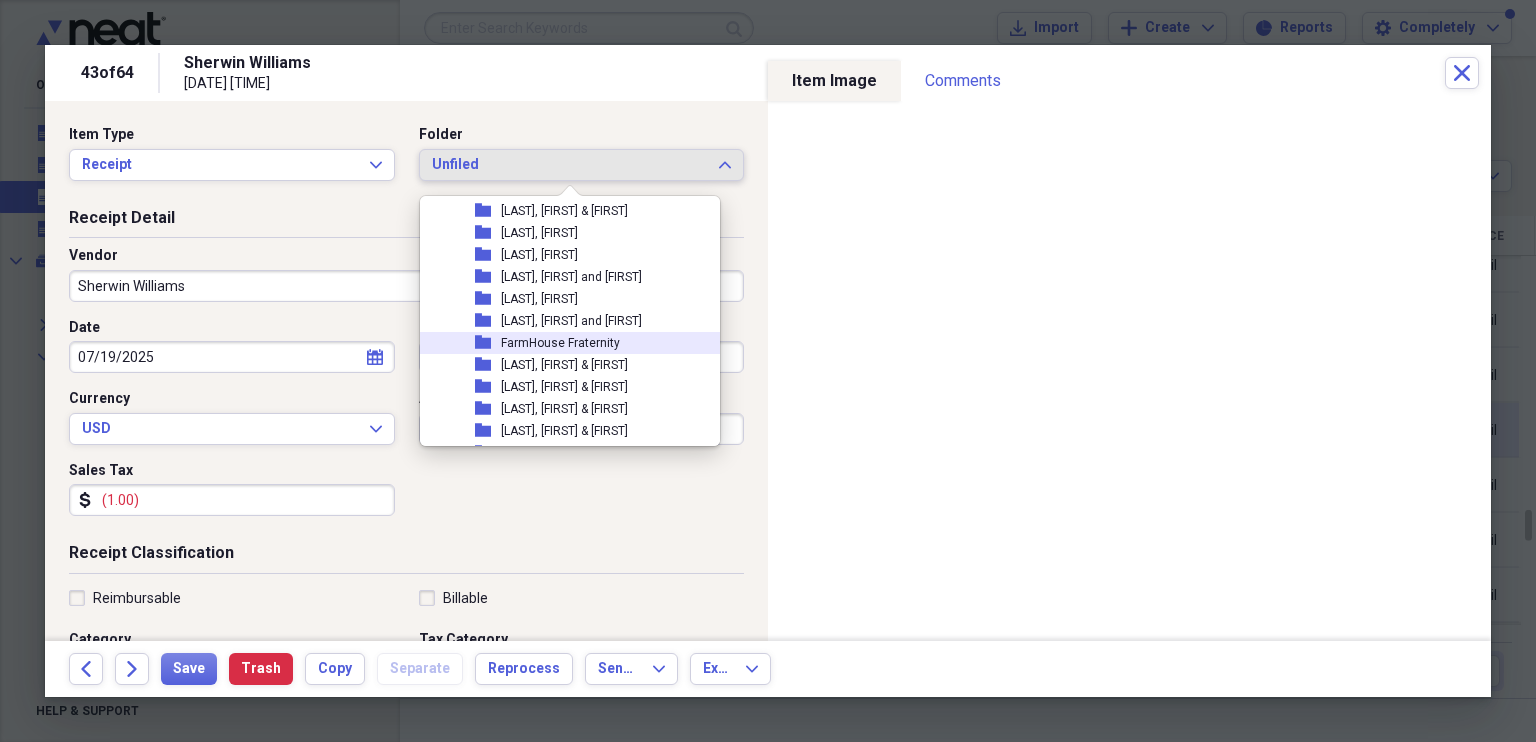 click on "FarmHouse Fraternity" at bounding box center [560, 343] 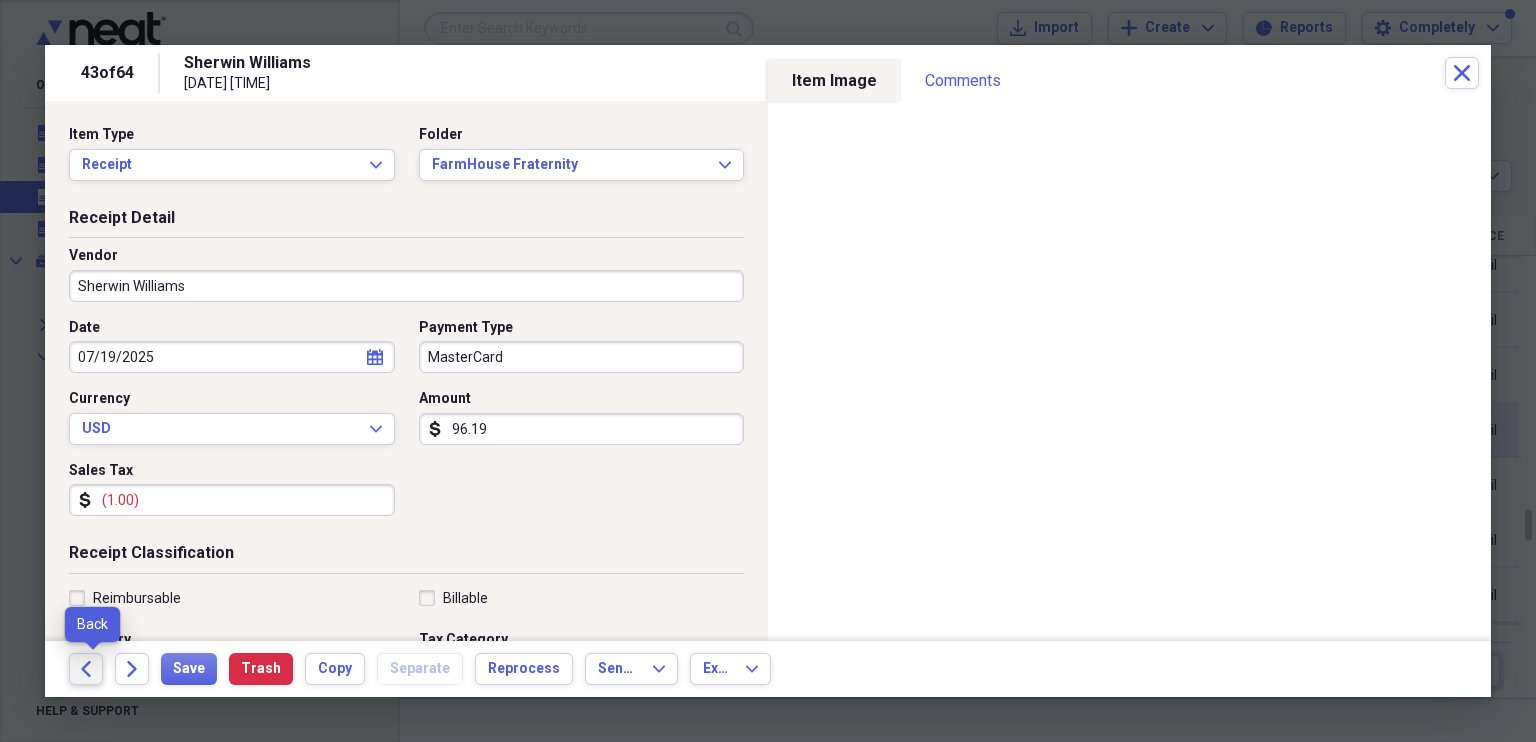 click on "Back" 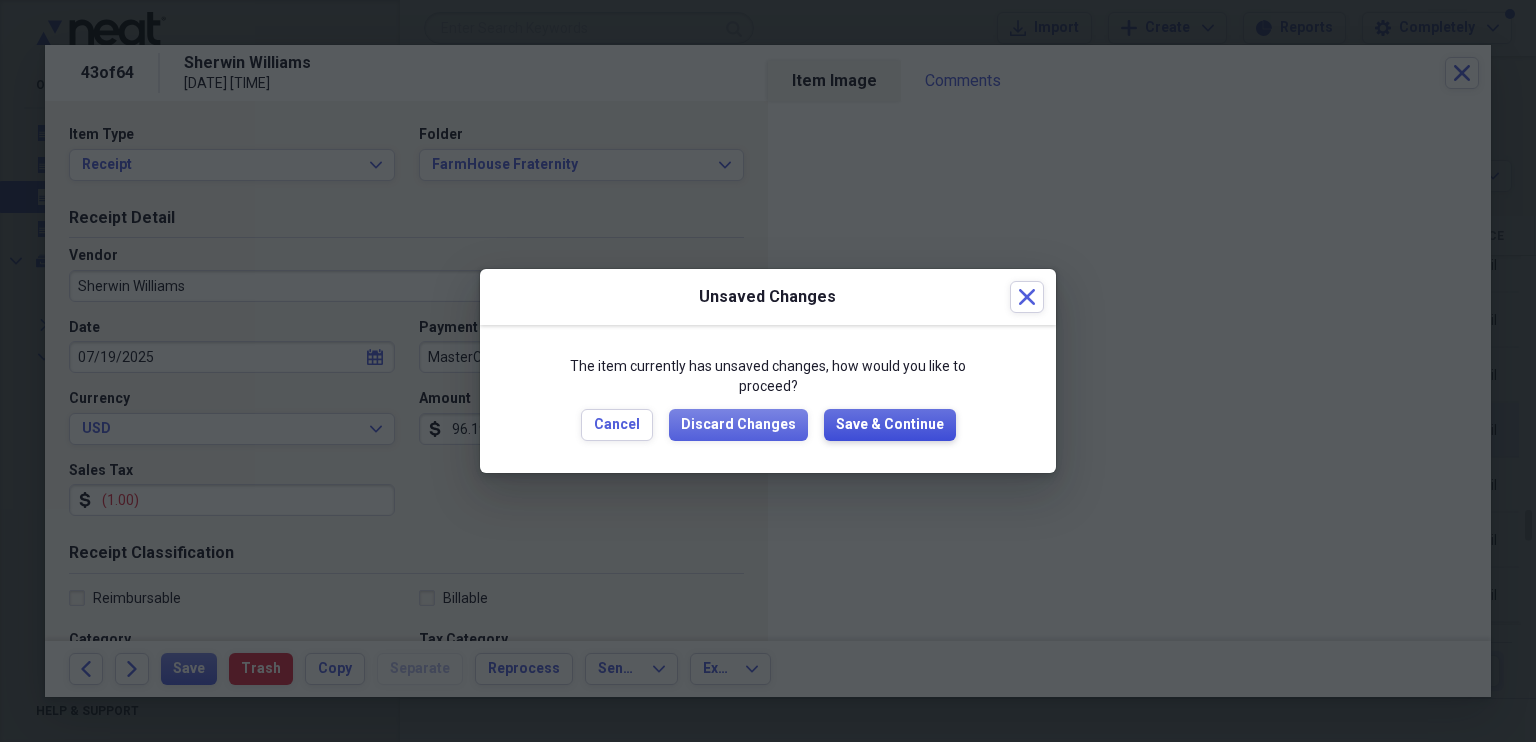 click on "Save & Continue" at bounding box center (890, 425) 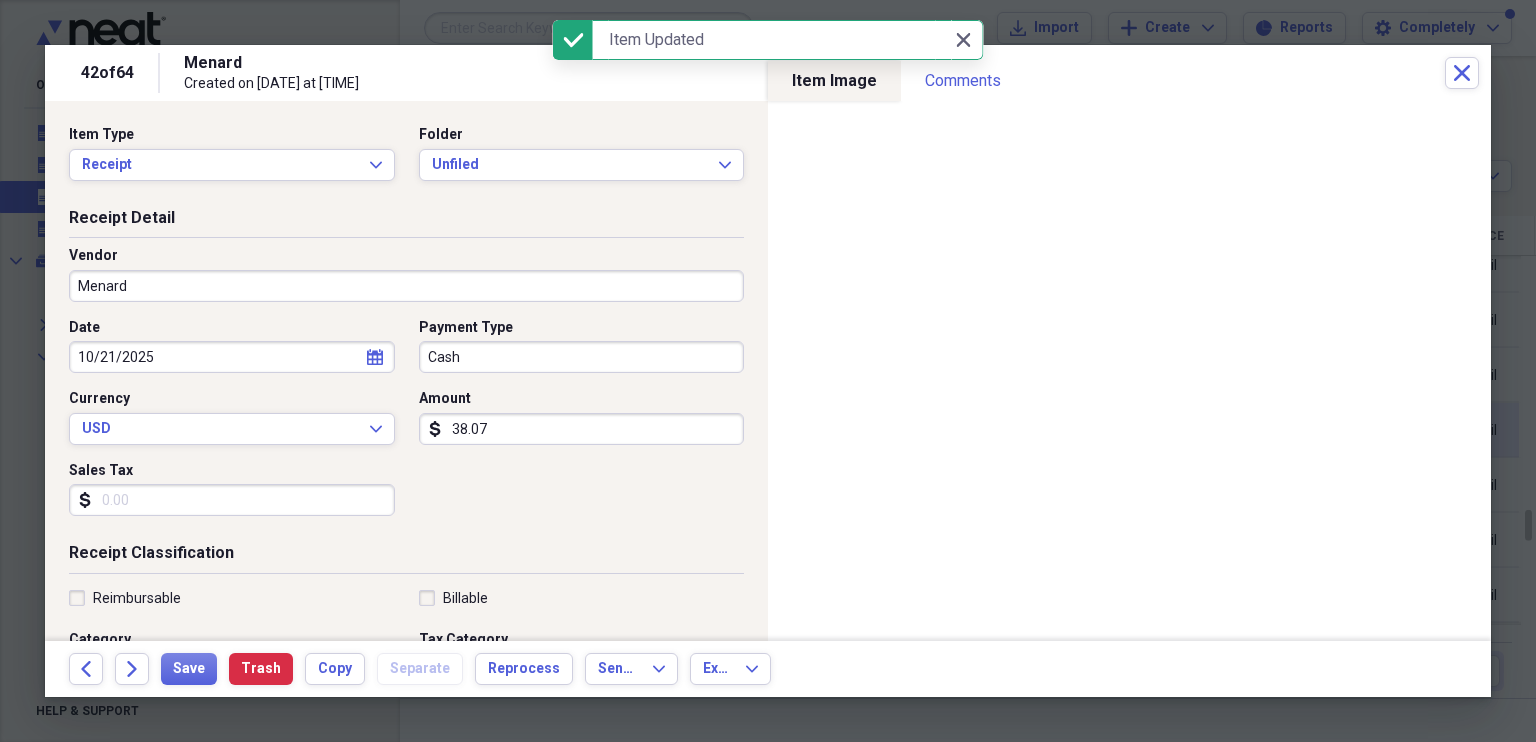 click on "Menard" at bounding box center [406, 286] 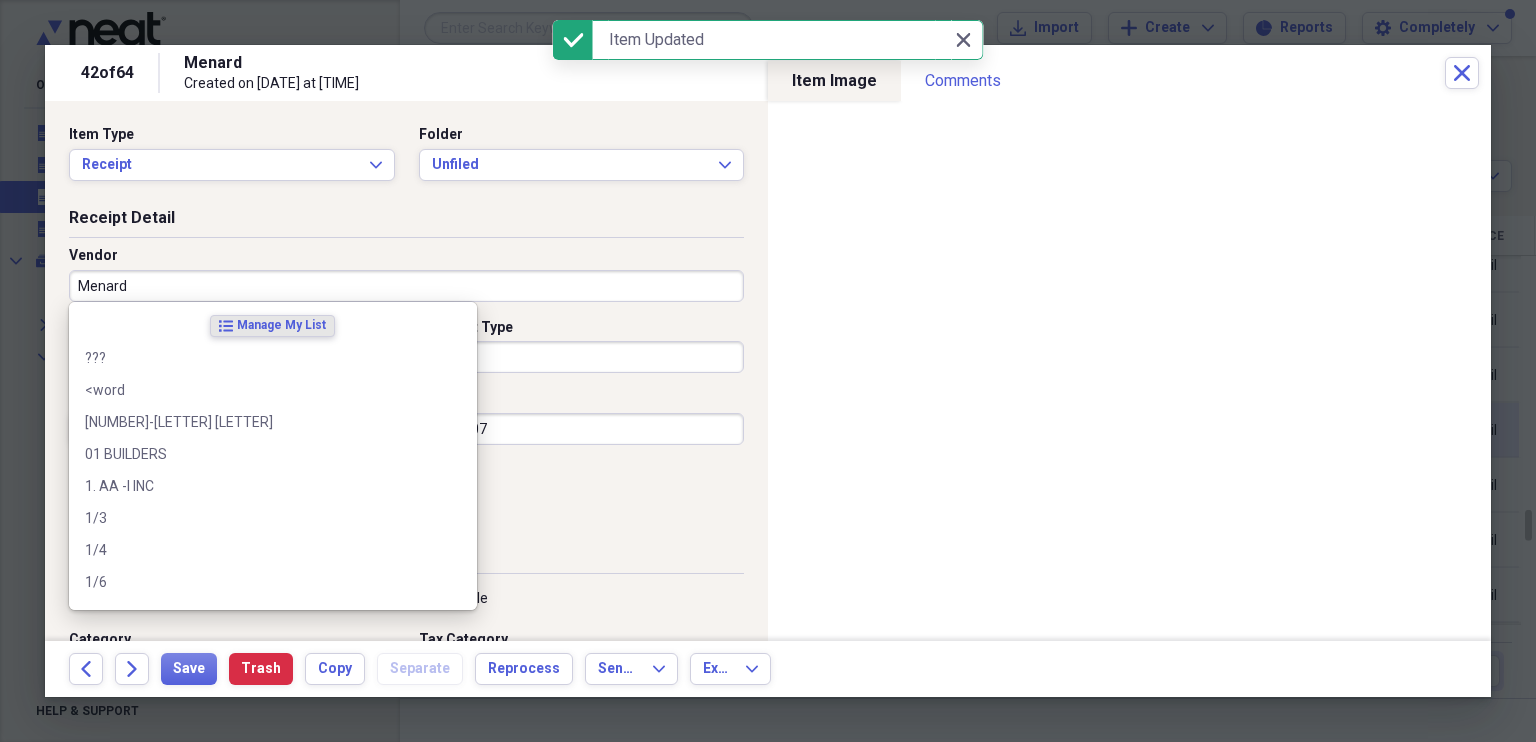 click on "Menard" at bounding box center (406, 286) 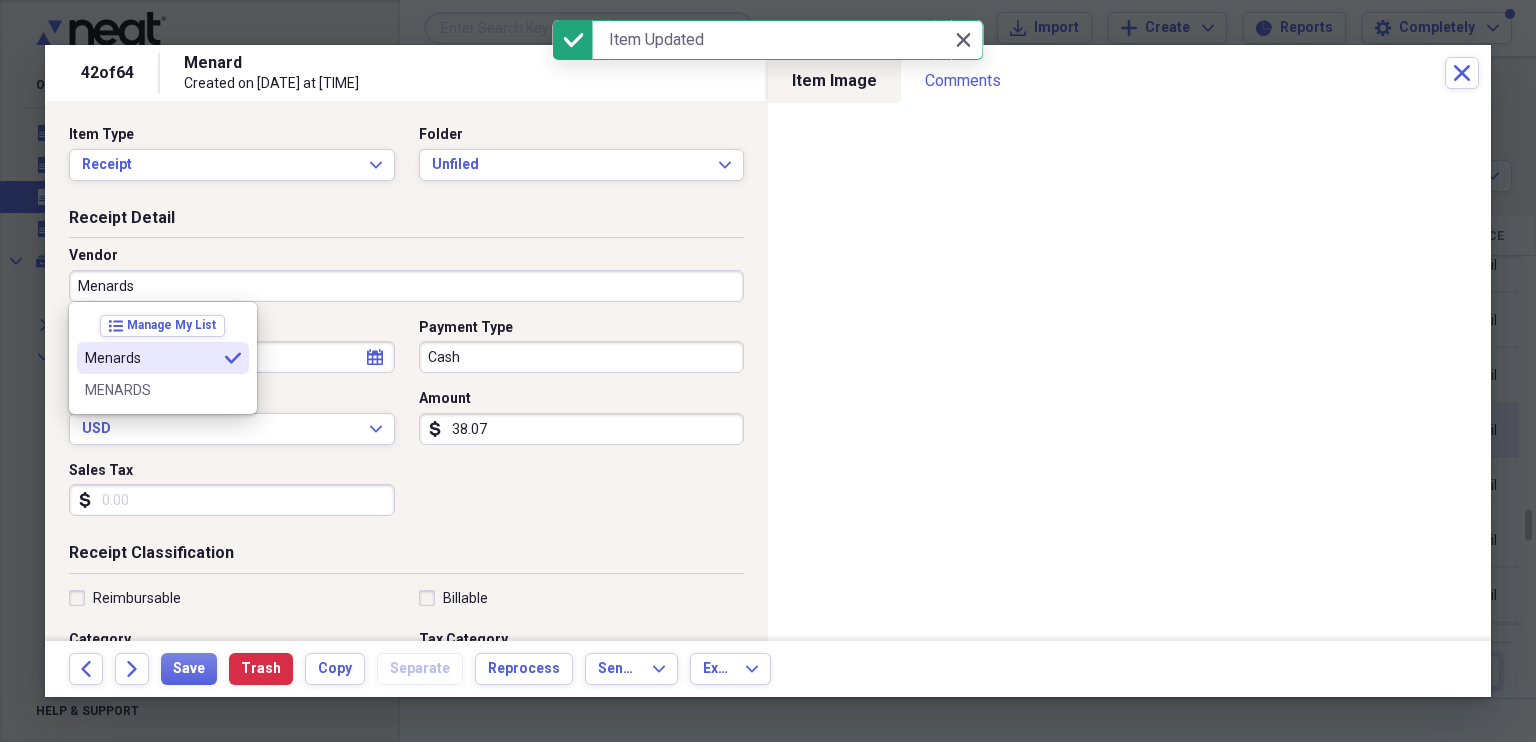 type on "Menards" 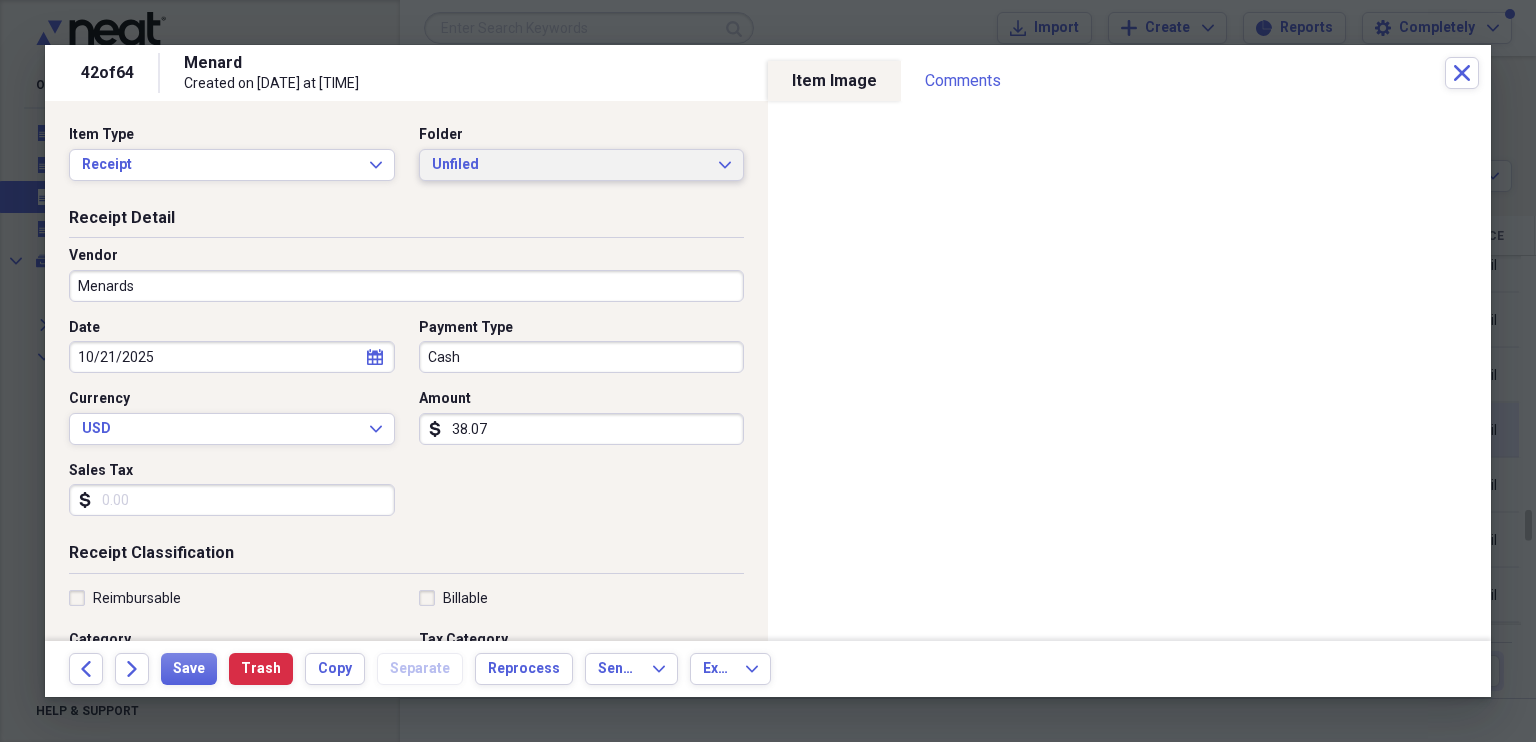 click on "Unfiled" at bounding box center (570, 165) 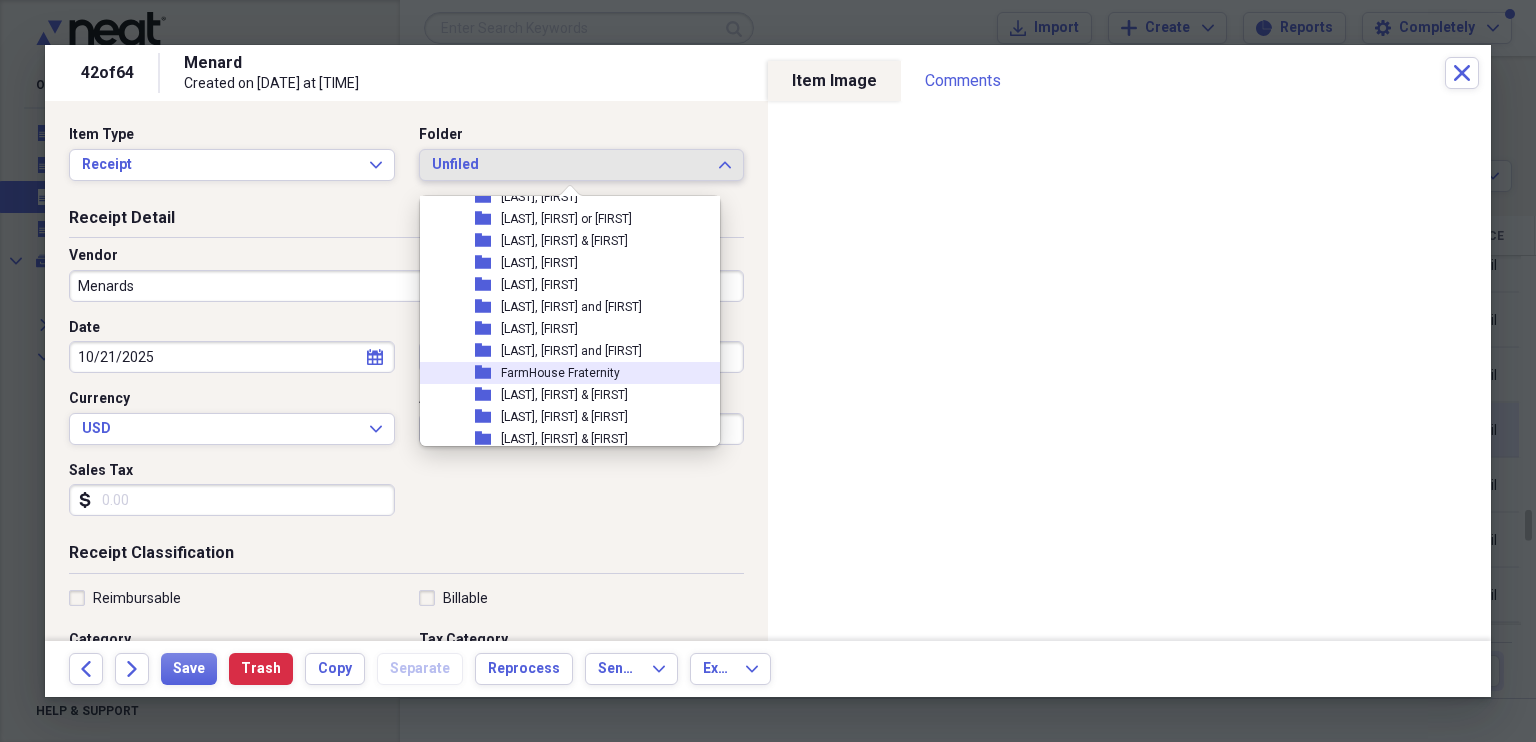 scroll, scrollTop: 275, scrollLeft: 0, axis: vertical 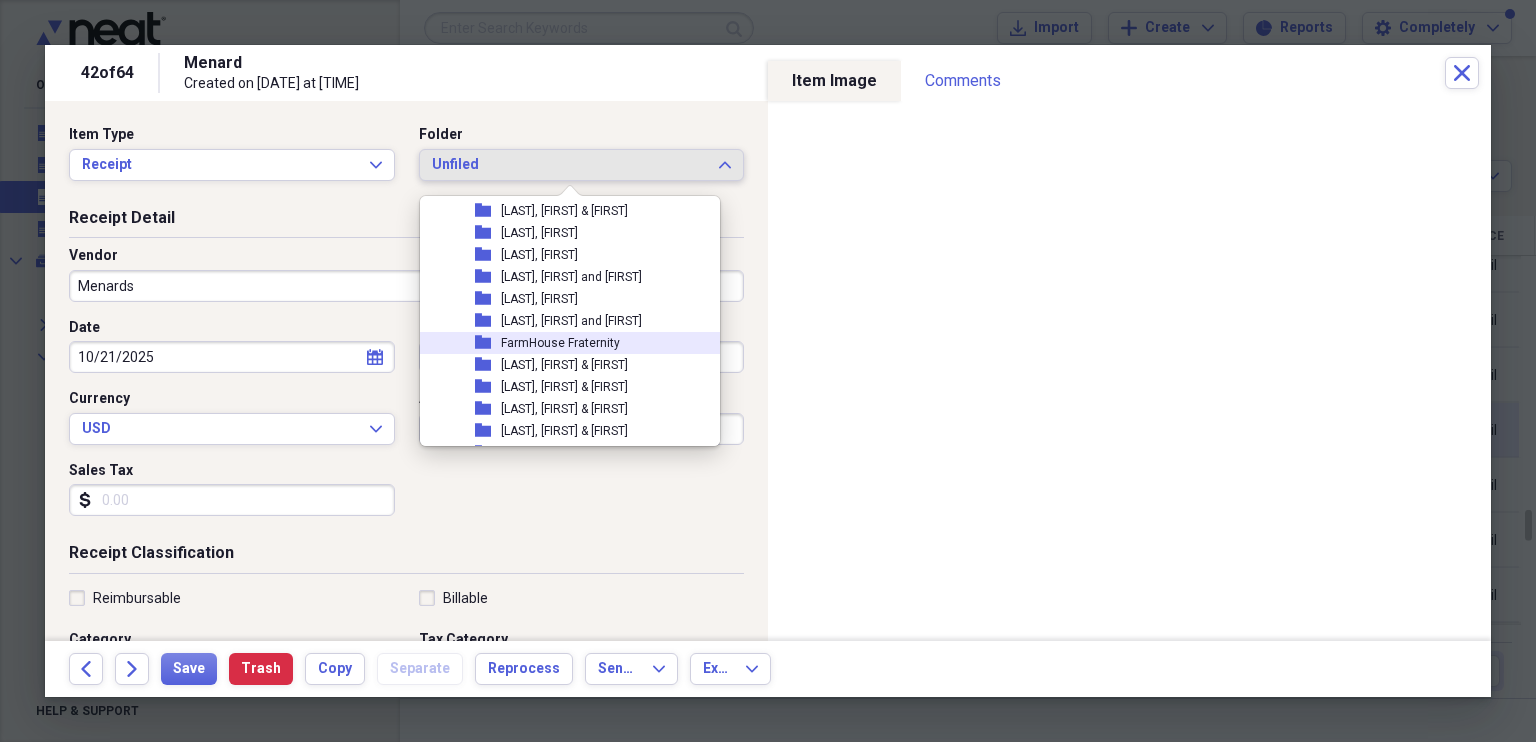 click on "FarmHouse Fraternity" at bounding box center (560, 343) 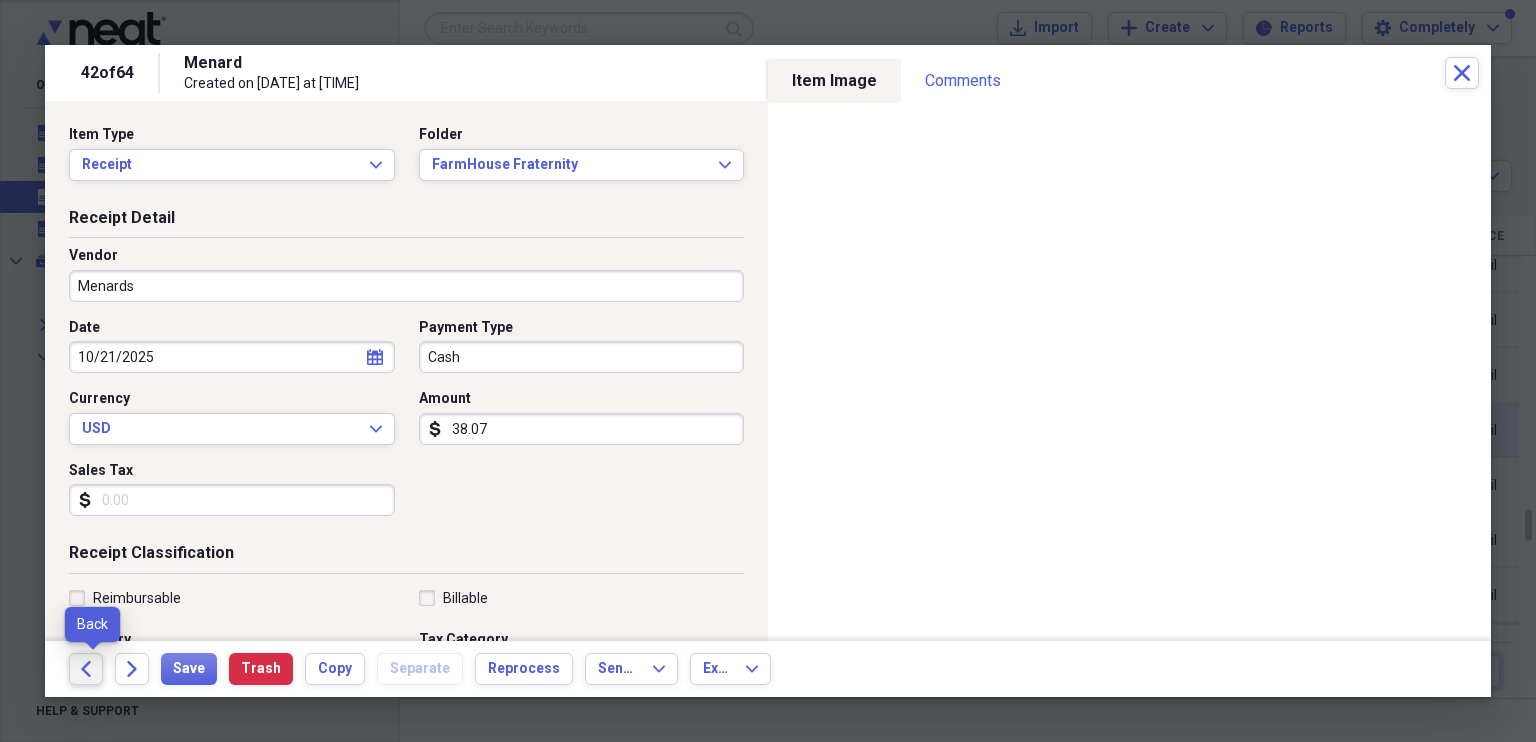 click on "Back" 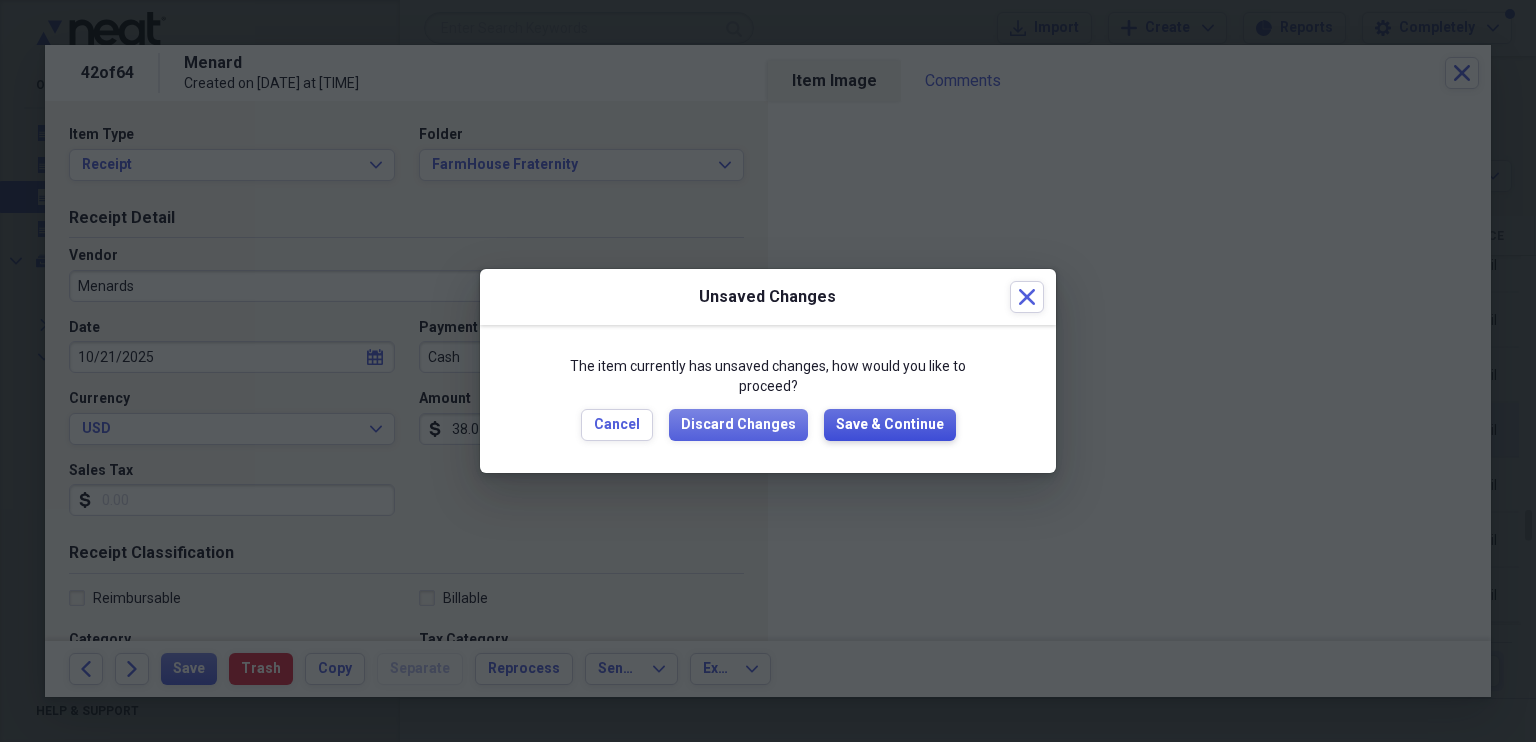 click on "Save & Continue" at bounding box center (890, 425) 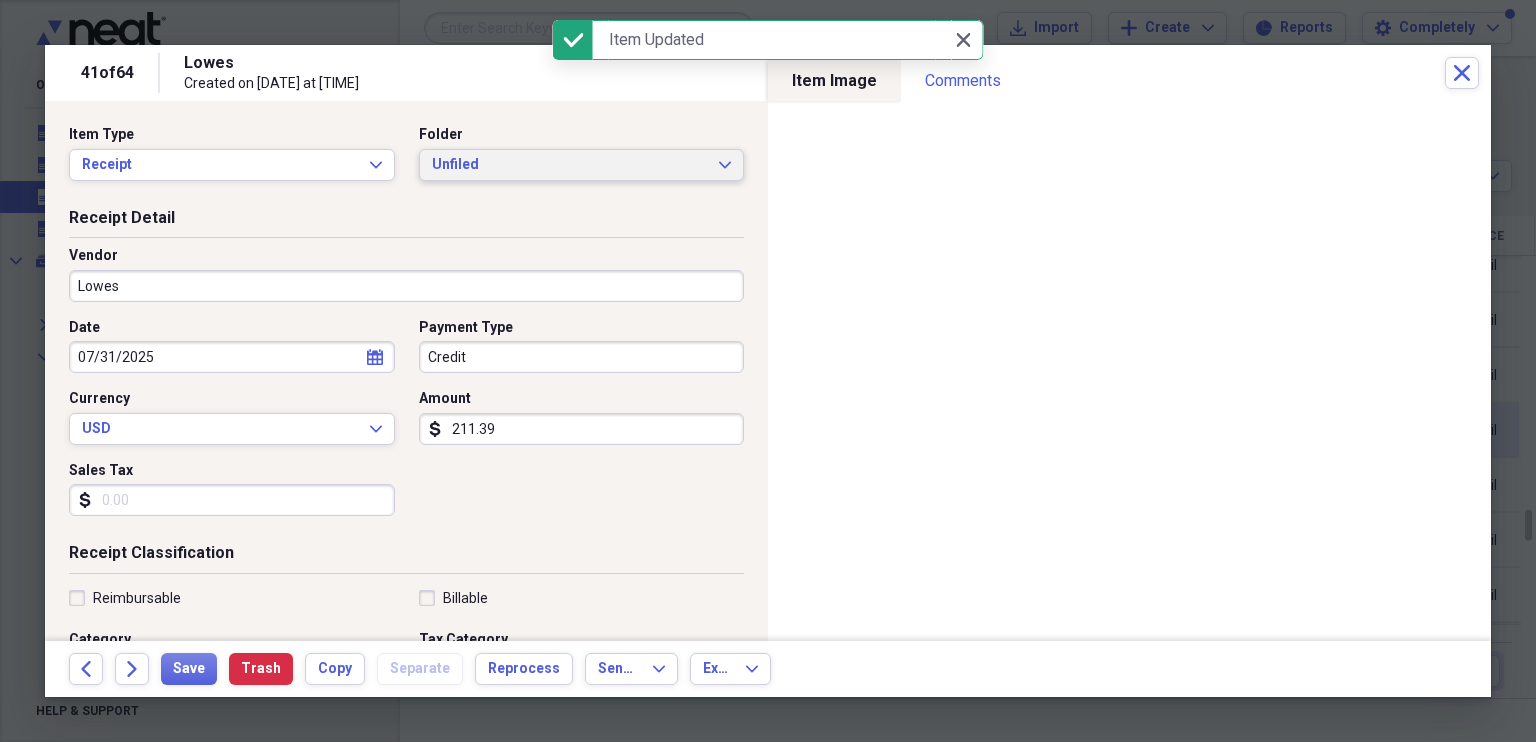 click on "Expand" 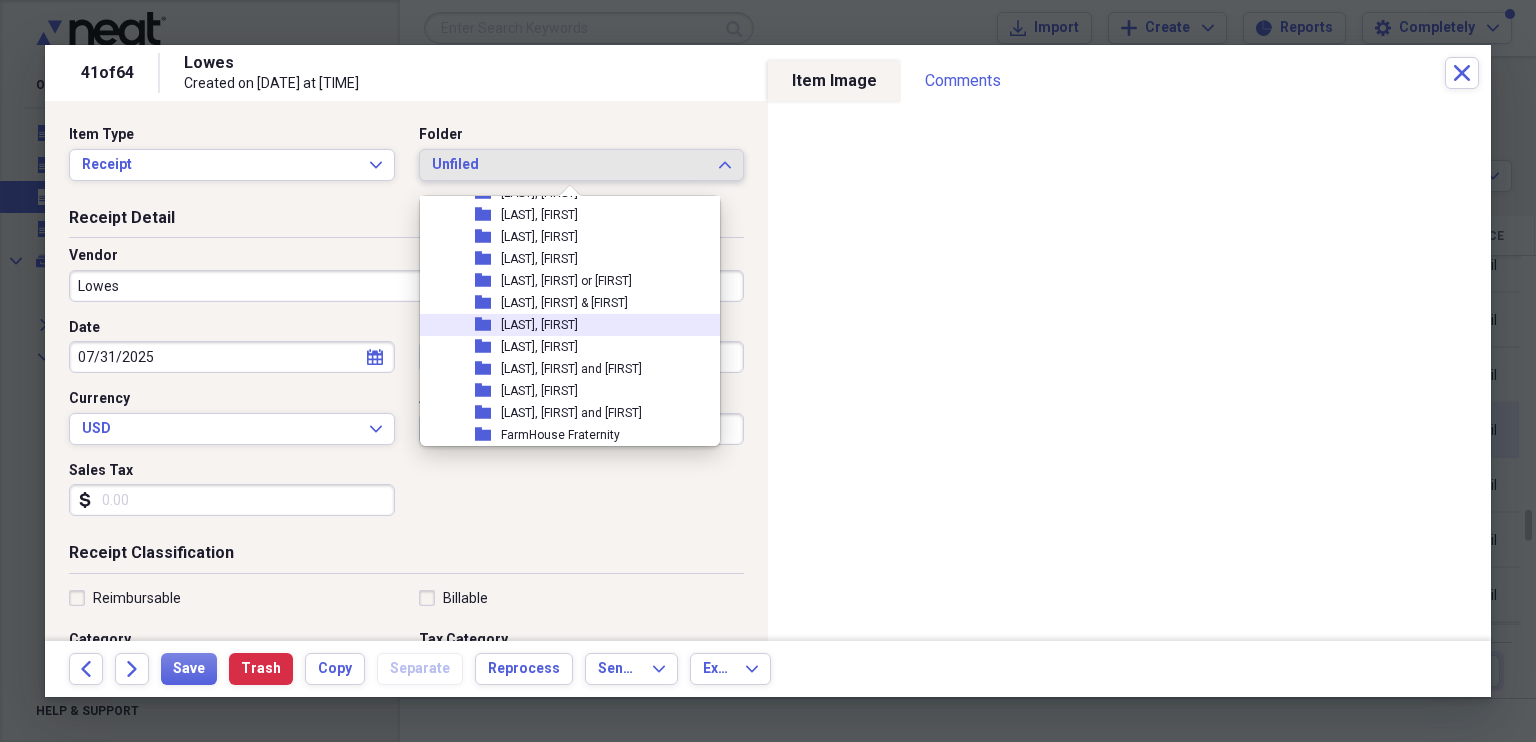 scroll, scrollTop: 0, scrollLeft: 0, axis: both 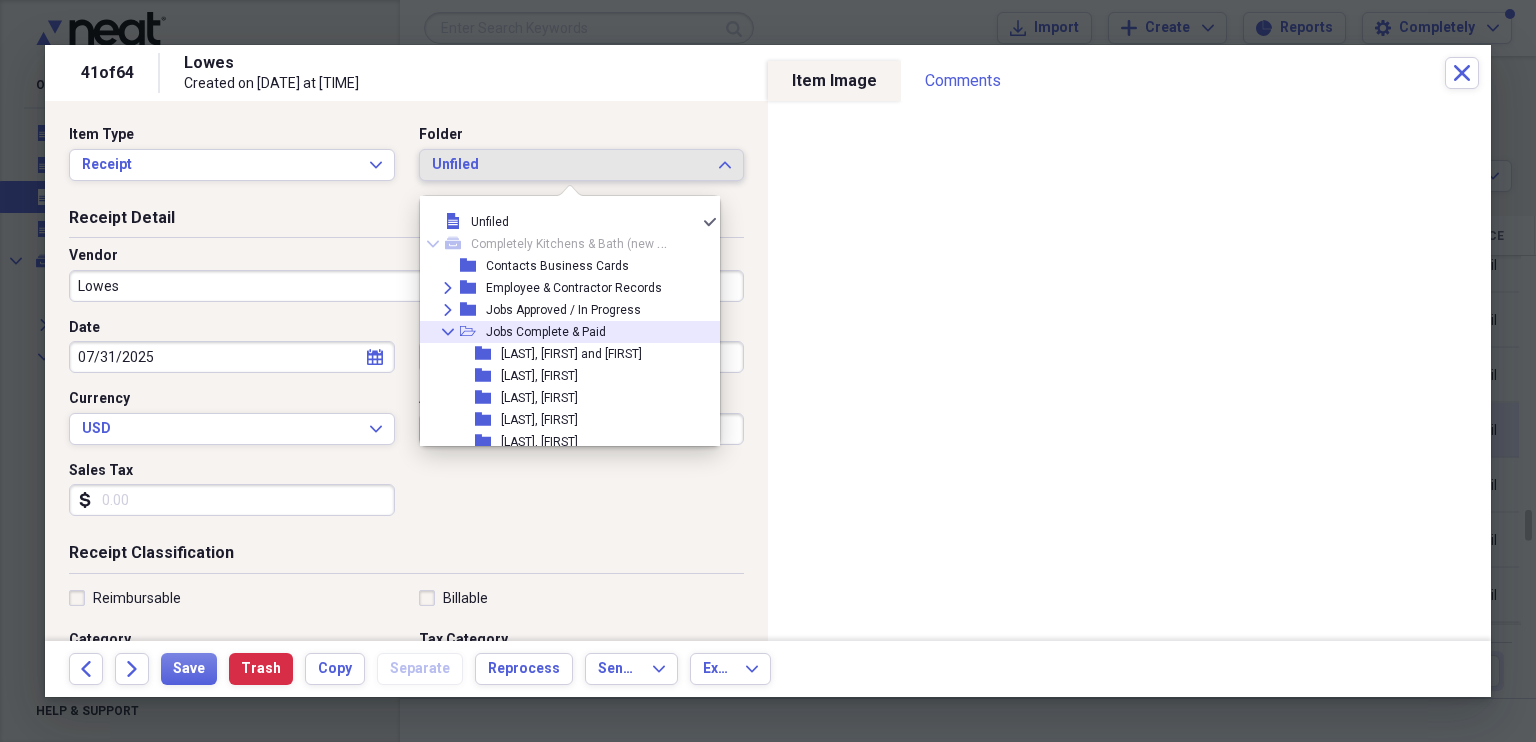 click on "Collapse" 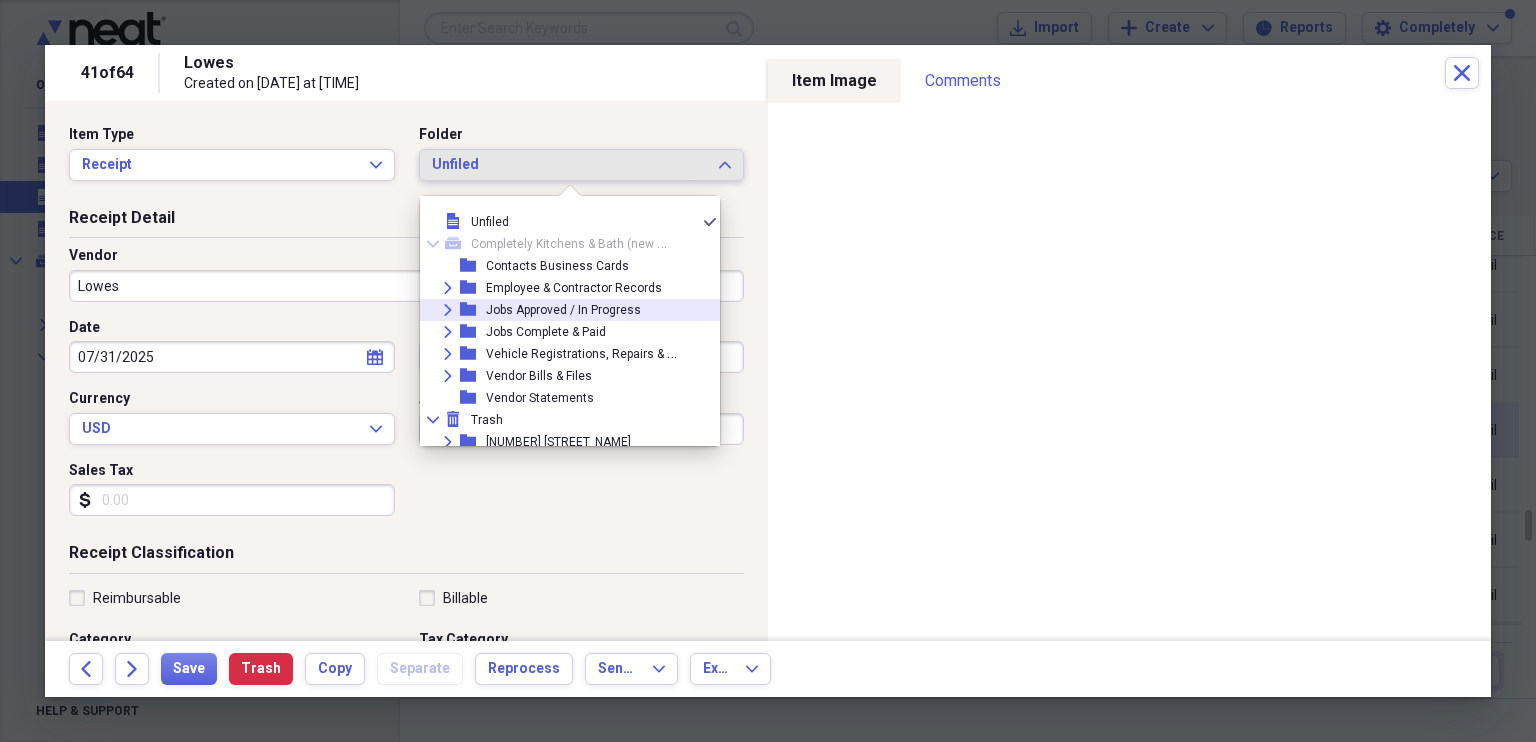 click on "Expand" 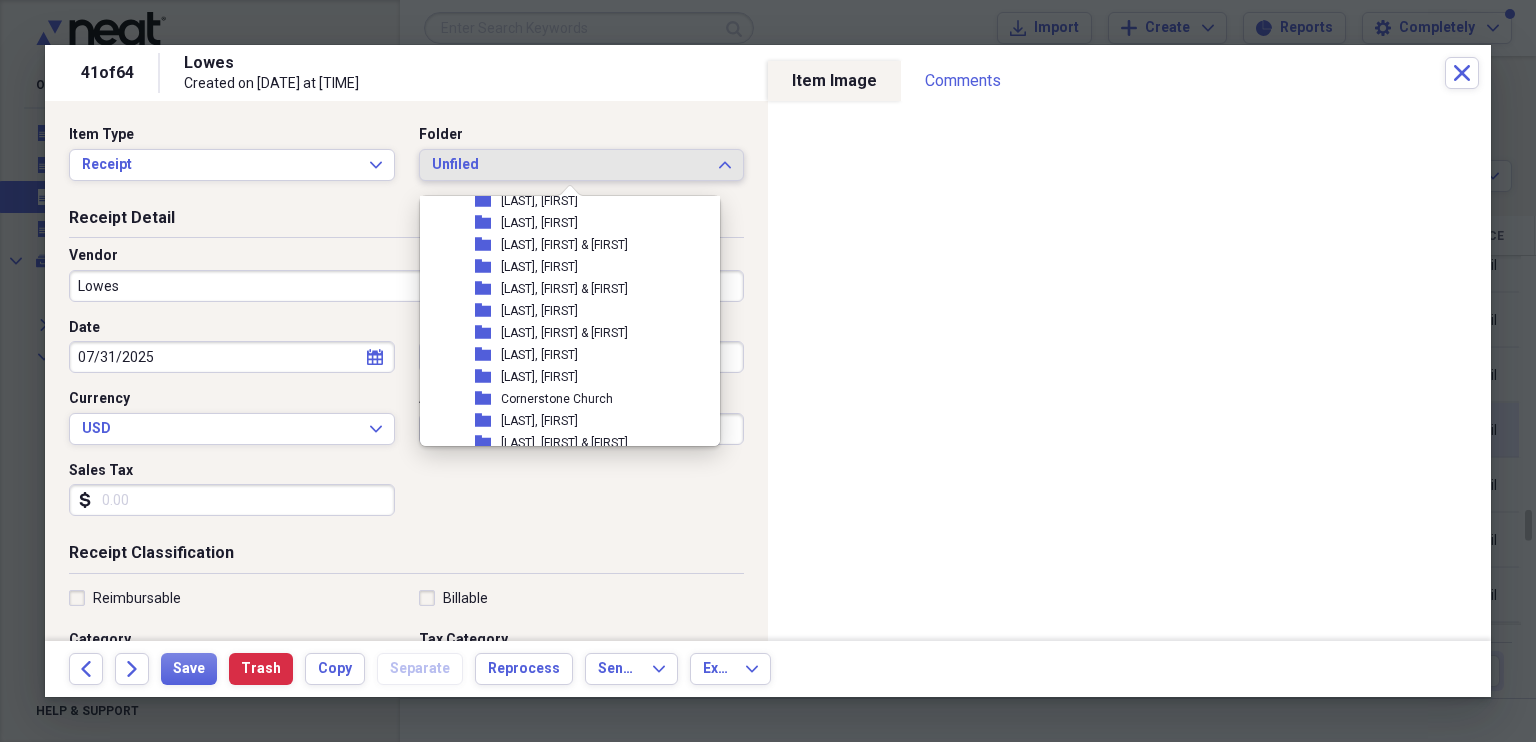 scroll, scrollTop: 183, scrollLeft: 0, axis: vertical 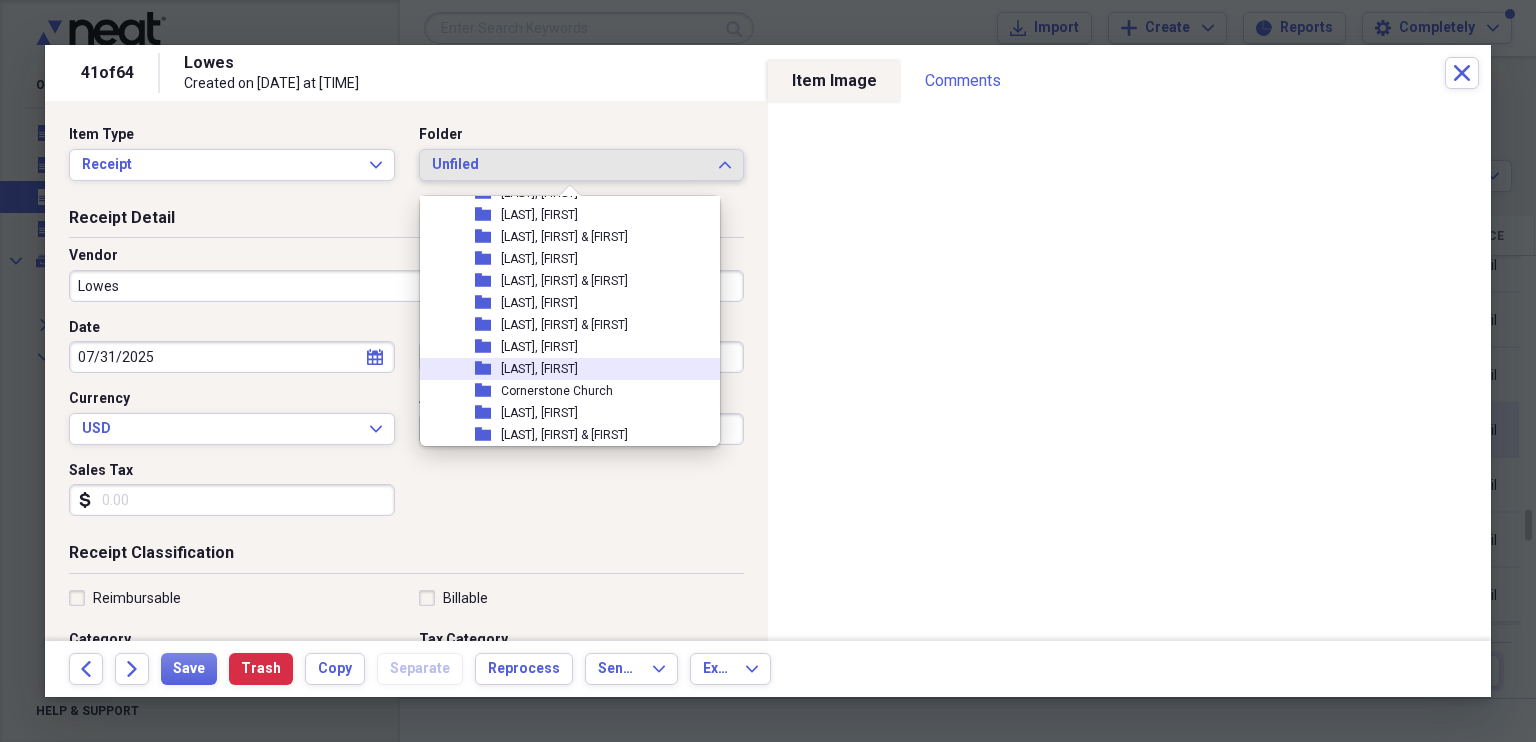 click on "[LAST], [FIRST]" at bounding box center (539, 369) 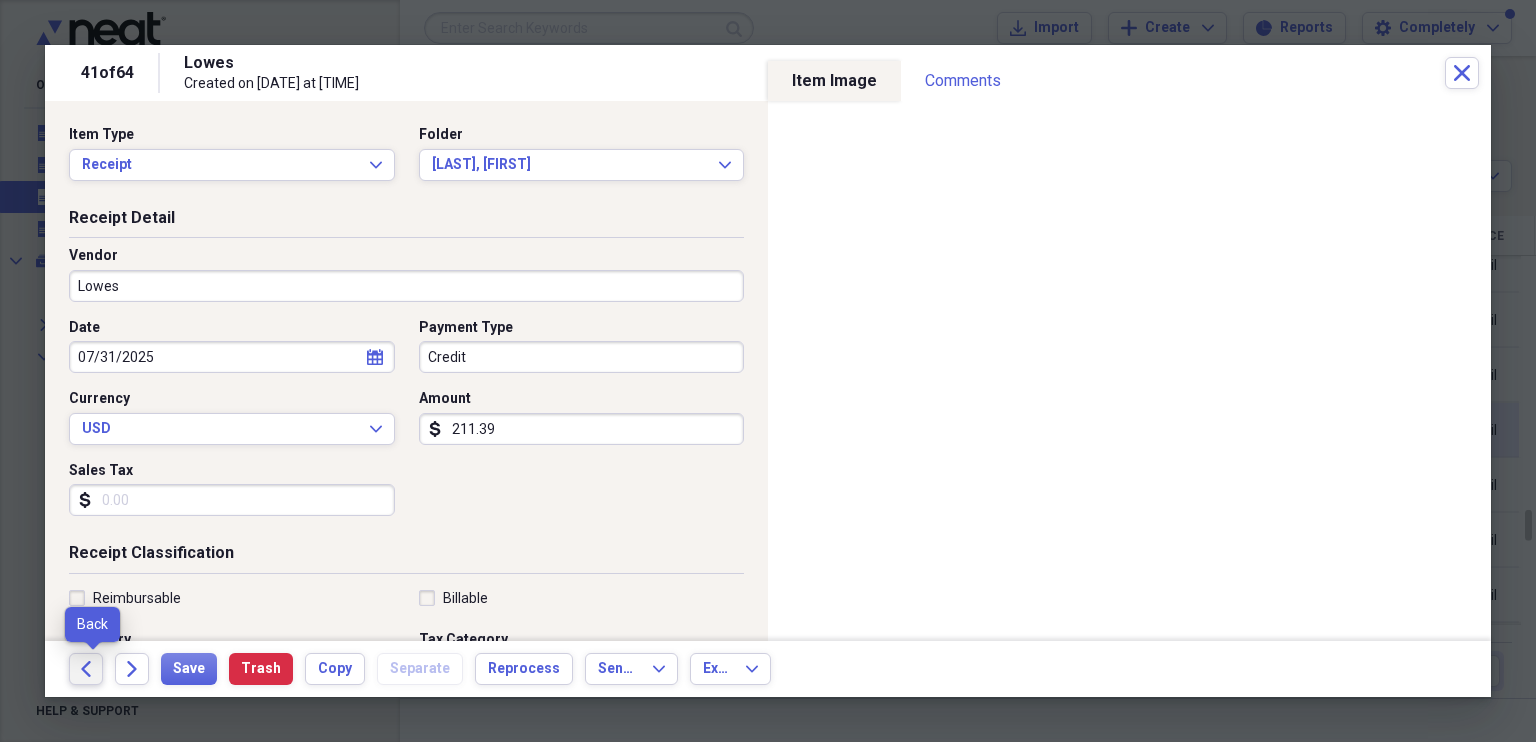click on "Back" 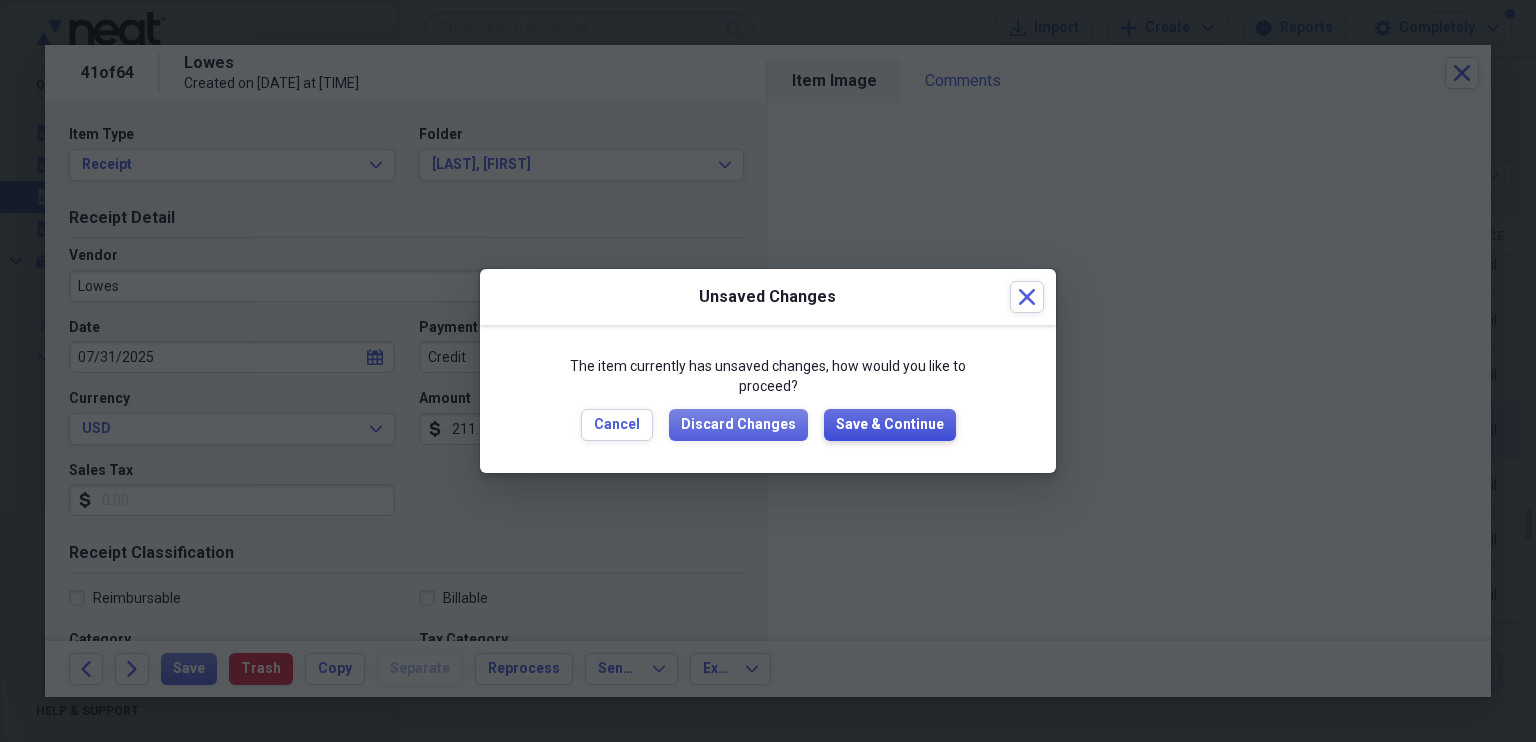 click on "Save & Continue" at bounding box center [890, 425] 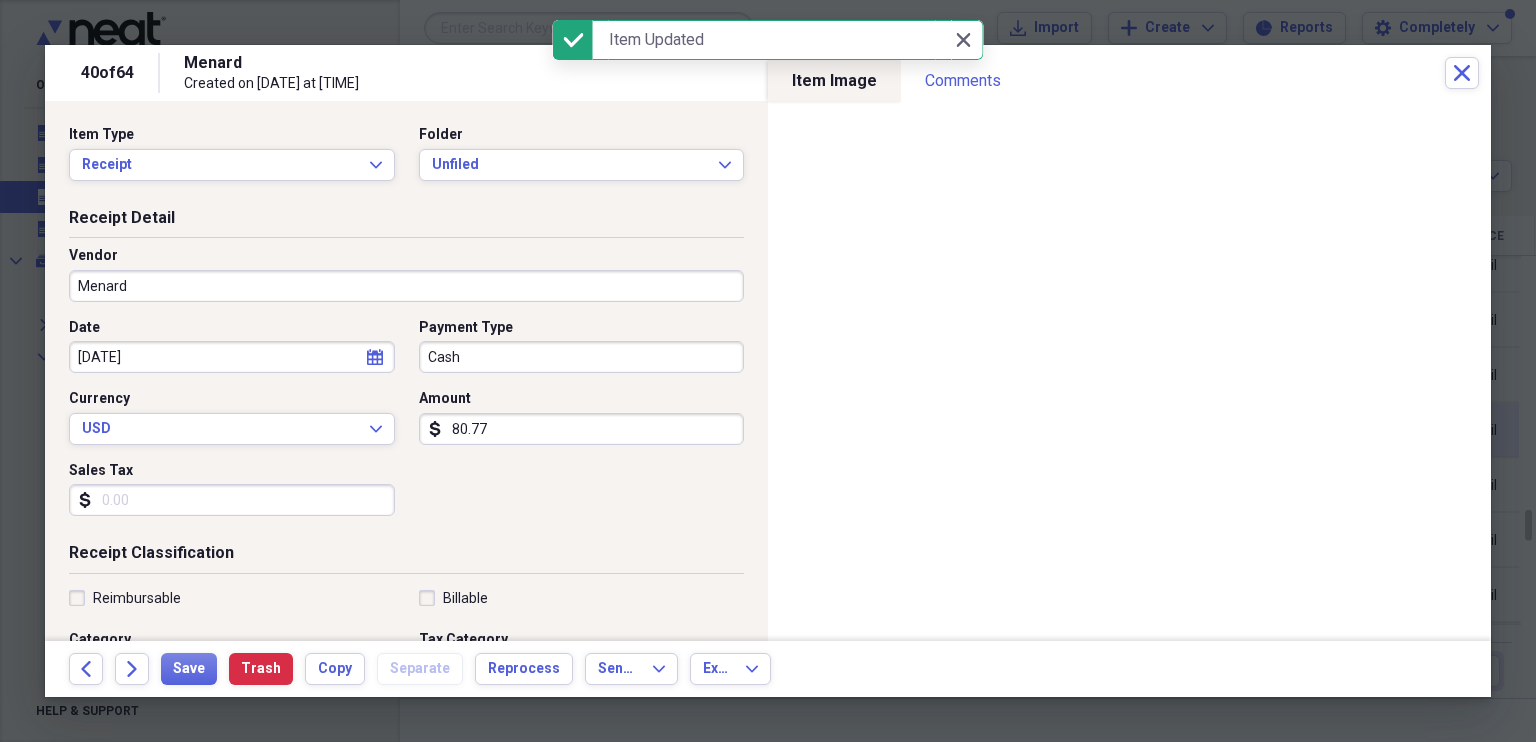 click on "Menard" at bounding box center (406, 286) 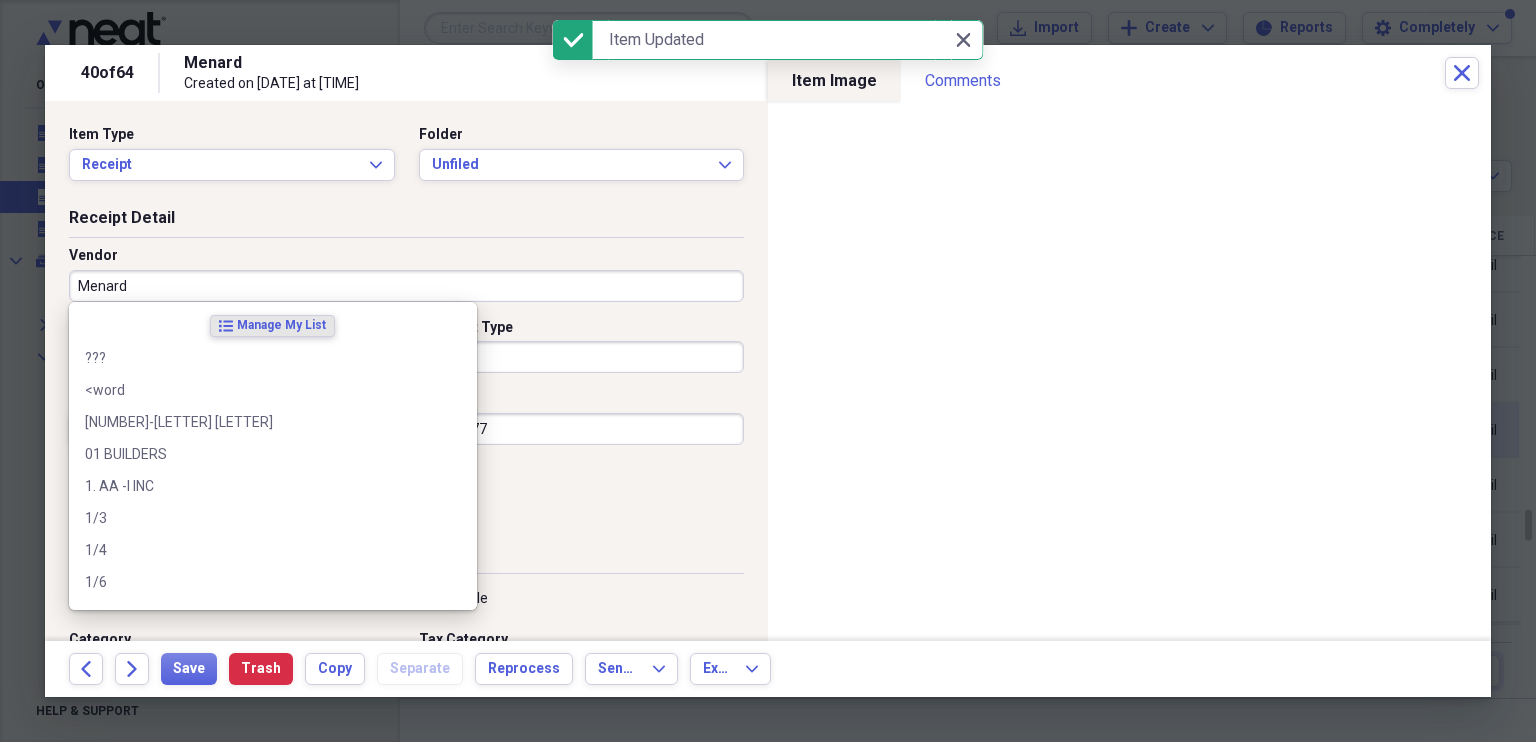 click on "Menard" at bounding box center [406, 286] 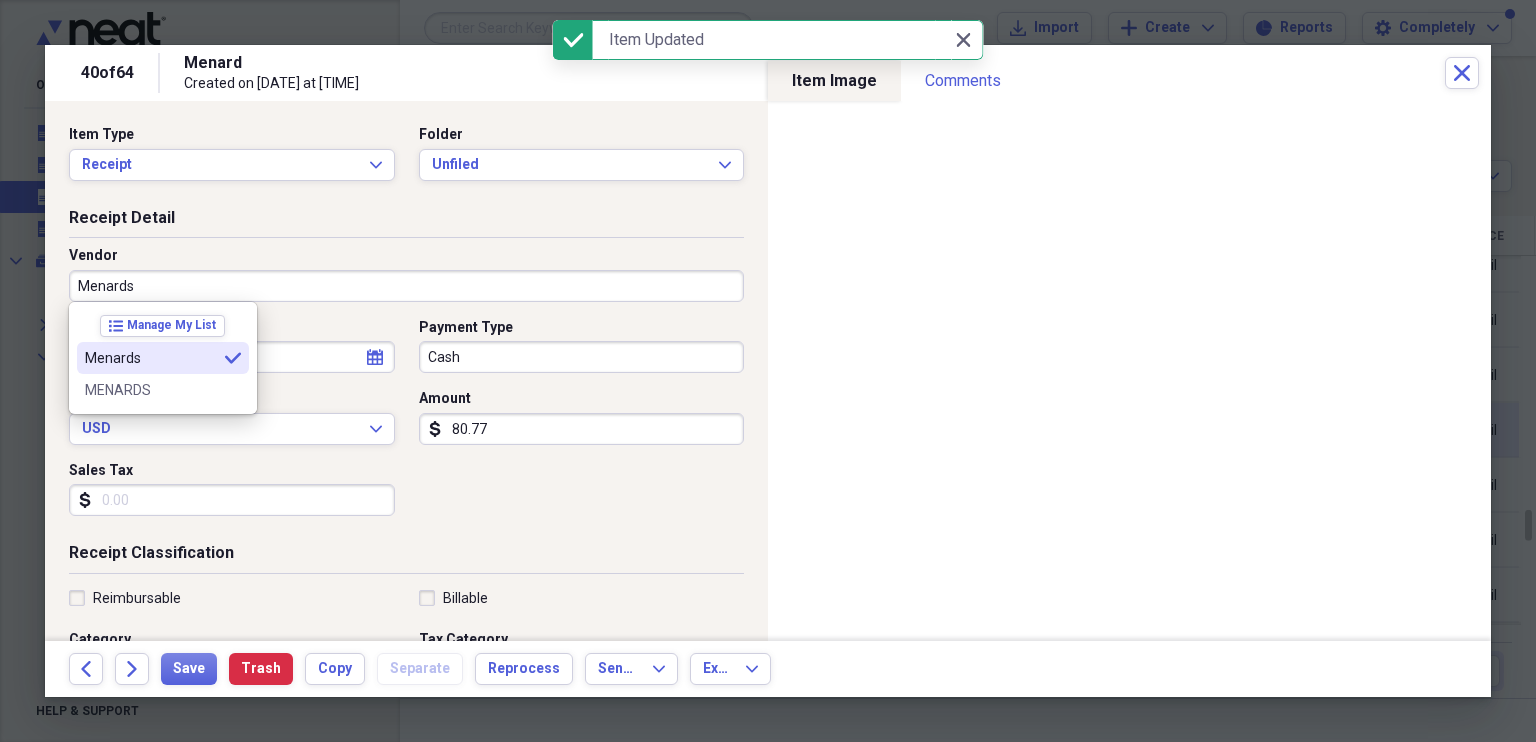 type on "Menards" 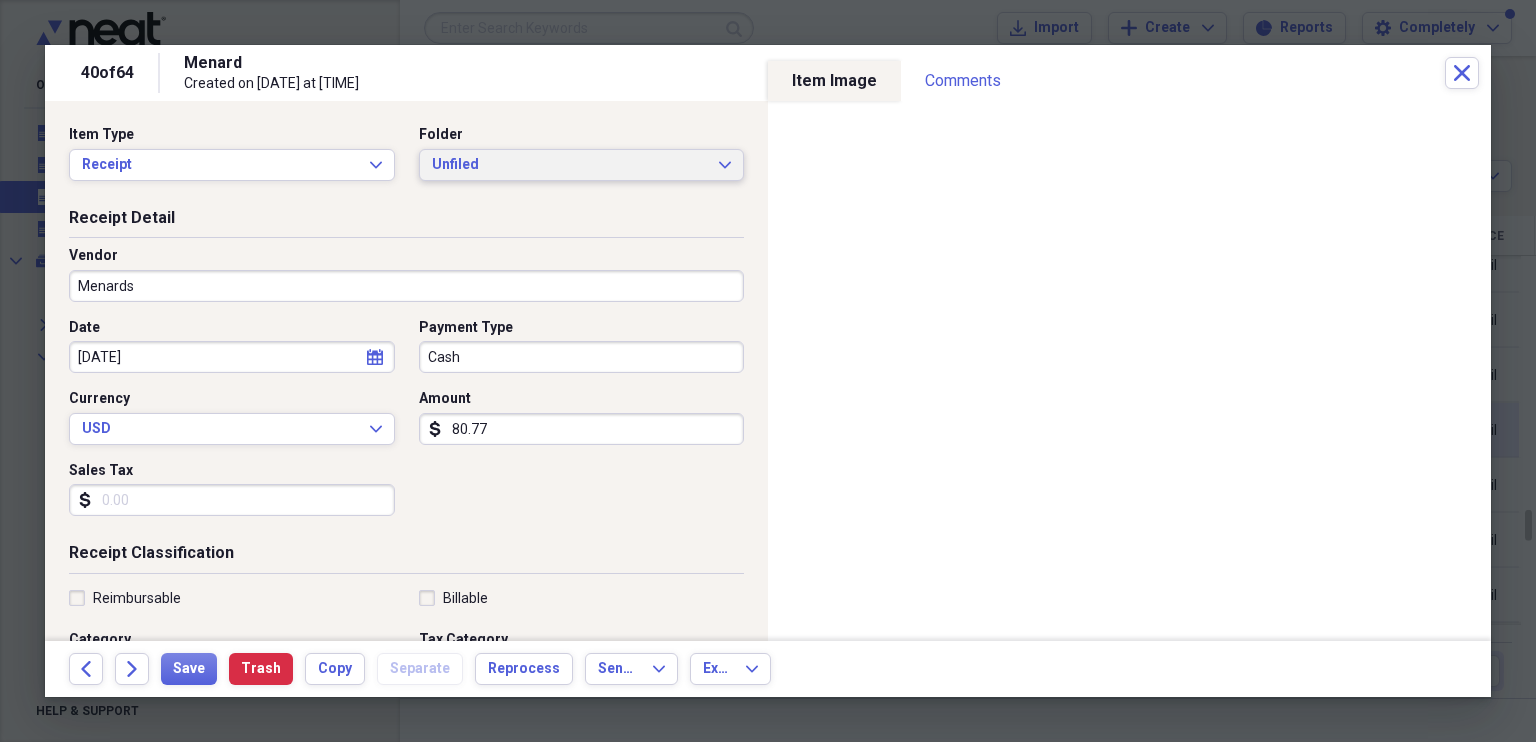 click on "Unfiled Expand" at bounding box center [582, 165] 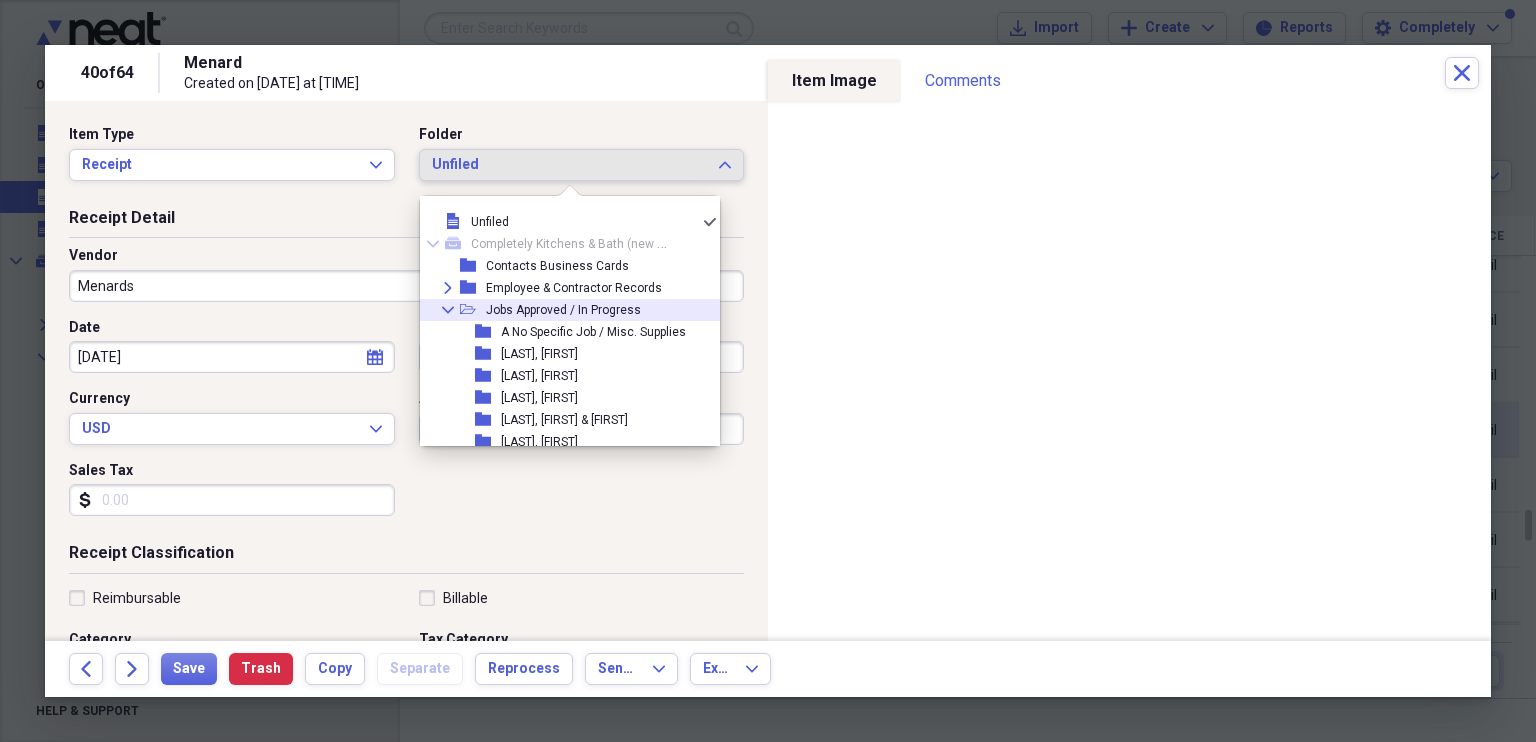 click on "Collapse" 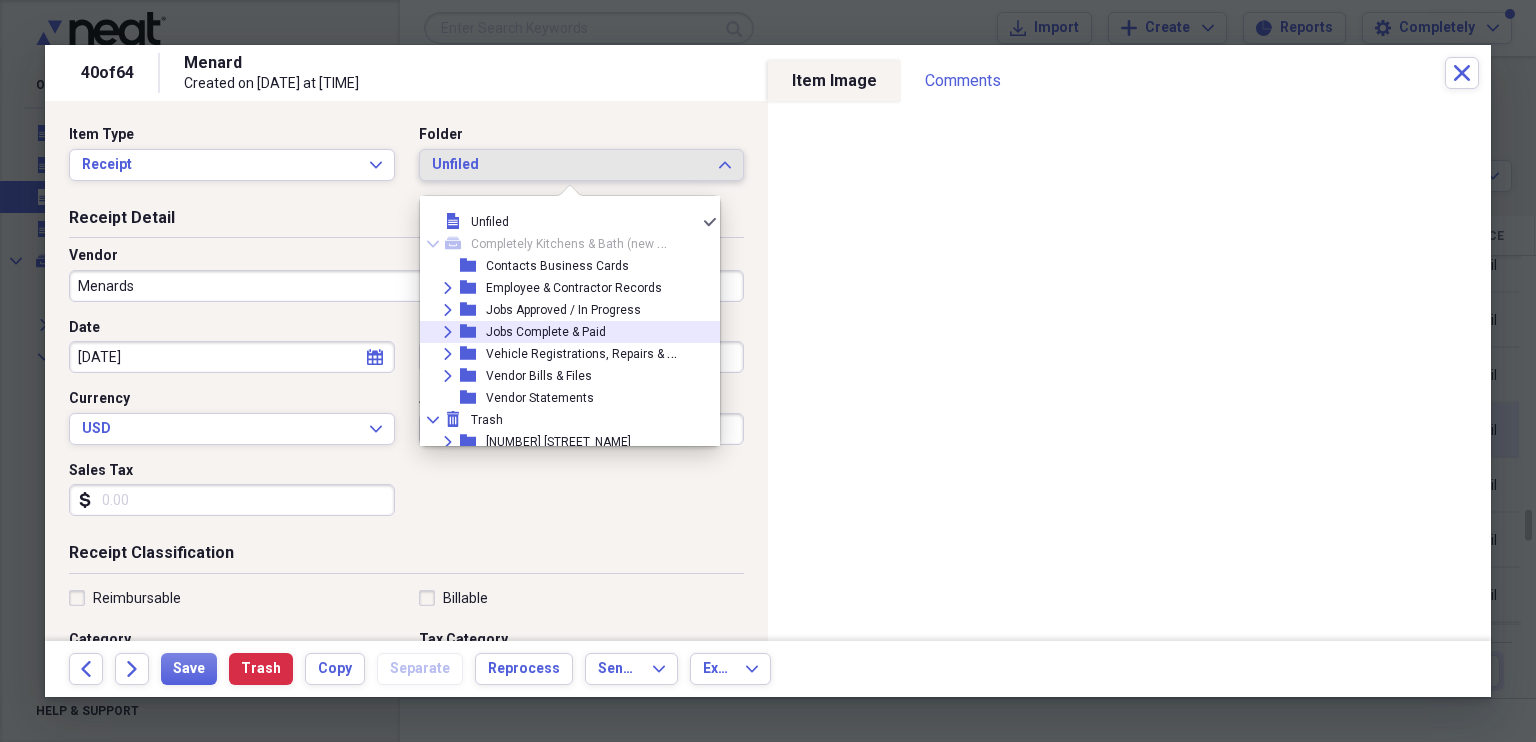 click on "Expand" 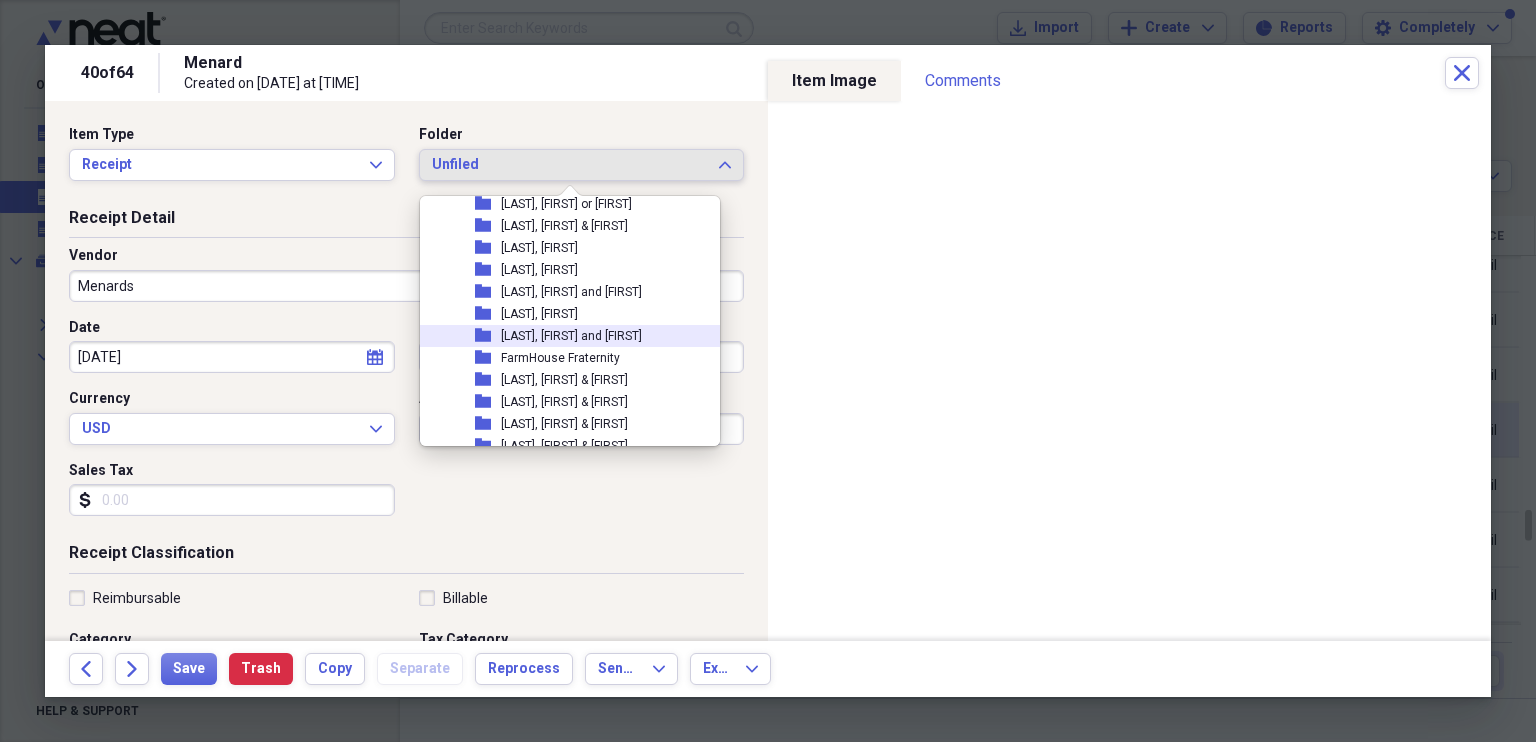 scroll, scrollTop: 275, scrollLeft: 0, axis: vertical 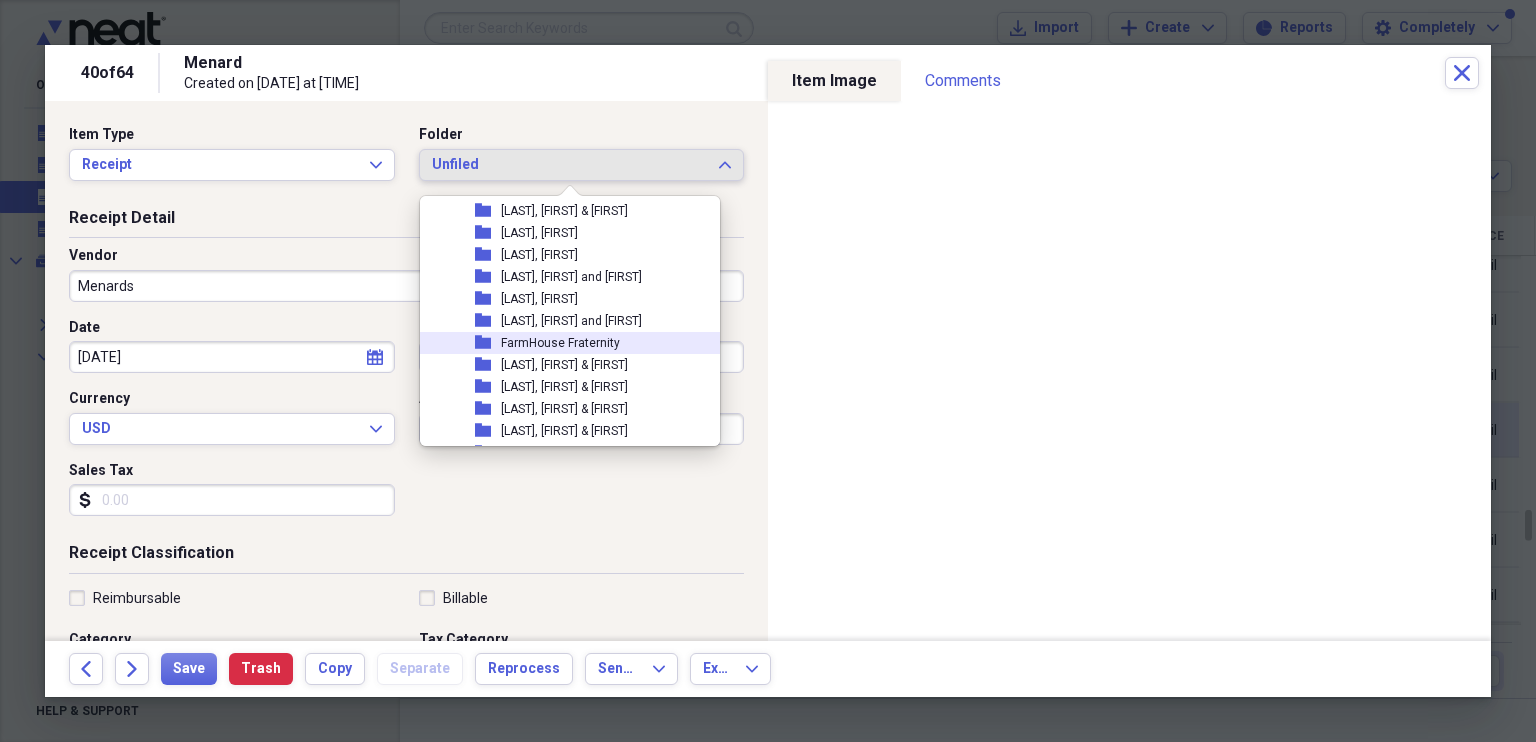 click on "FarmHouse Fraternity" at bounding box center [560, 343] 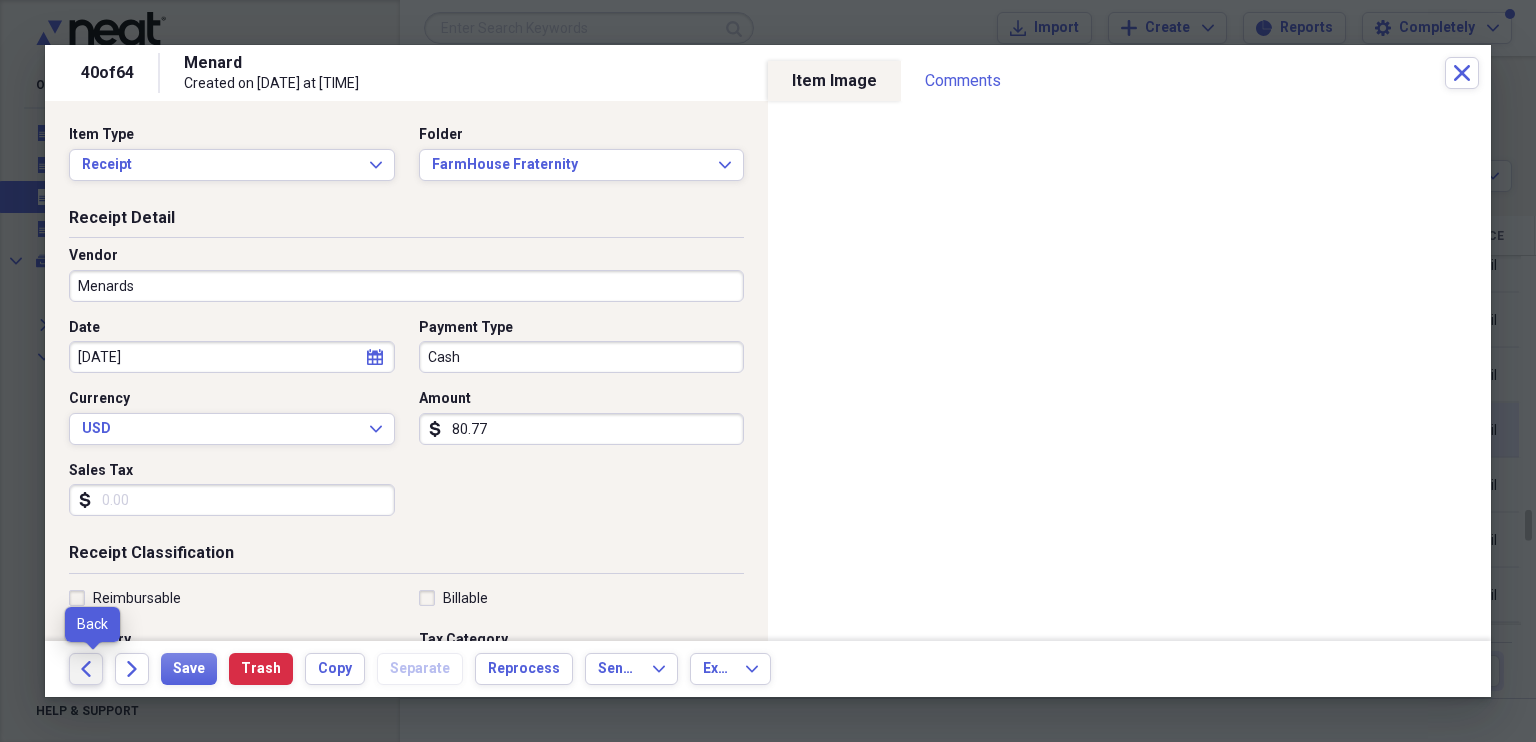 click on "Back" at bounding box center (86, 669) 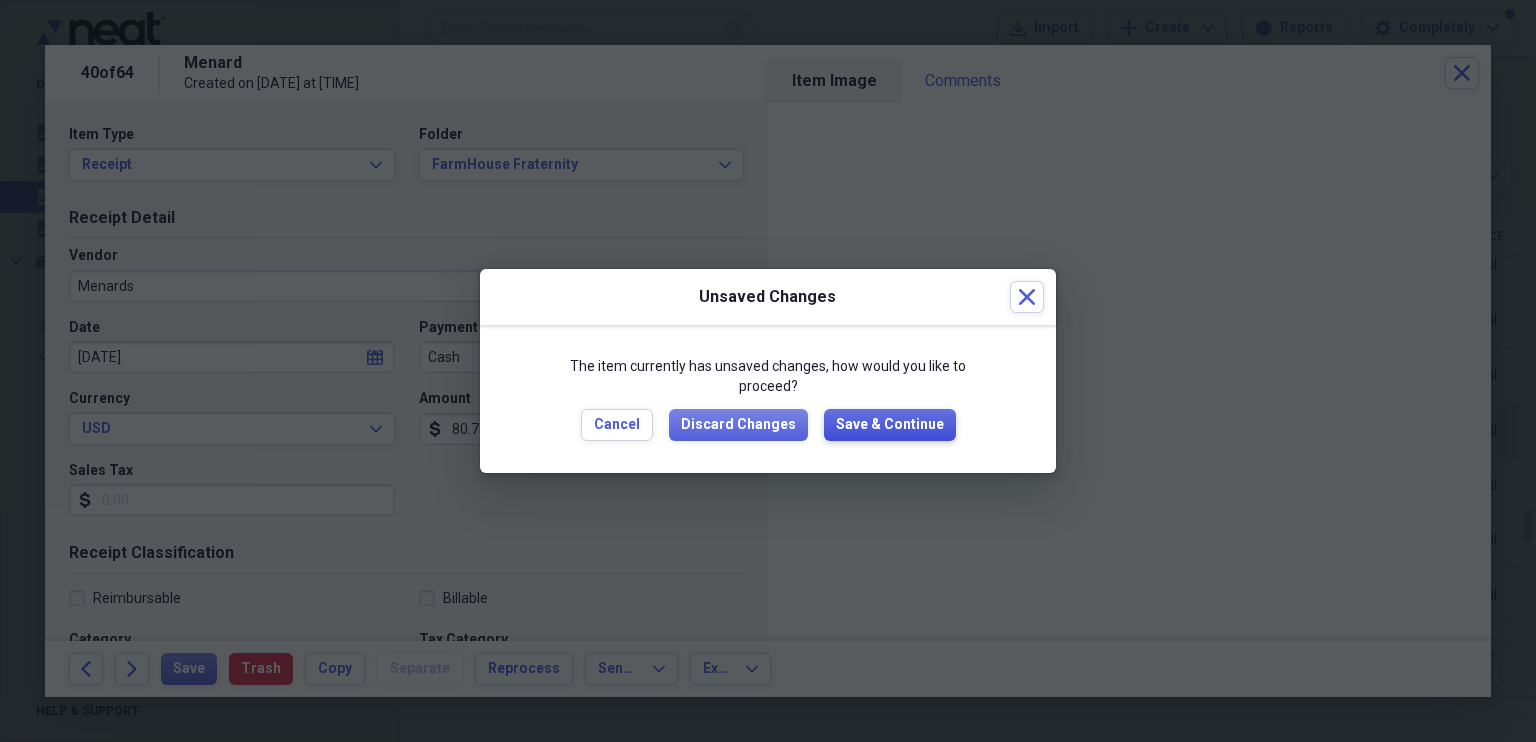 click on "Save & Continue" at bounding box center (890, 425) 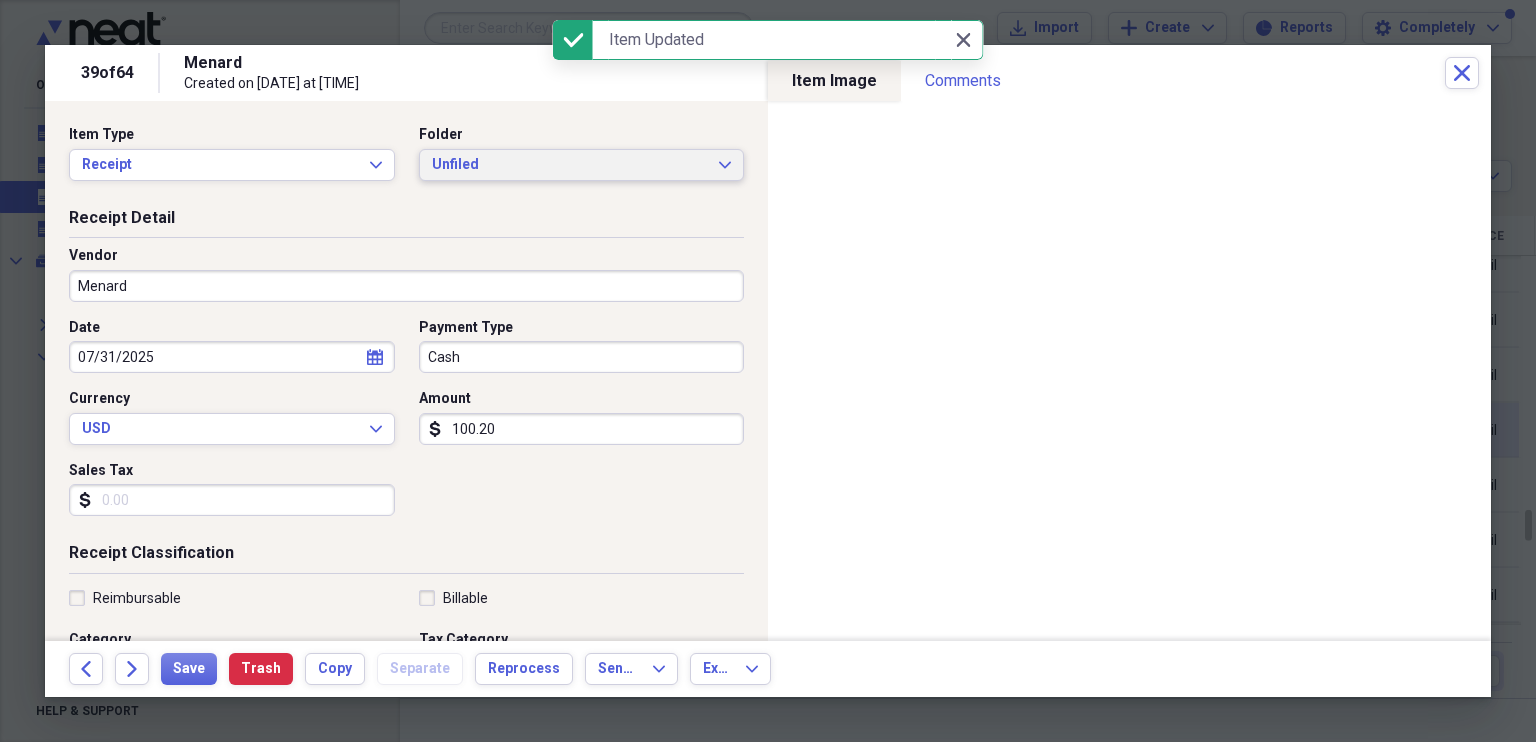 click on "Expand" 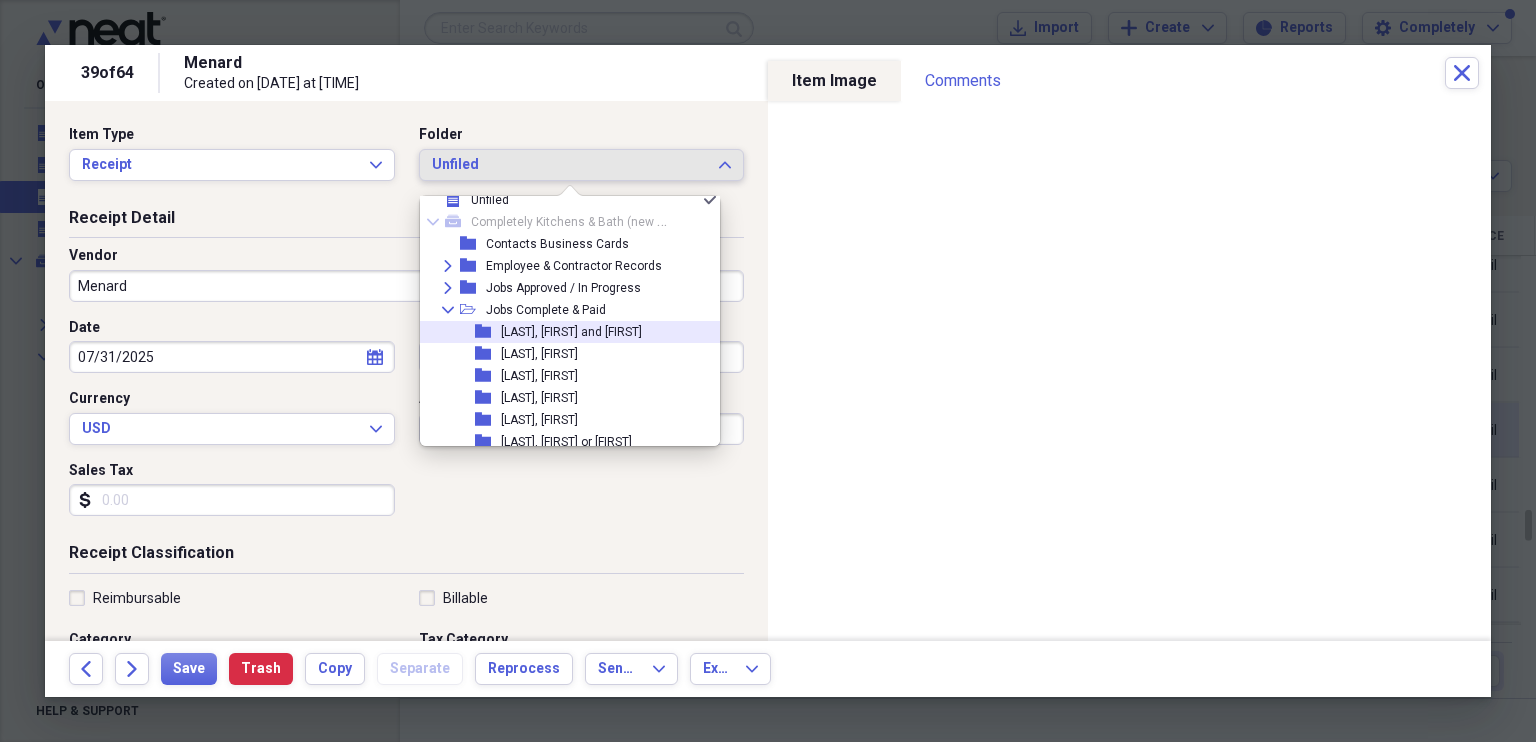 scroll, scrollTop: 0, scrollLeft: 0, axis: both 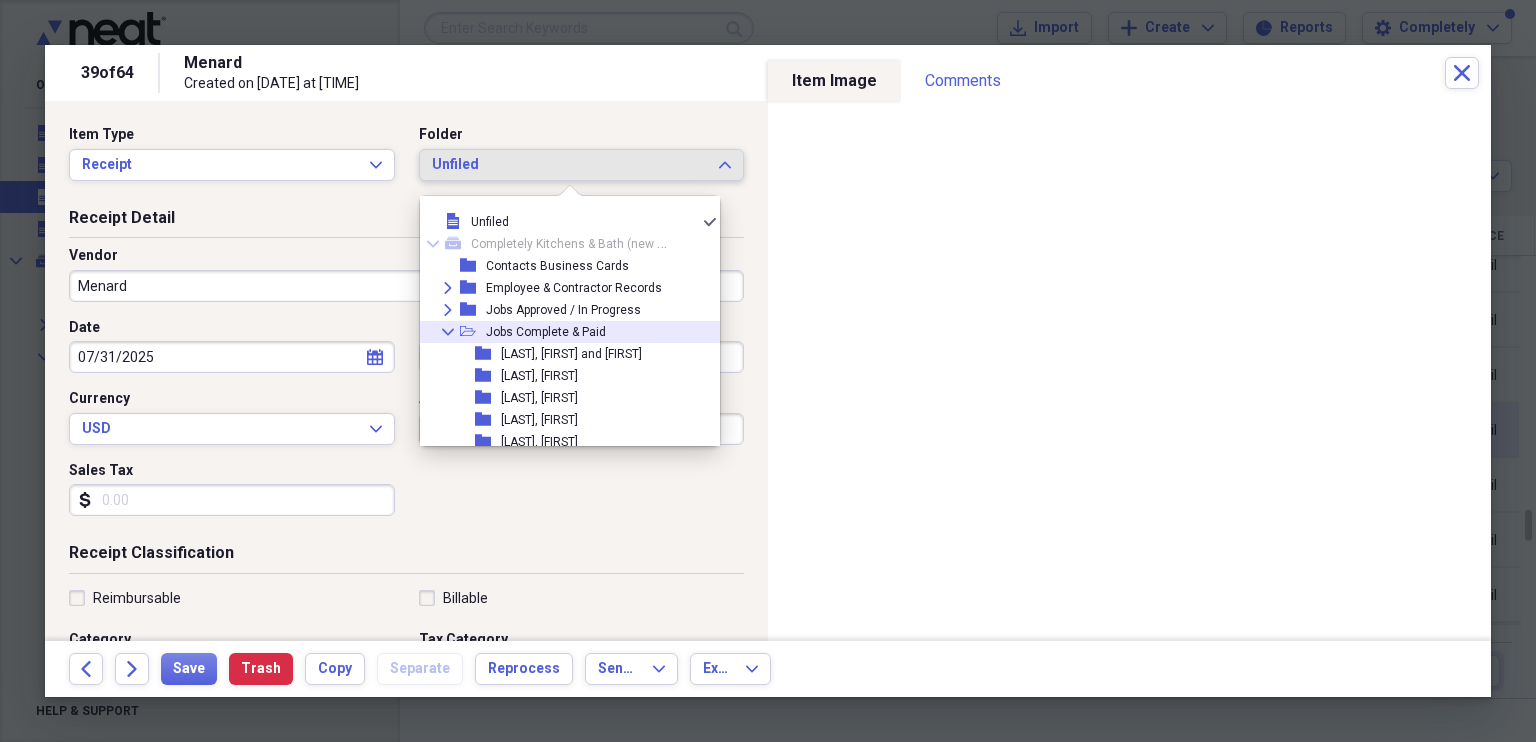 click on "Collapse" at bounding box center (448, 332) 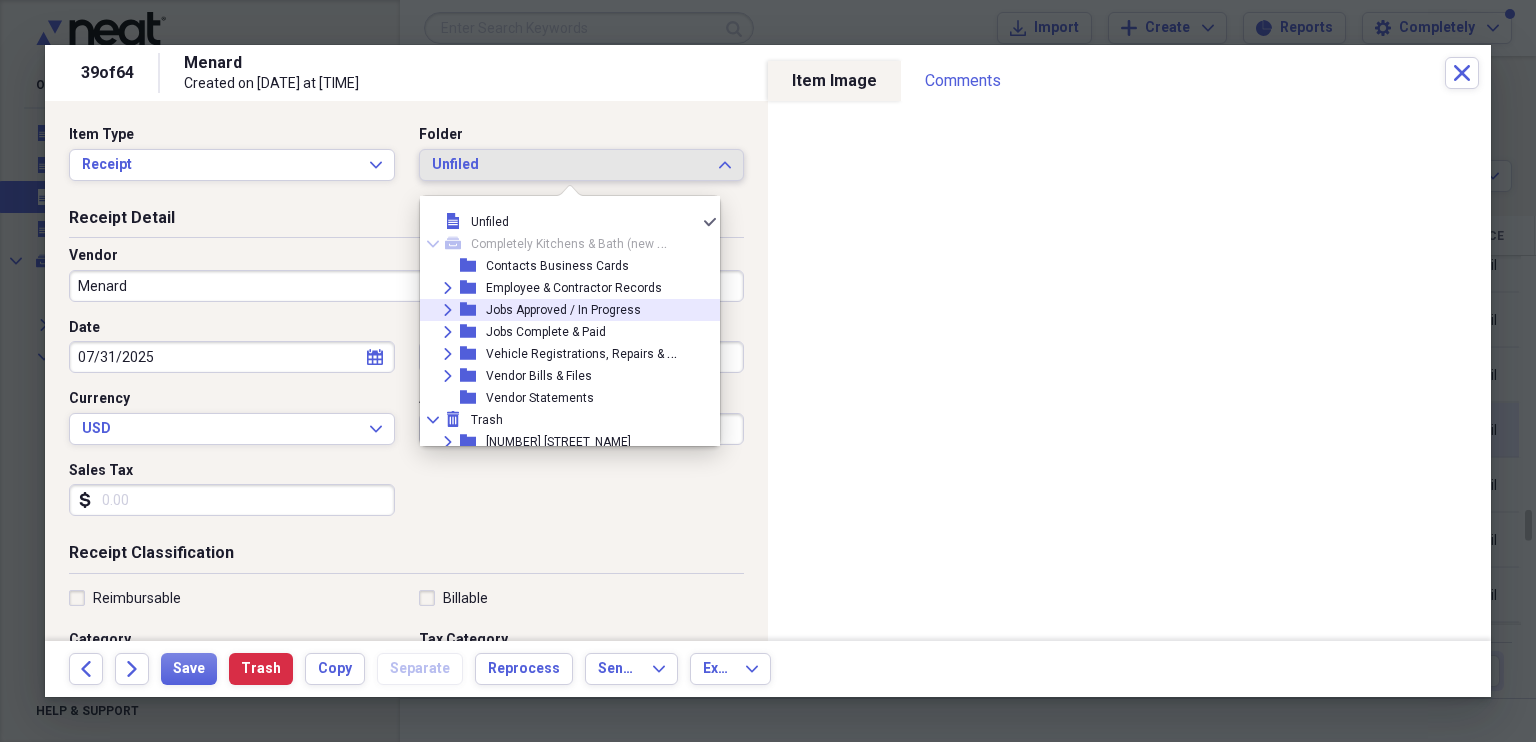 click on "Expand" at bounding box center (448, 310) 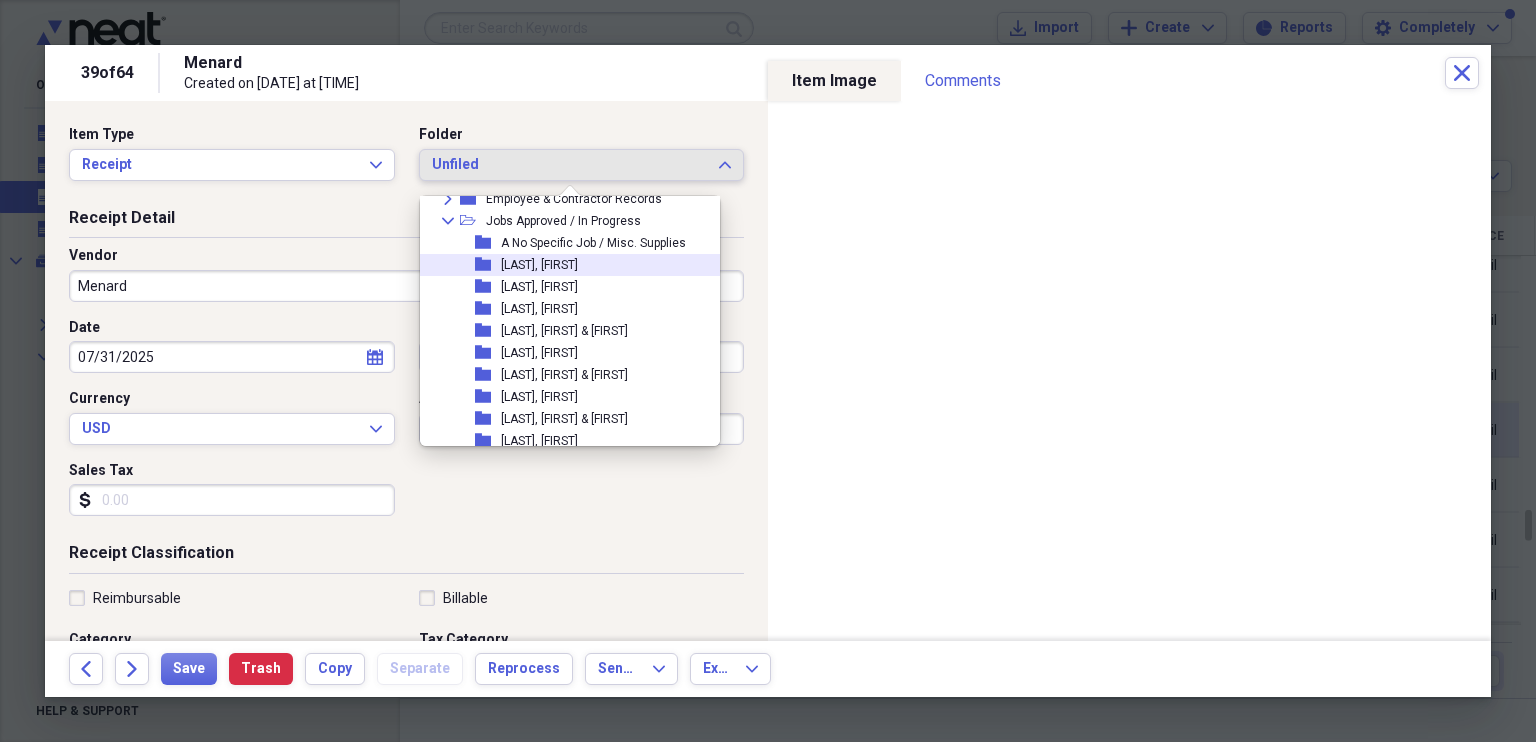 scroll, scrollTop: 183, scrollLeft: 0, axis: vertical 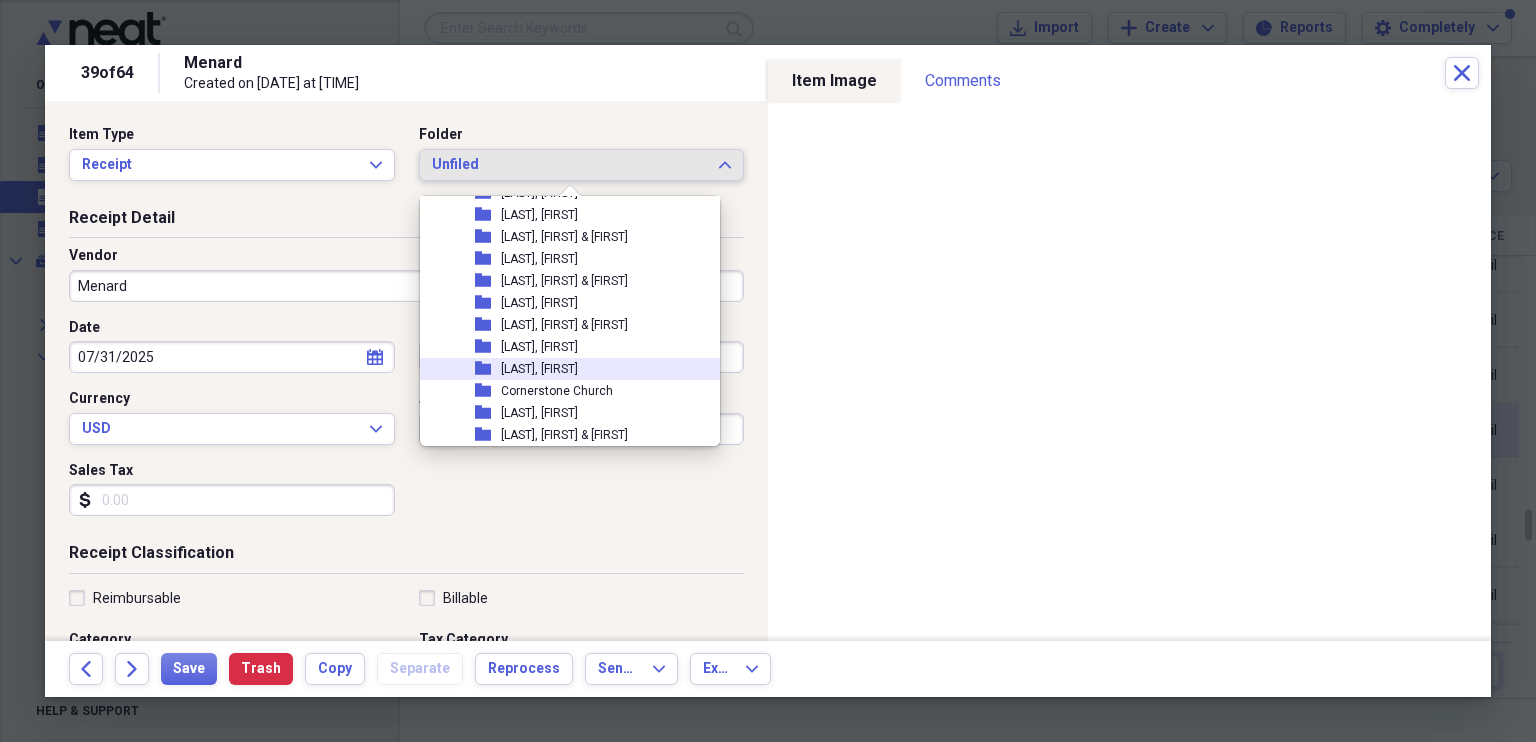 click on "[LAST], [FIRST]" at bounding box center (539, 369) 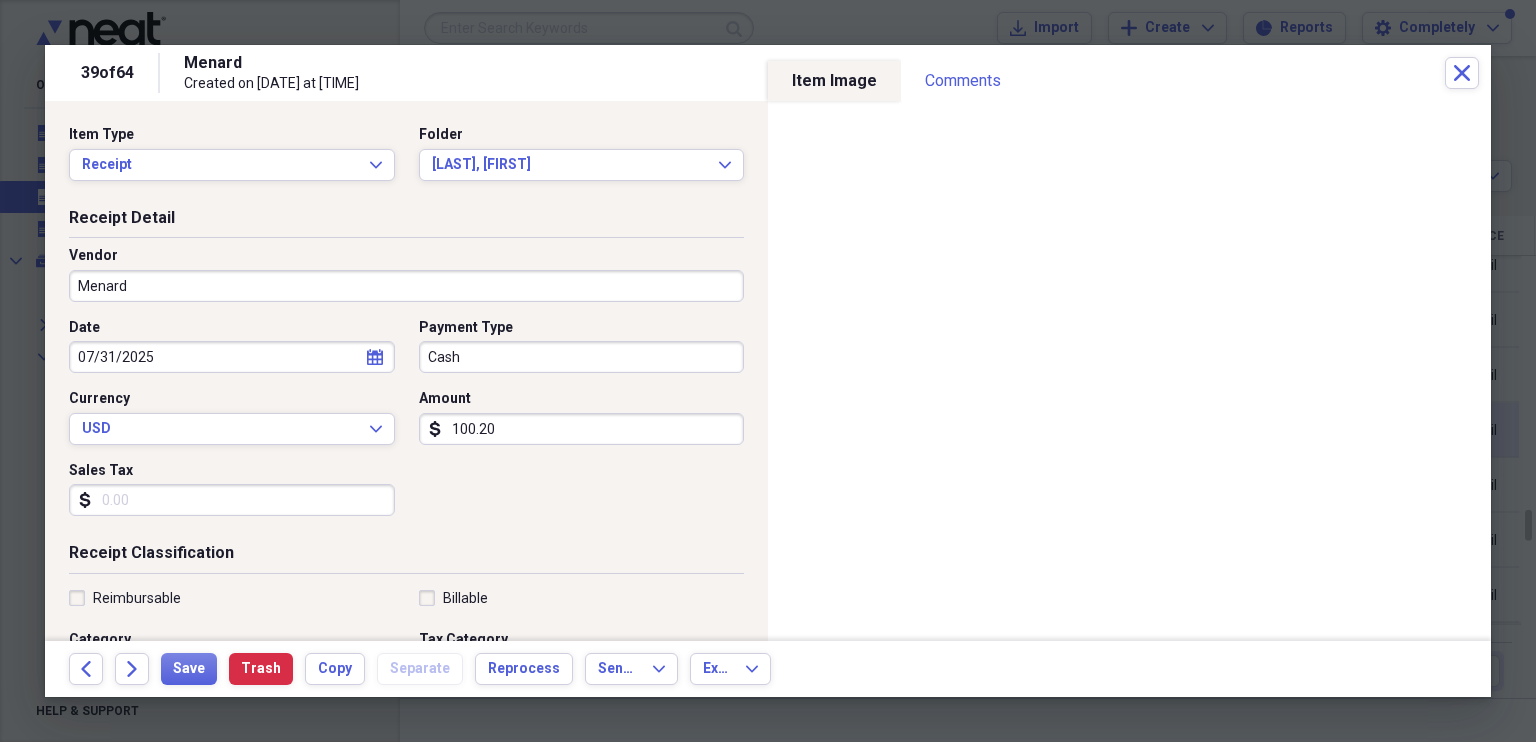 click on "Menard" at bounding box center [406, 286] 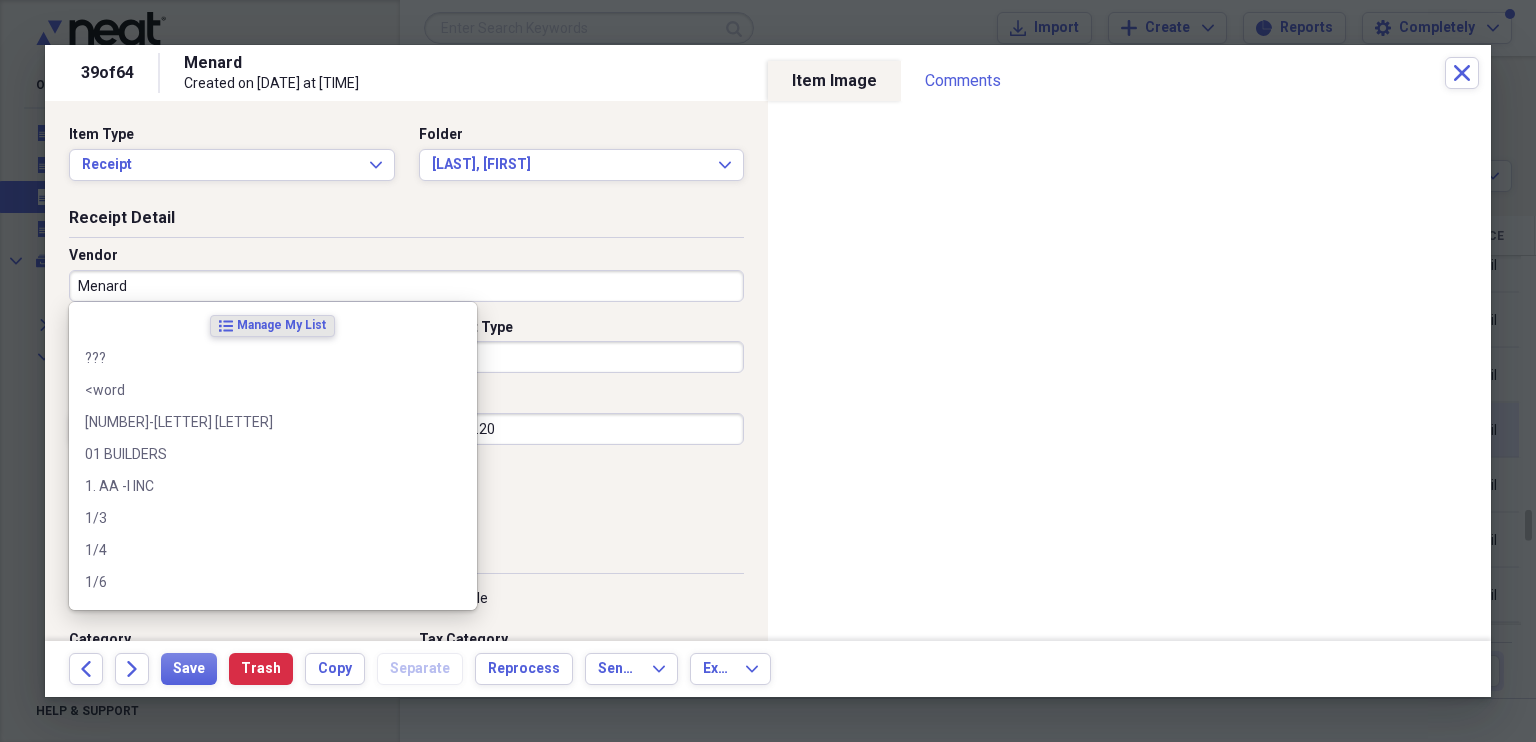 click on "Menard" at bounding box center [406, 286] 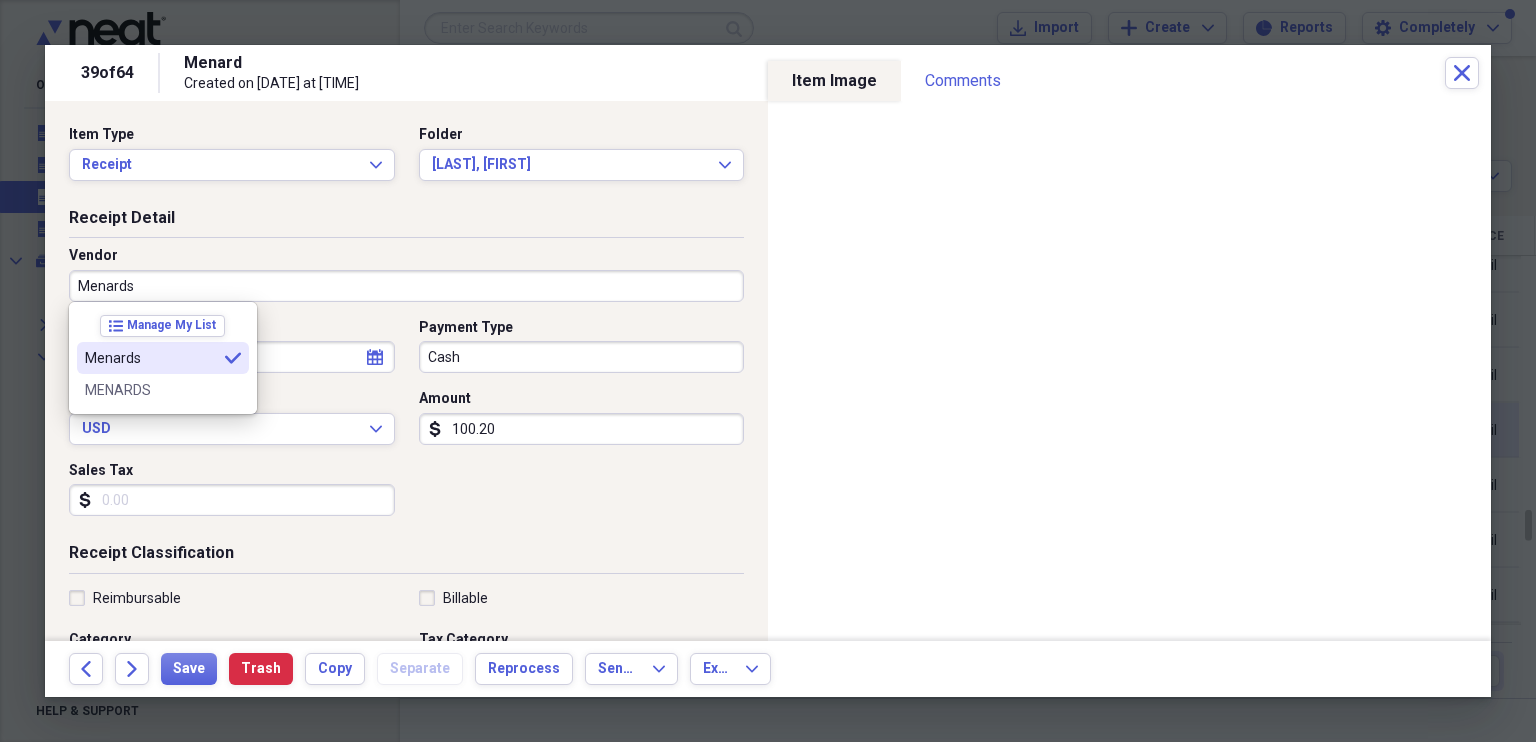 type on "Menards" 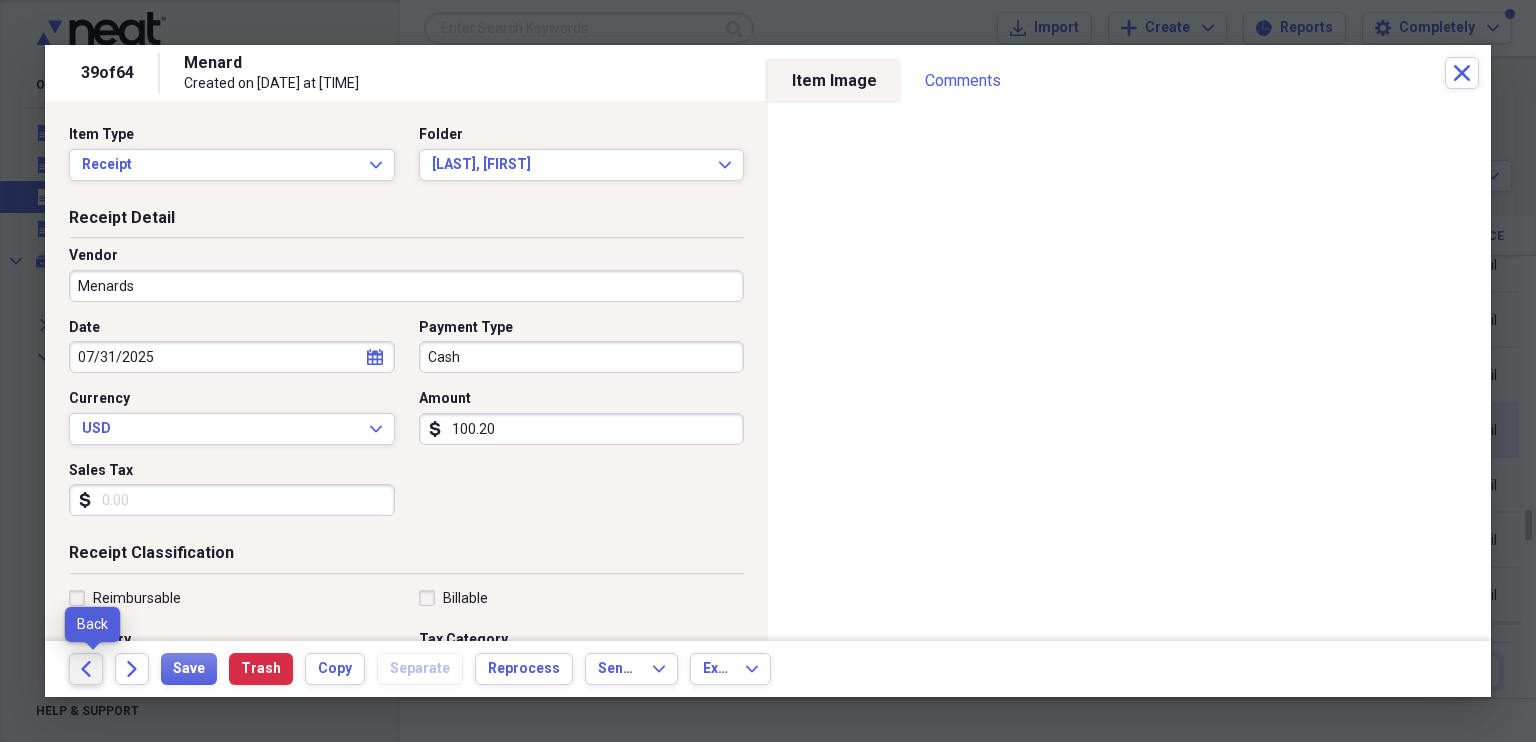 click on "Back" 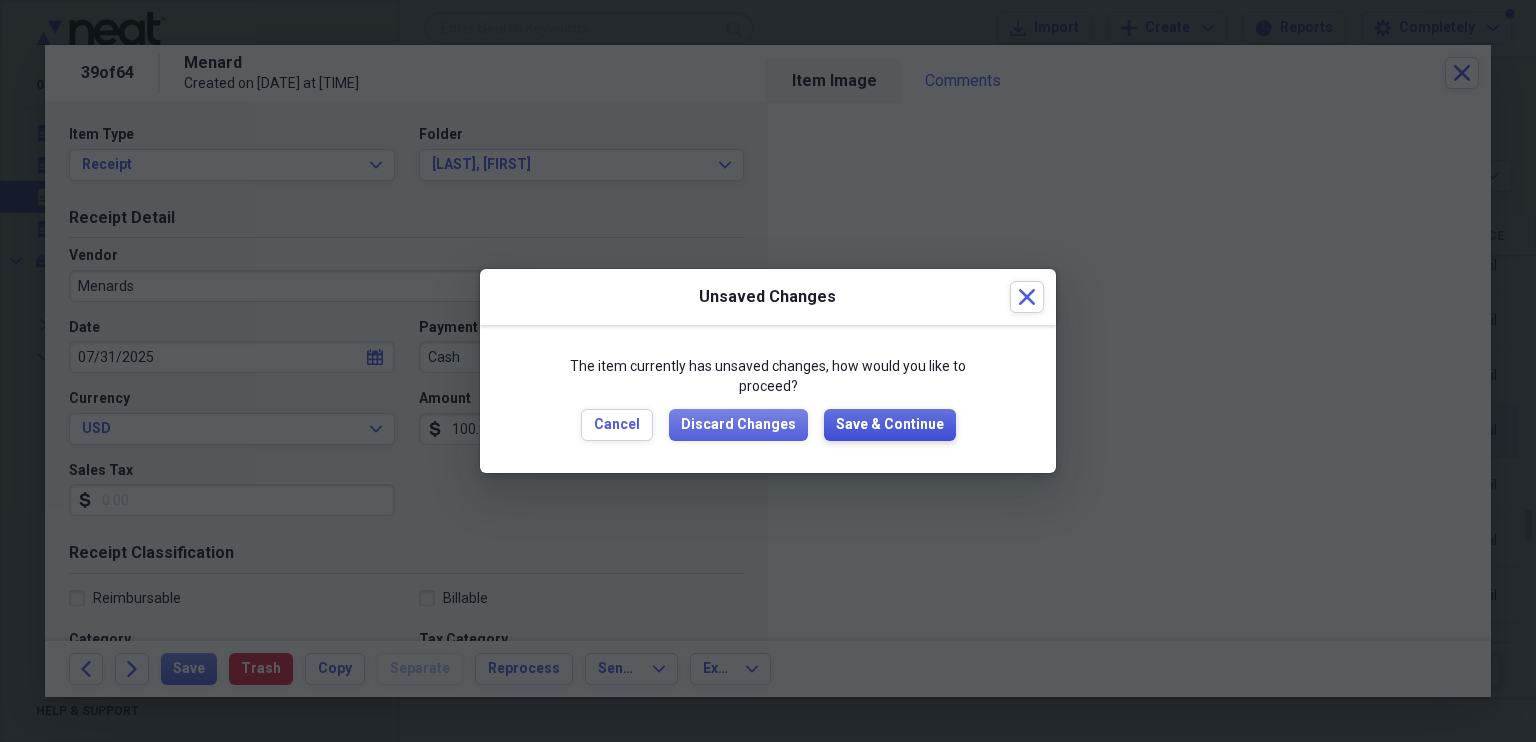 click on "Save & Continue" at bounding box center (890, 425) 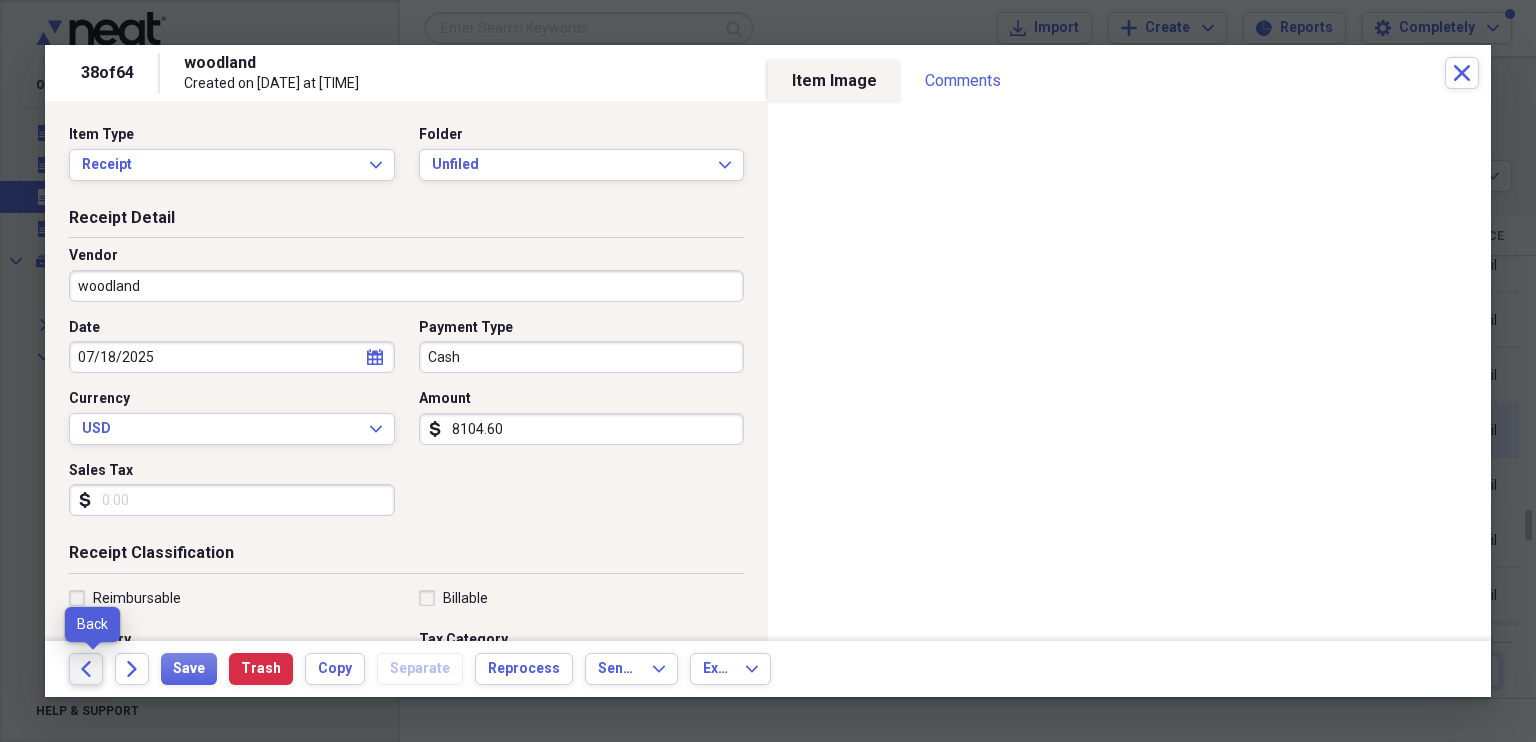 click on "Back" 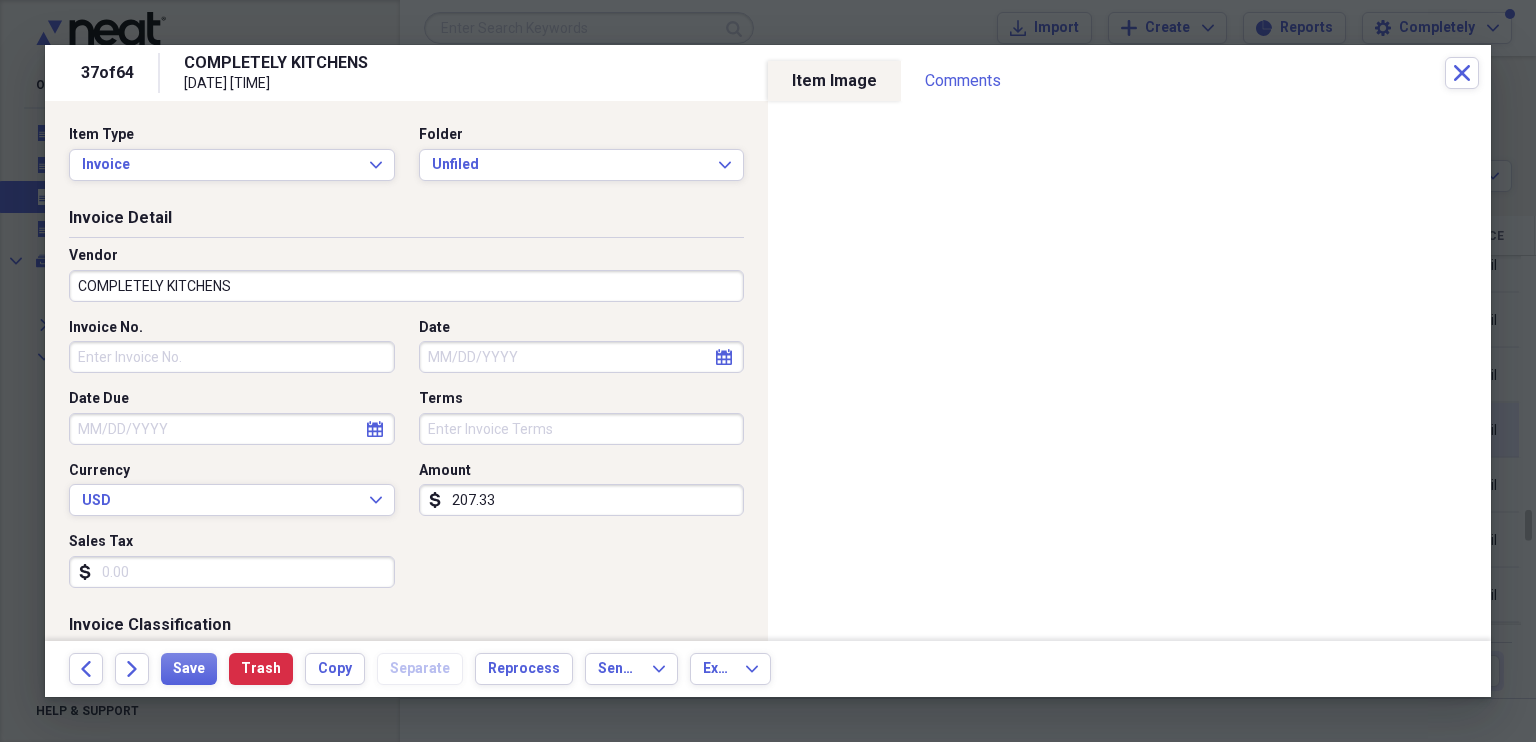 click on "COMPLETELY KITCHENS" at bounding box center (406, 286) 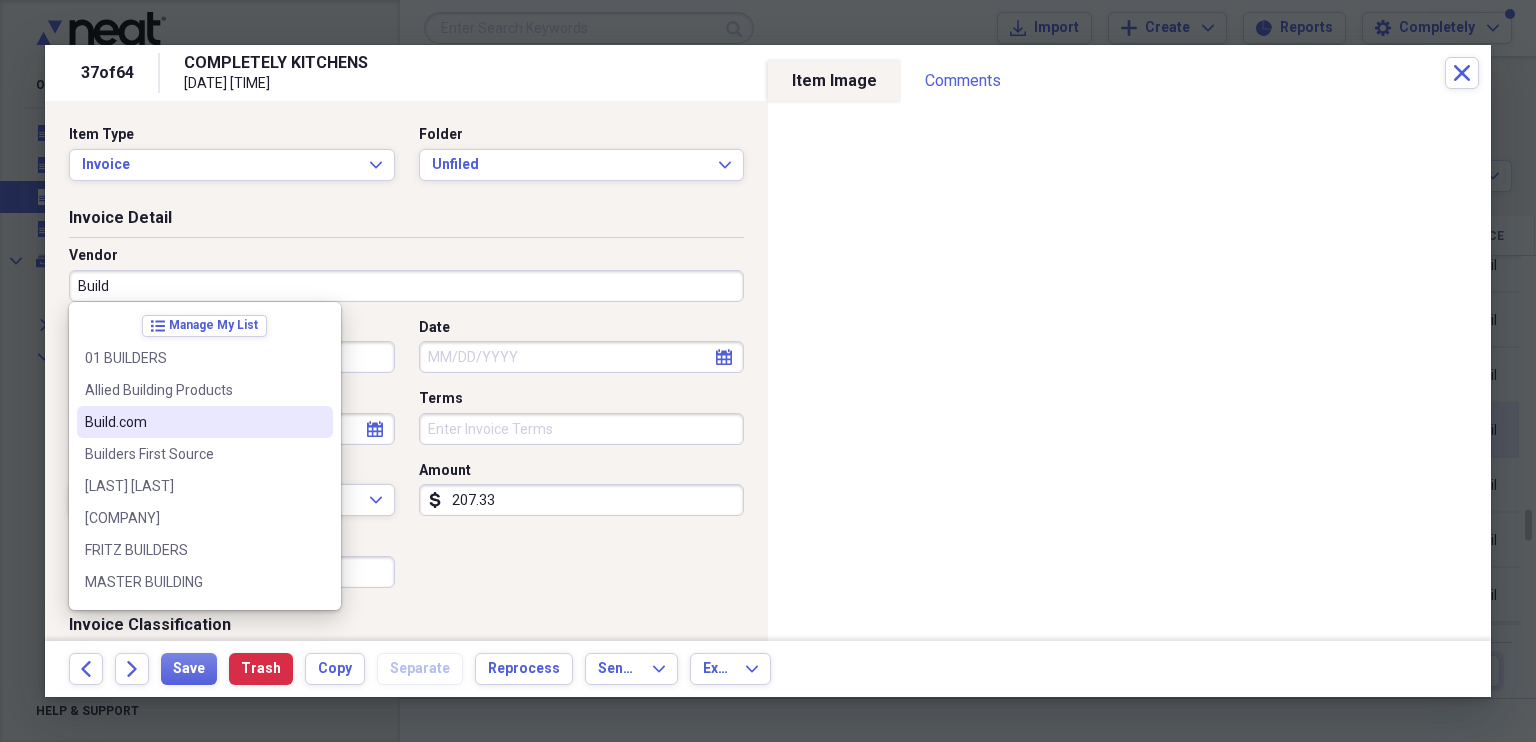 click on "Build.com" at bounding box center [193, 422] 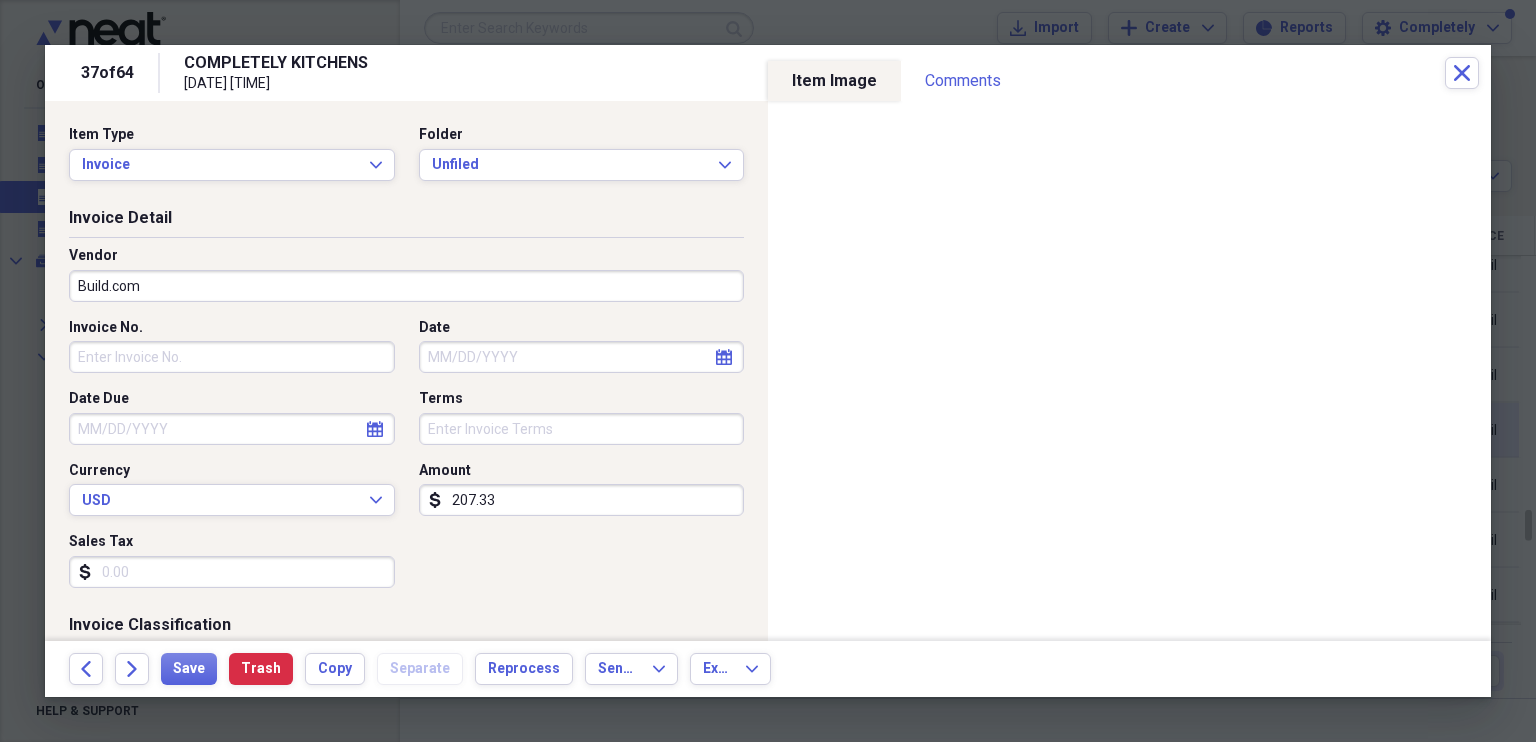 type on "Hardware" 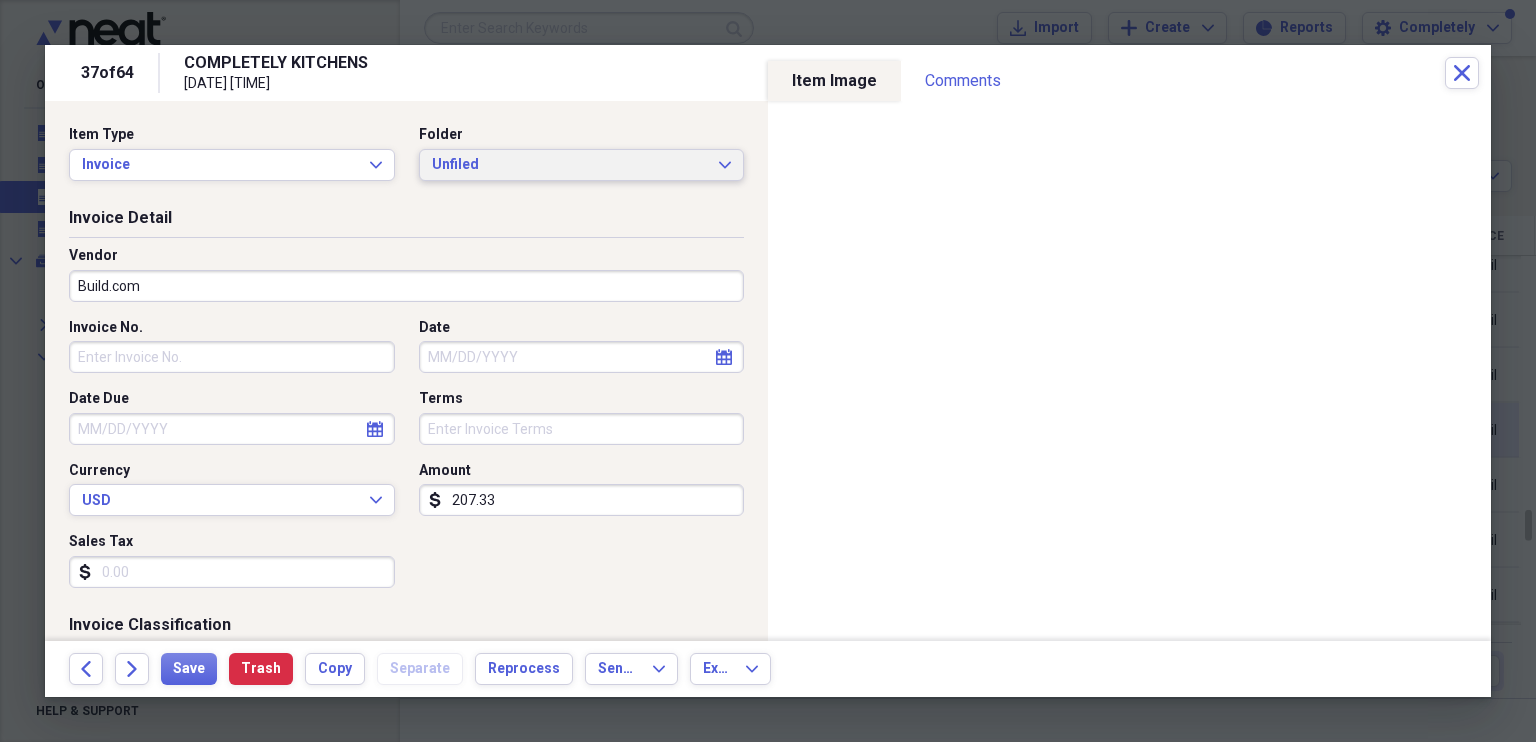 click on "Unfiled Expand" at bounding box center [582, 165] 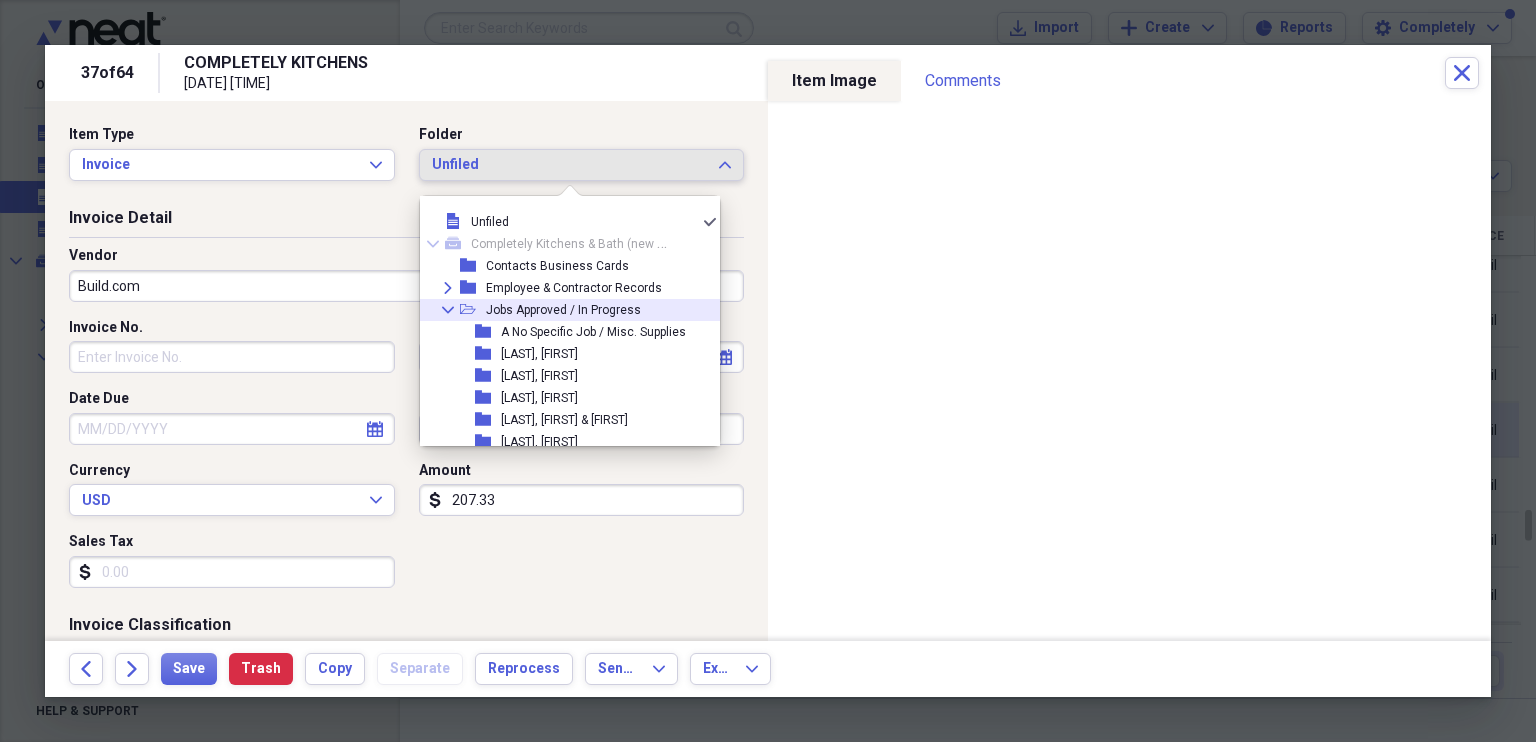 click on "Collapse" 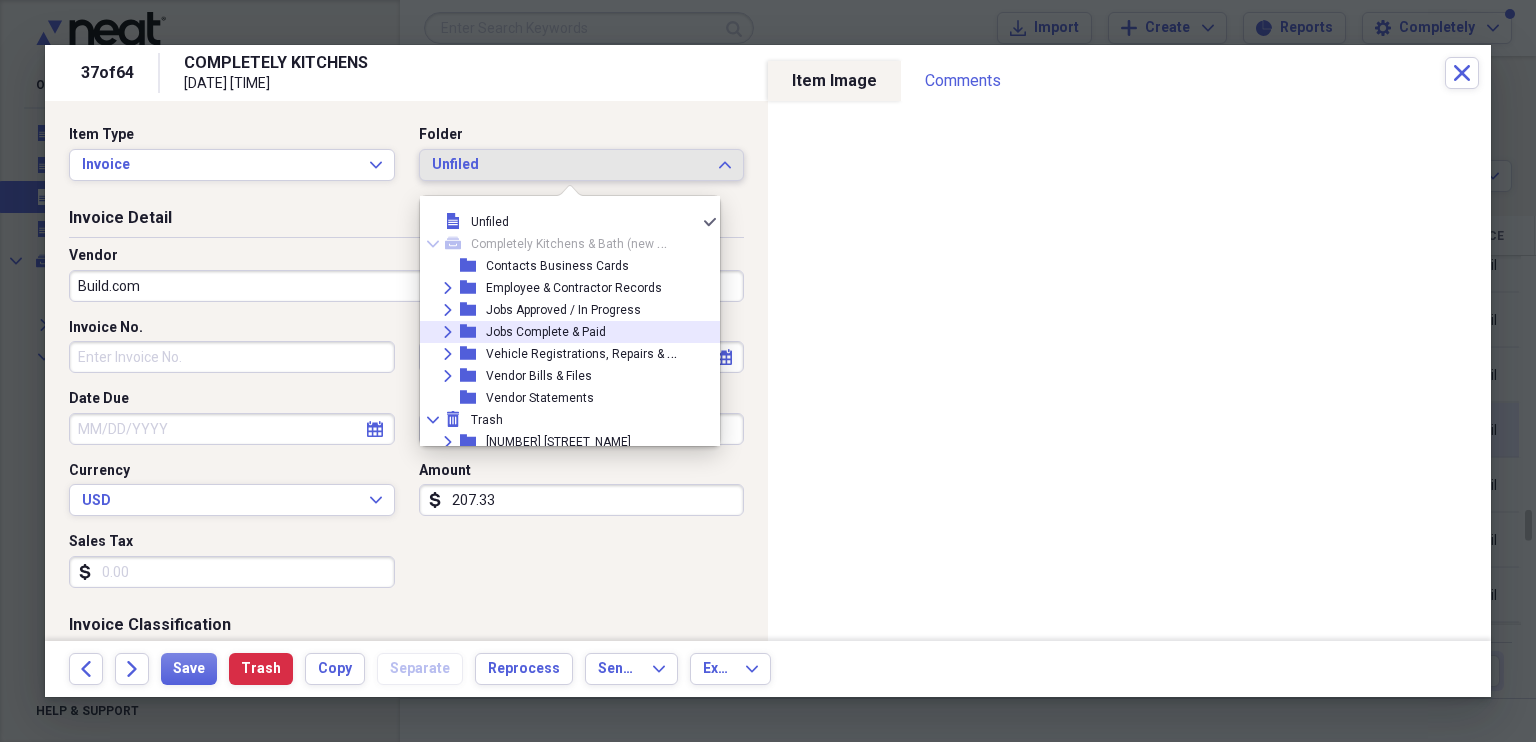 click on "Expand" 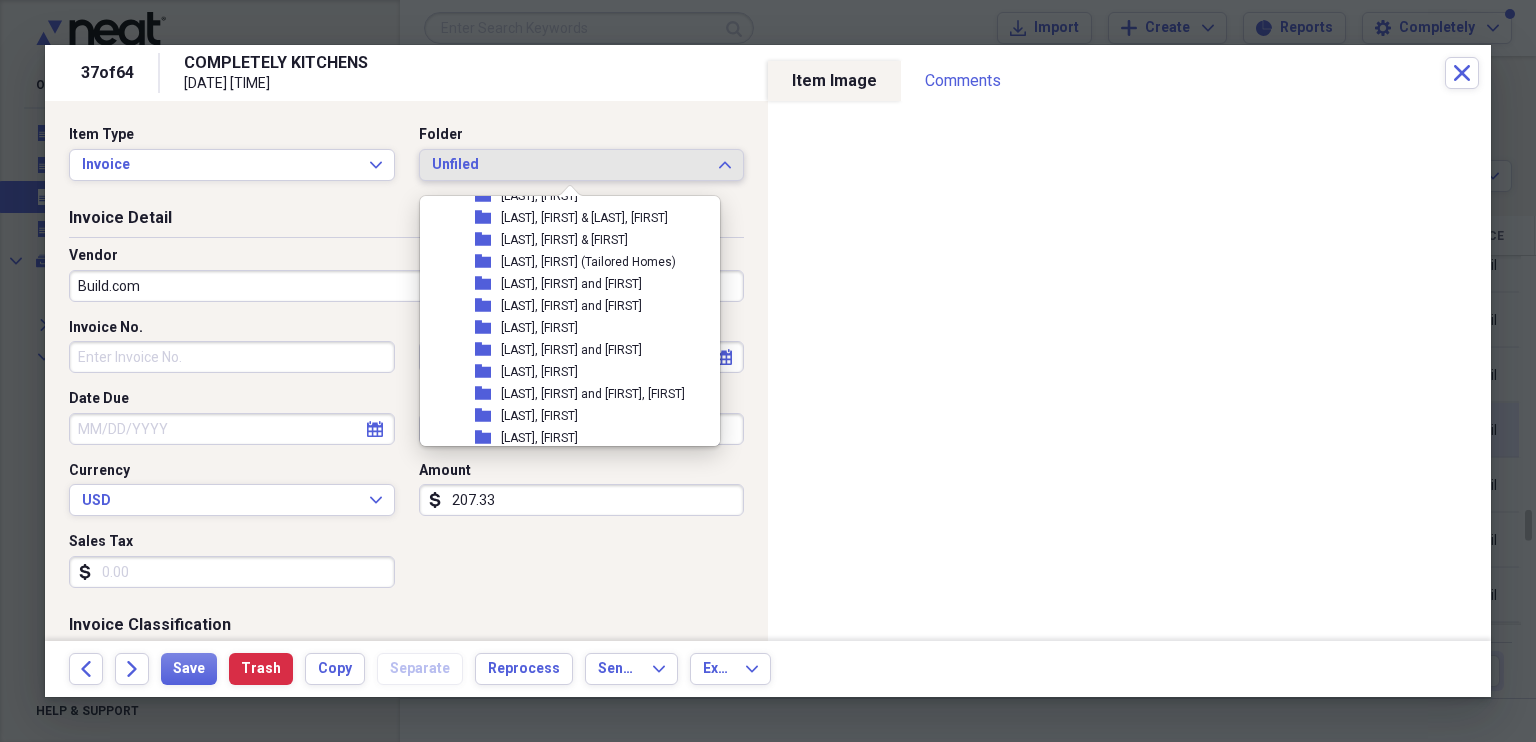 scroll, scrollTop: 1283, scrollLeft: 0, axis: vertical 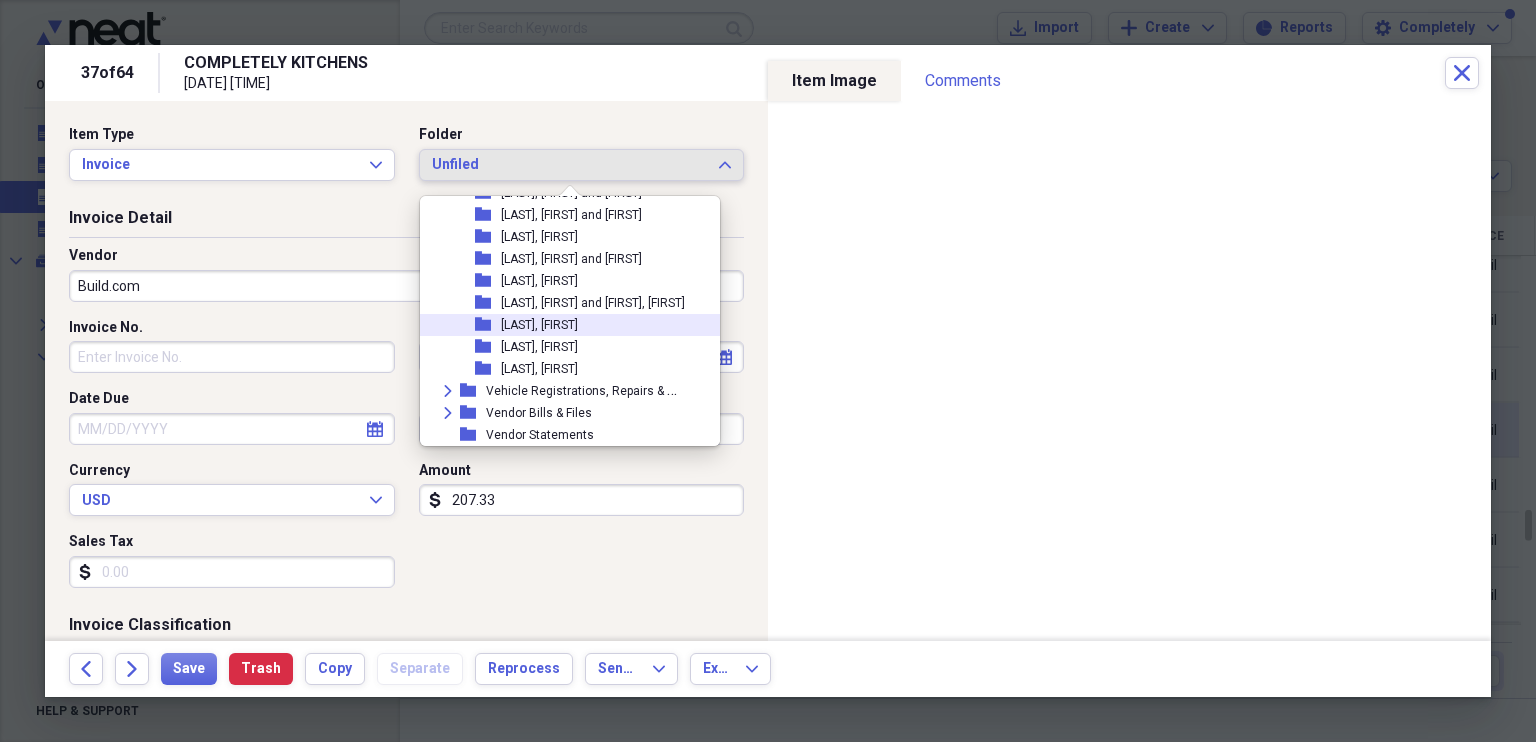 click on "[LAST], [FIRST]" at bounding box center [539, 325] 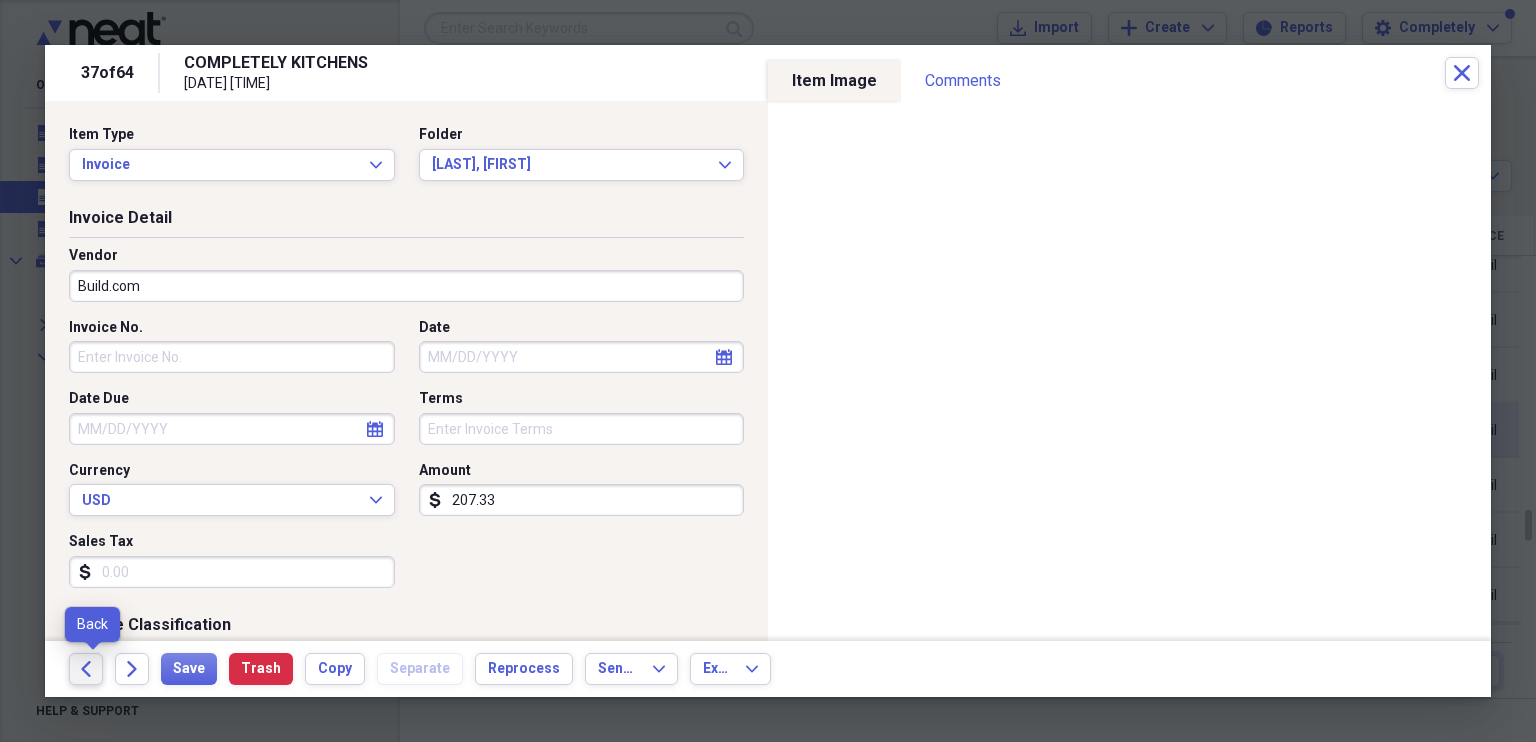 click on "Back" 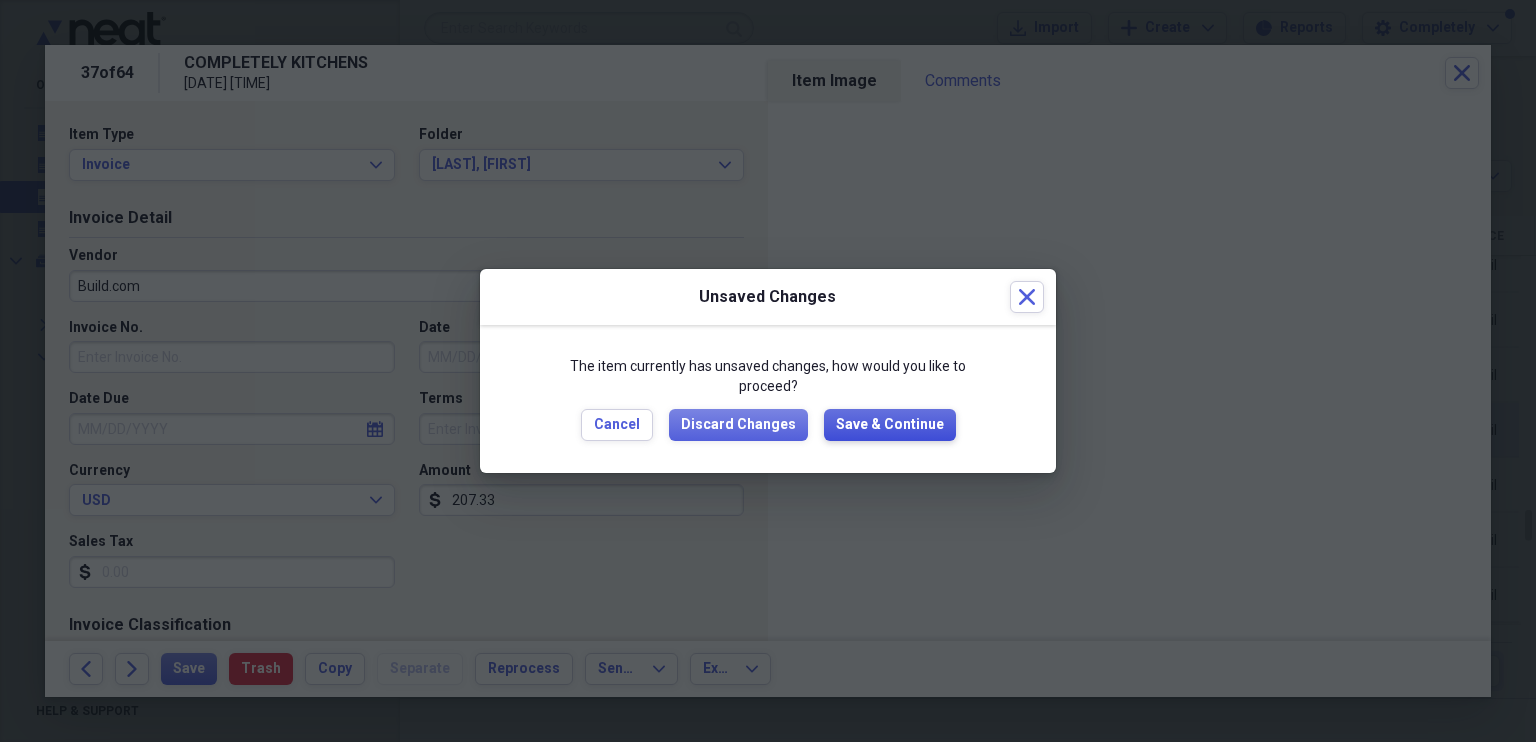 click on "The item currently has unsaved changes, how would you like to proceed? Cancel Discard Changes Save & Continue" at bounding box center (768, 398) 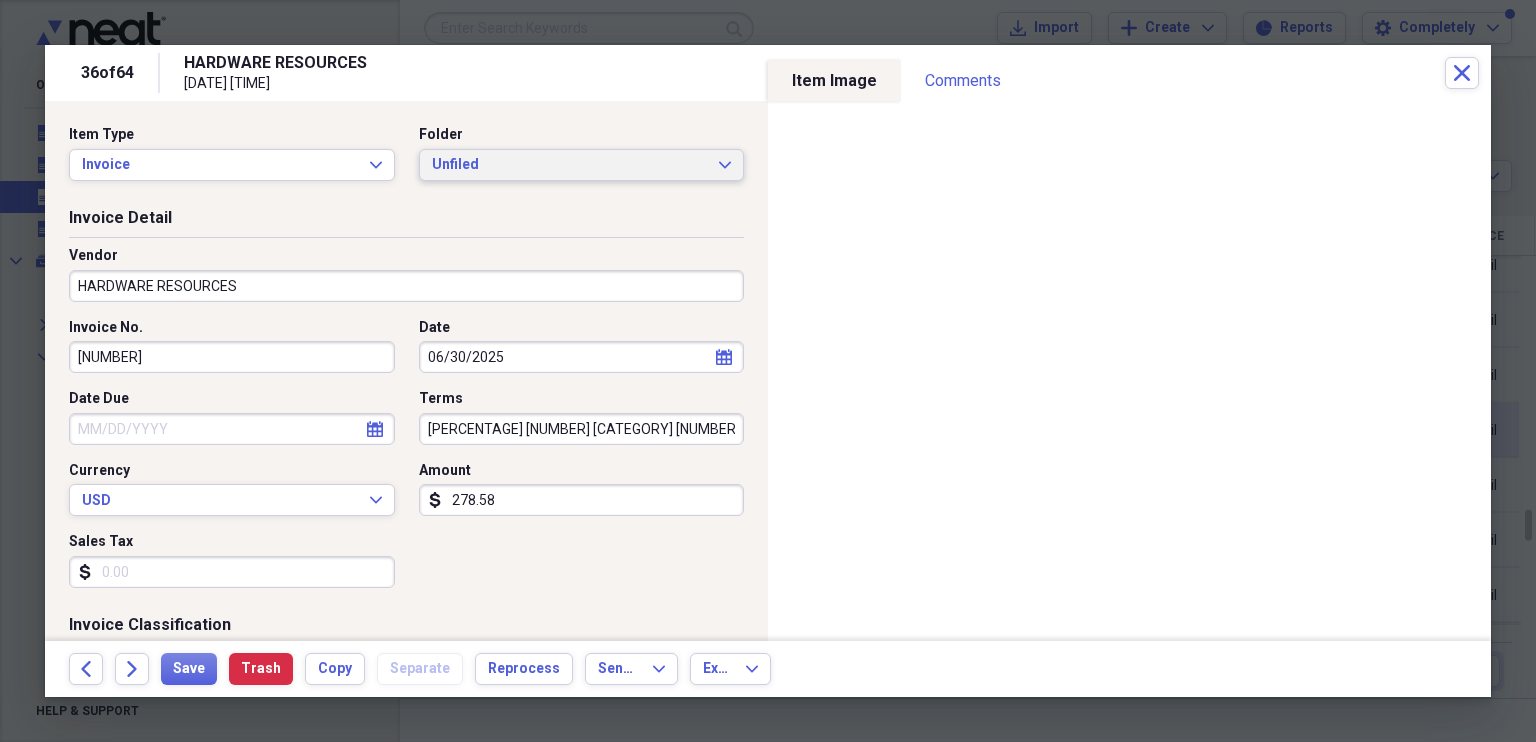 click on "Expand" 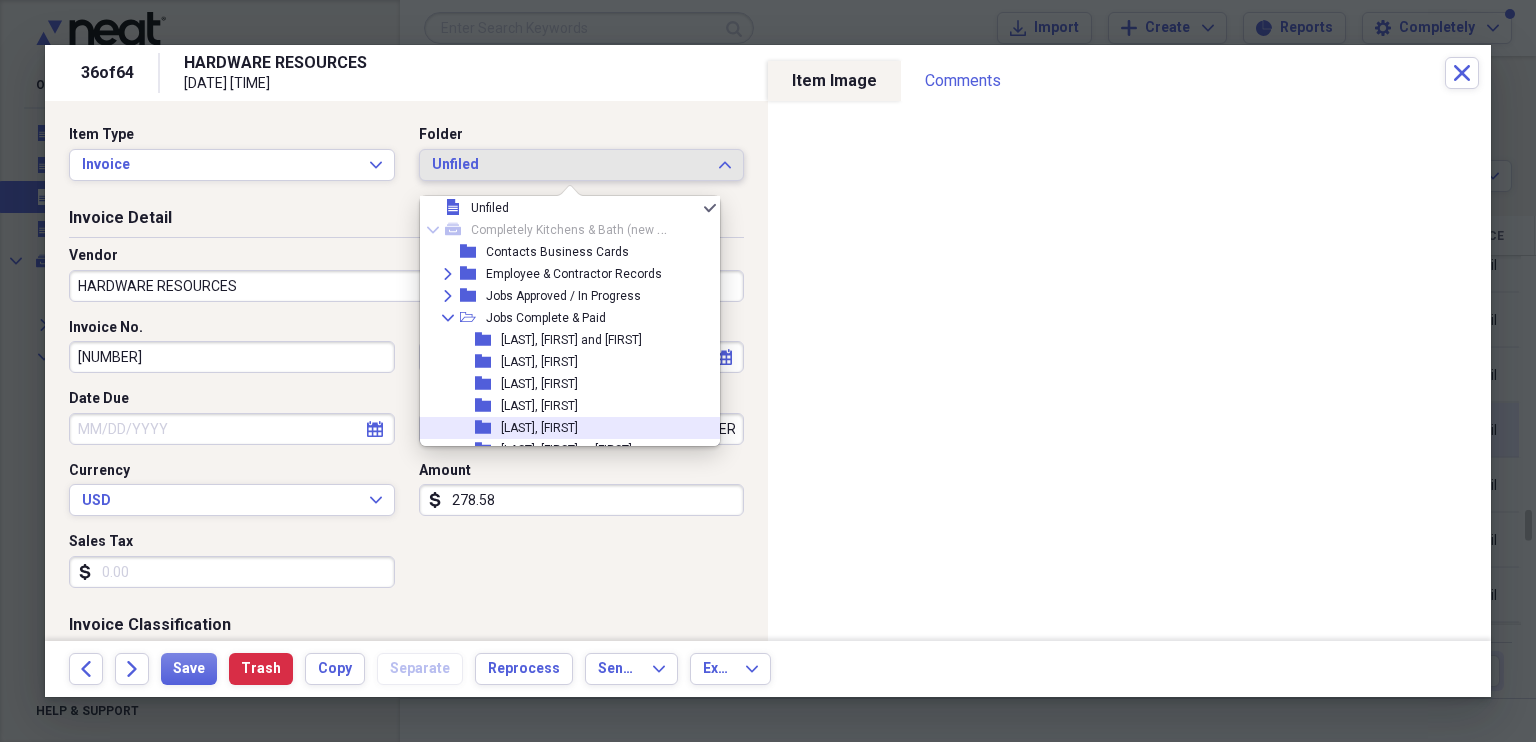 scroll, scrollTop: 0, scrollLeft: 0, axis: both 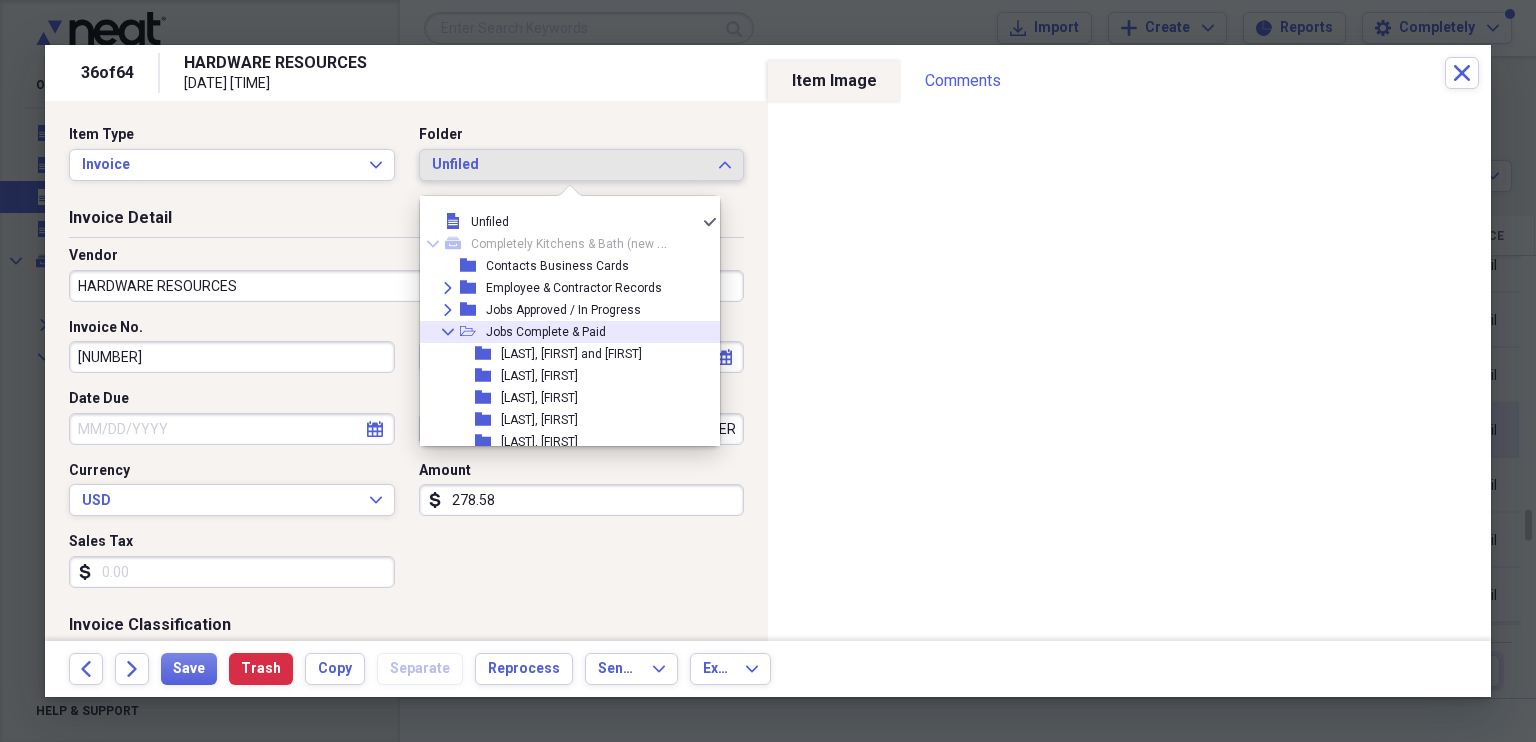 click 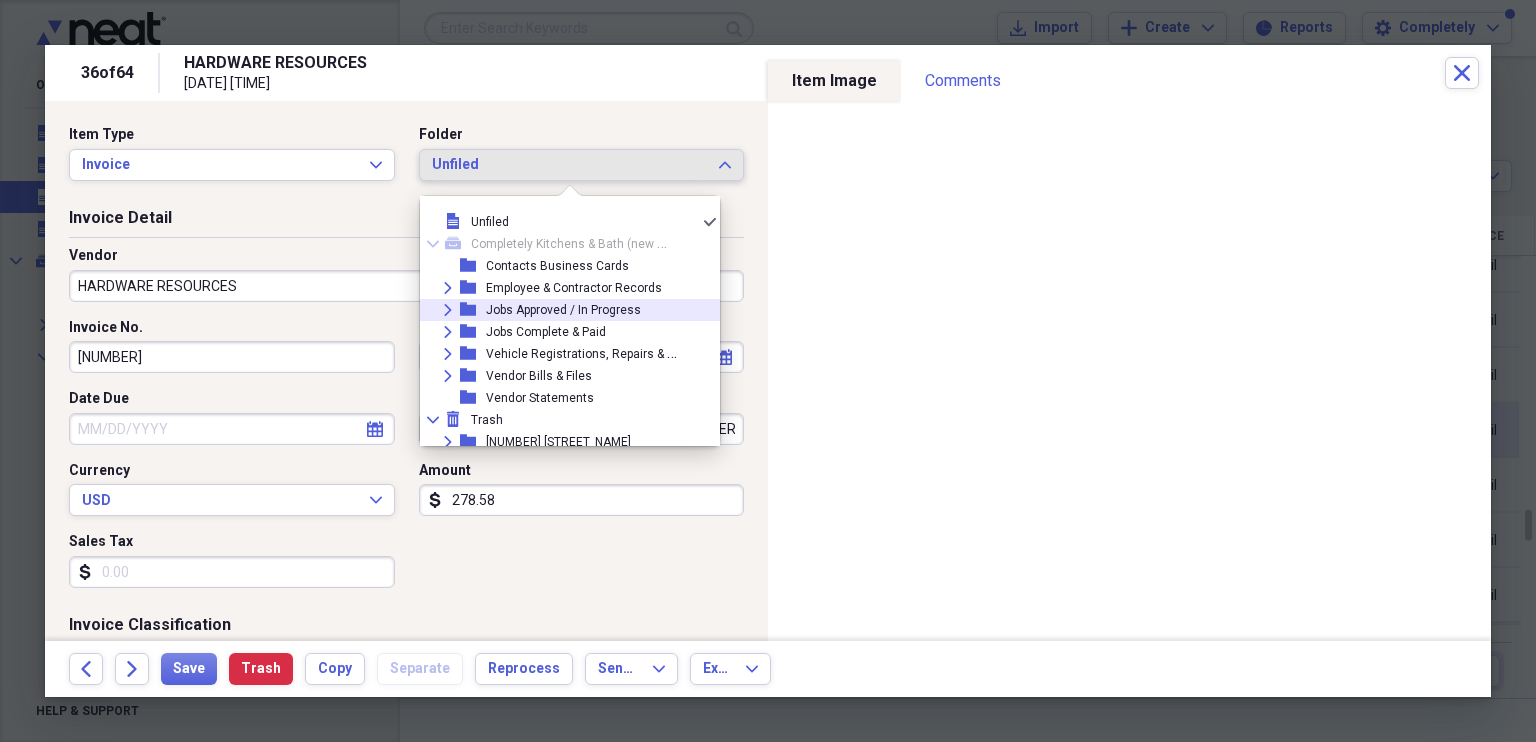 drag, startPoint x: 444, startPoint y: 308, endPoint x: 528, endPoint y: 302, distance: 84.21401 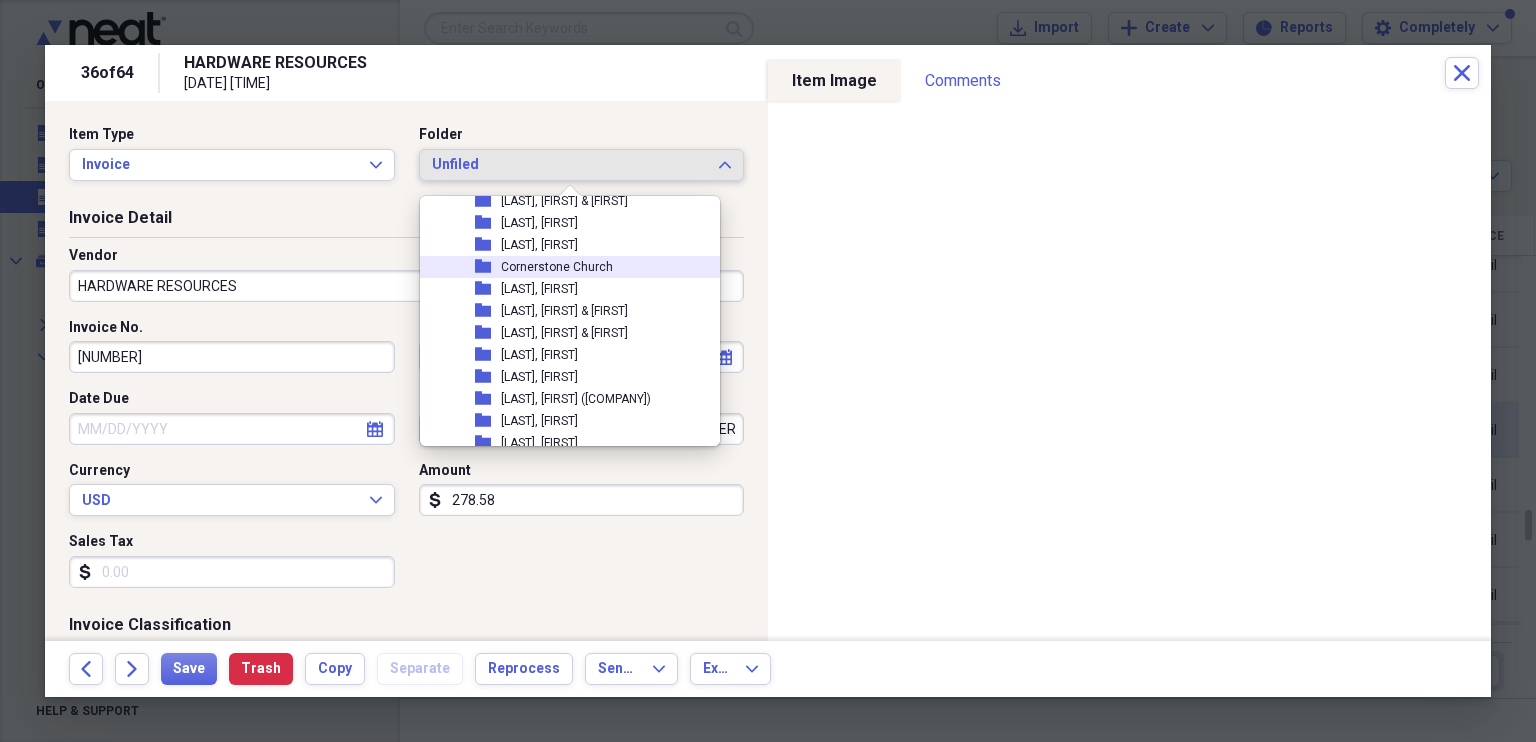 scroll, scrollTop: 366, scrollLeft: 0, axis: vertical 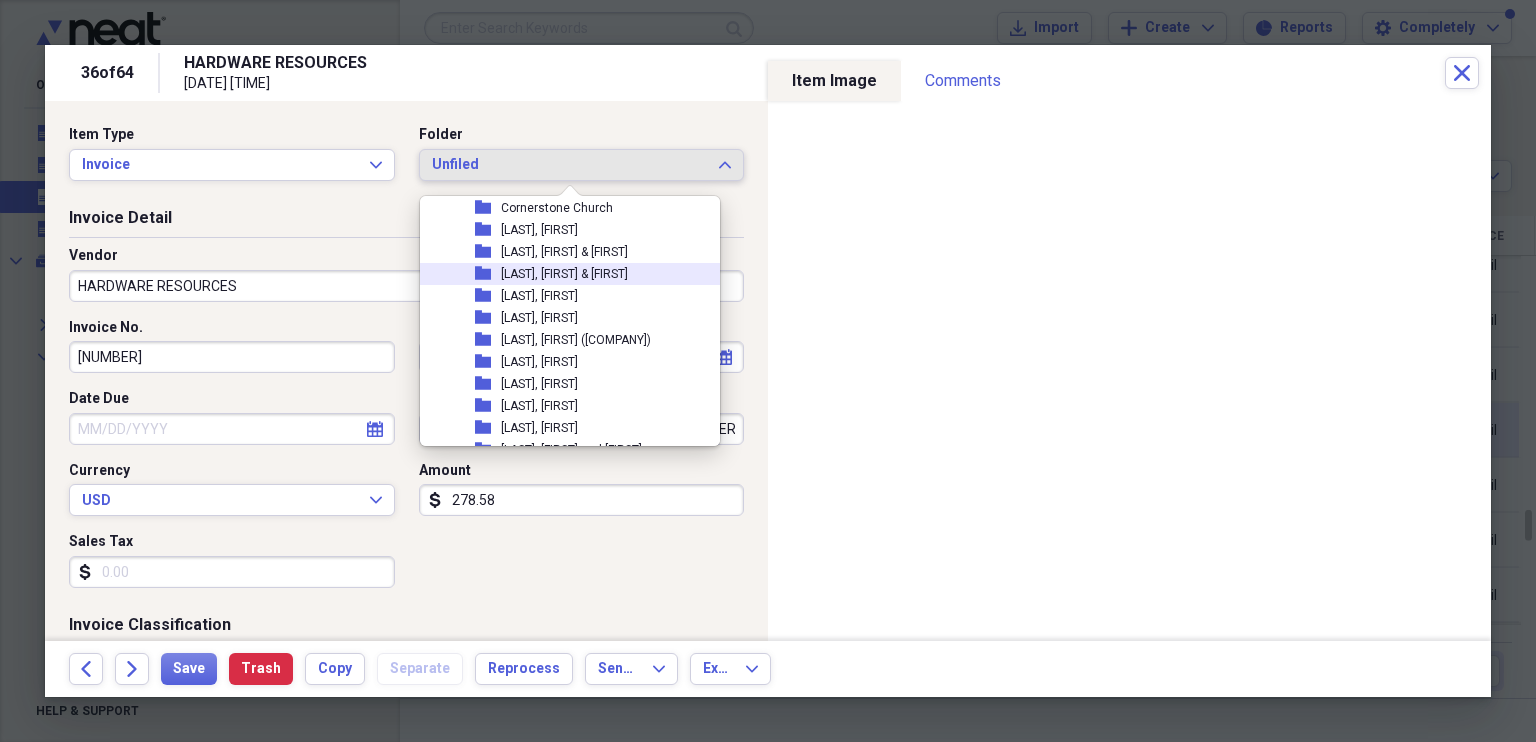 click on "[LAST], [FIRST] & [FIRST]" at bounding box center (564, 274) 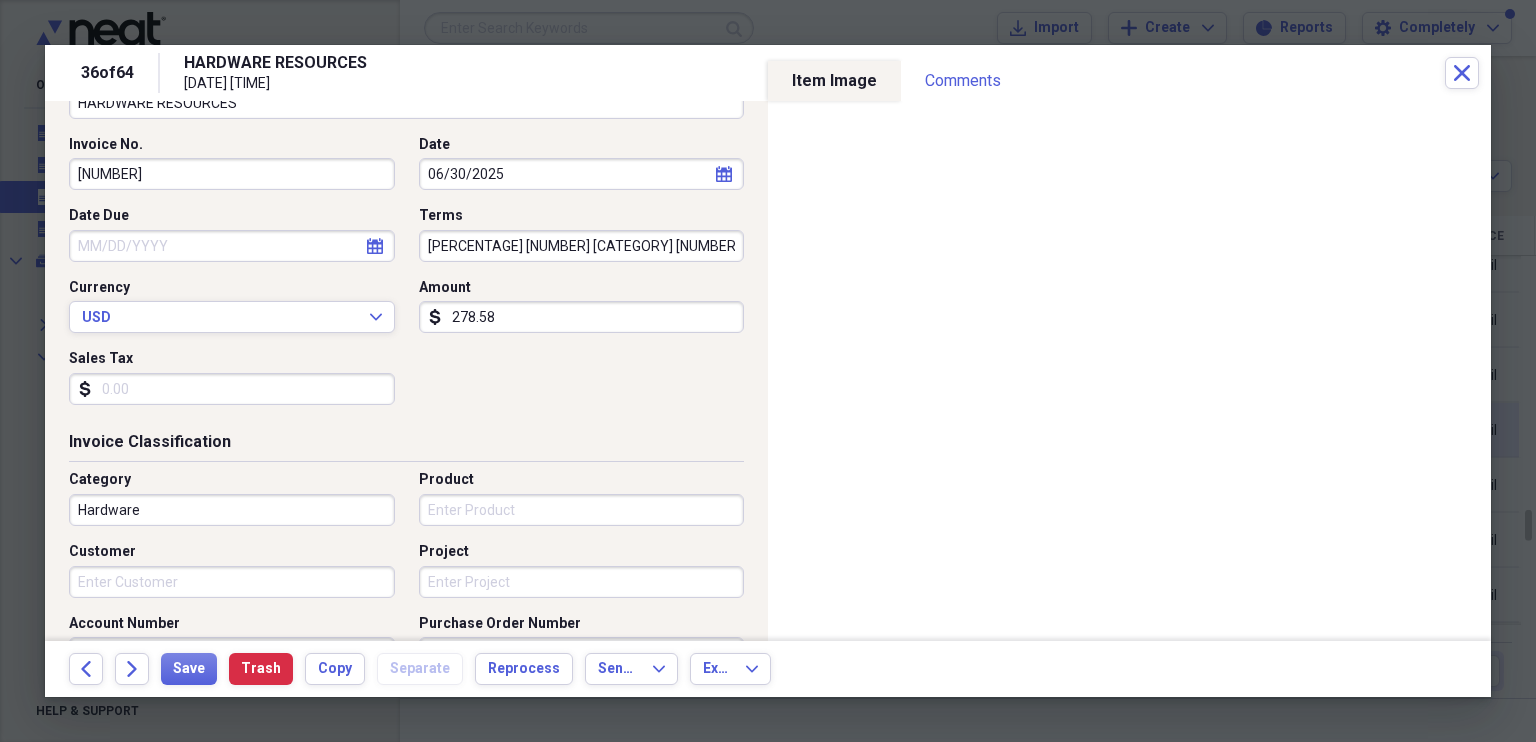 scroll, scrollTop: 0, scrollLeft: 0, axis: both 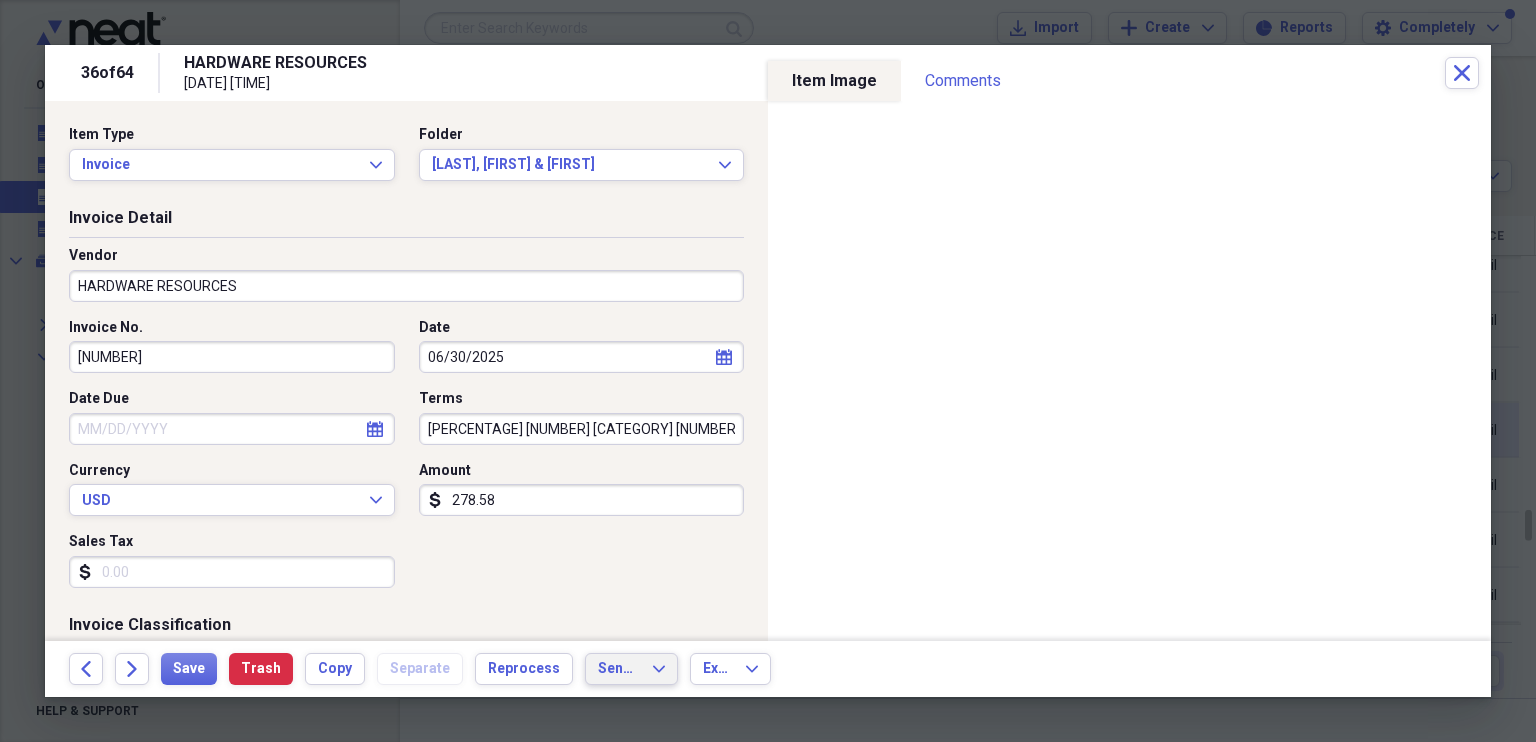 click on "Expand" 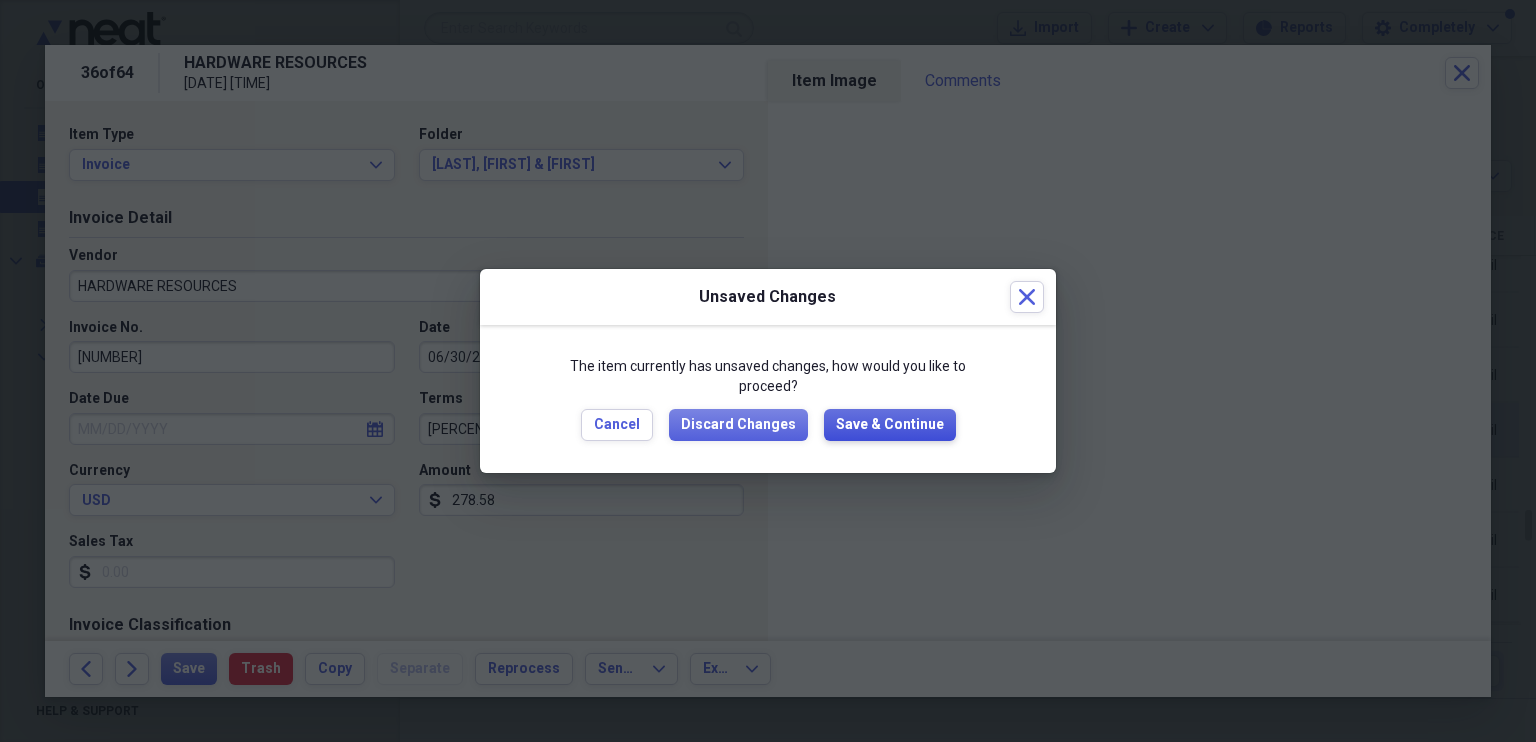 click on "Save & Continue" at bounding box center (890, 425) 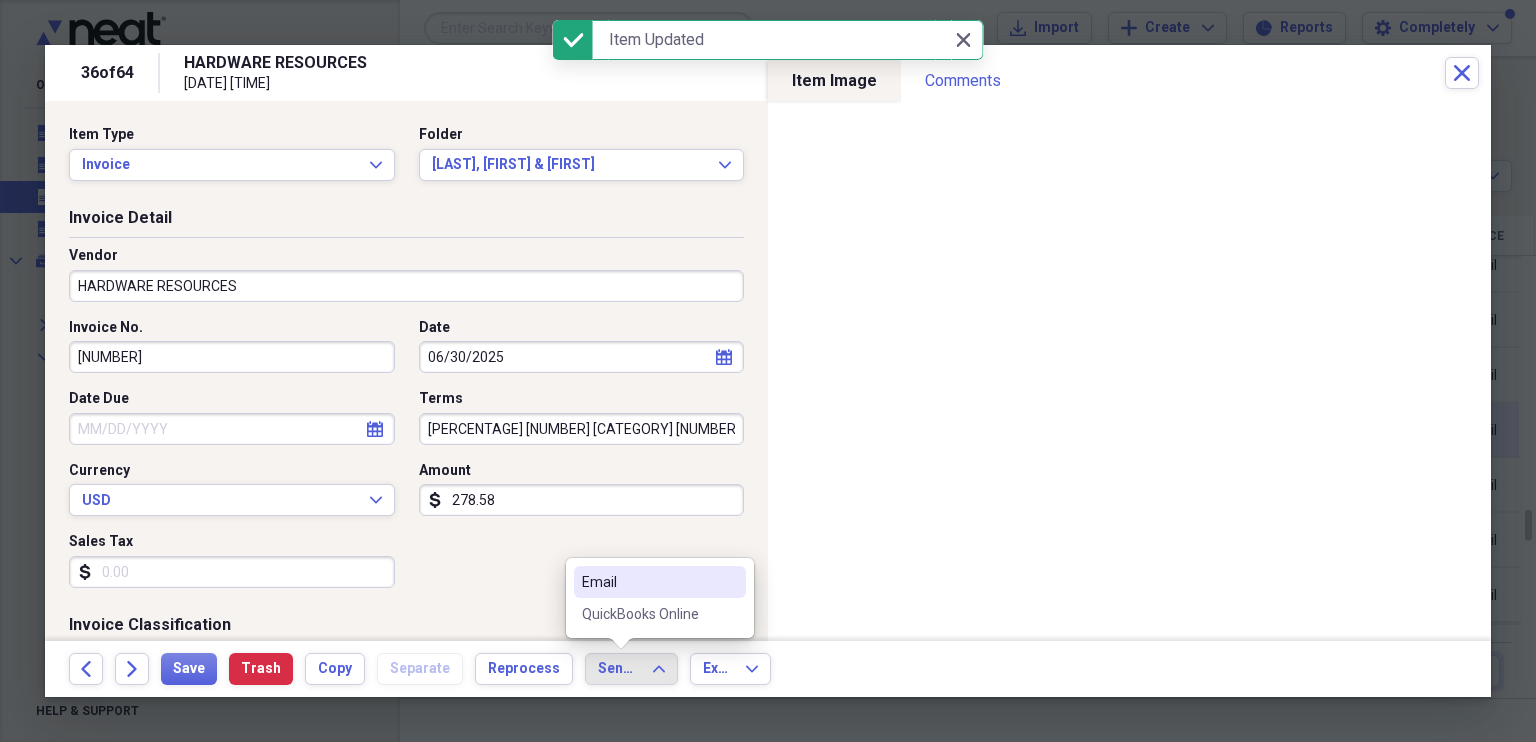 click on "QuickBooks Online" at bounding box center [648, 614] 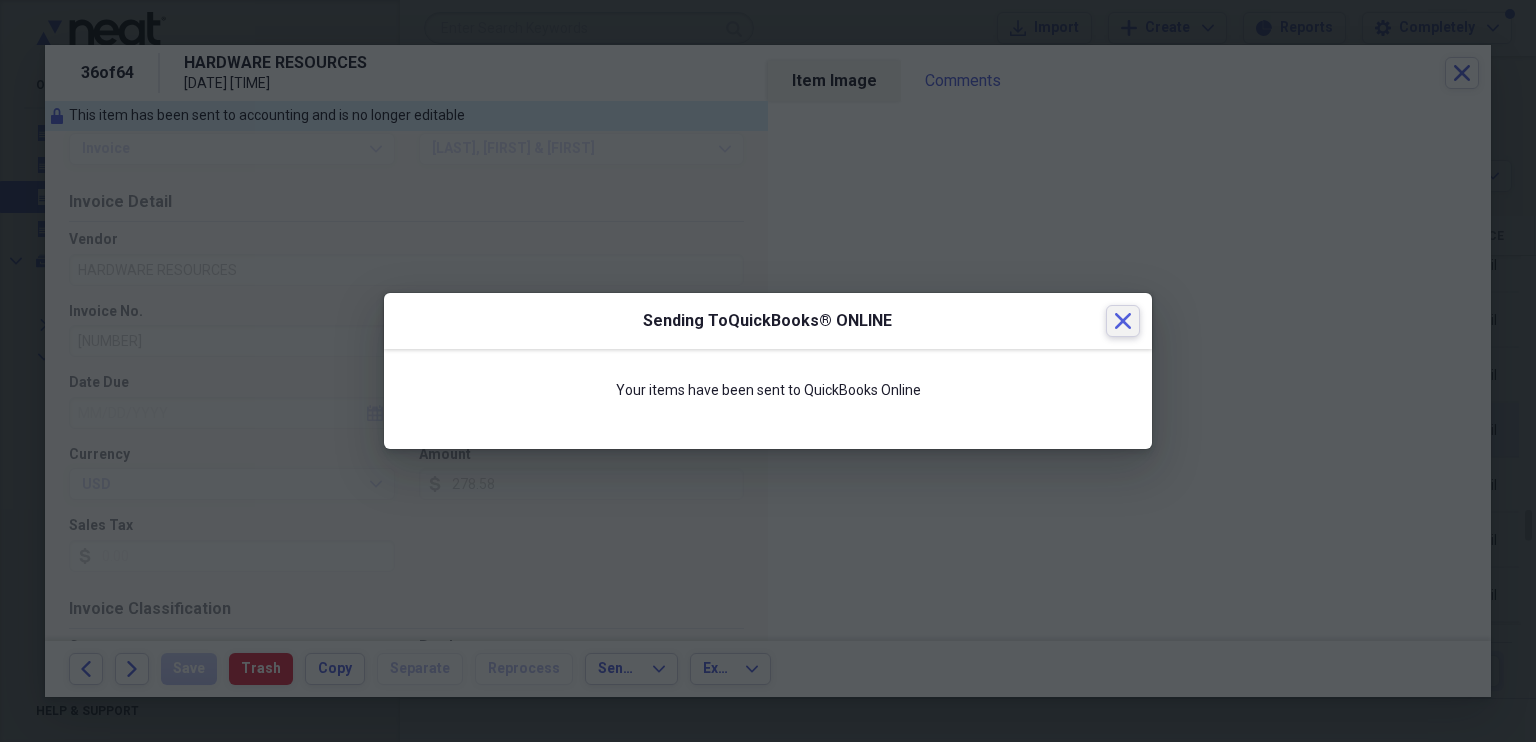 click on "Close" 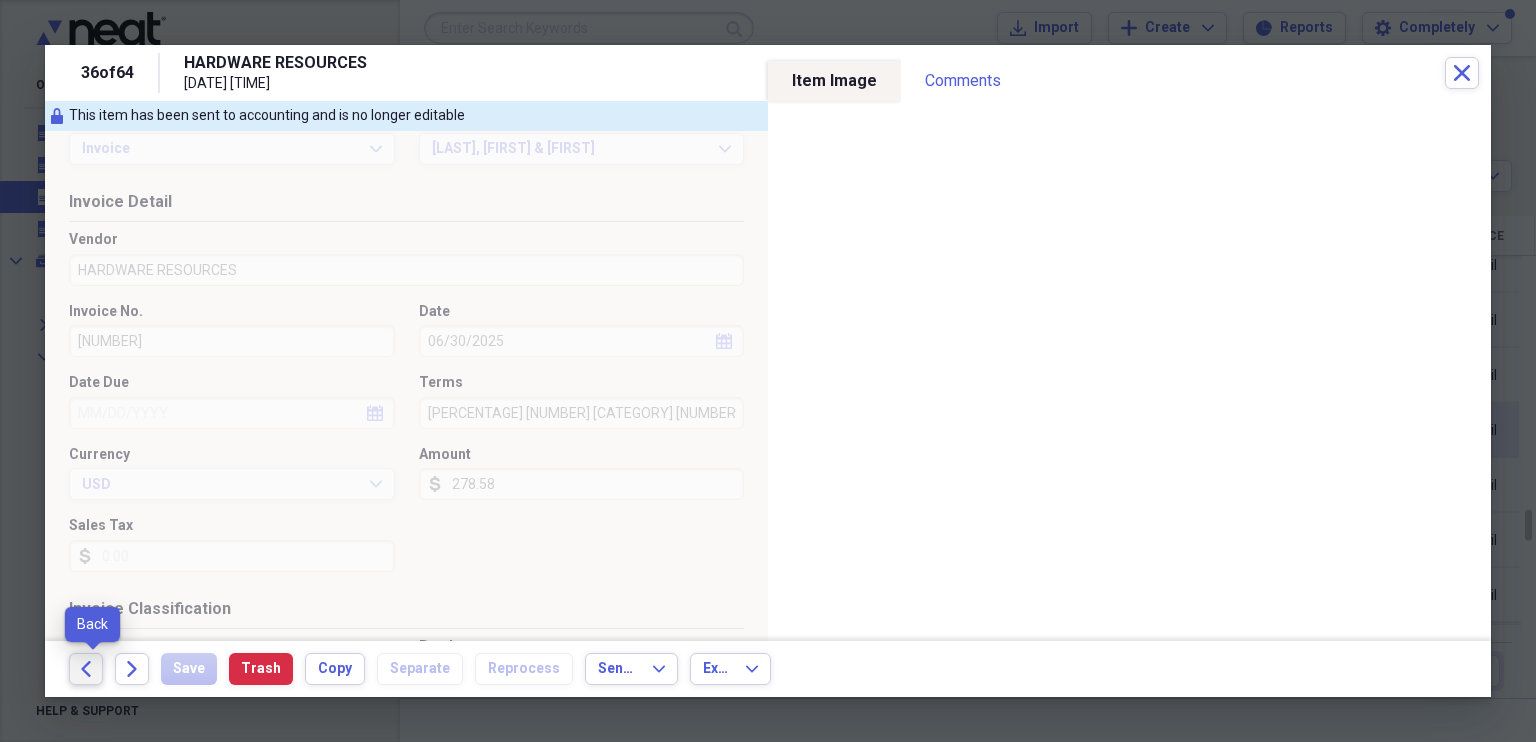 click on "Back" 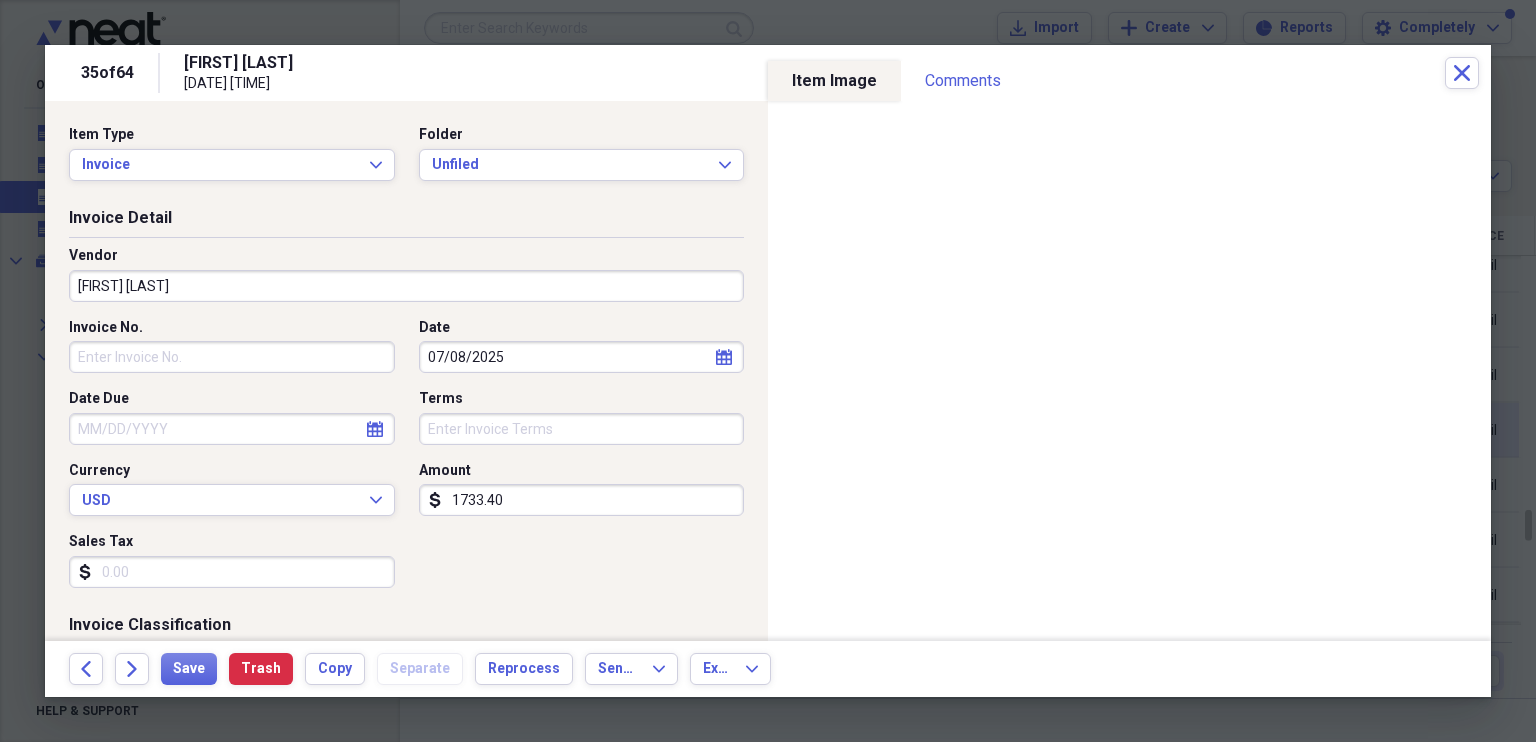 click on "[NAME] [NAME]" at bounding box center [406, 286] 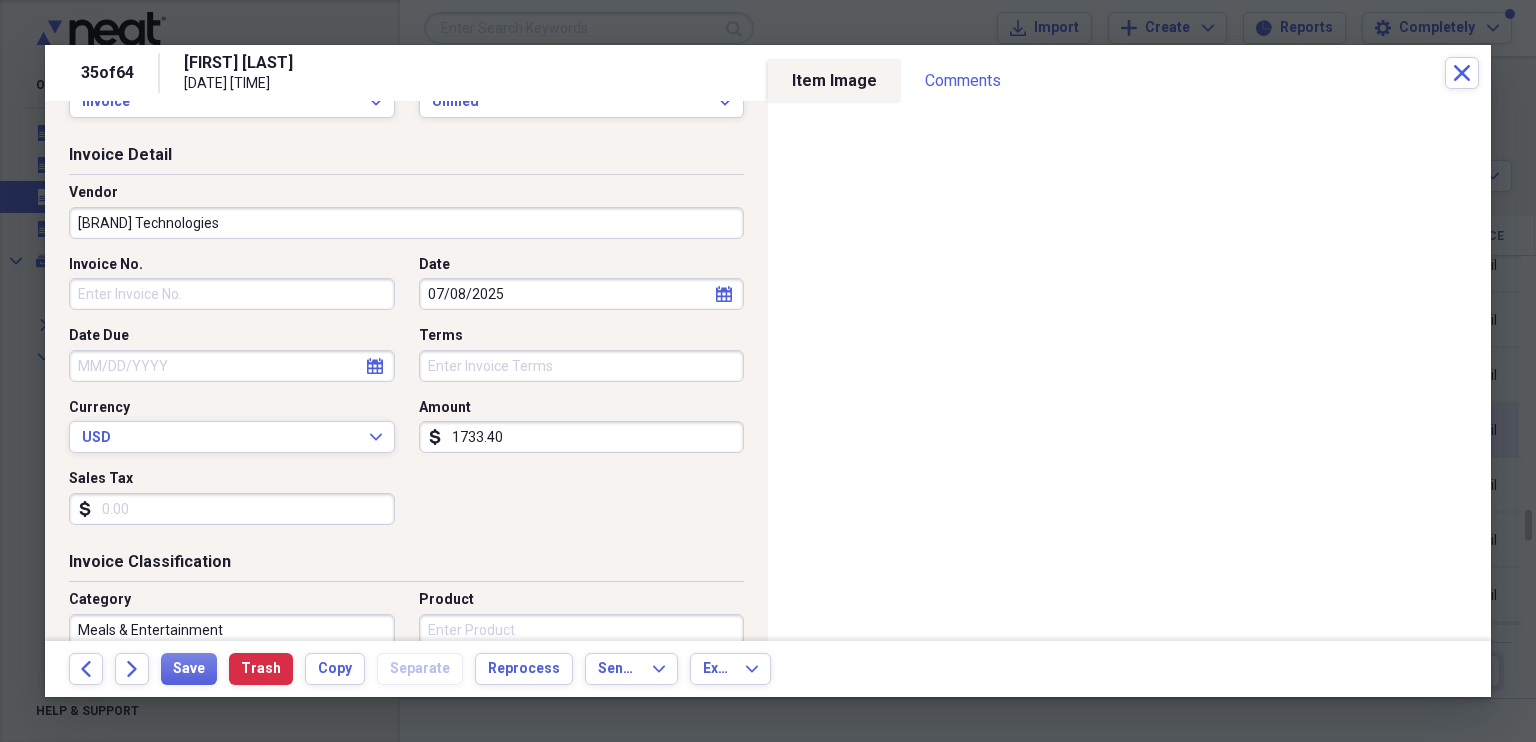 scroll, scrollTop: 183, scrollLeft: 0, axis: vertical 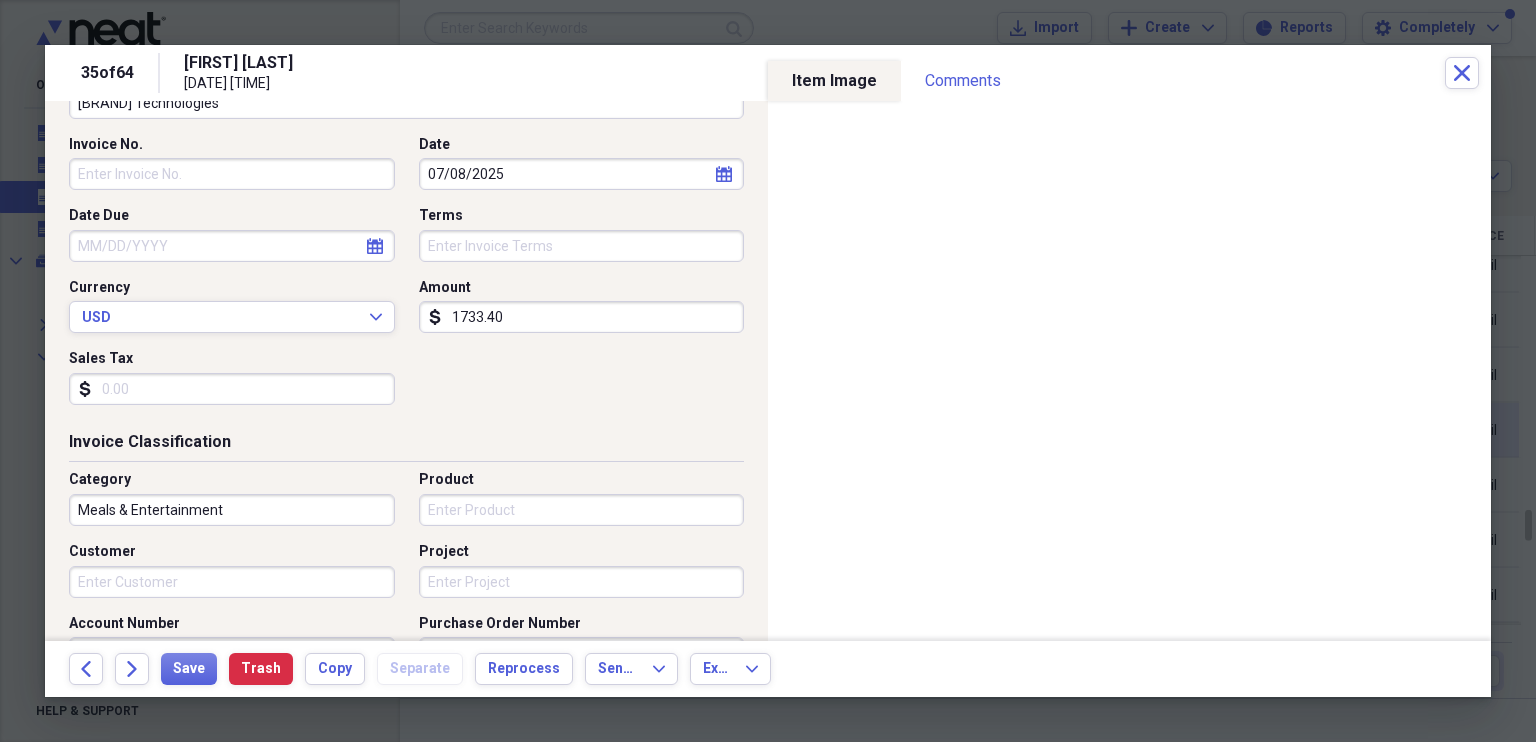 type on "[LAST] Technologies" 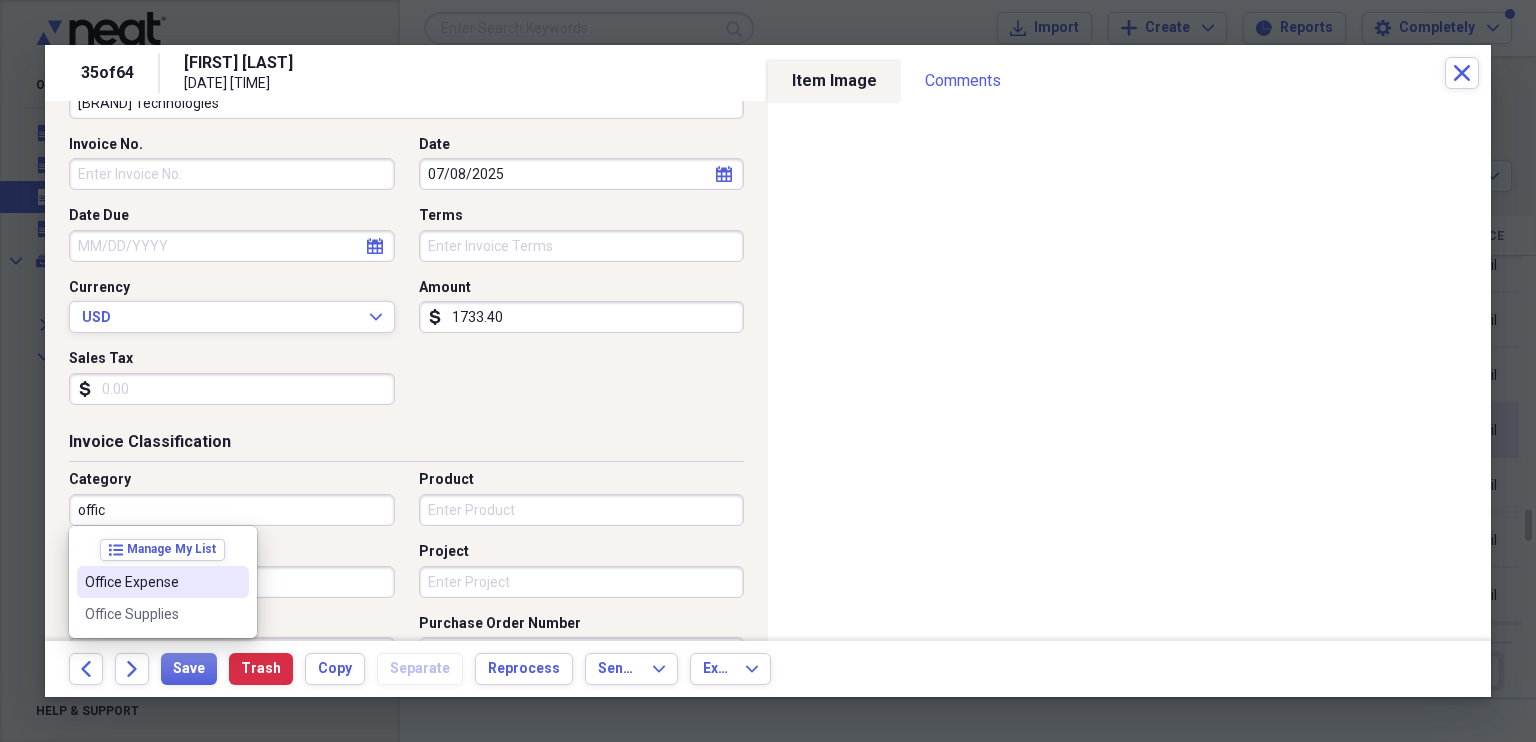 click on "Office Expense" at bounding box center (151, 582) 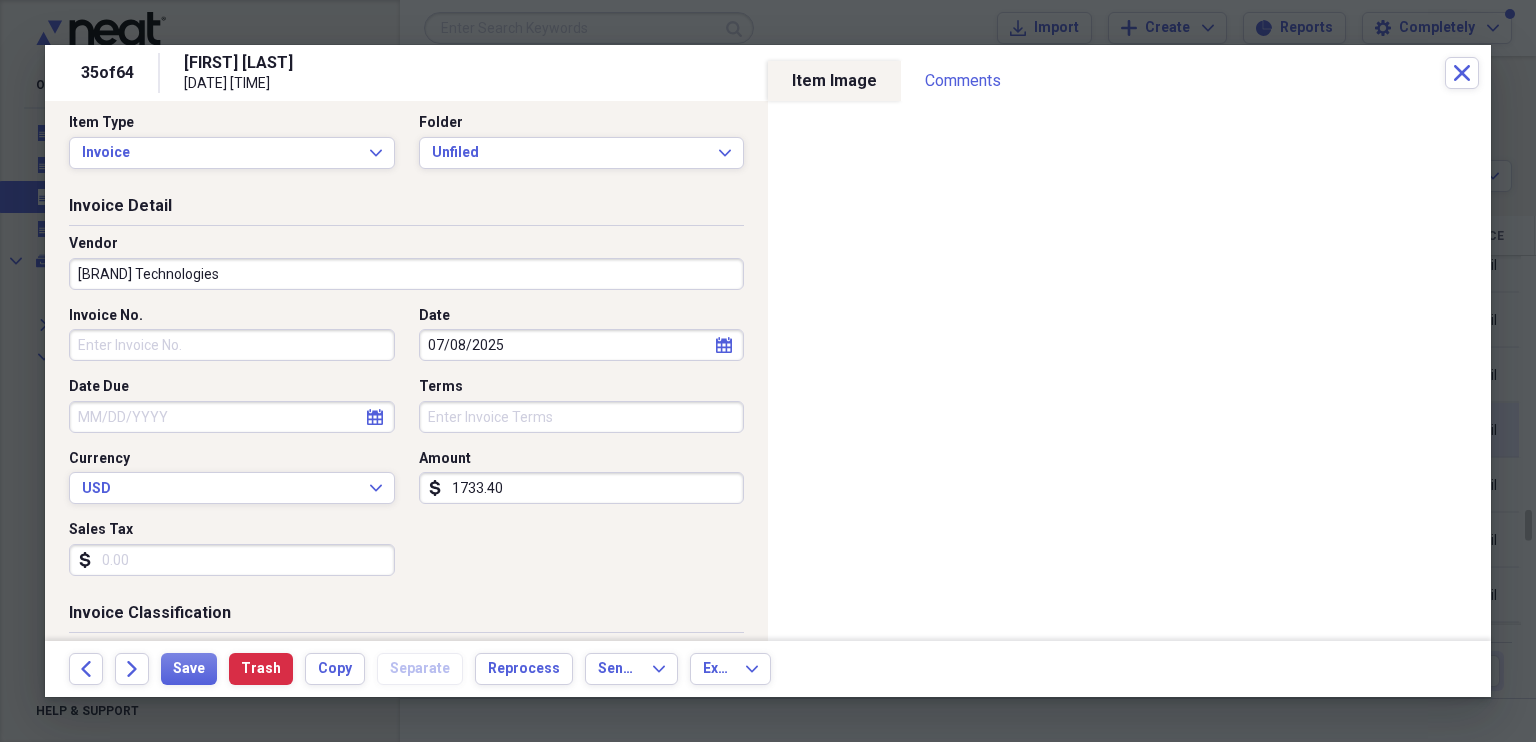 scroll, scrollTop: 0, scrollLeft: 0, axis: both 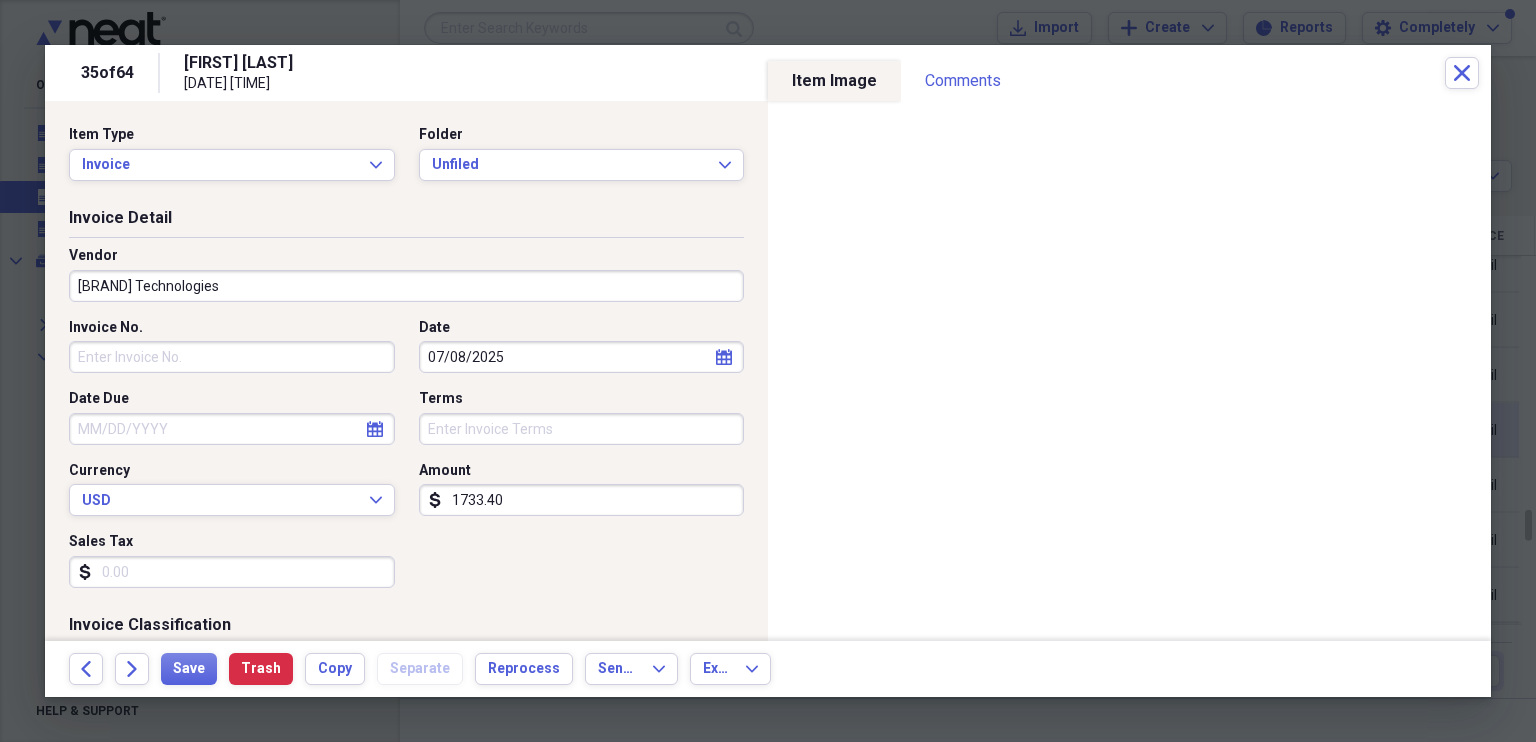 click on "Invoice No." at bounding box center (232, 357) 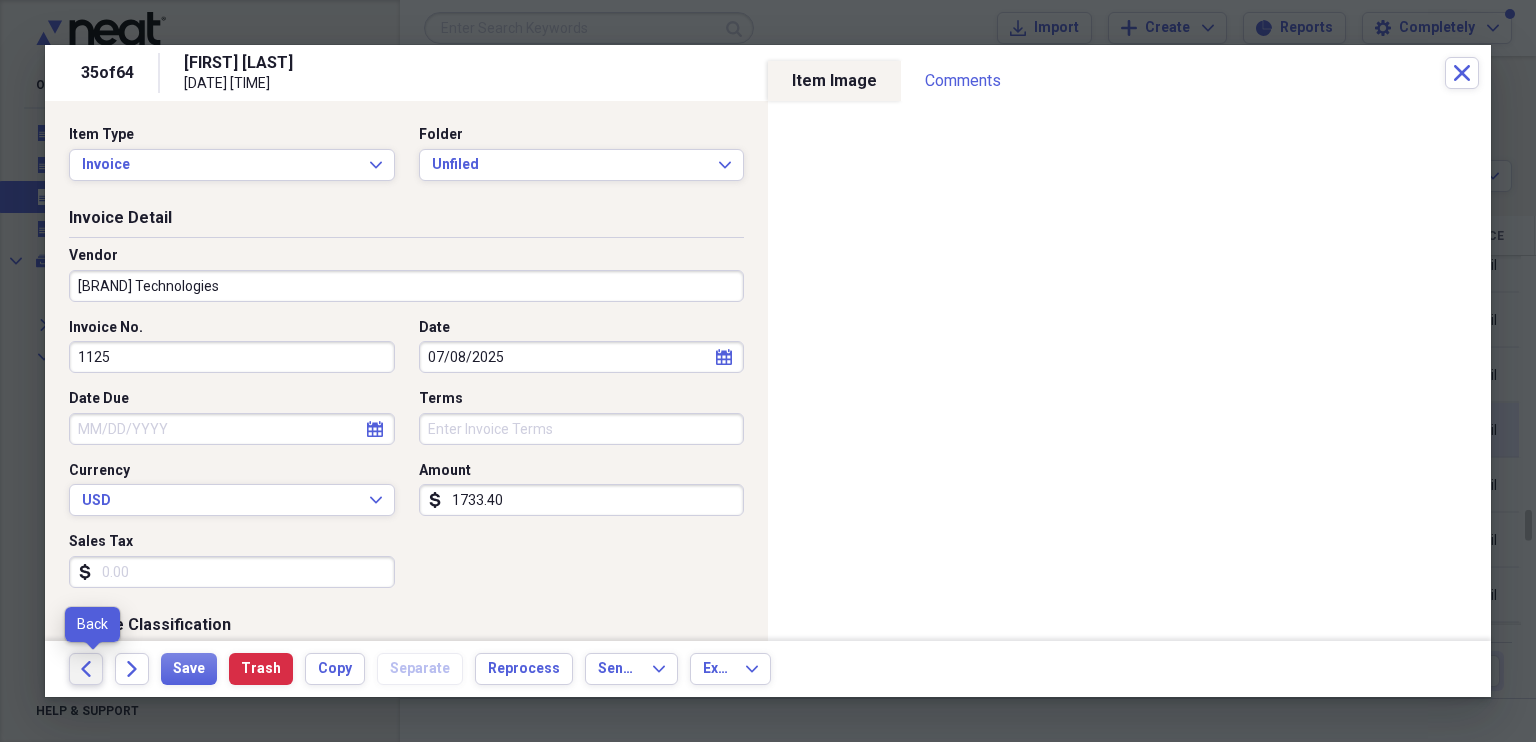 type on "1125" 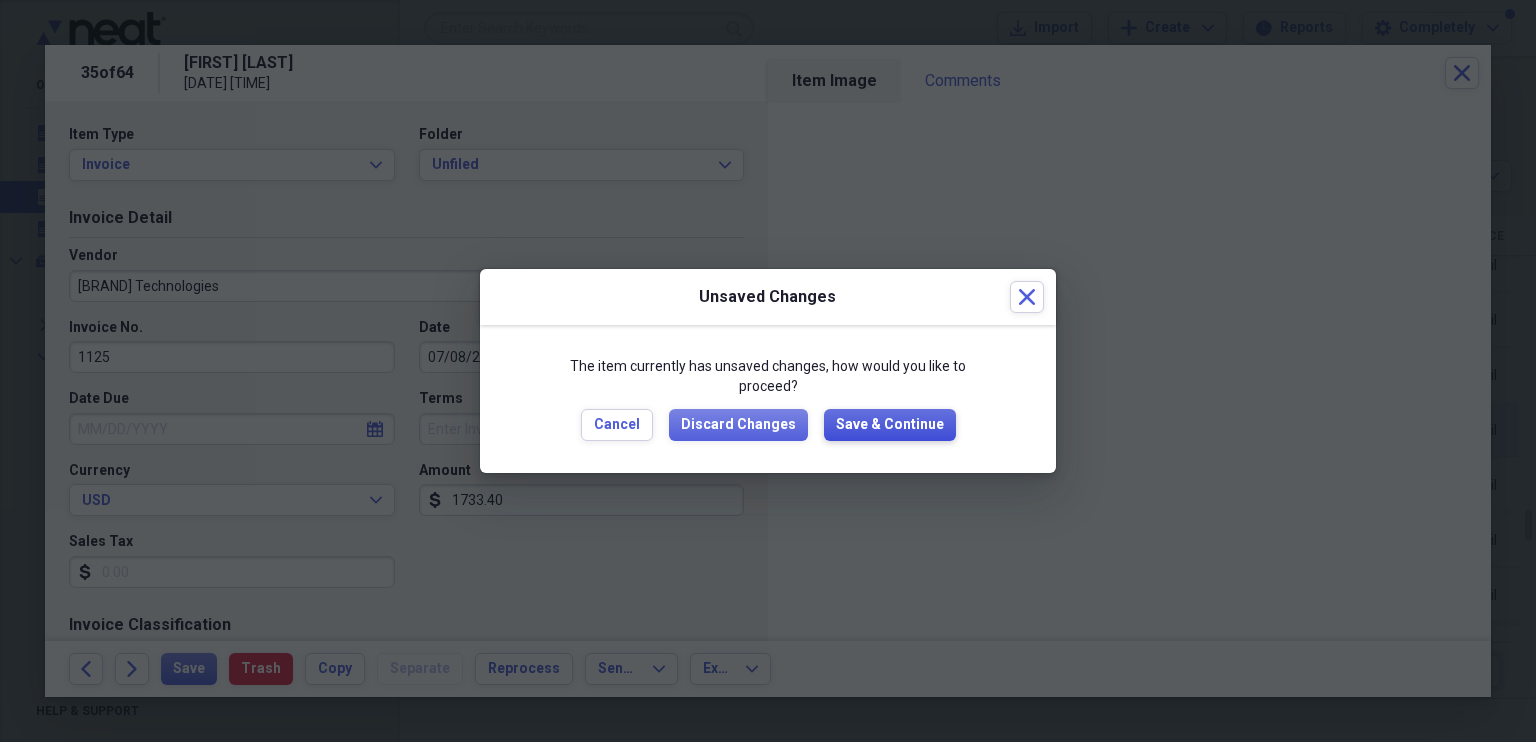 click on "Save & Continue" at bounding box center [890, 425] 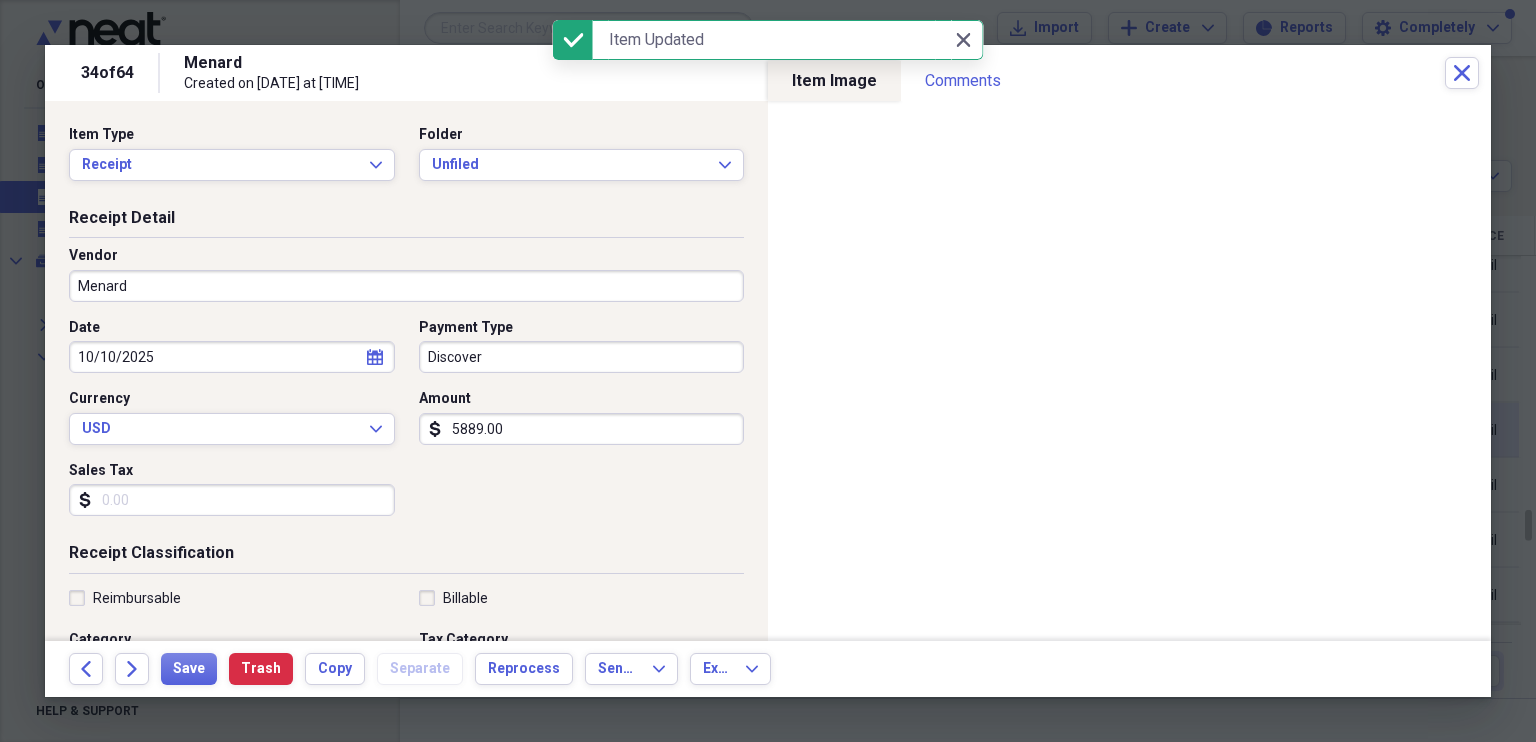 click on "Menard" at bounding box center (406, 286) 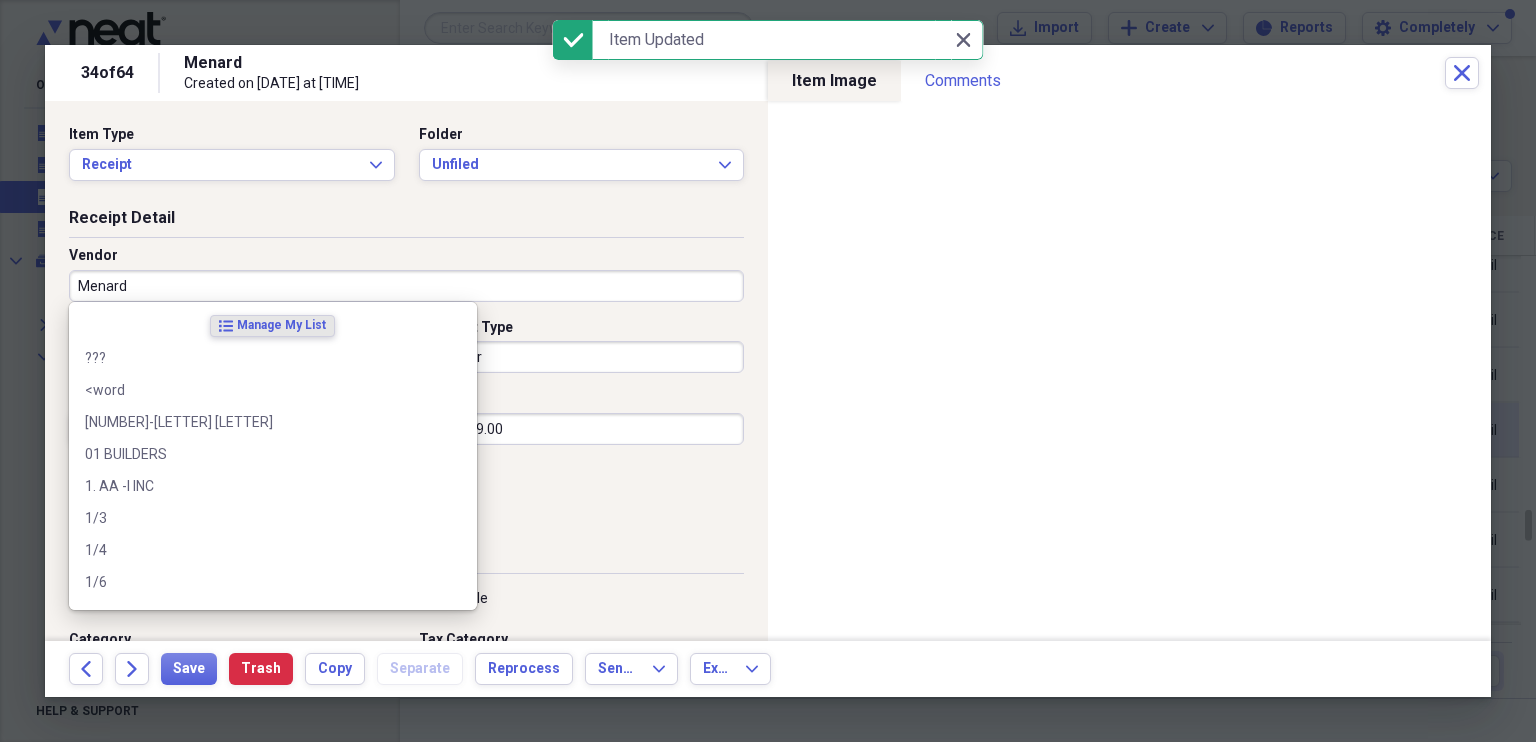 click on "Menard" at bounding box center (406, 286) 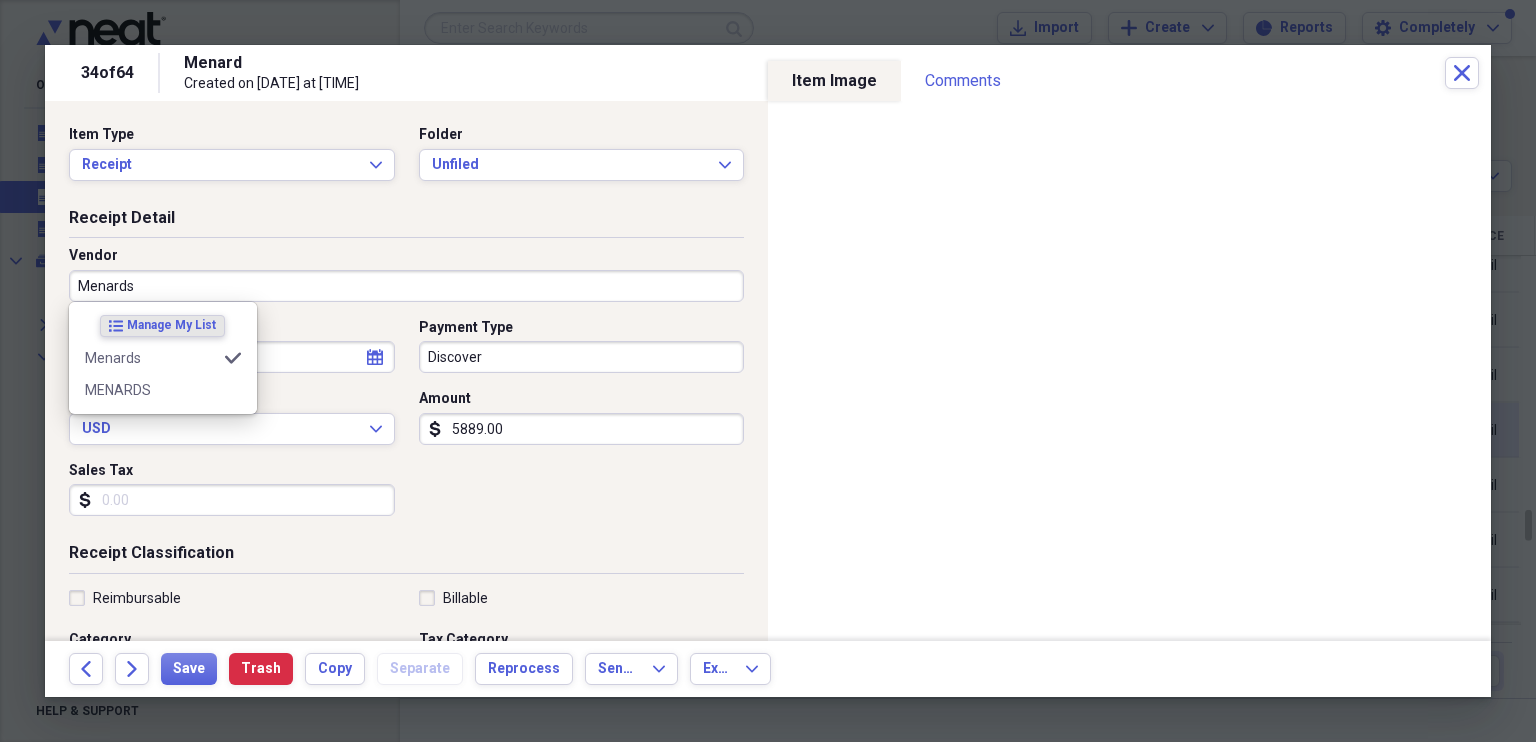 type on "Menards" 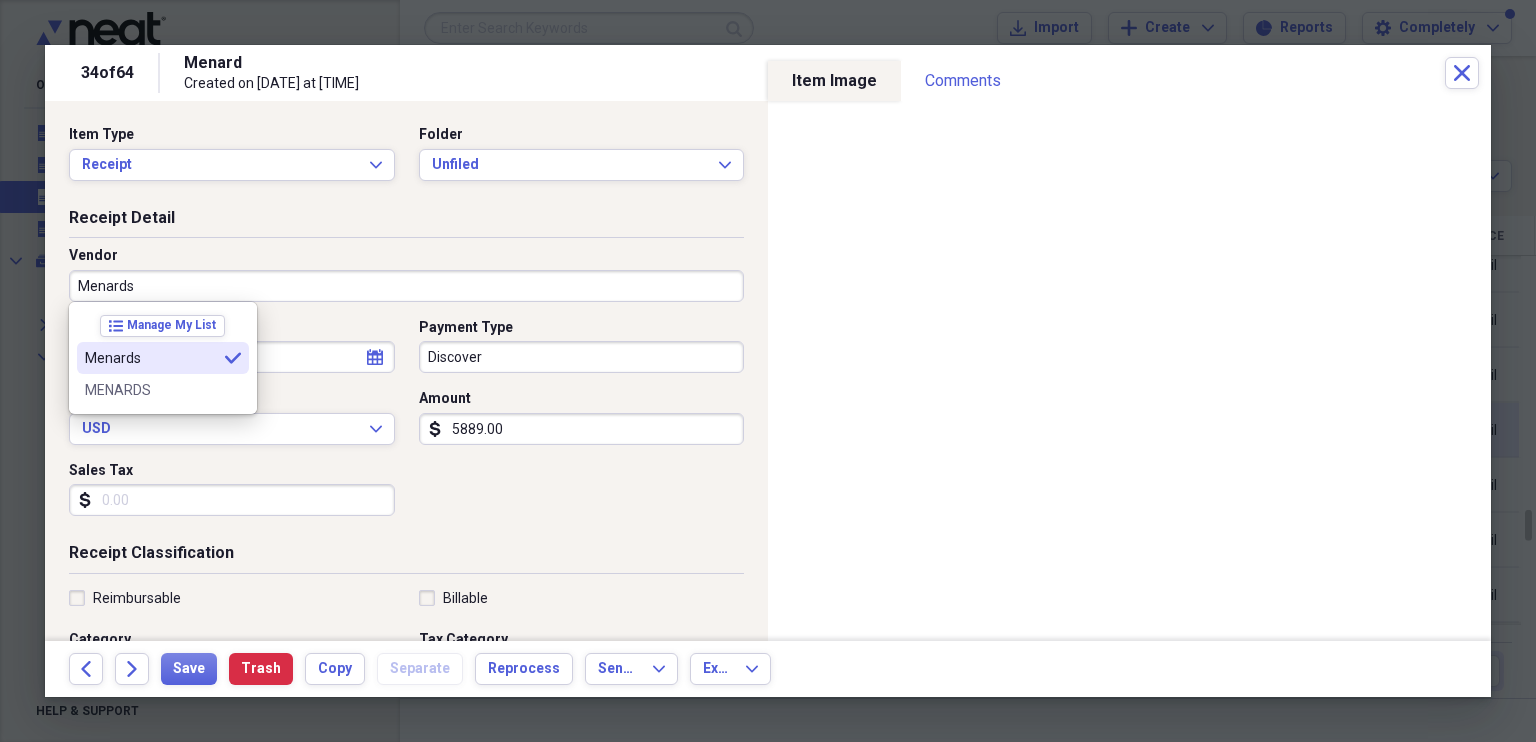 click on "Menards" at bounding box center [151, 358] 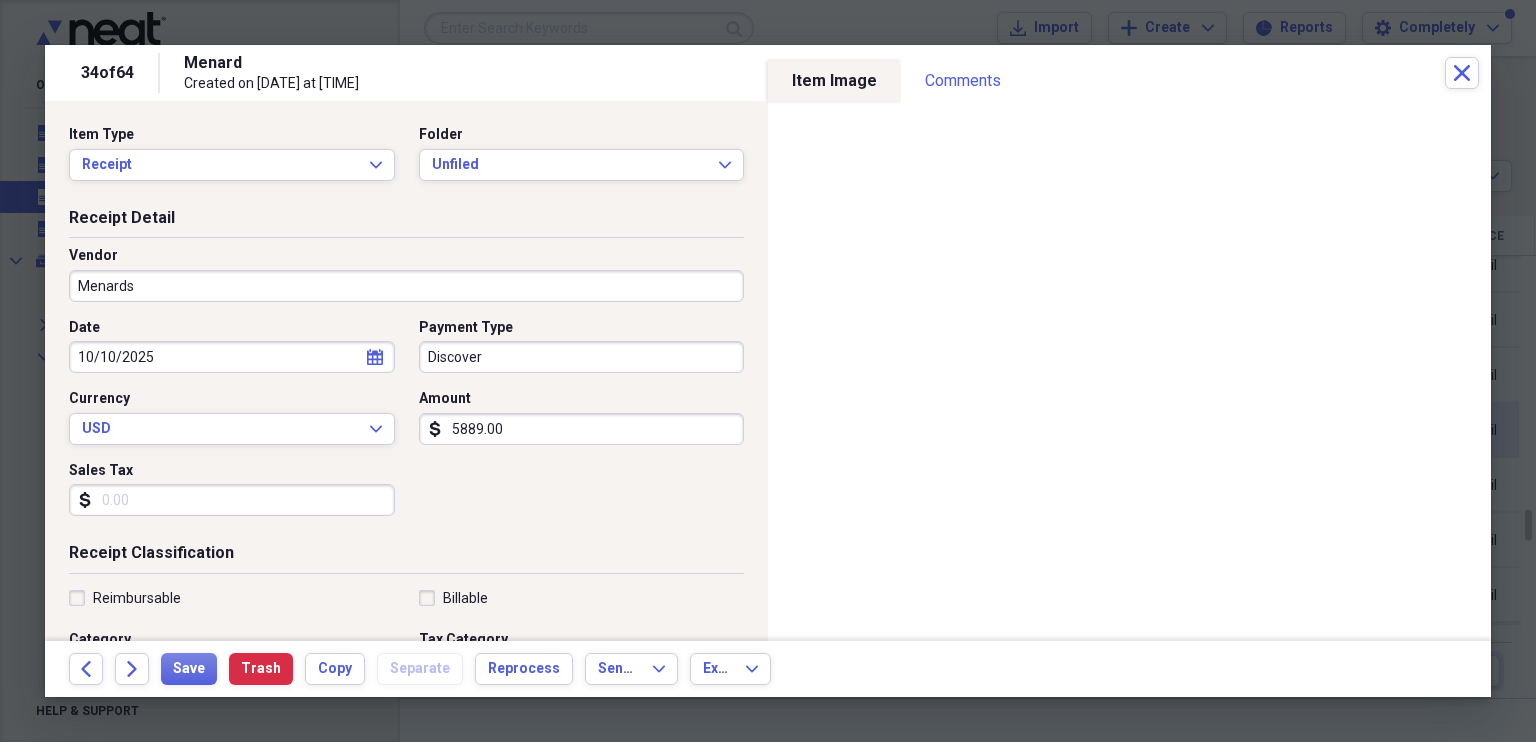 click on "5889.00" at bounding box center [582, 429] 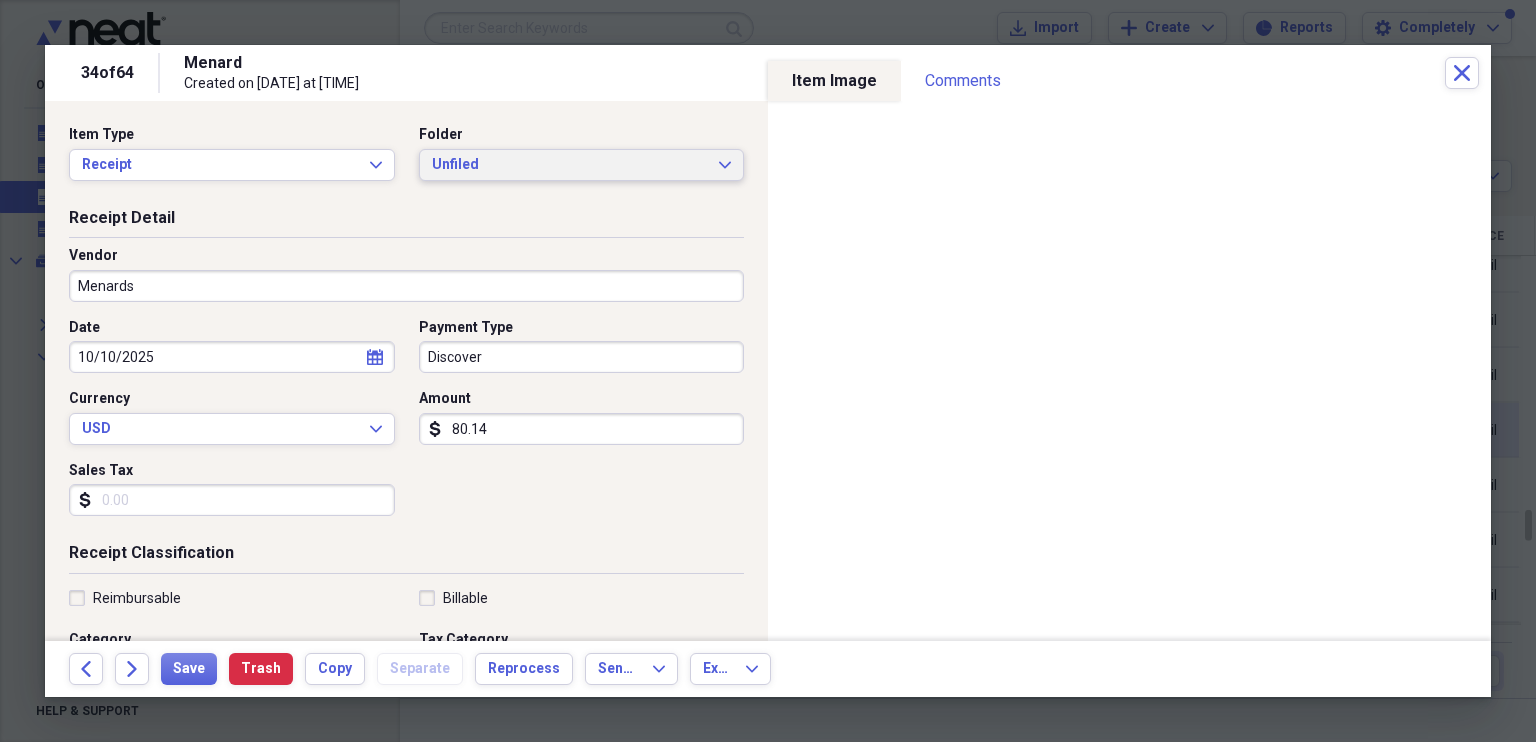 type on "80.14" 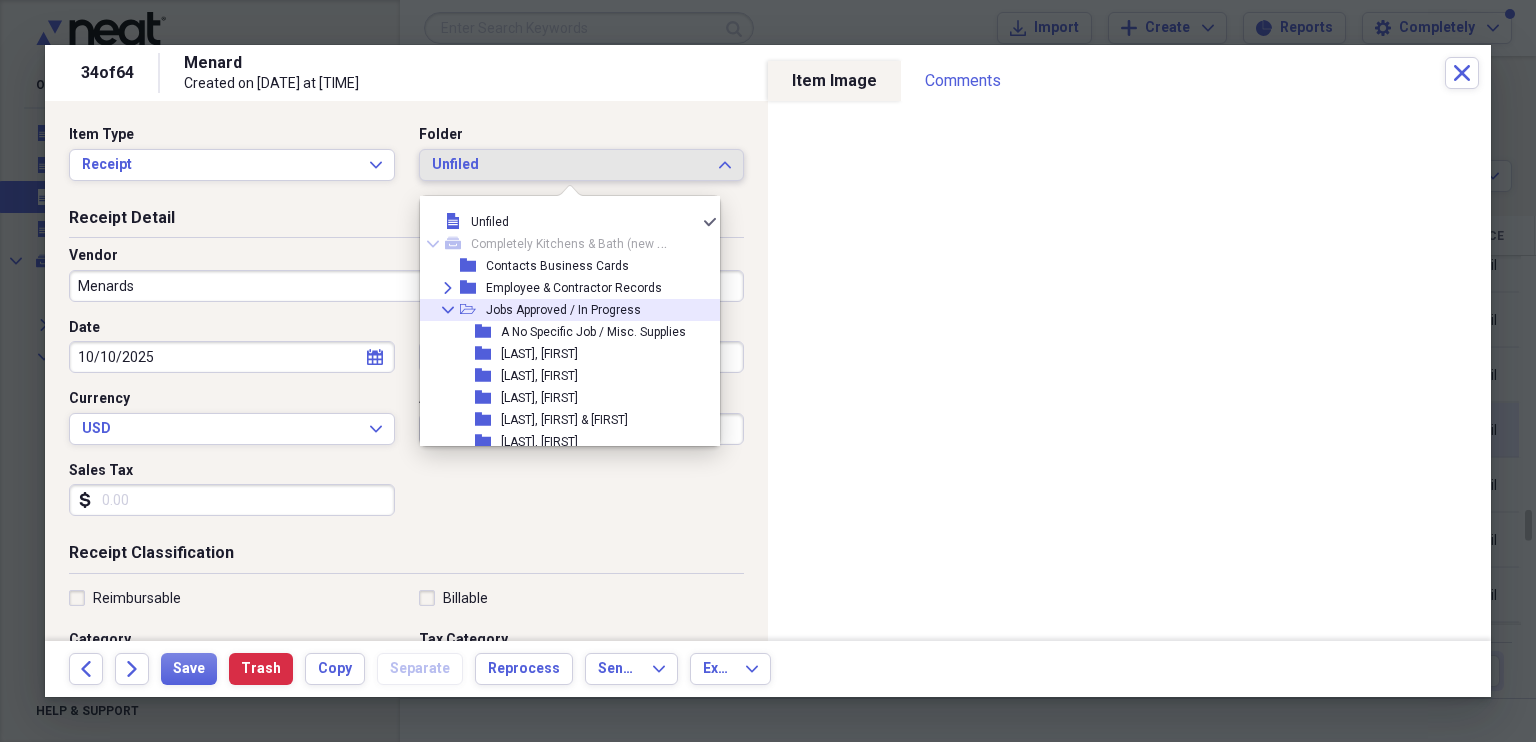 click 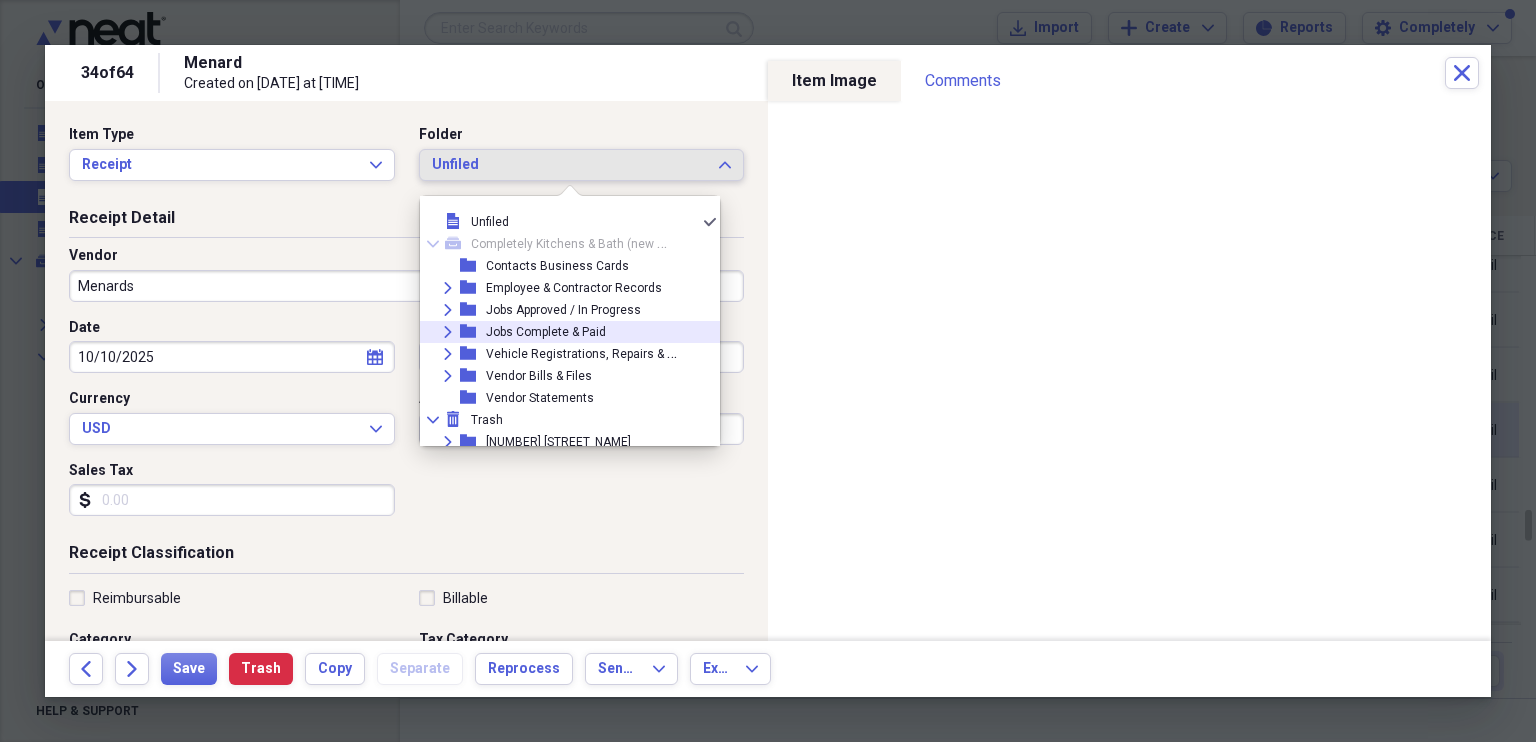 click on "Expand" 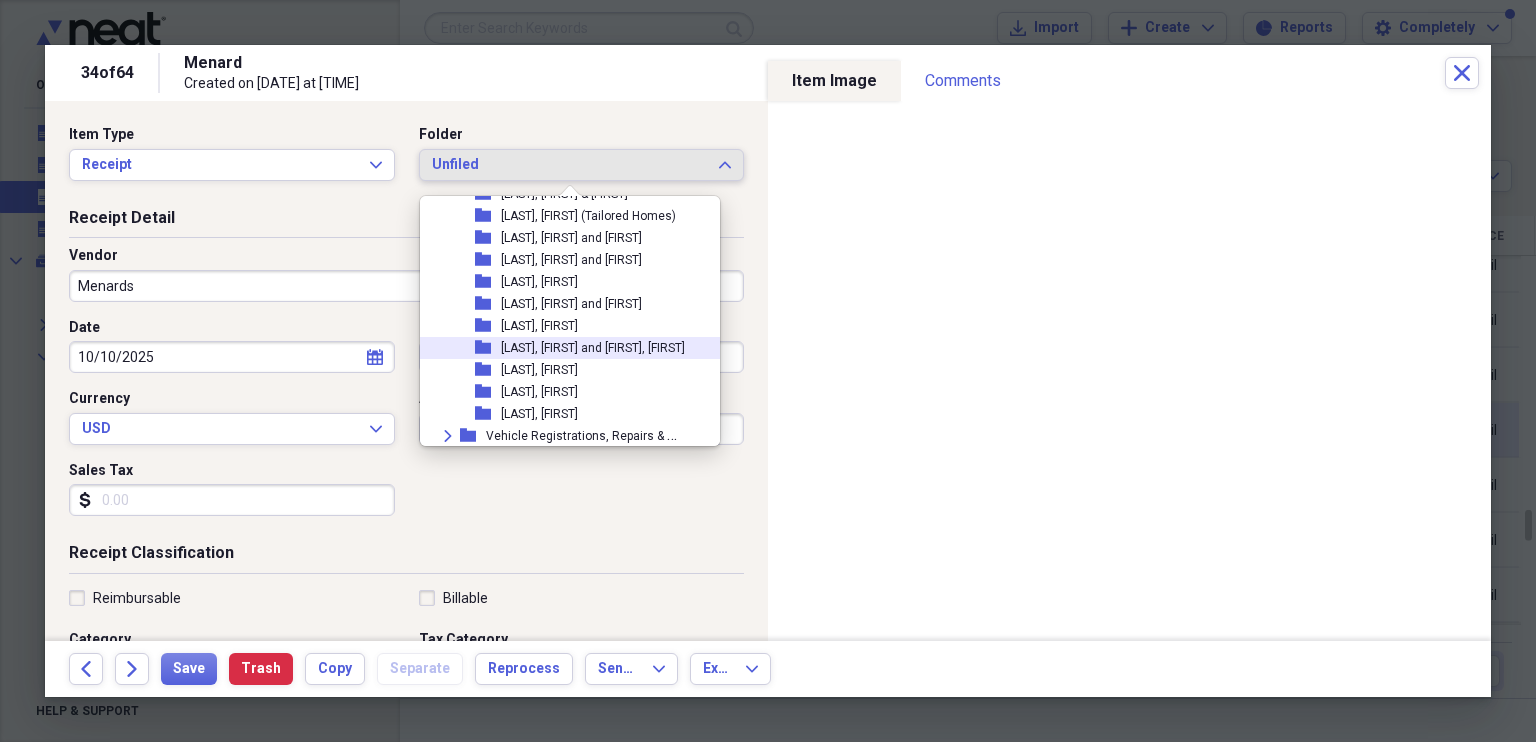 scroll, scrollTop: 1192, scrollLeft: 0, axis: vertical 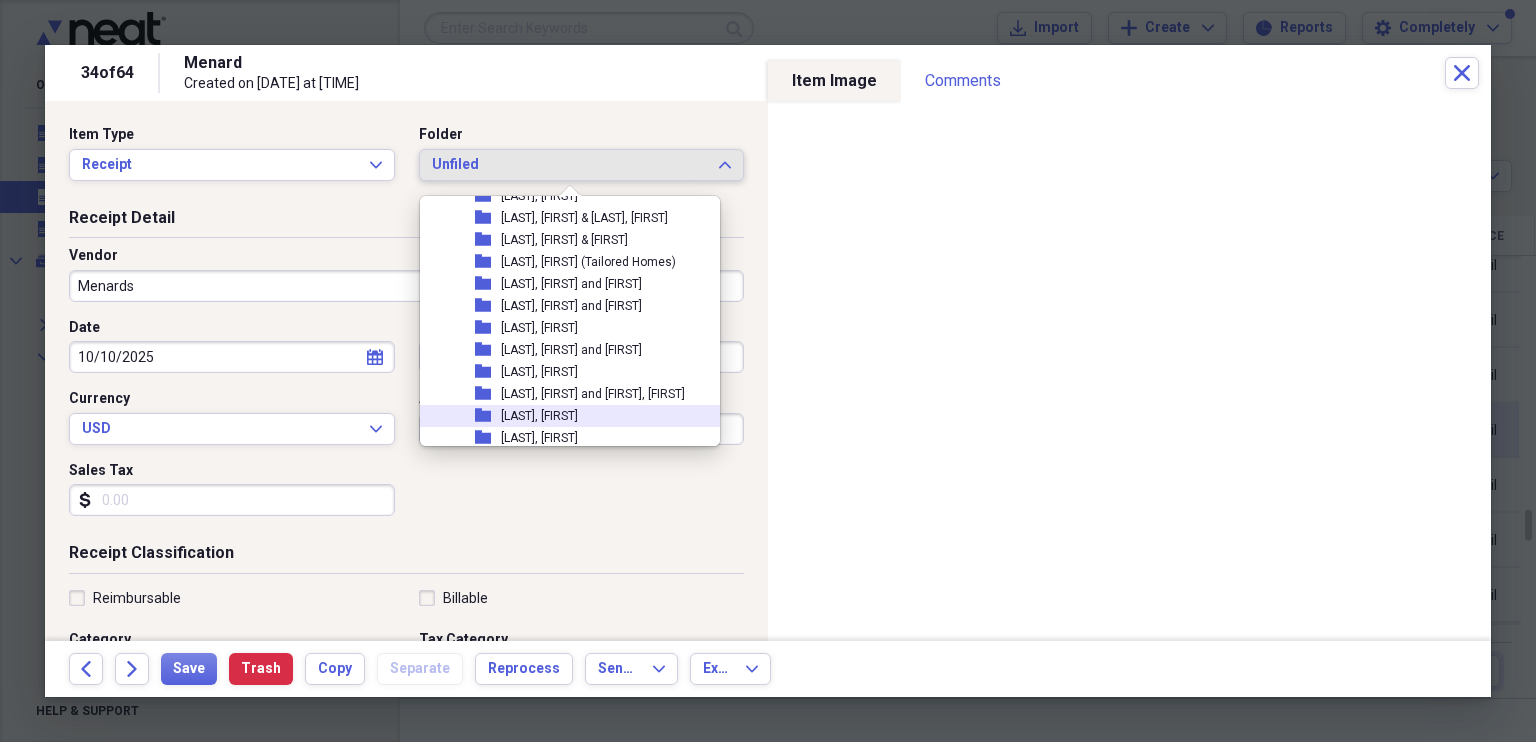 click on "[LAST], [FIRST]" at bounding box center (539, 416) 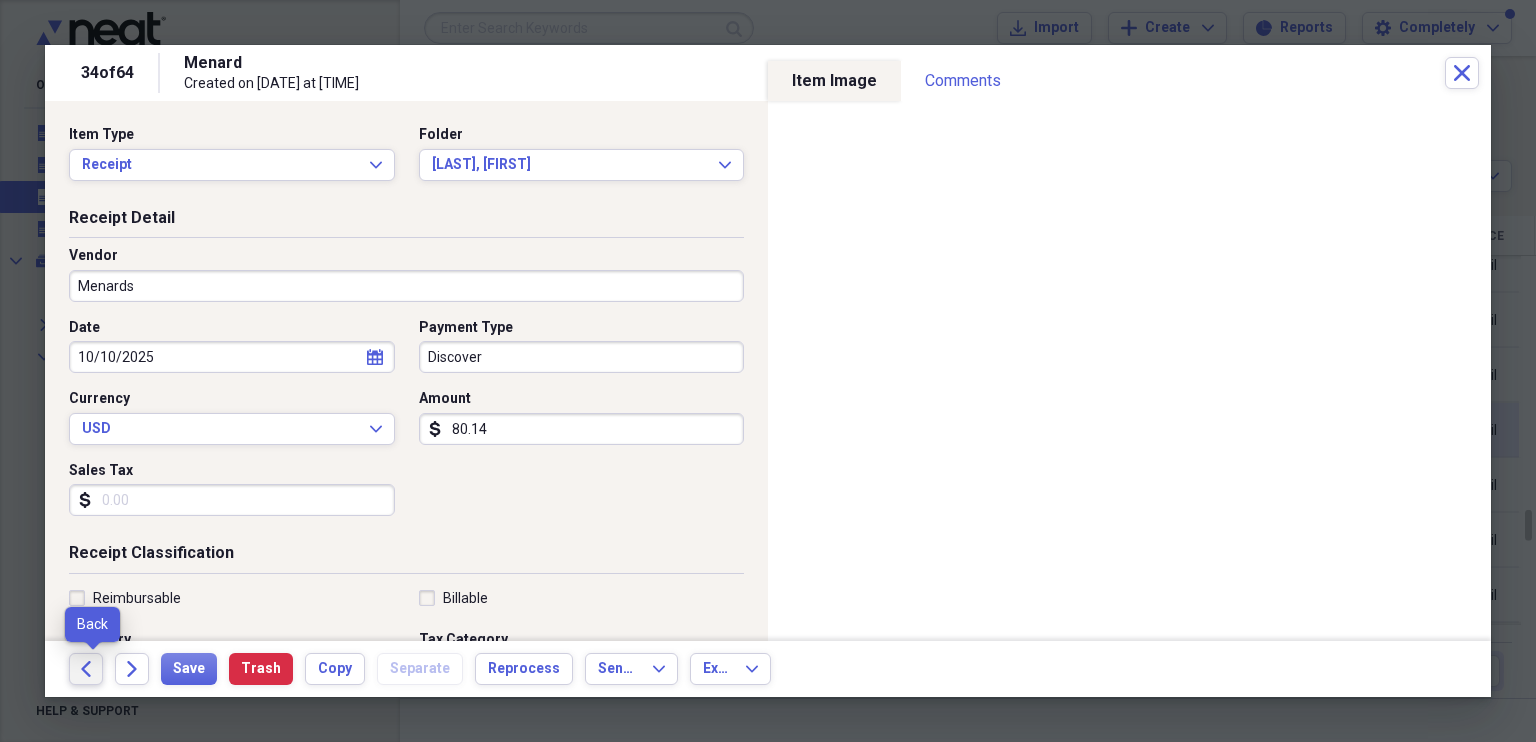click on "Back" 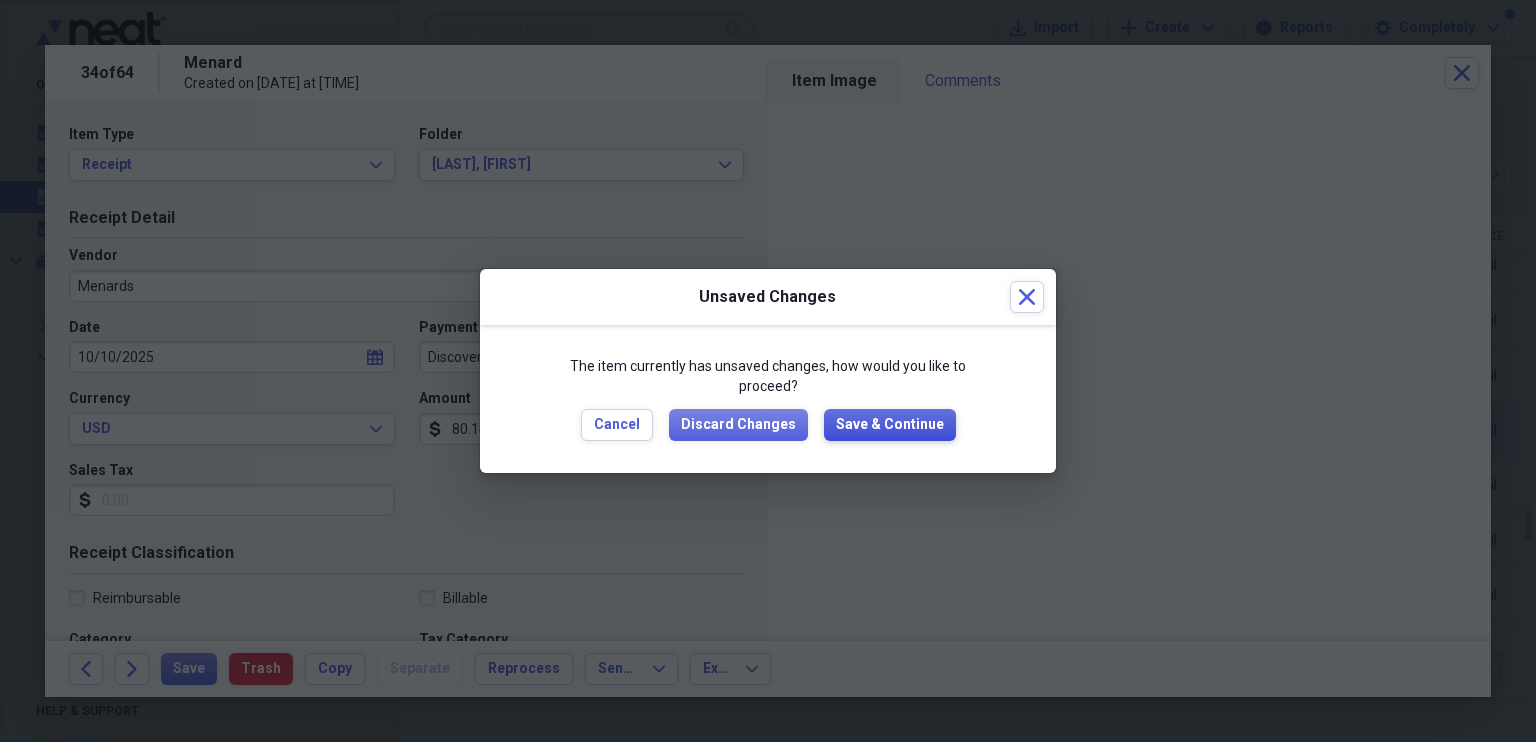 click on "Save & Continue" at bounding box center [890, 425] 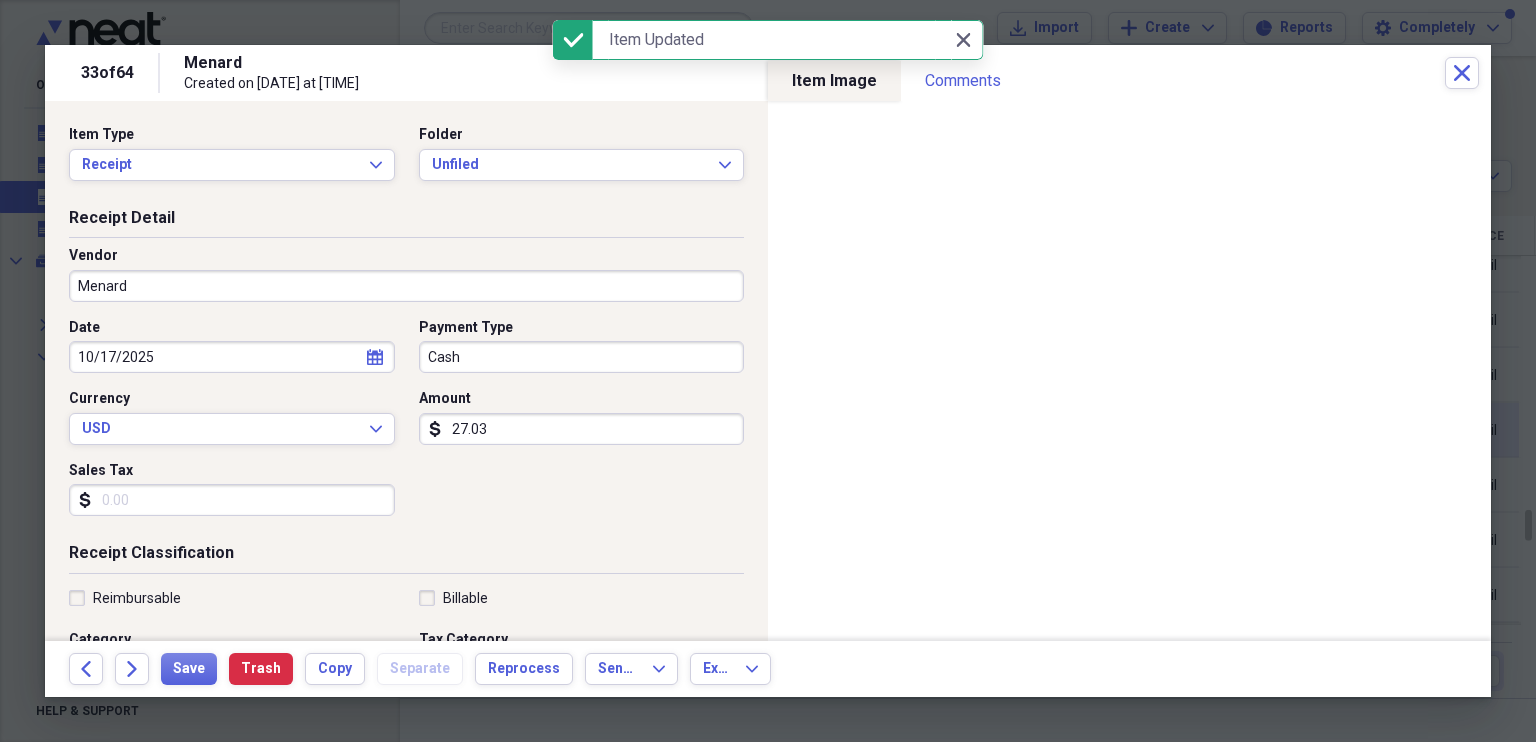 click on "Menard" at bounding box center (406, 286) 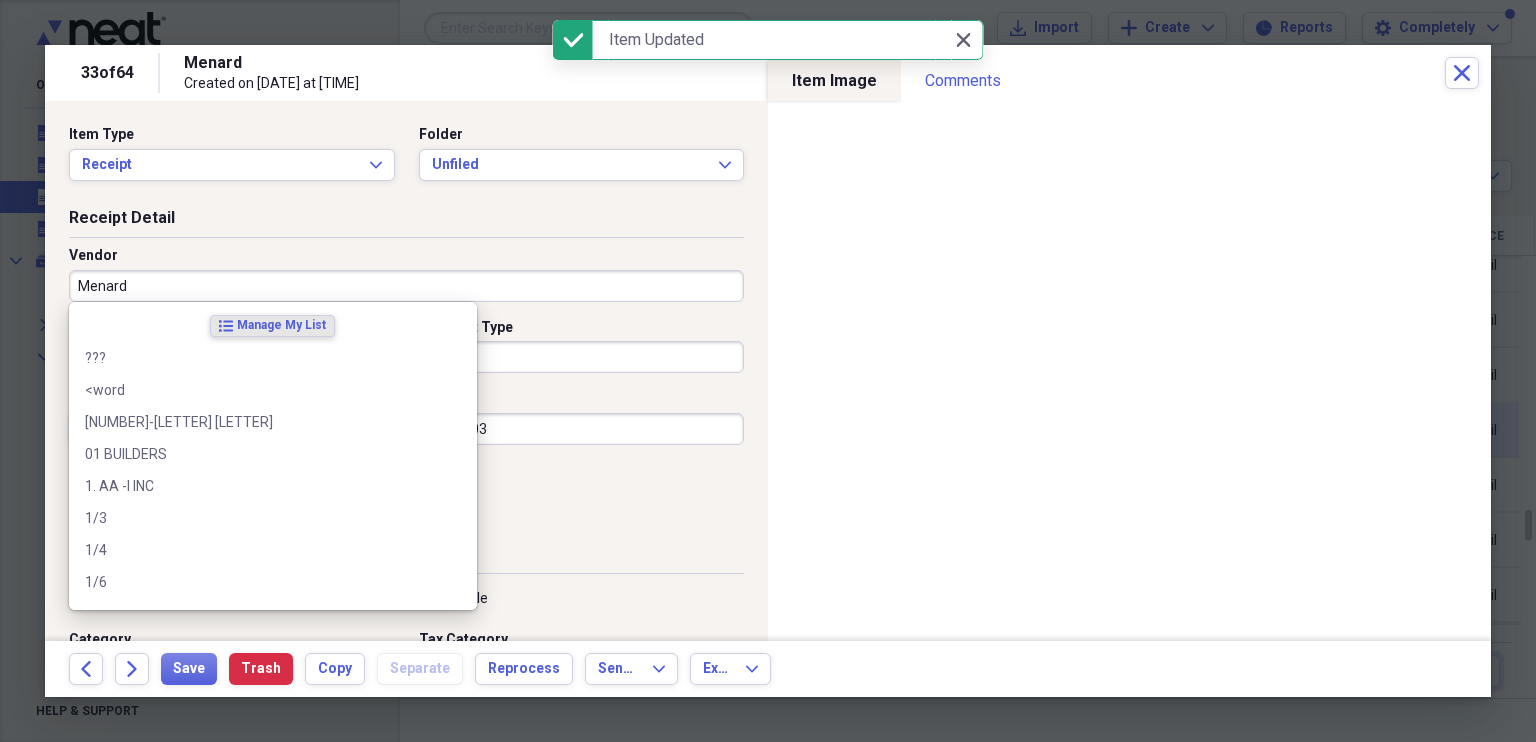 click on "Menard" at bounding box center (406, 286) 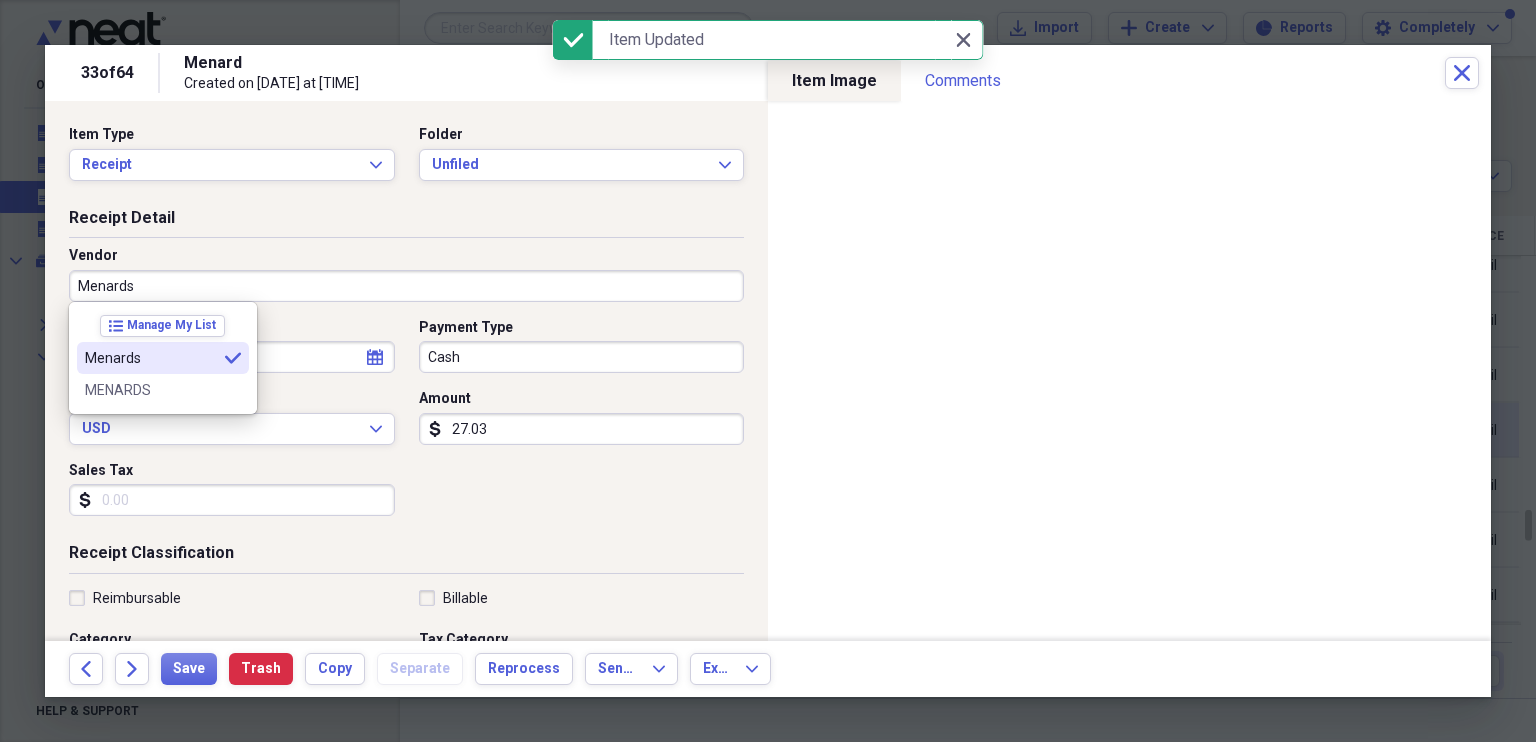 type on "Menards" 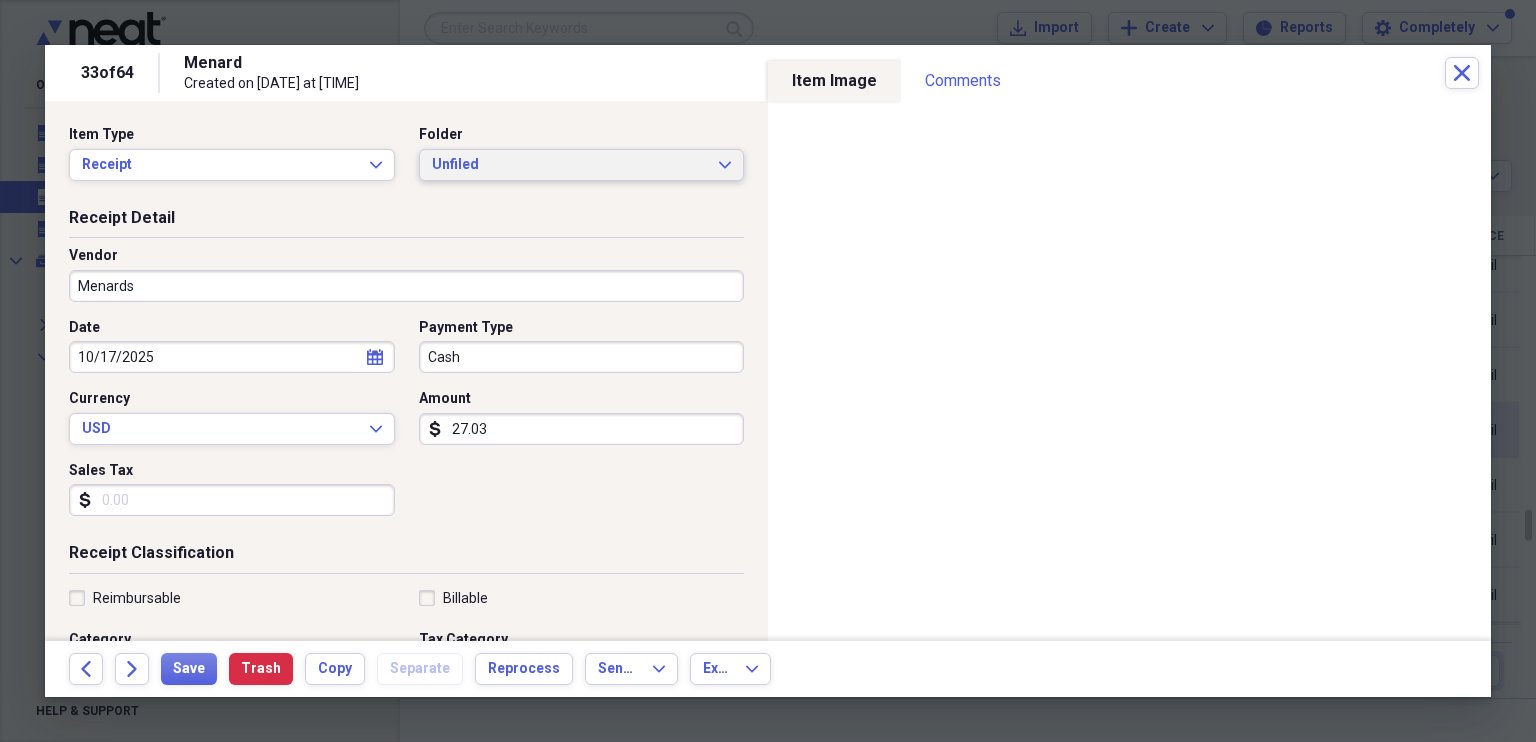 click on "Unfiled Expand" at bounding box center [582, 165] 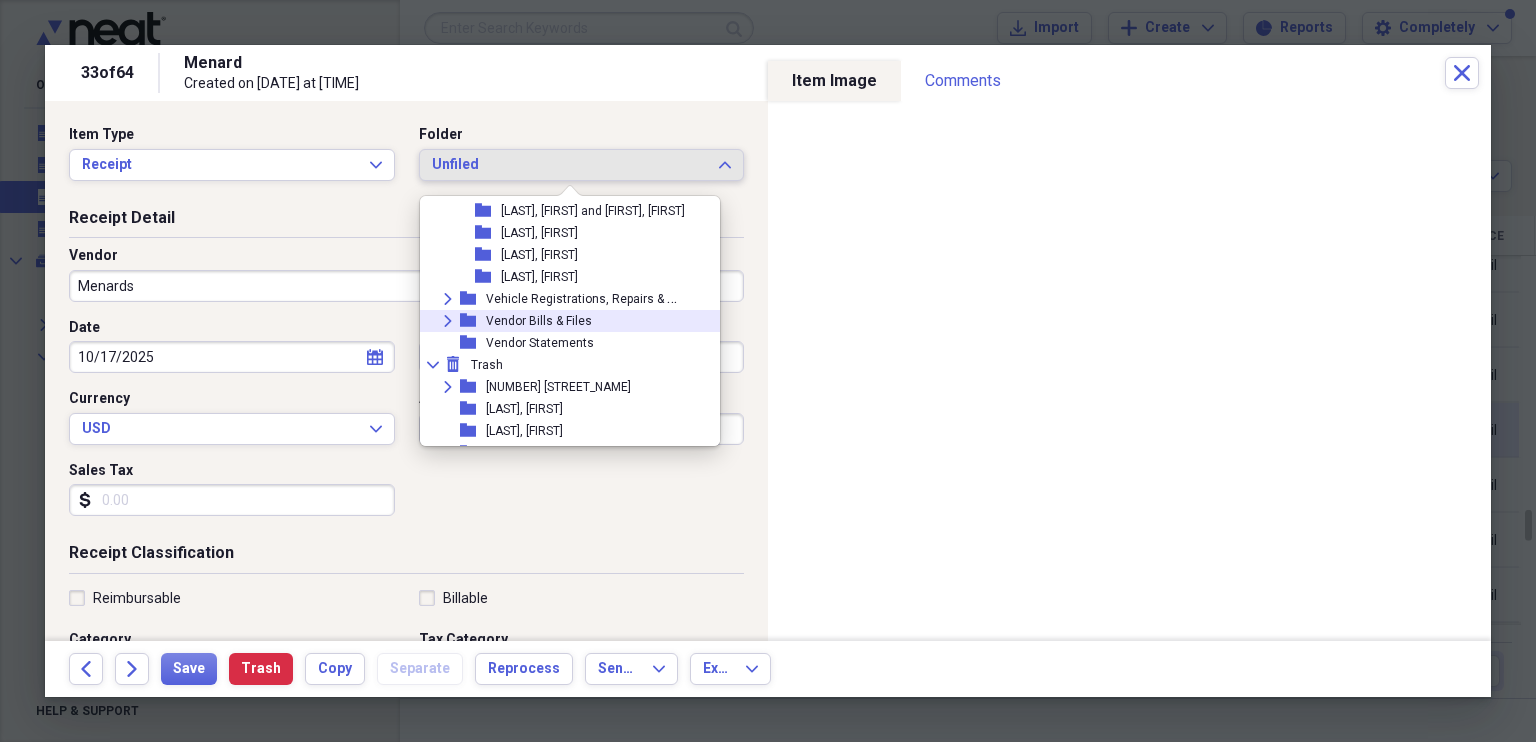 scroll, scrollTop: 1283, scrollLeft: 0, axis: vertical 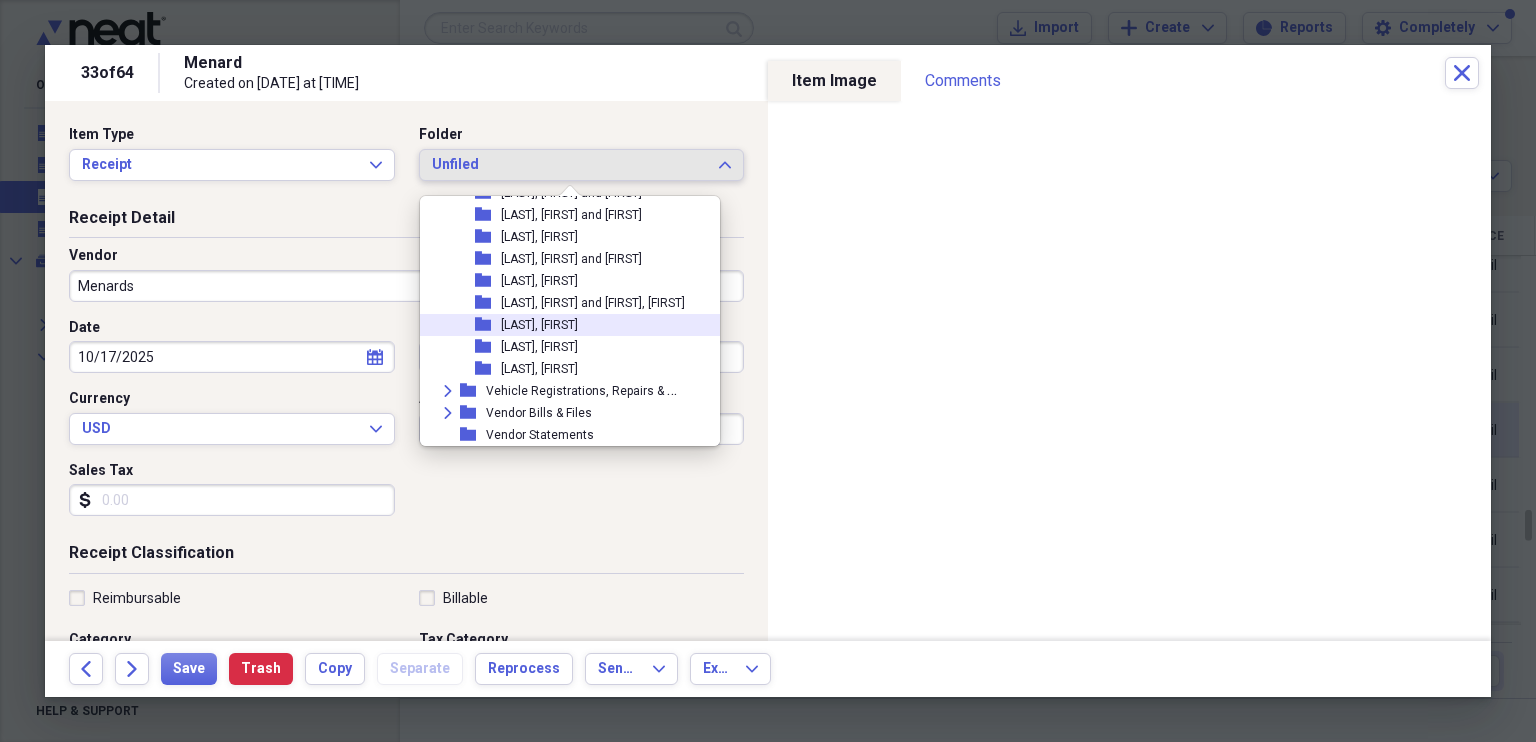 click on "[LAST], [FIRST]" at bounding box center (539, 325) 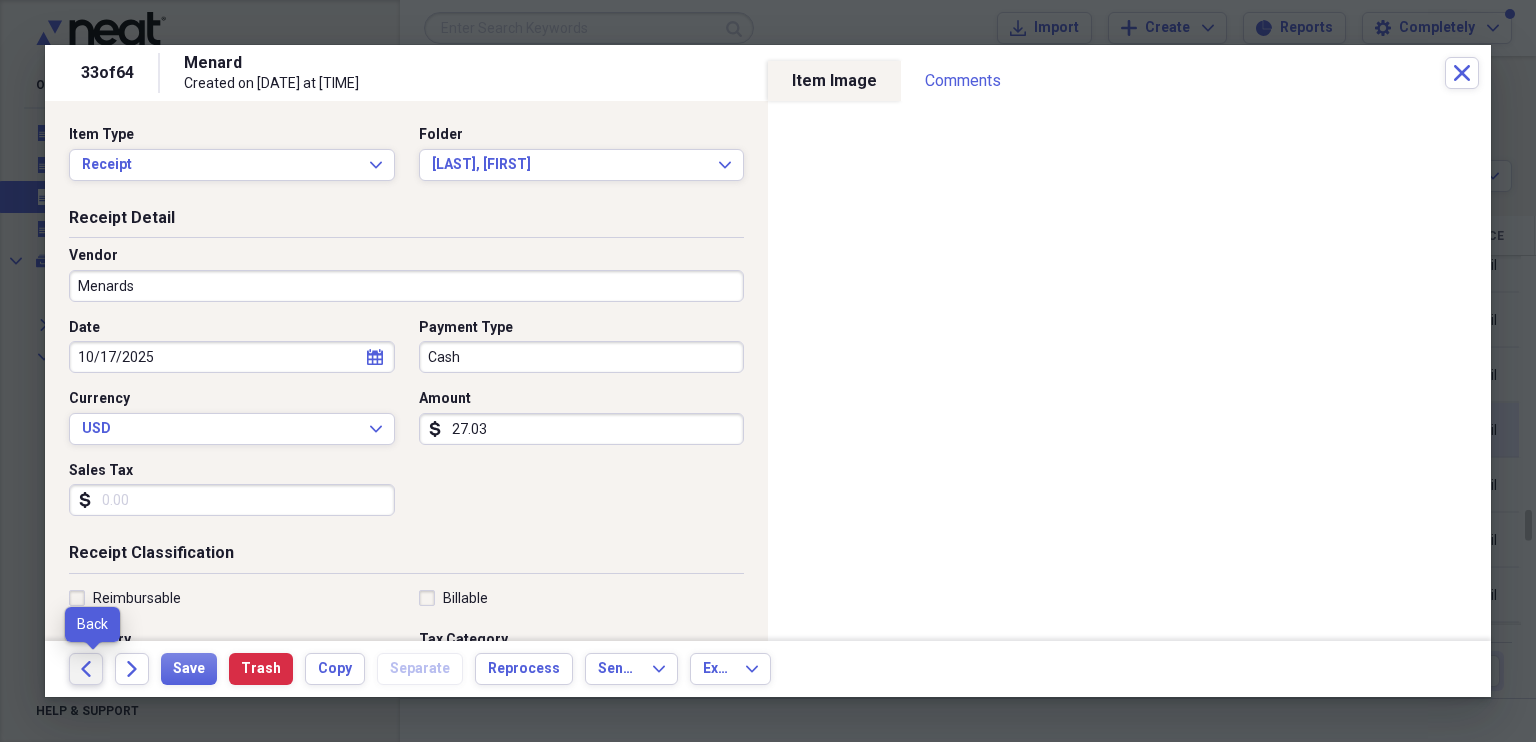 click on "Back" 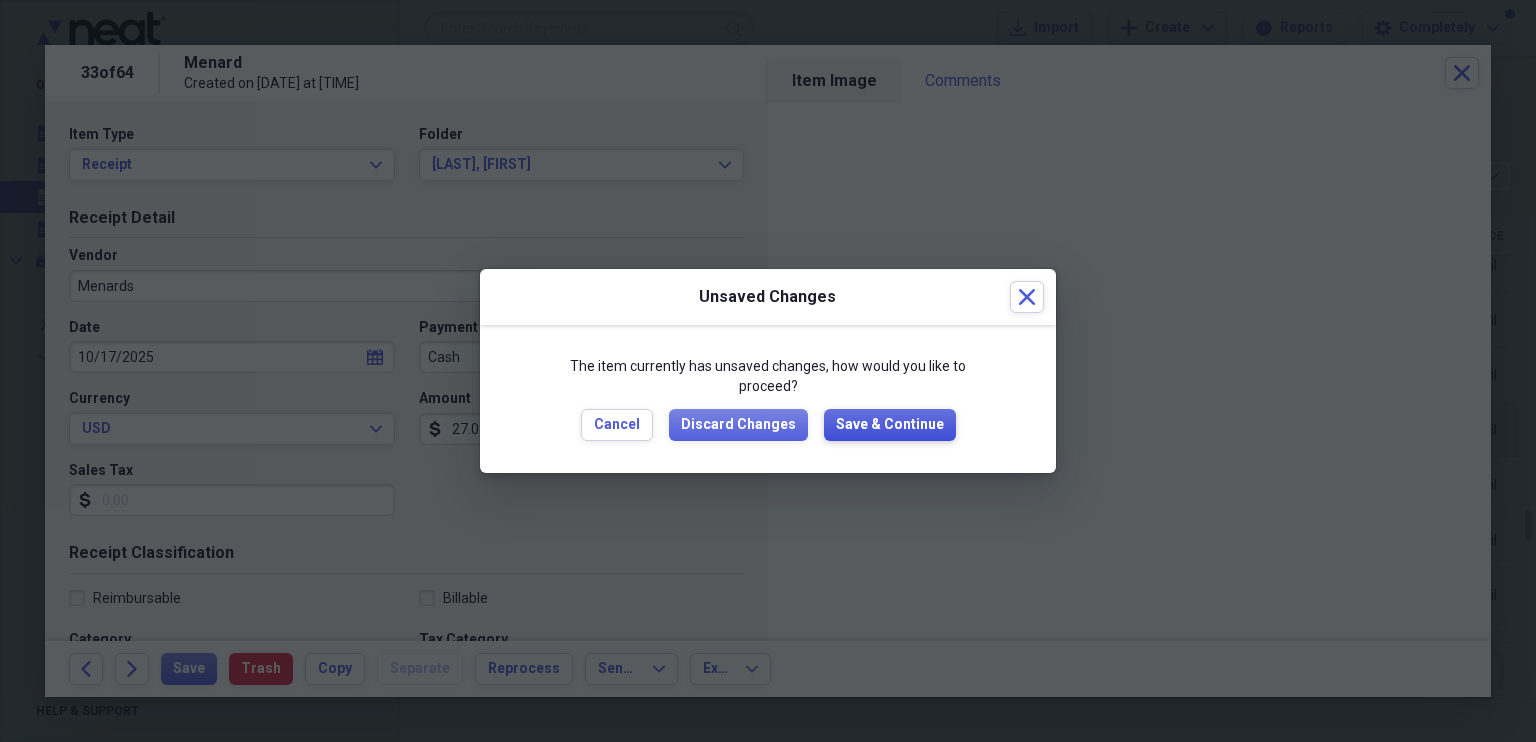 click on "Save & Continue" at bounding box center (890, 425) 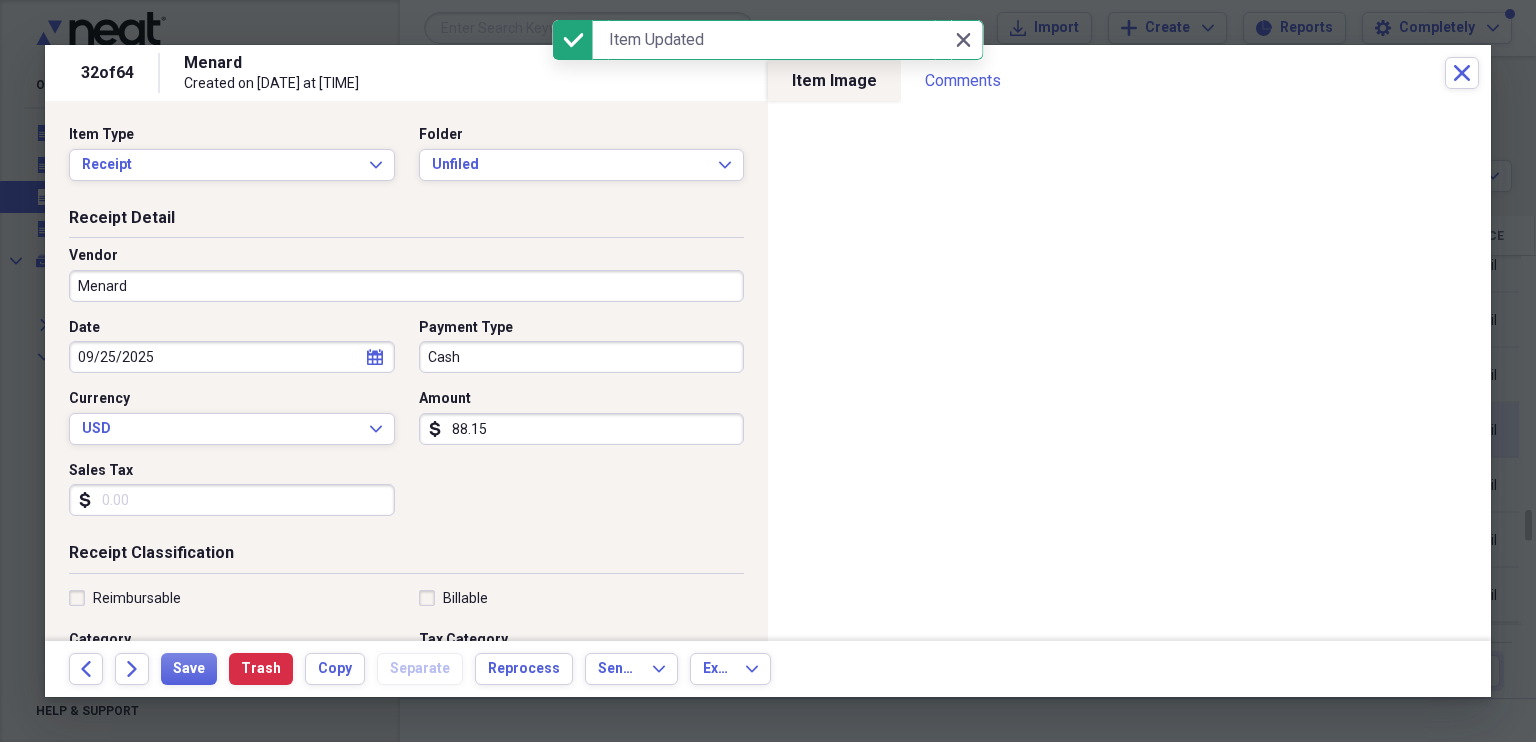 click on "Menard" at bounding box center [406, 286] 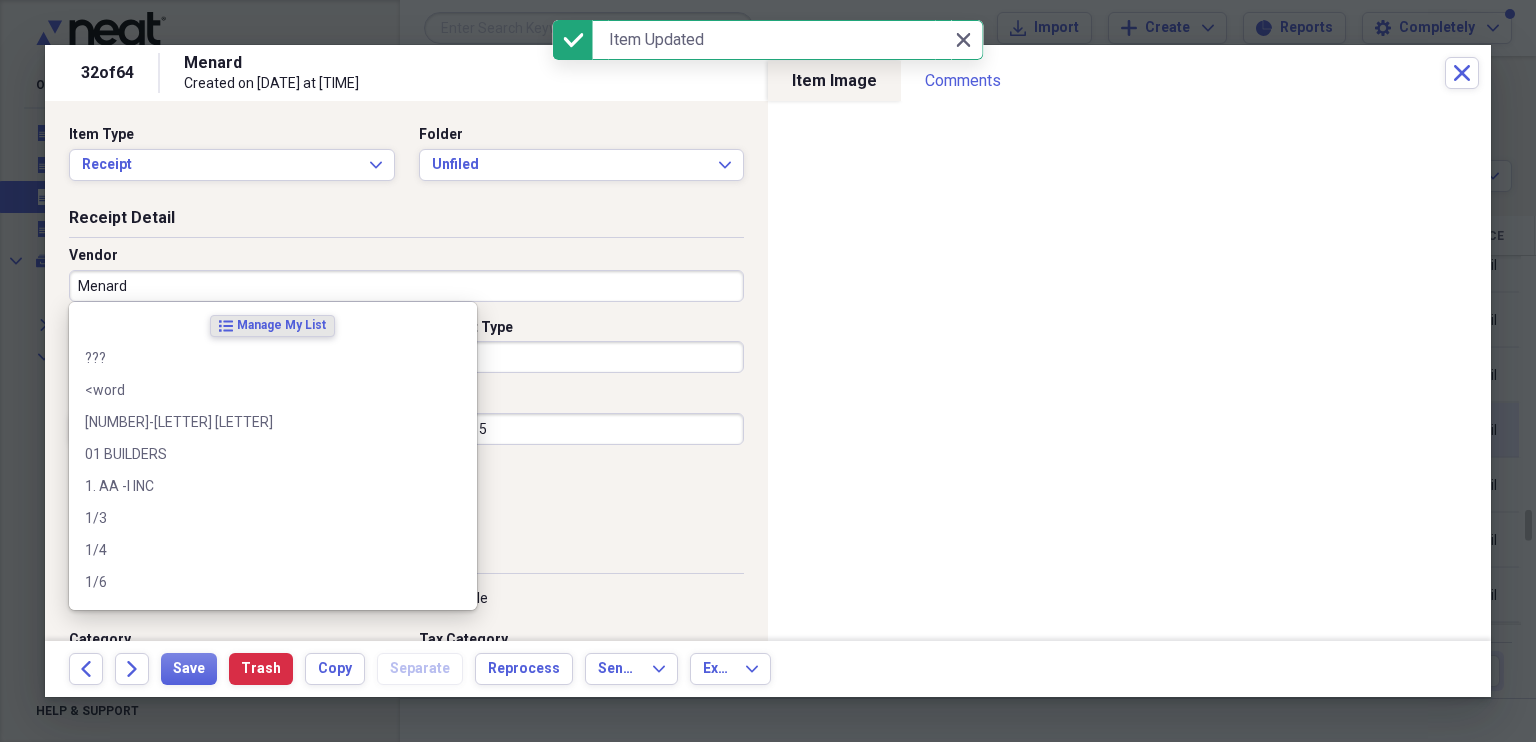 click on "Menard" at bounding box center (406, 286) 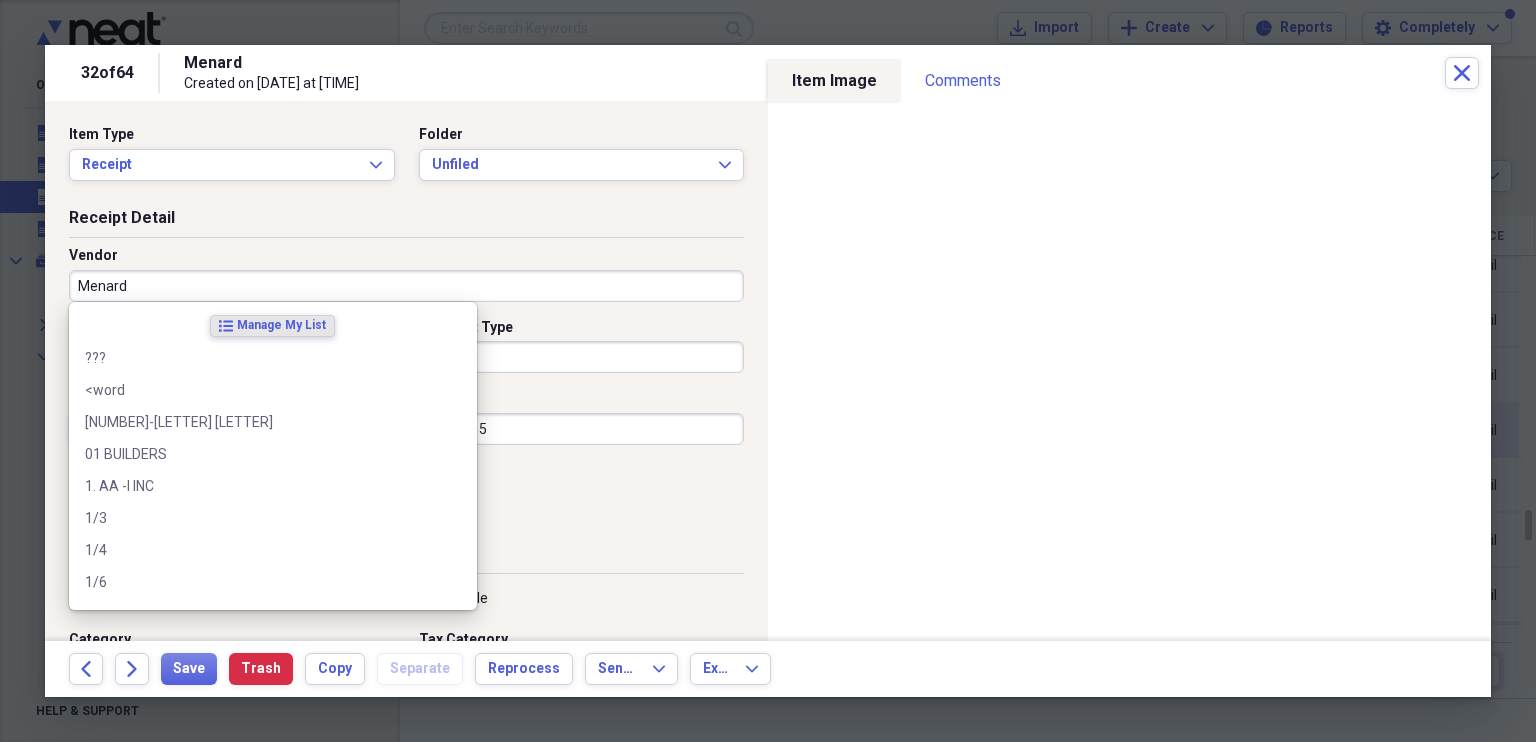 click on "Menard" at bounding box center [406, 286] 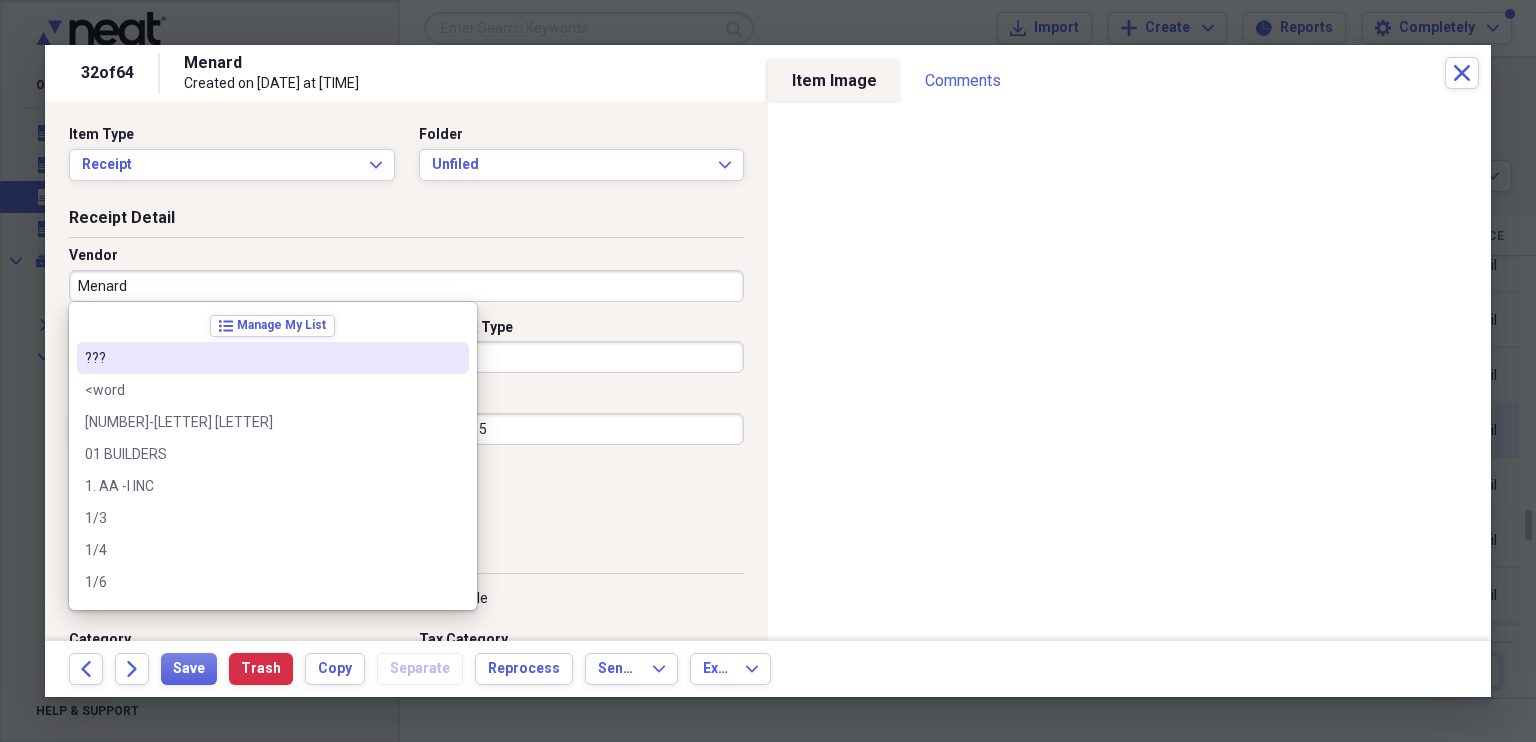 click on "Amount" at bounding box center (582, 399) 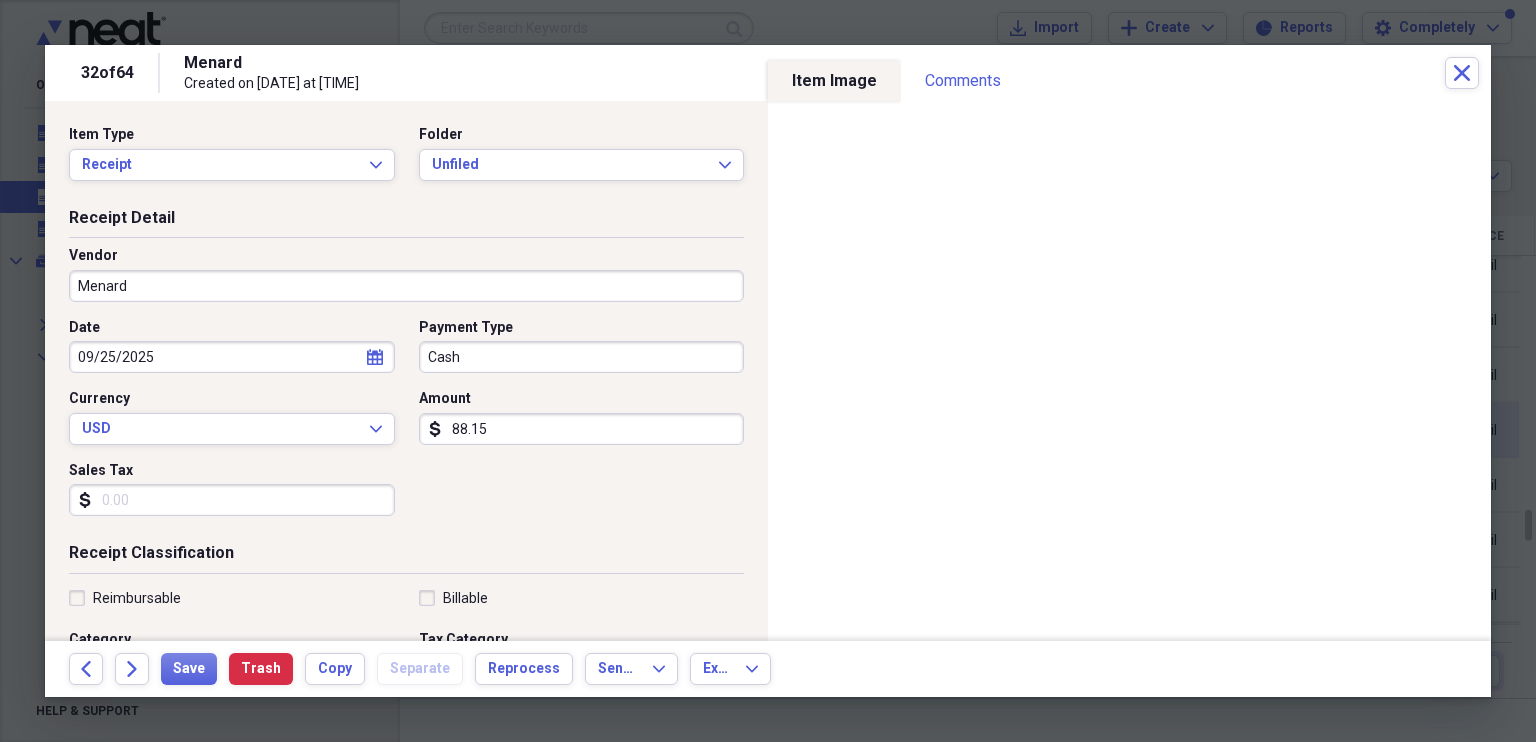 click on "Menard" at bounding box center (406, 286) 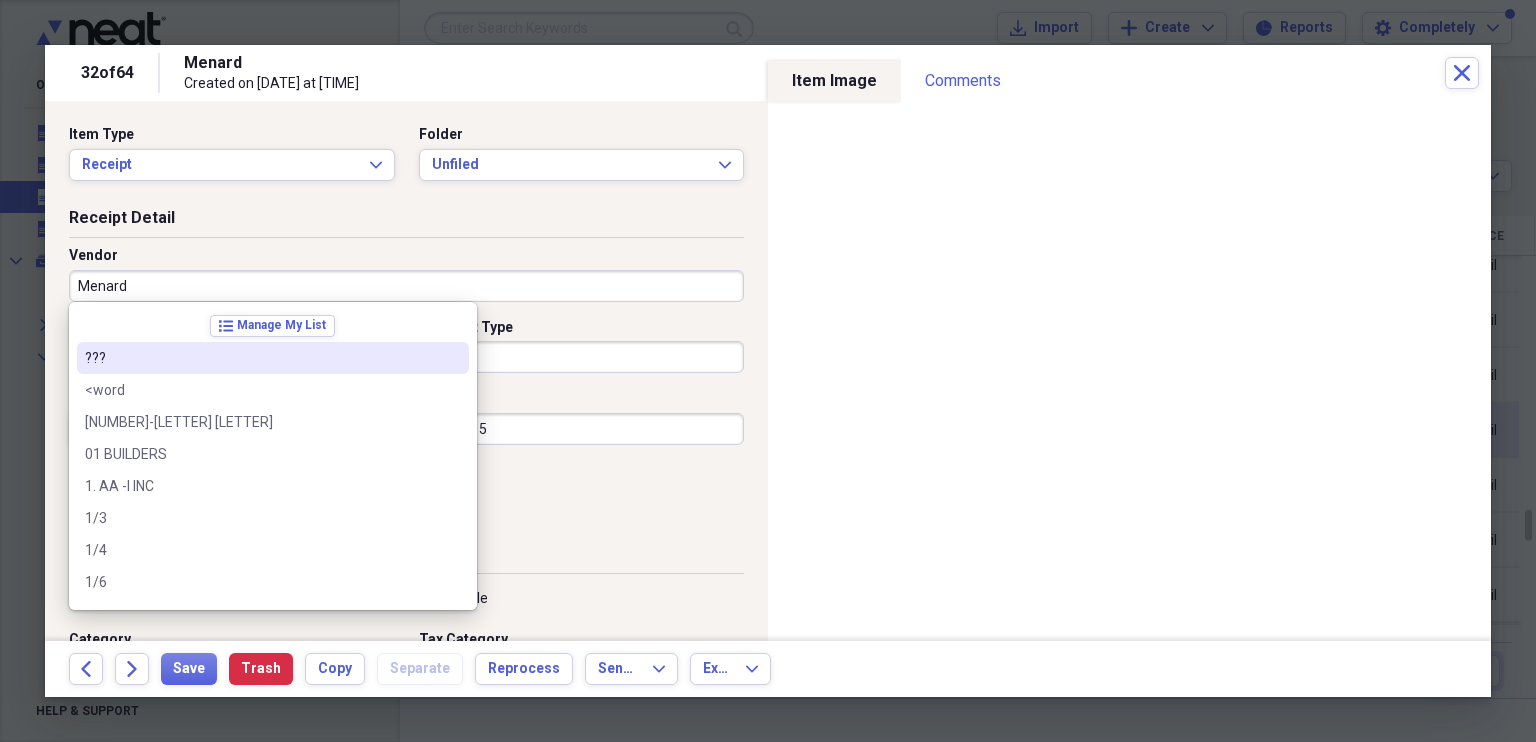 click on "Menard" at bounding box center [406, 286] 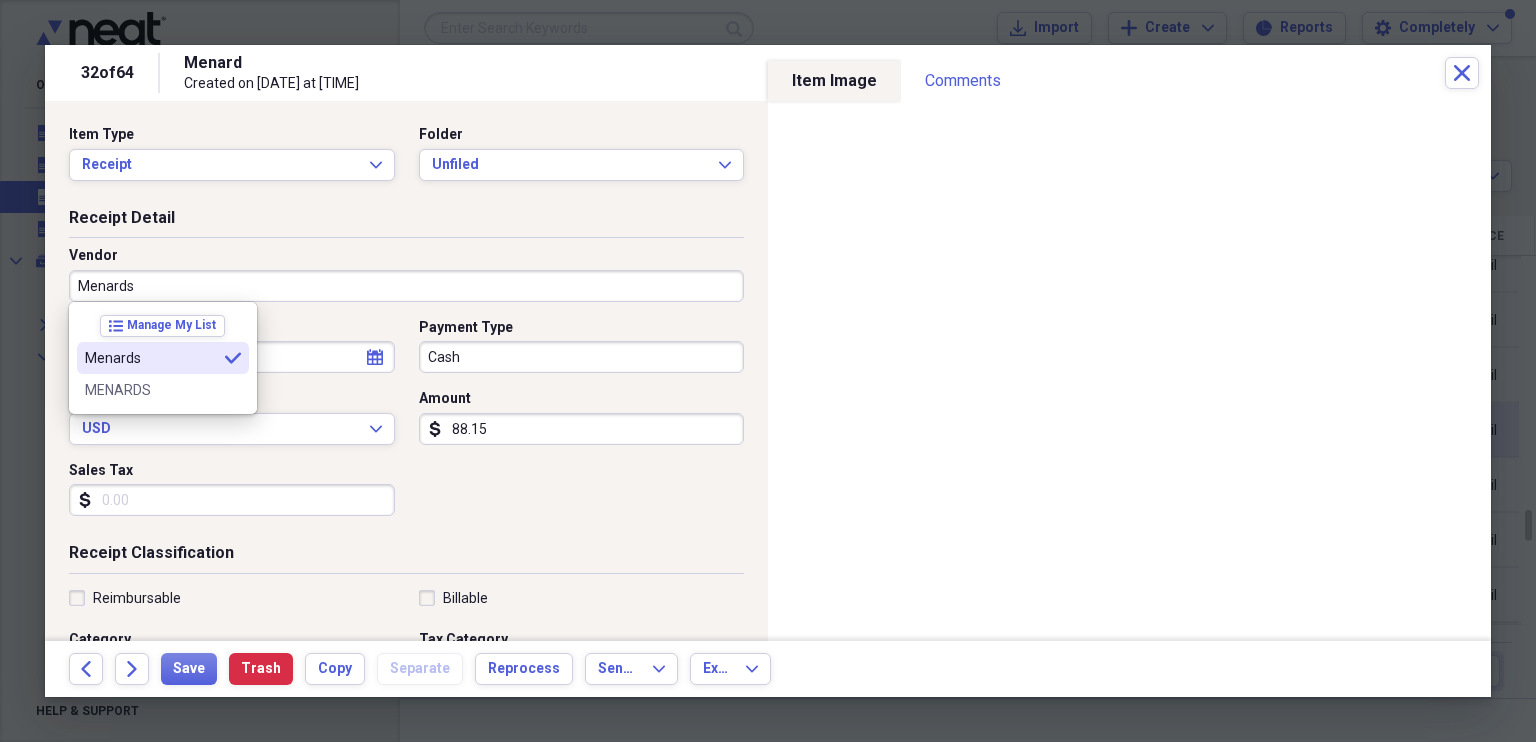type on "Menards" 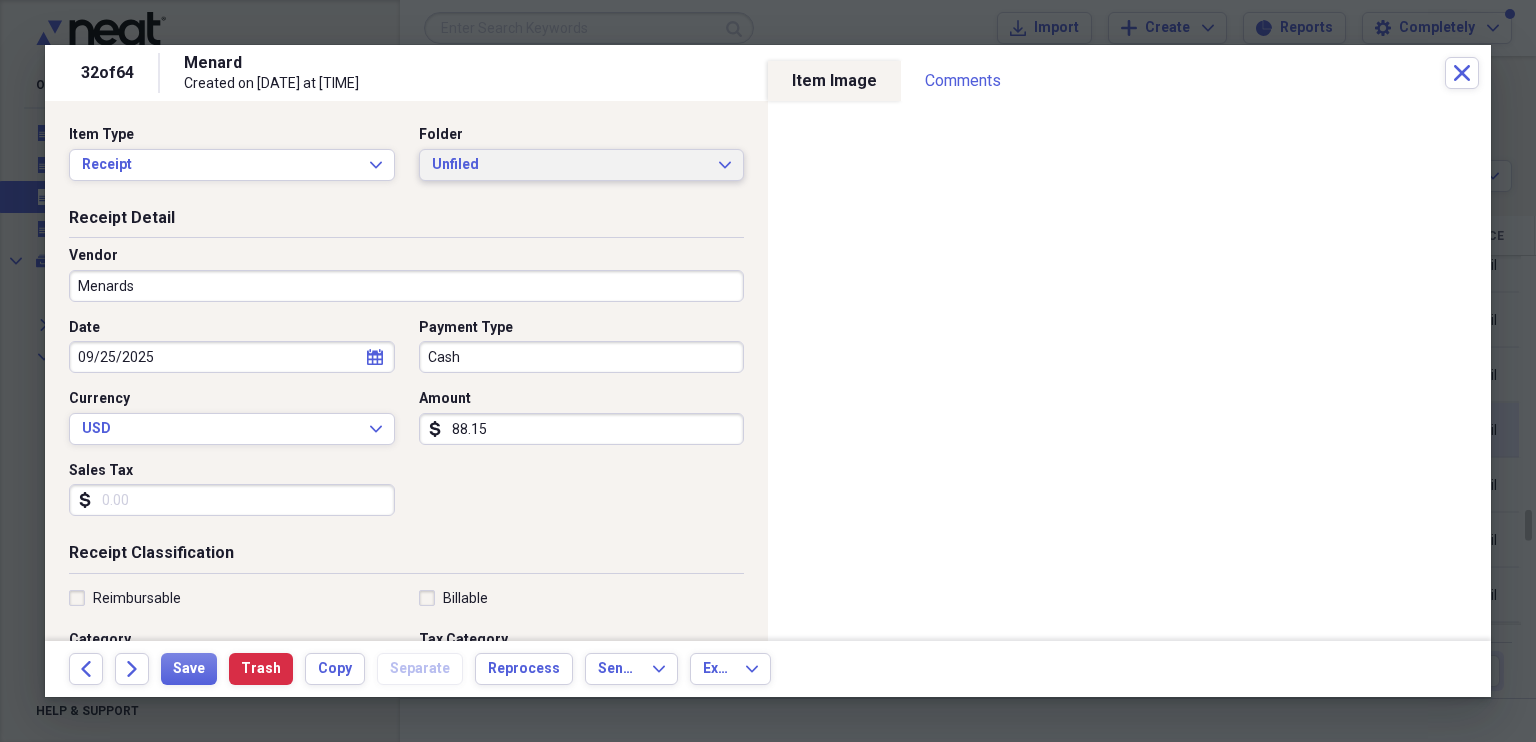 click on "Unfiled Expand" at bounding box center [582, 165] 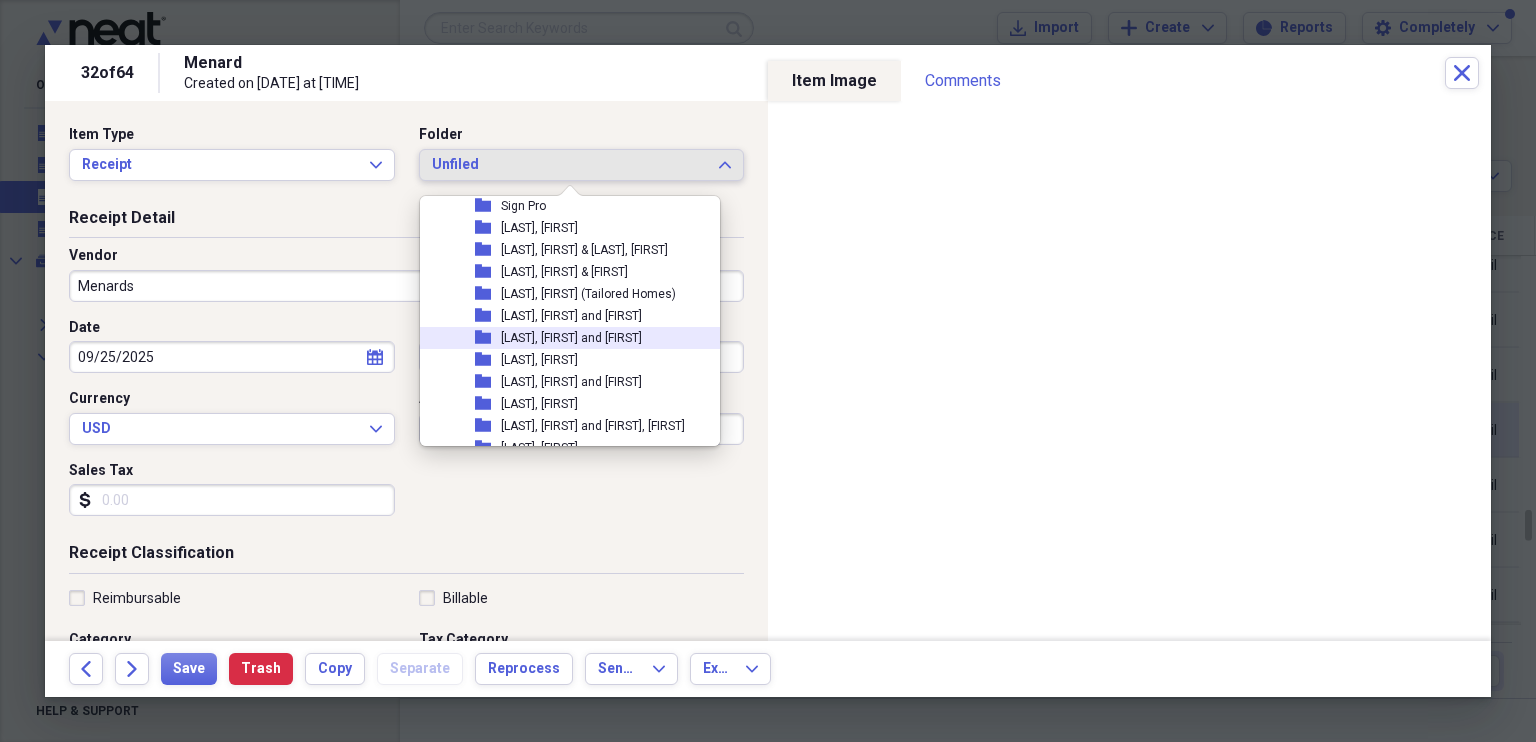 scroll, scrollTop: 1192, scrollLeft: 0, axis: vertical 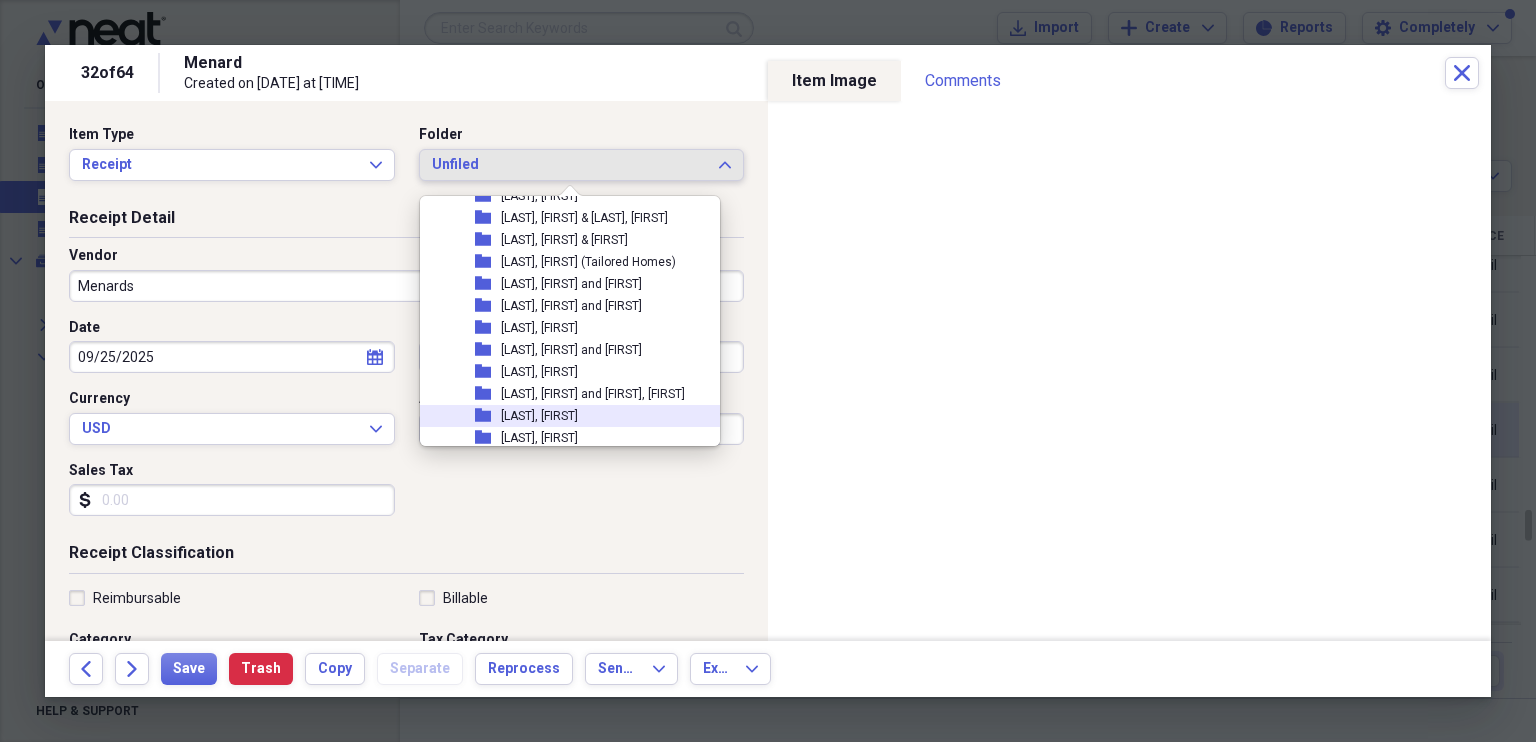 click on "[LAST], [FIRST]" at bounding box center [539, 416] 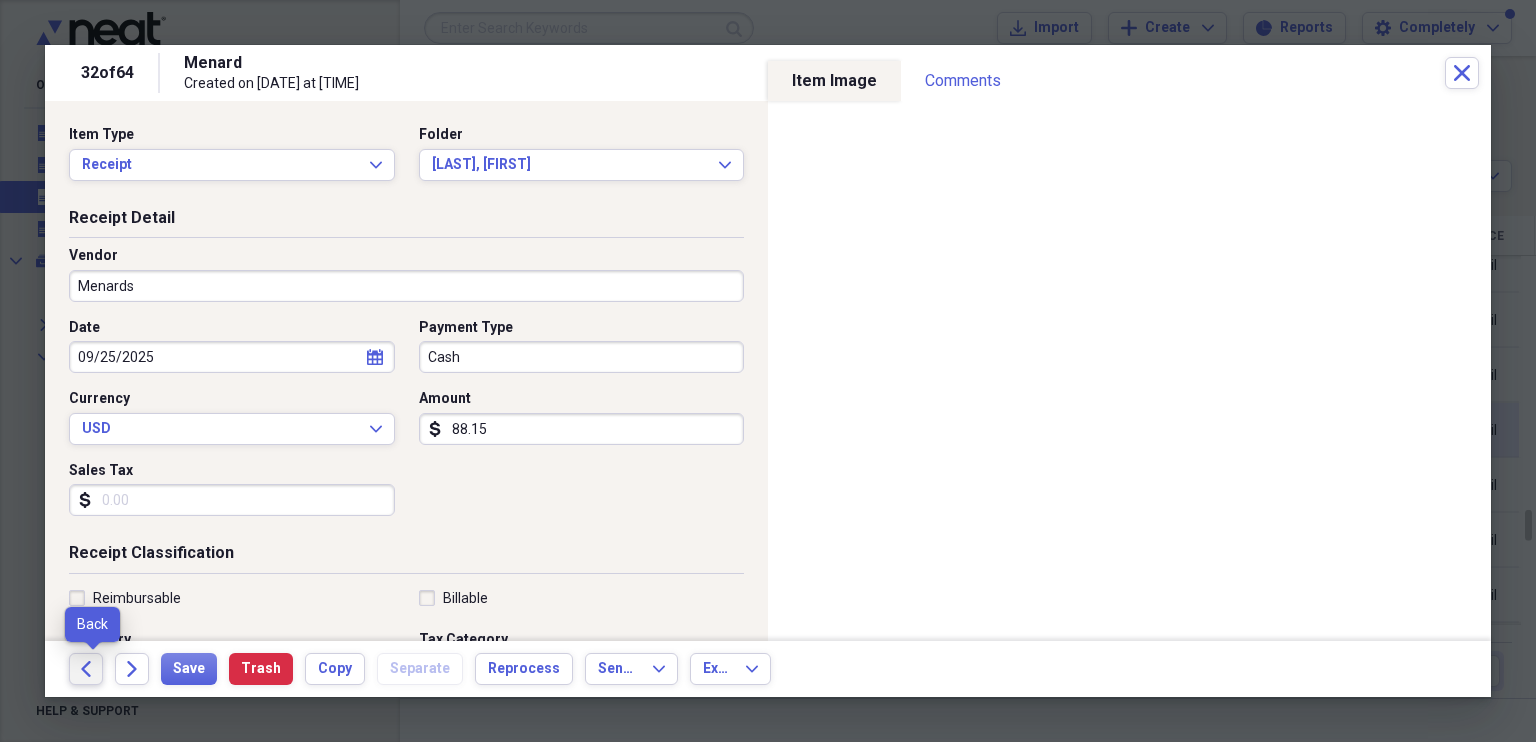 click 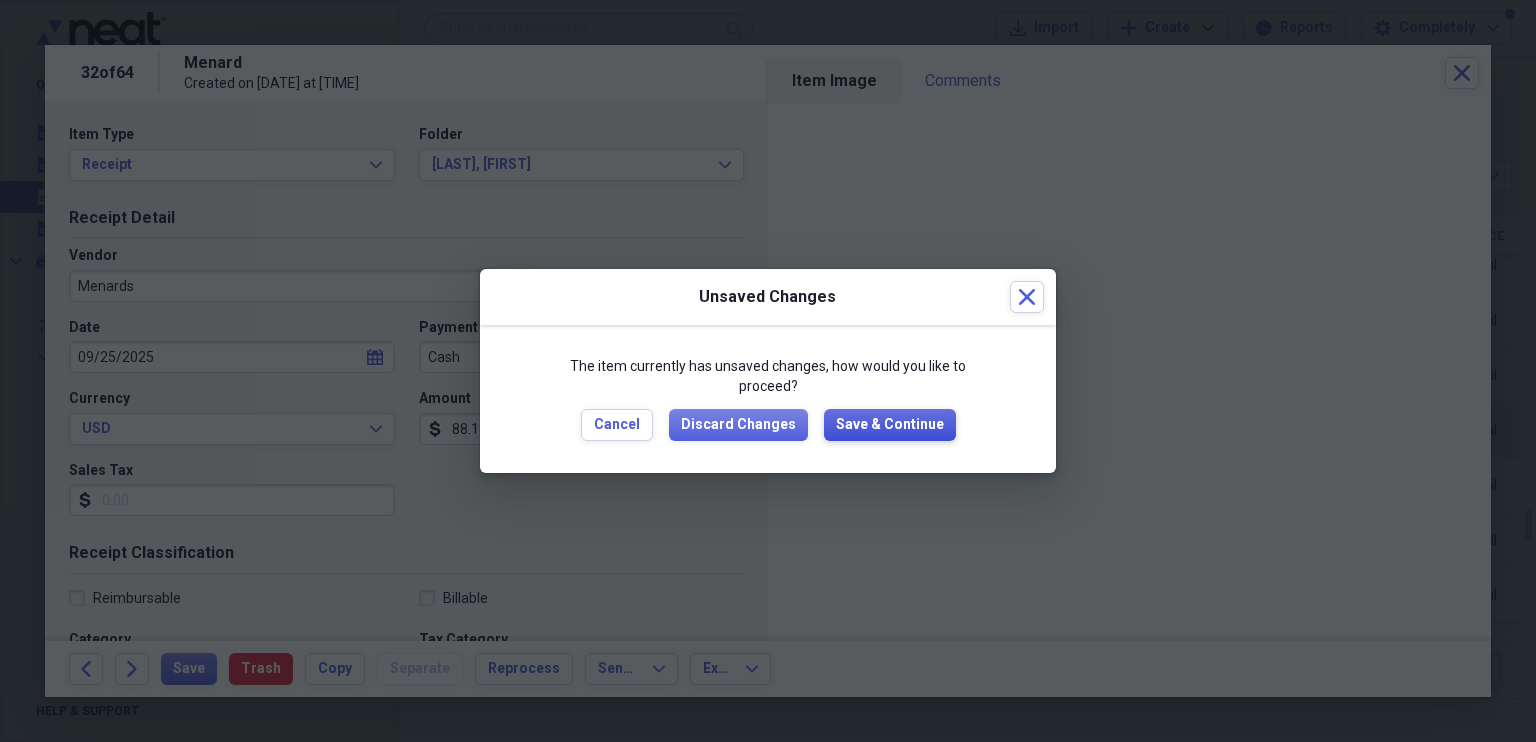 click on "Save & Continue" at bounding box center (890, 425) 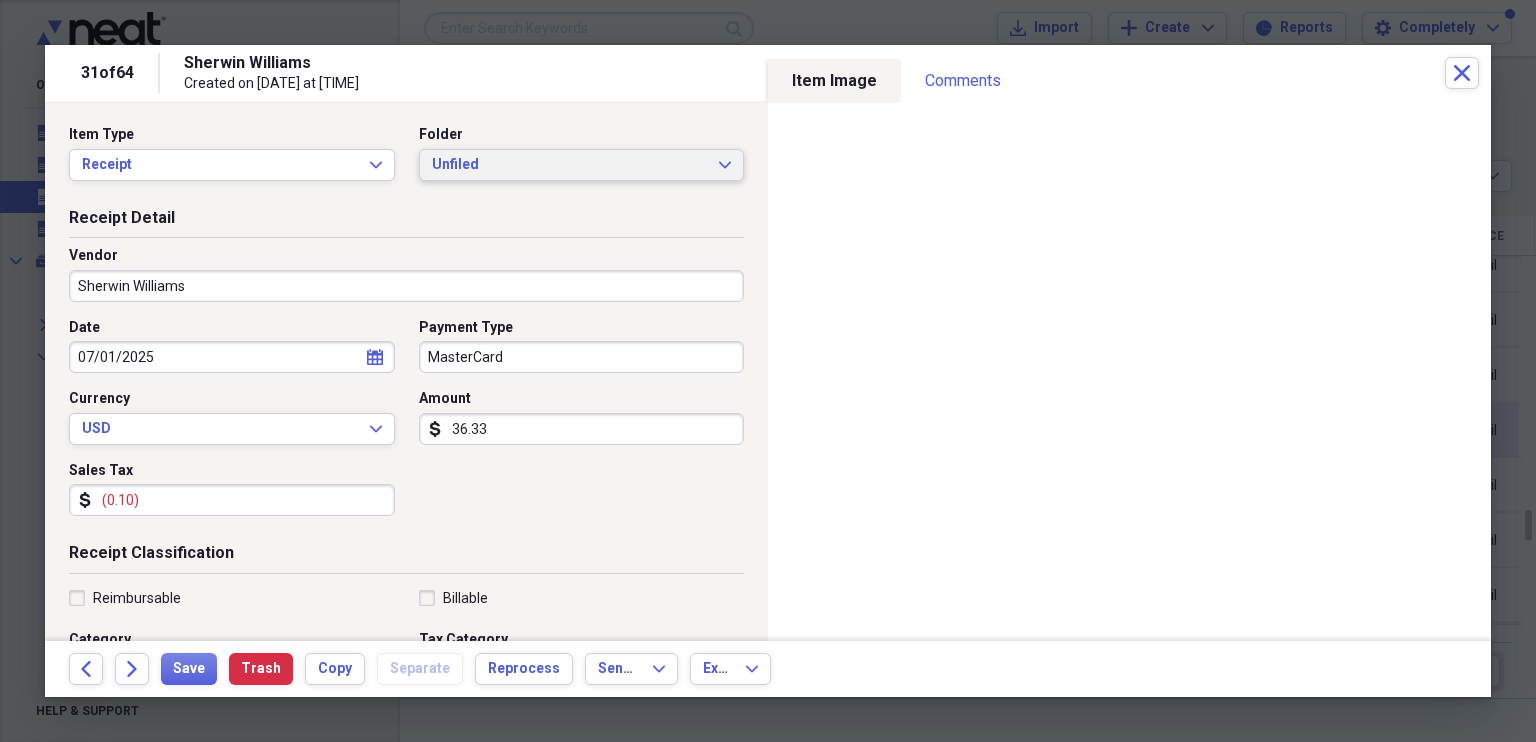 click on "Unfiled Expand" at bounding box center [582, 165] 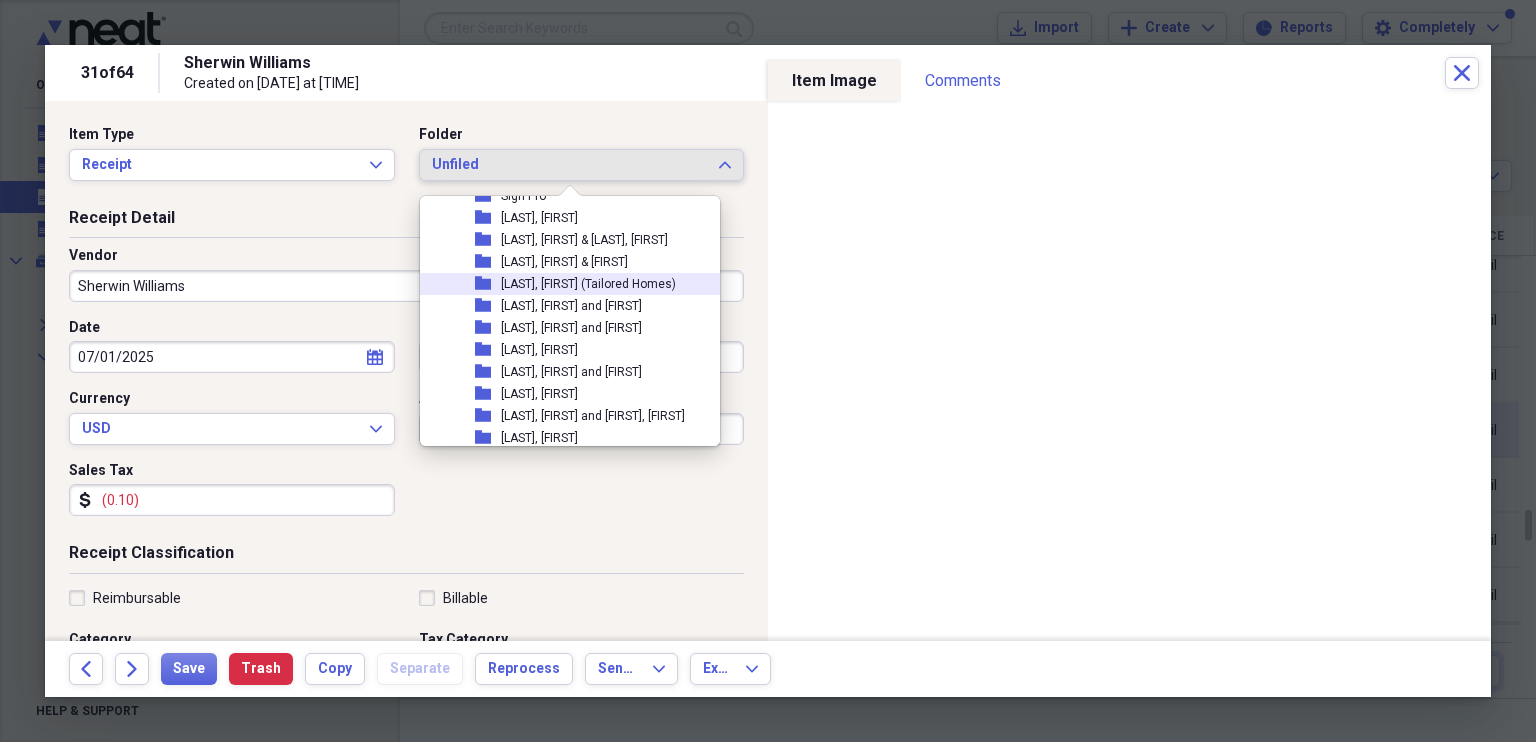scroll, scrollTop: 1192, scrollLeft: 0, axis: vertical 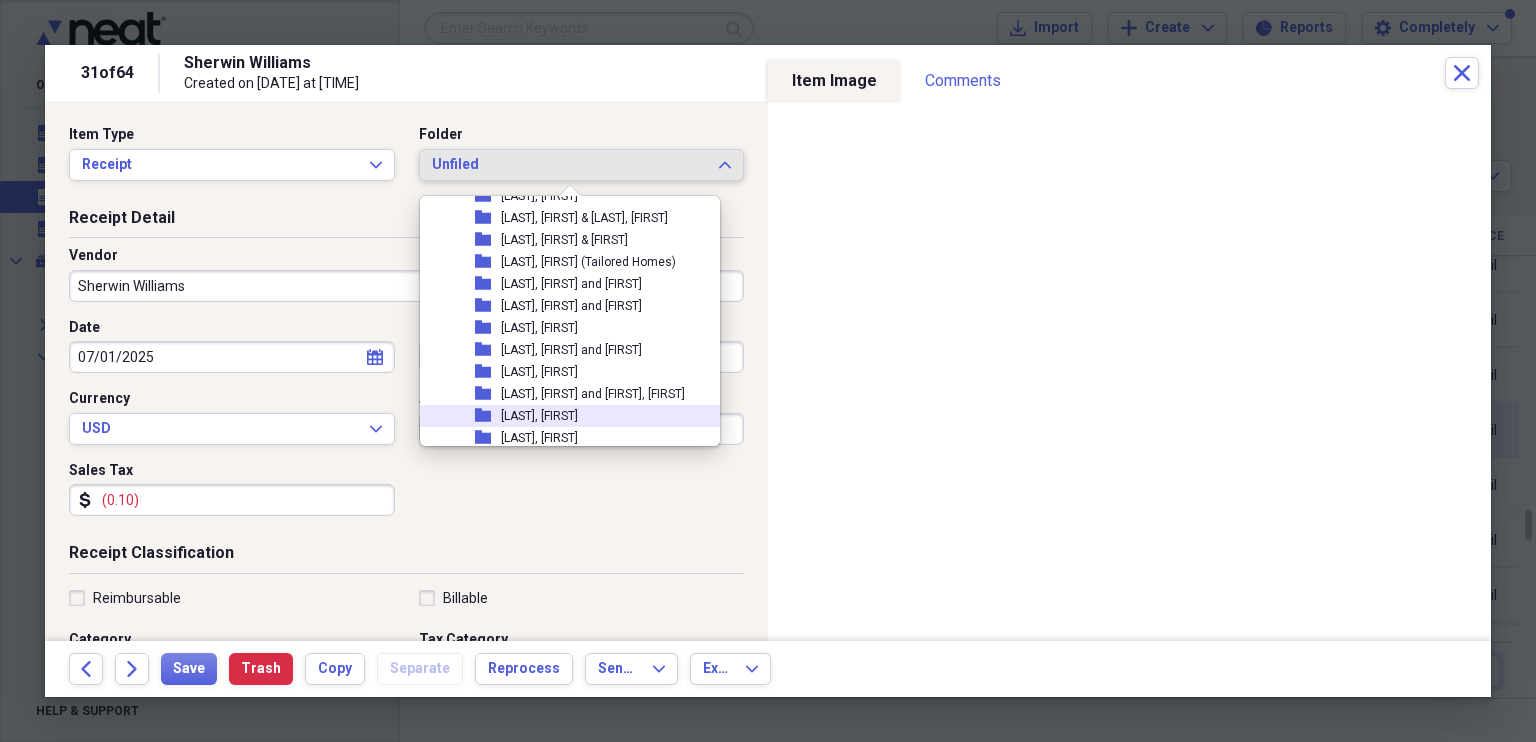 click on "[LAST], [FIRST]" at bounding box center (539, 416) 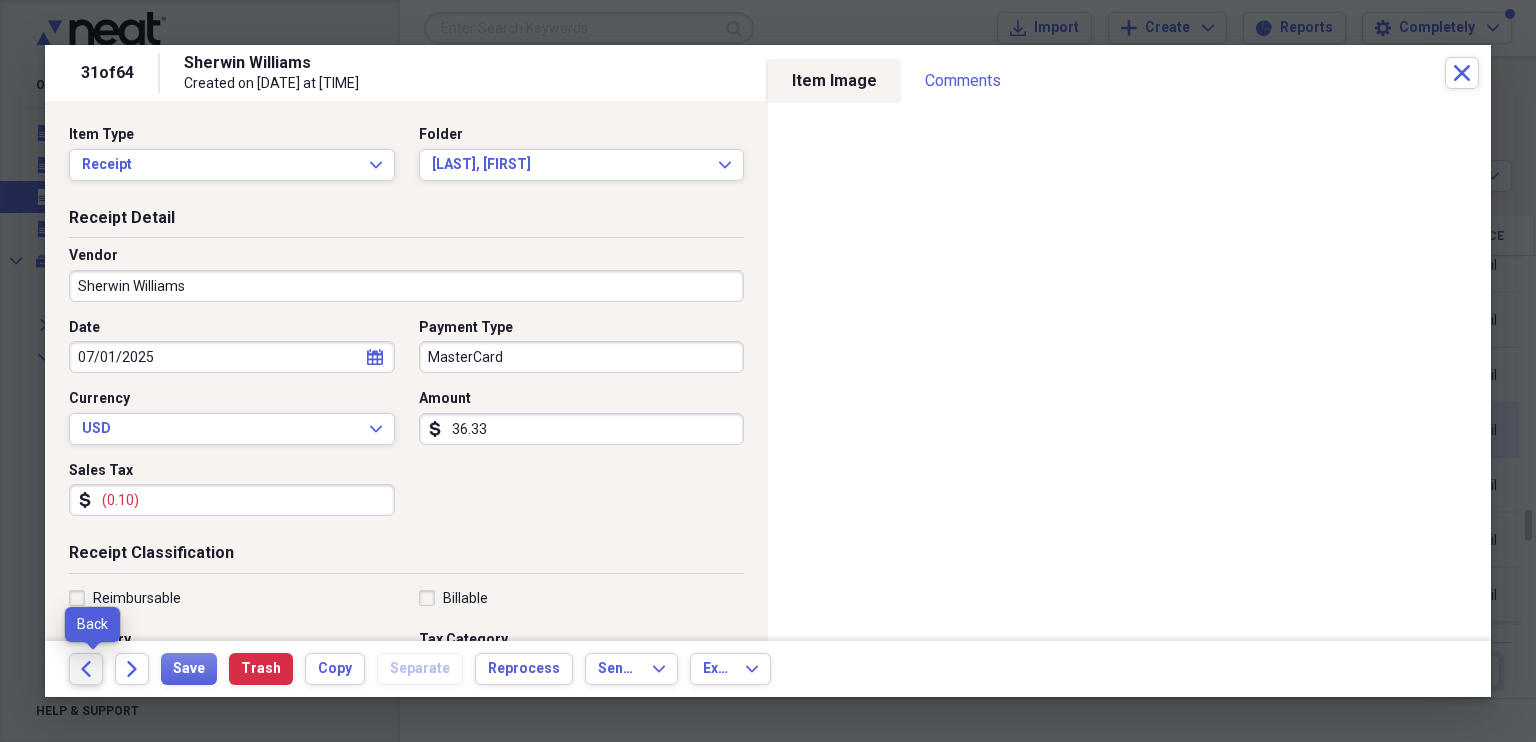 click on "Back" 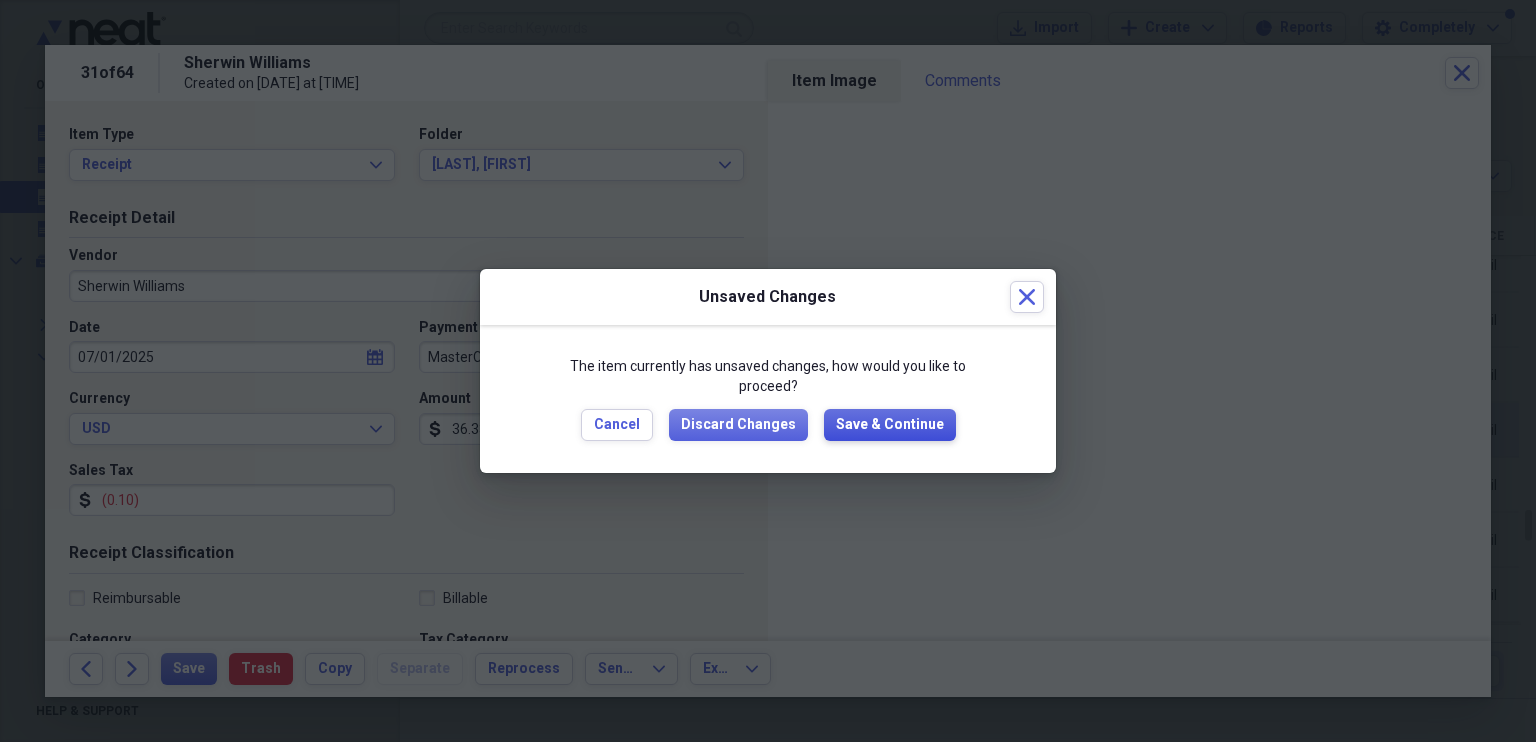 click on "Save & Continue" at bounding box center (890, 425) 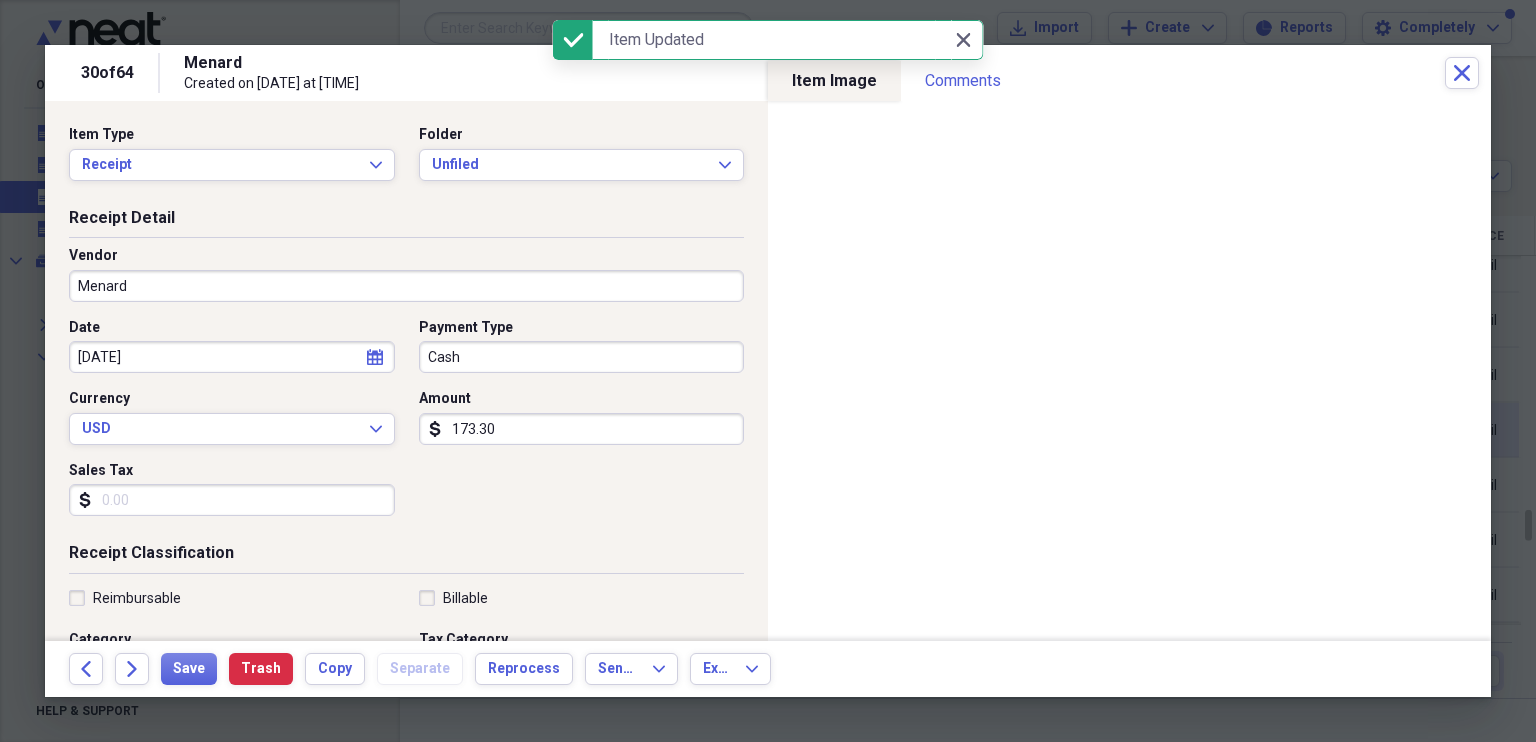 click on "Menard" at bounding box center [406, 286] 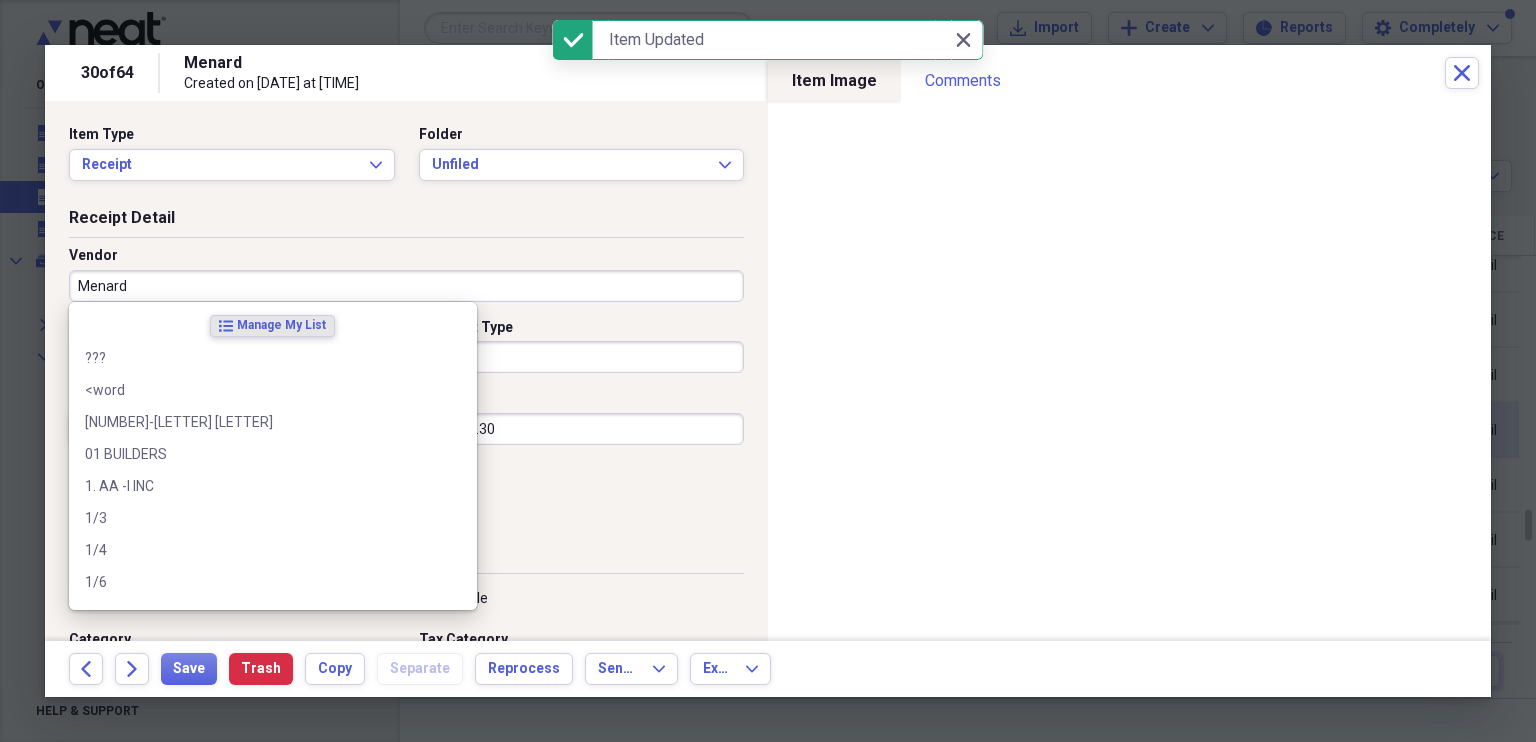click on "Menard" at bounding box center (406, 286) 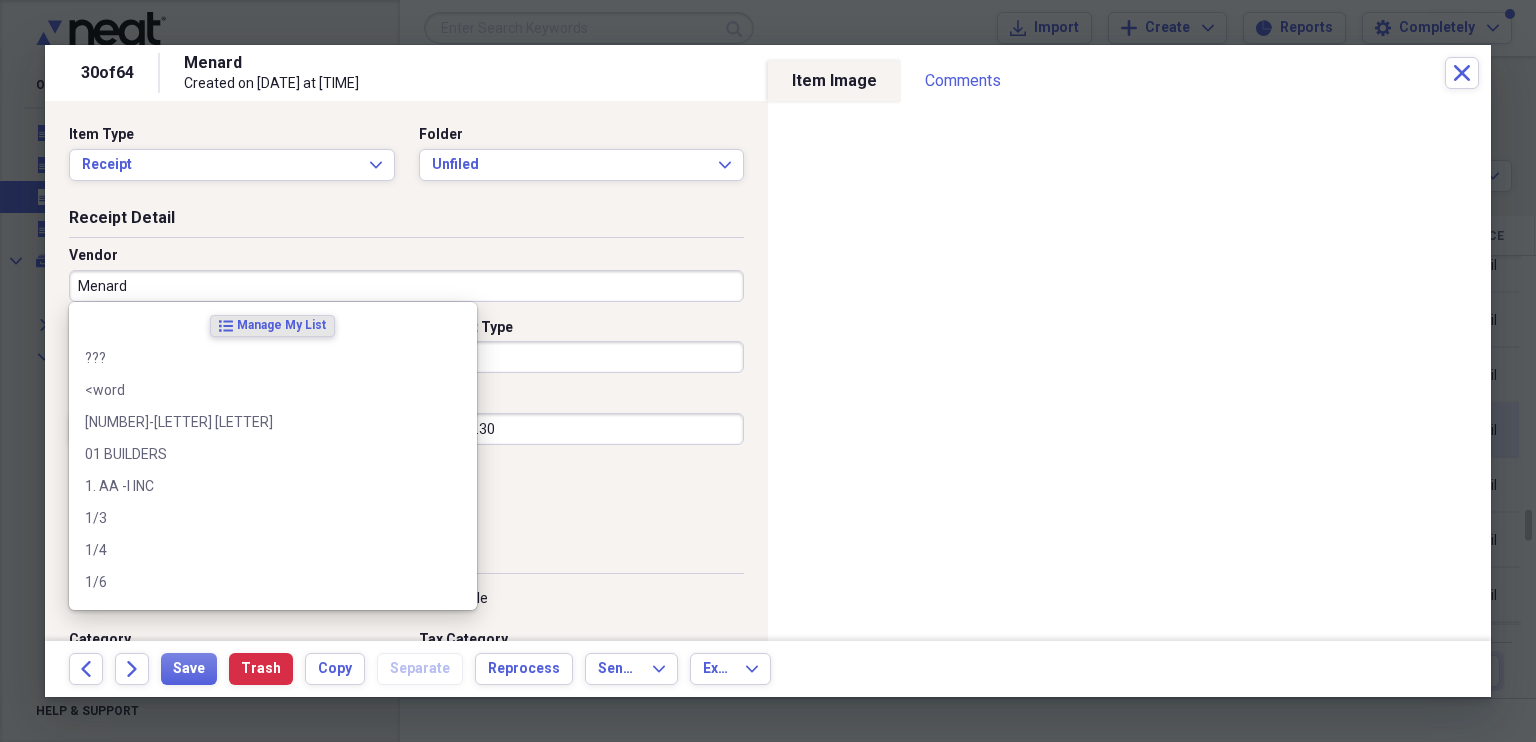 click on "Menard" at bounding box center (406, 286) 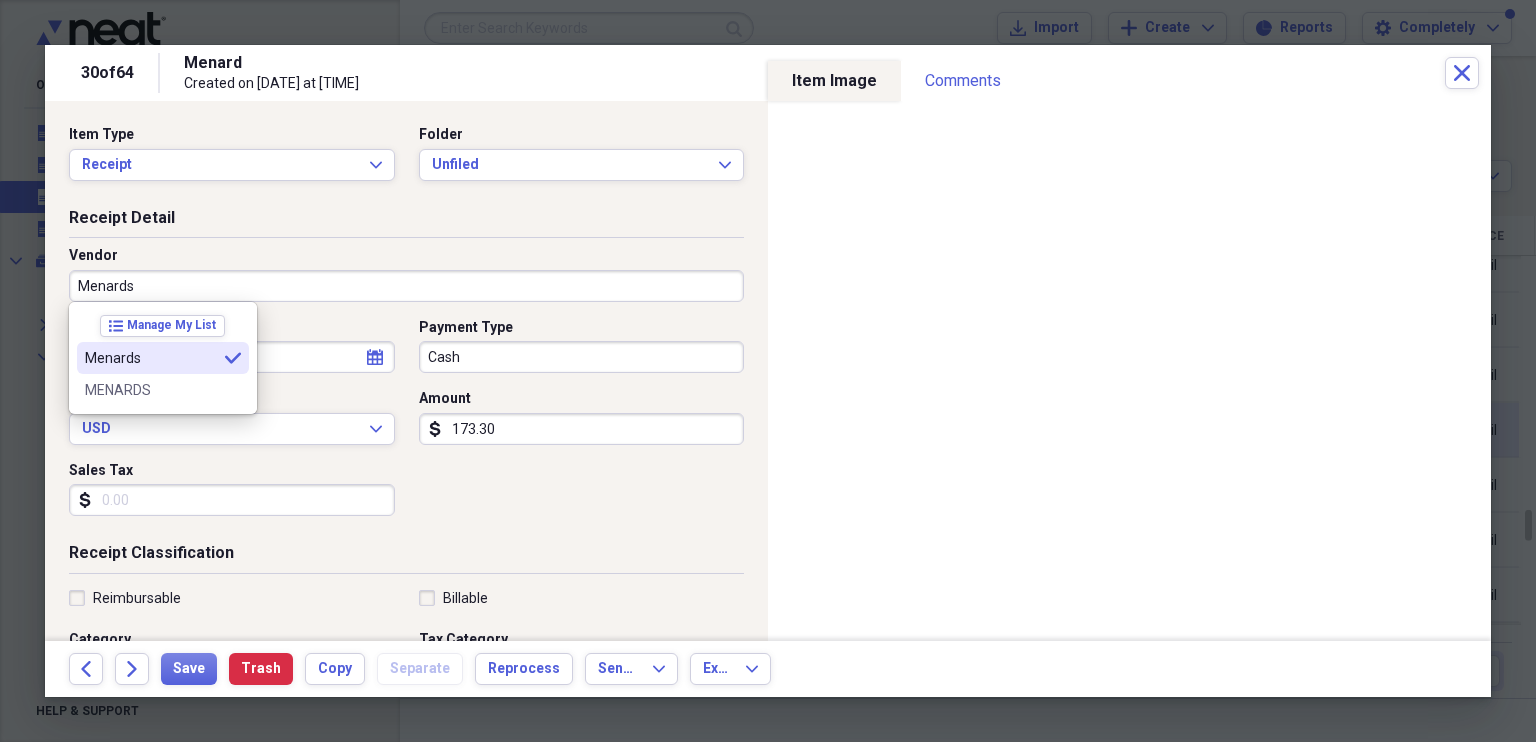 type on "Menards" 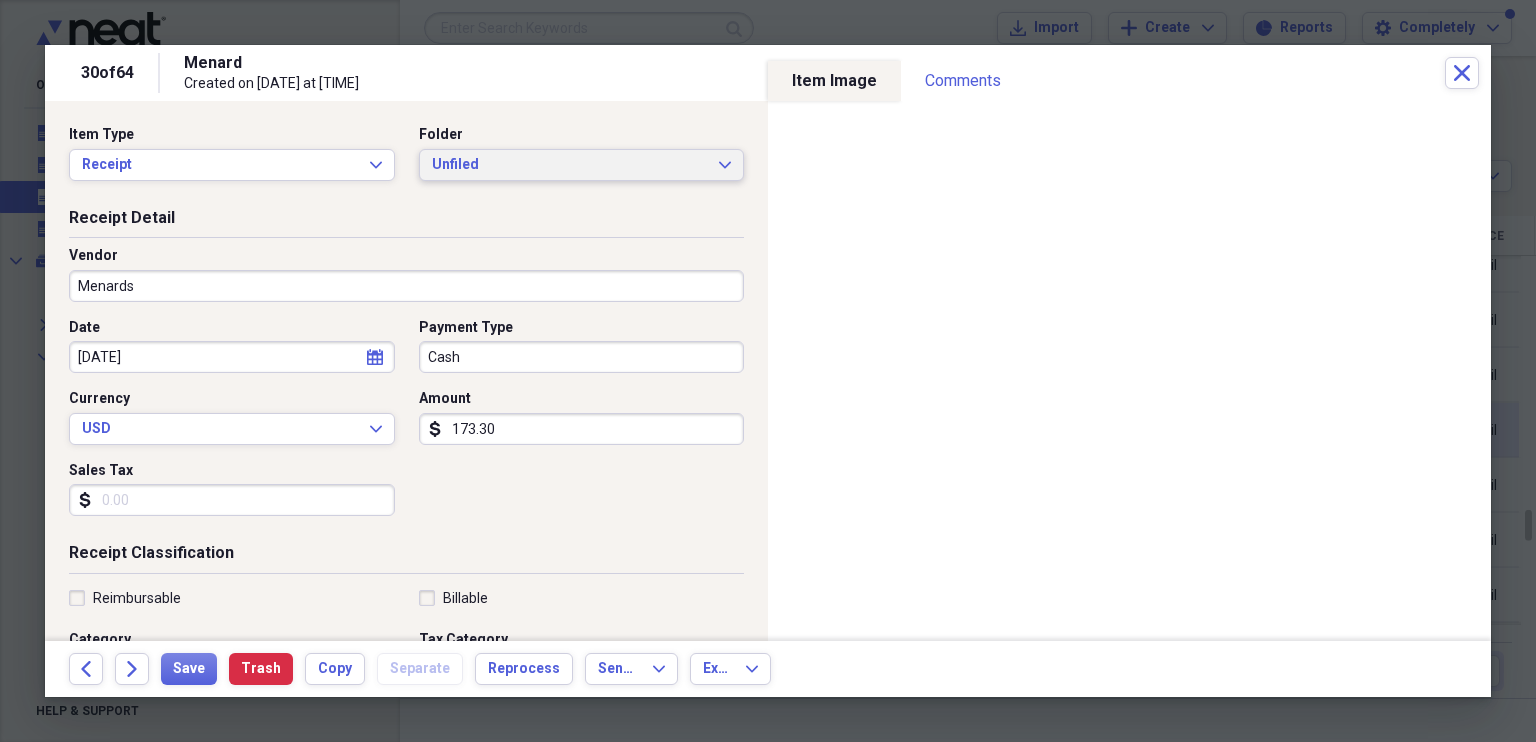 click on "Unfiled Expand" at bounding box center [582, 165] 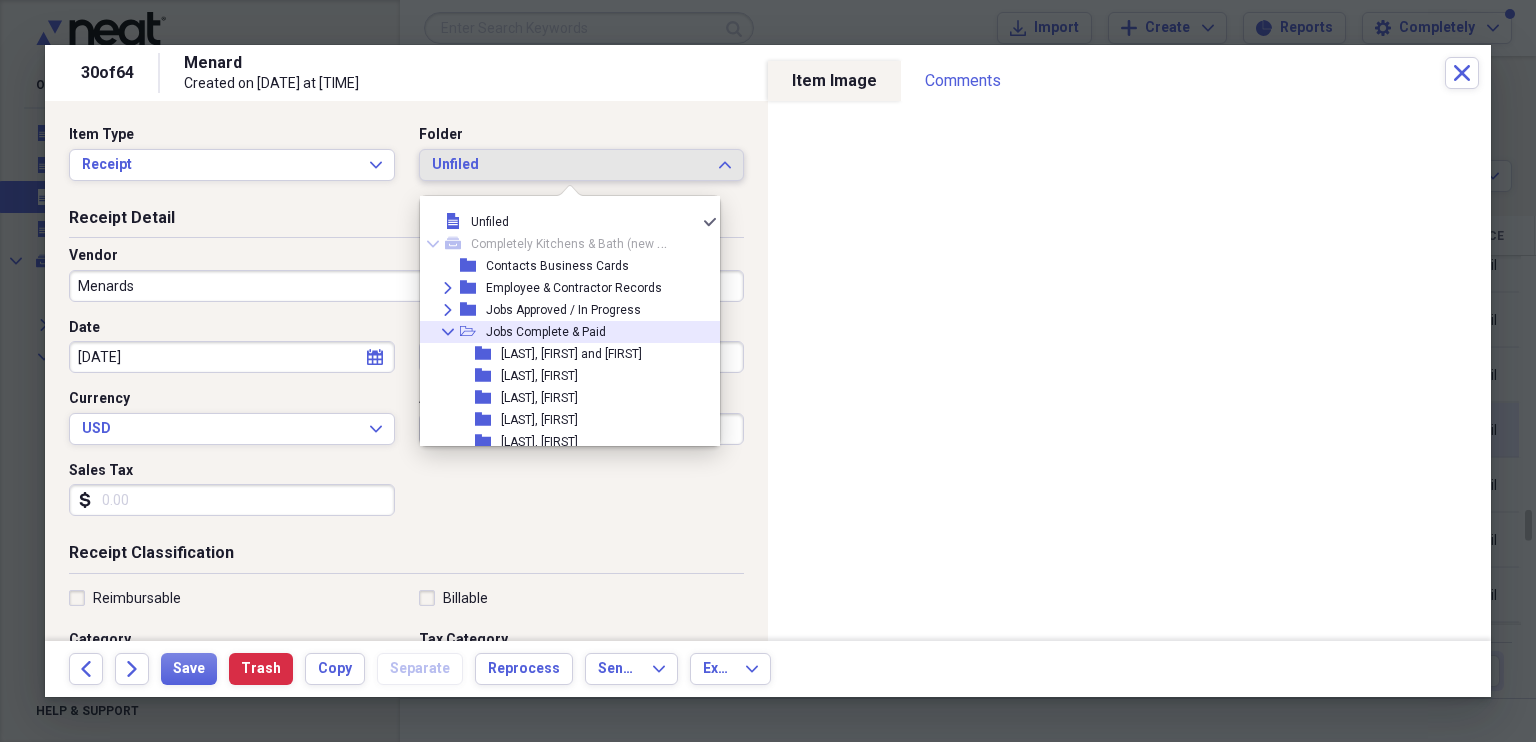 click on "Collapse" 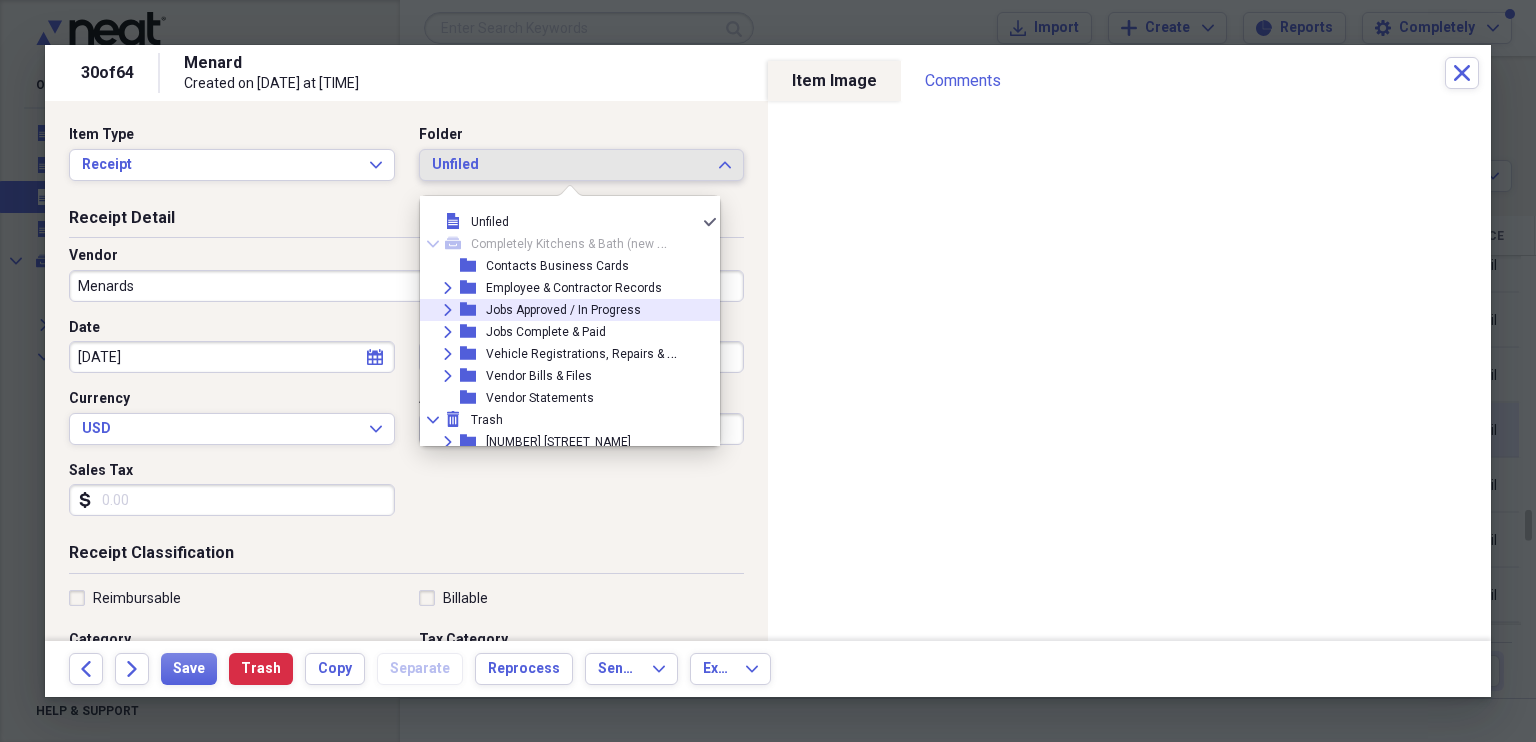 click on "Expand" 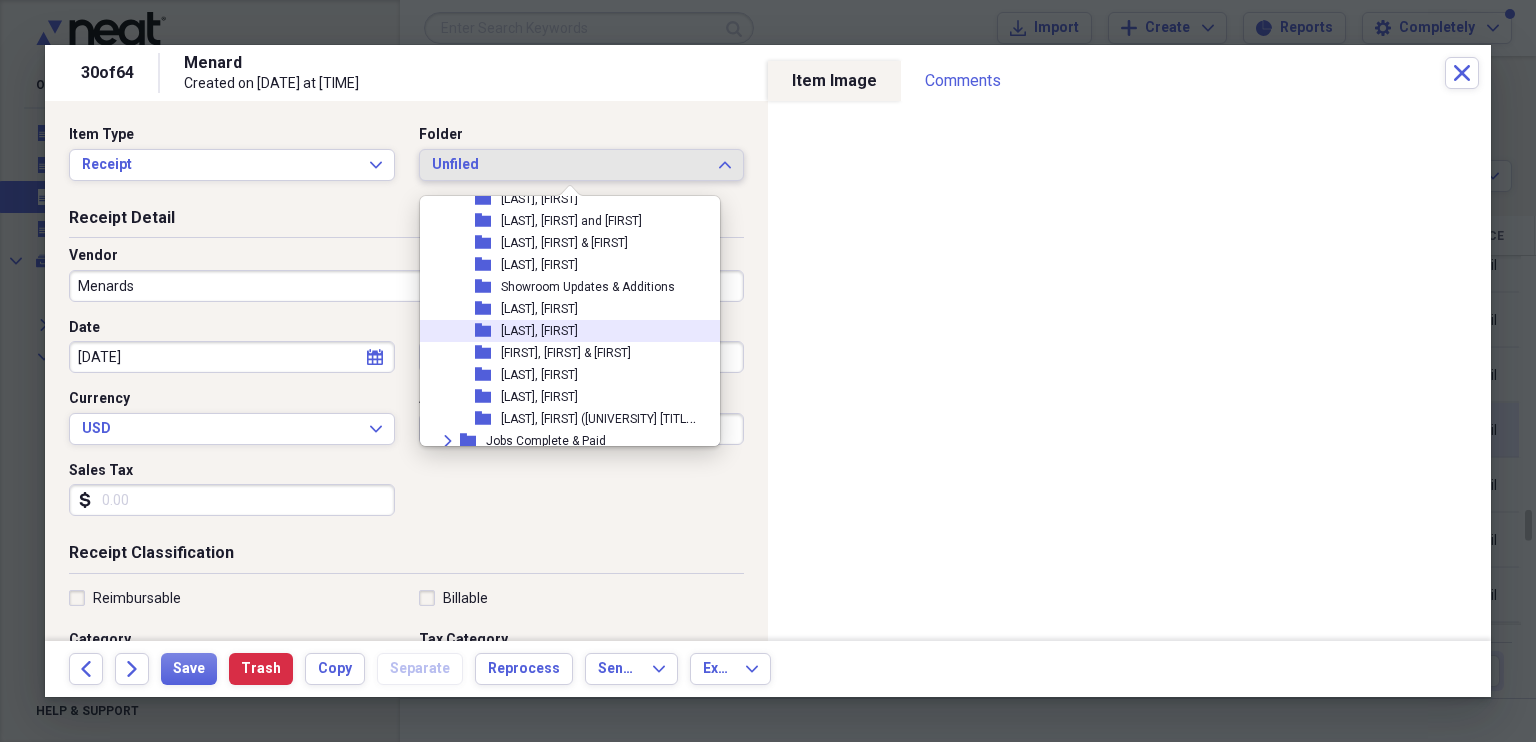 scroll, scrollTop: 824, scrollLeft: 0, axis: vertical 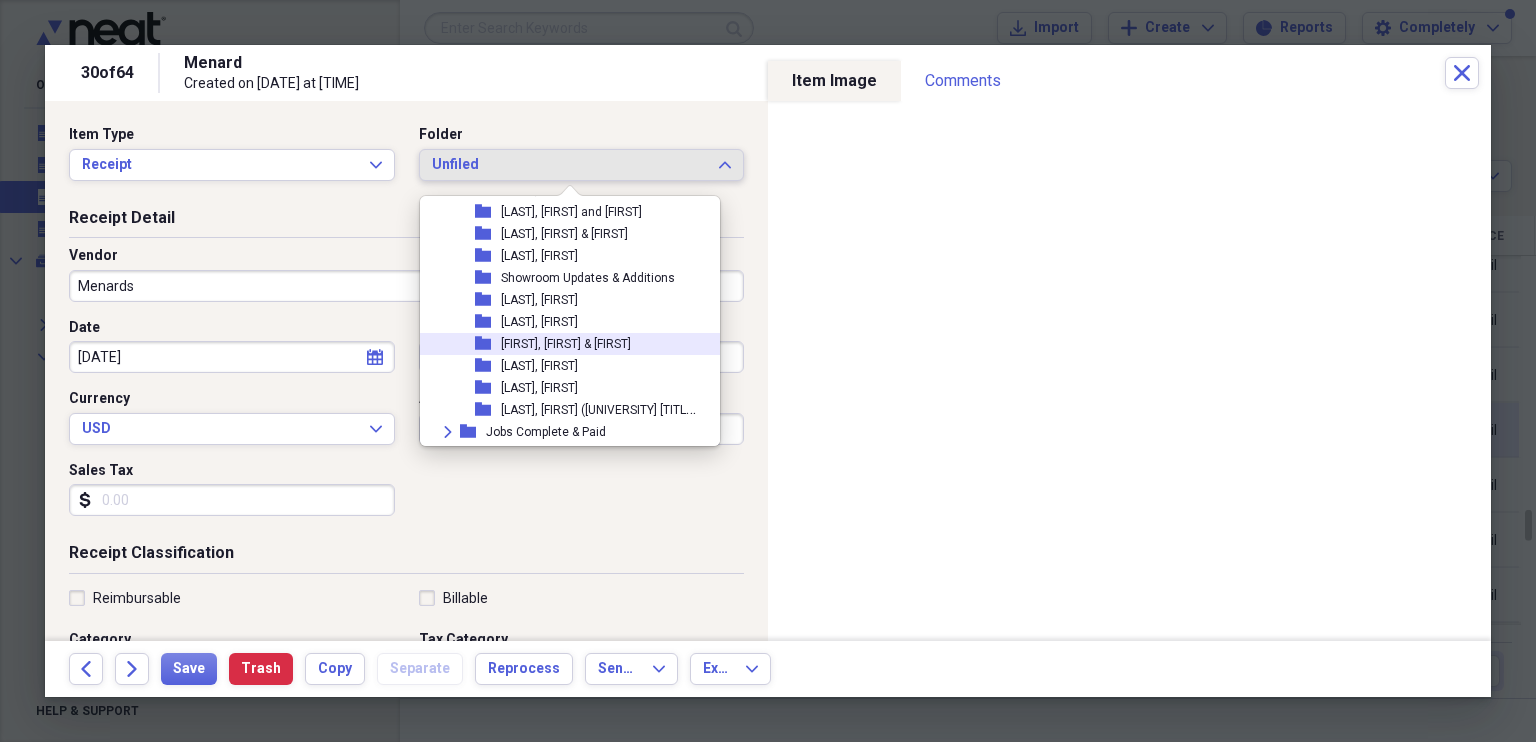 click on "[NAME], [NAME] & [NAME]" at bounding box center (566, 344) 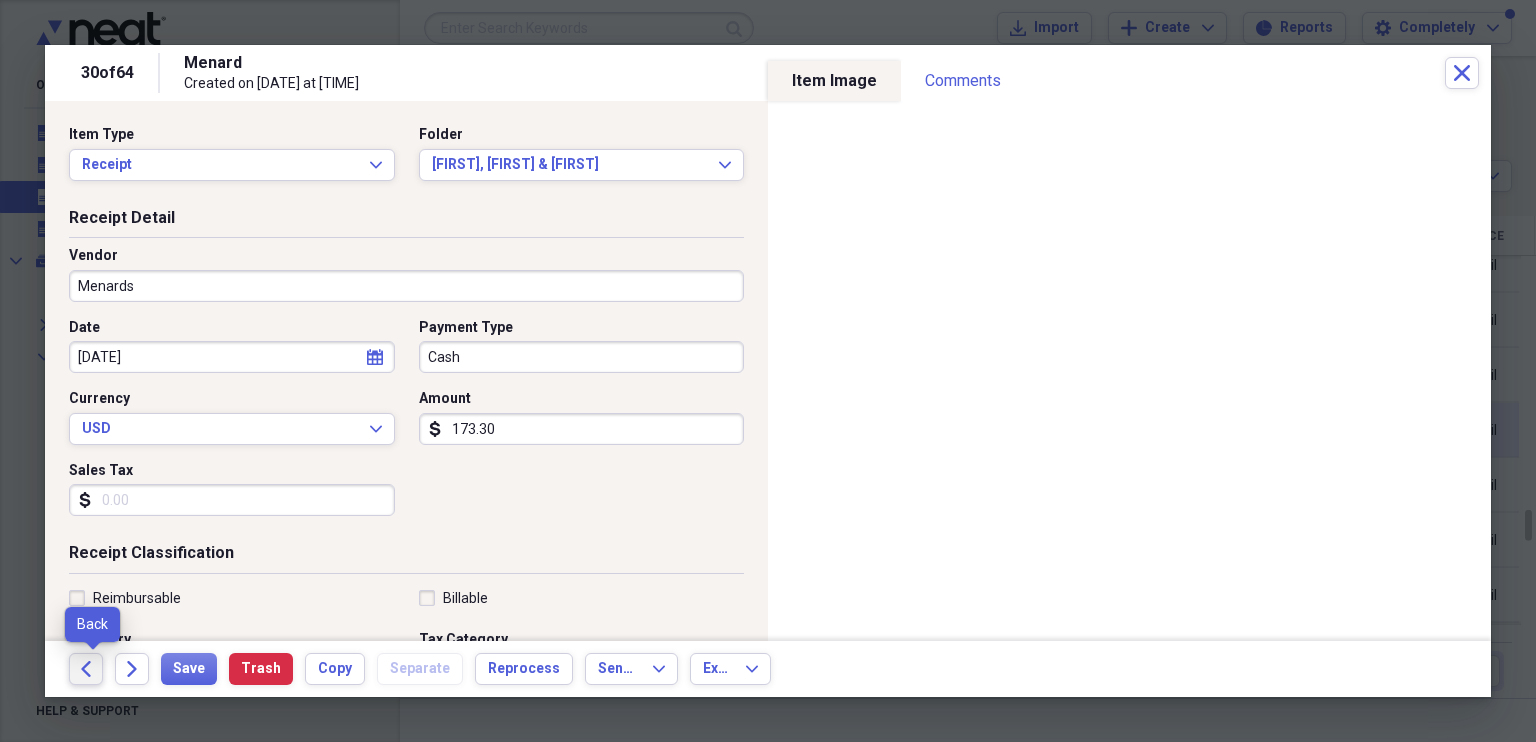 click on "Back" 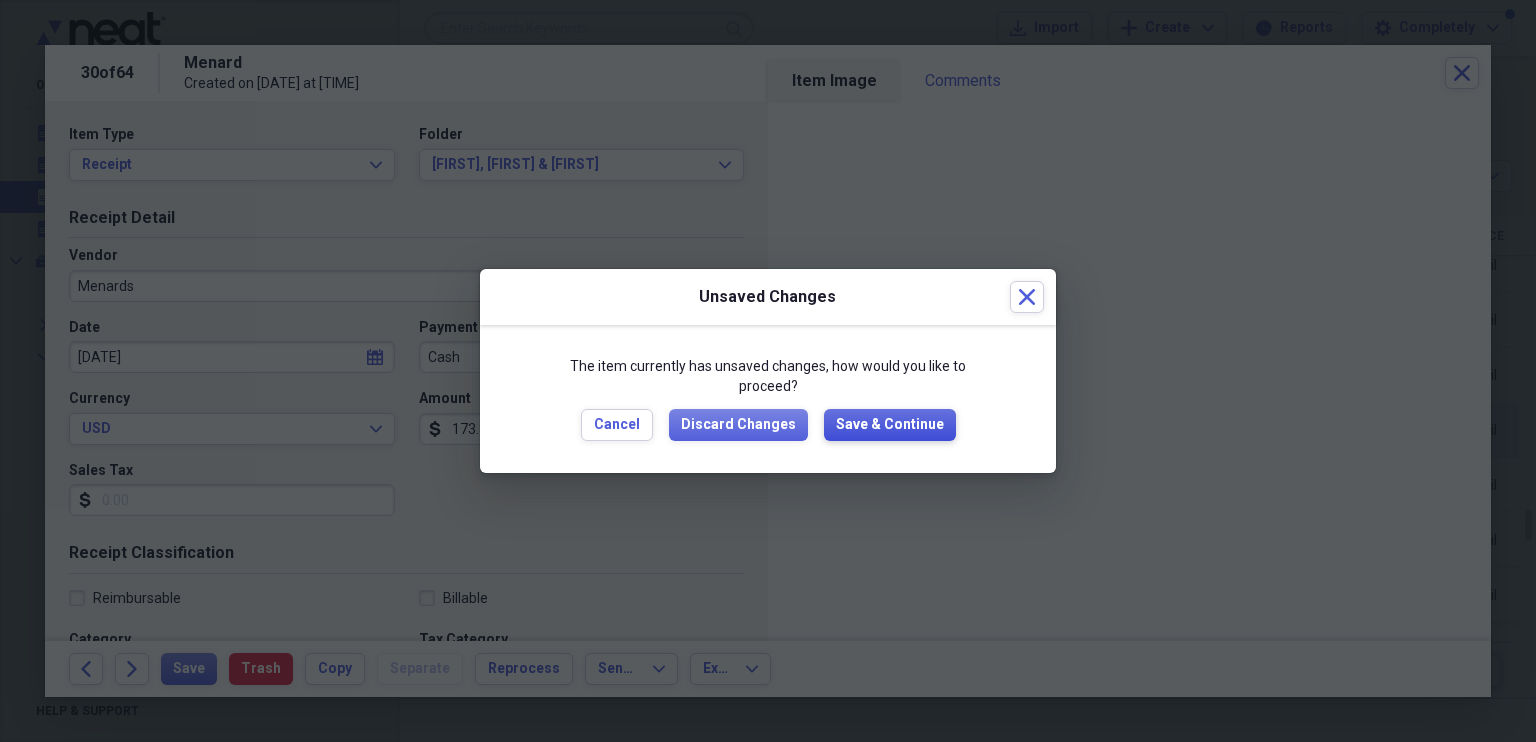 click on "Save & Continue" at bounding box center (890, 425) 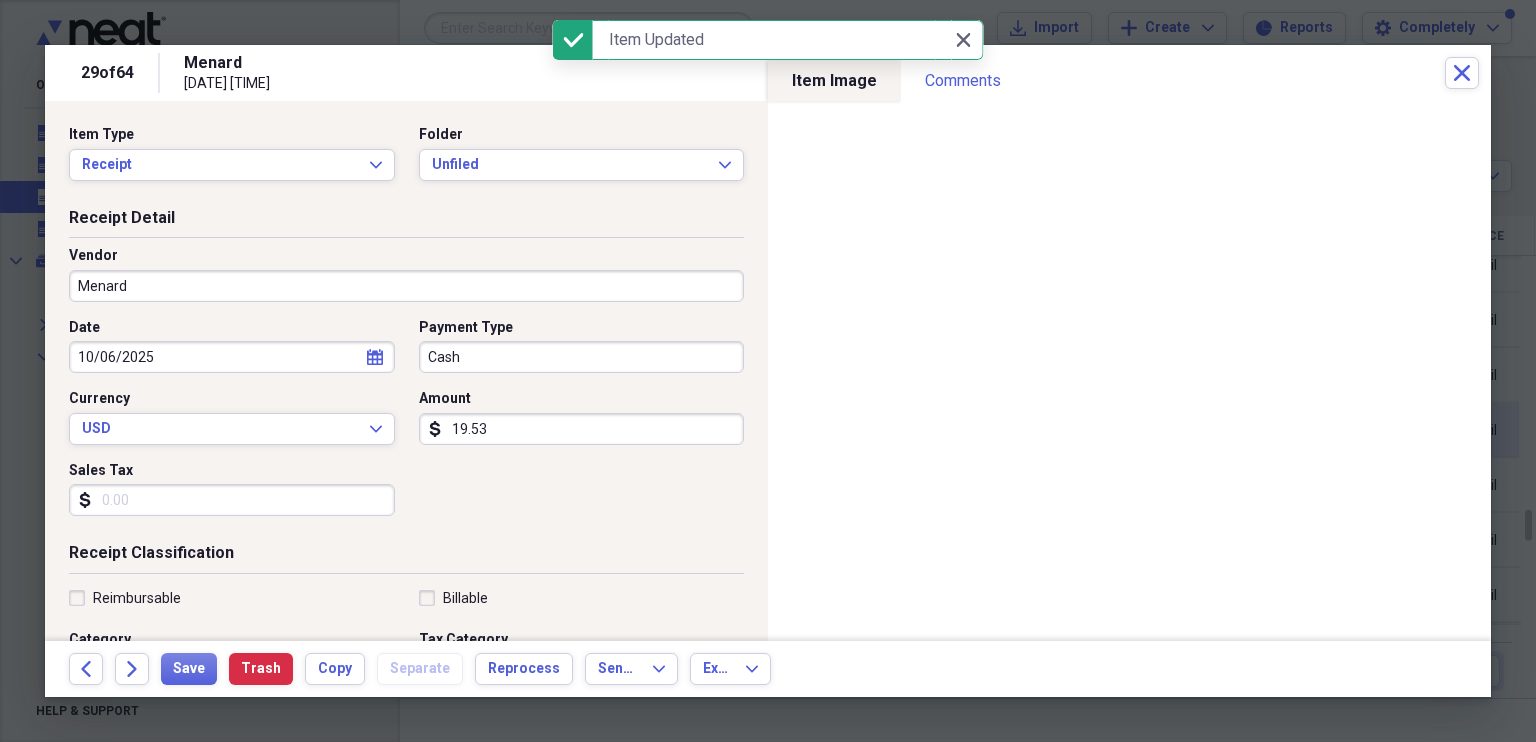 click on "Menard" at bounding box center (406, 286) 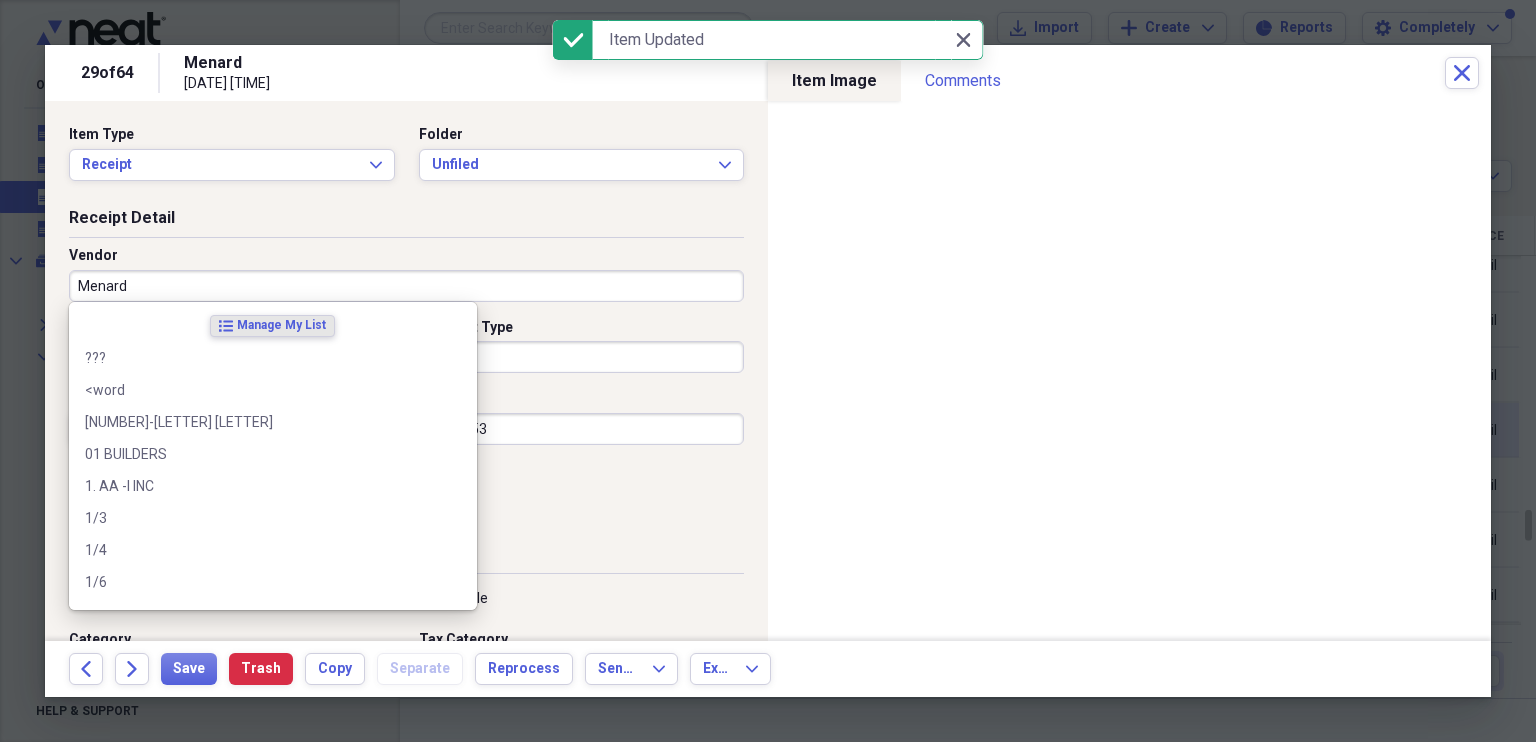 click on "Menard" at bounding box center (406, 286) 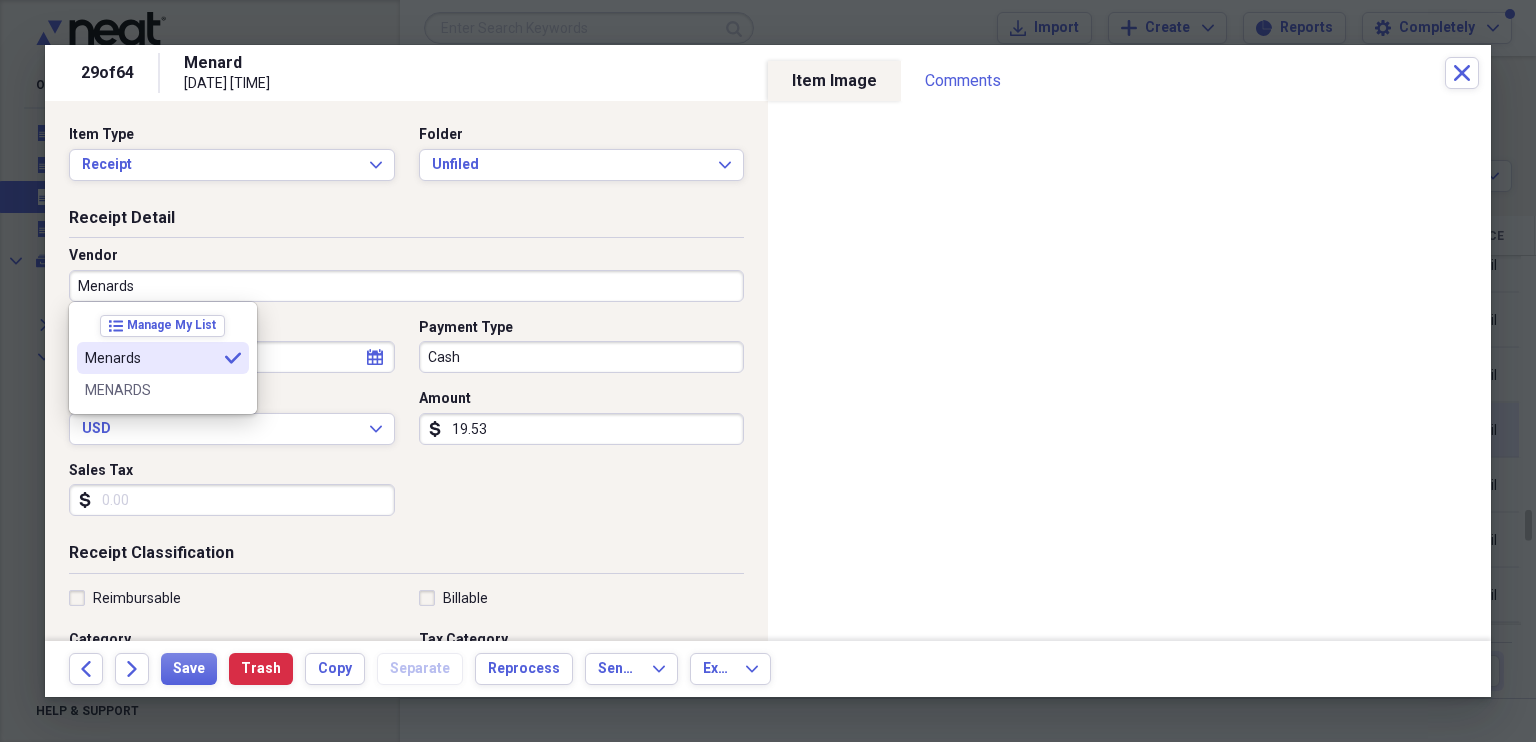 type on "Menards" 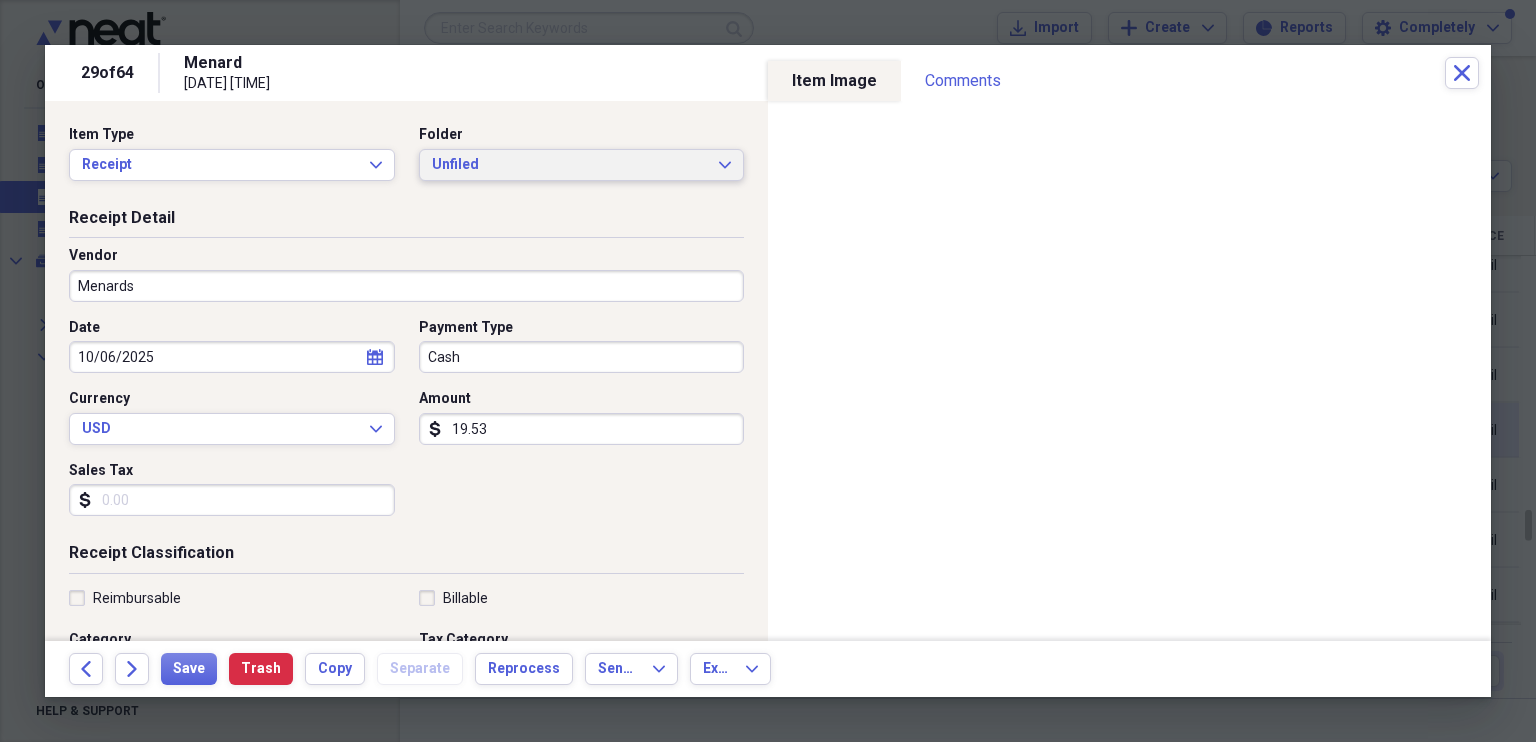 click on "Unfiled Expand" at bounding box center (582, 165) 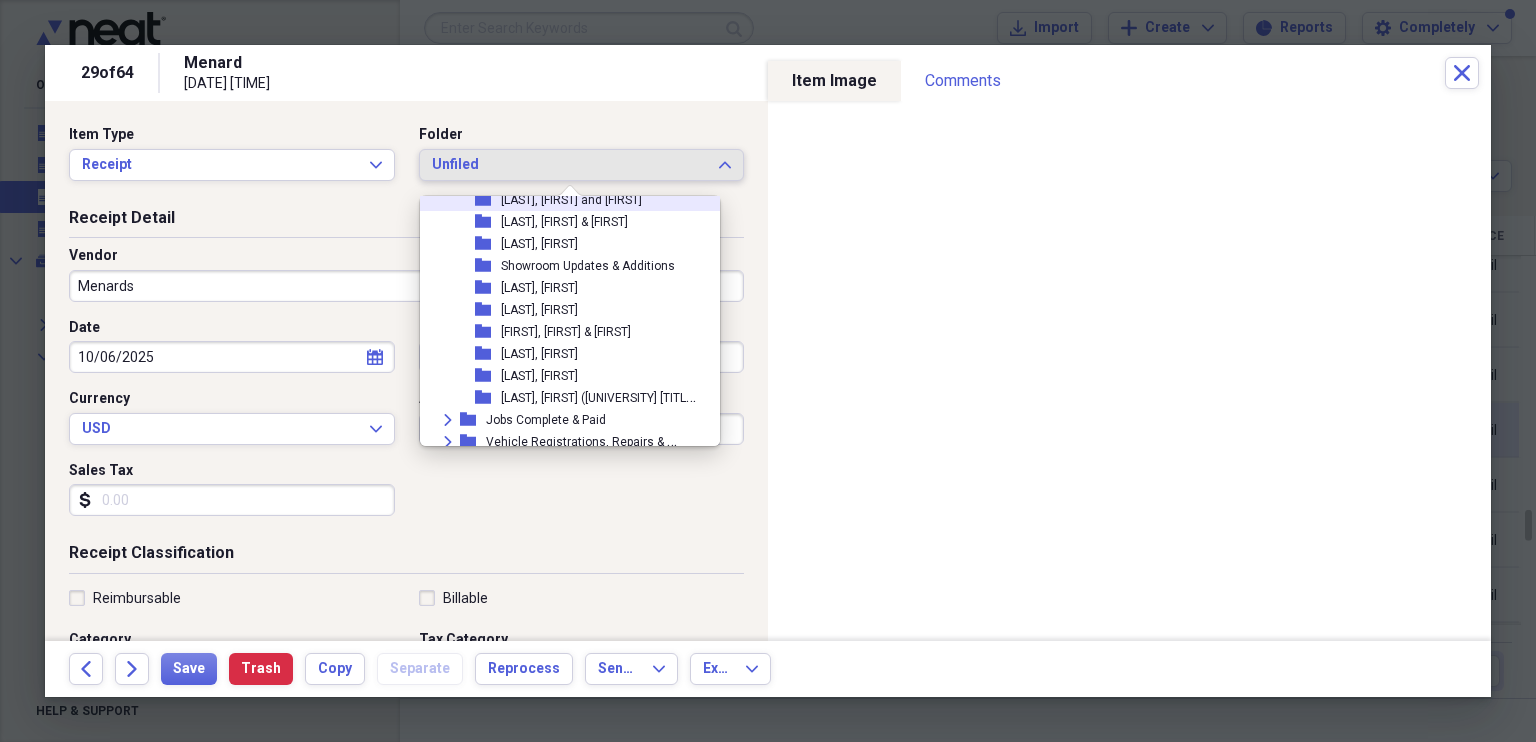 scroll, scrollTop: 916, scrollLeft: 0, axis: vertical 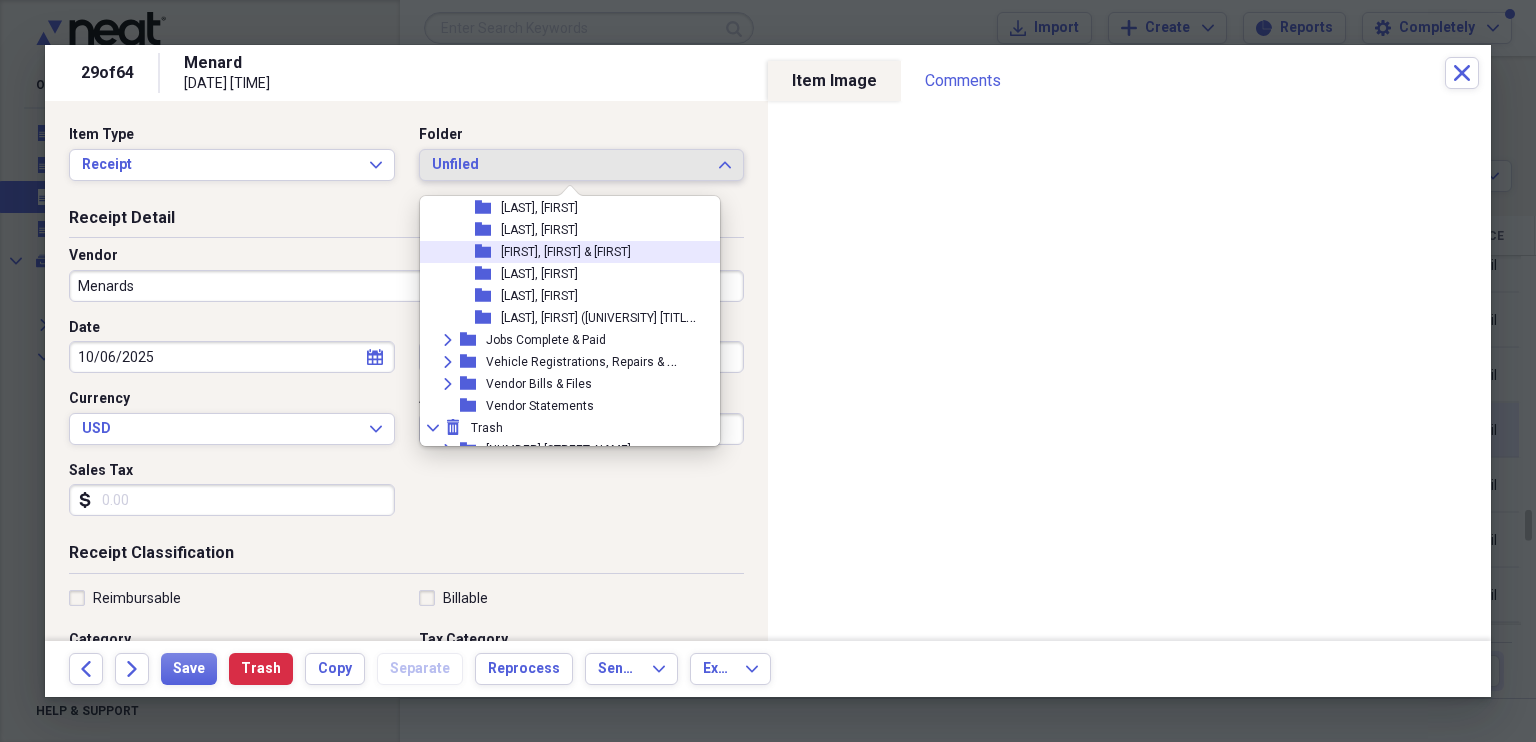 click on "[NAME], [NAME] & [NAME]" at bounding box center [566, 252] 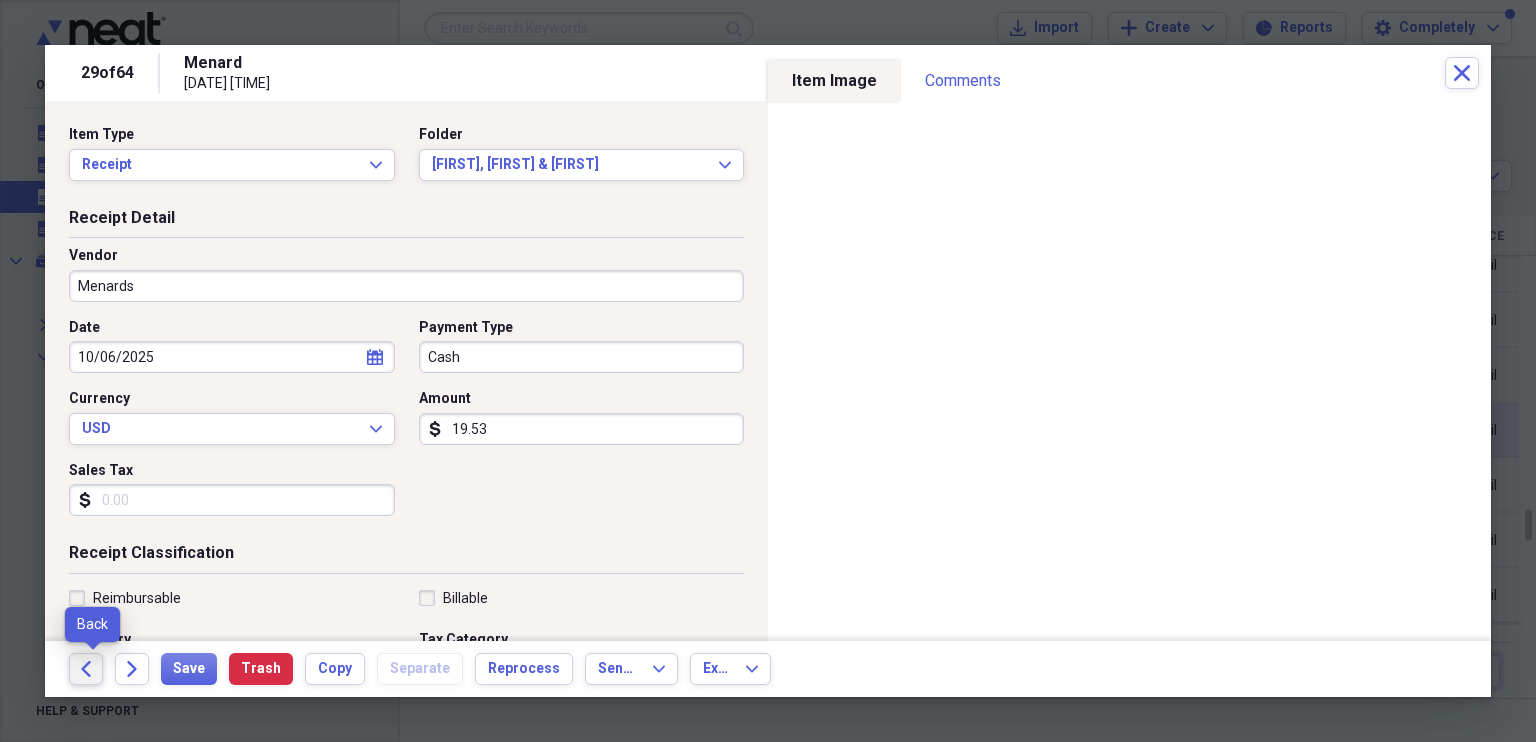 click on "Back" 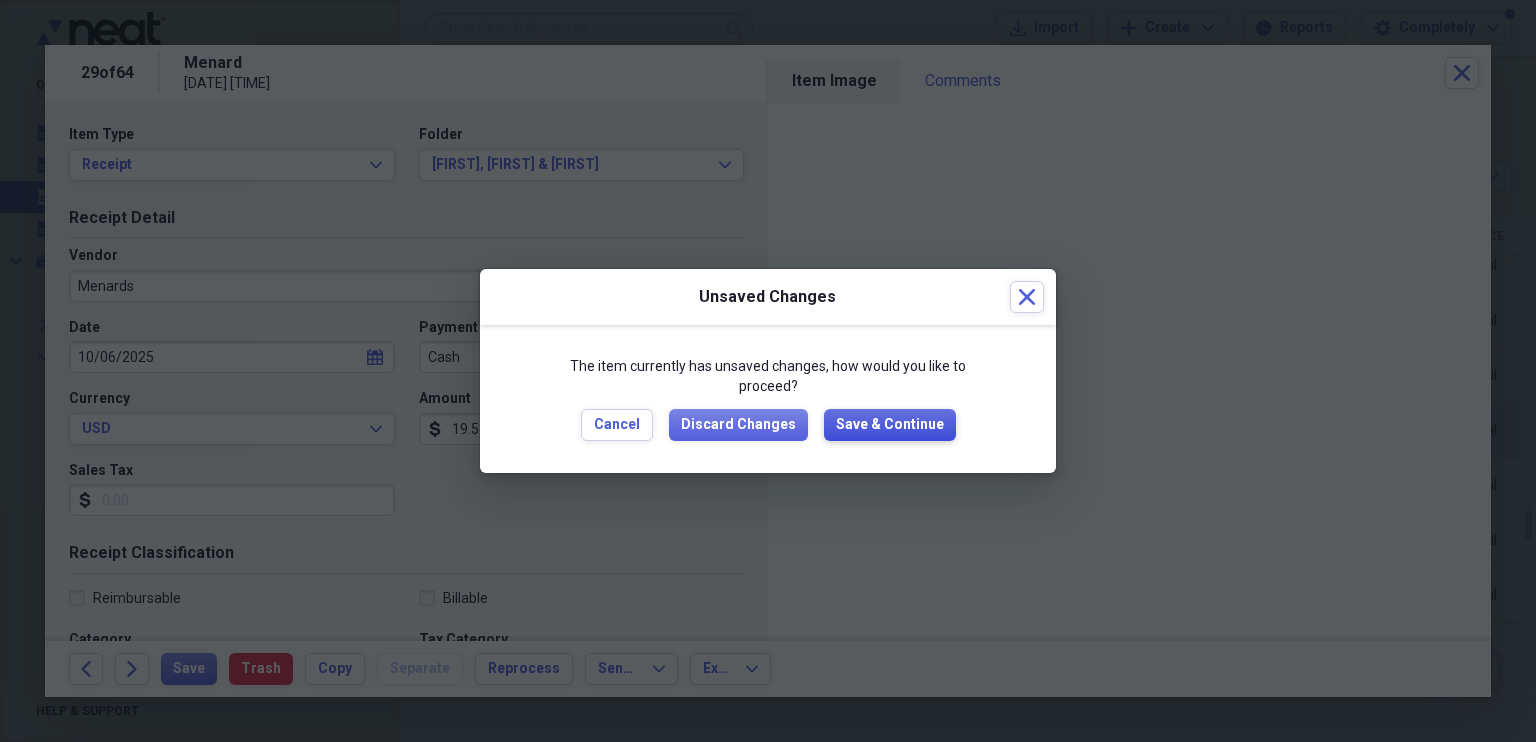 click on "Save & Continue" at bounding box center (890, 425) 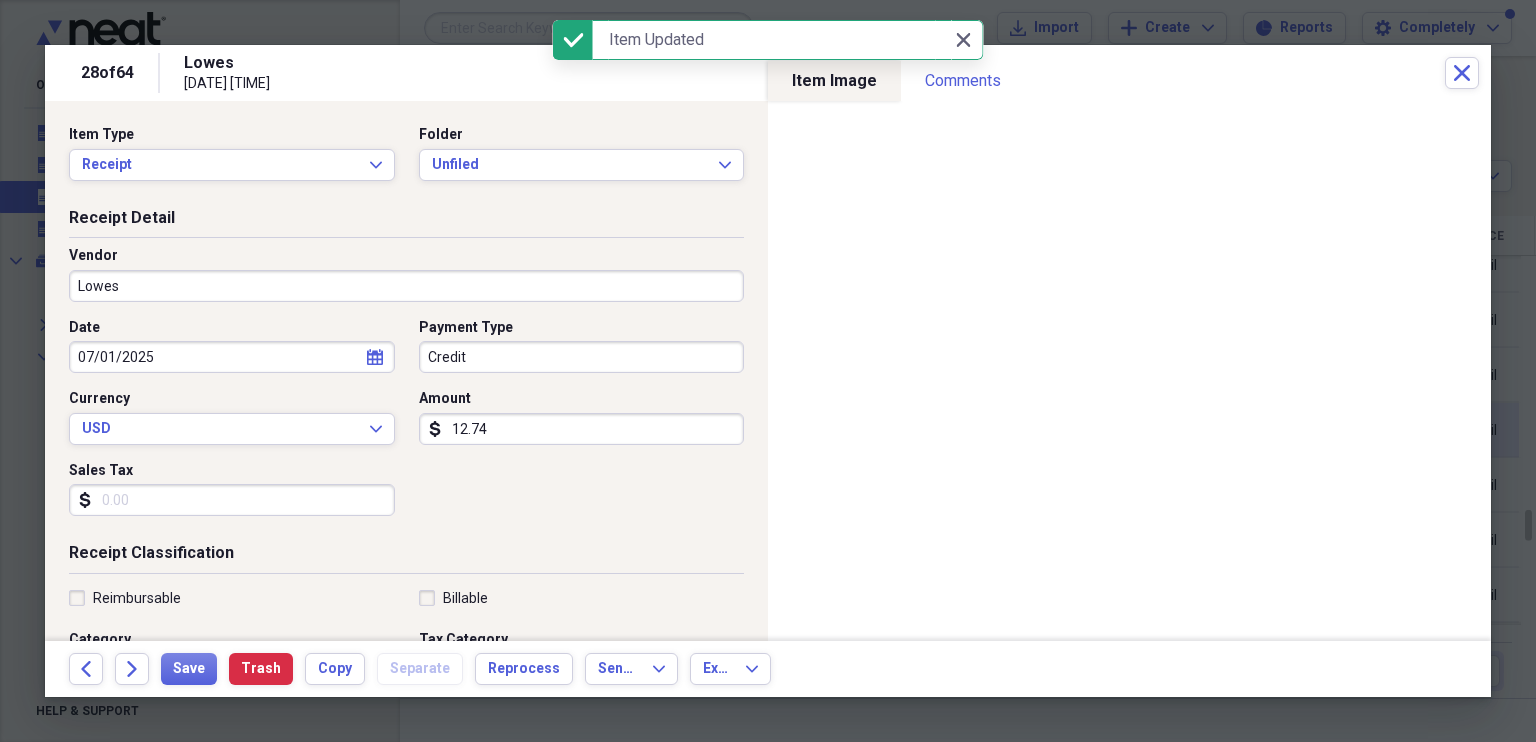 click on "Lowes" at bounding box center [406, 286] 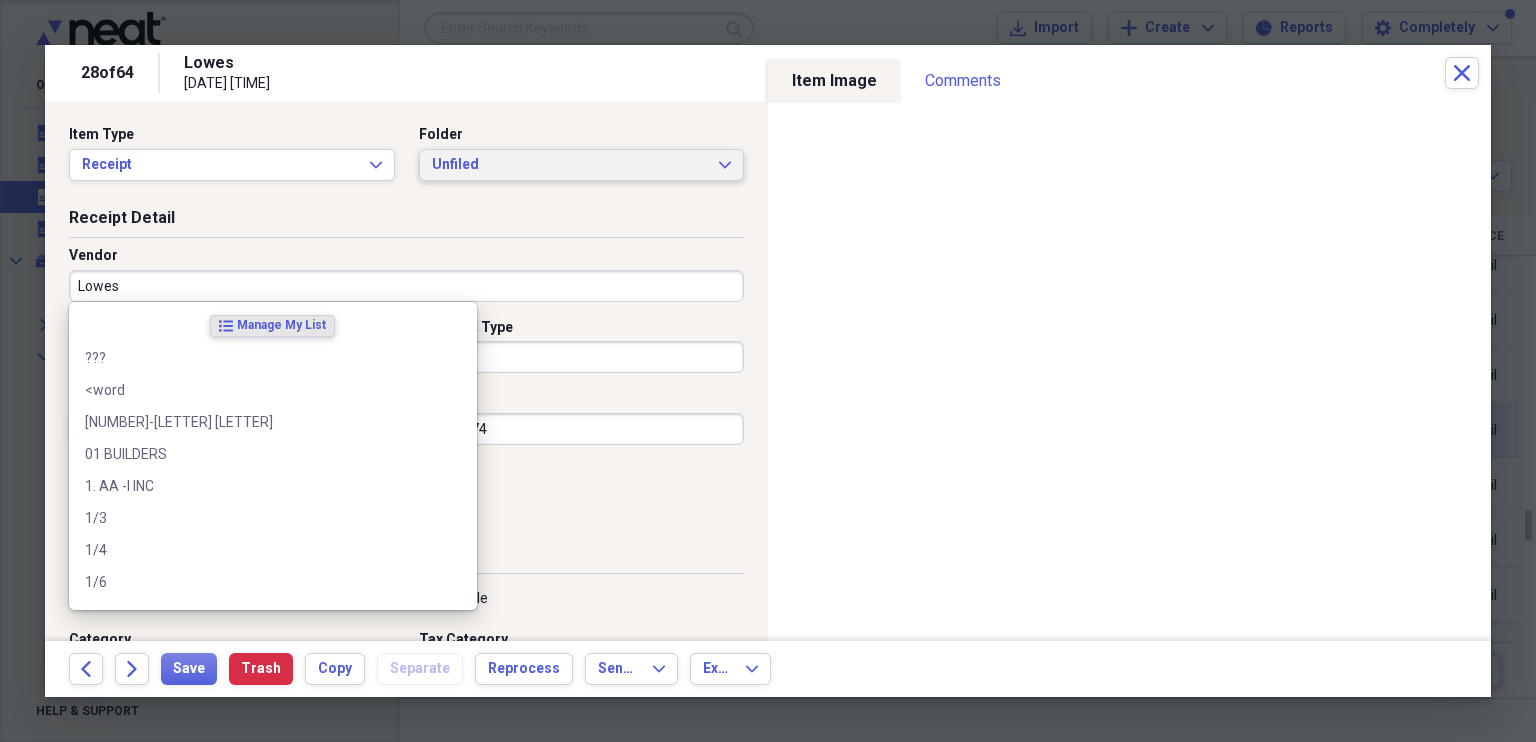 click on "Unfiled Expand" at bounding box center (582, 165) 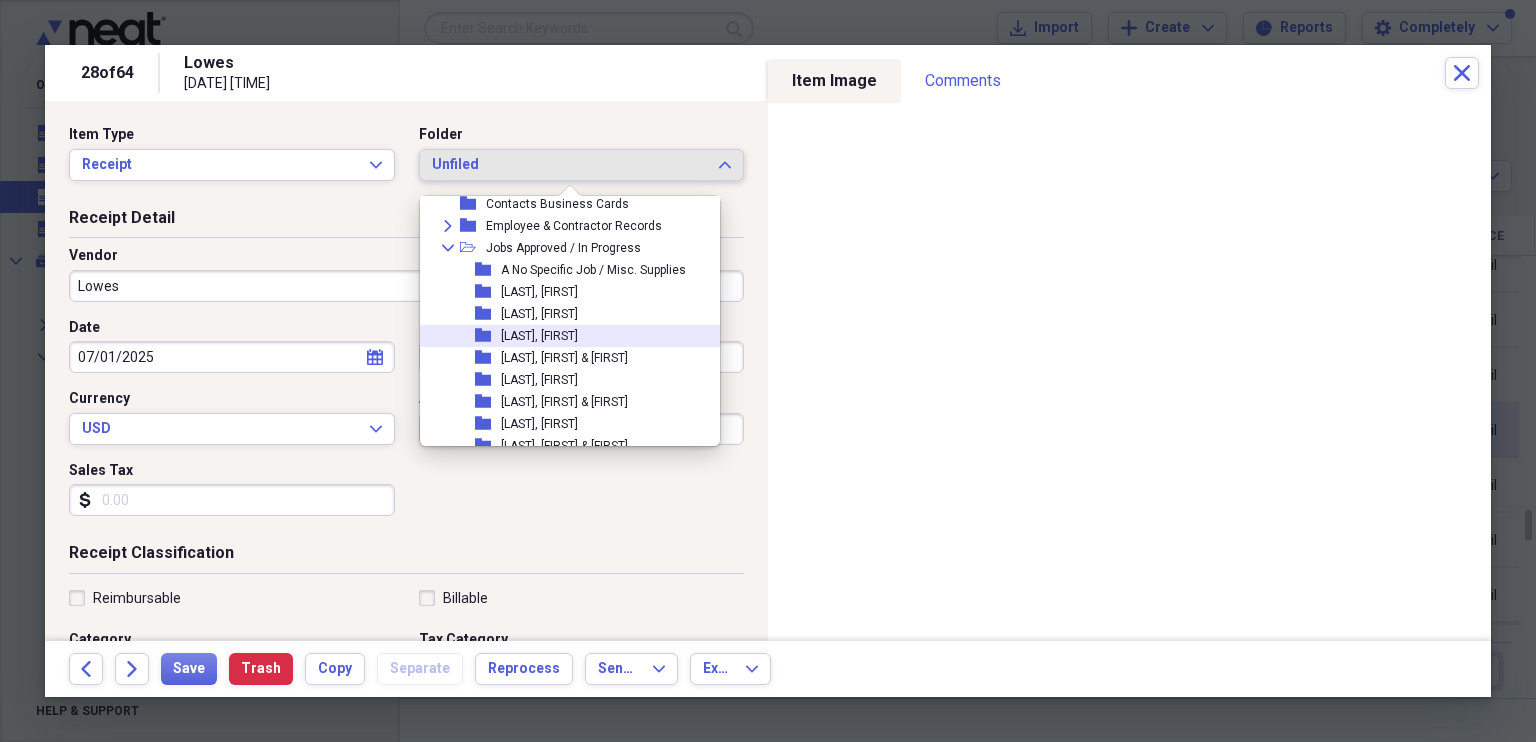 scroll, scrollTop: 92, scrollLeft: 0, axis: vertical 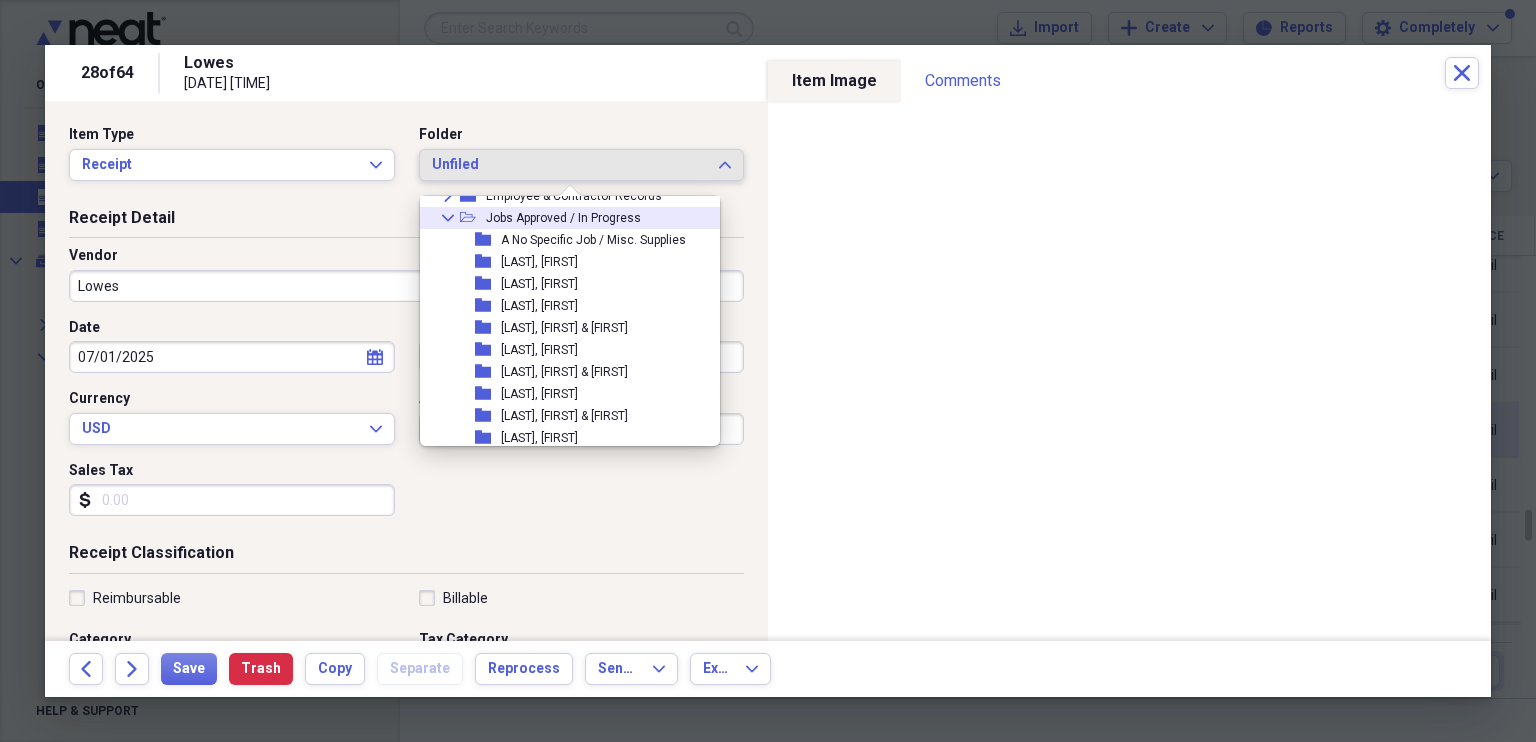 click on "Collapse" 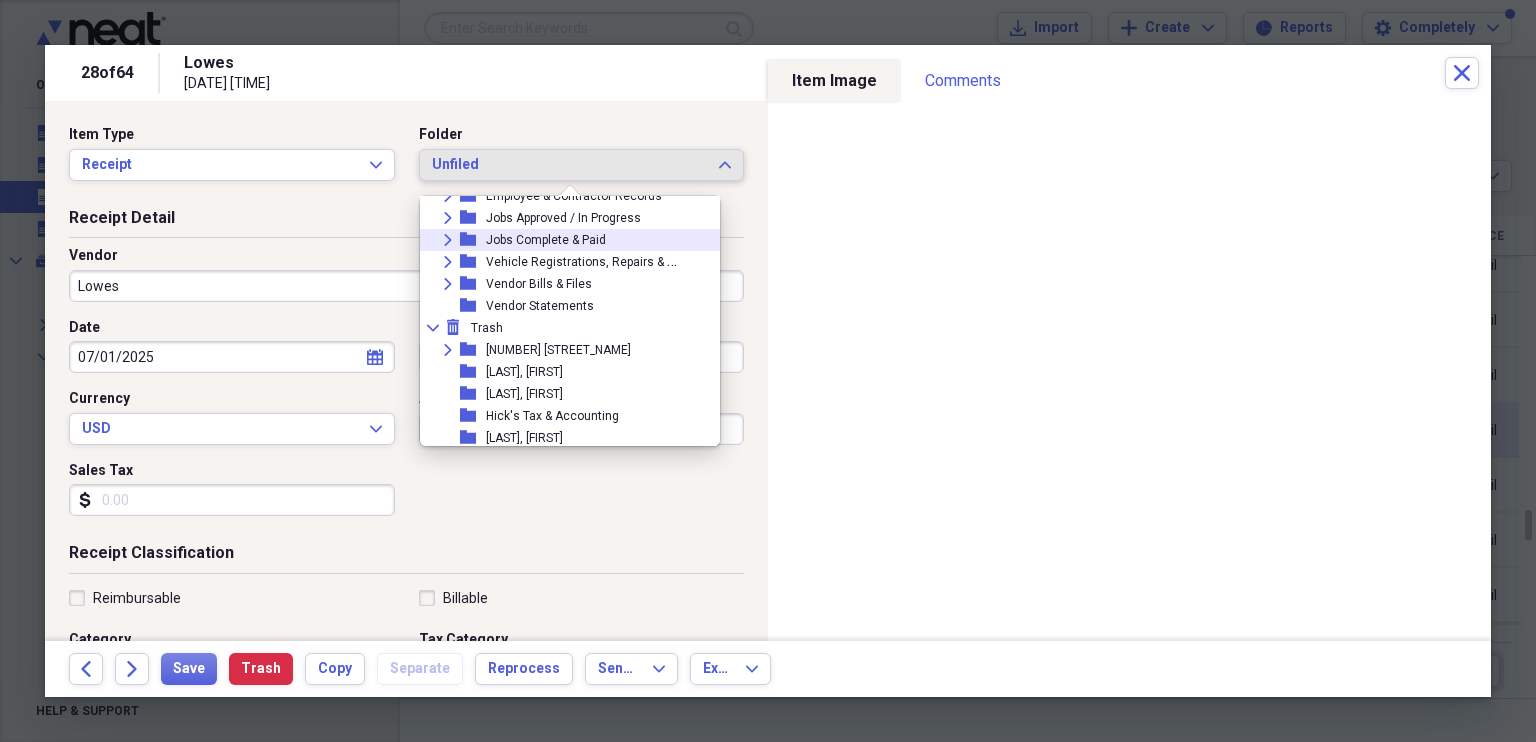 click on "Expand" 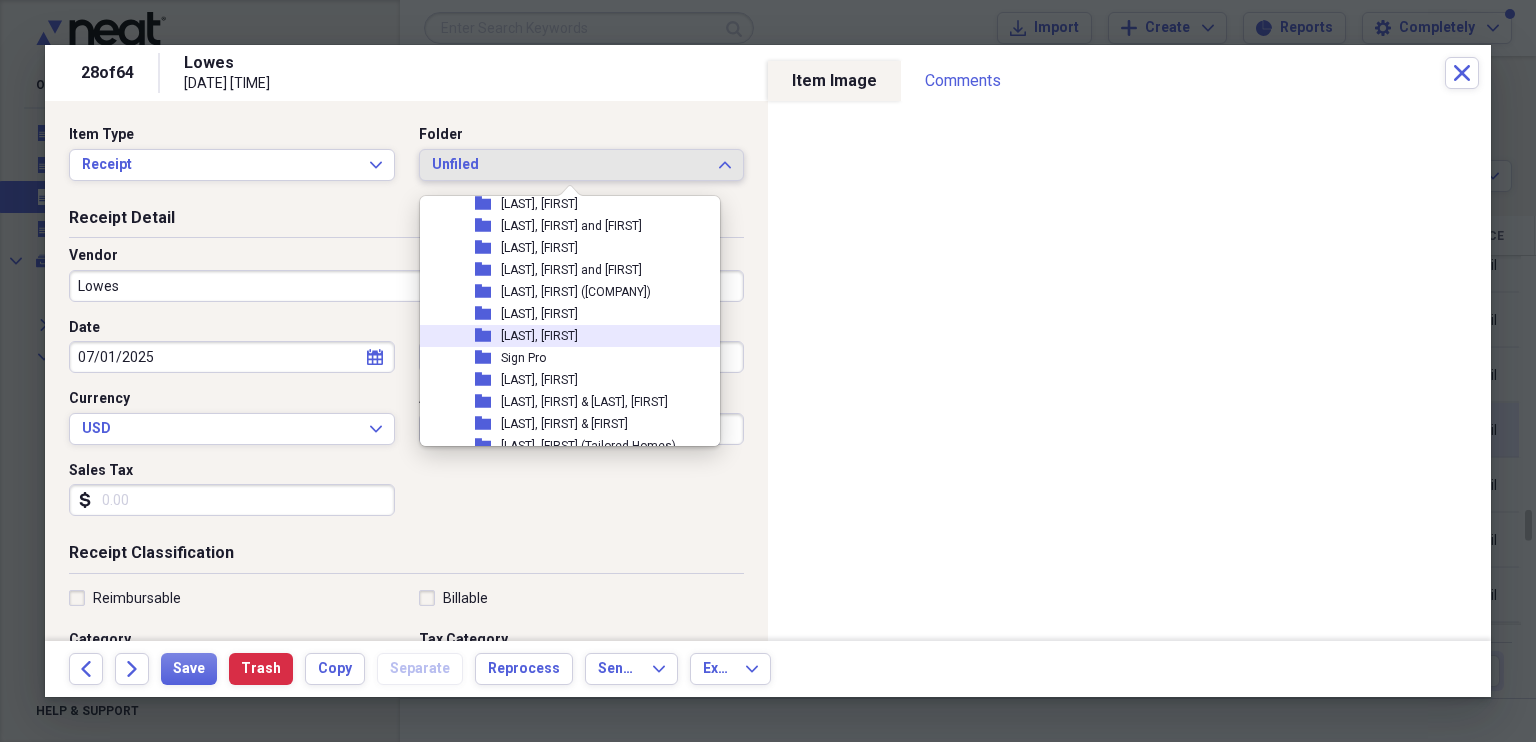 scroll, scrollTop: 1283, scrollLeft: 0, axis: vertical 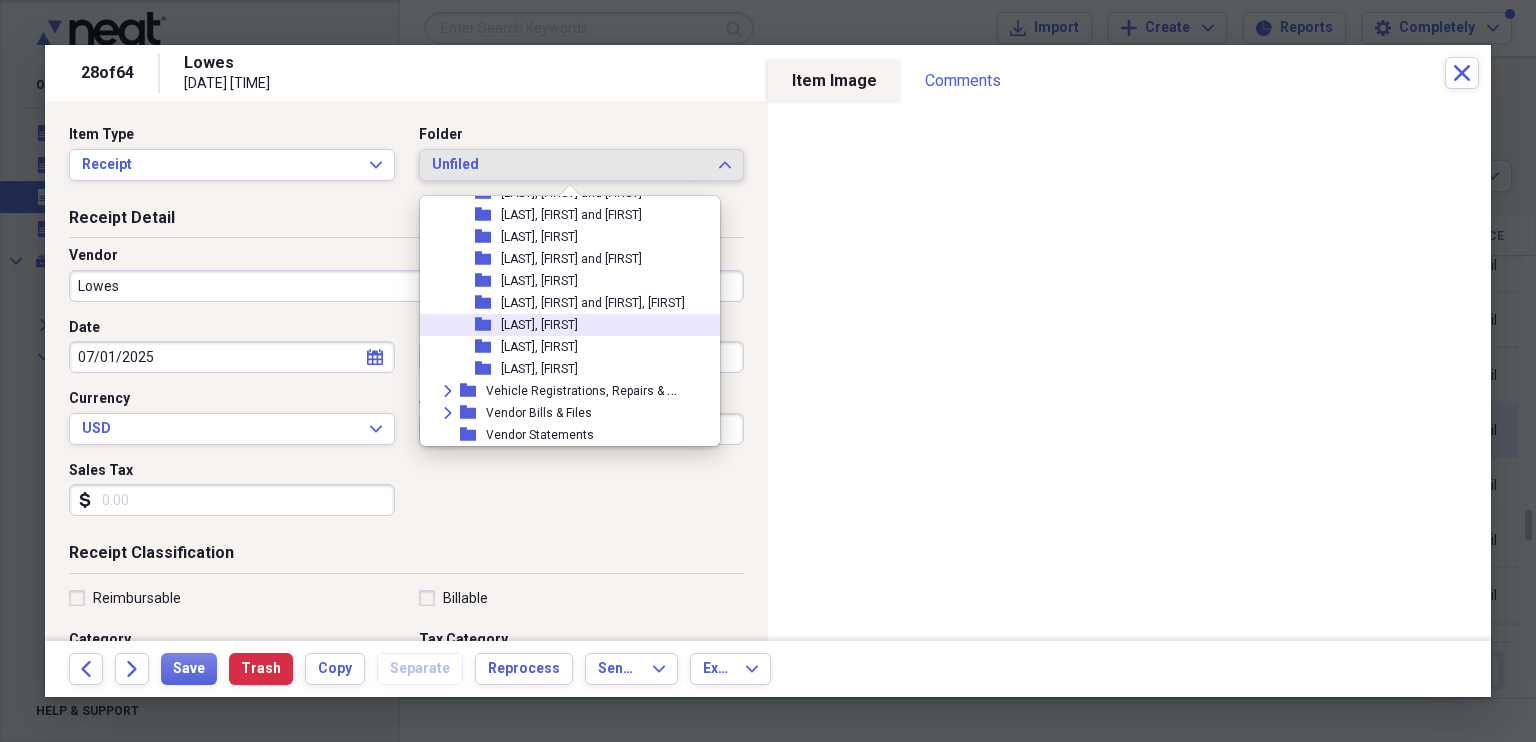 click on "[LAST], [FIRST]" at bounding box center (539, 325) 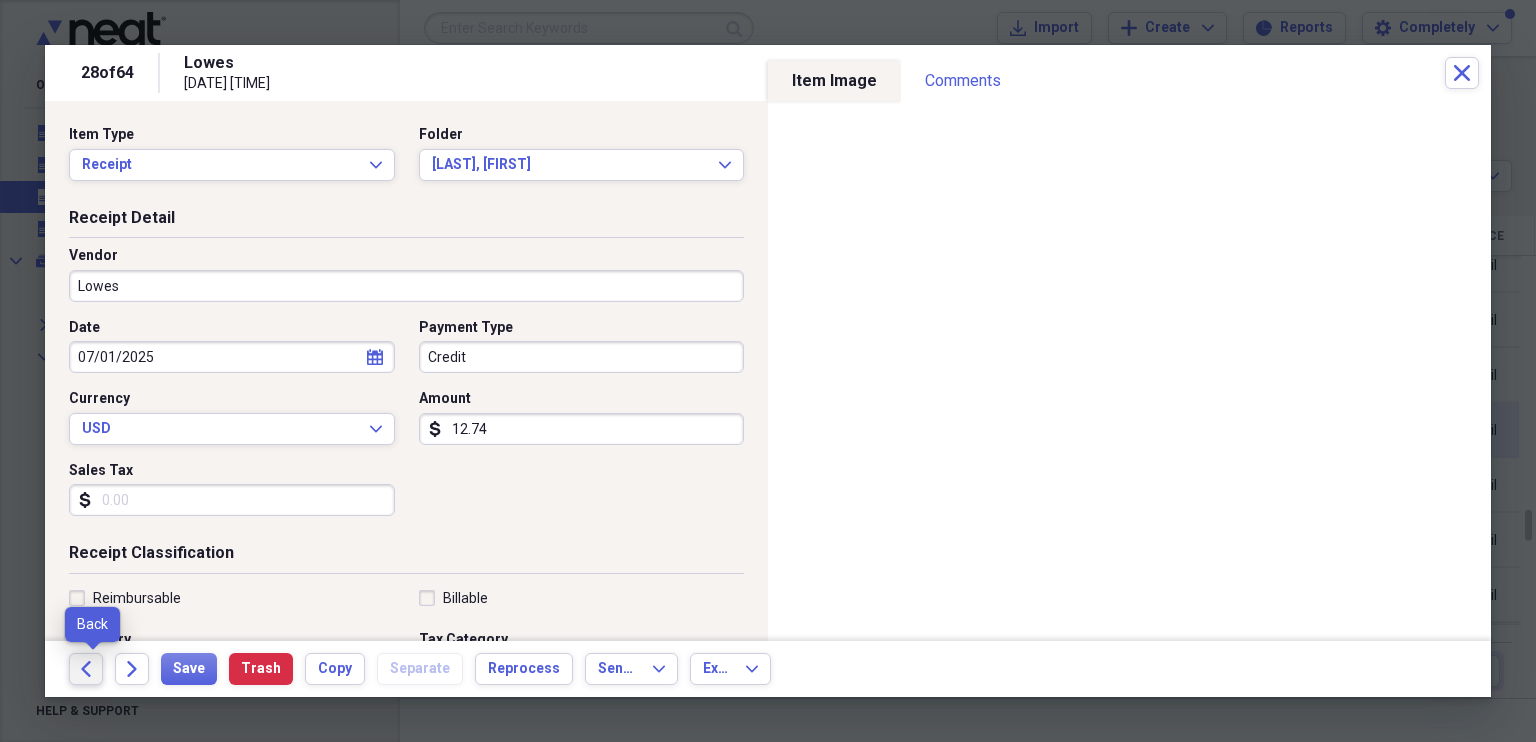drag, startPoint x: 90, startPoint y: 665, endPoint x: 260, endPoint y: 587, distance: 187.0401 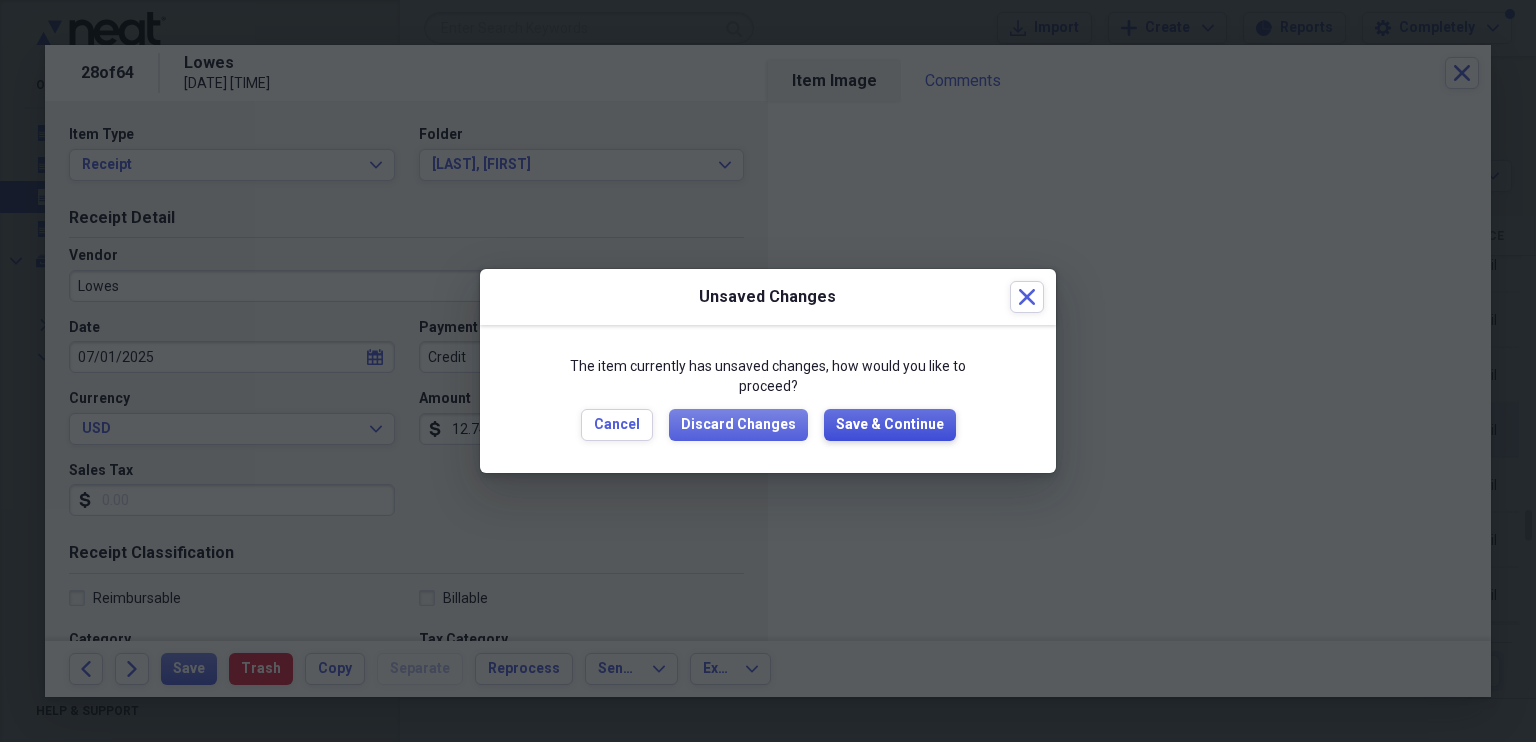 click on "Save & Continue" at bounding box center (890, 425) 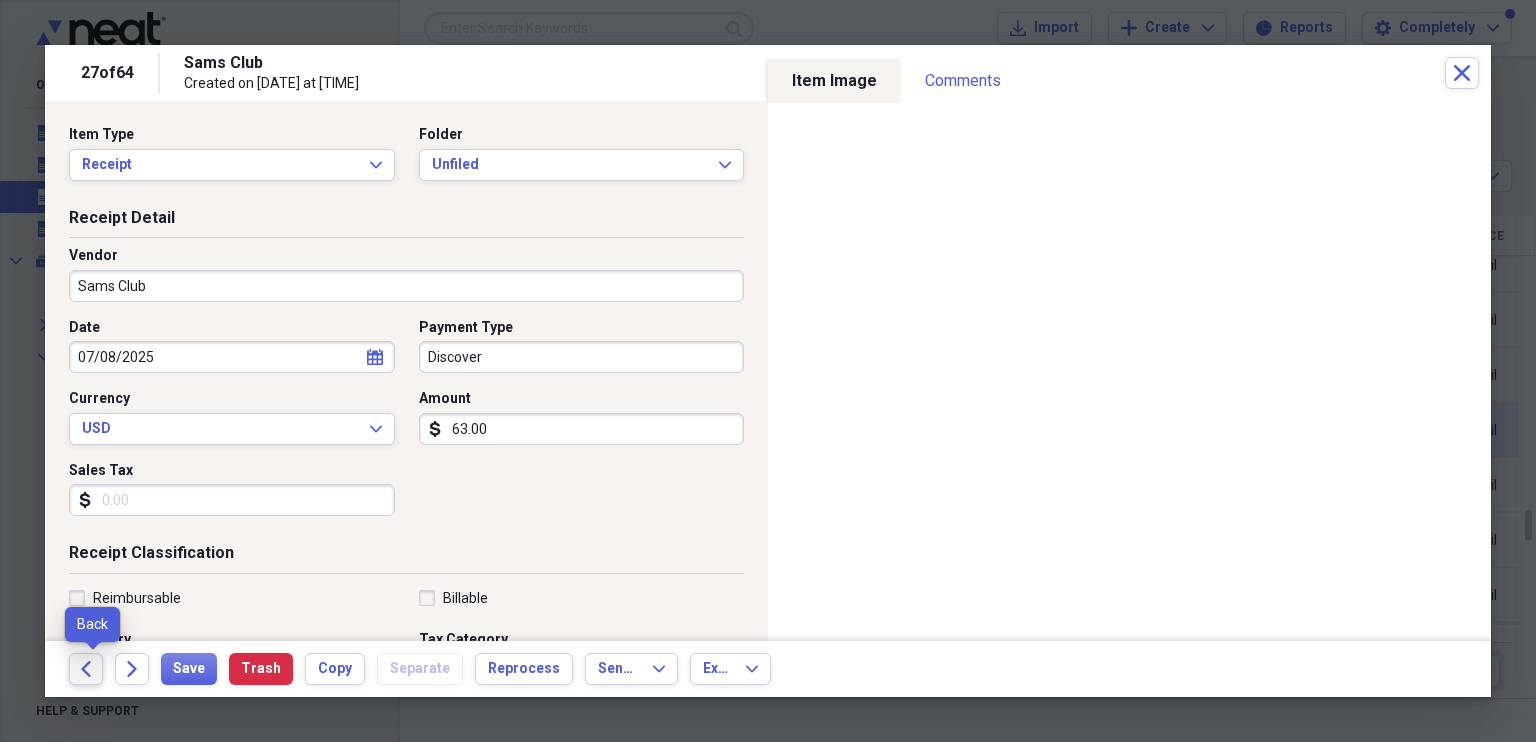 click on "Back" 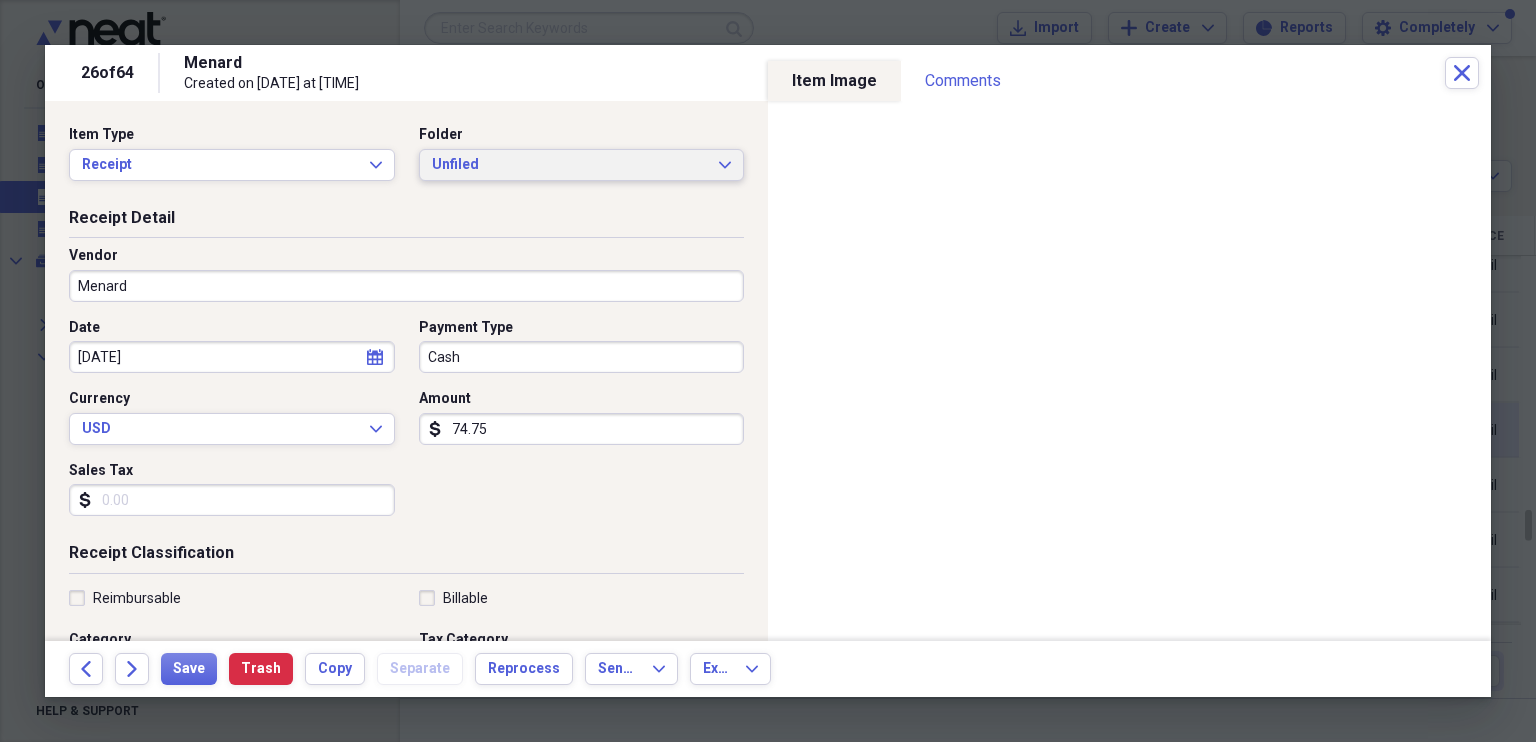click on "Unfiled Expand" at bounding box center (582, 165) 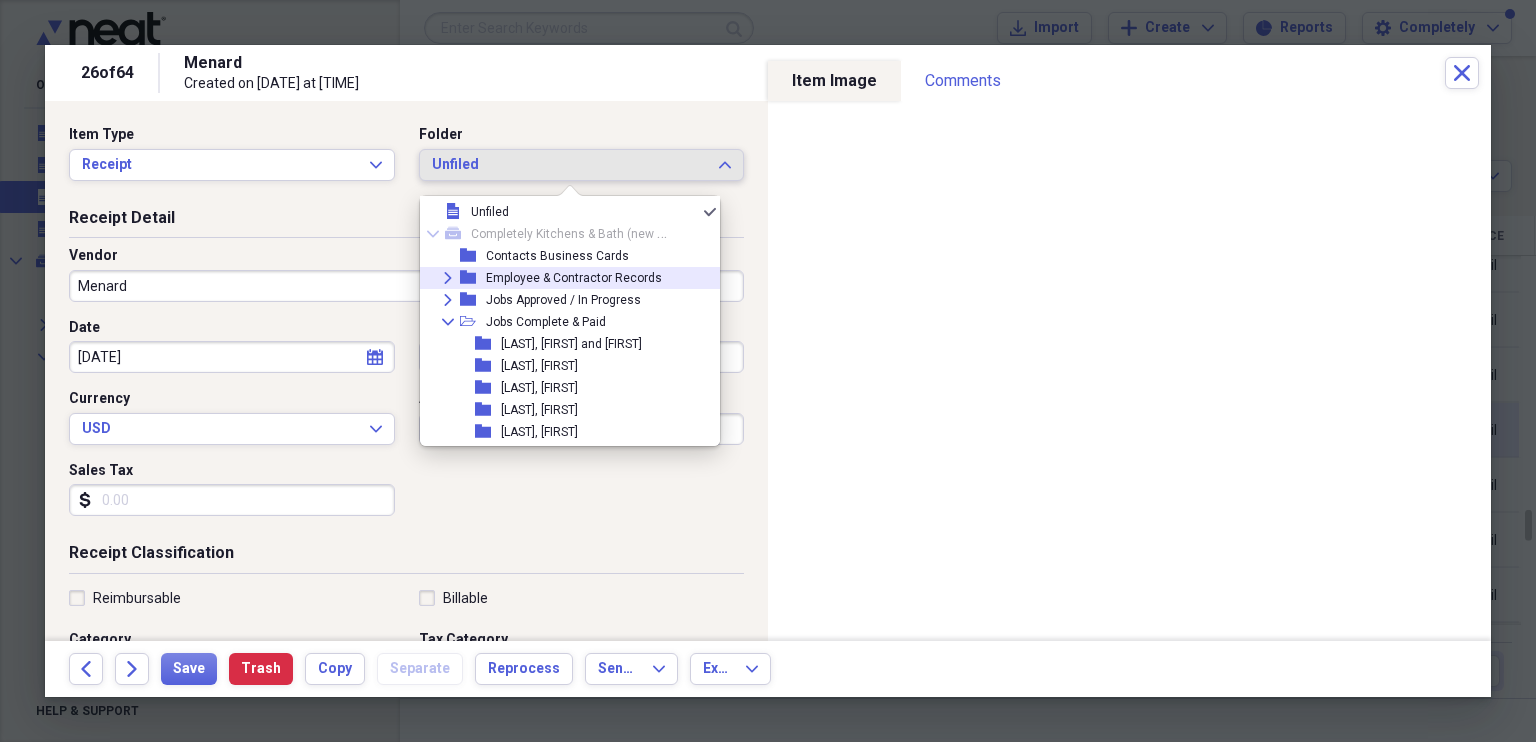 scroll, scrollTop: 0, scrollLeft: 0, axis: both 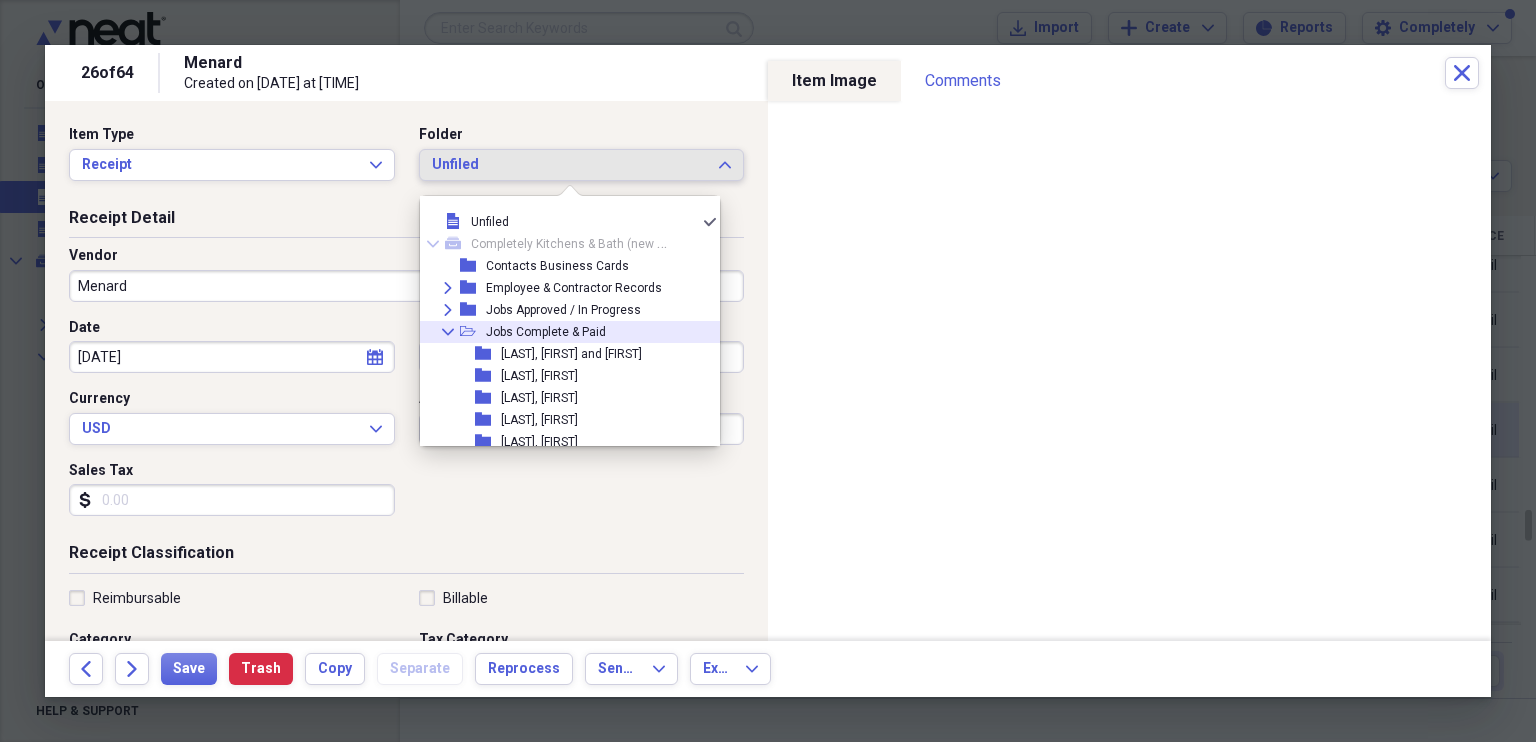 click on "Collapse" 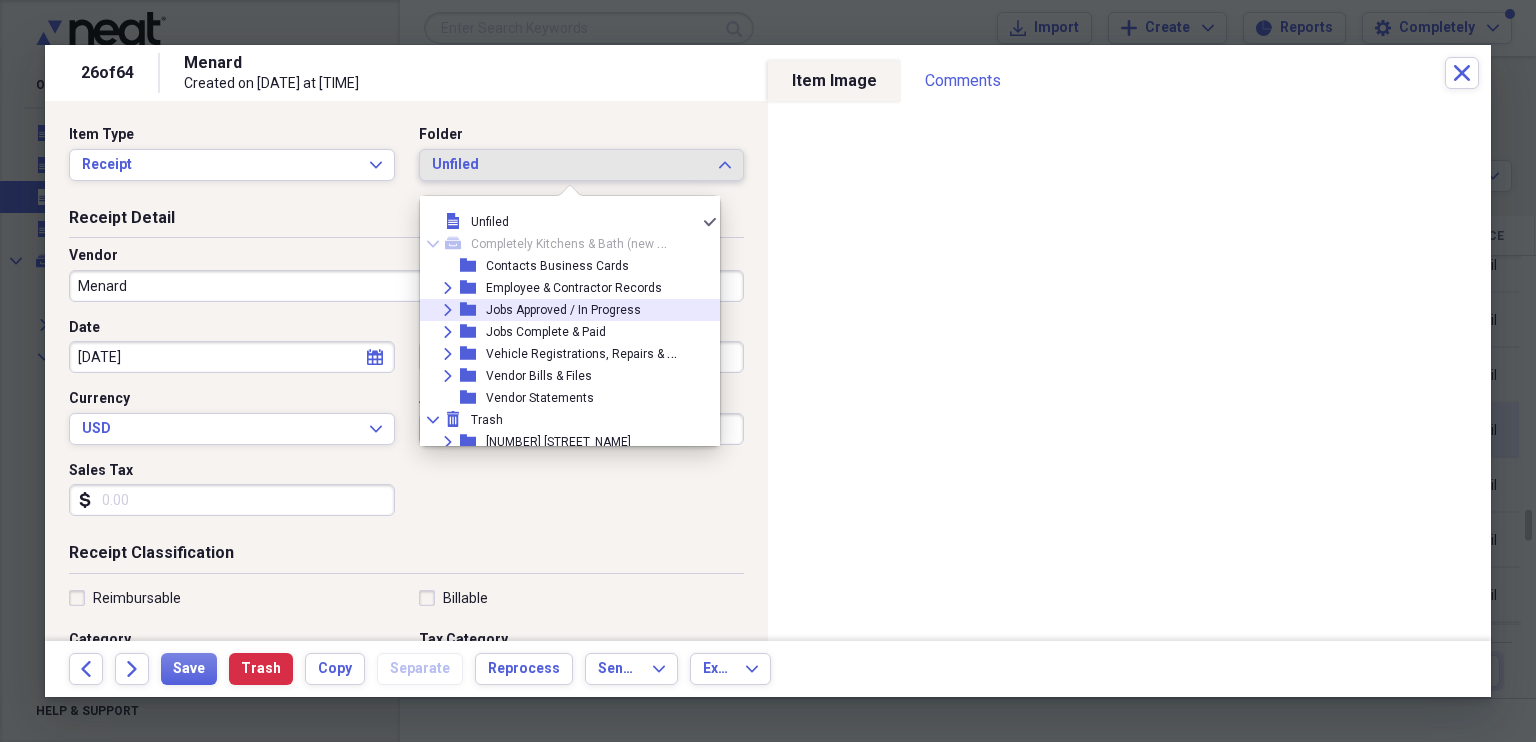 click 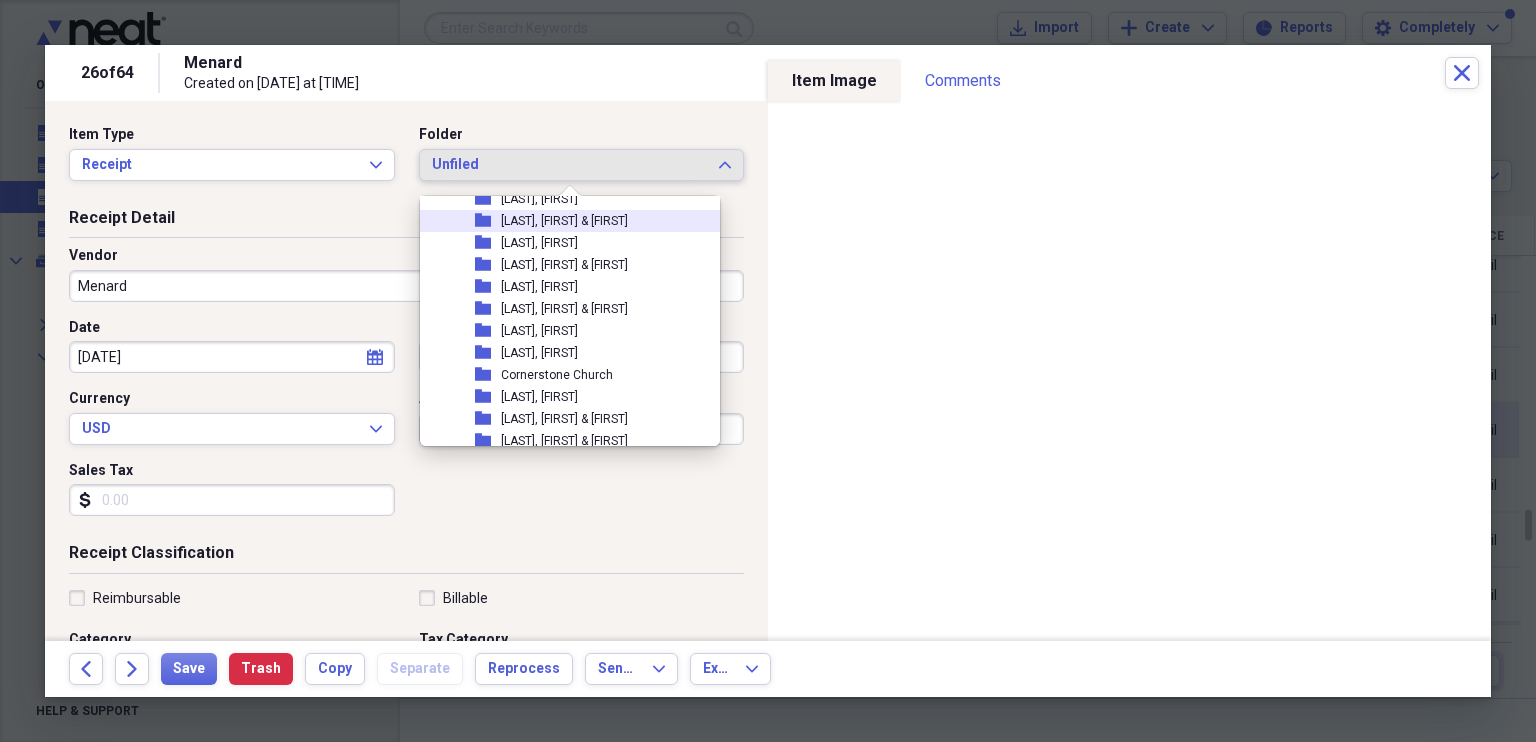 scroll, scrollTop: 275, scrollLeft: 0, axis: vertical 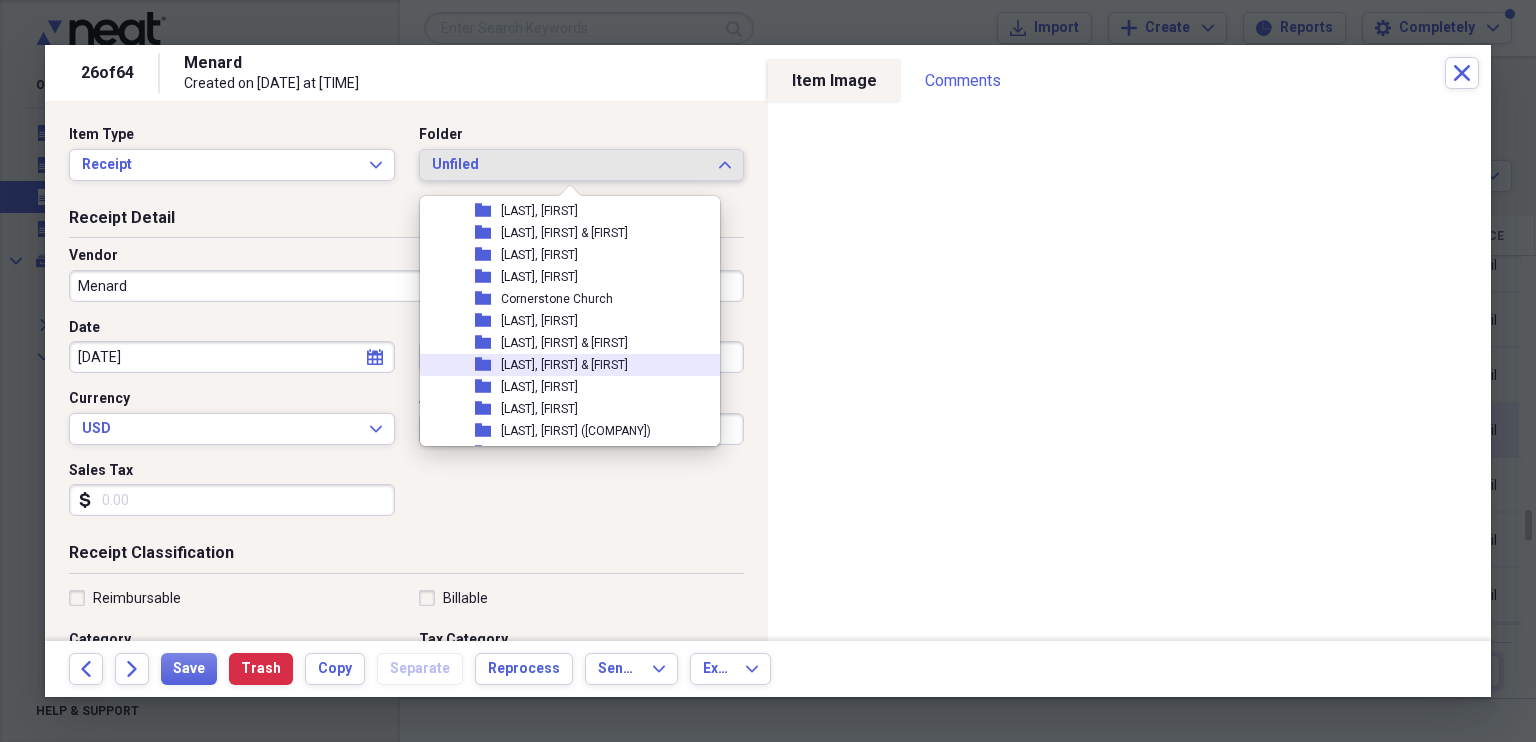 click on "[LAST], [FIRST] & [FIRST]" at bounding box center (564, 365) 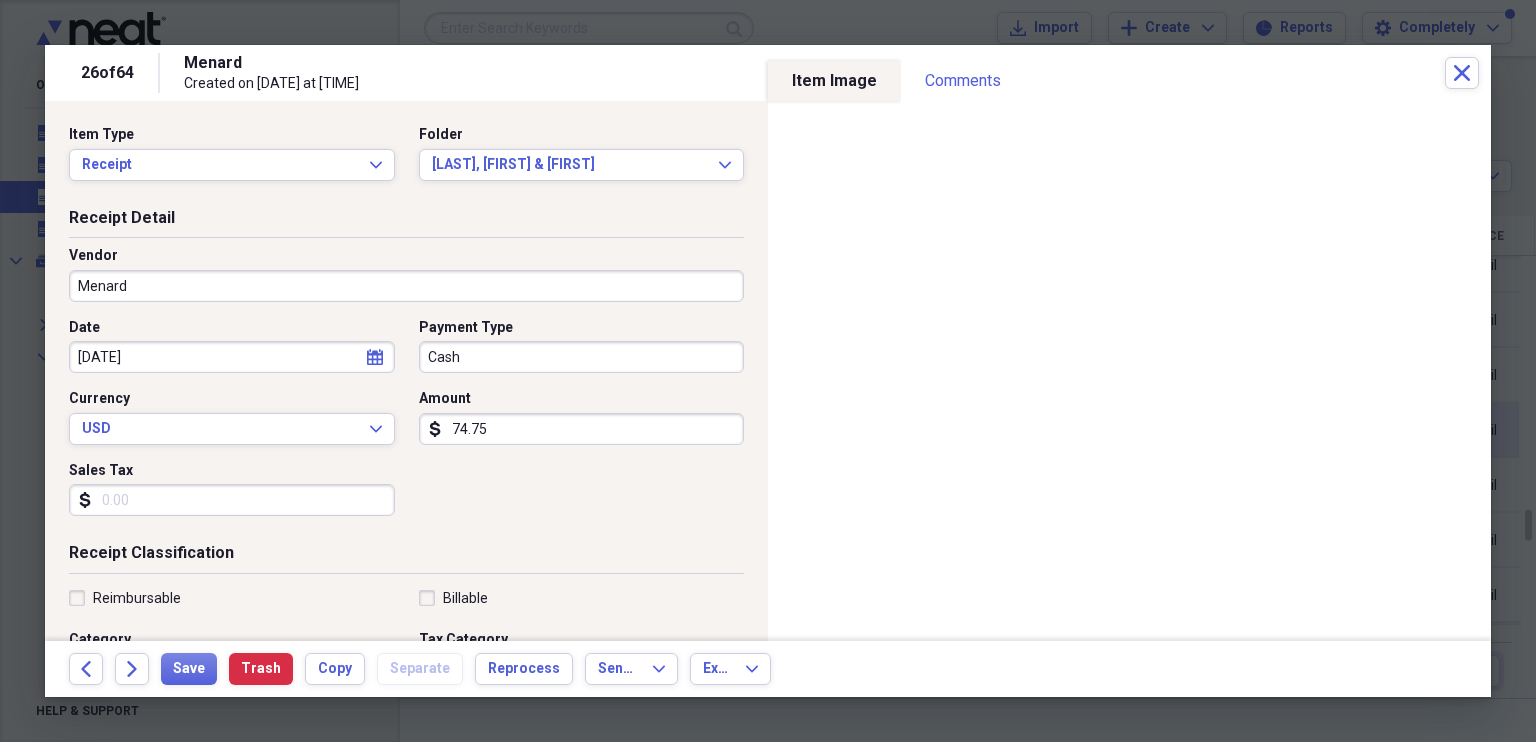 click on "Vendor Menard" at bounding box center (406, 274) 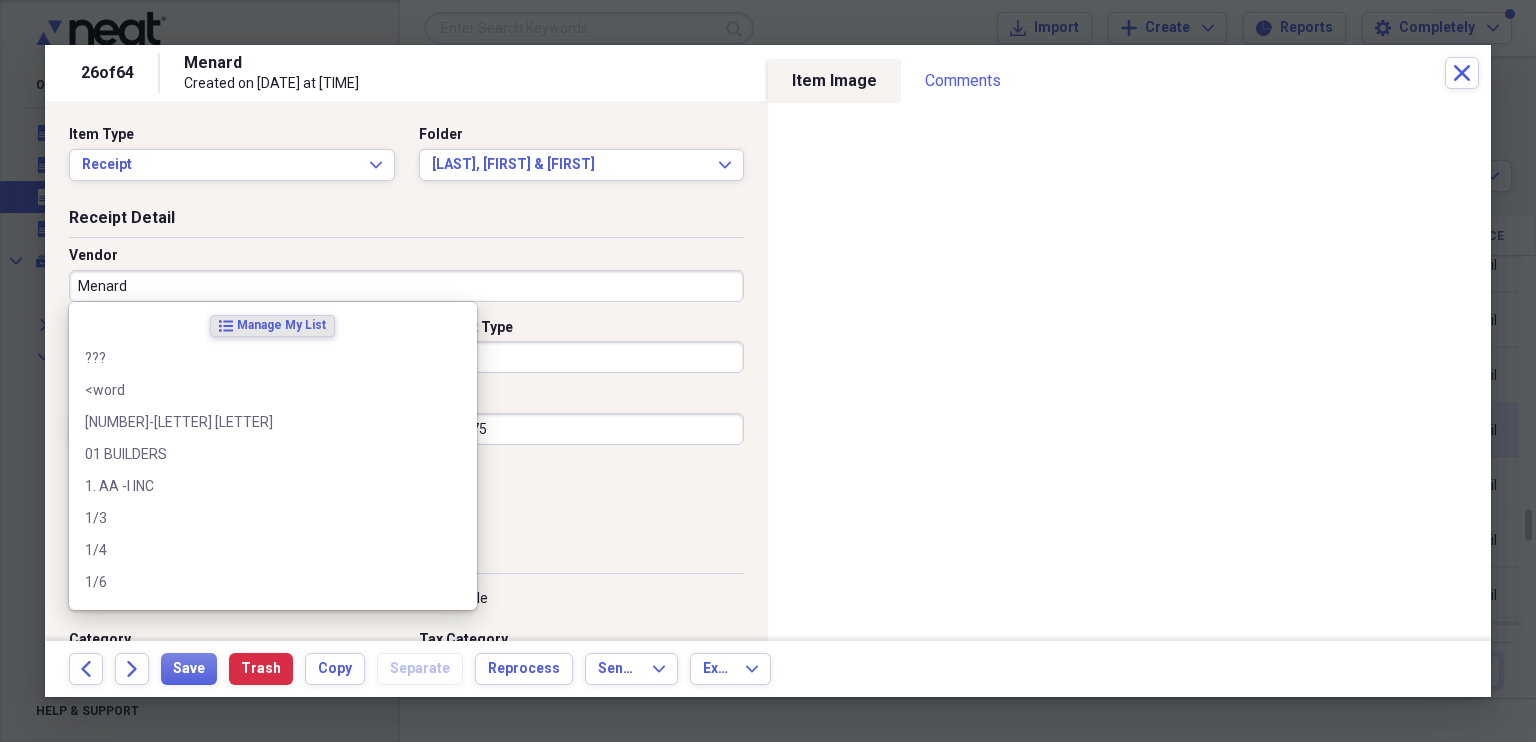 click on "Menard" at bounding box center [406, 286] 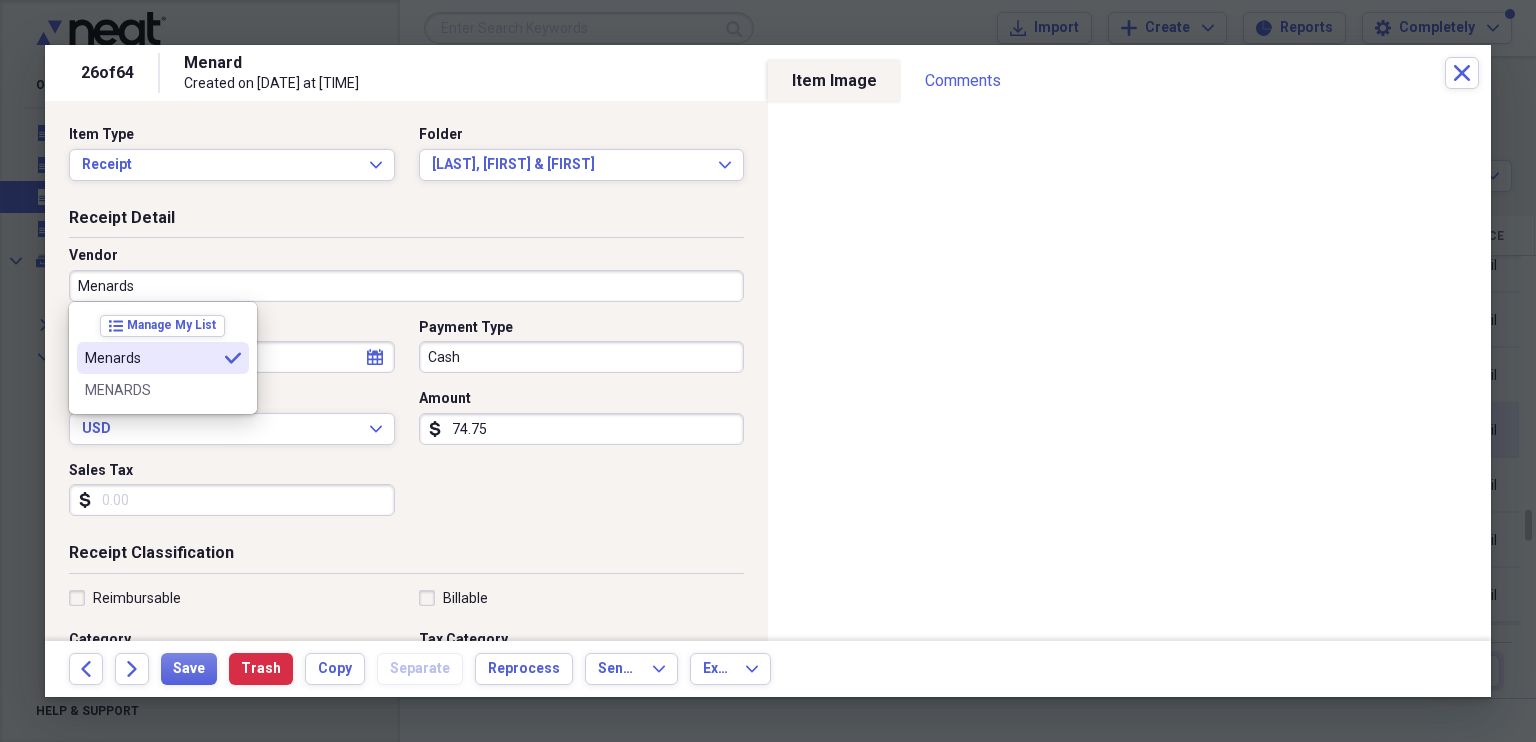 type on "Menards" 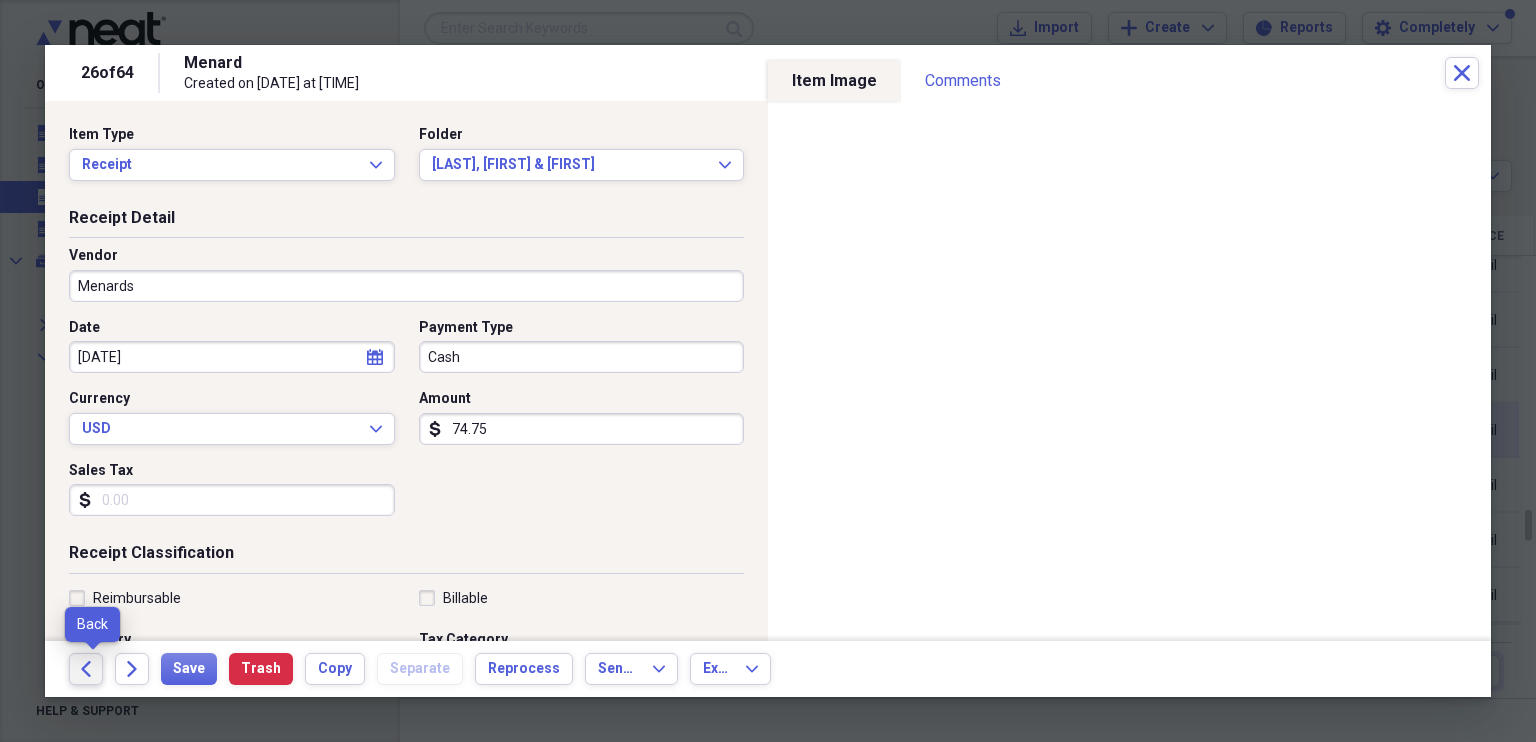 click 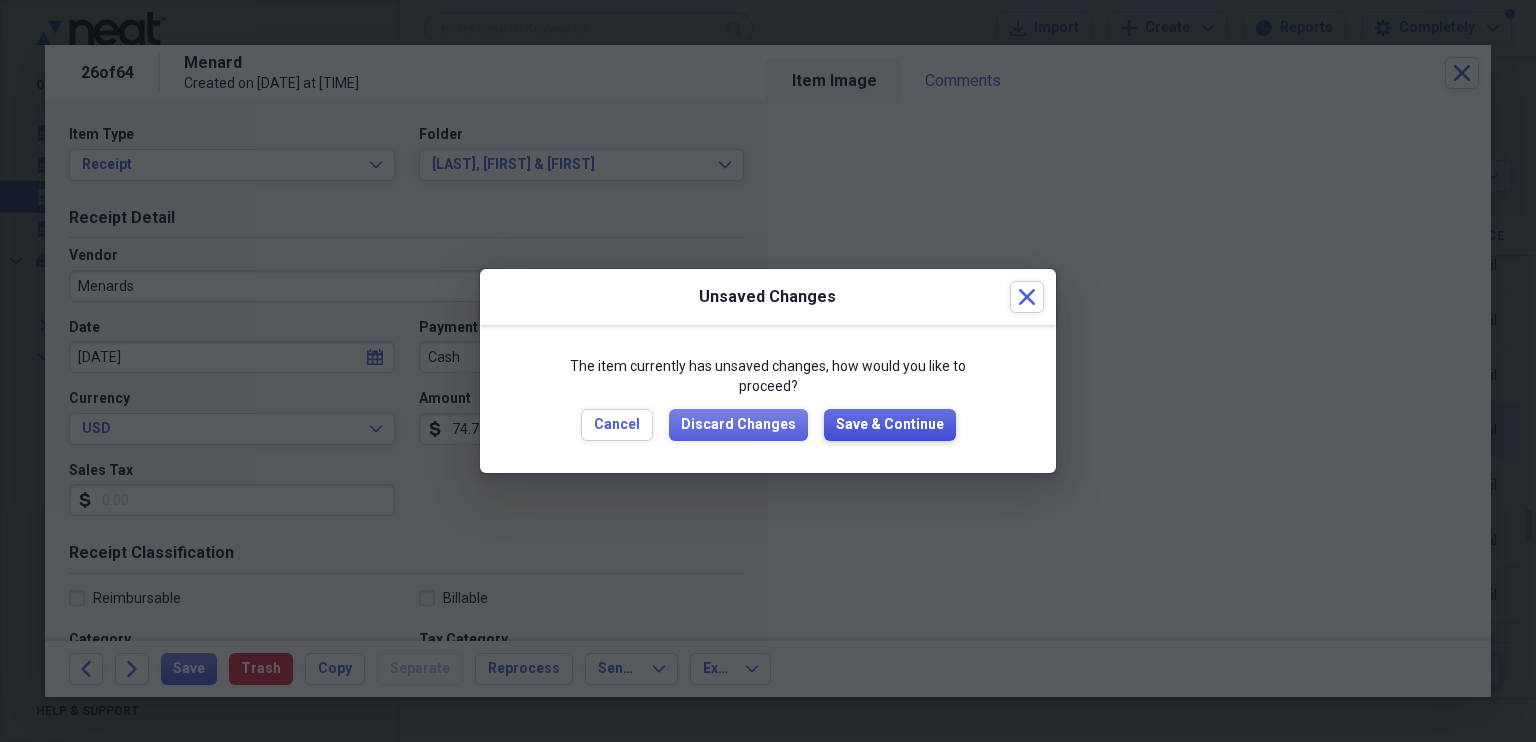 click on "Save & Continue" at bounding box center (890, 425) 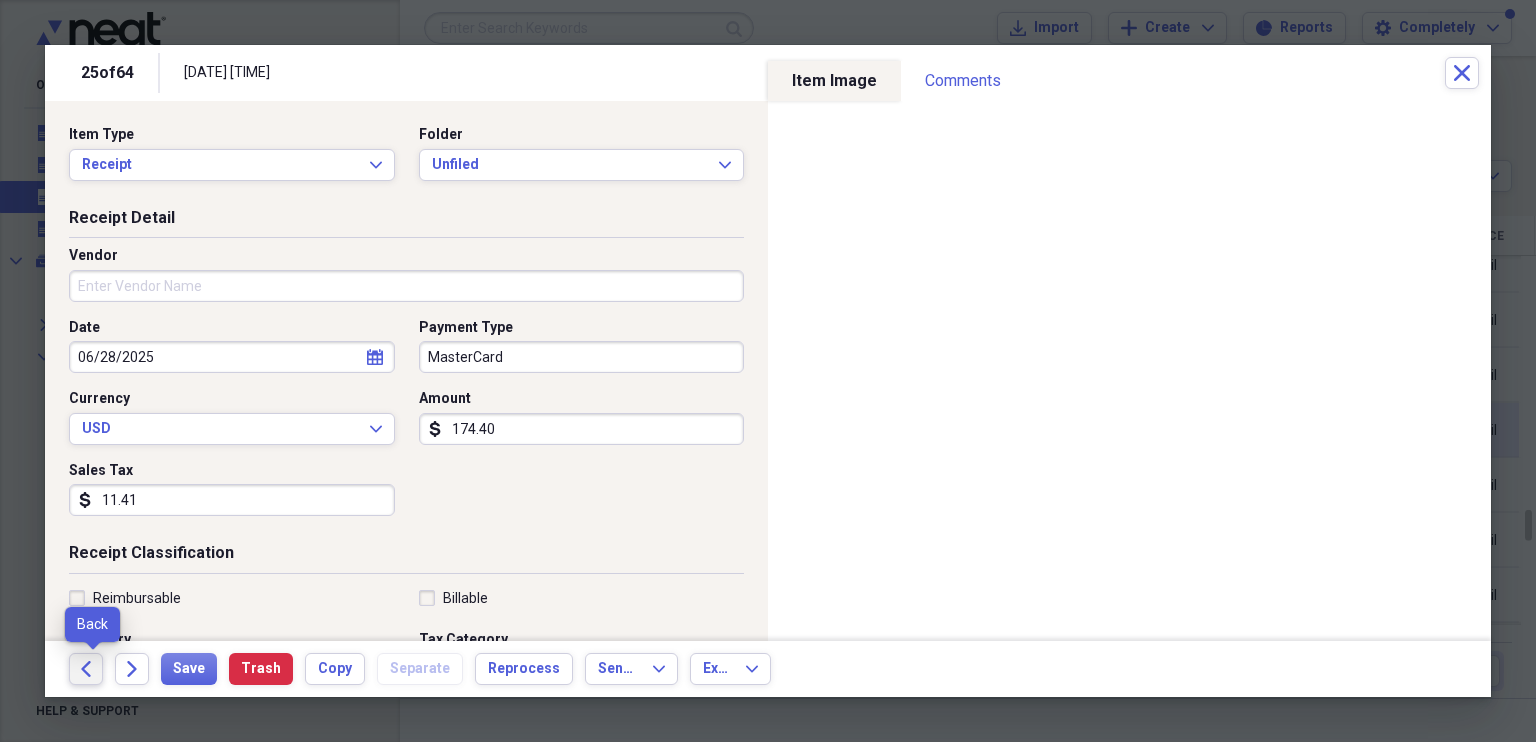 click on "Back" at bounding box center [86, 669] 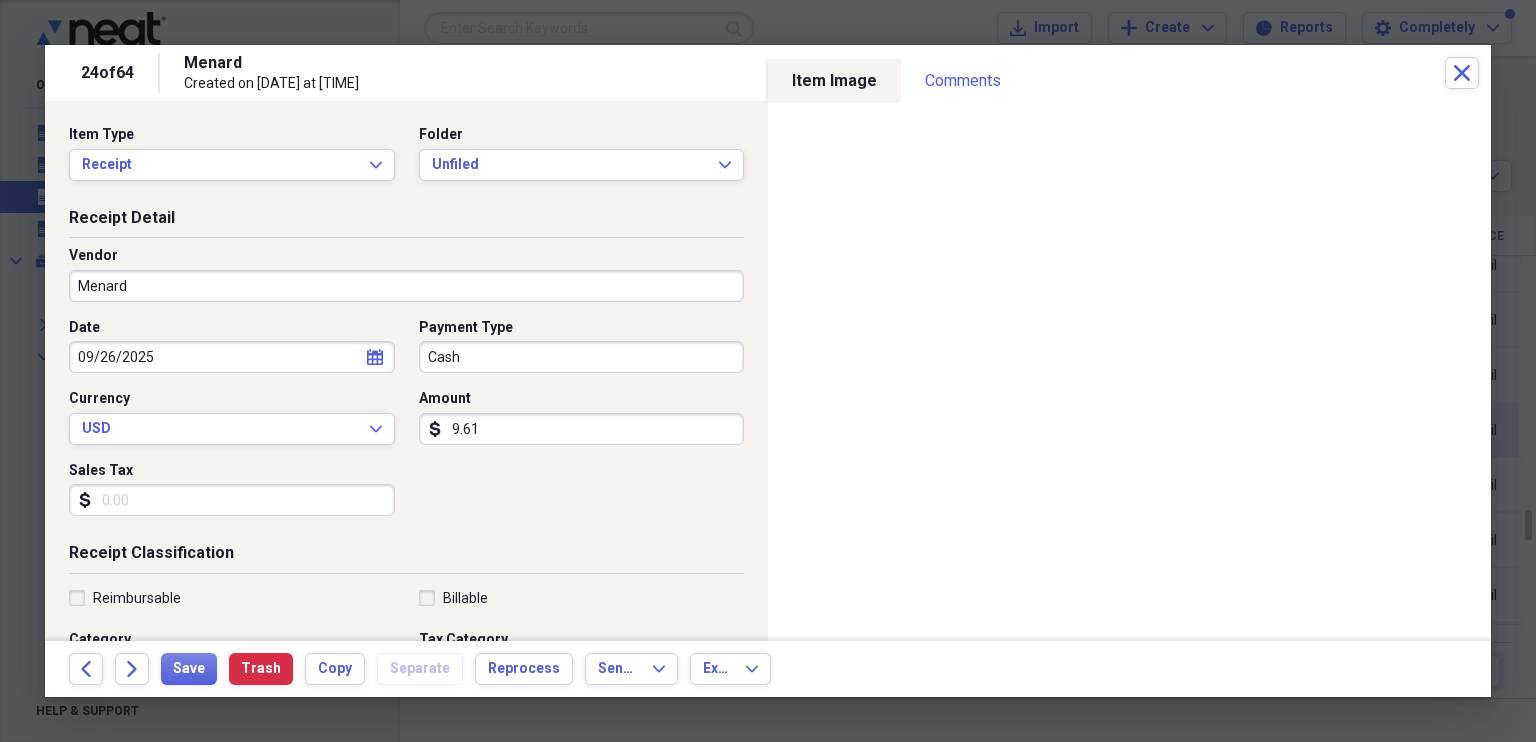 click on "Menard" at bounding box center [406, 286] 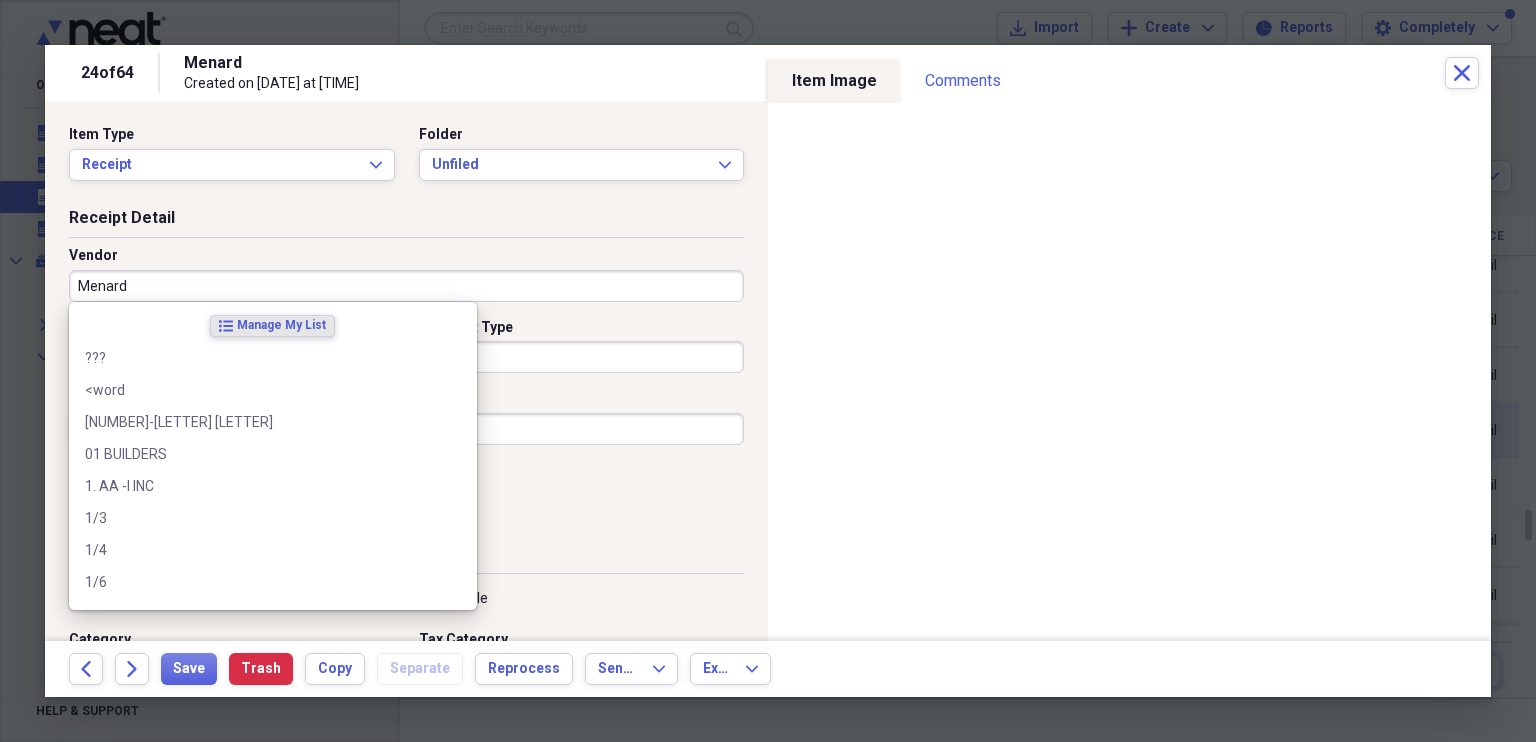 click on "Menard" at bounding box center [406, 286] 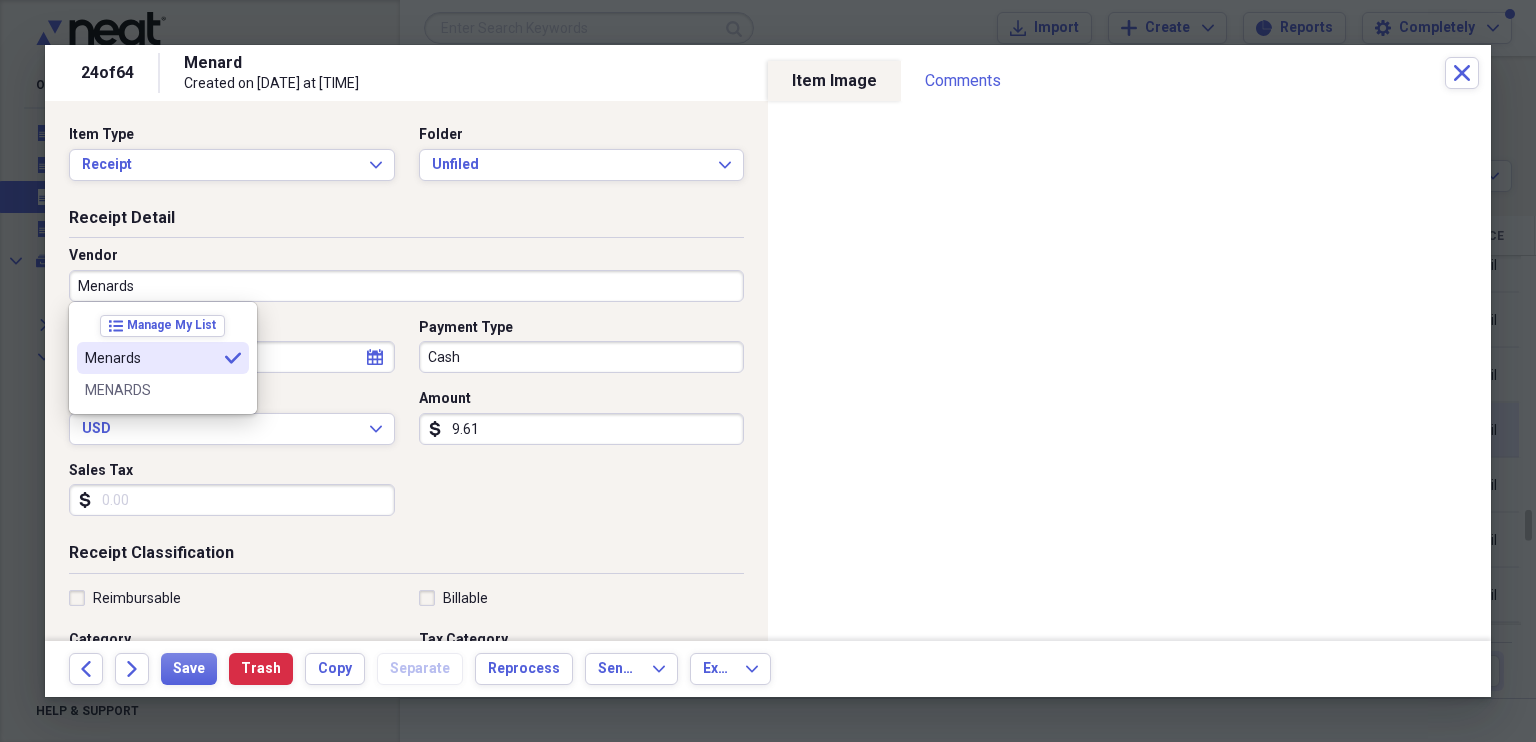 type on "Menards" 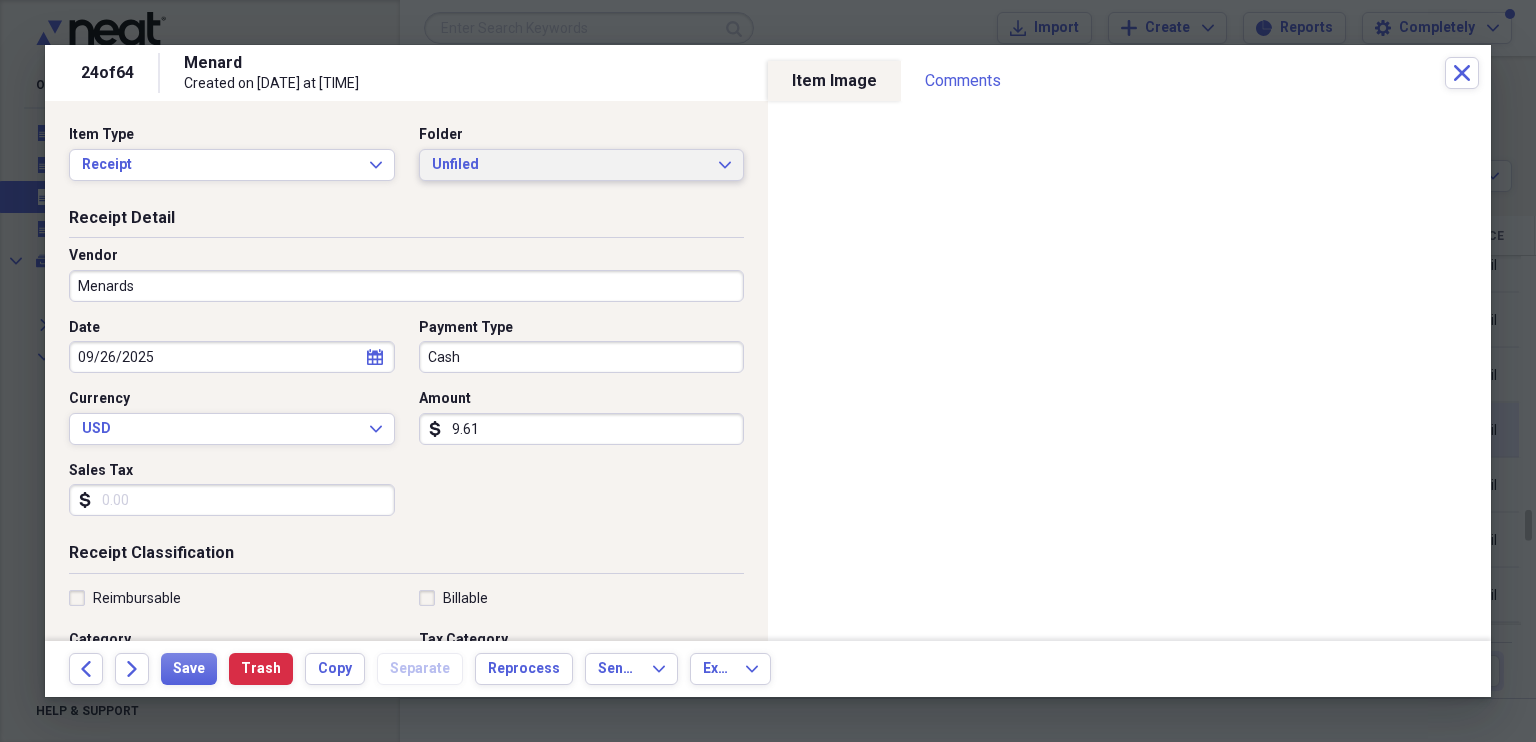 click 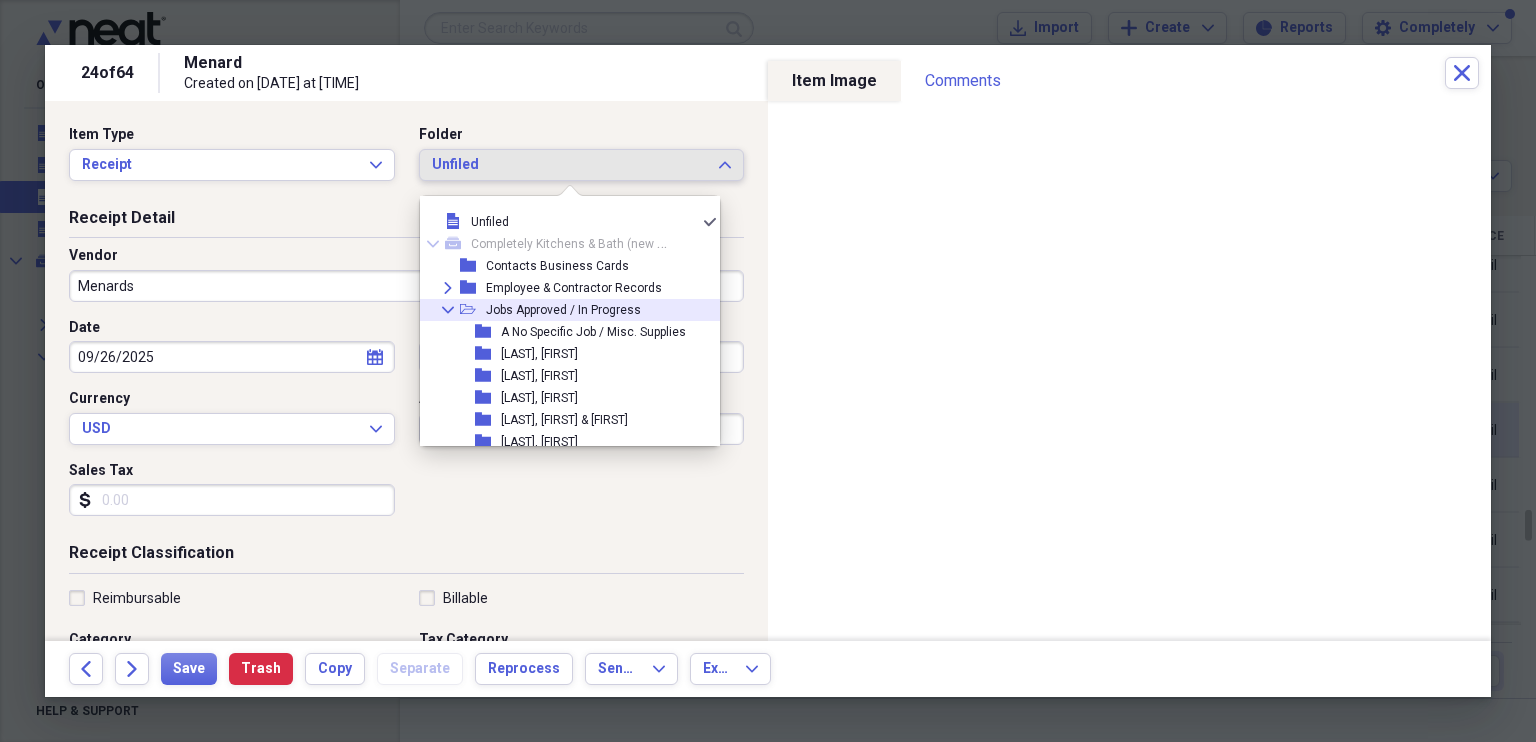 click on "Collapse" 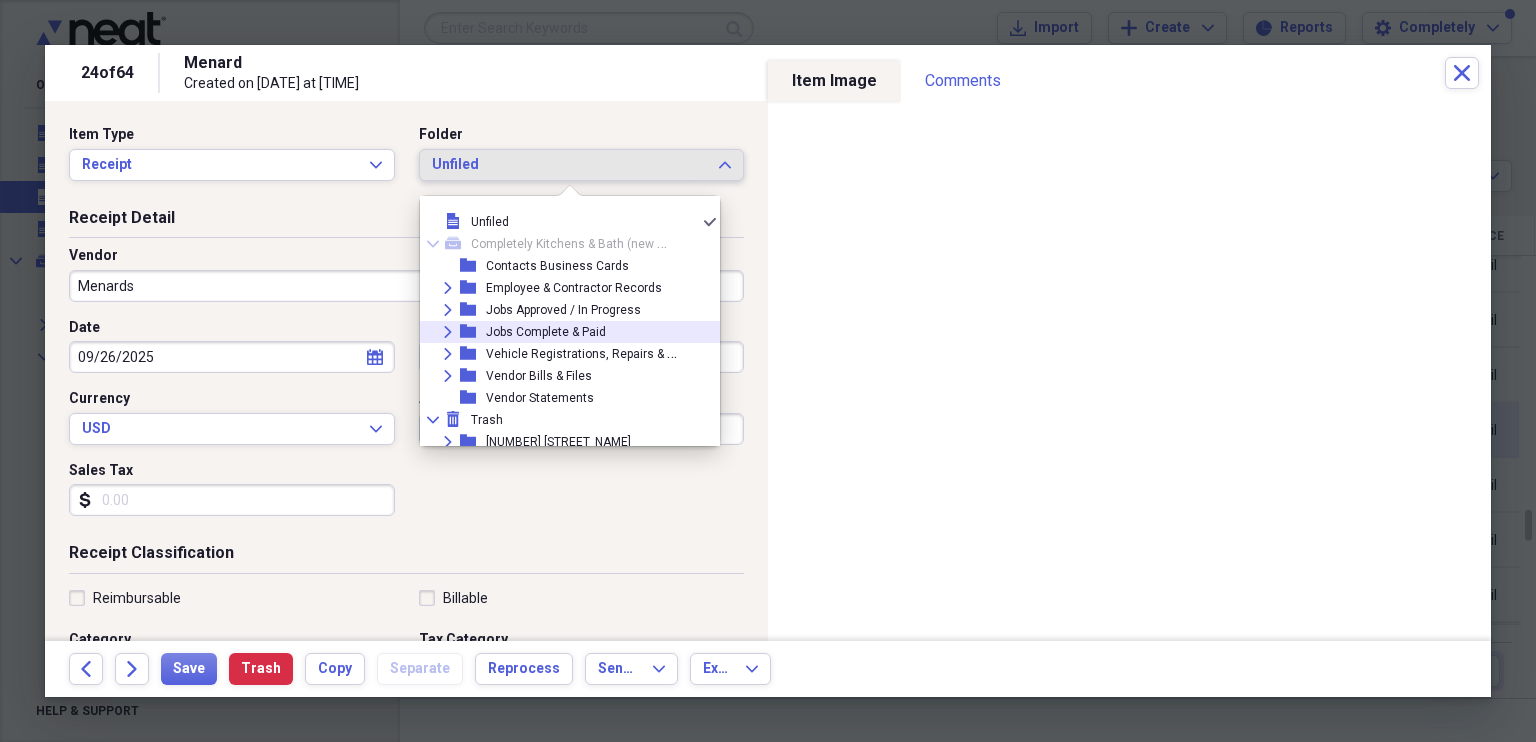 click 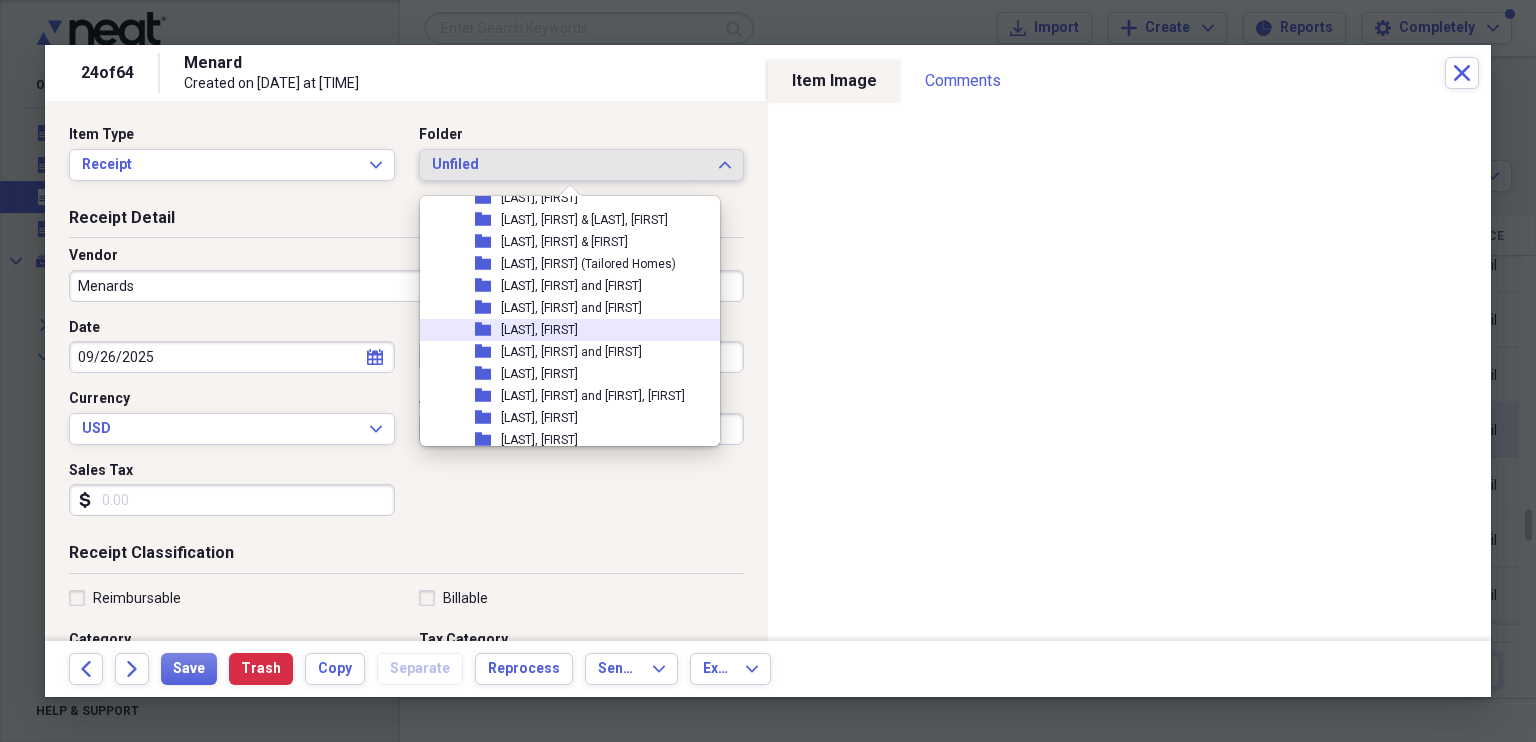scroll, scrollTop: 1192, scrollLeft: 0, axis: vertical 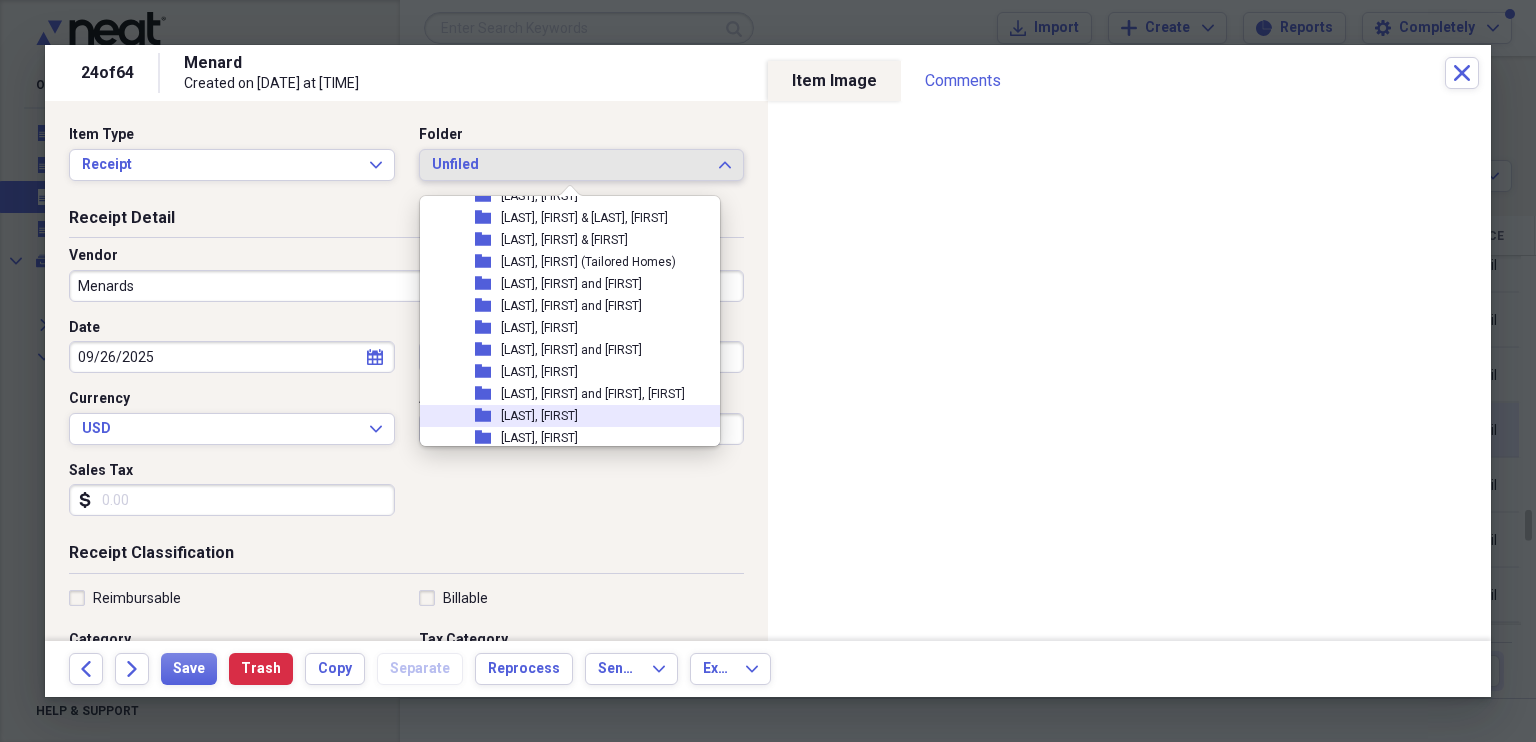 click on "[LAST], [FIRST]" at bounding box center (539, 416) 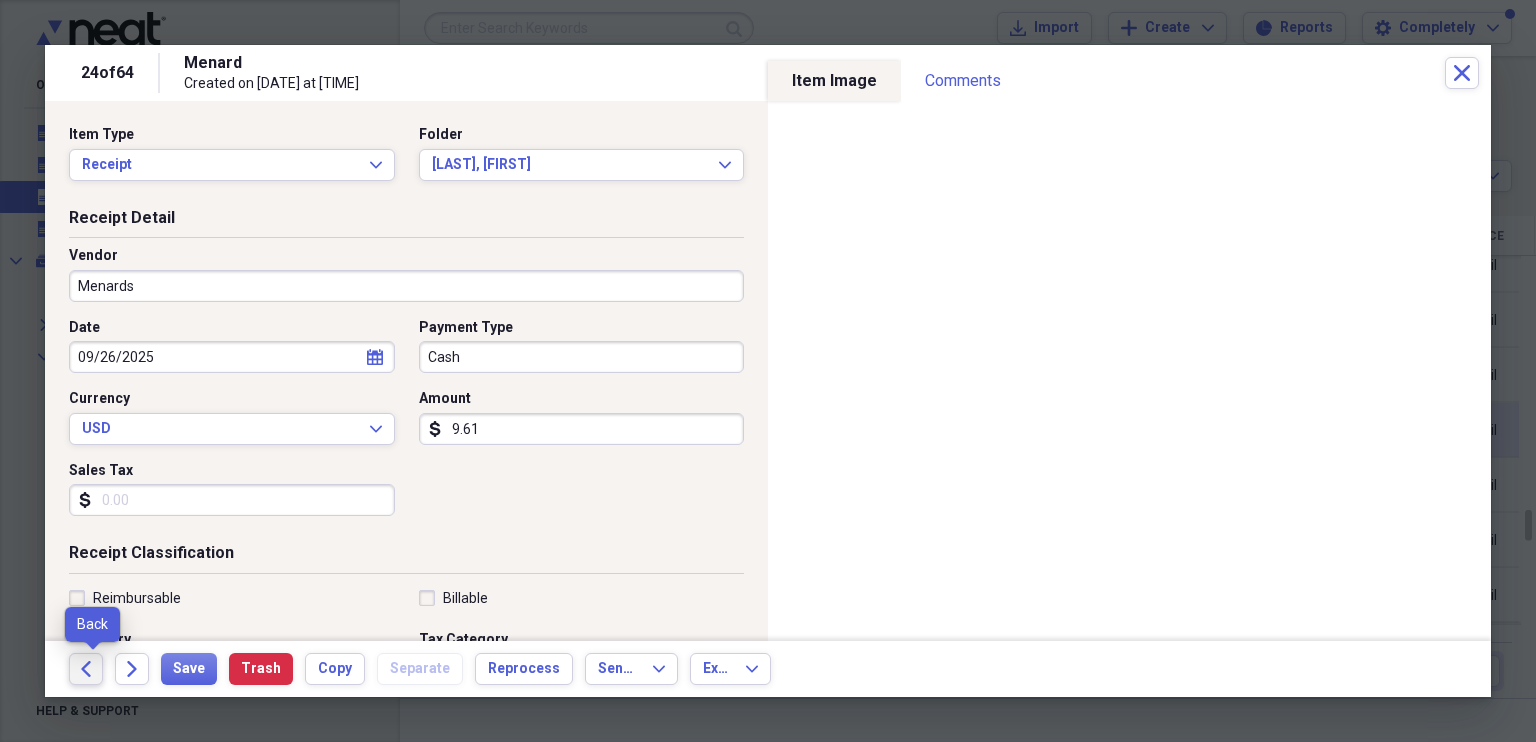click on "Back" at bounding box center [86, 669] 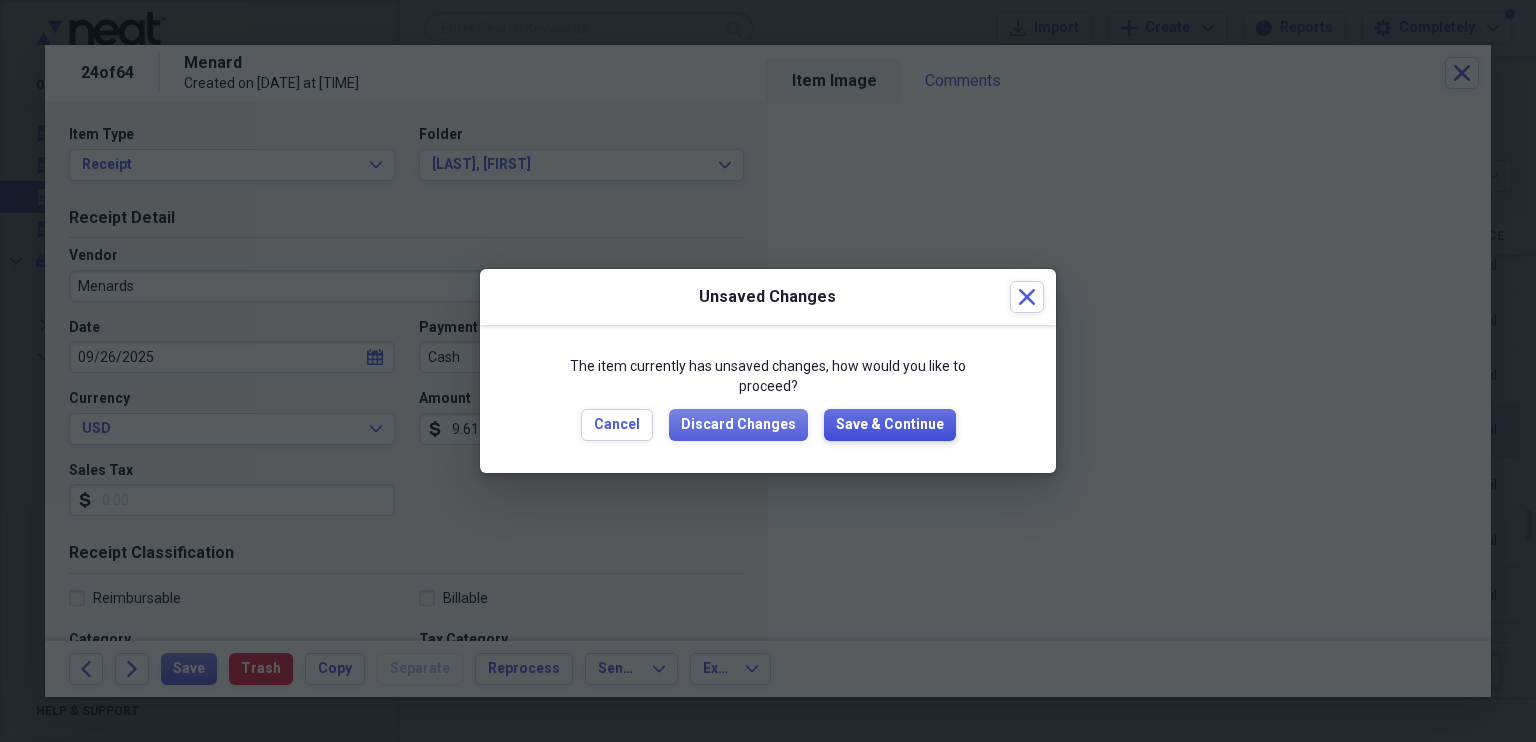 click on "Save & Continue" at bounding box center [890, 425] 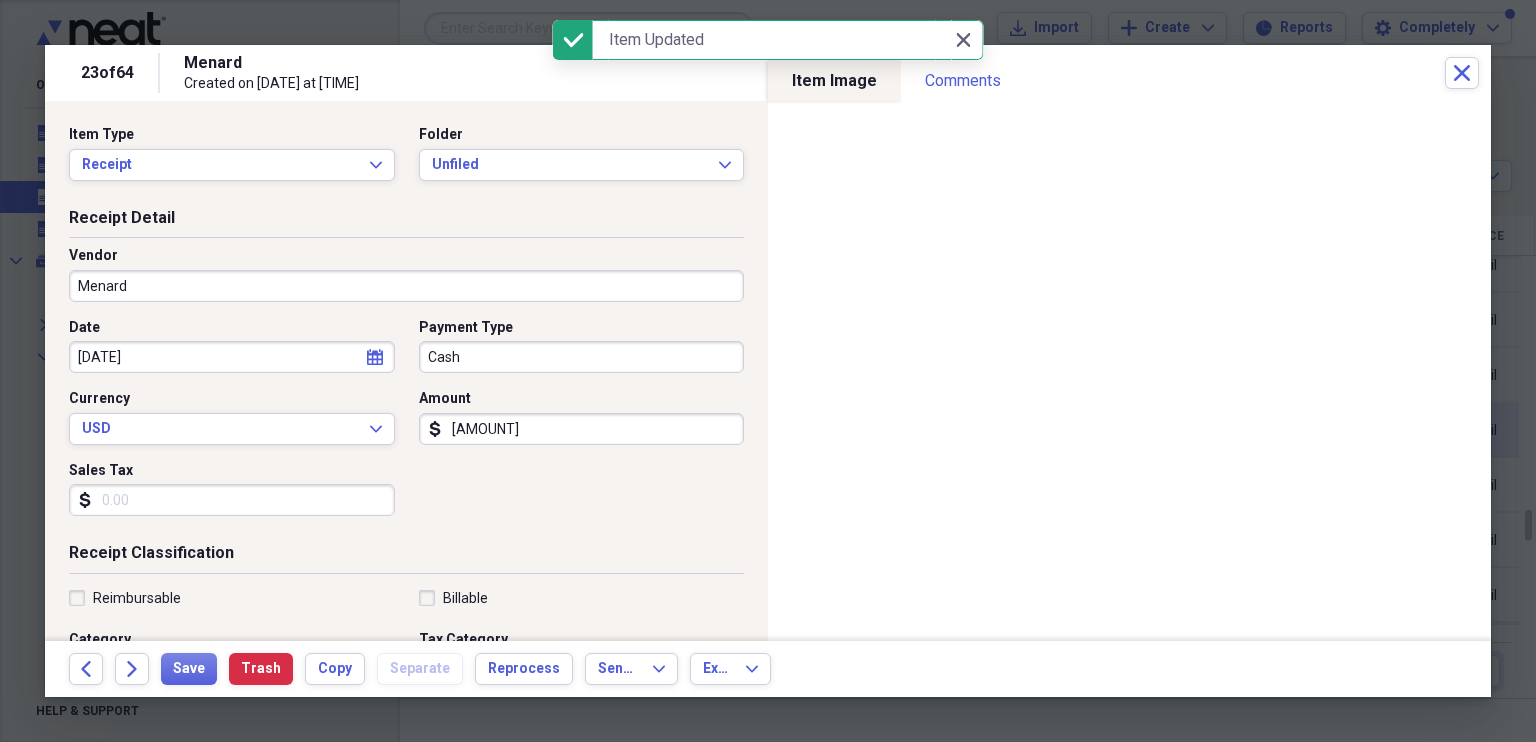 click on "Menard" at bounding box center (406, 286) 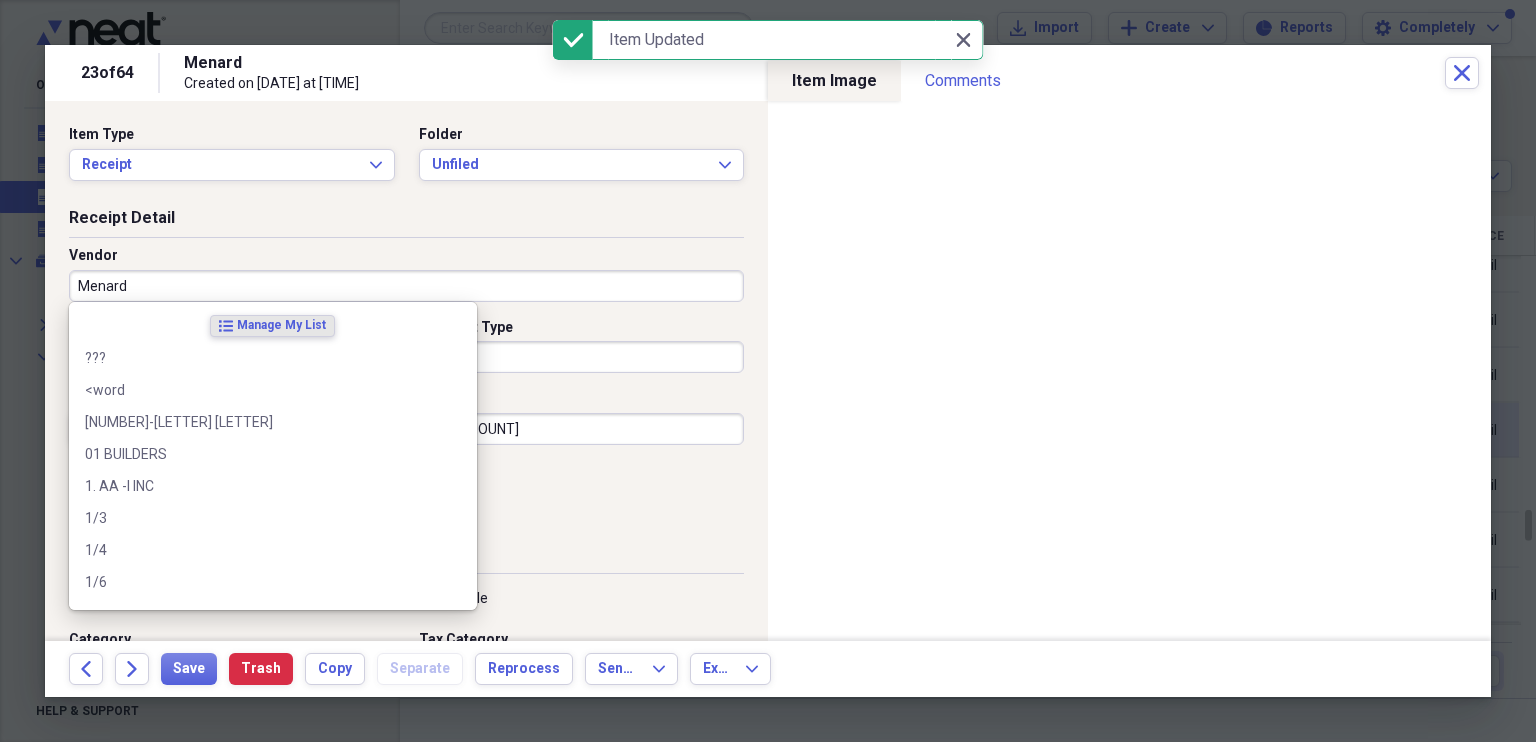 click on "Menard" at bounding box center (406, 286) 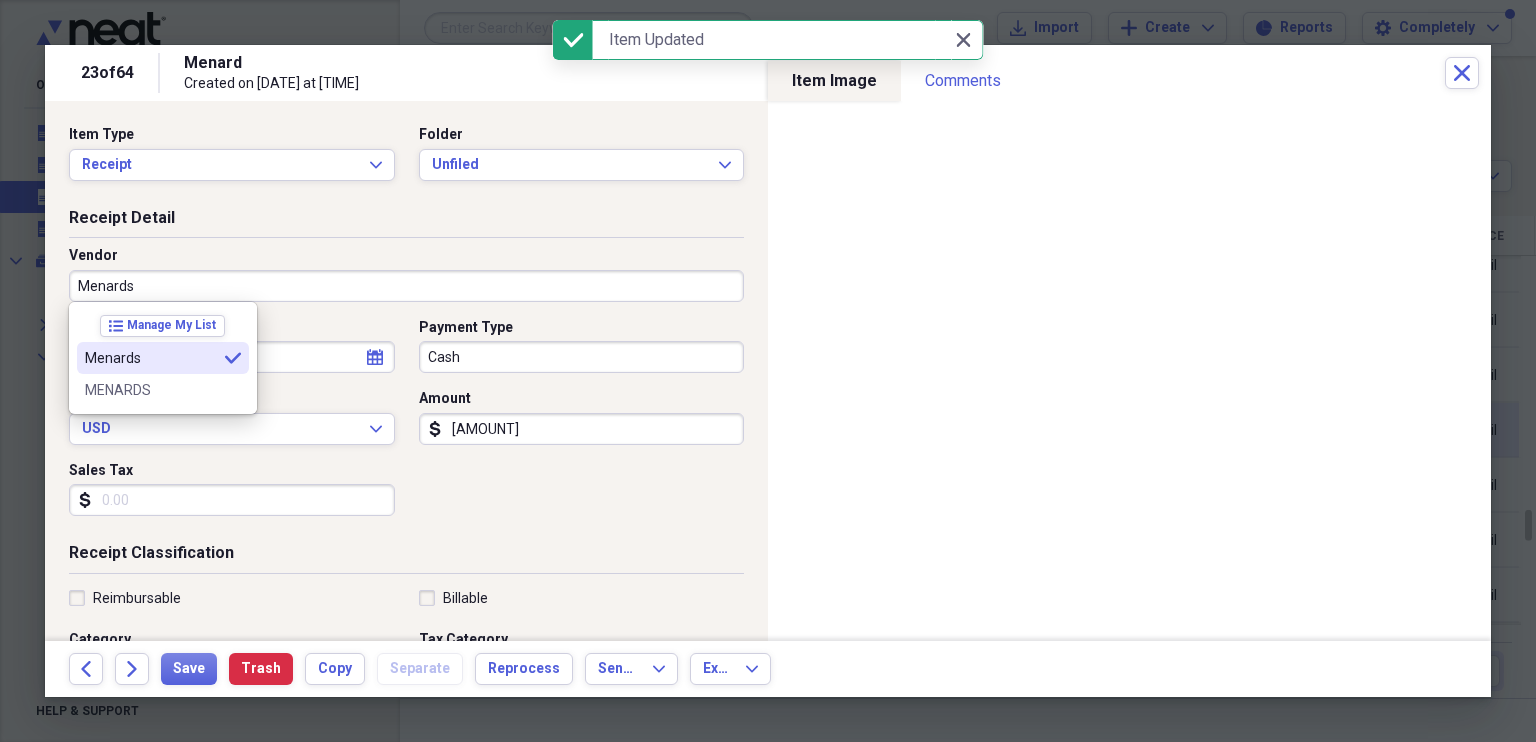type on "Menards" 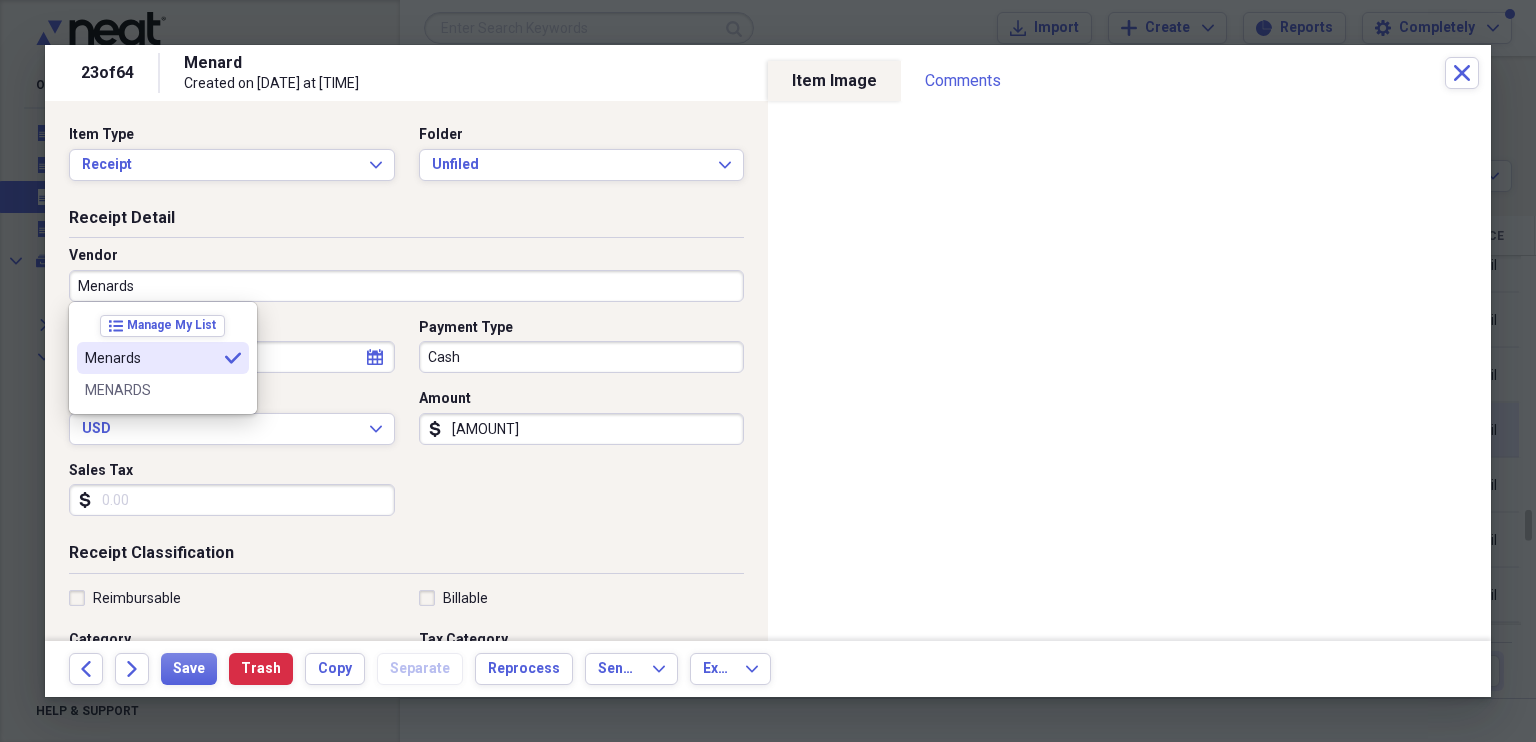 click on "Menards" at bounding box center [151, 358] 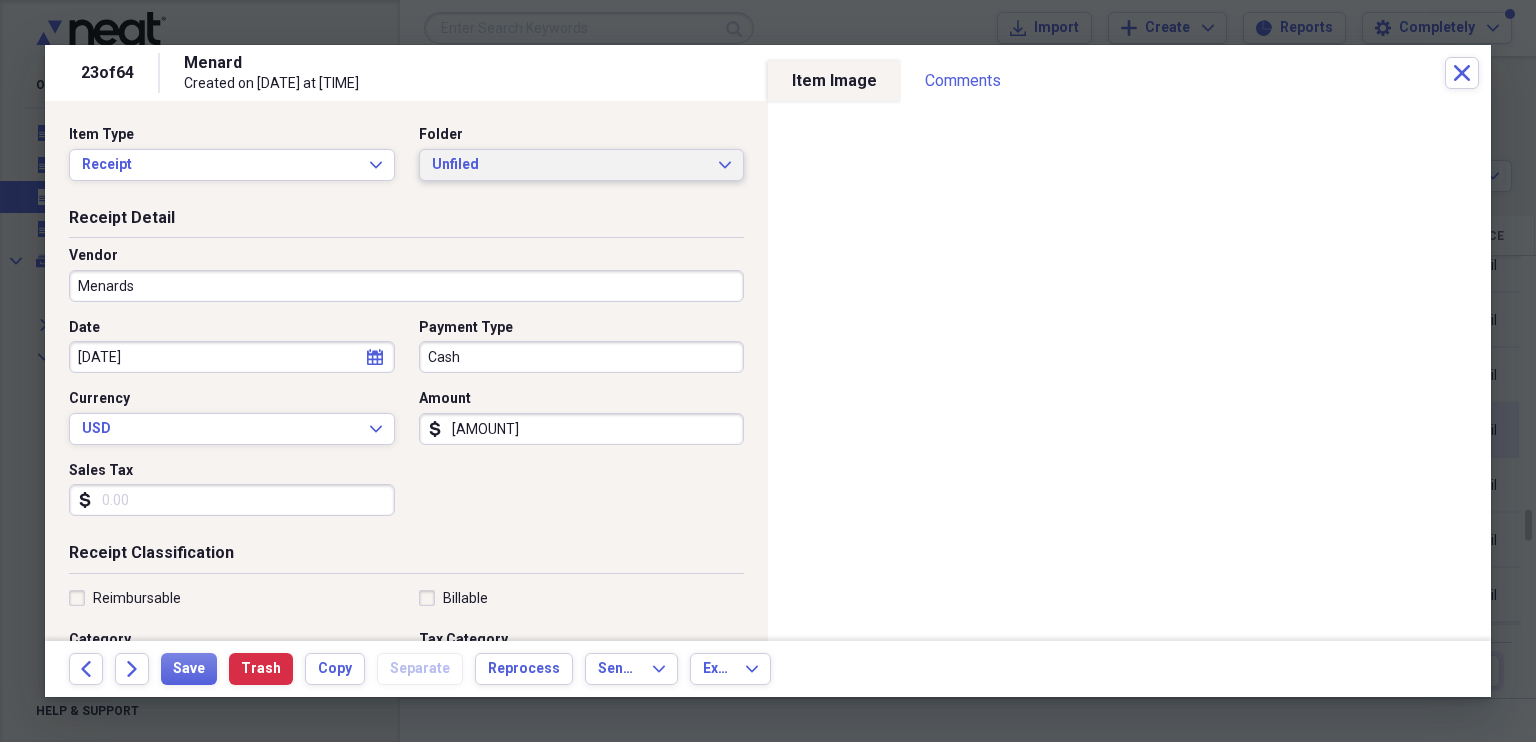 click on "Unfiled Expand" at bounding box center [582, 165] 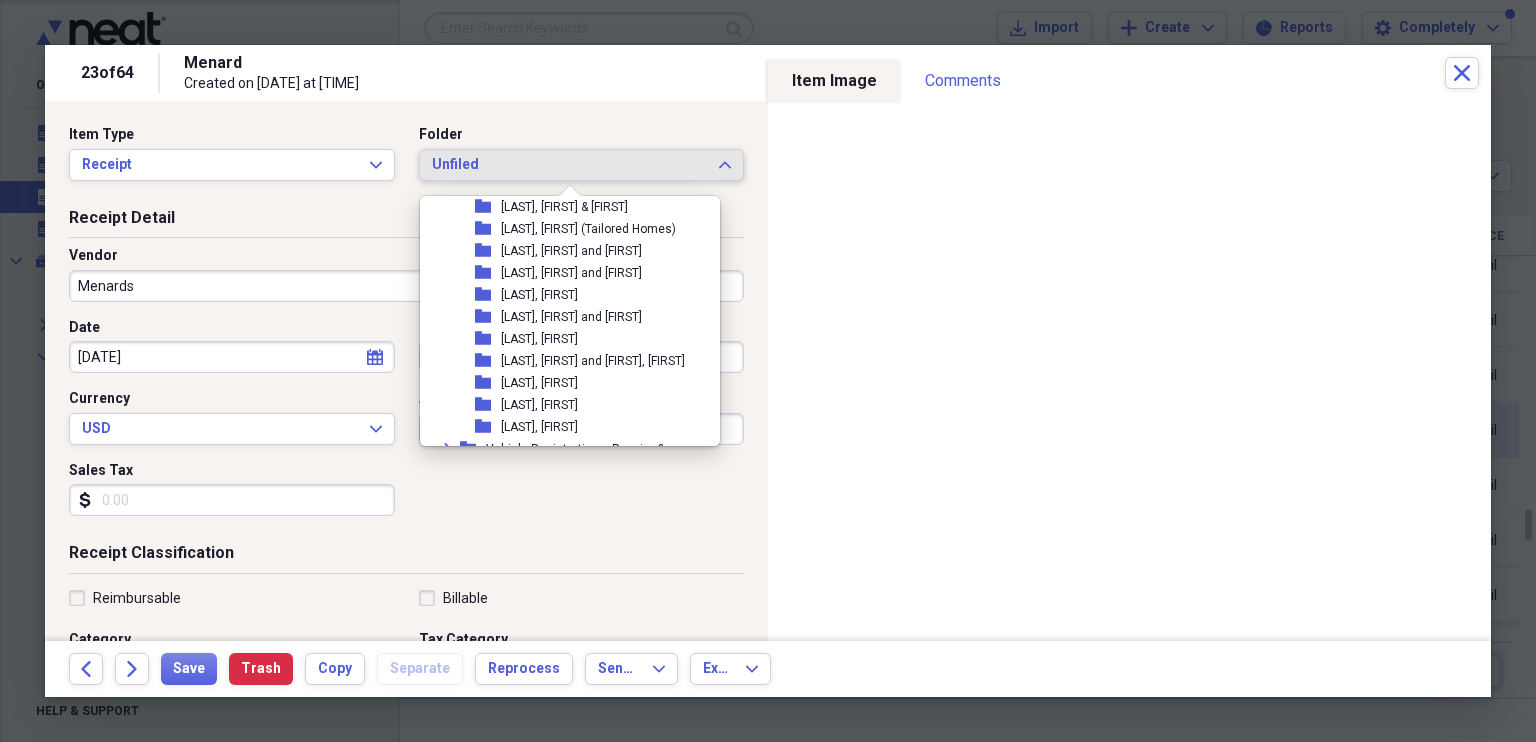 scroll, scrollTop: 1283, scrollLeft: 0, axis: vertical 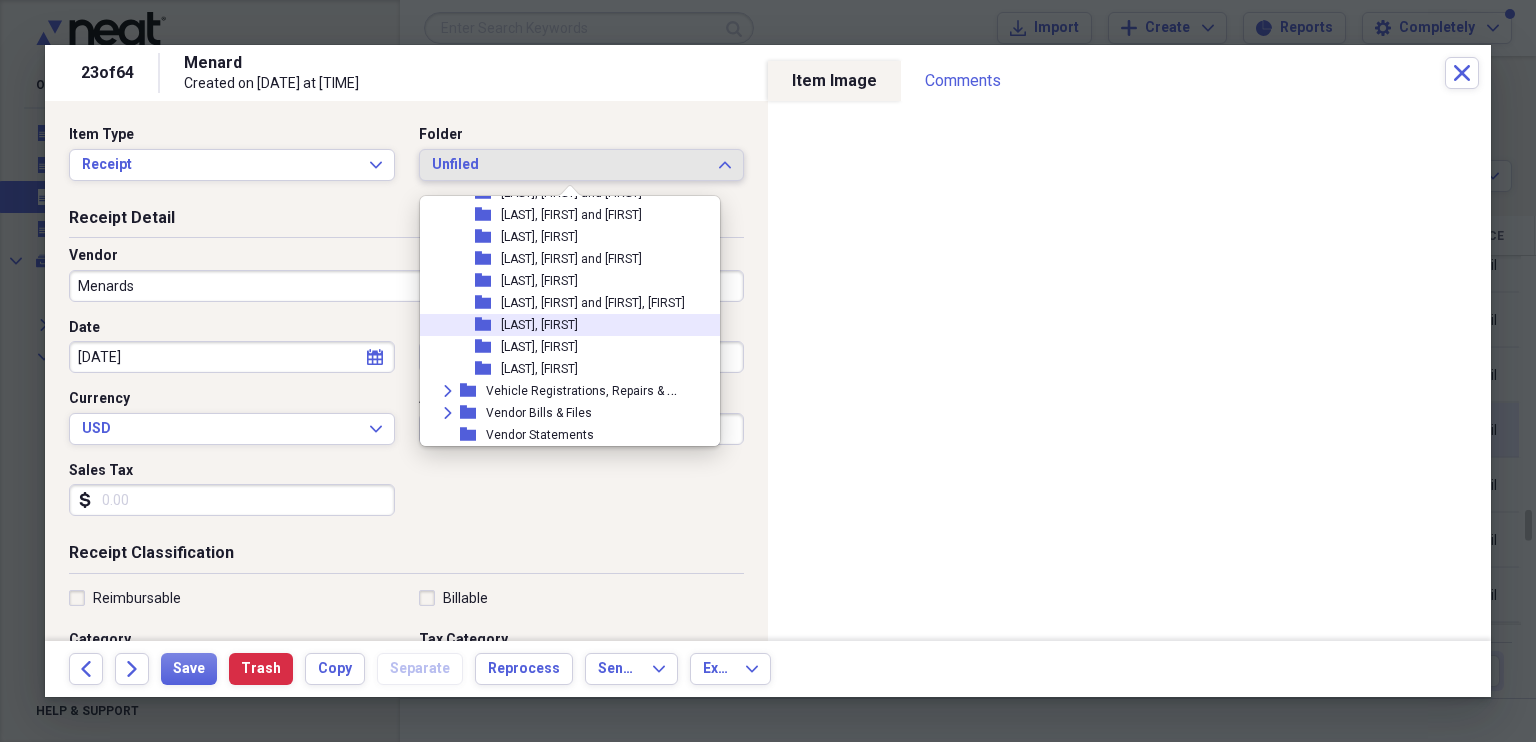 click on "[LAST], [FIRST]" at bounding box center (539, 325) 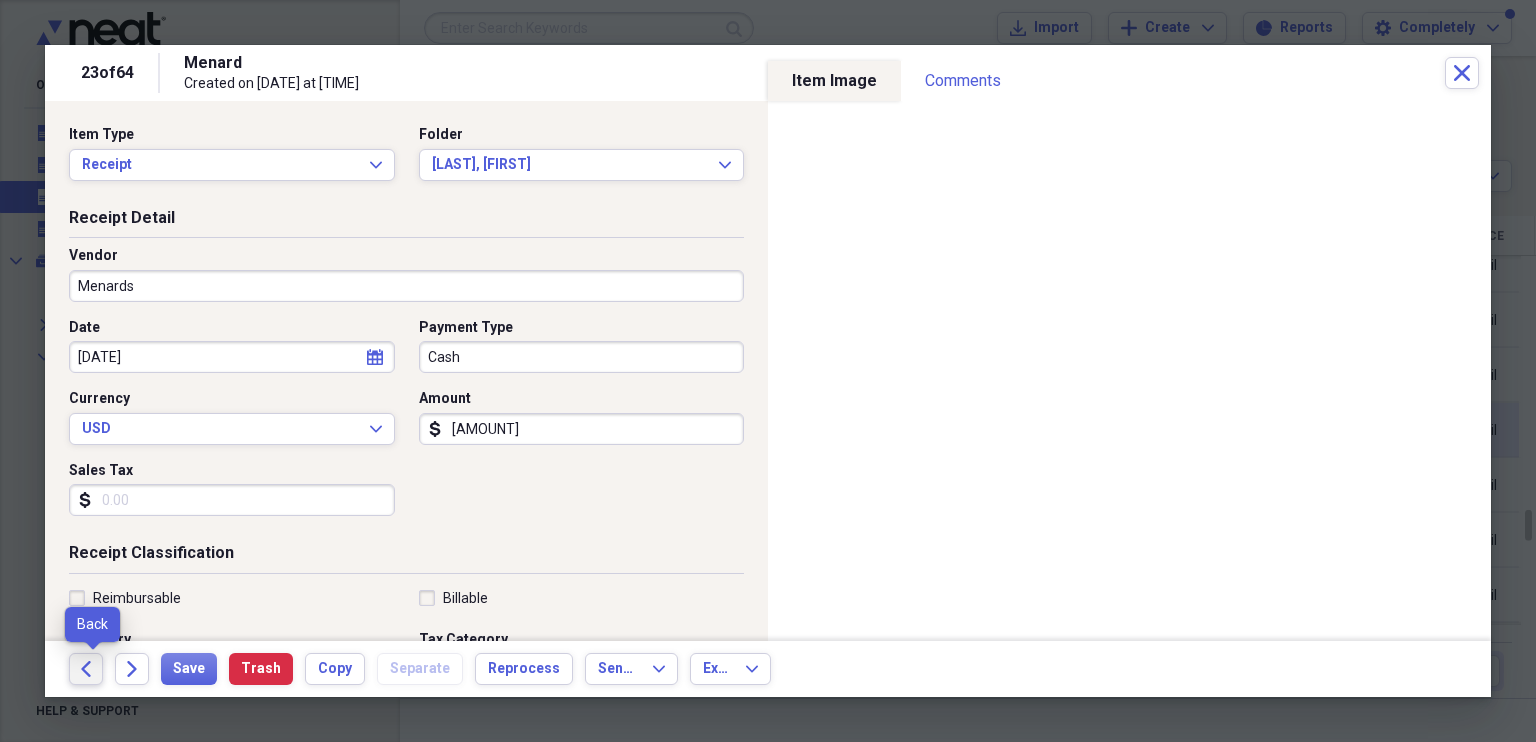 click on "Back" 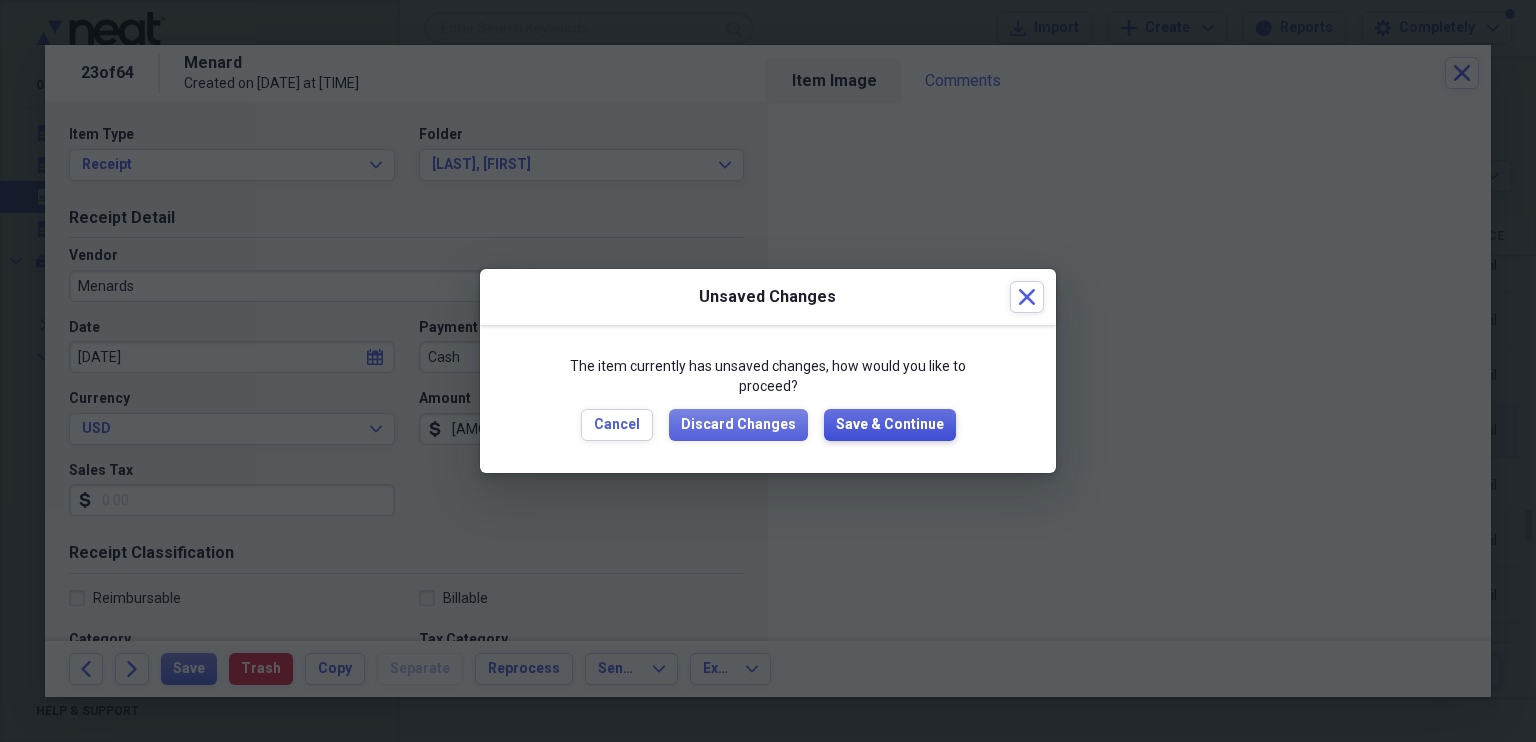 click on "Save & Continue" at bounding box center [890, 425] 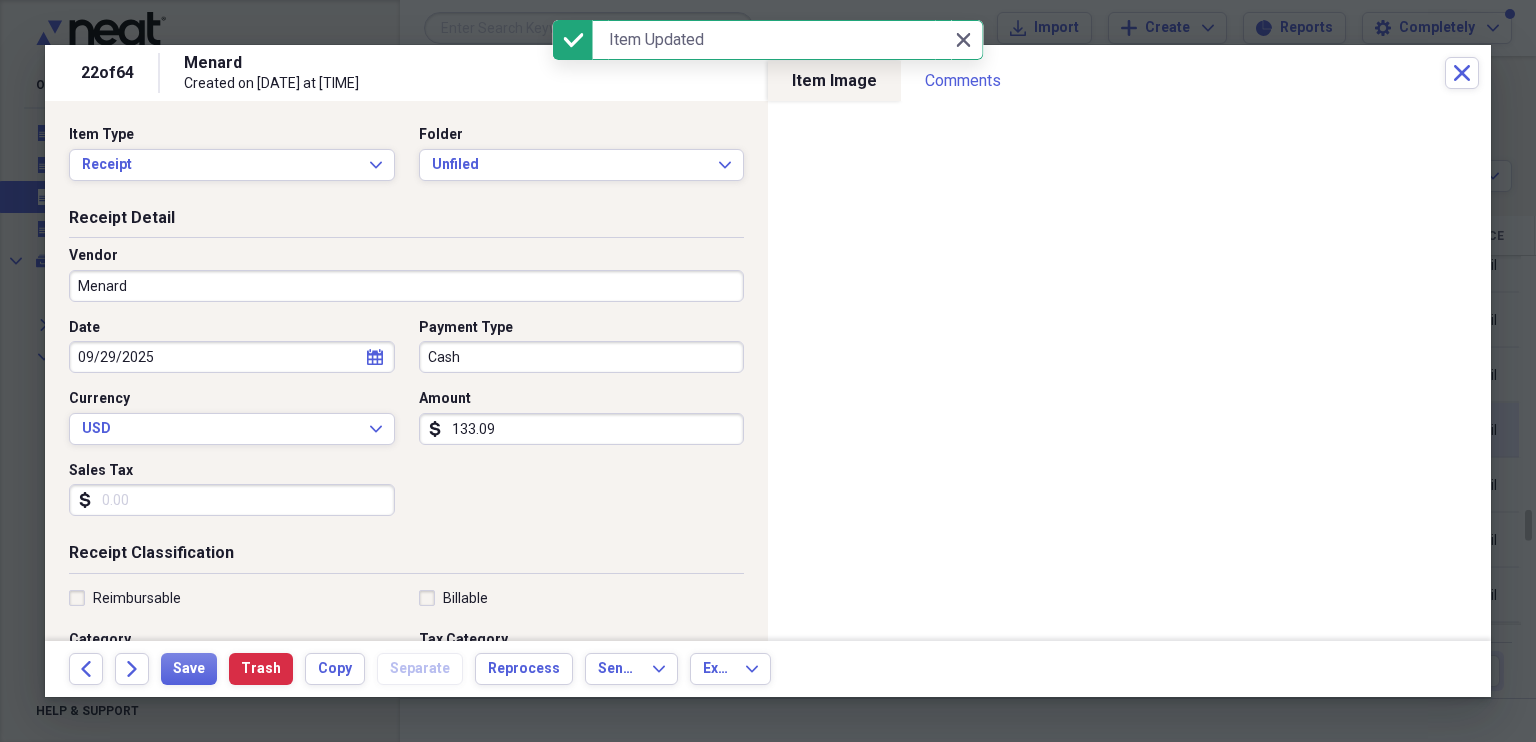 click on "Menard" at bounding box center [406, 286] 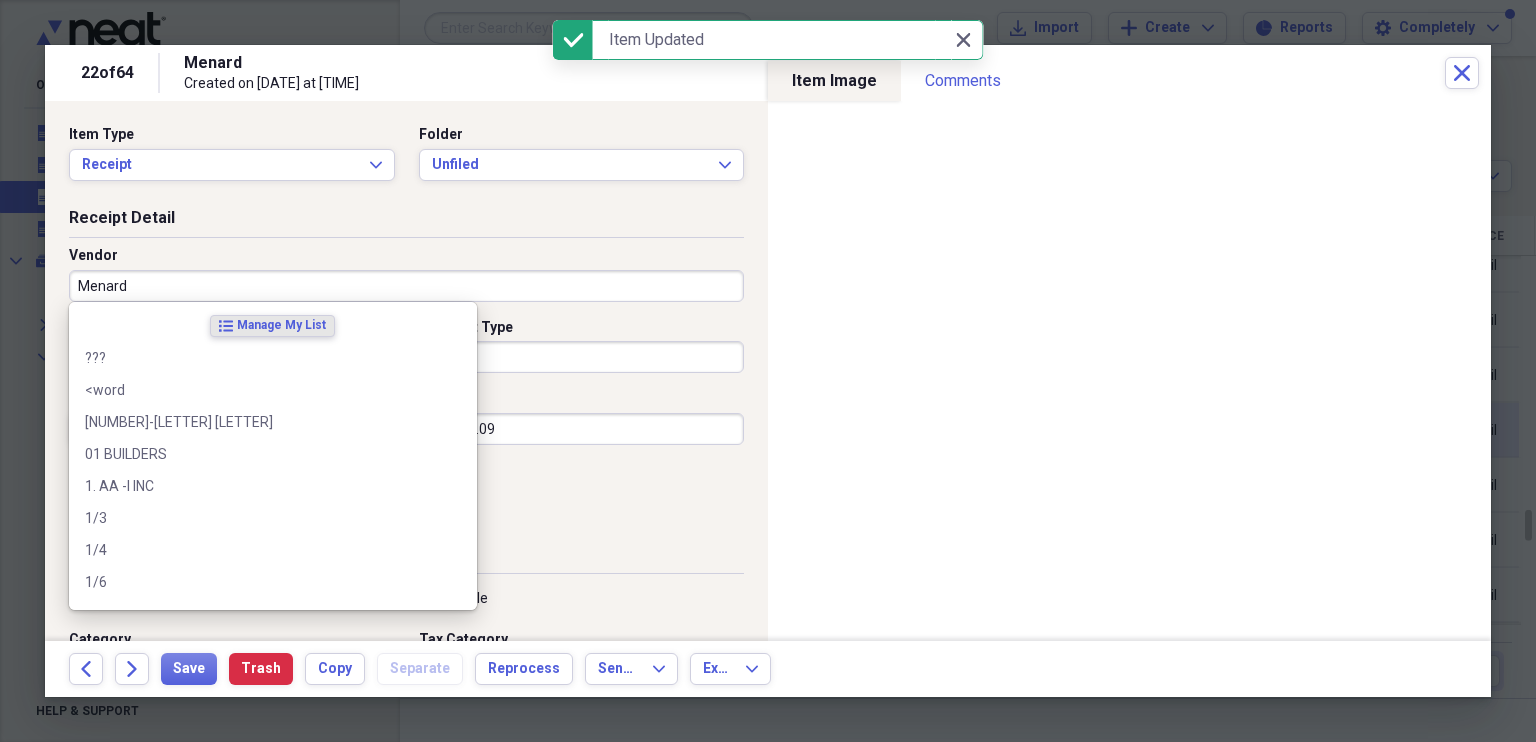 click on "Menard" at bounding box center [406, 286] 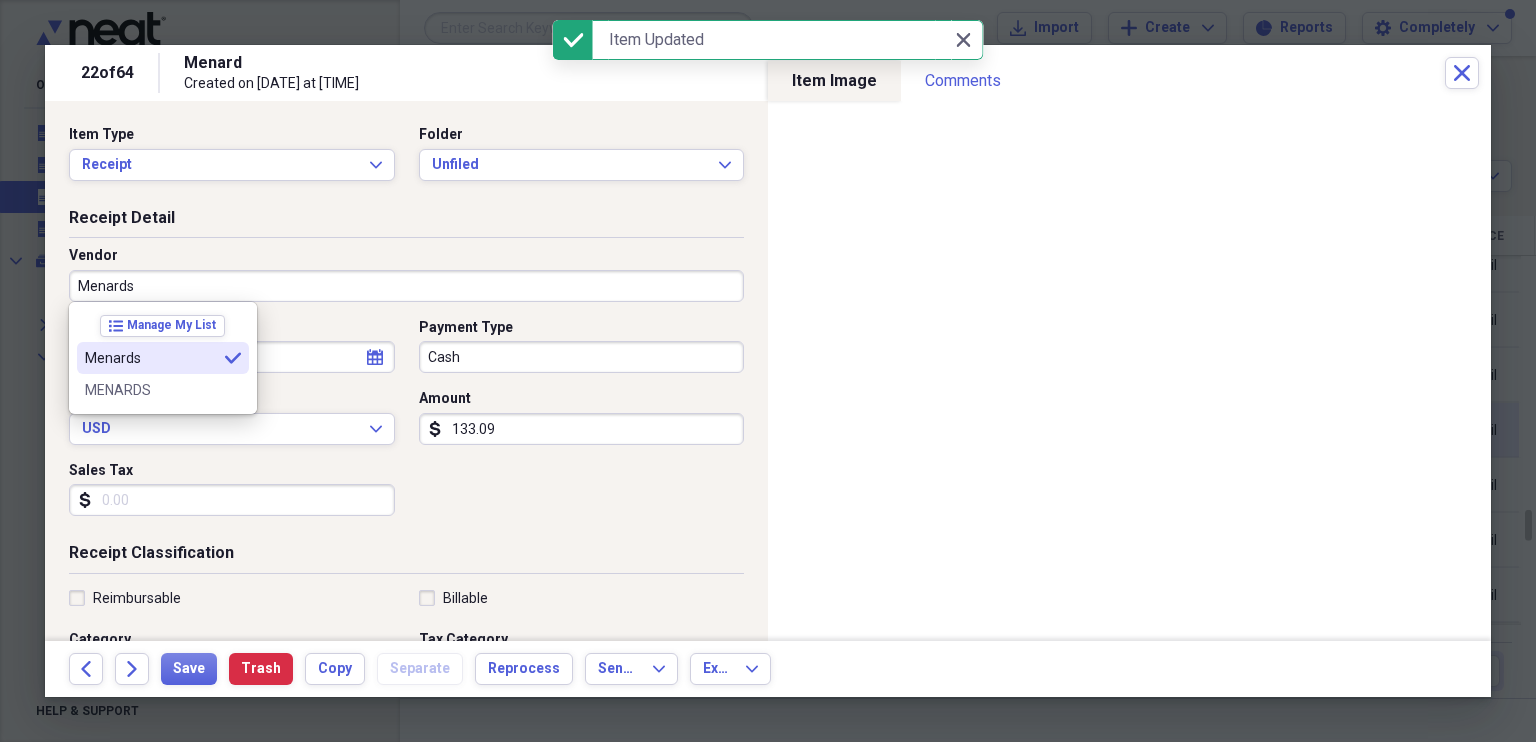 type on "Menards" 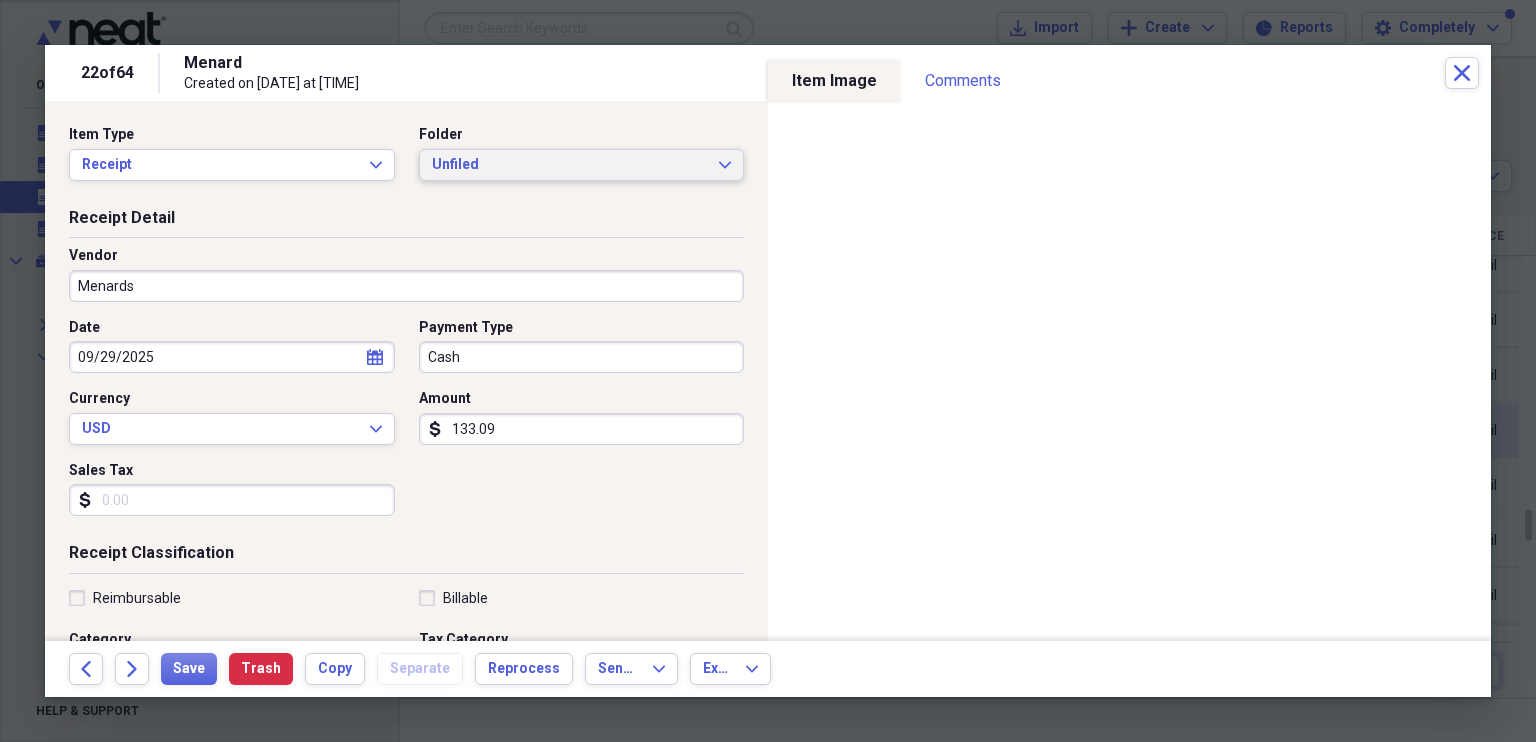click on "Unfiled Expand" at bounding box center (582, 165) 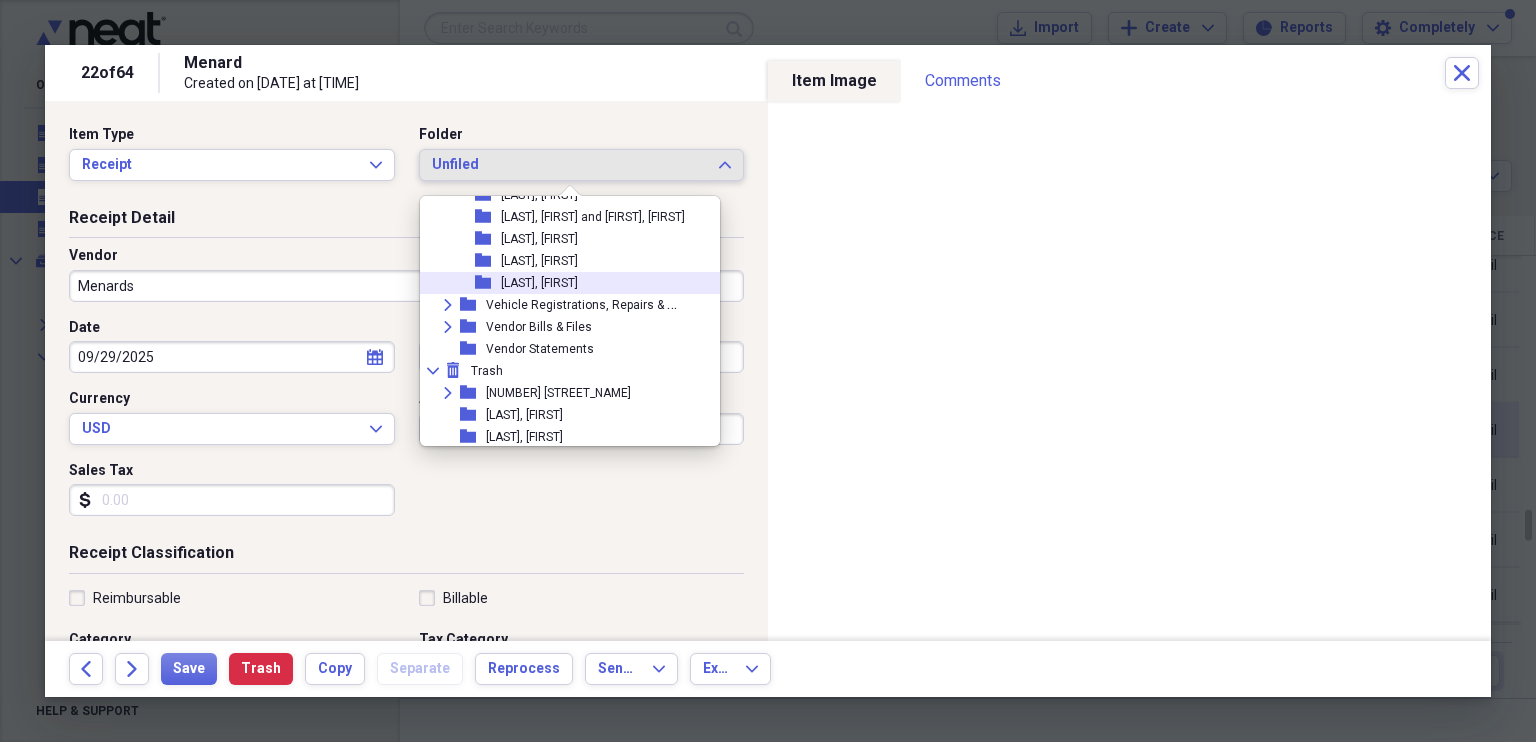 scroll, scrollTop: 1283, scrollLeft: 0, axis: vertical 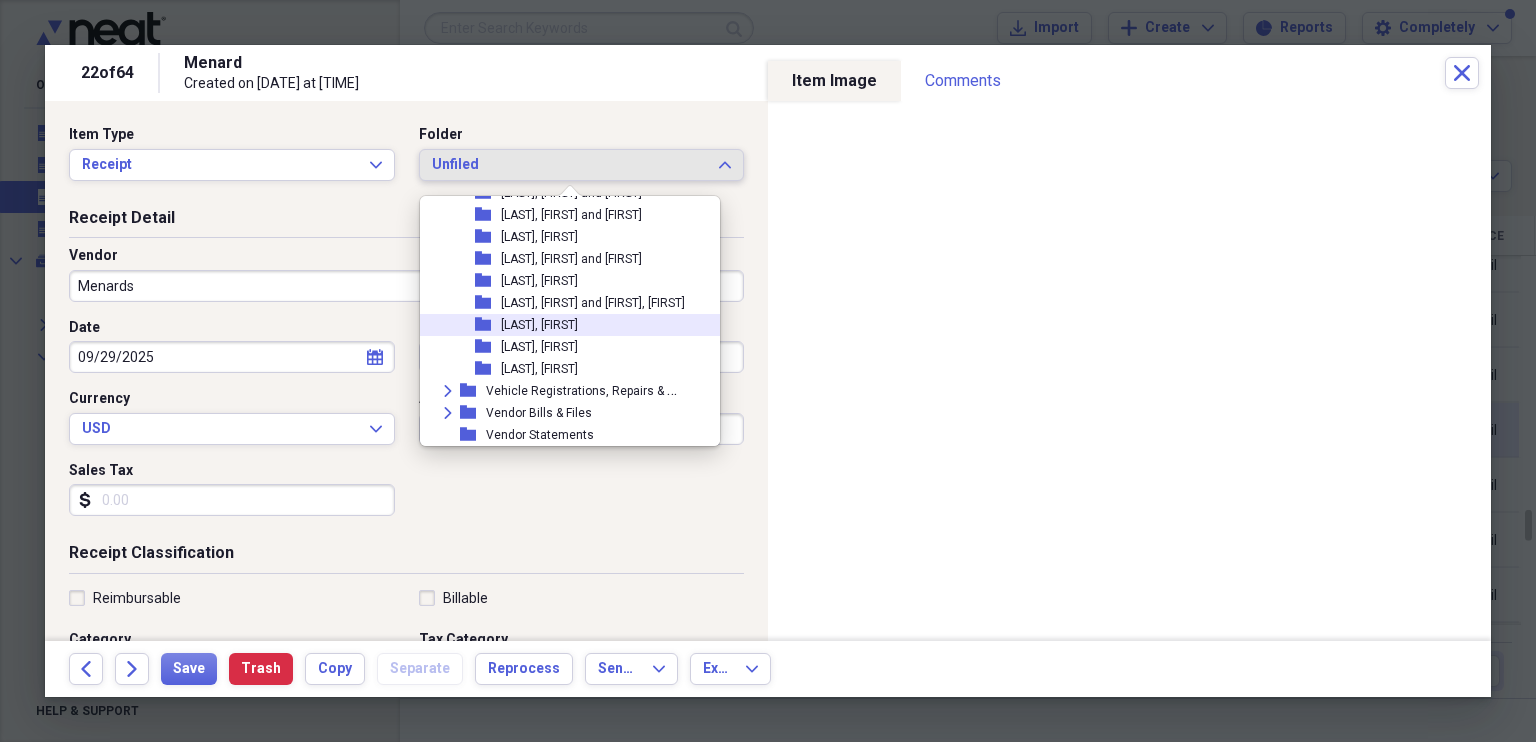 click on "[LAST], [FIRST]" at bounding box center (539, 325) 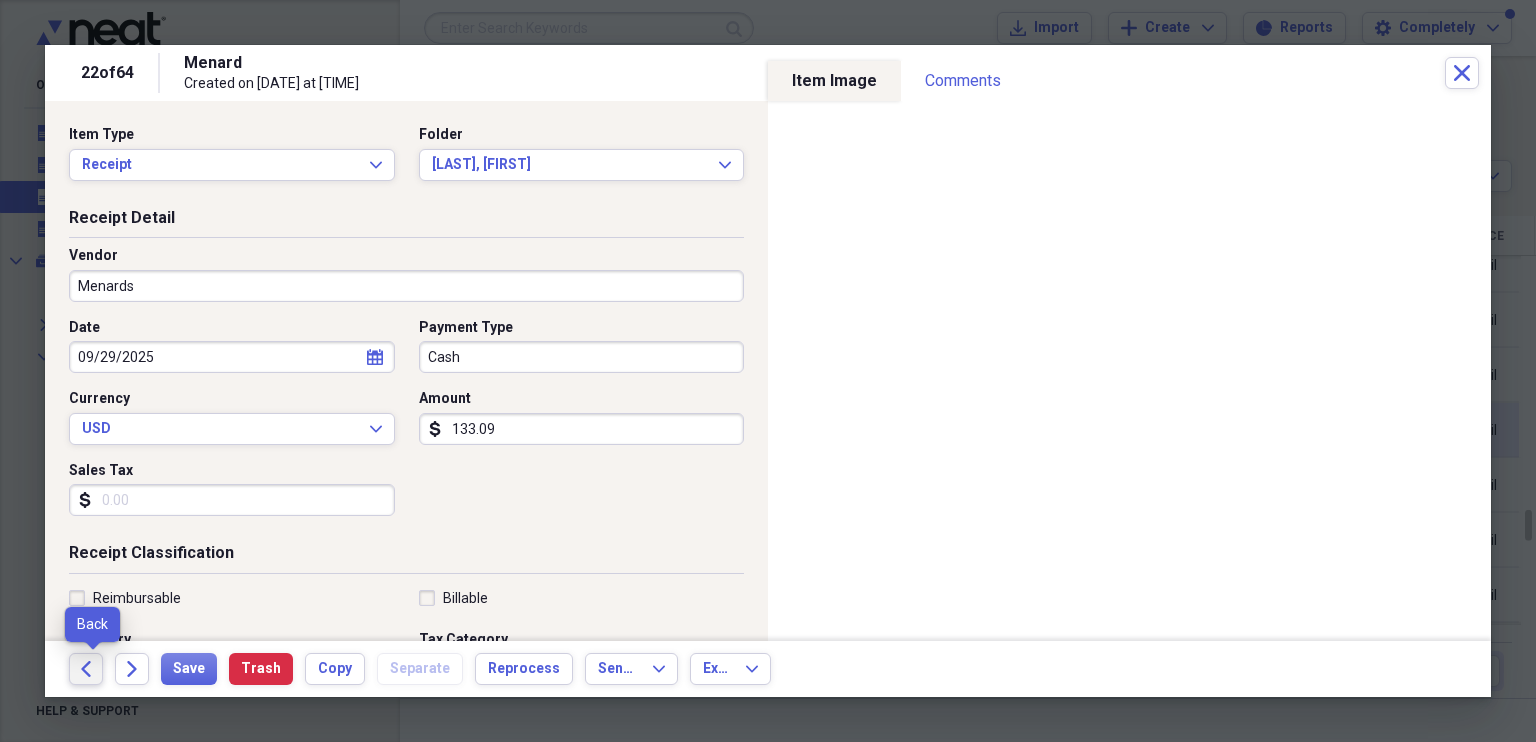 click on "Back" at bounding box center (86, 669) 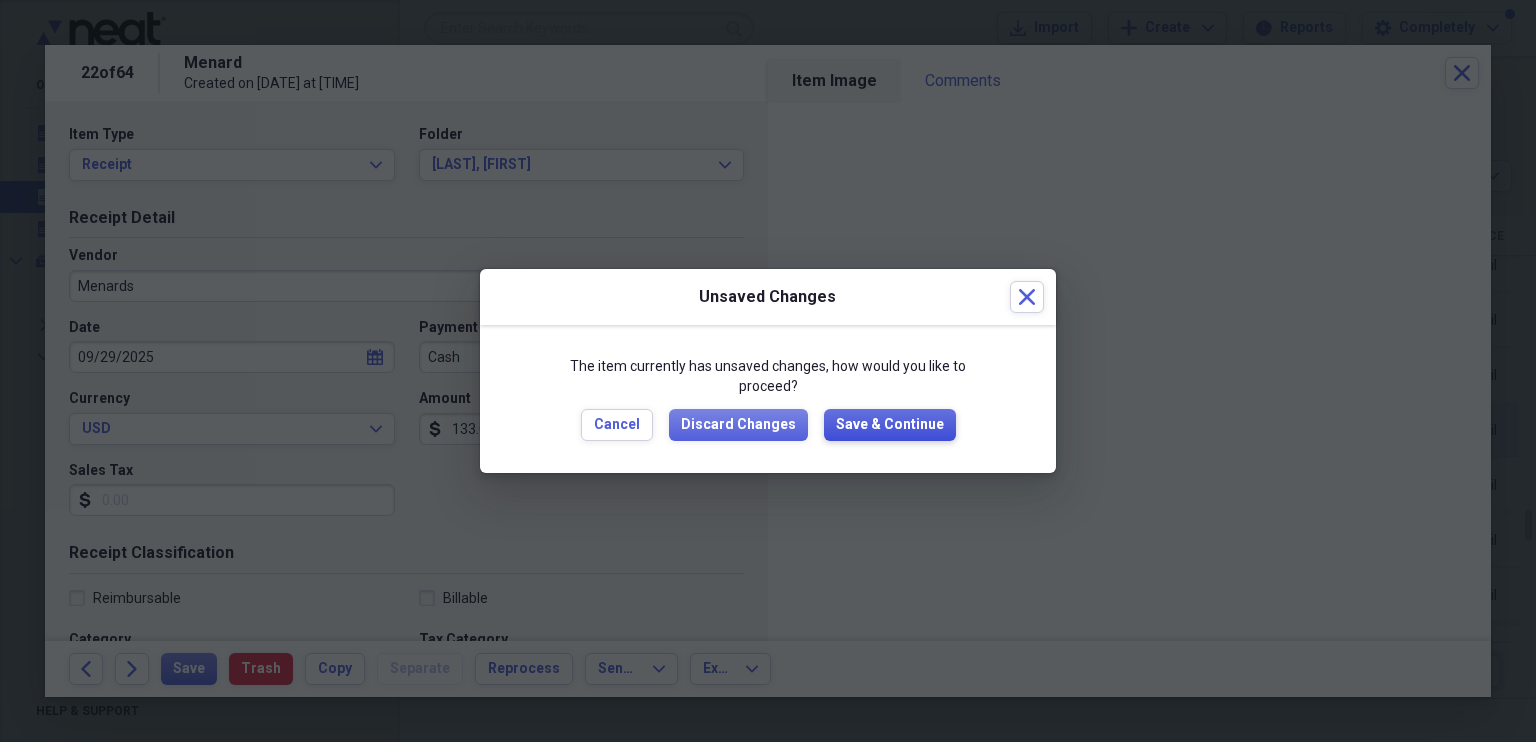 click on "Save & Continue" at bounding box center [890, 425] 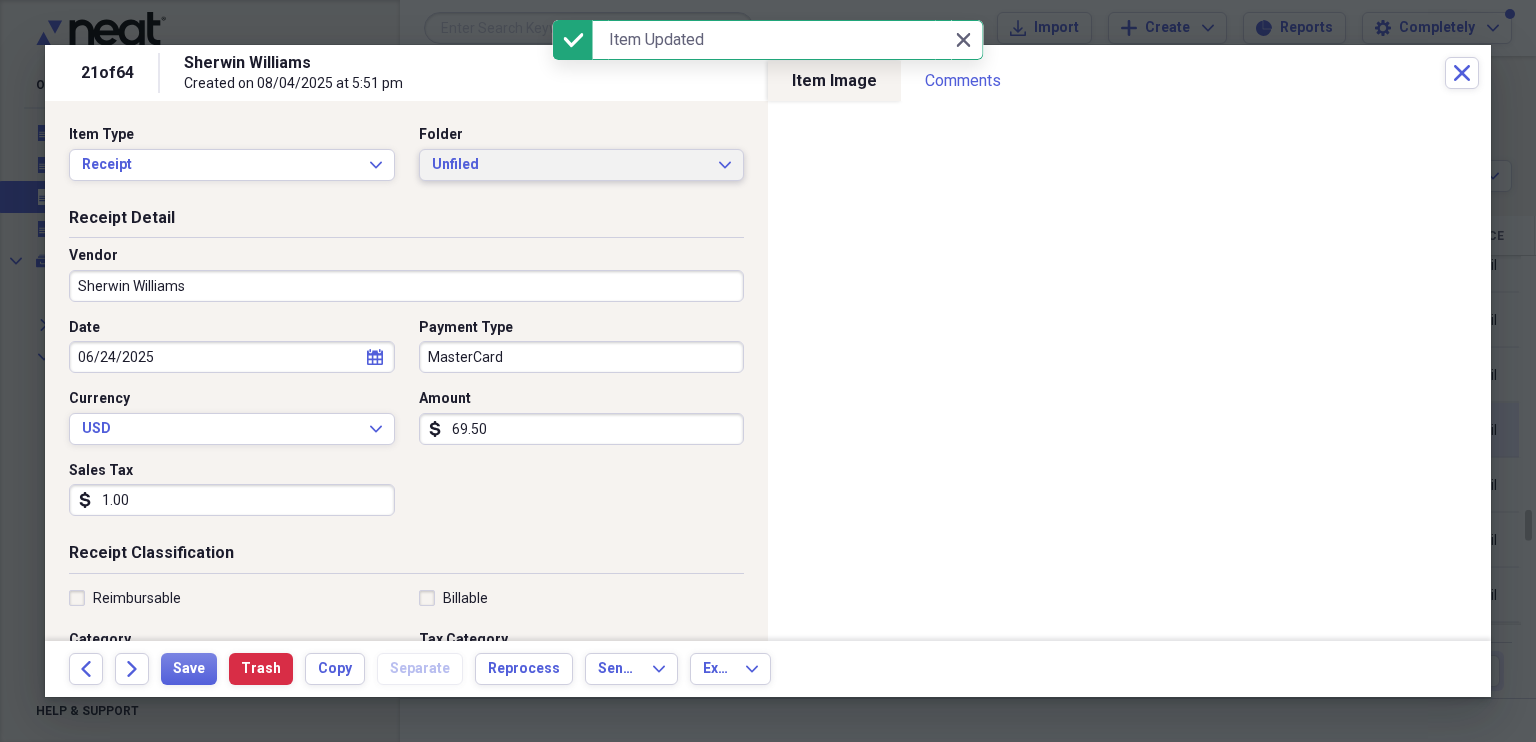 click on "Expand" 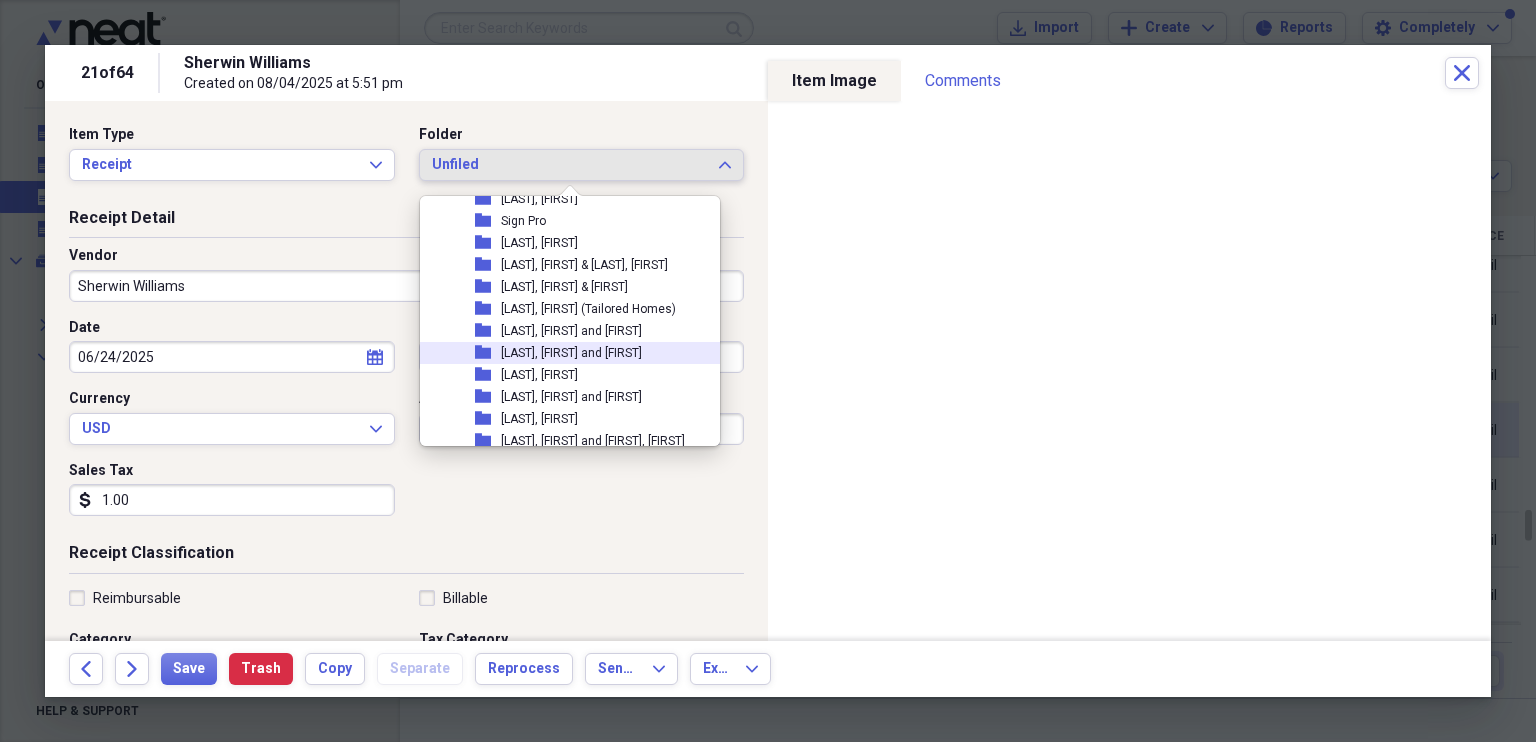 scroll, scrollTop: 1192, scrollLeft: 0, axis: vertical 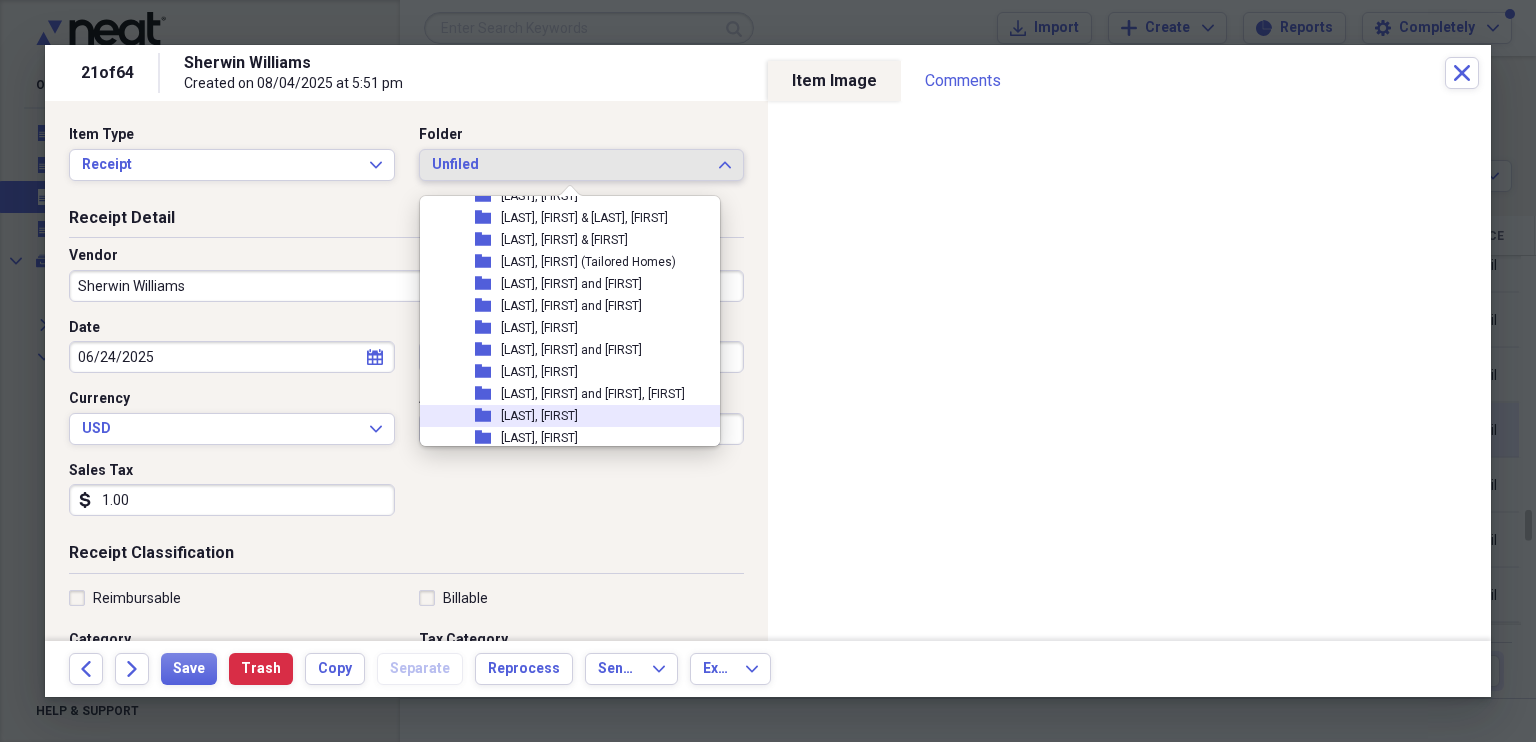 click on "[LAST], [FIRST]" at bounding box center [539, 416] 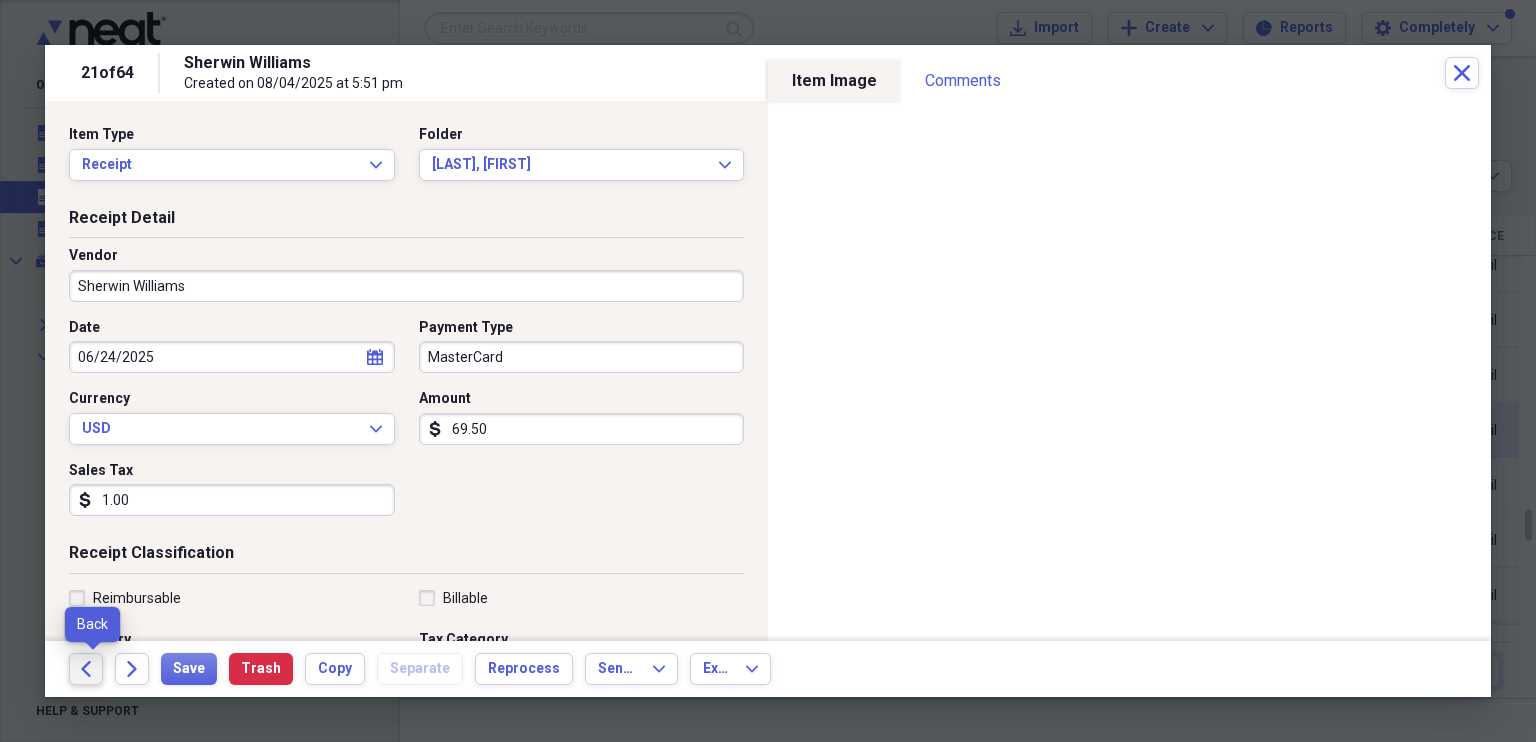 click on "Back" 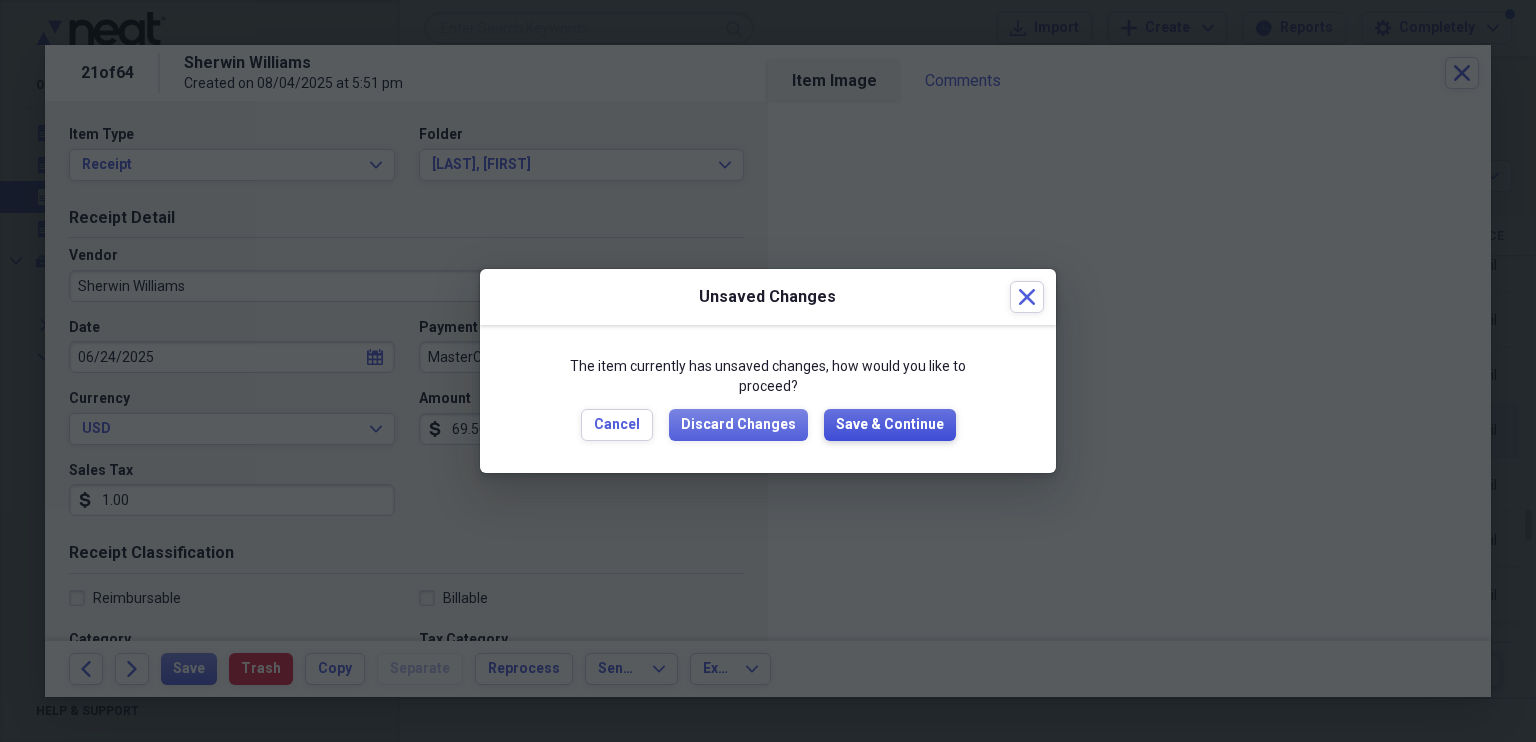 click on "Save & Continue" at bounding box center (890, 425) 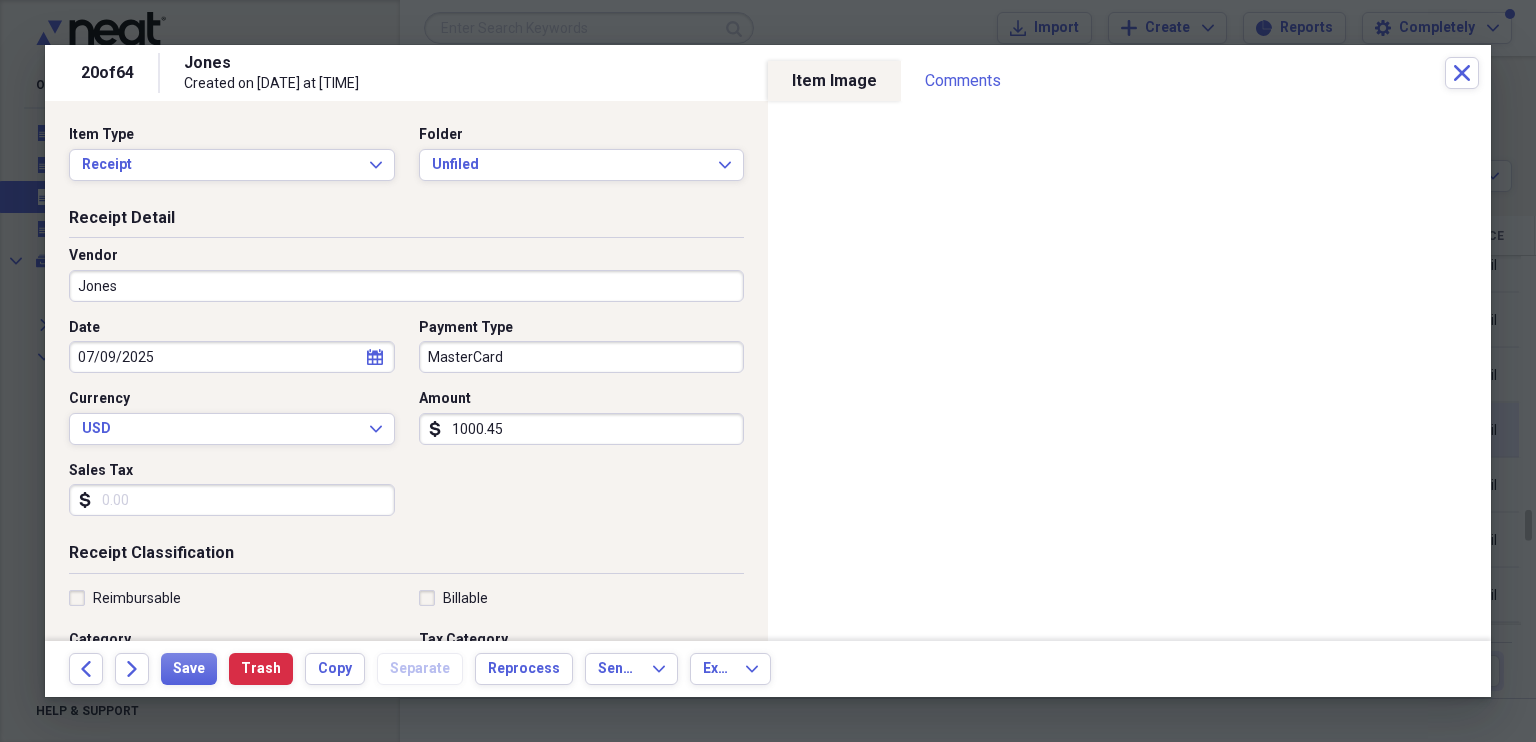 click on "Jones" at bounding box center (406, 286) 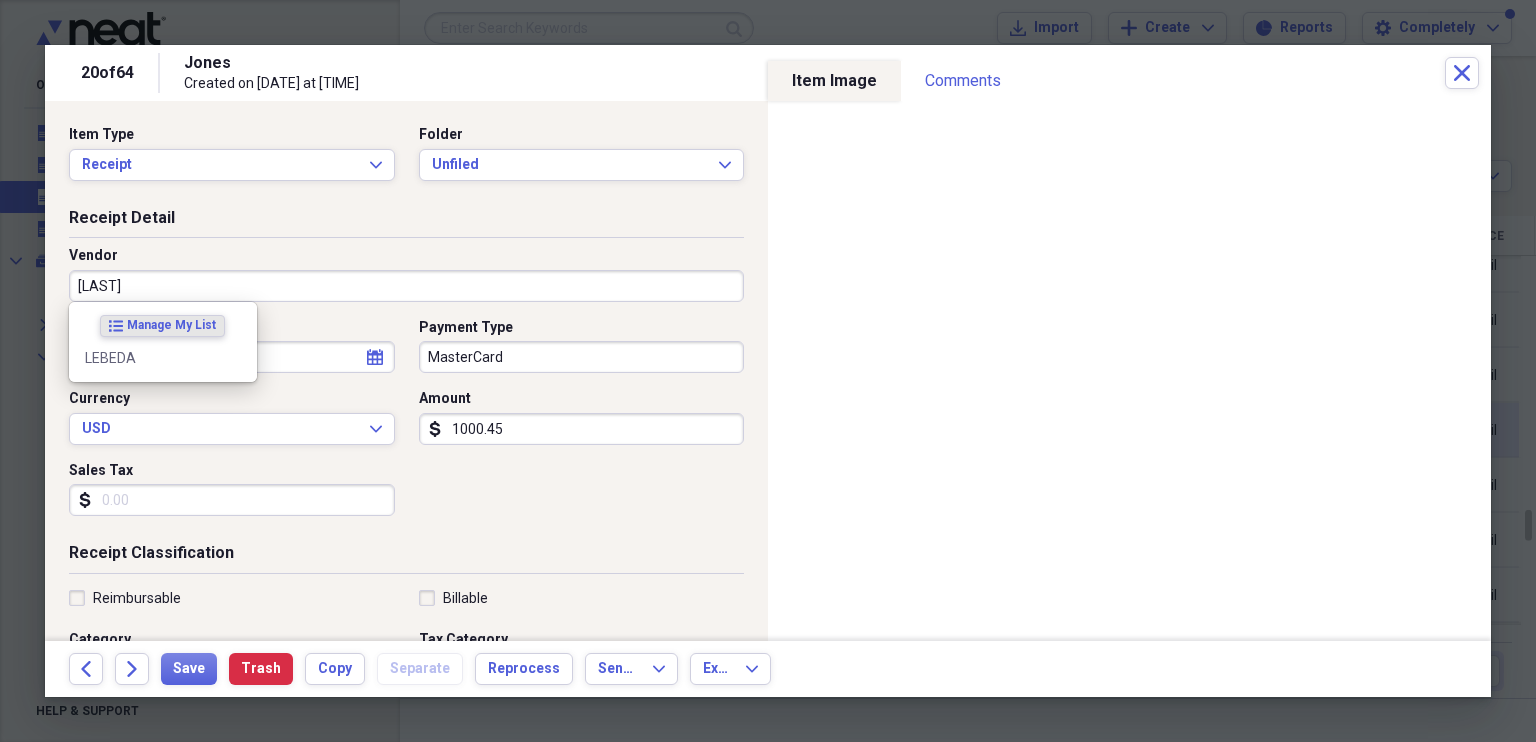 type on "[LAST]" 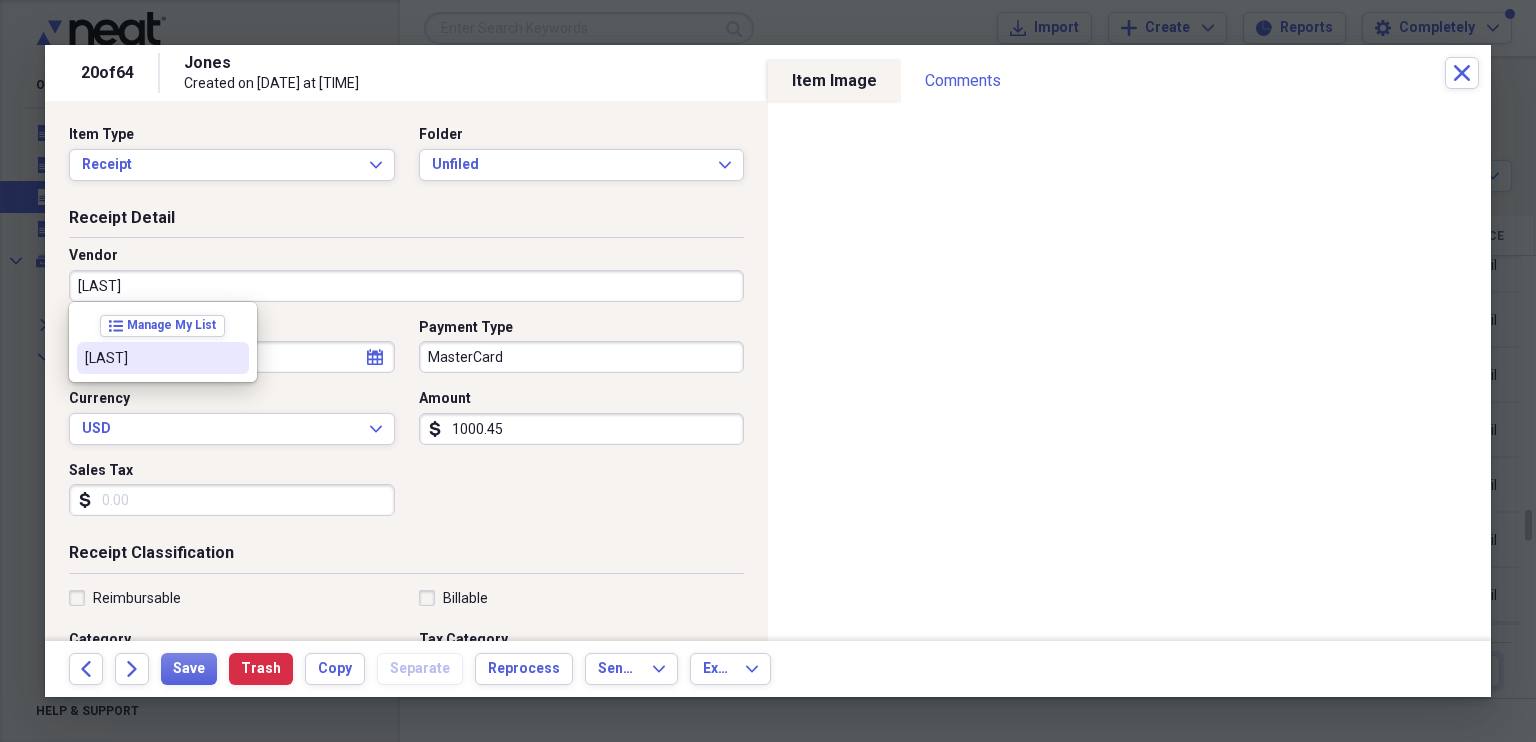 scroll, scrollTop: 0, scrollLeft: 0, axis: both 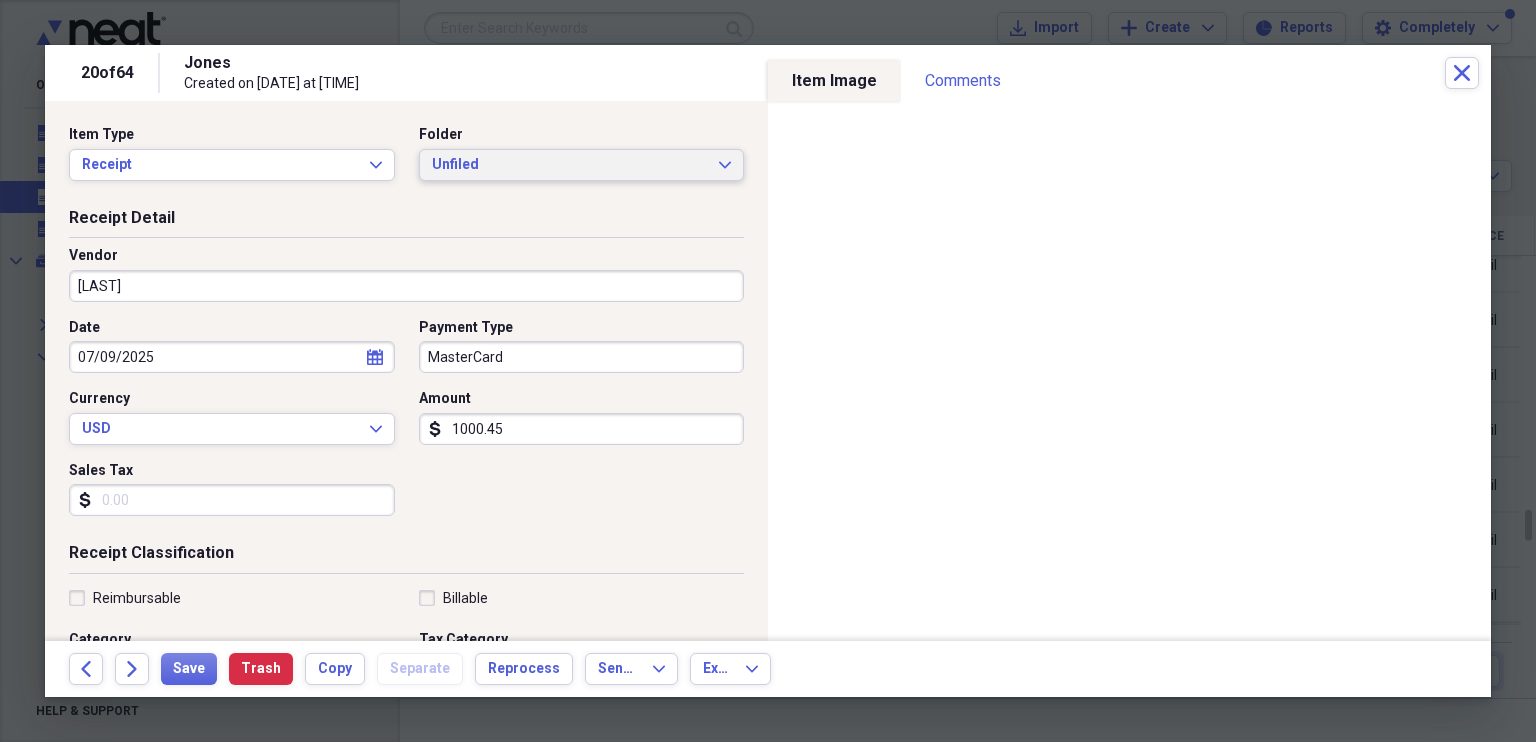 click on "Unfiled Expand" at bounding box center [582, 165] 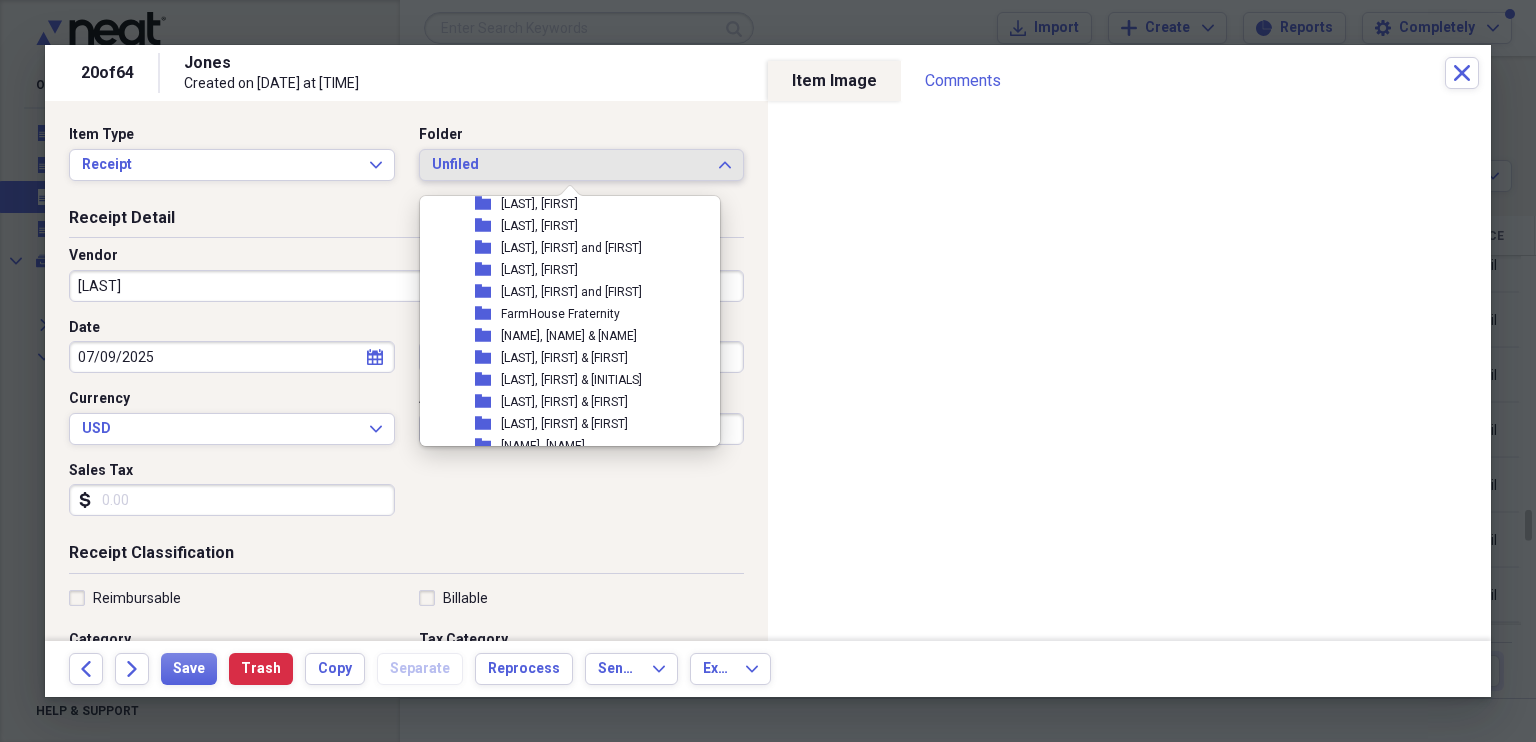 scroll, scrollTop: 275, scrollLeft: 0, axis: vertical 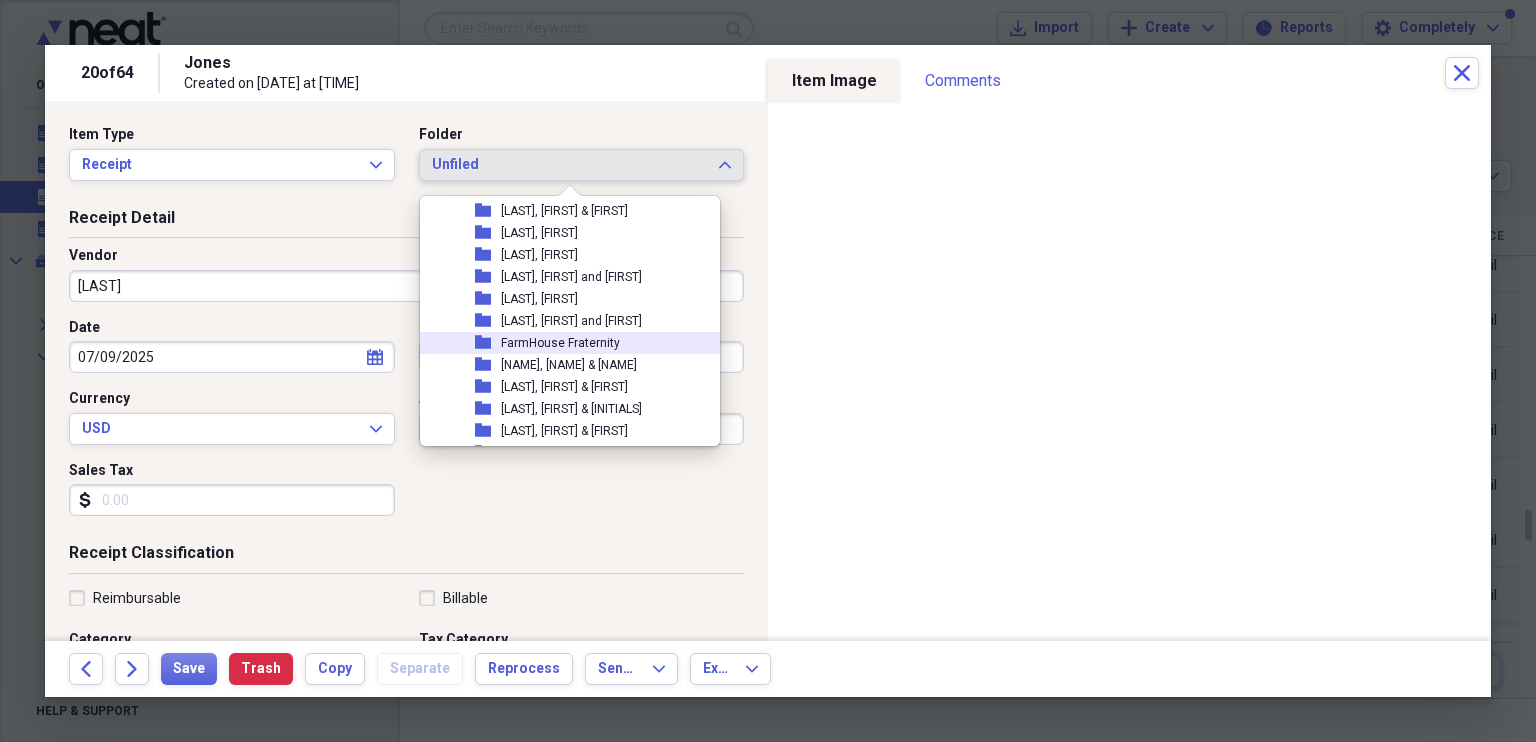 click on "FarmHouse Fraternity" at bounding box center [560, 343] 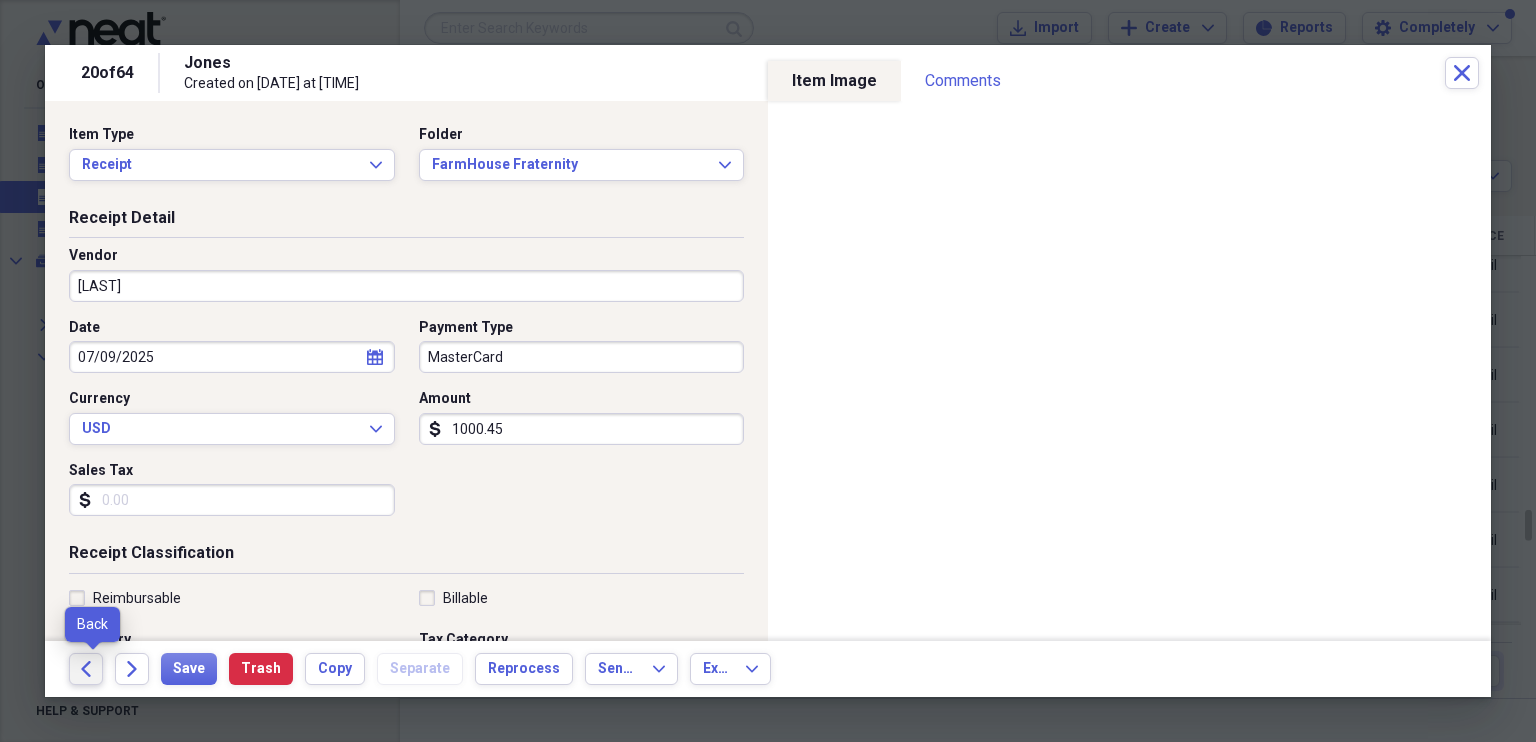 click 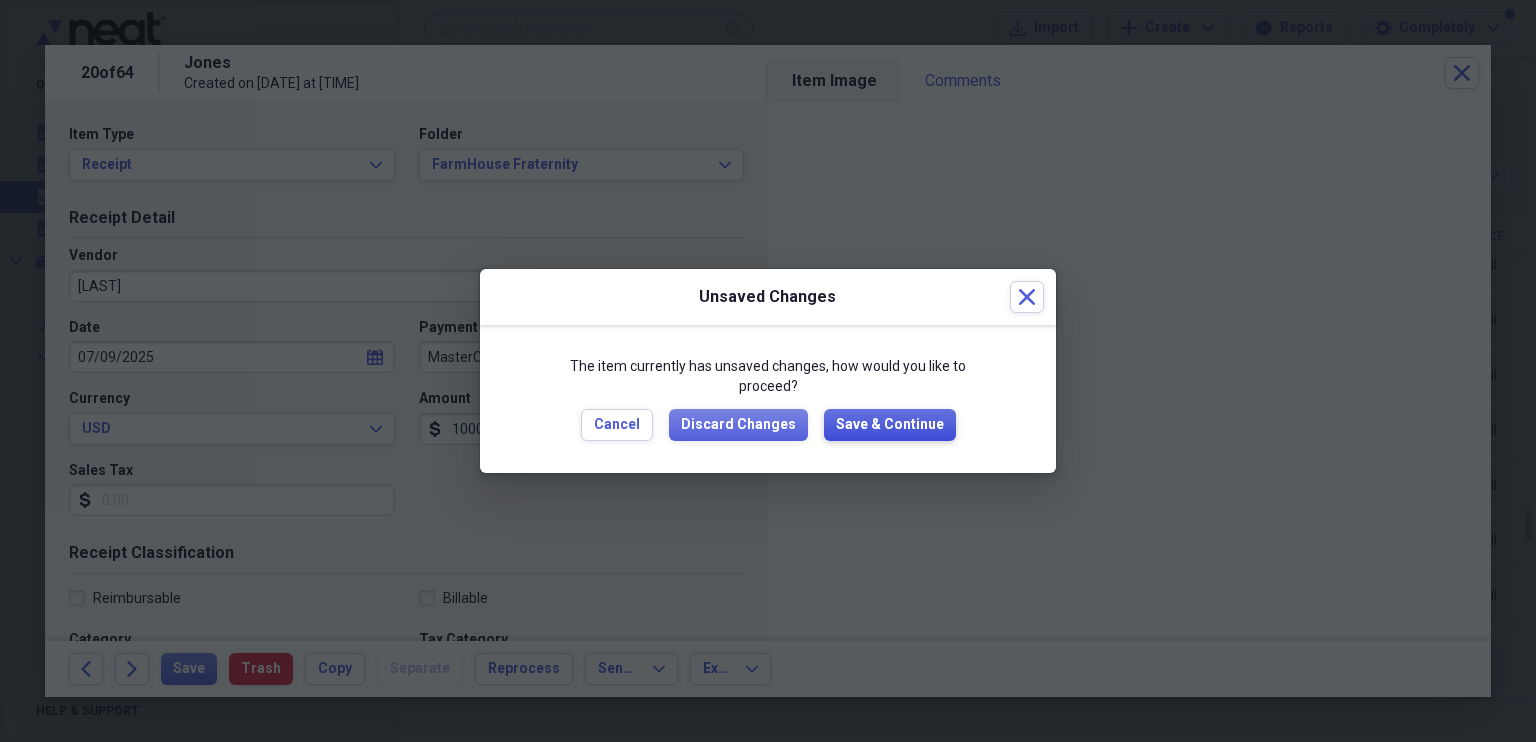 click on "Save & Continue" at bounding box center [890, 425] 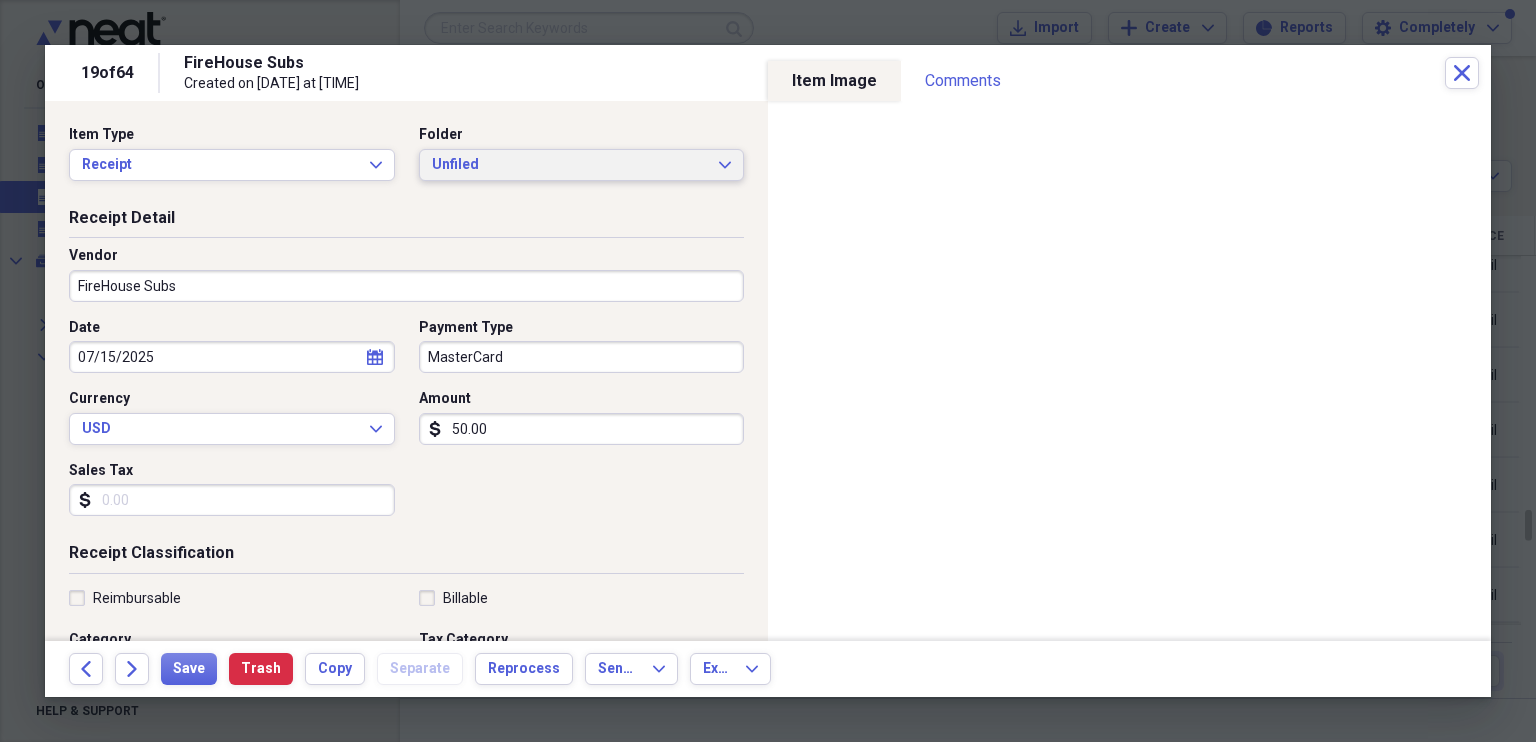 click on "Unfiled" at bounding box center [570, 165] 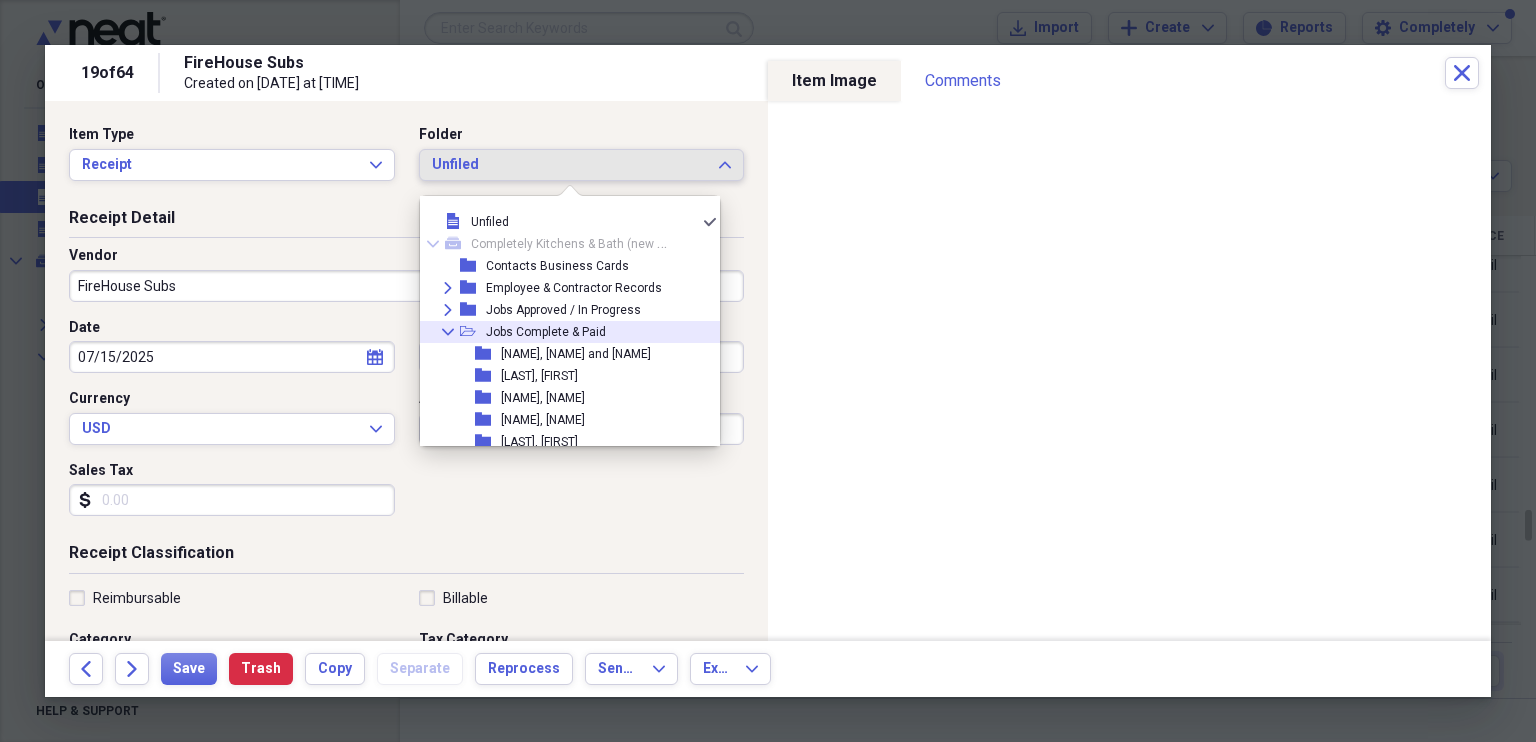 click on "Collapse" 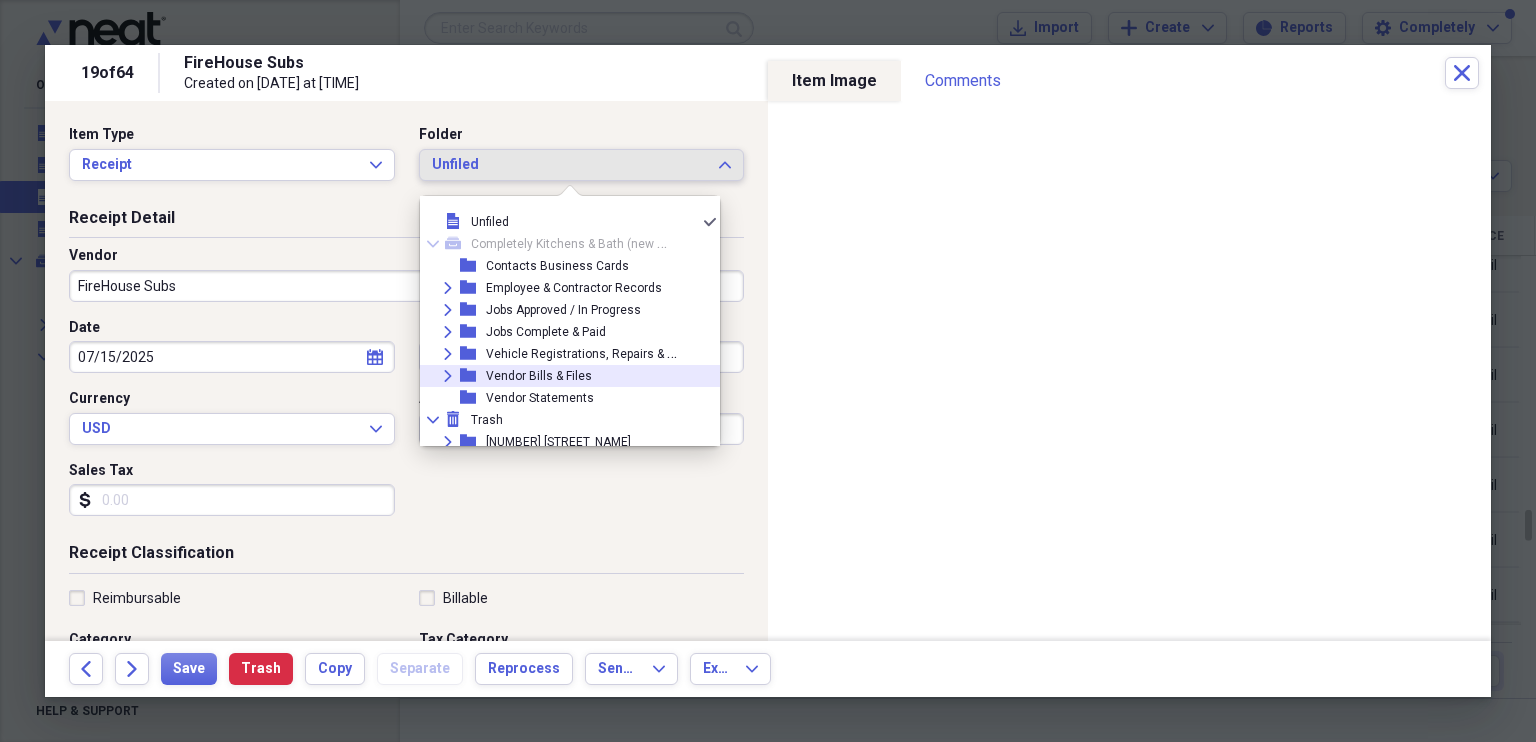 click on "Expand" 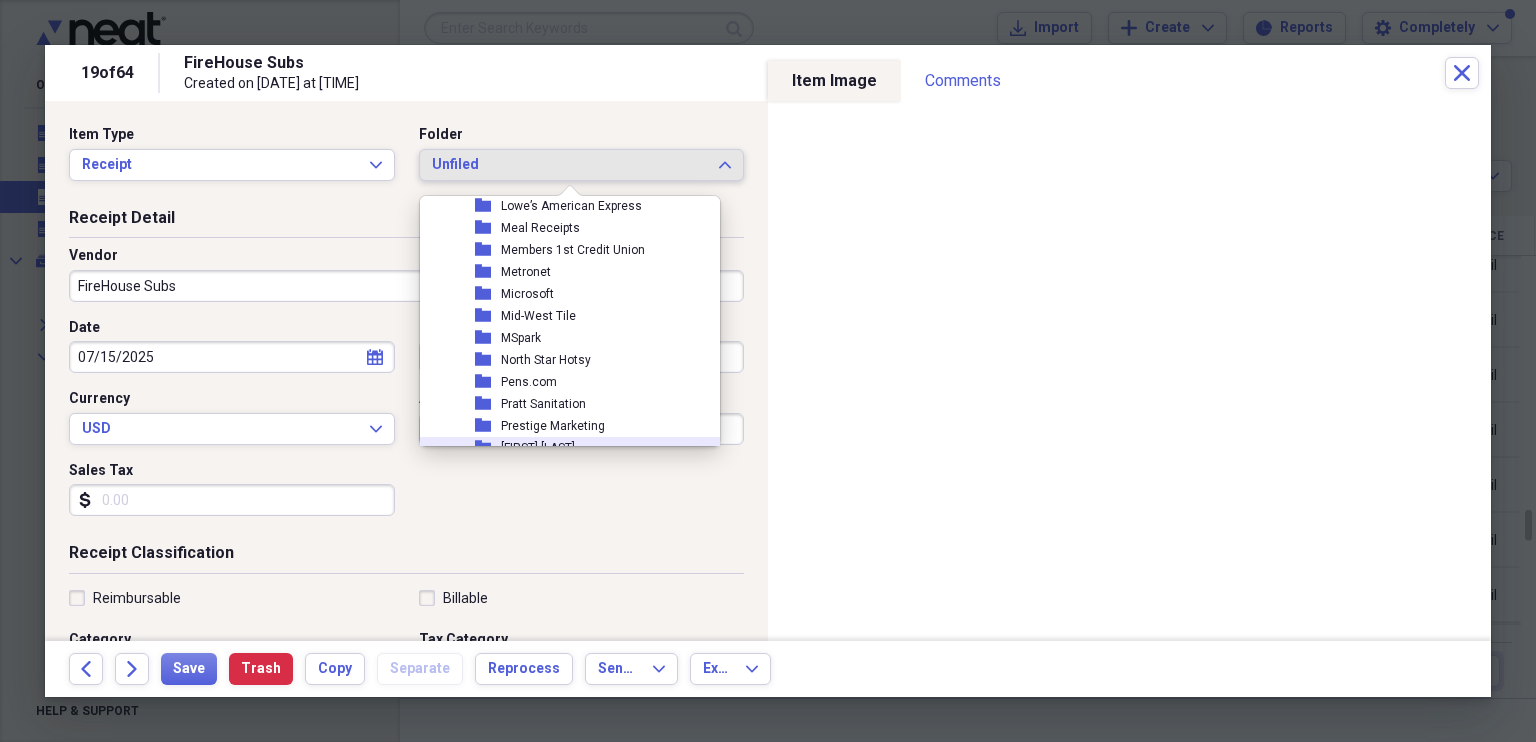 scroll, scrollTop: 733, scrollLeft: 0, axis: vertical 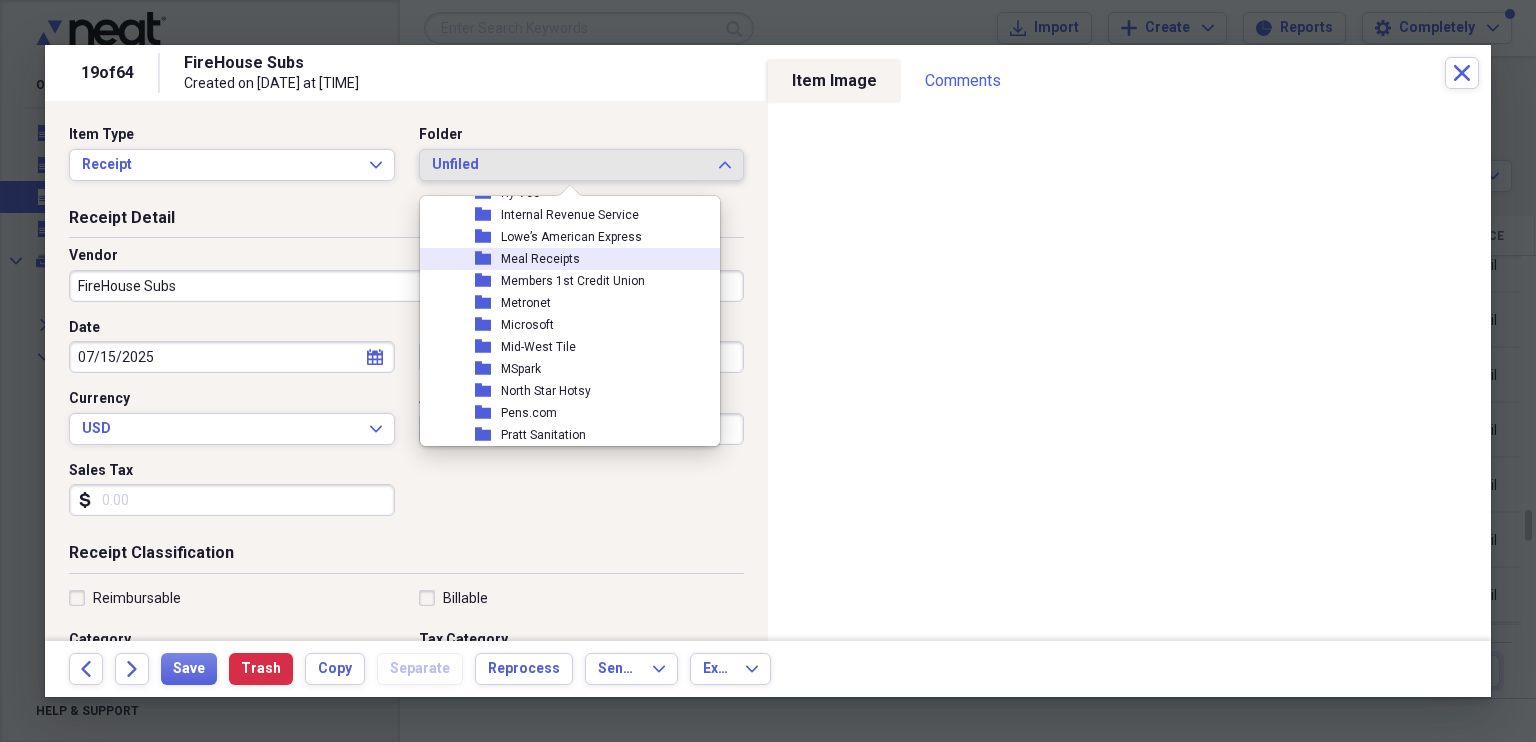click on "Meal Receipts" at bounding box center (540, 259) 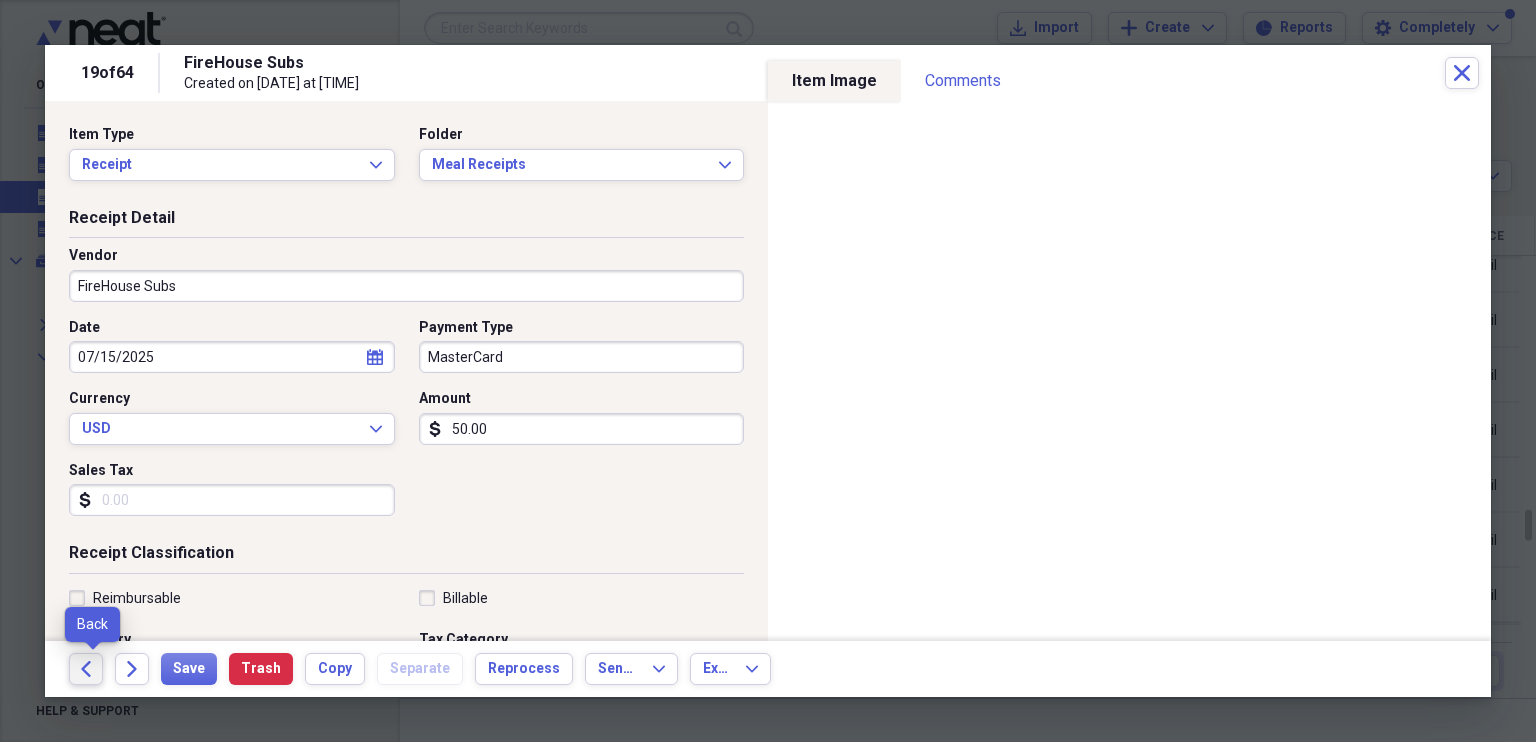 click 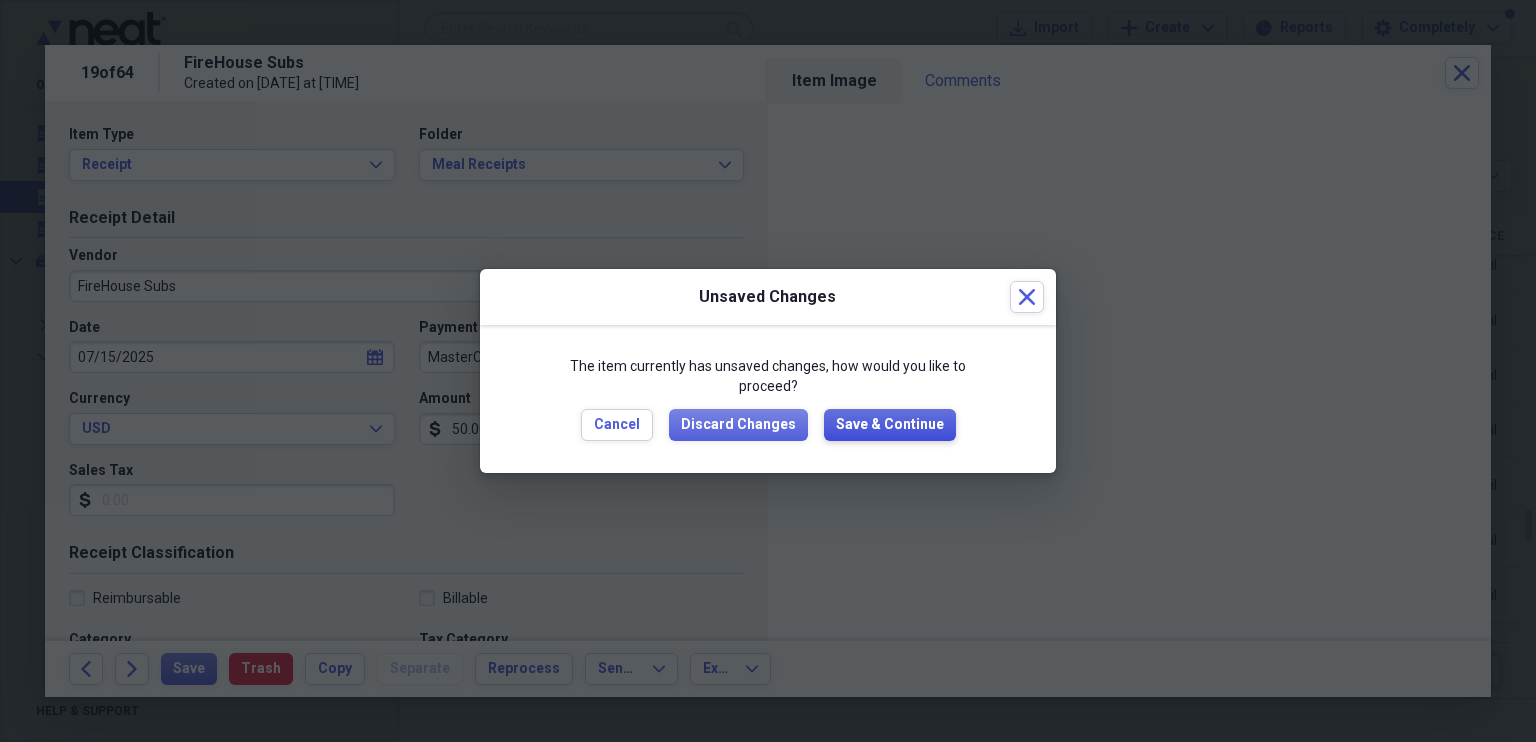 click on "Save & Continue" at bounding box center [890, 425] 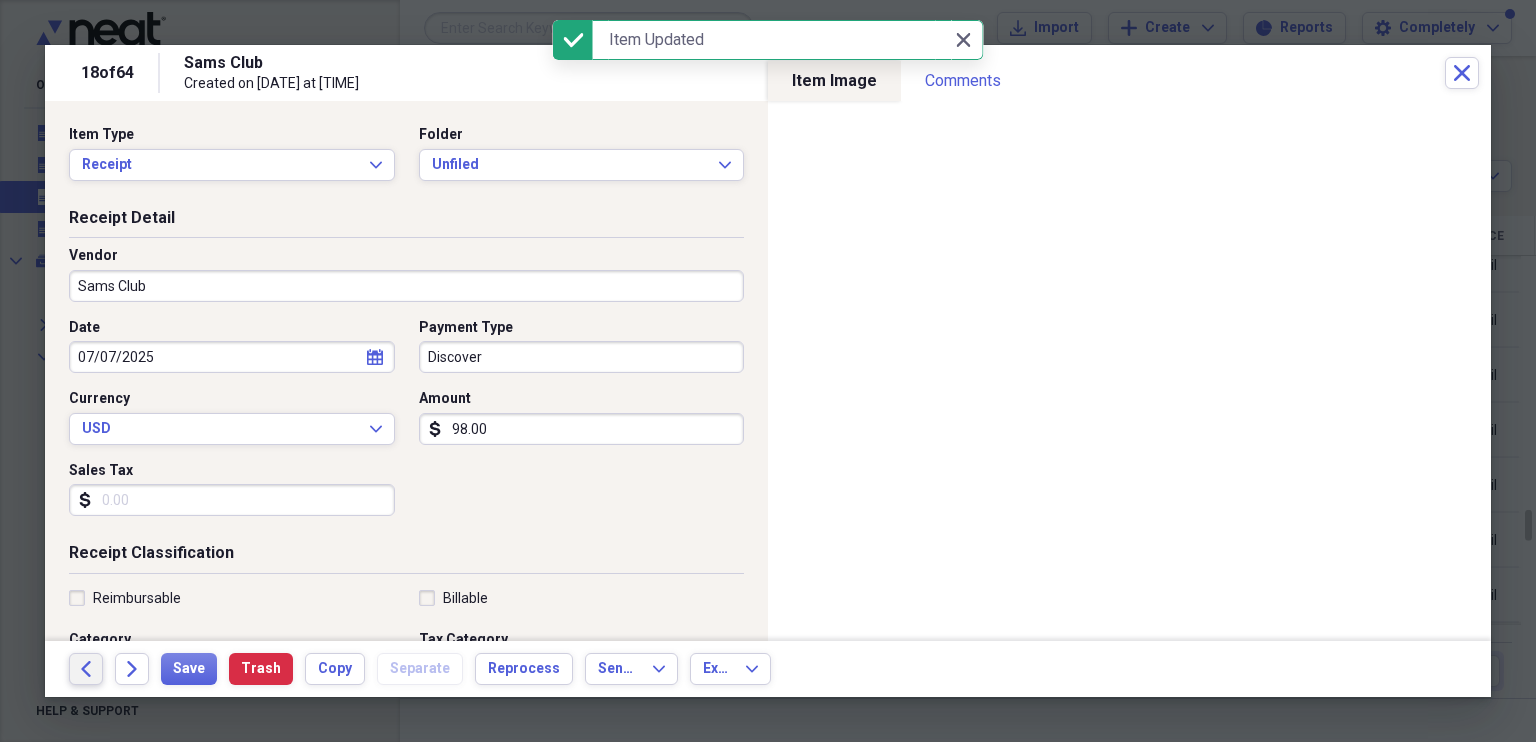 click 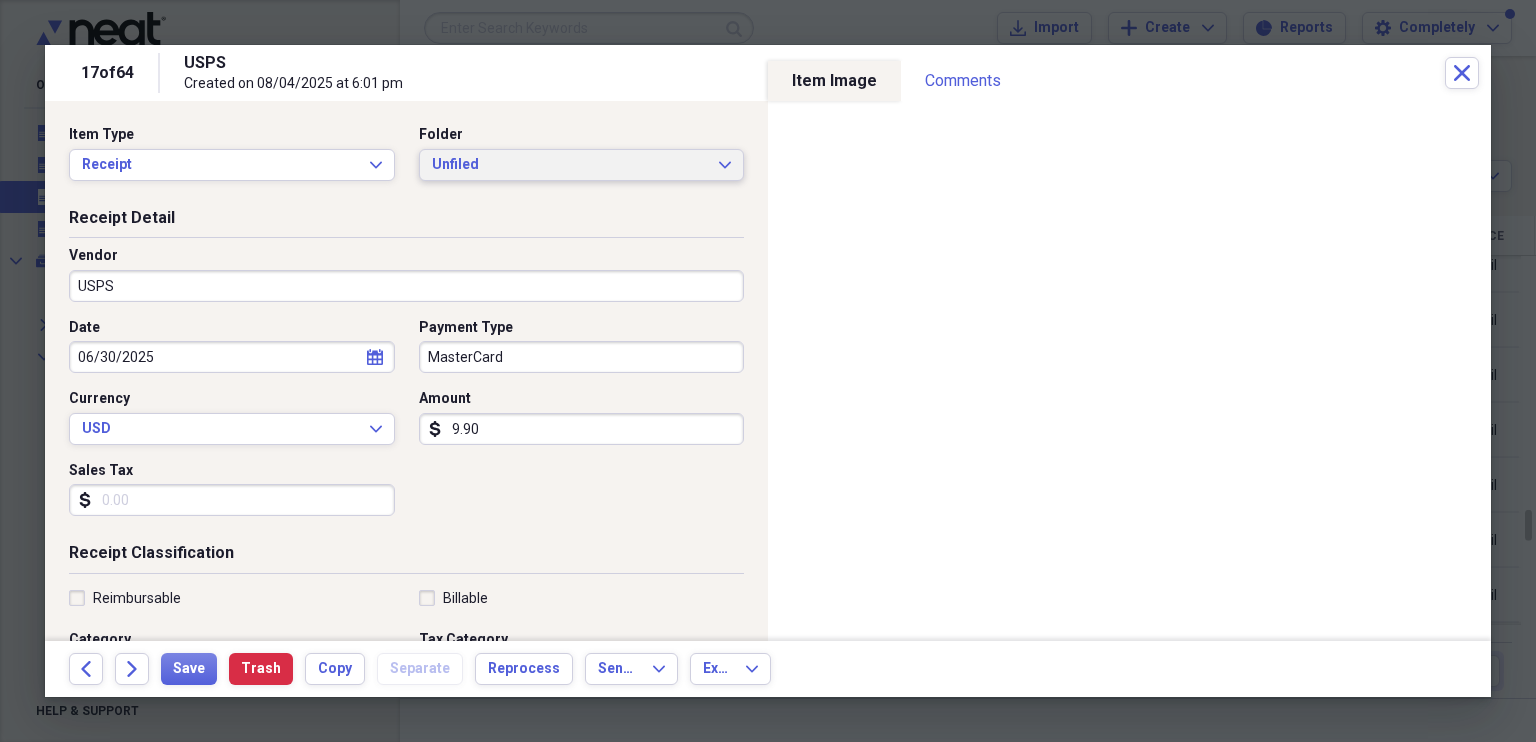 click on "Unfiled Expand" at bounding box center [582, 165] 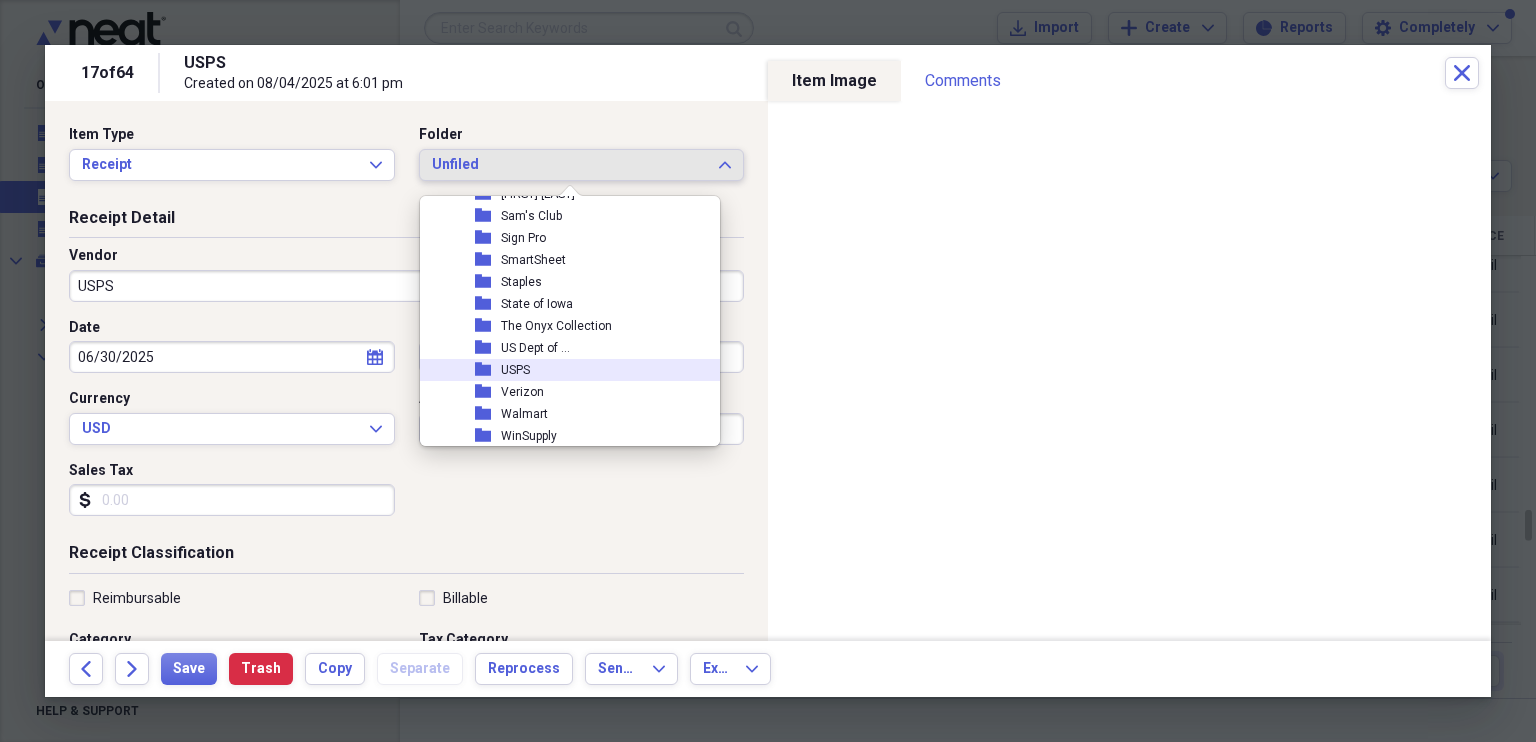 scroll, scrollTop: 1008, scrollLeft: 0, axis: vertical 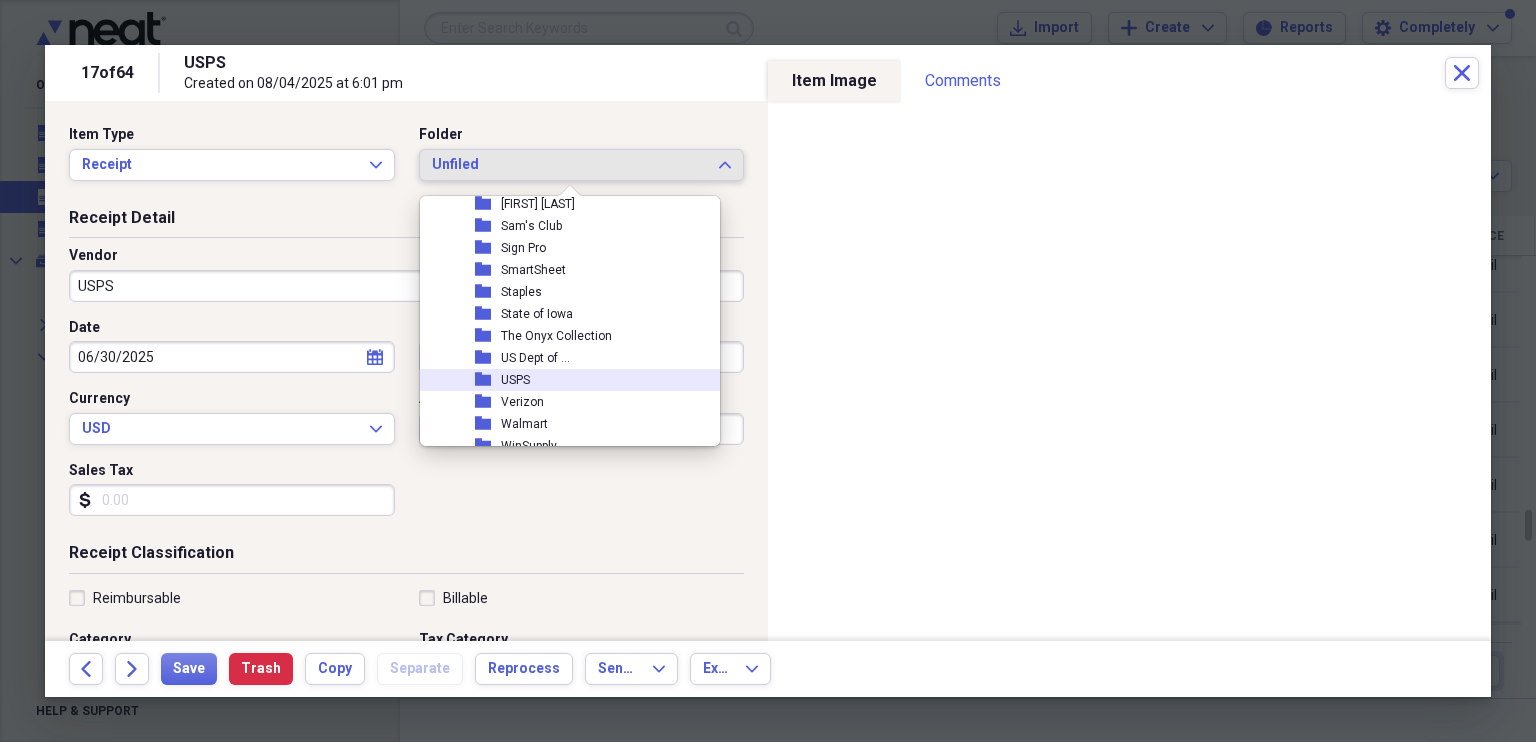 click on "folder USPS" at bounding box center [562, 380] 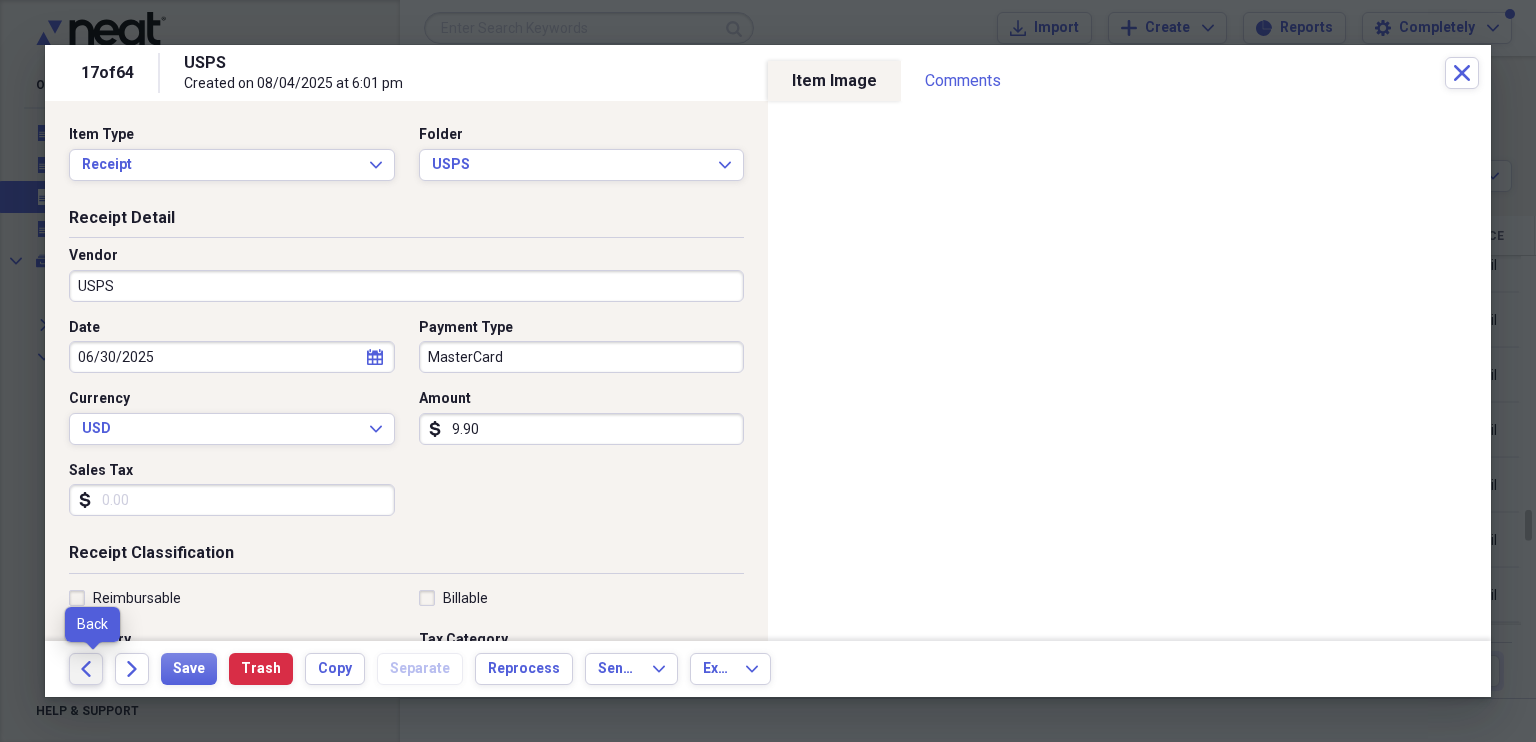 click on "Back" 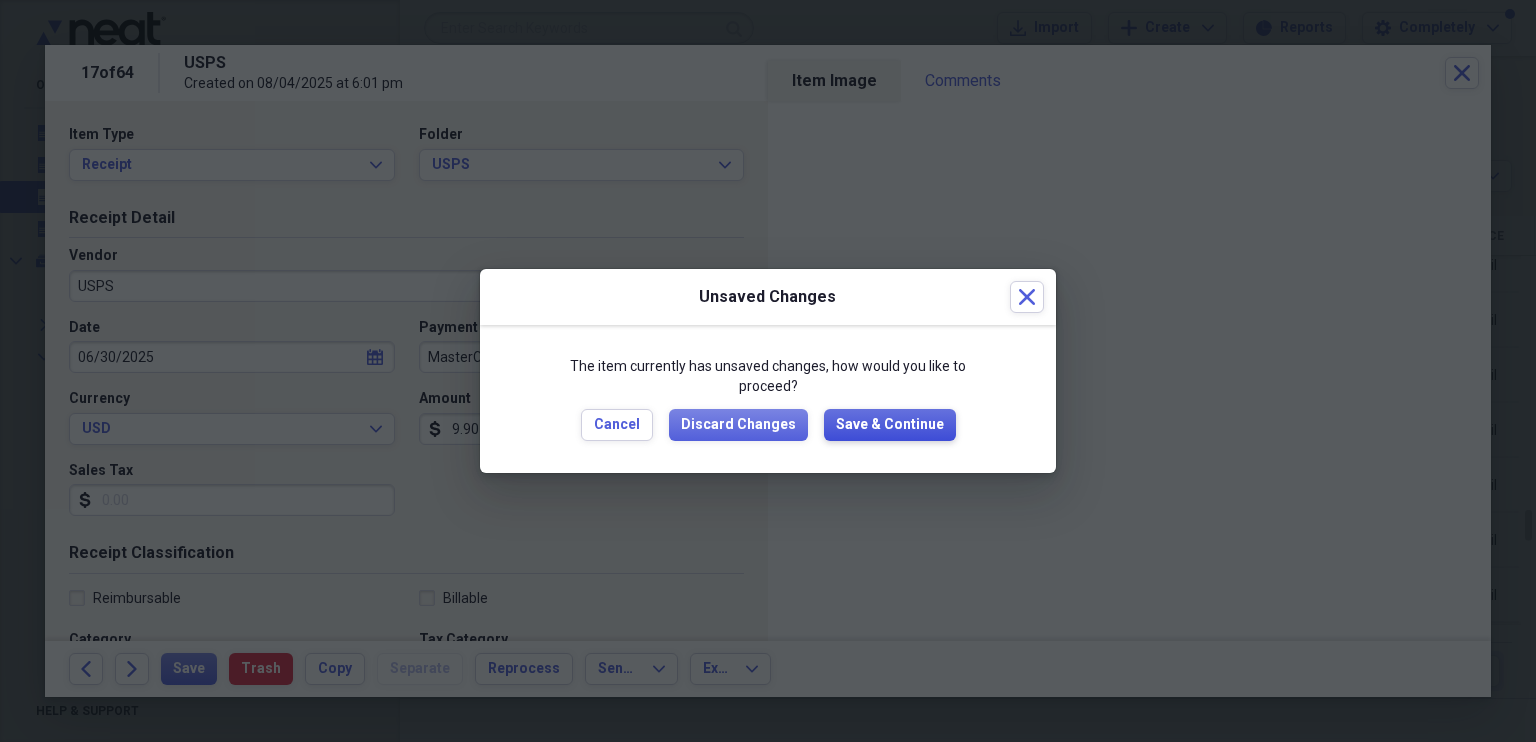 click on "Save & Continue" at bounding box center (890, 425) 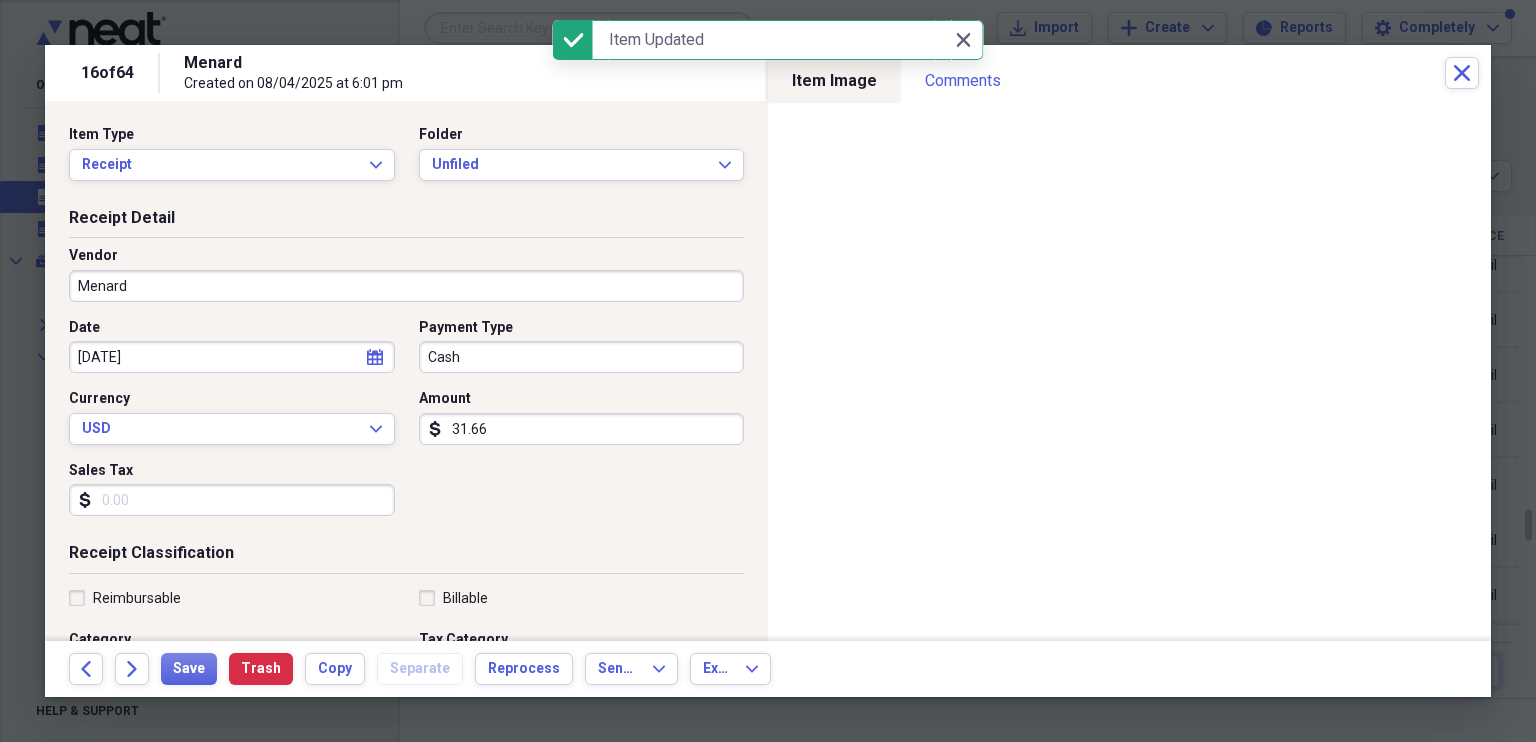 click on "Menard" at bounding box center (406, 286) 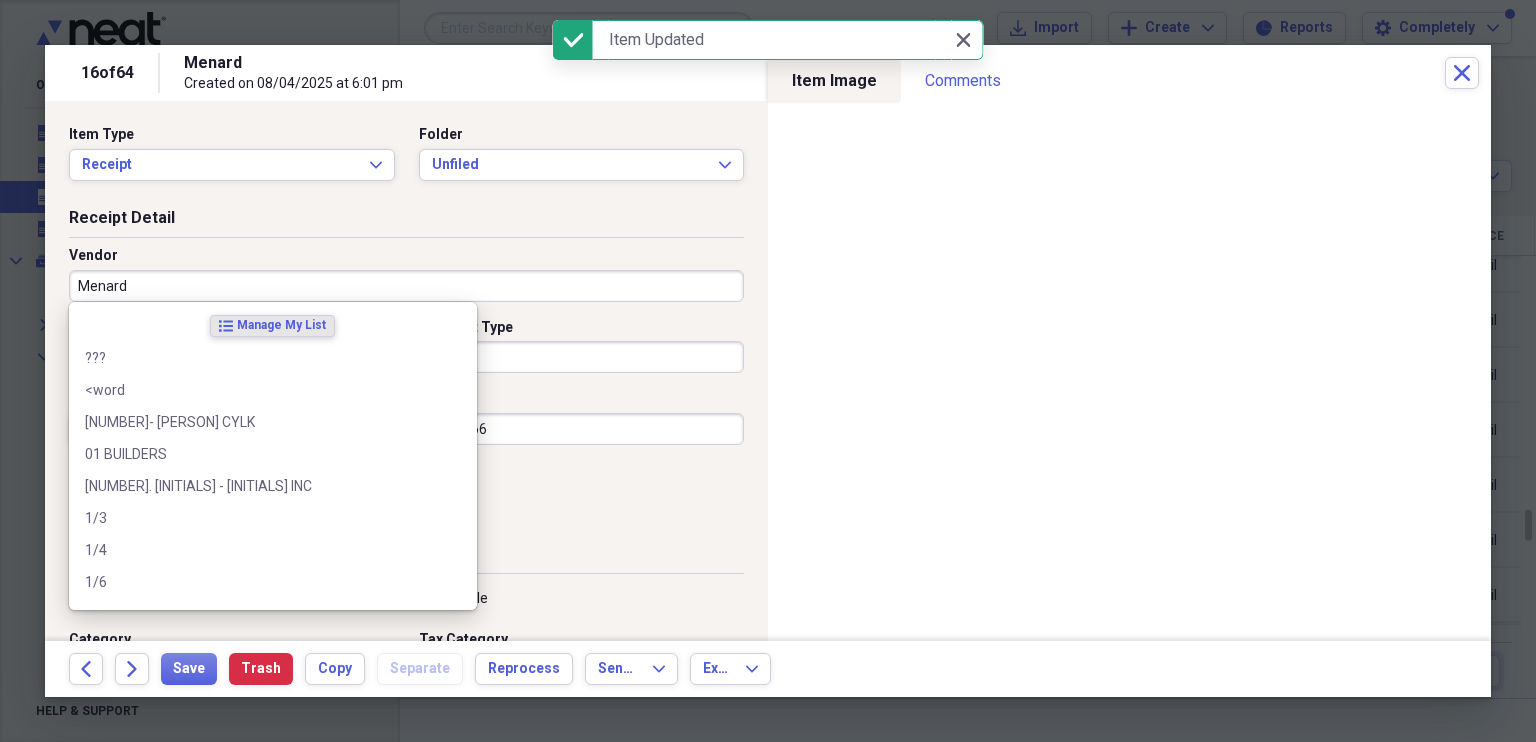 click on "Menard" at bounding box center (406, 286) 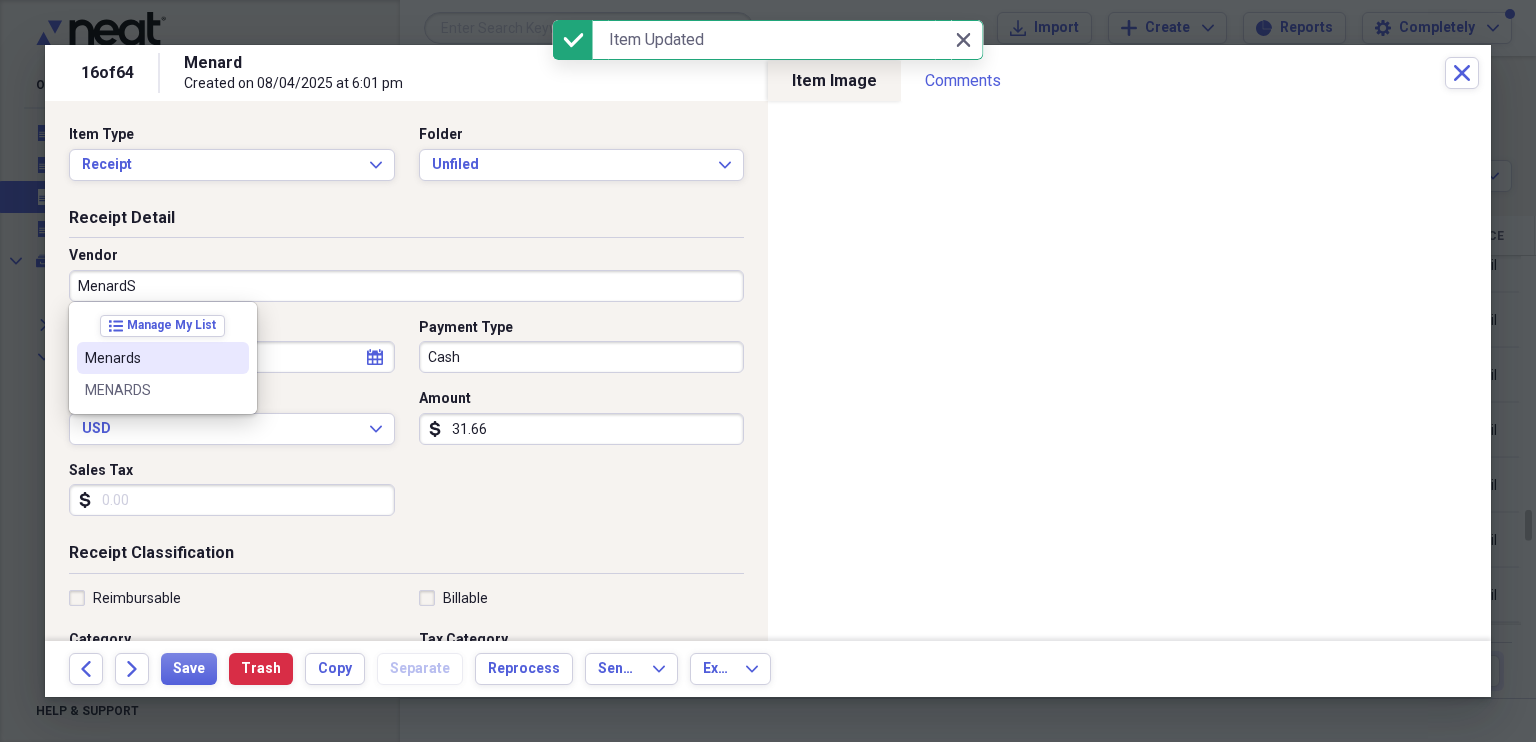click on "Menards" at bounding box center [163, 358] 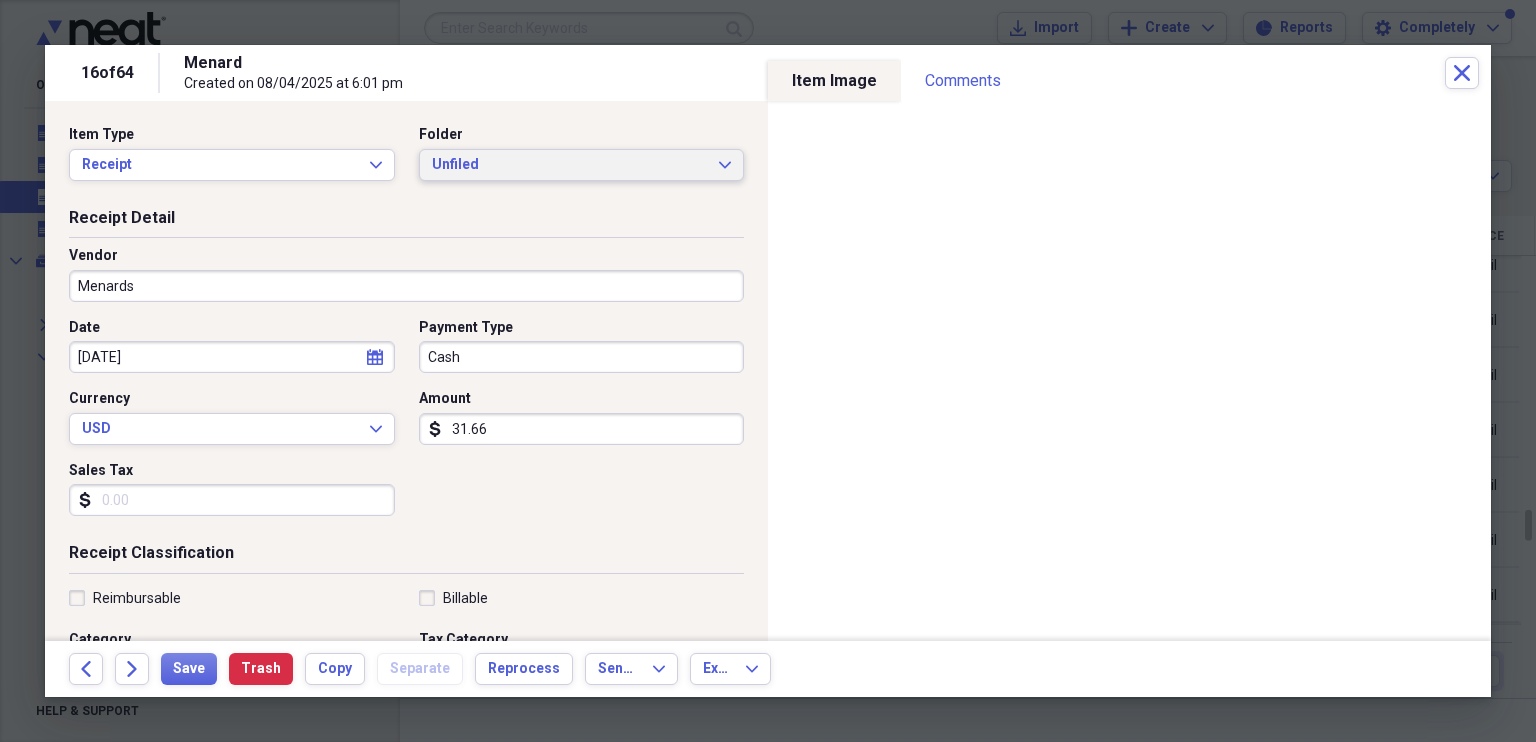 click 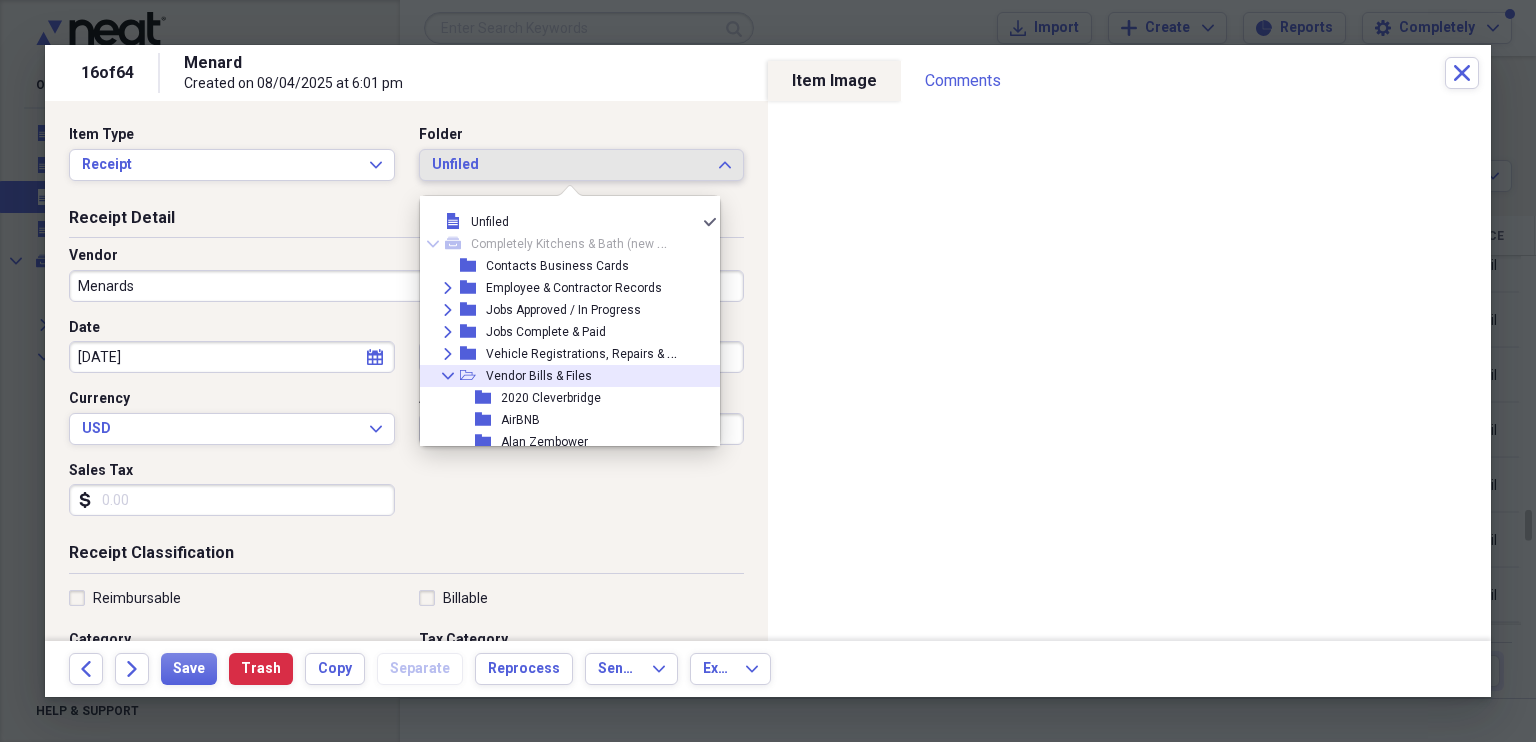 click on "Collapse" 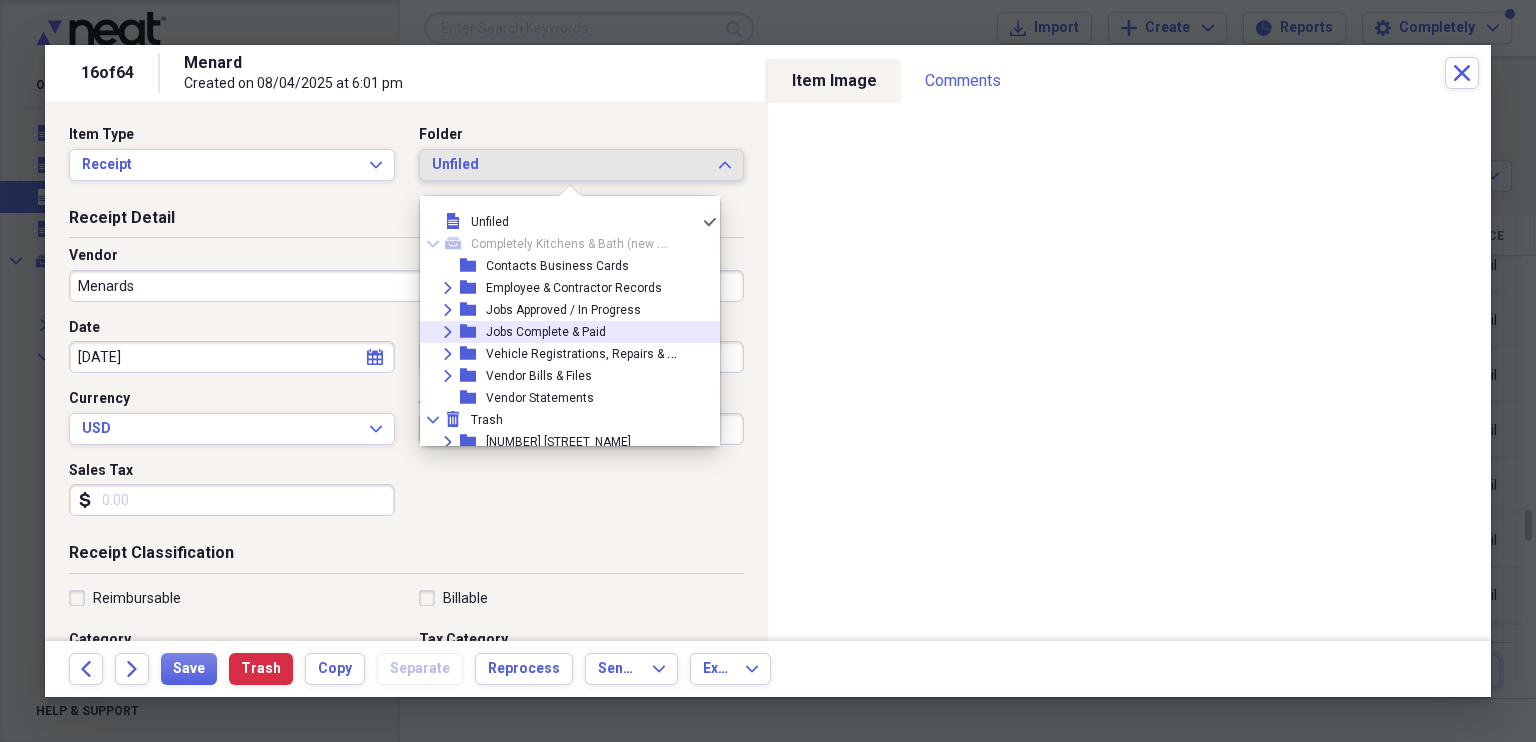 click 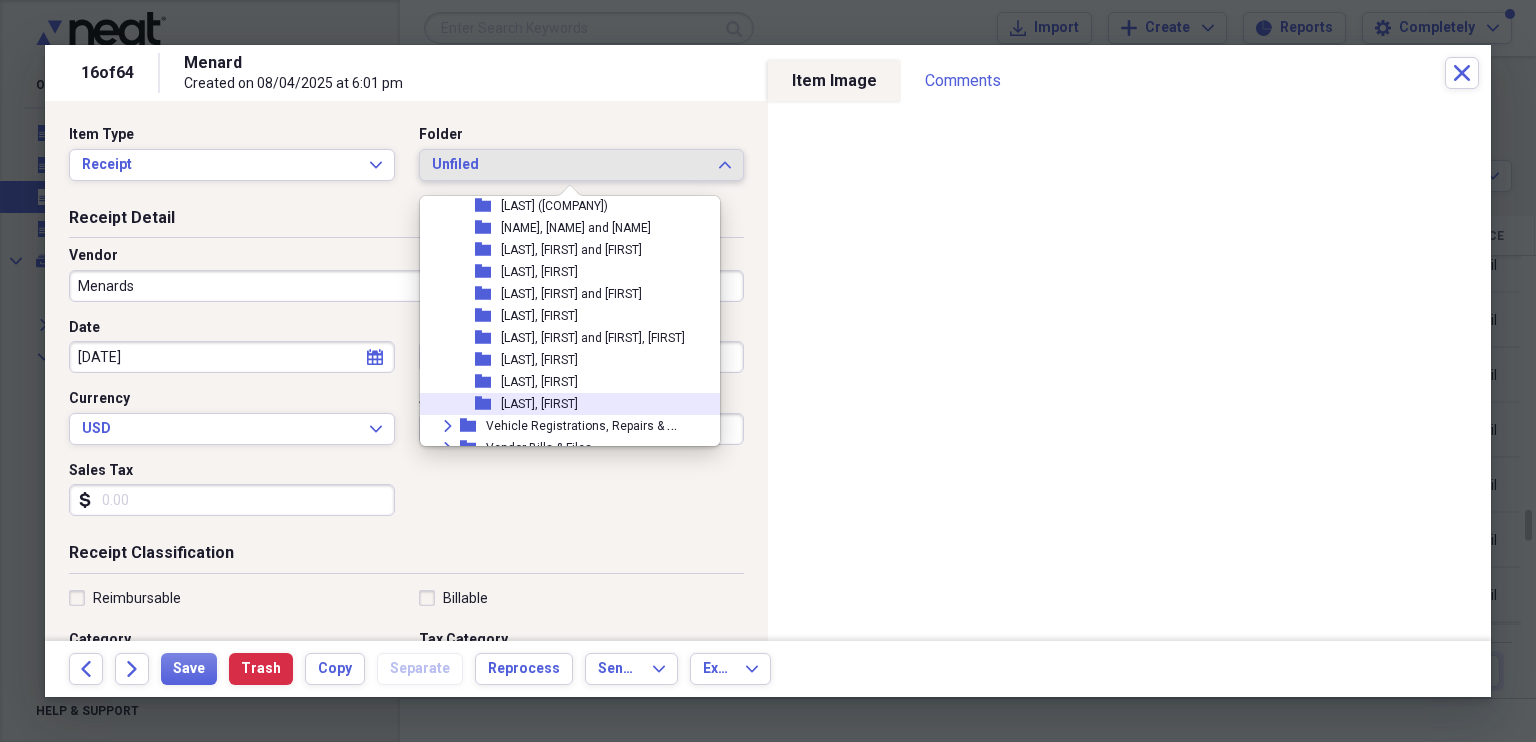 scroll, scrollTop: 1283, scrollLeft: 0, axis: vertical 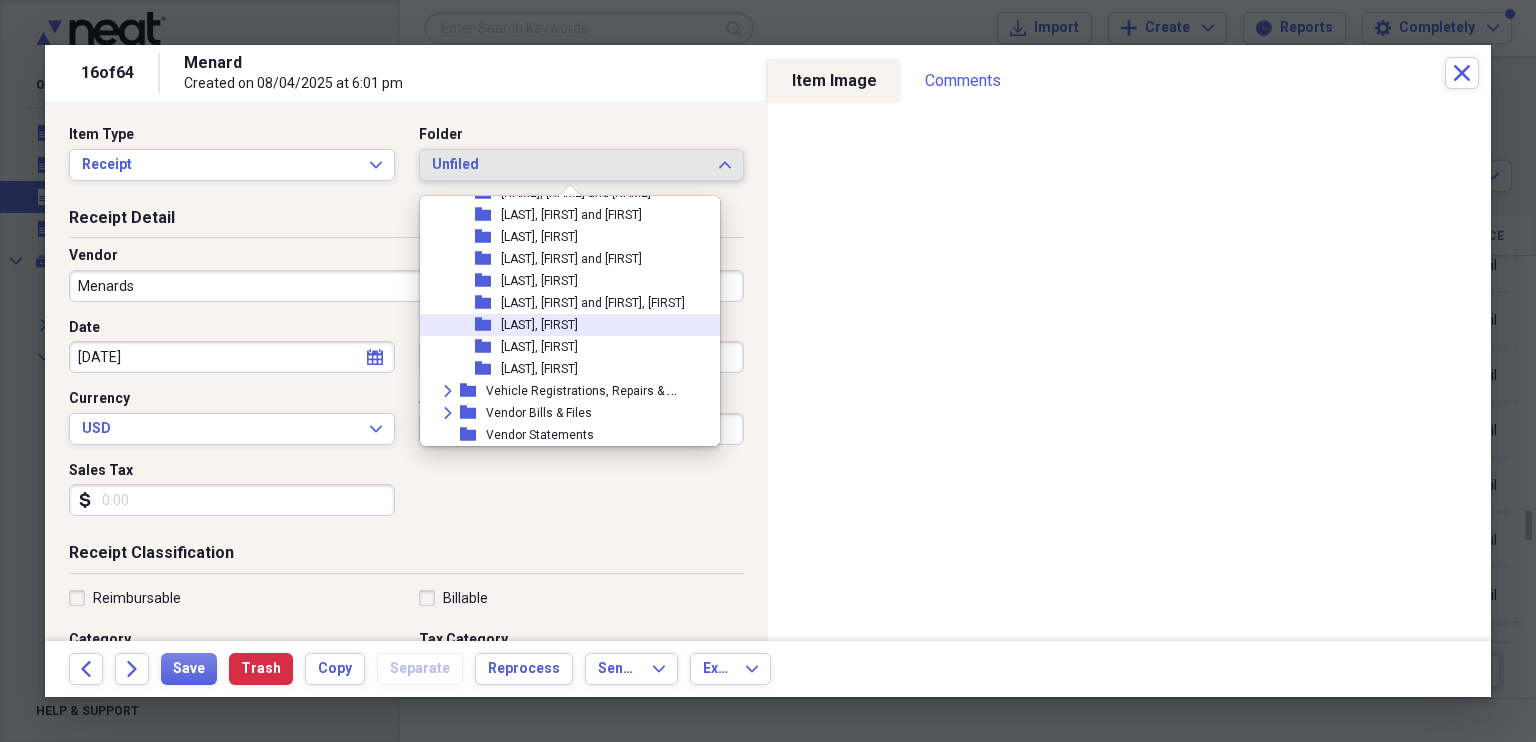 click on "[LAST], [FIRST]" at bounding box center [539, 325] 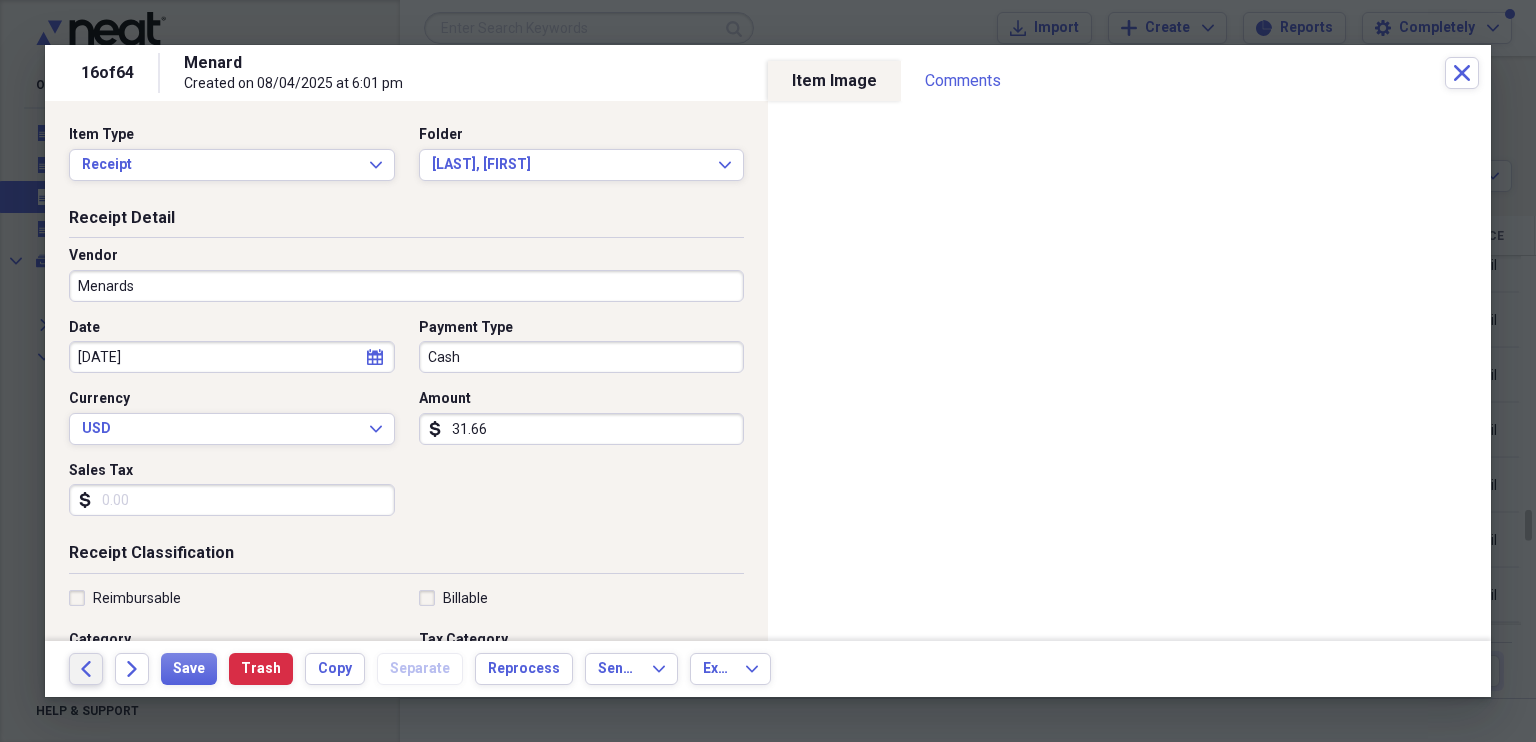 click on "Back" 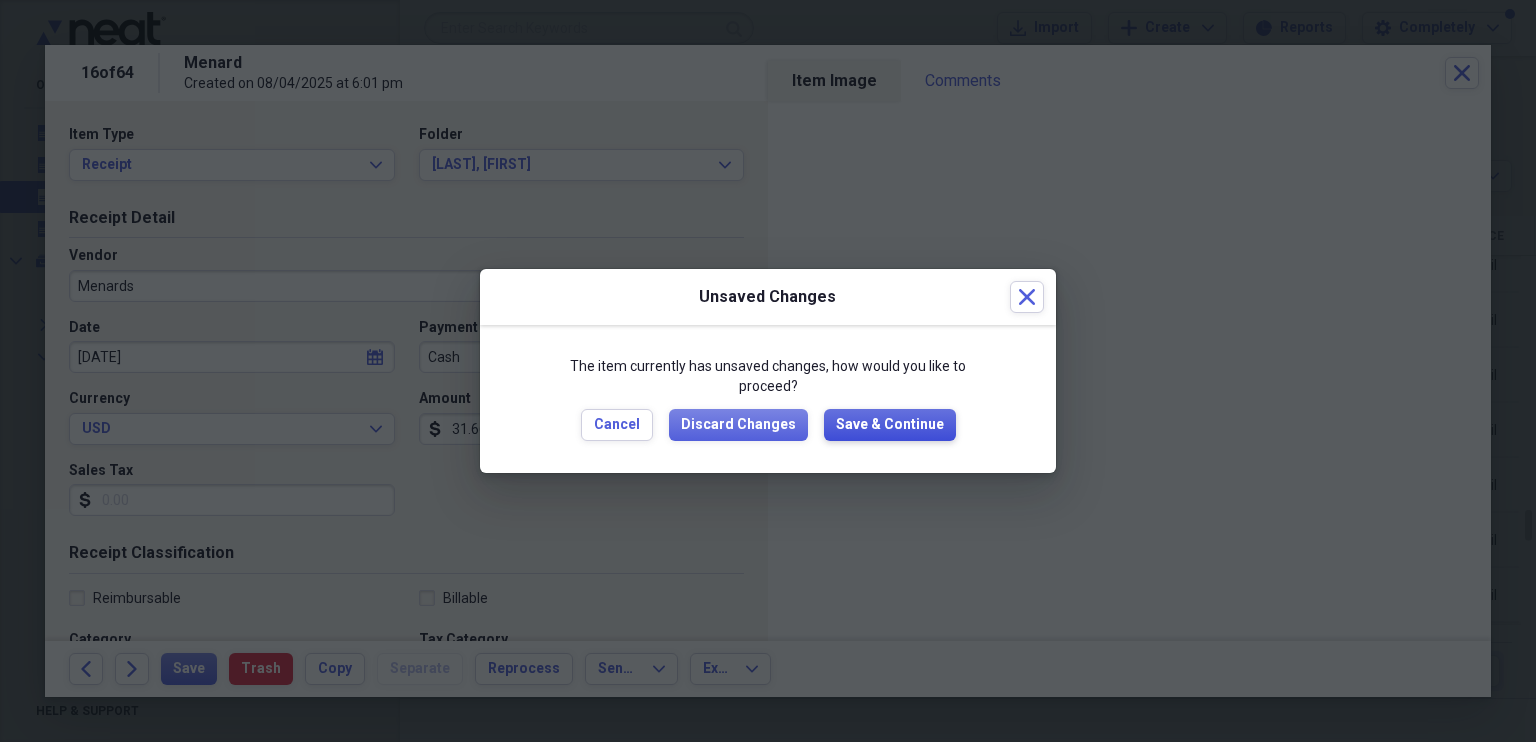click on "Save & Continue" at bounding box center [890, 425] 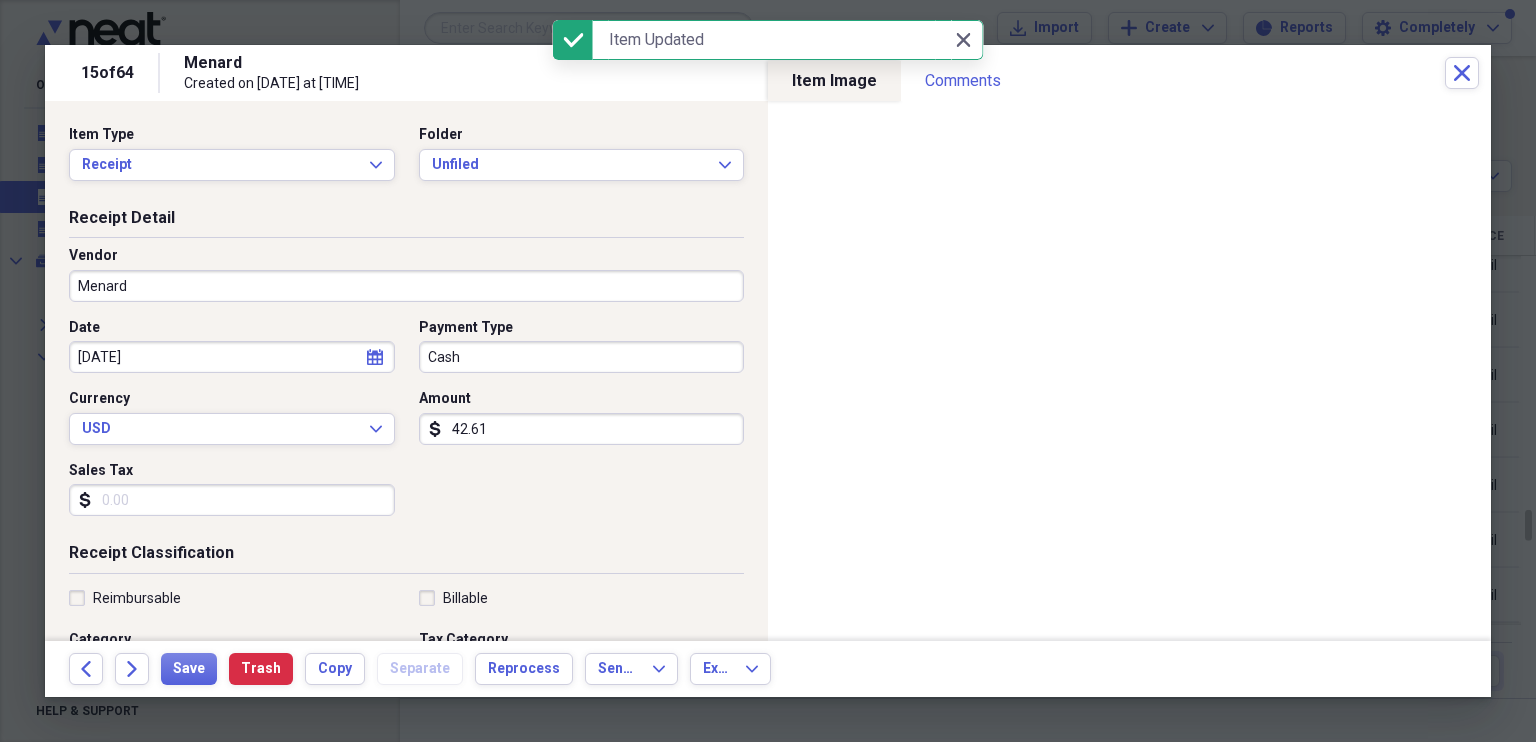 click on "Menard" at bounding box center (406, 286) 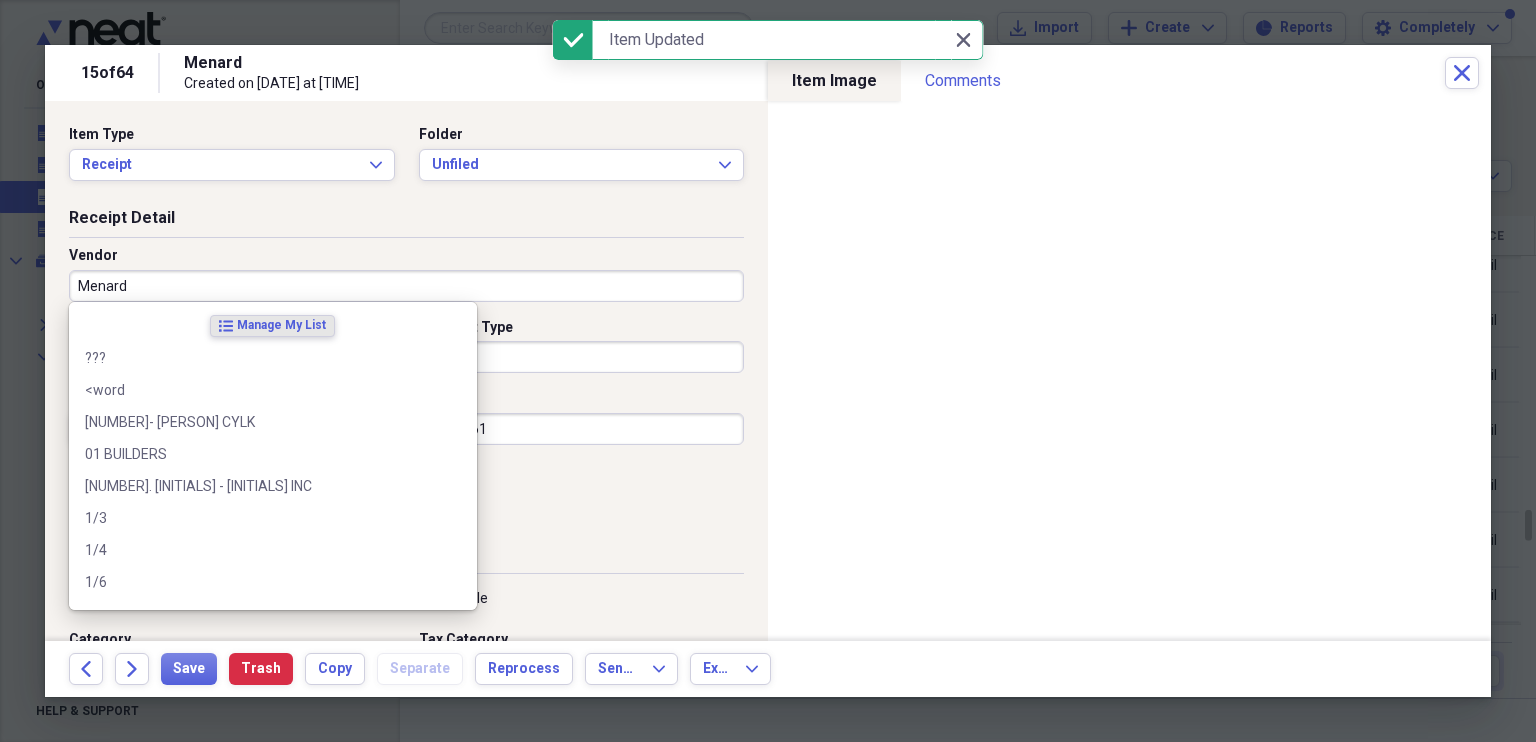 click on "Menard" at bounding box center [406, 286] 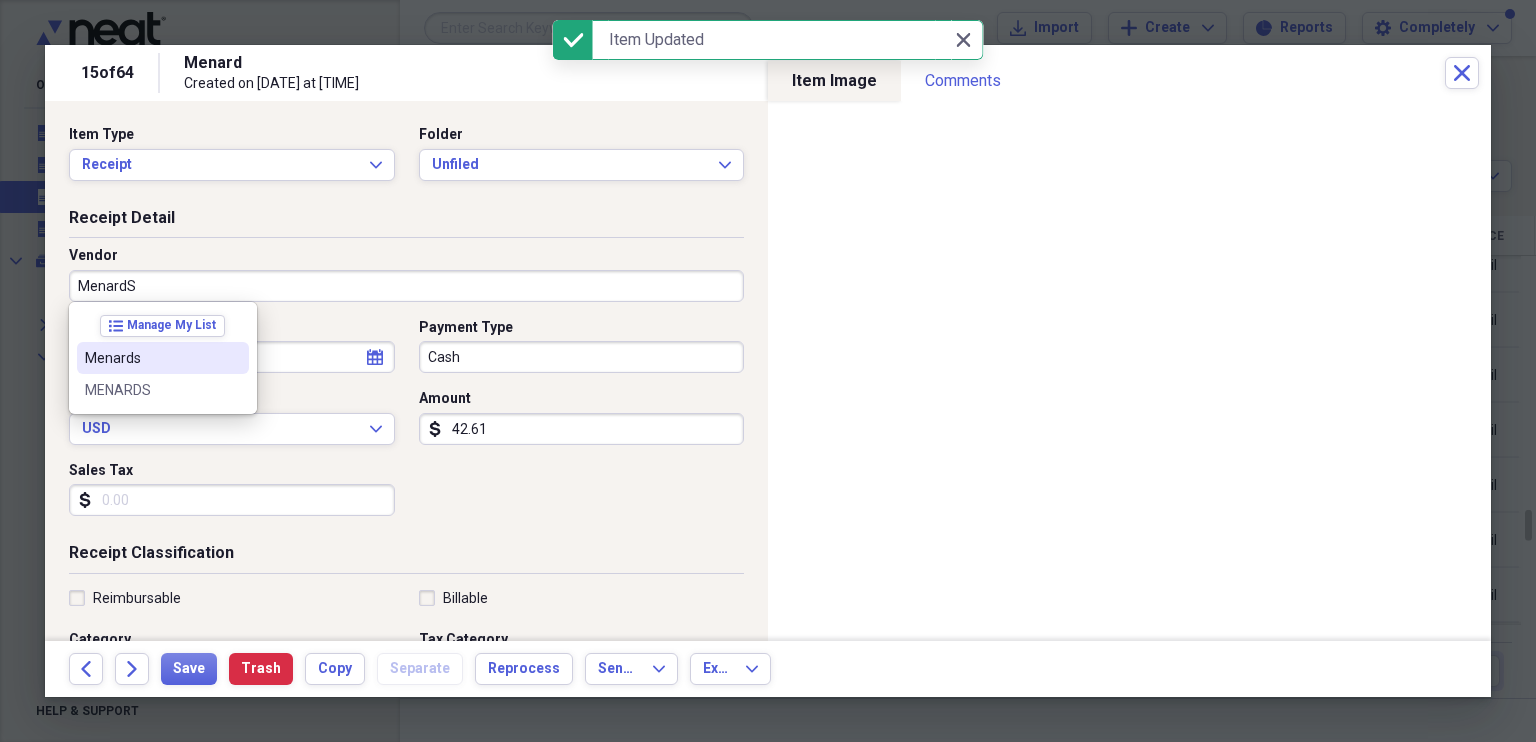 click on "Menards" at bounding box center [163, 358] 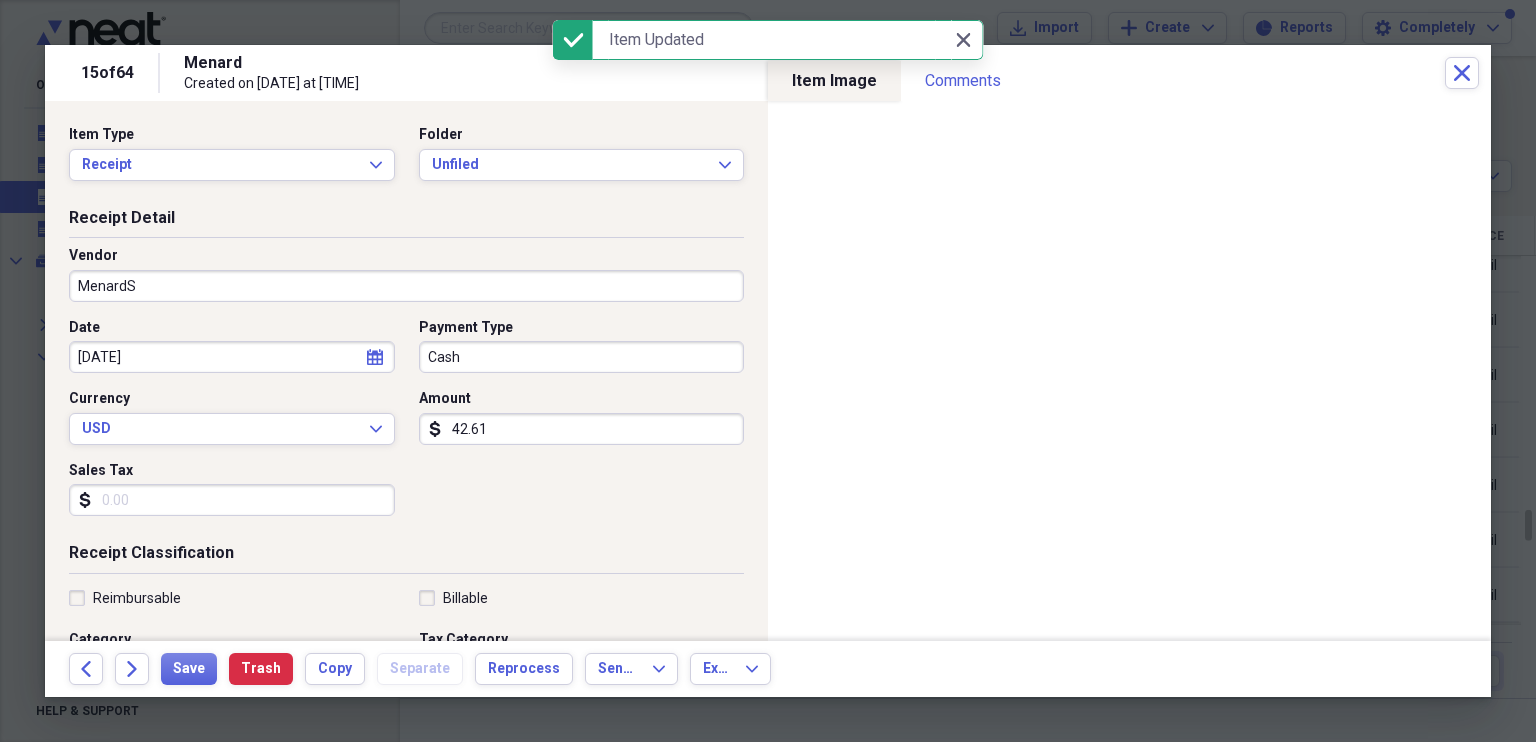 type on "Menards" 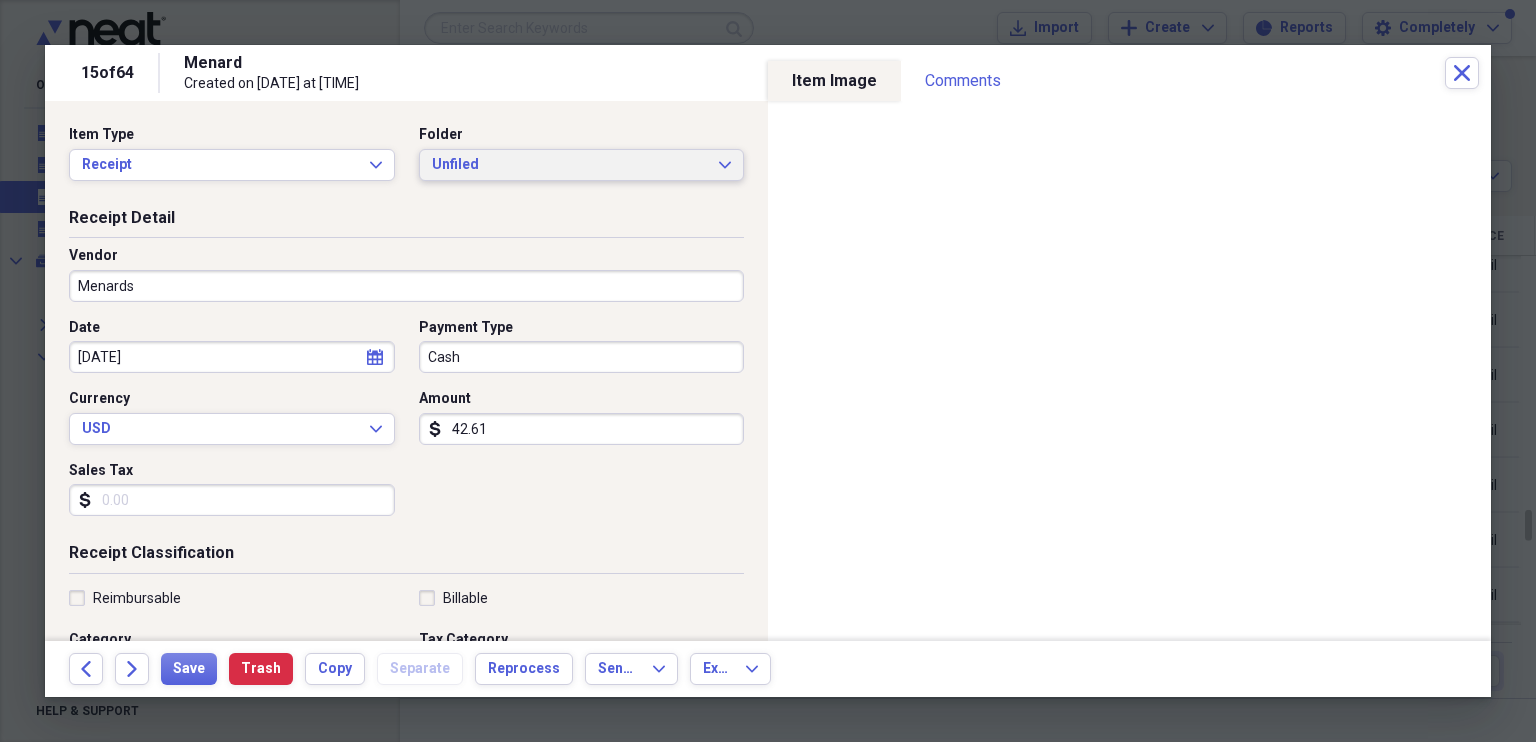 click on "Unfiled Expand" at bounding box center [582, 165] 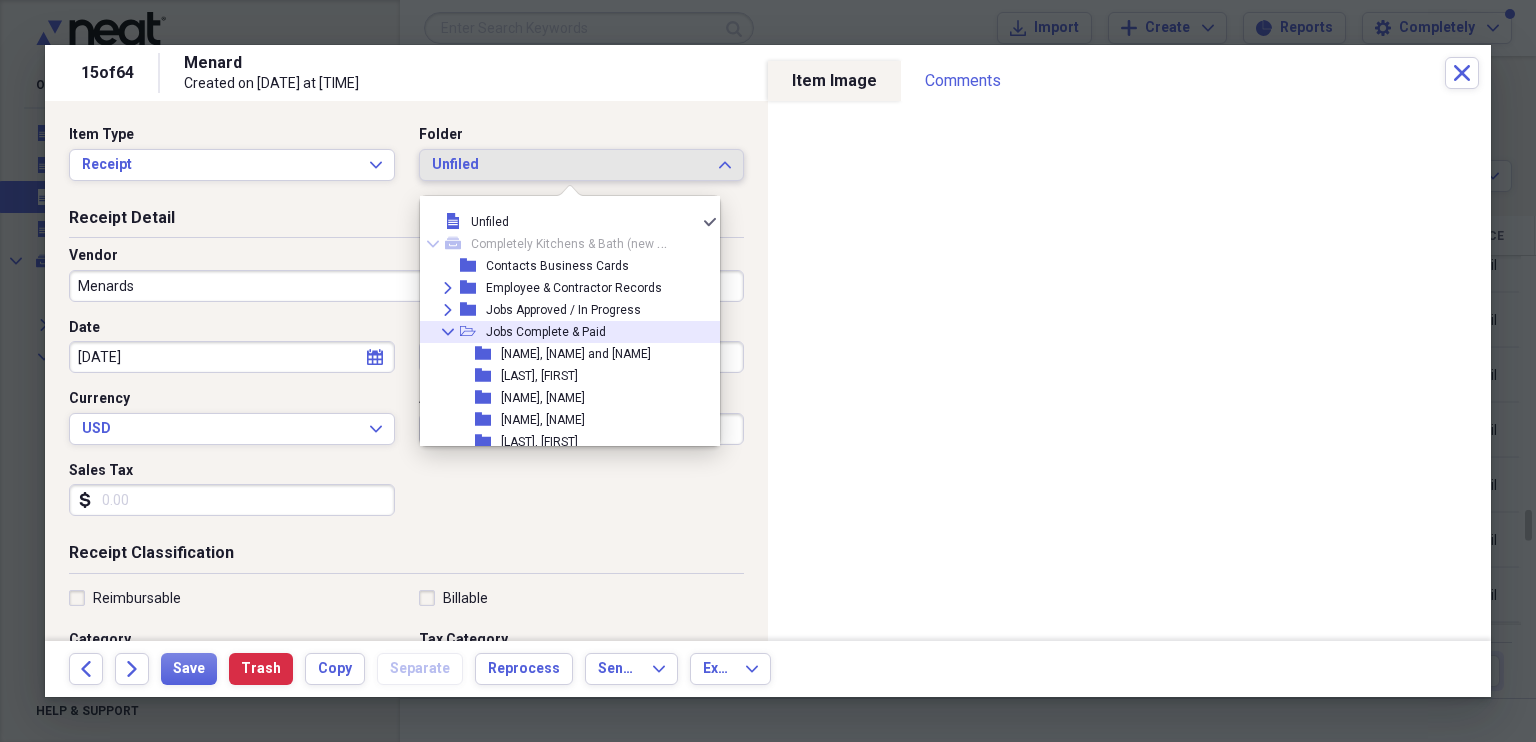 click 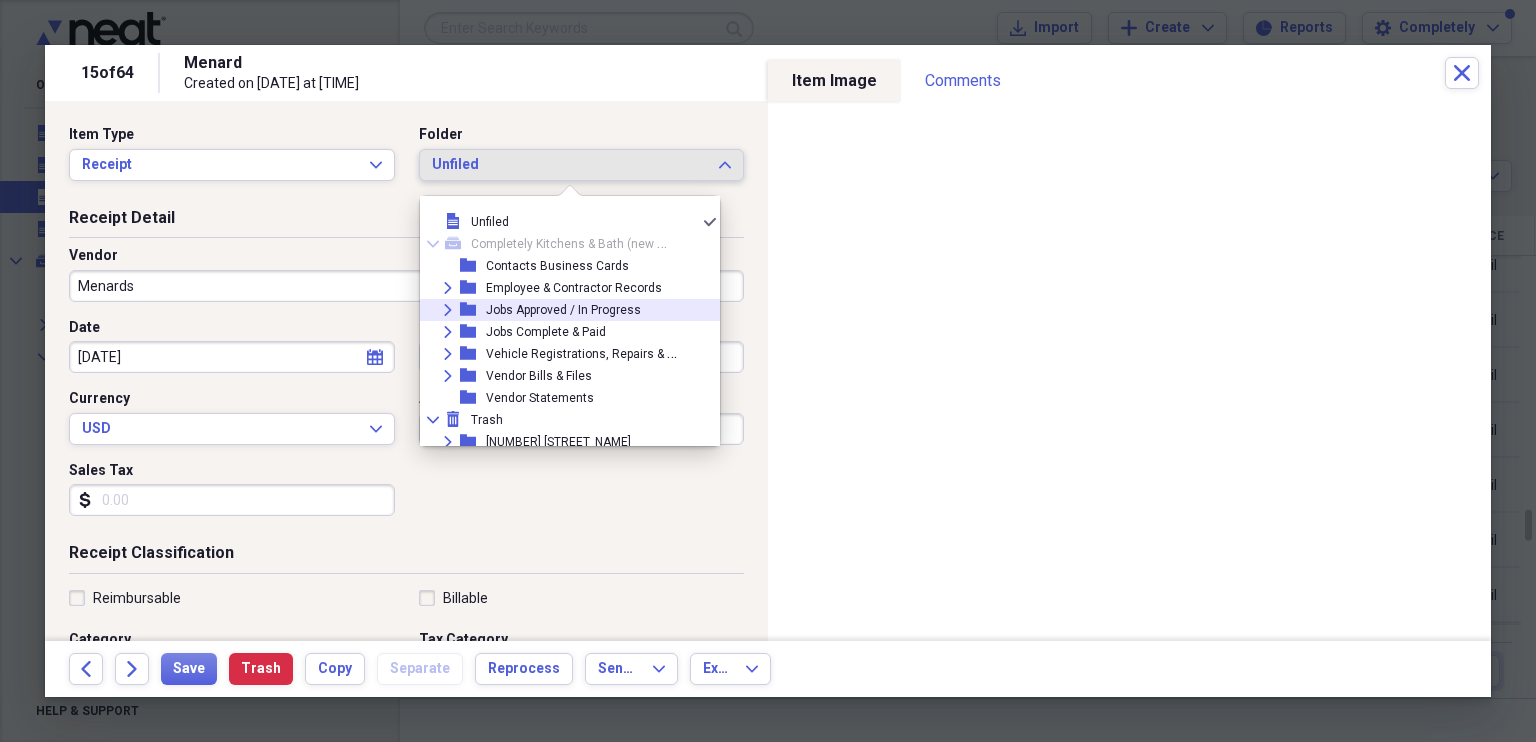 click 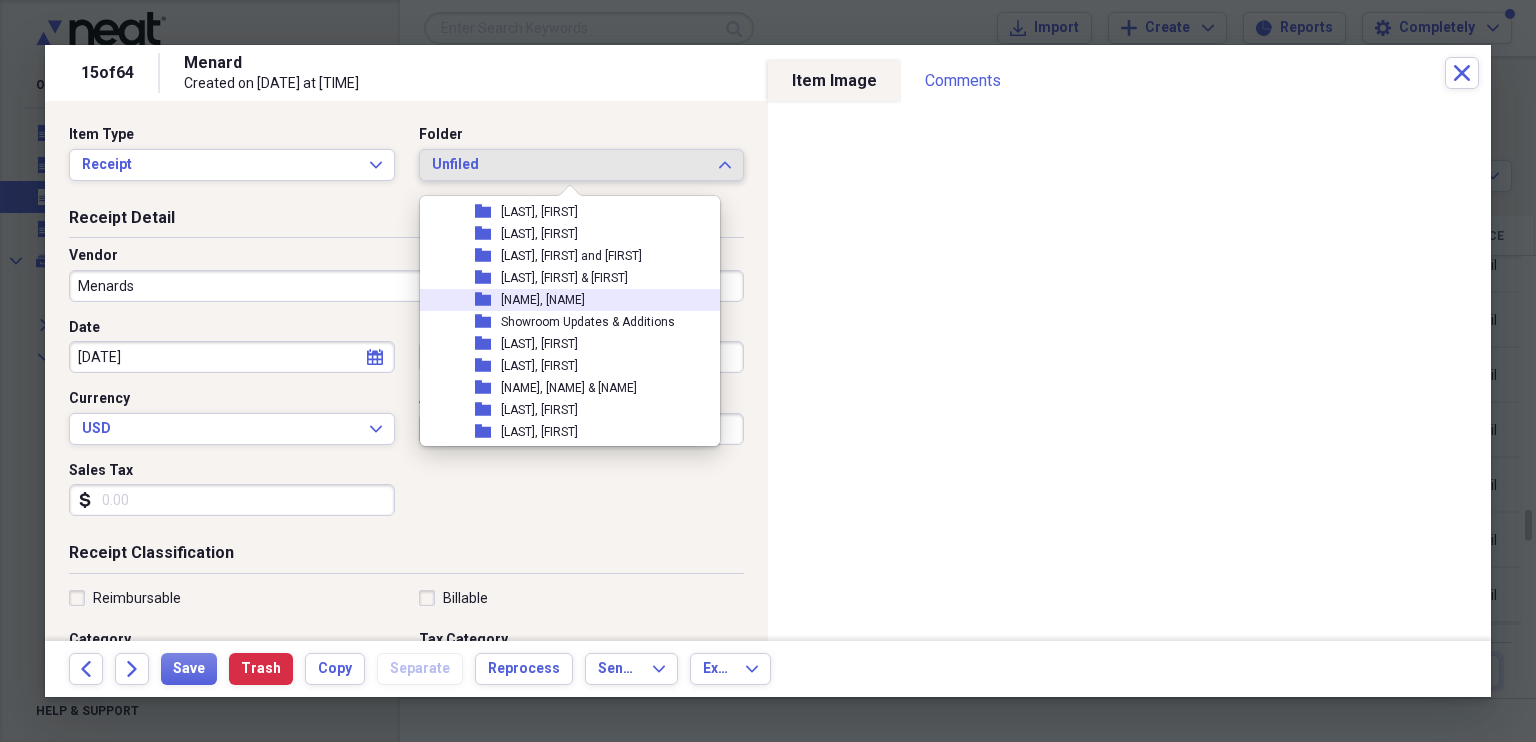 scroll, scrollTop: 824, scrollLeft: 0, axis: vertical 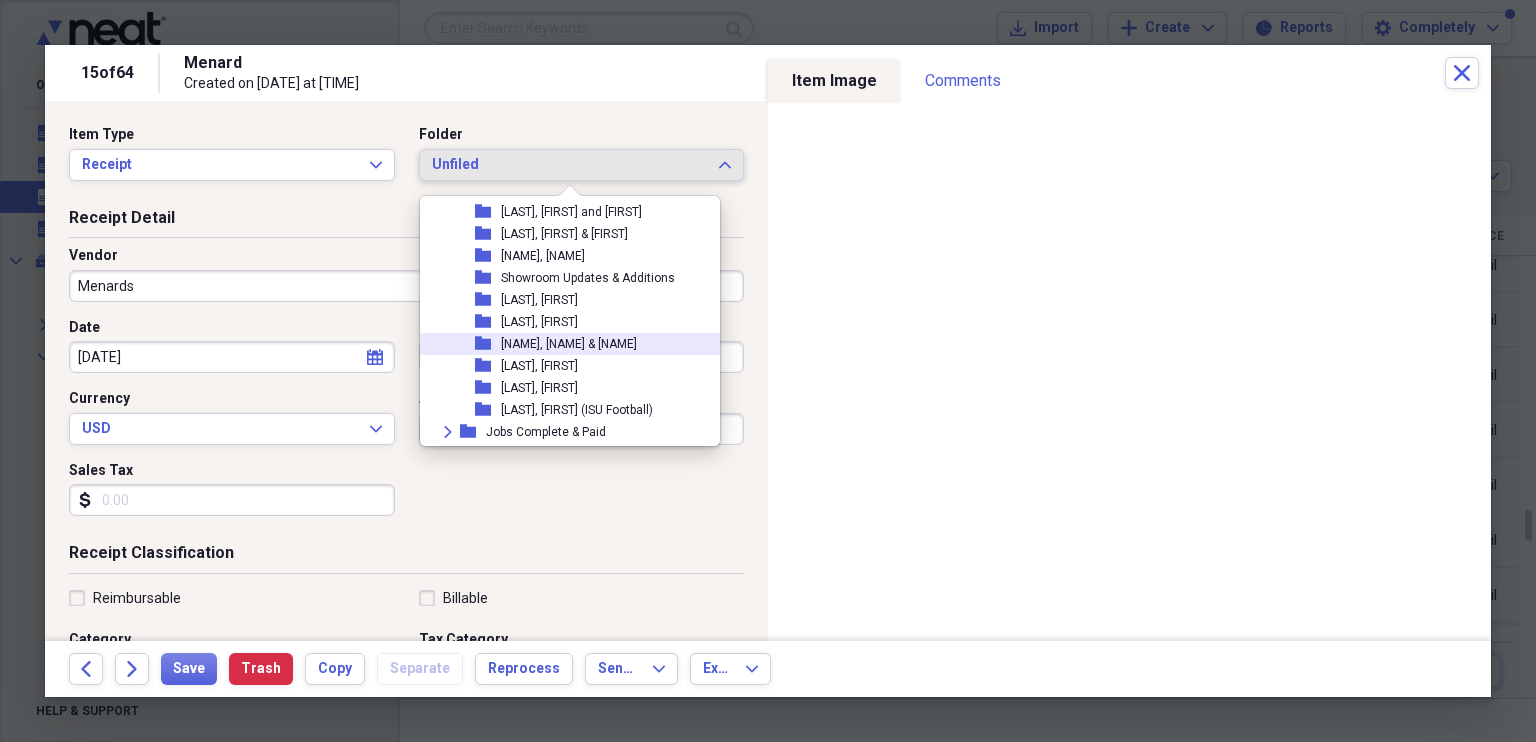 click on "[NAME], [NAME] & [NAME]" at bounding box center (569, 344) 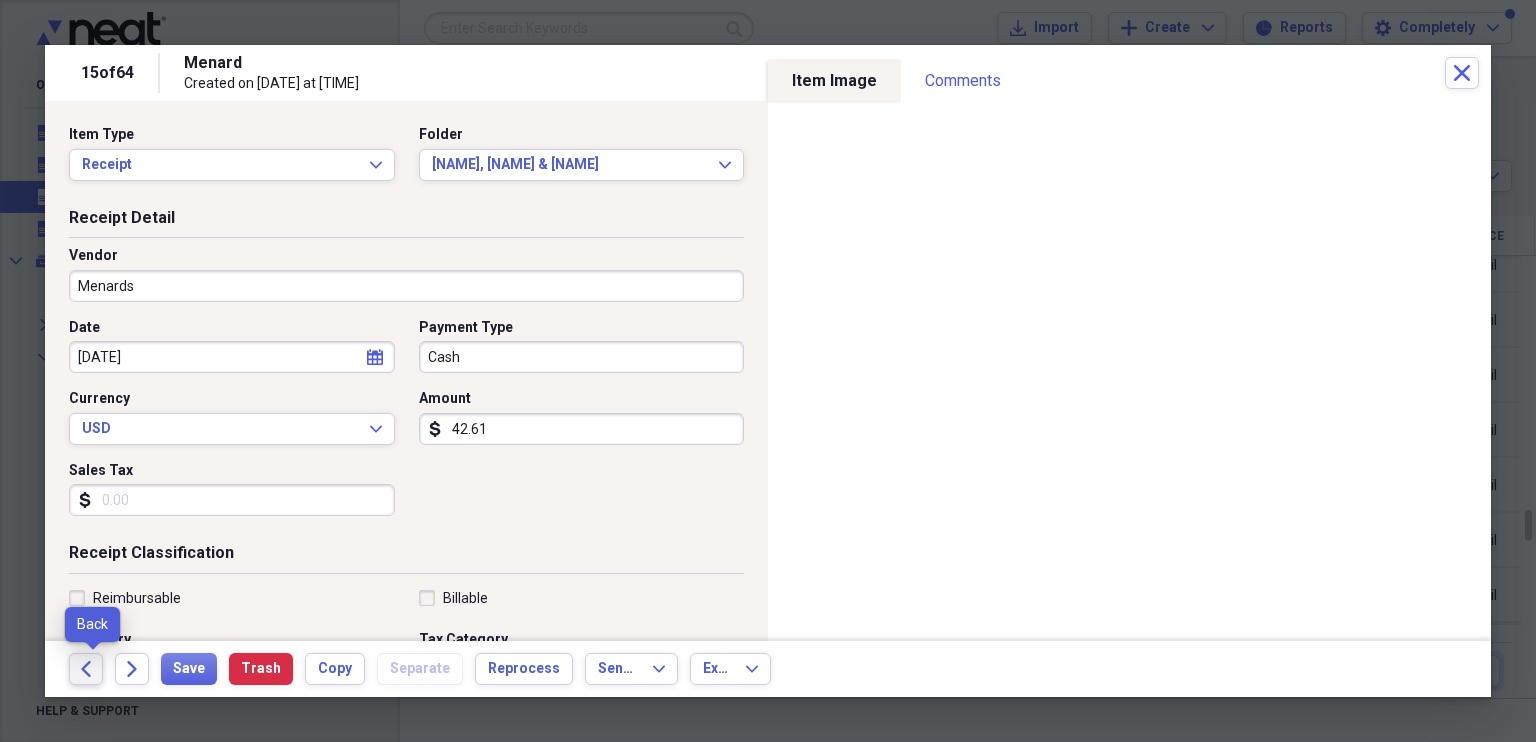 click on "Back" 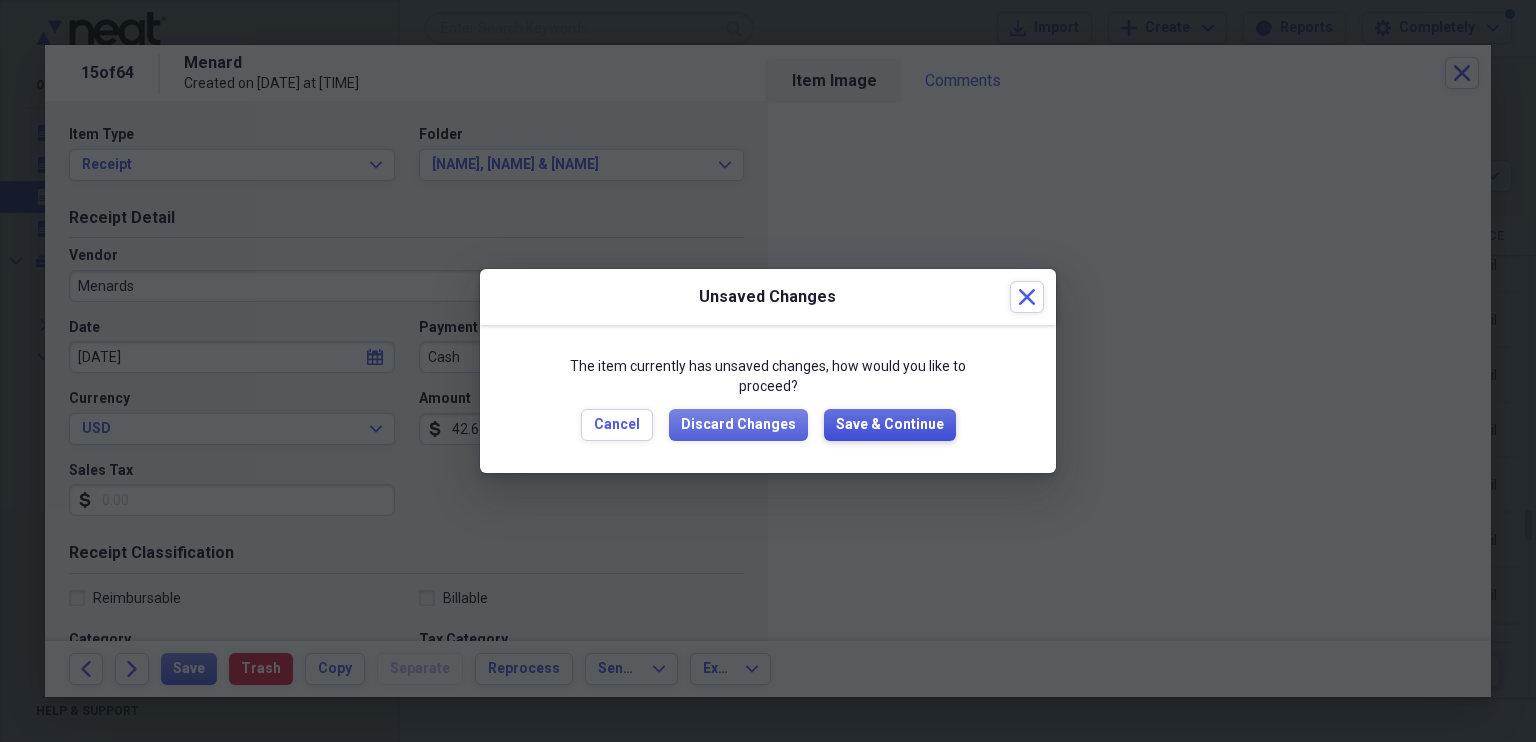 click on "Save & Continue" at bounding box center [890, 425] 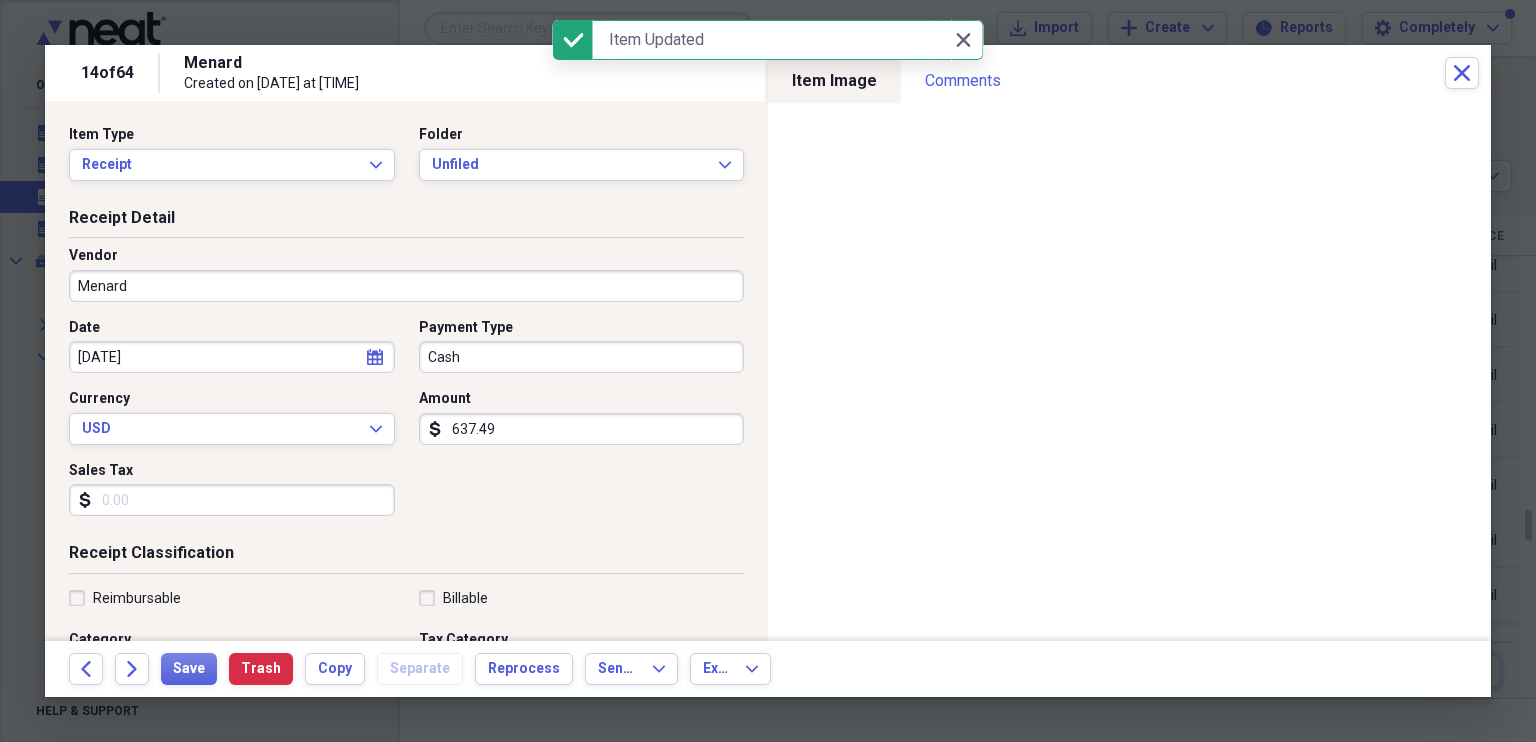 click on "Menard" at bounding box center (406, 286) 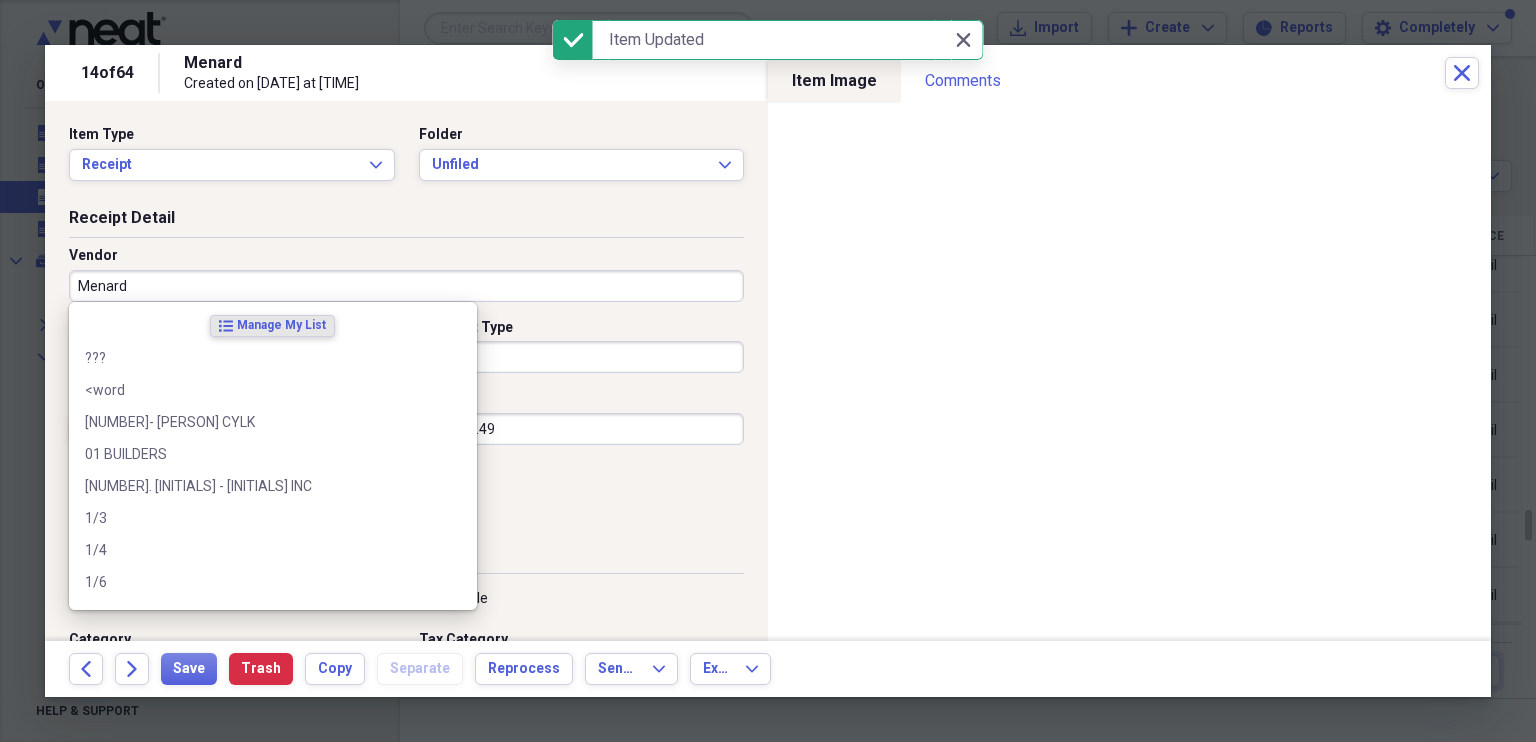 click on "Menard" at bounding box center (406, 286) 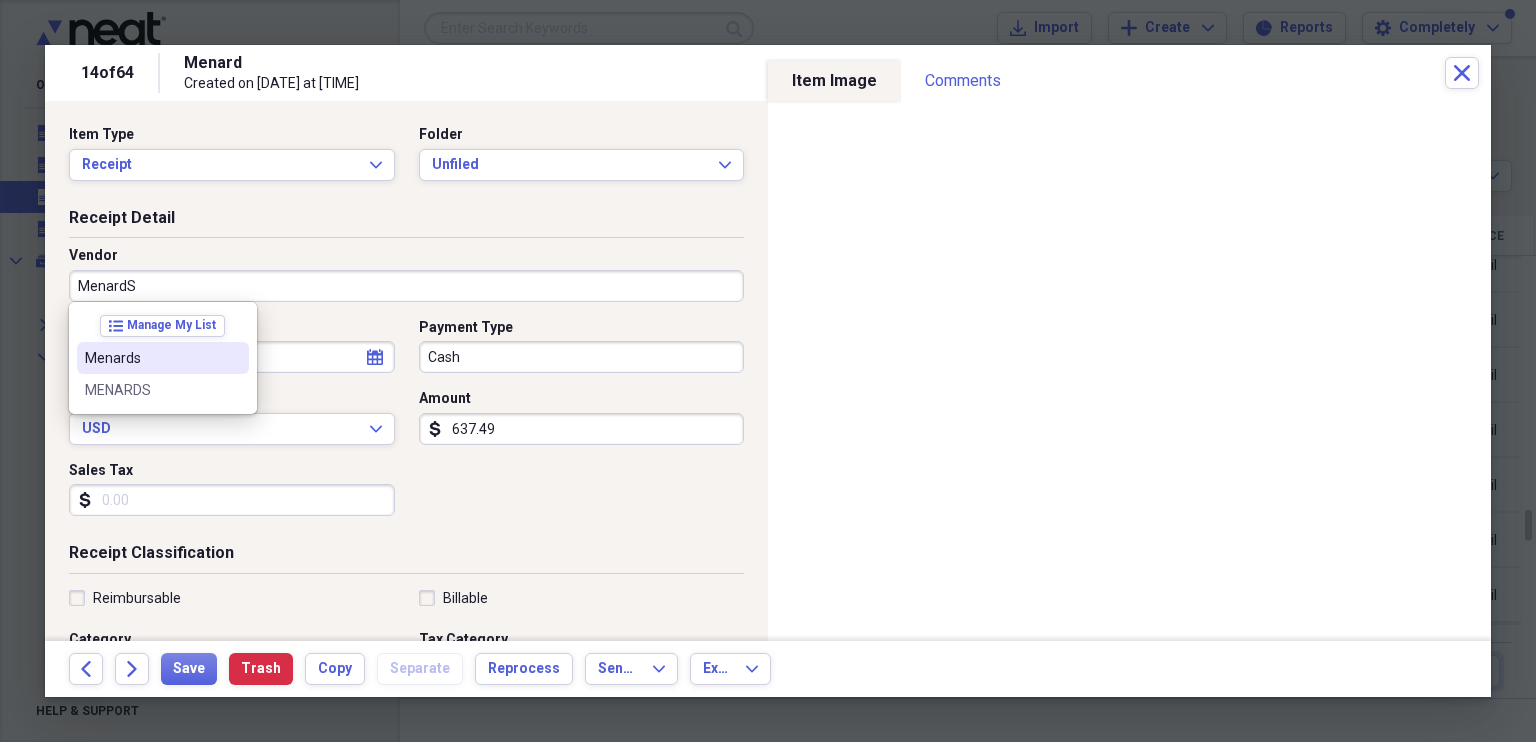 click on "Menards" at bounding box center (151, 358) 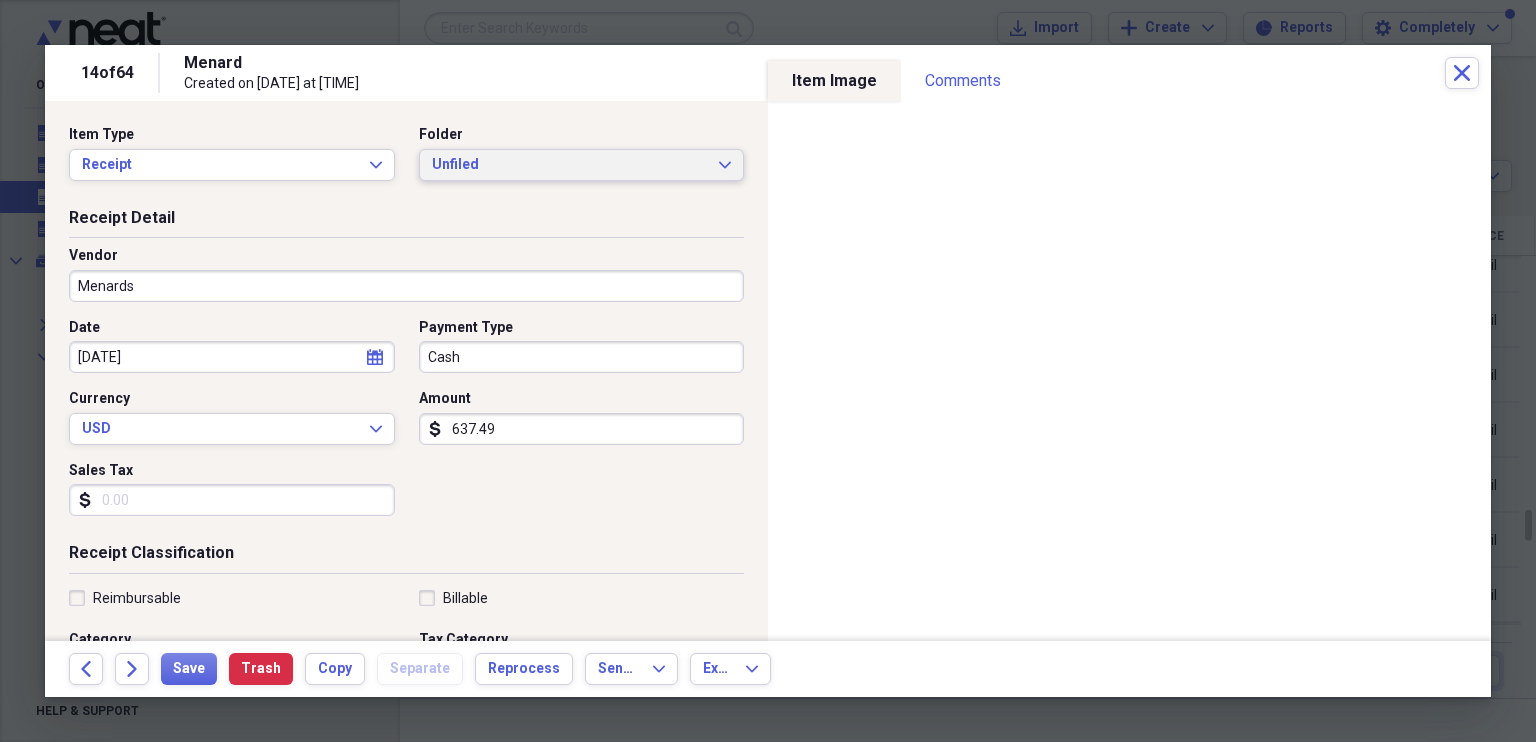 click on "Expand" 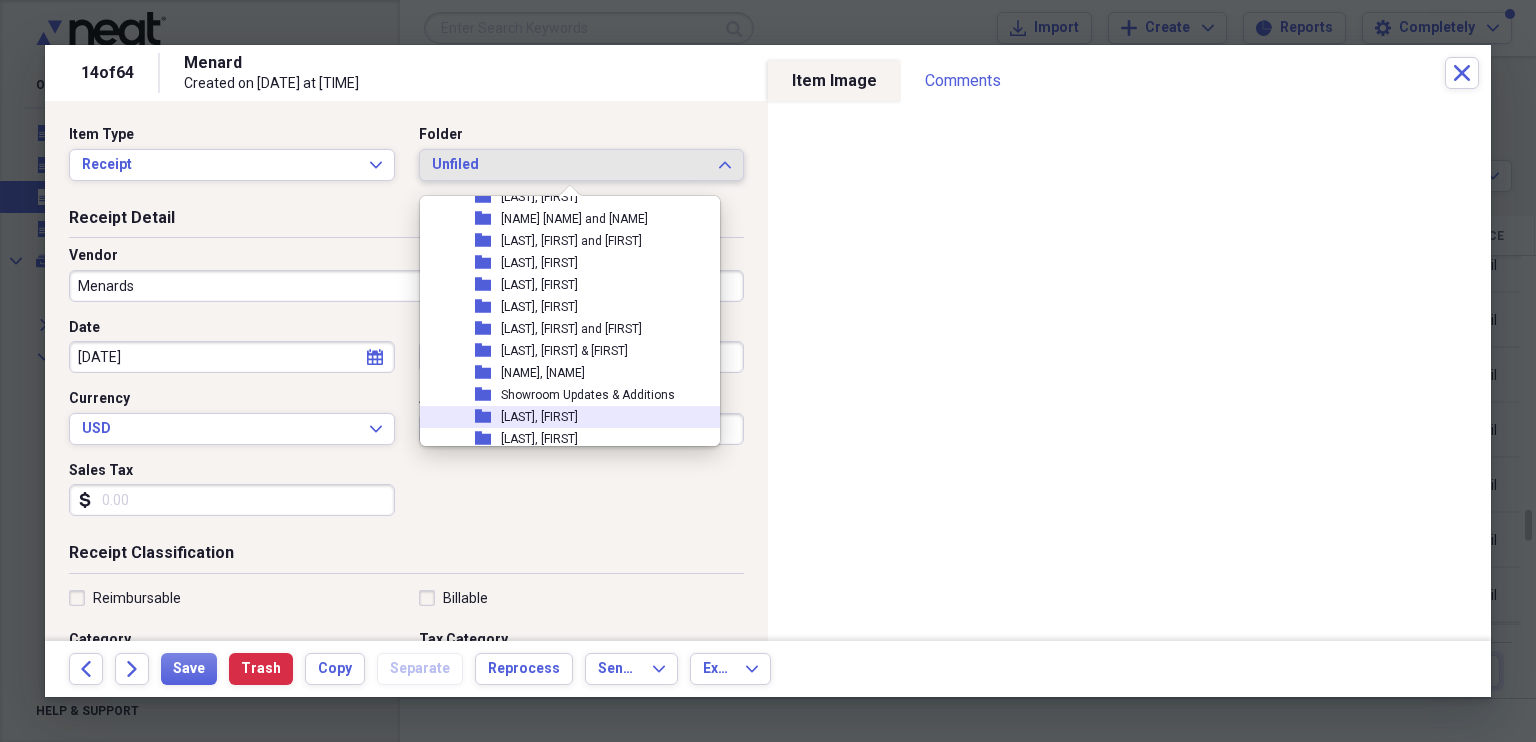 scroll, scrollTop: 916, scrollLeft: 0, axis: vertical 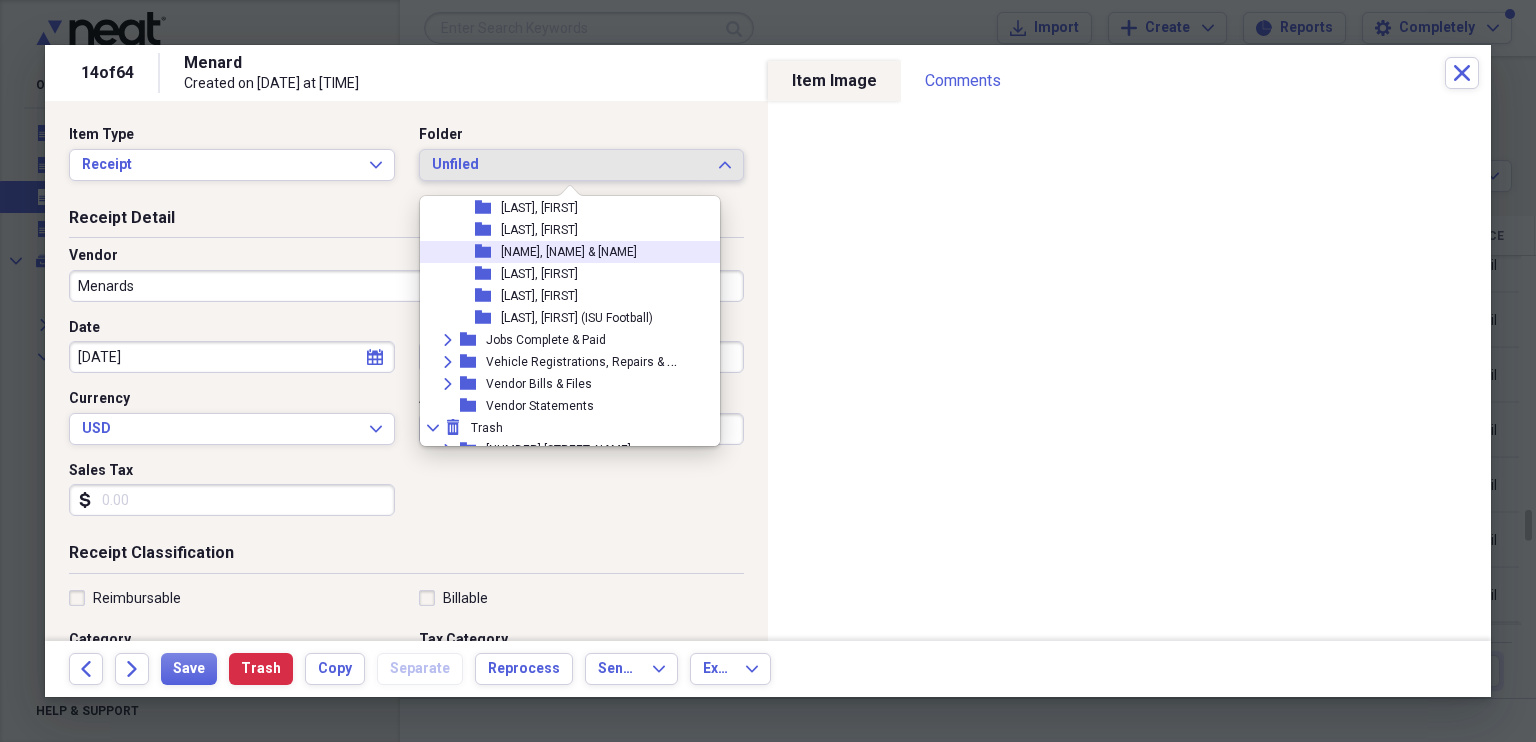 click on "[NAME], [NAME] & [NAME]" at bounding box center (569, 252) 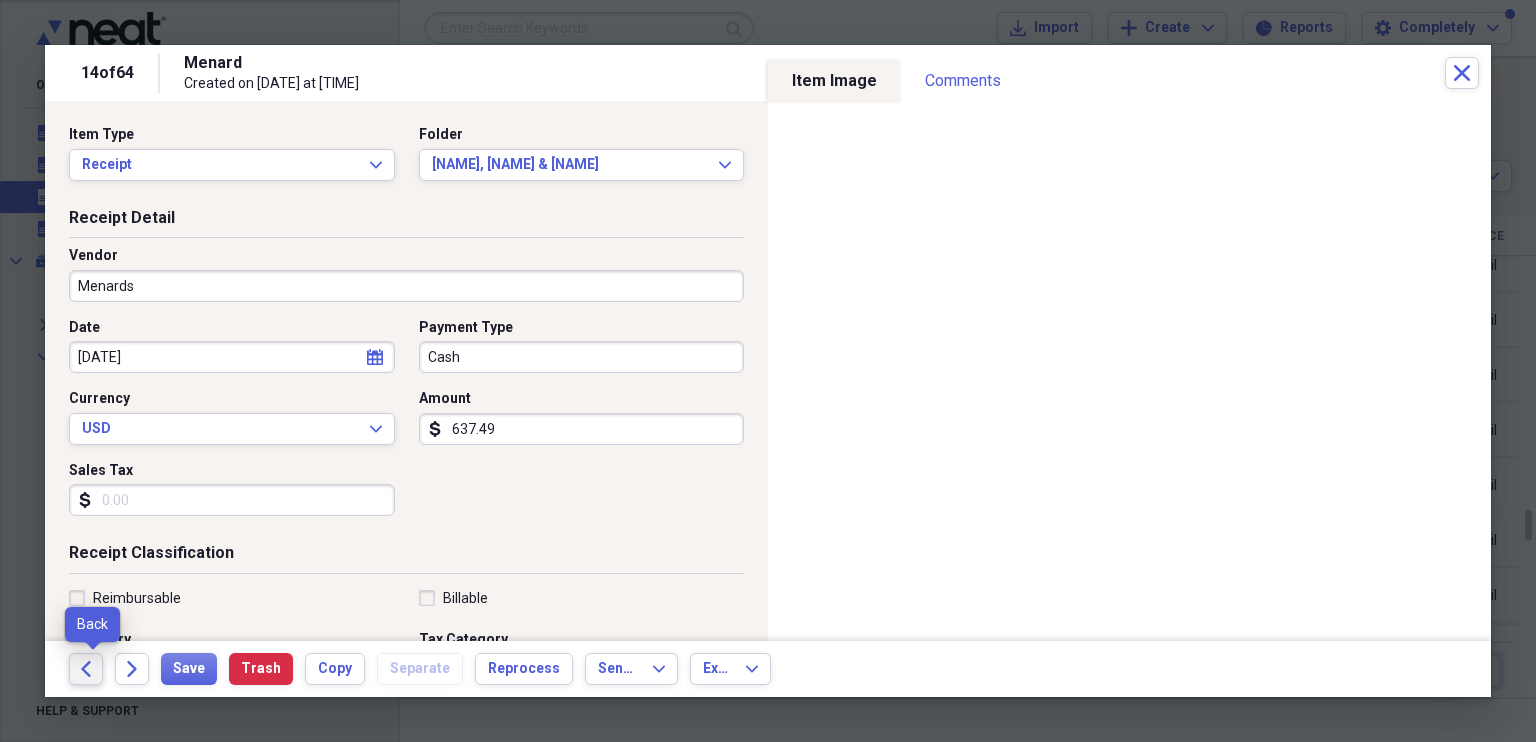 click on "Back" at bounding box center [86, 669] 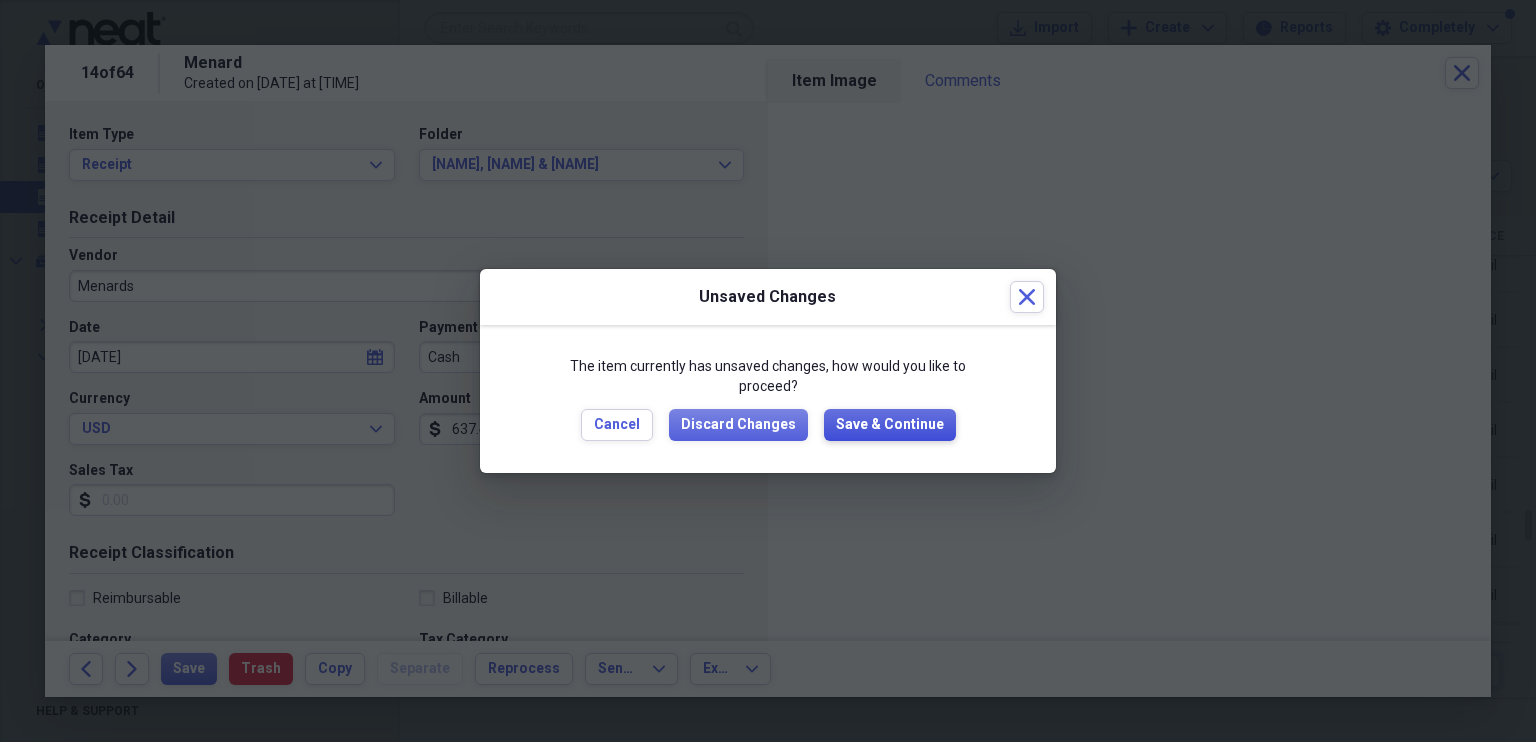 click on "Save & Continue" at bounding box center (890, 425) 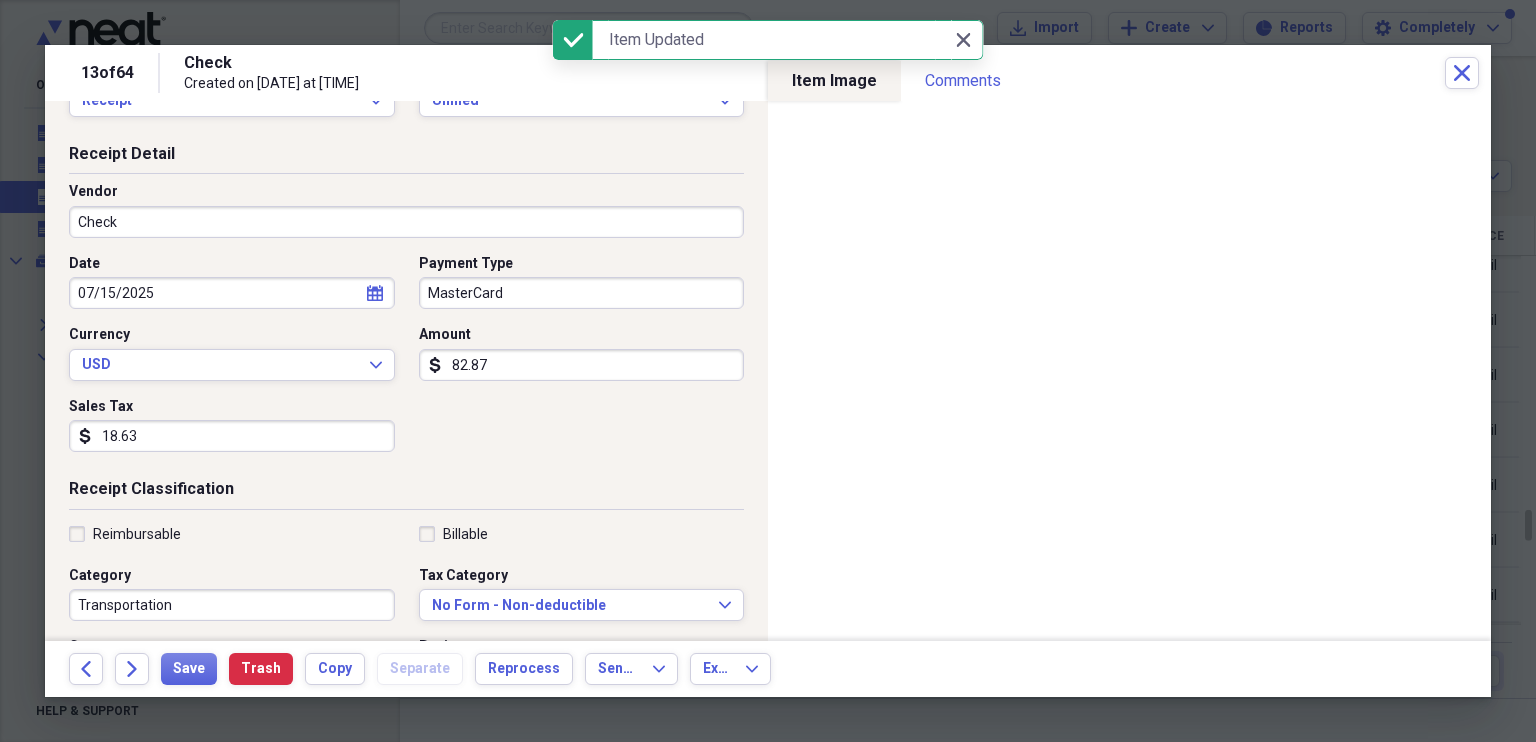 scroll, scrollTop: 92, scrollLeft: 0, axis: vertical 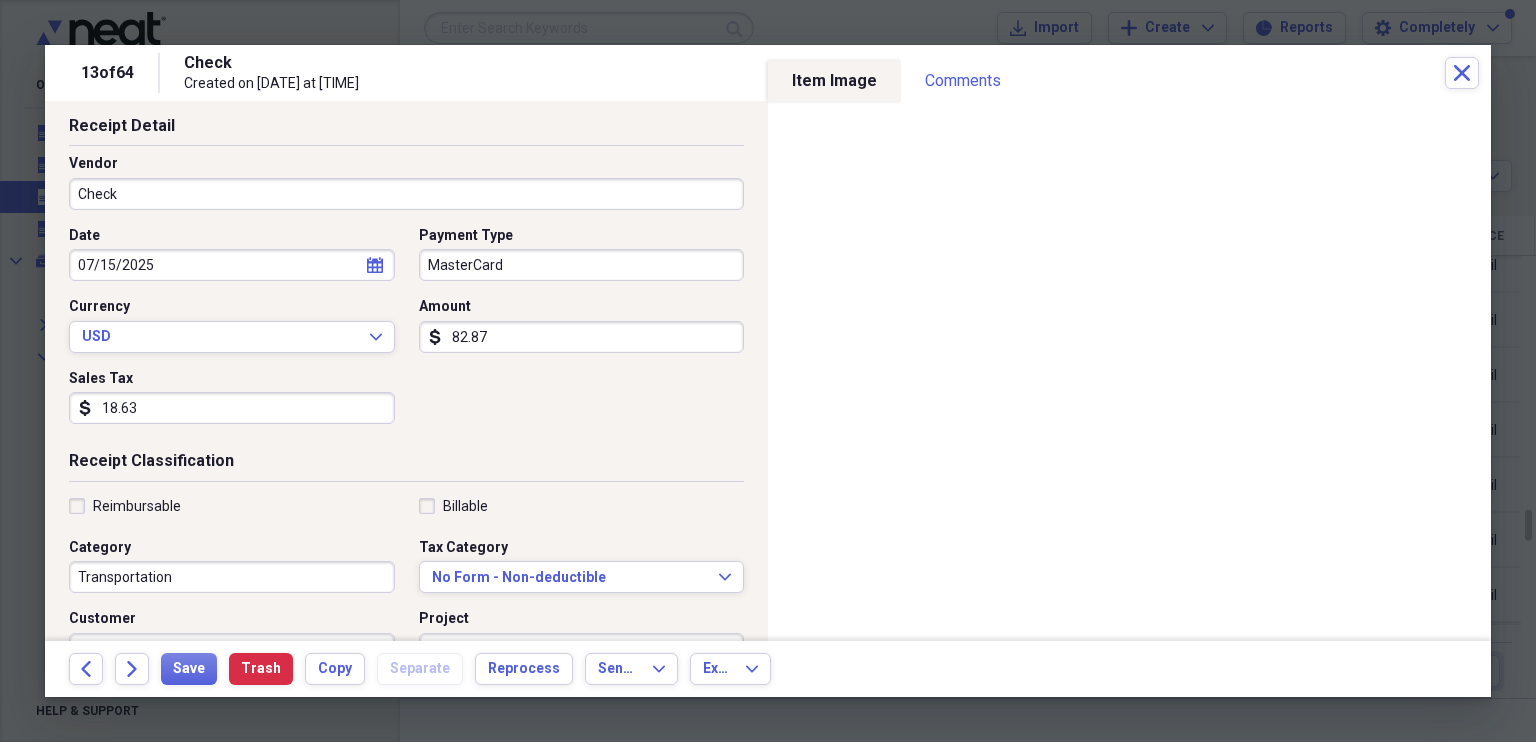 drag, startPoint x: 155, startPoint y: 187, endPoint x: 169, endPoint y: 181, distance: 15.231546 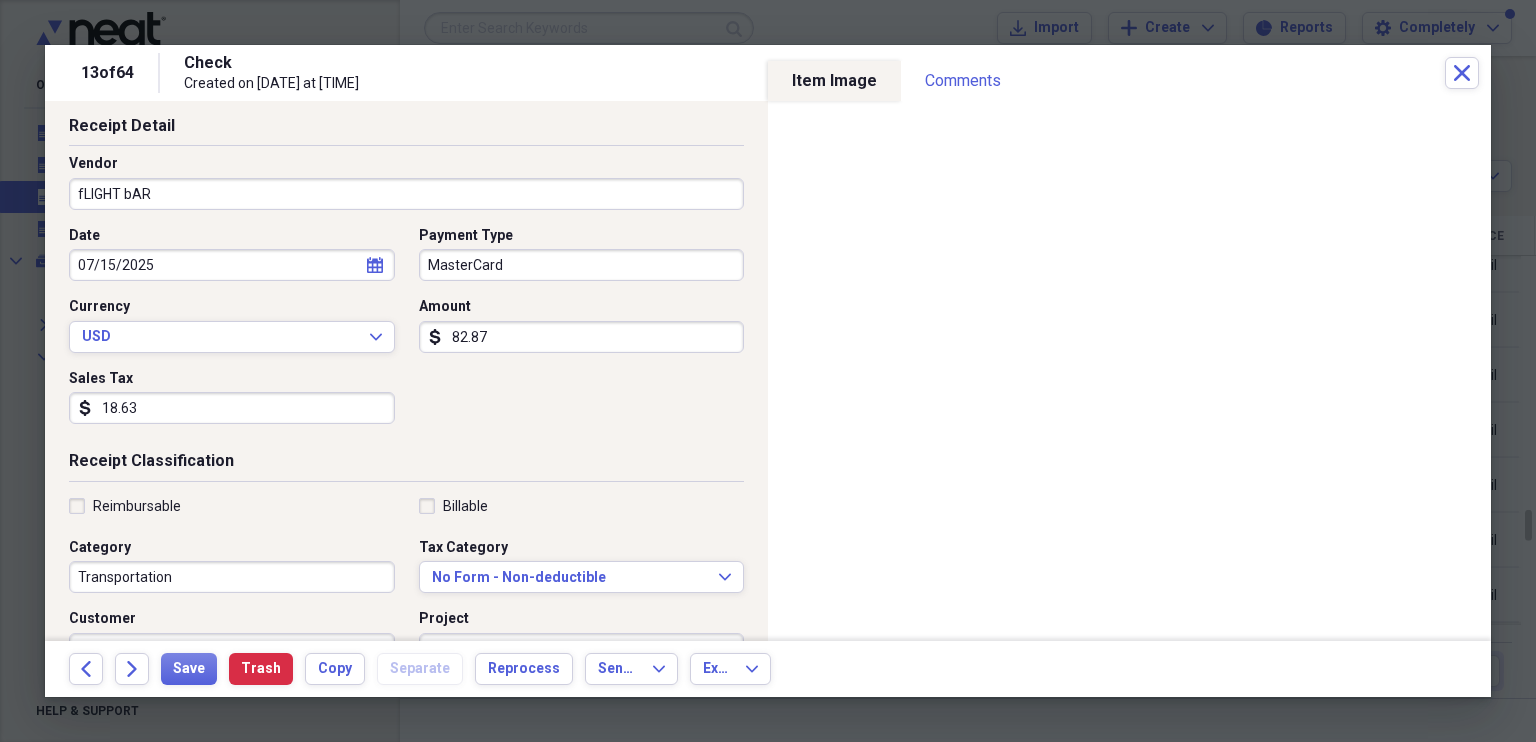drag, startPoint x: 180, startPoint y: 192, endPoint x: 36, endPoint y: 191, distance: 144.00348 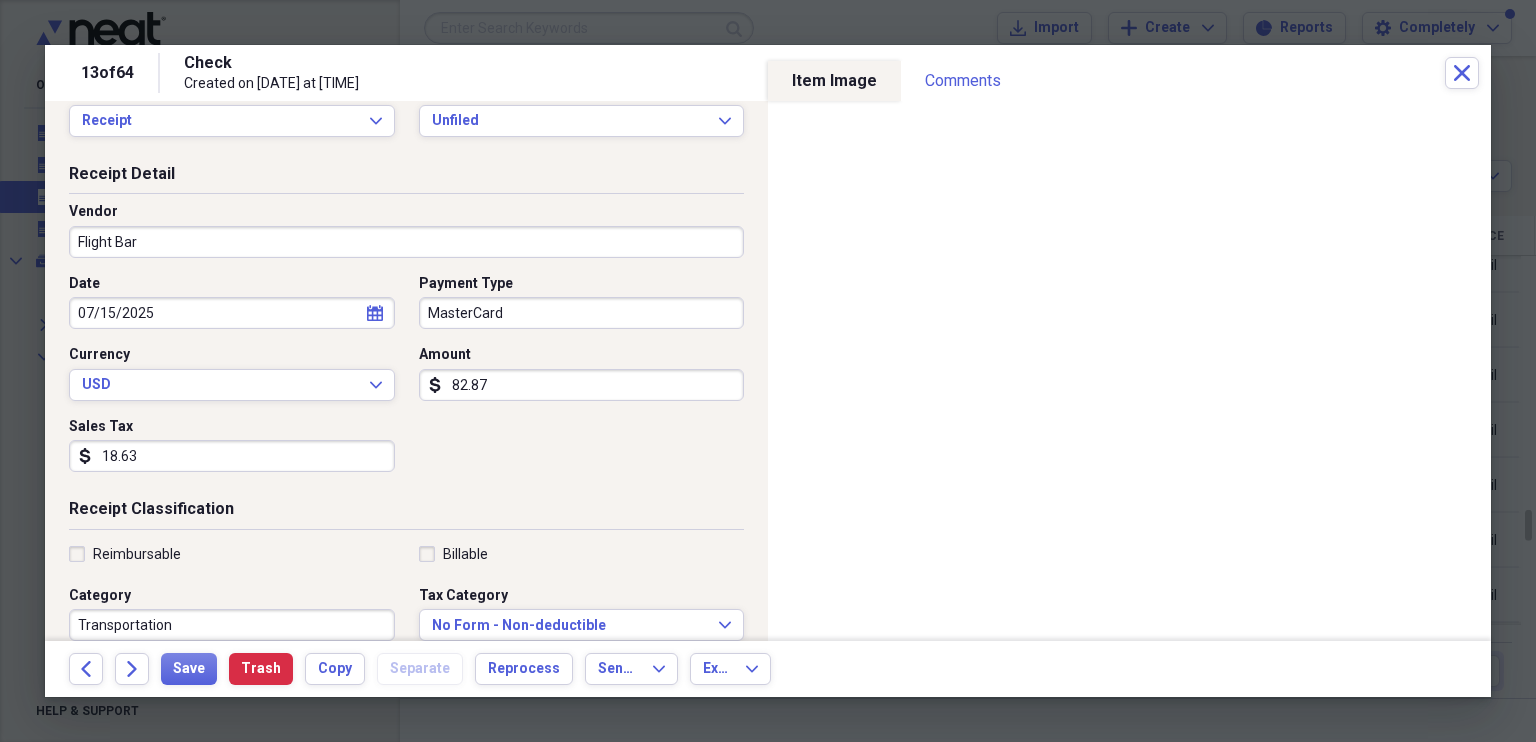scroll, scrollTop: 0, scrollLeft: 0, axis: both 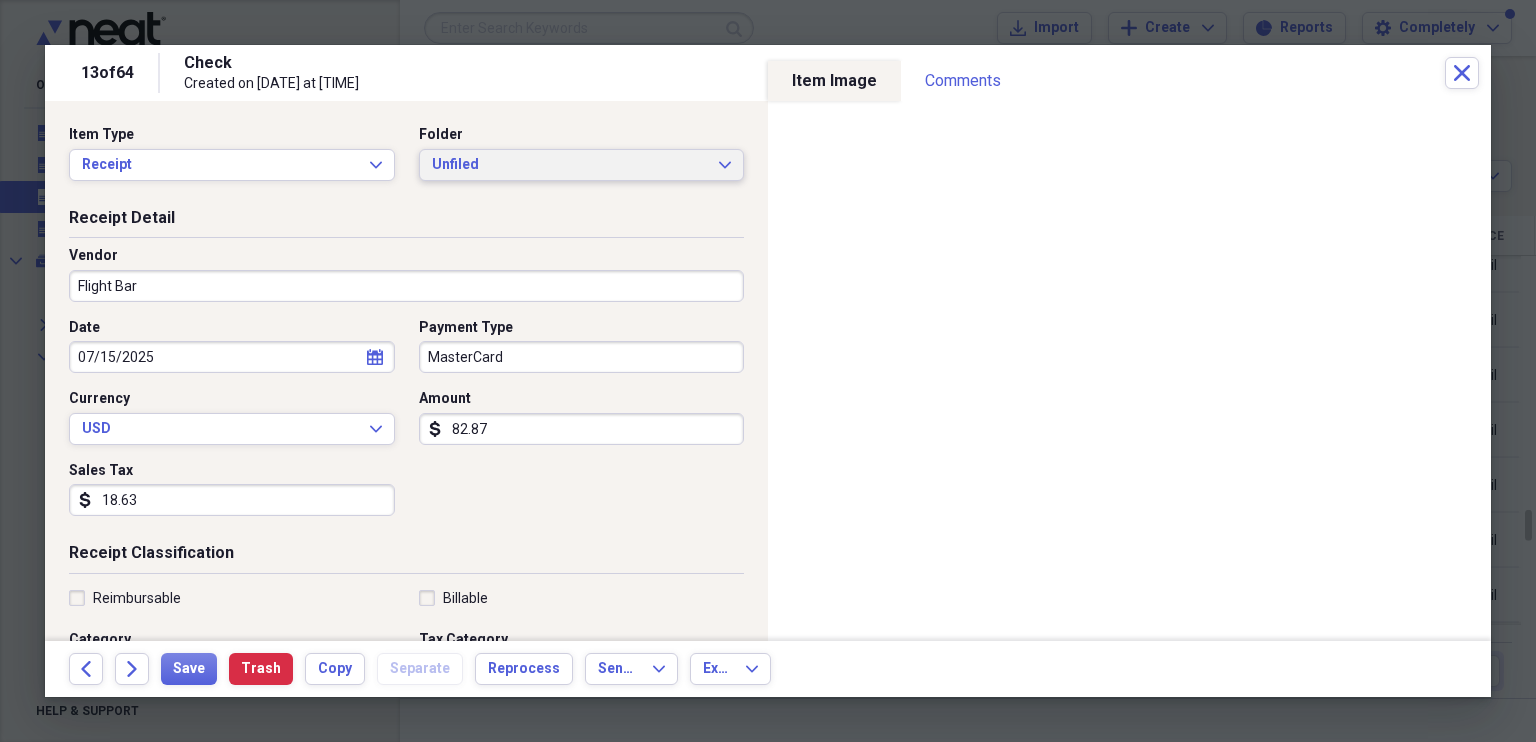 type on "Flight Bar" 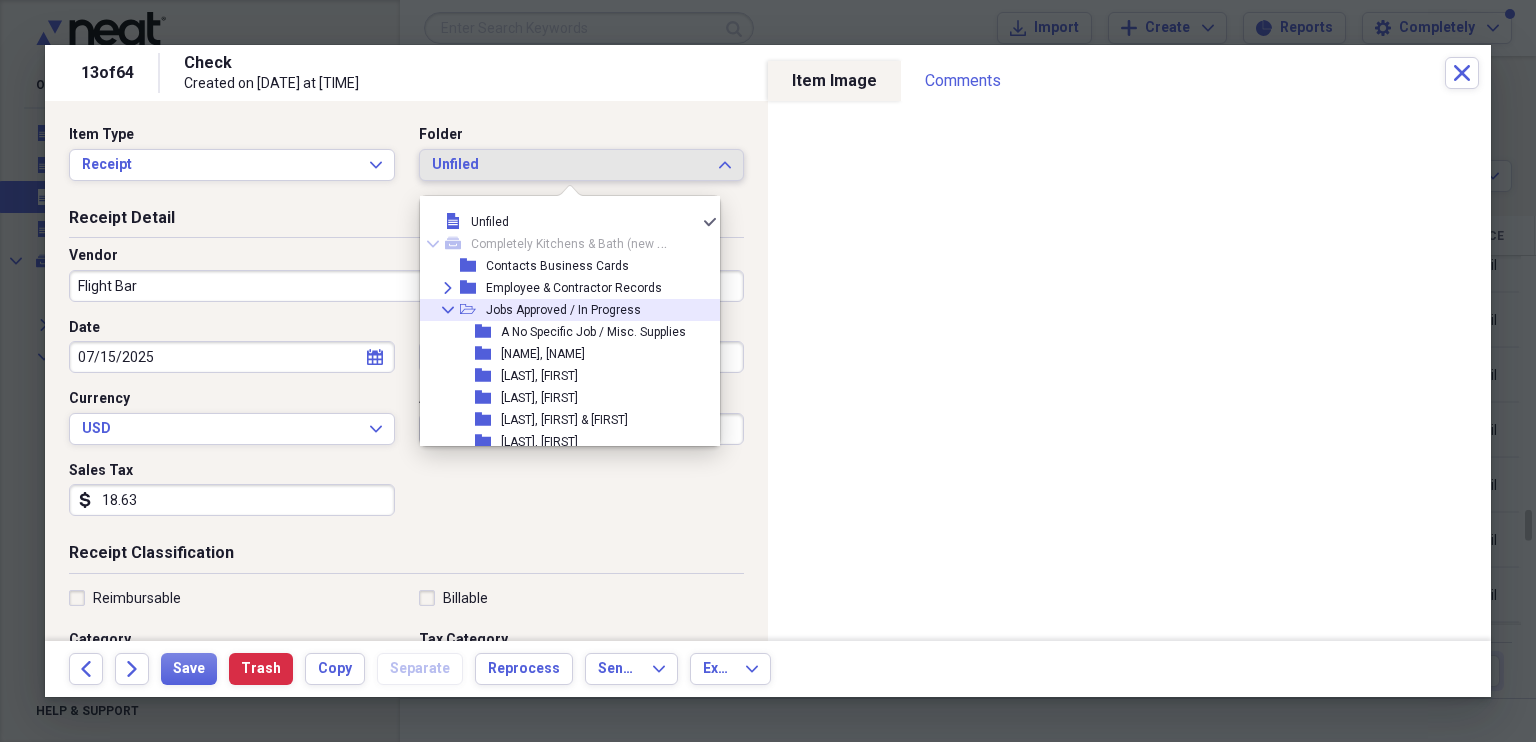 click on "Collapse" 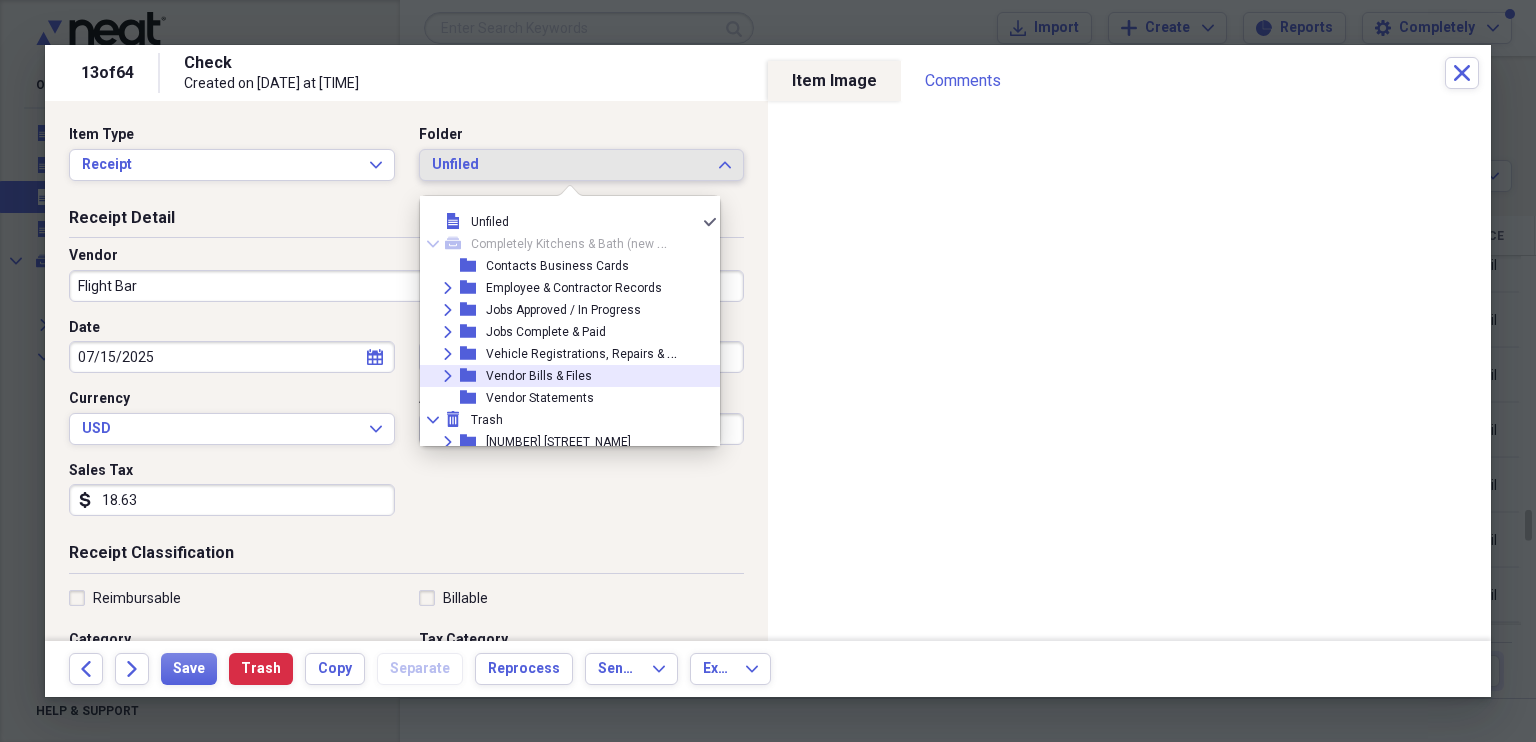 click on "Expand" 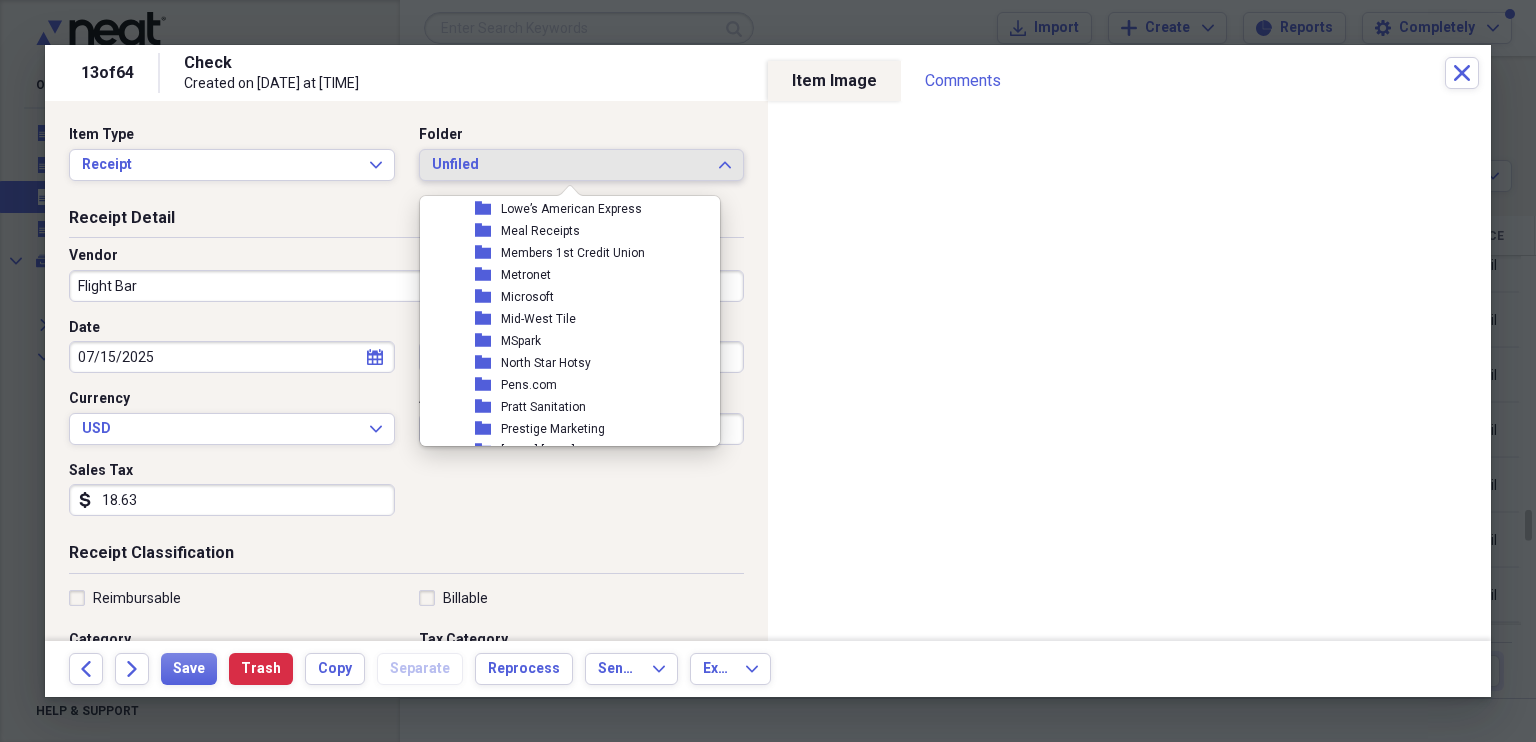 scroll, scrollTop: 733, scrollLeft: 0, axis: vertical 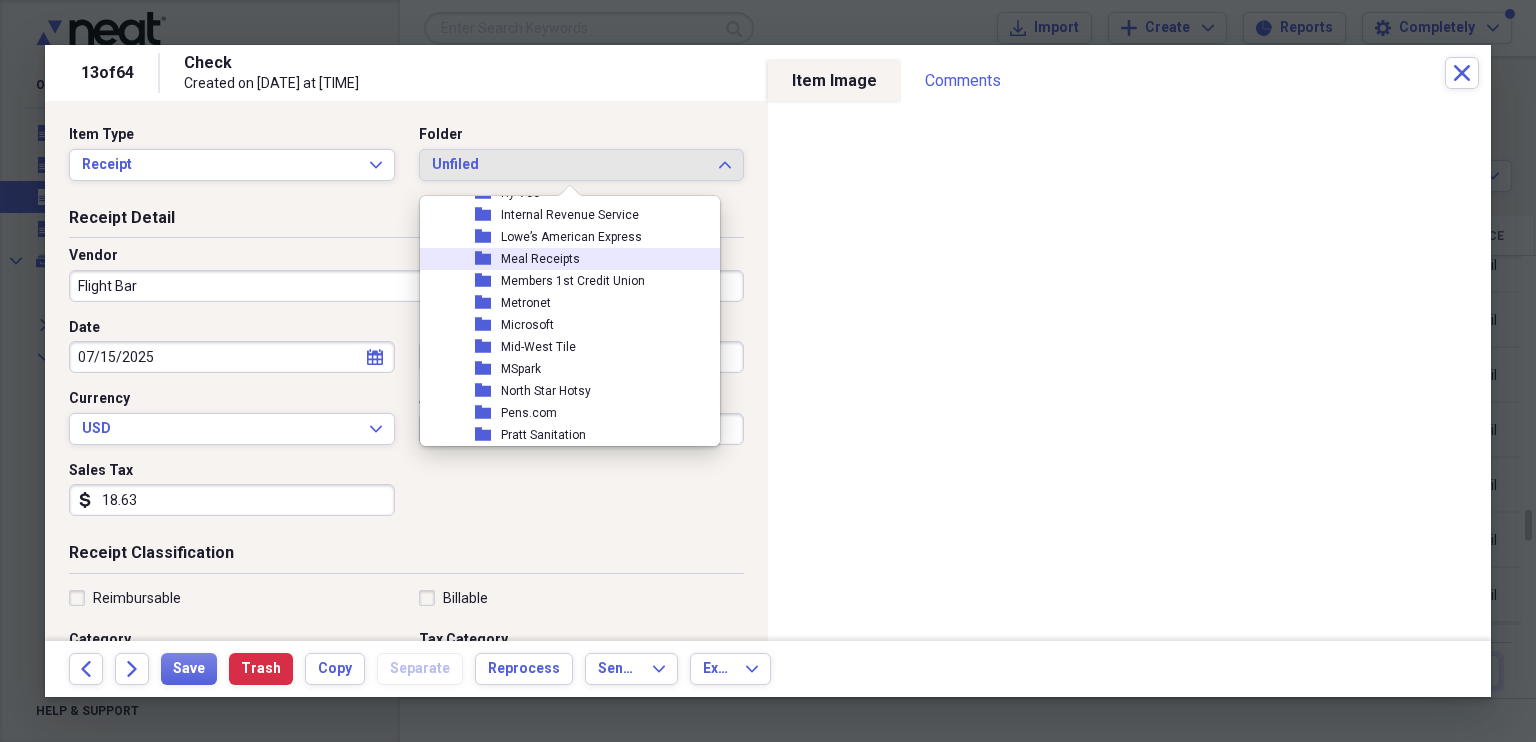 click on "Meal Receipts" at bounding box center (540, 259) 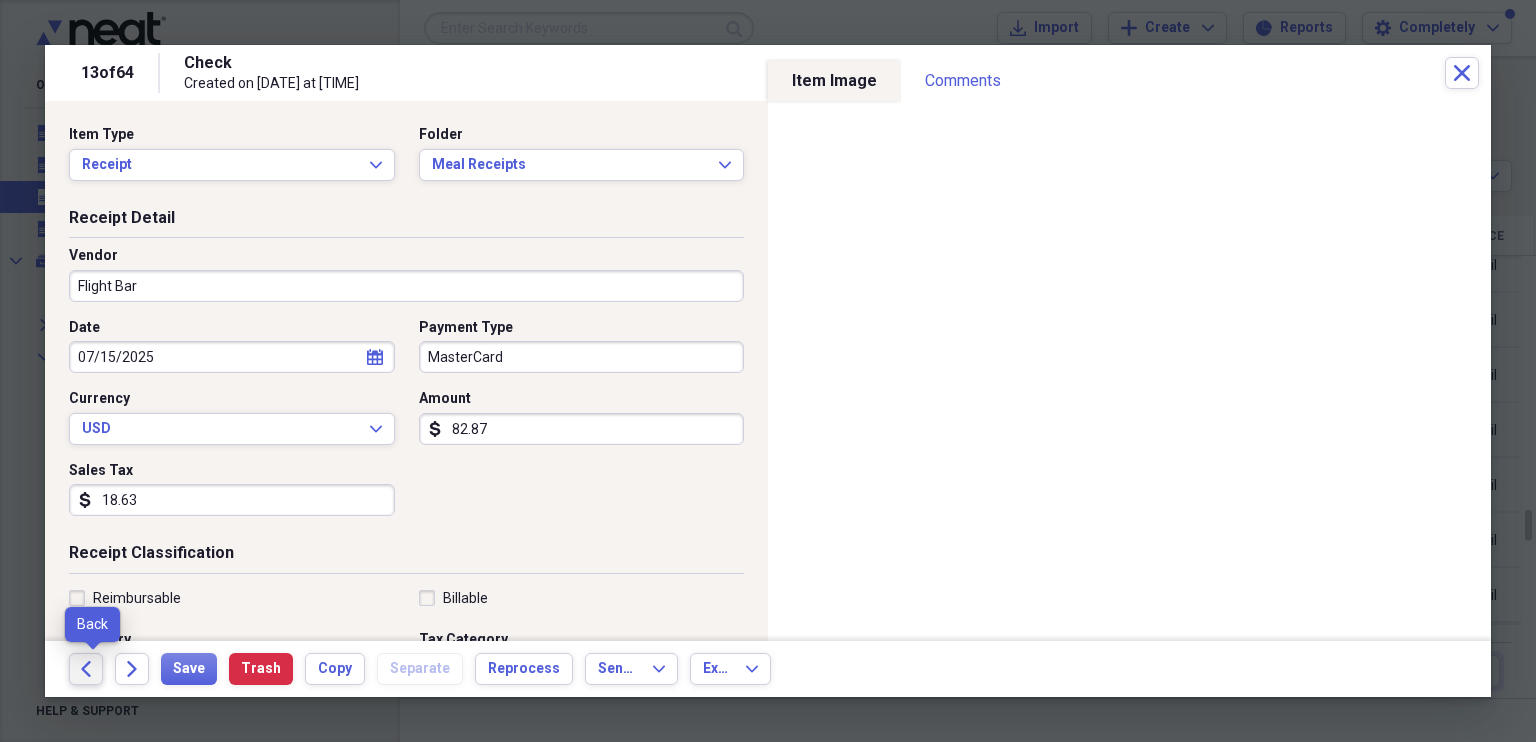 click 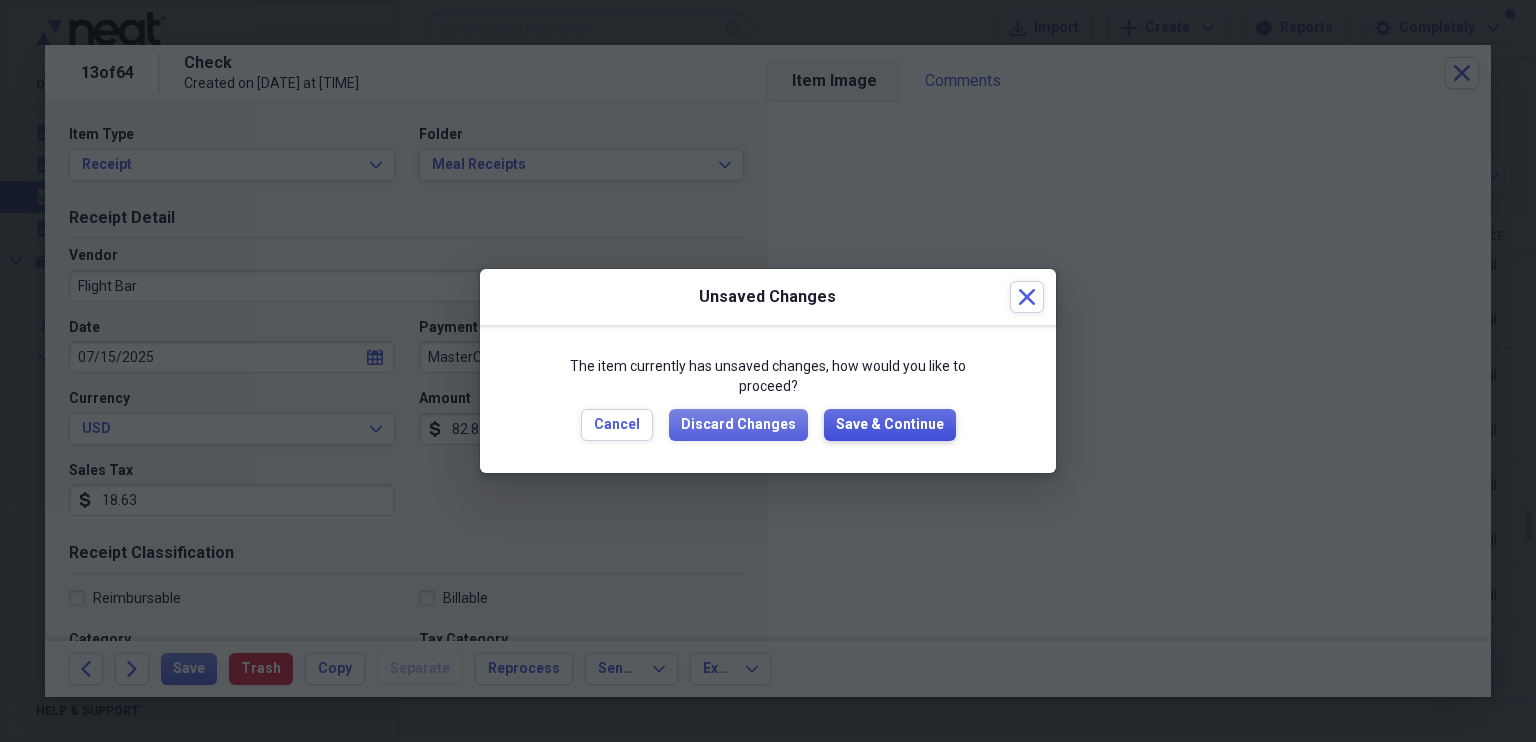 click on "Save & Continue" at bounding box center (890, 425) 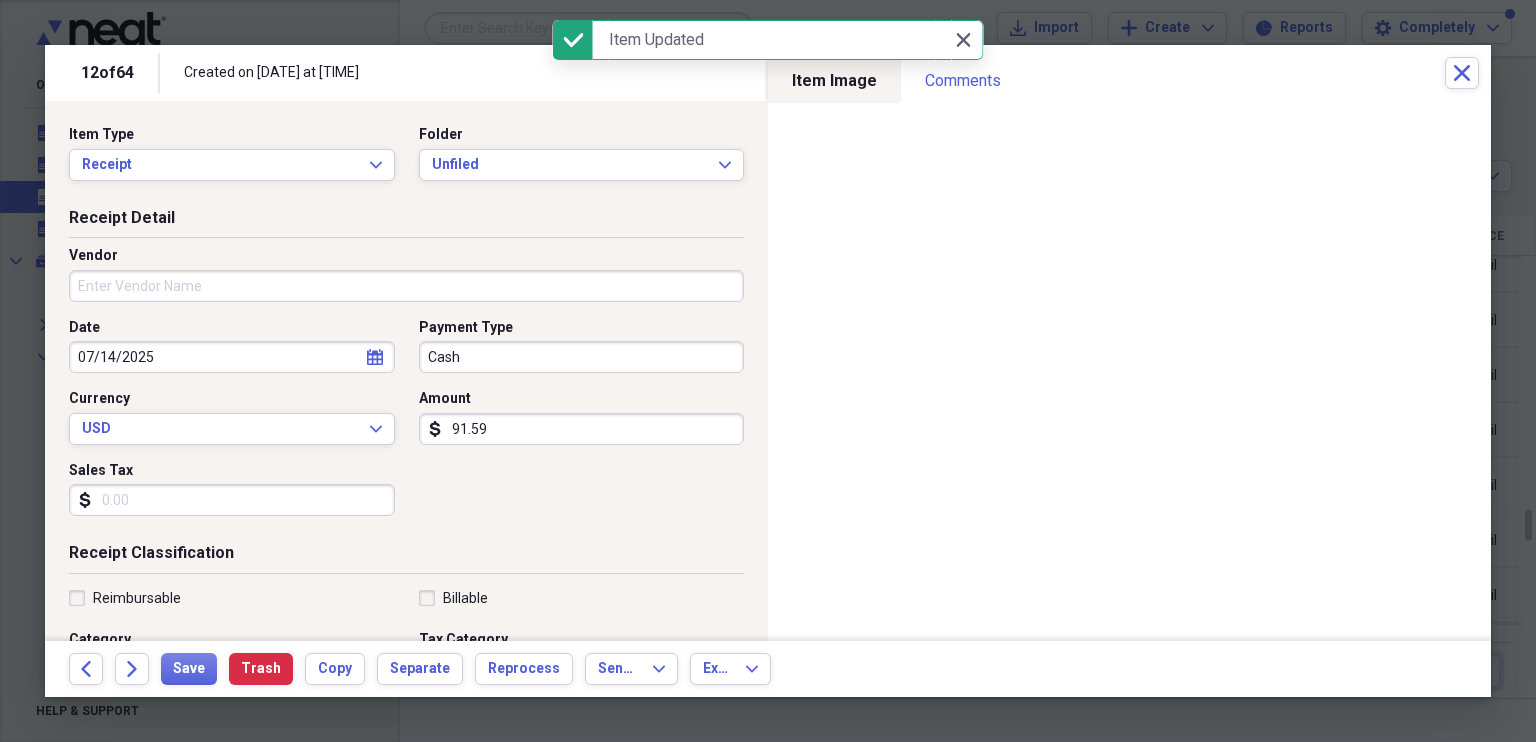 click on "Vendor" at bounding box center (406, 286) 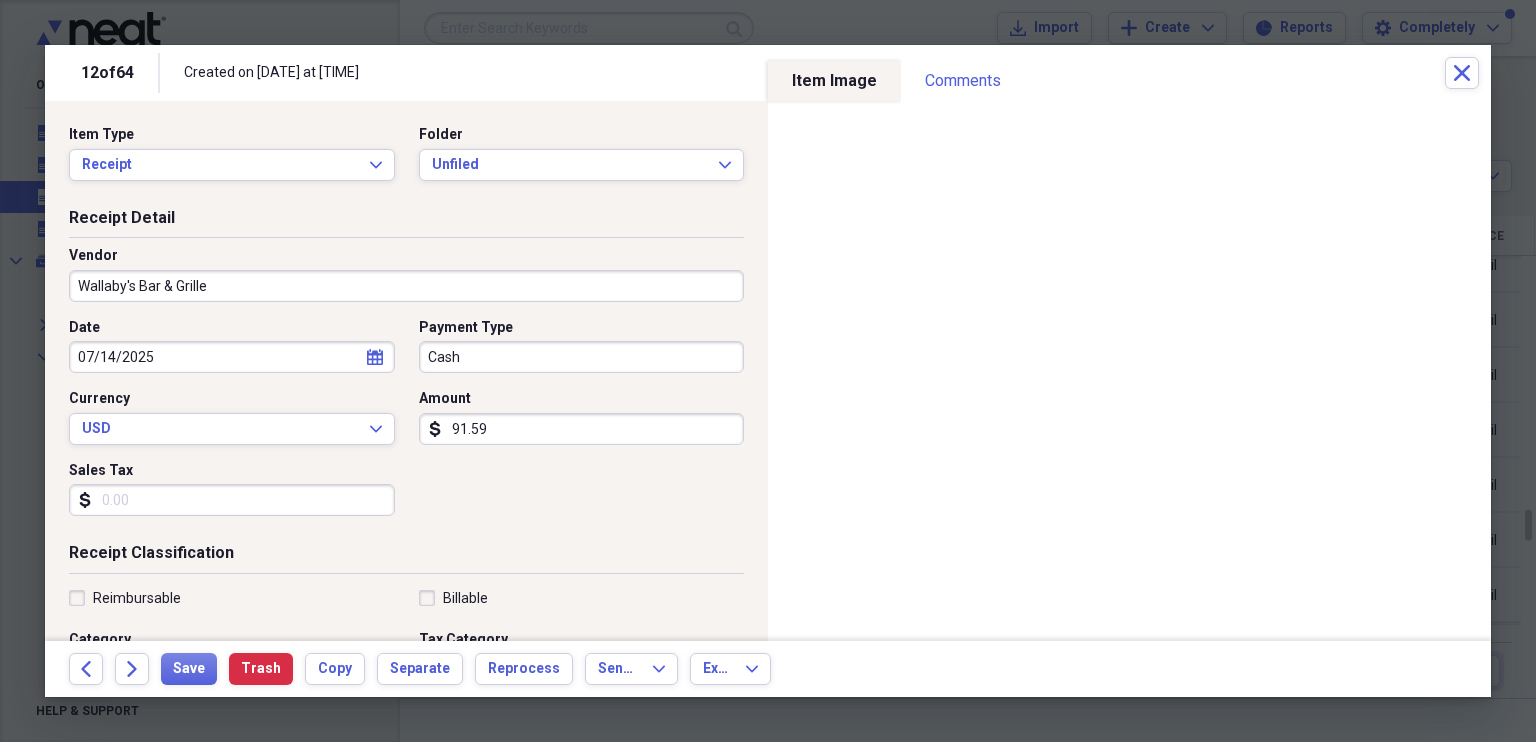 type on "Wallaby's Bar & Grille" 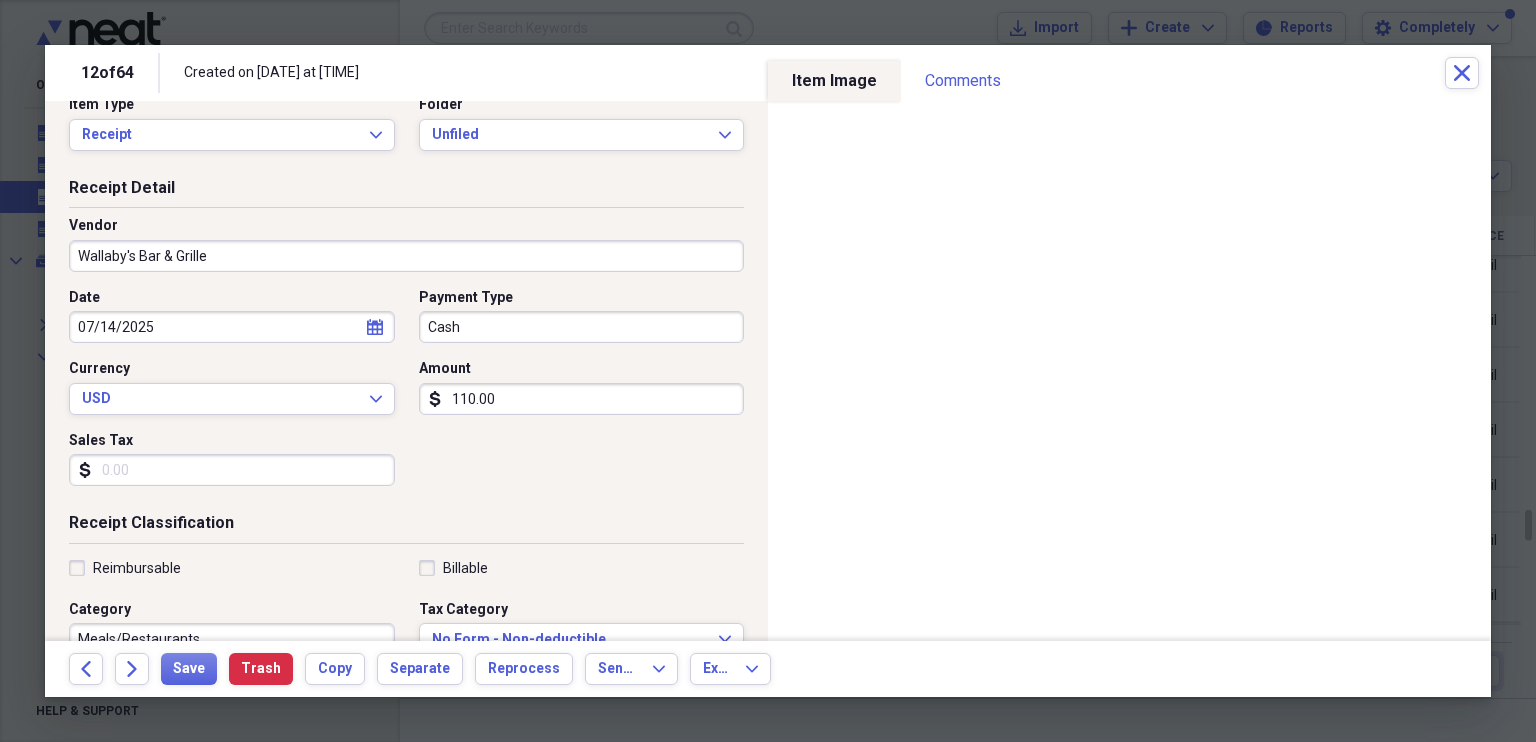 scroll, scrollTop: 0, scrollLeft: 0, axis: both 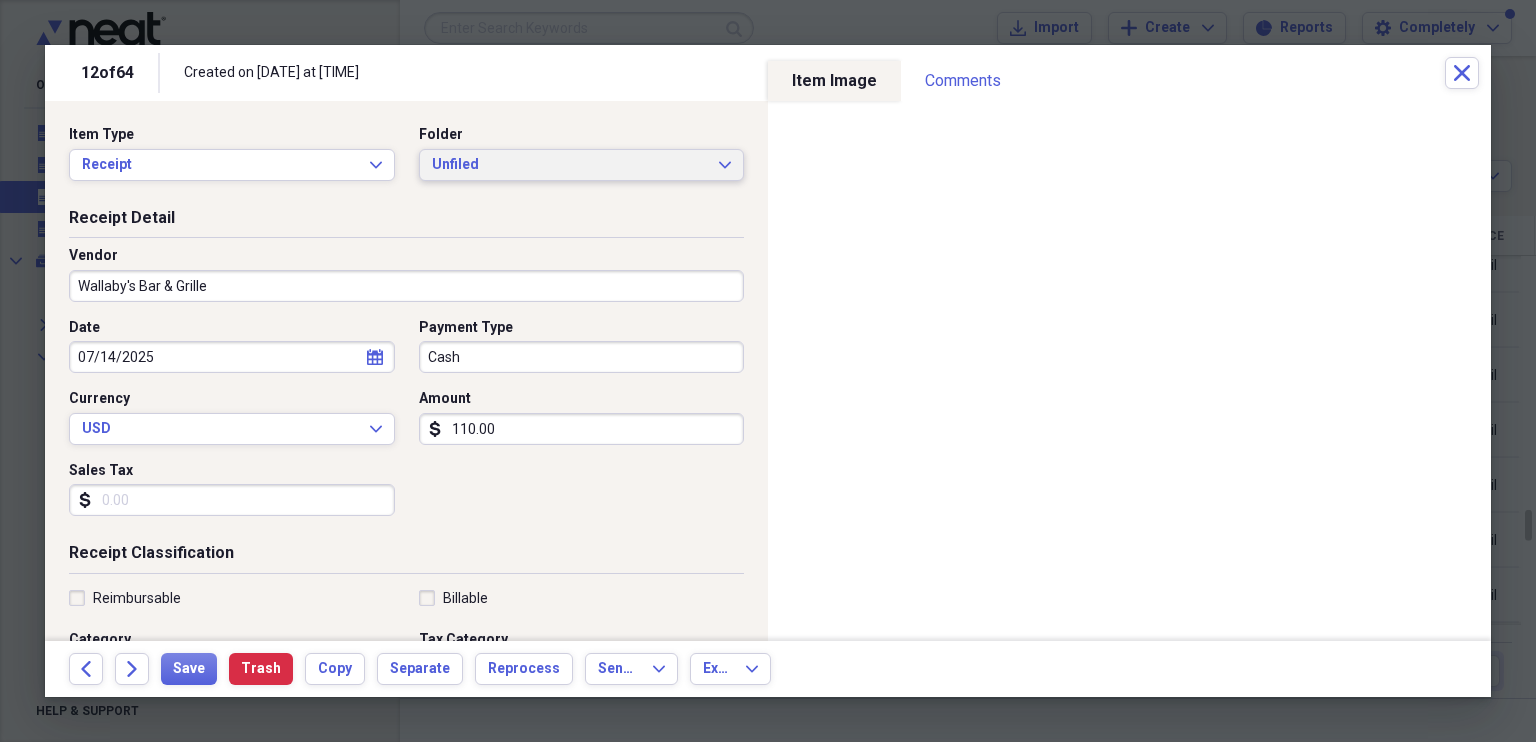 type on "110.00" 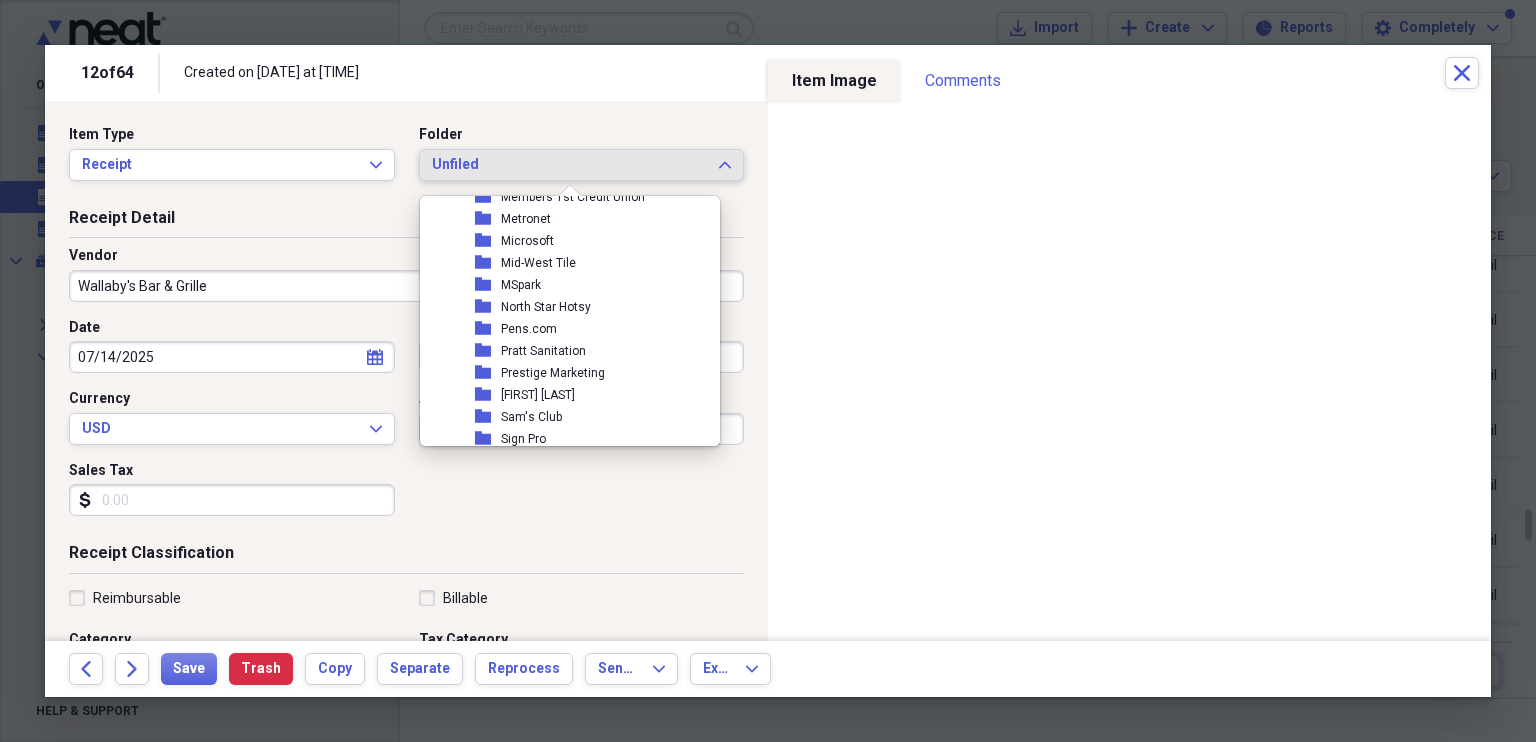 scroll, scrollTop: 733, scrollLeft: 0, axis: vertical 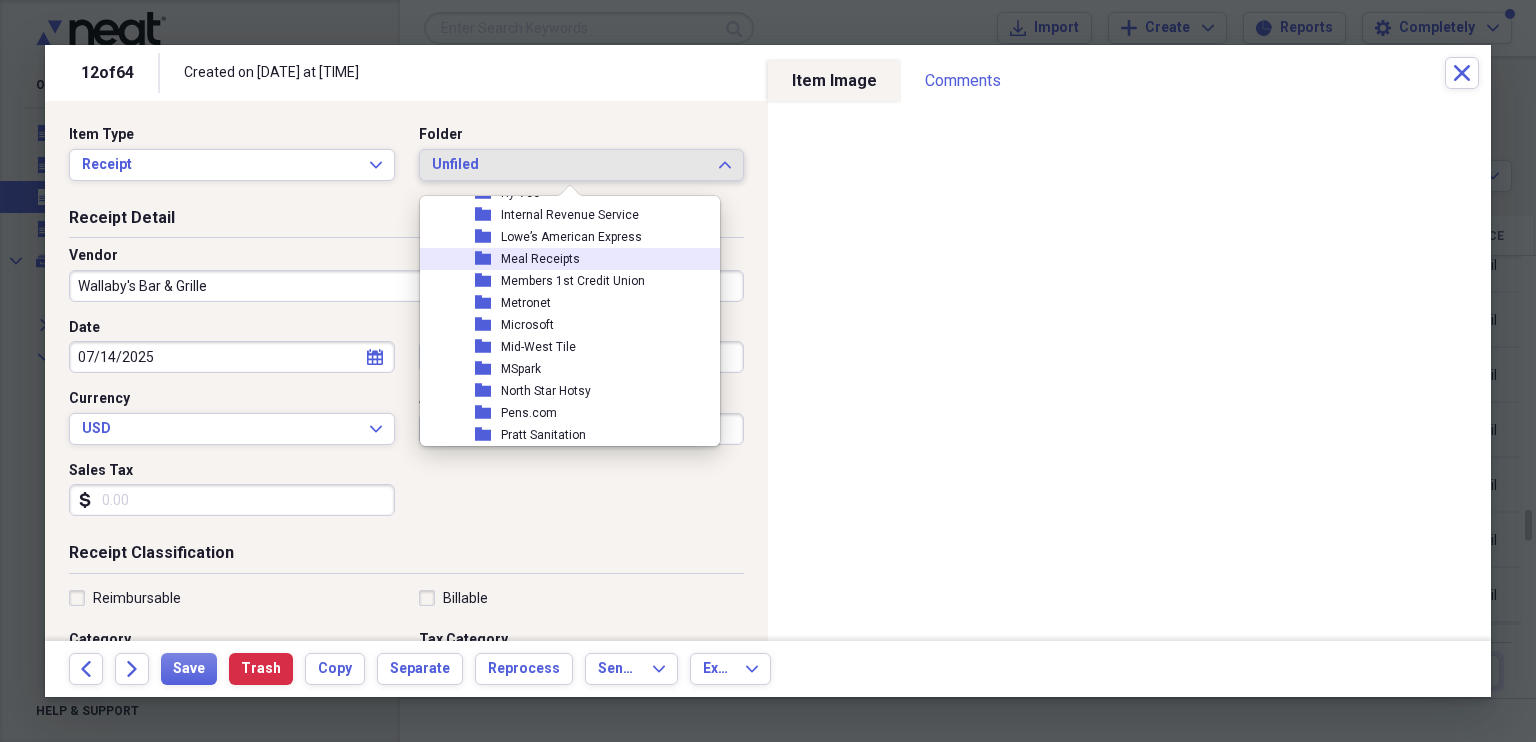click on "Meal Receipts" at bounding box center (540, 259) 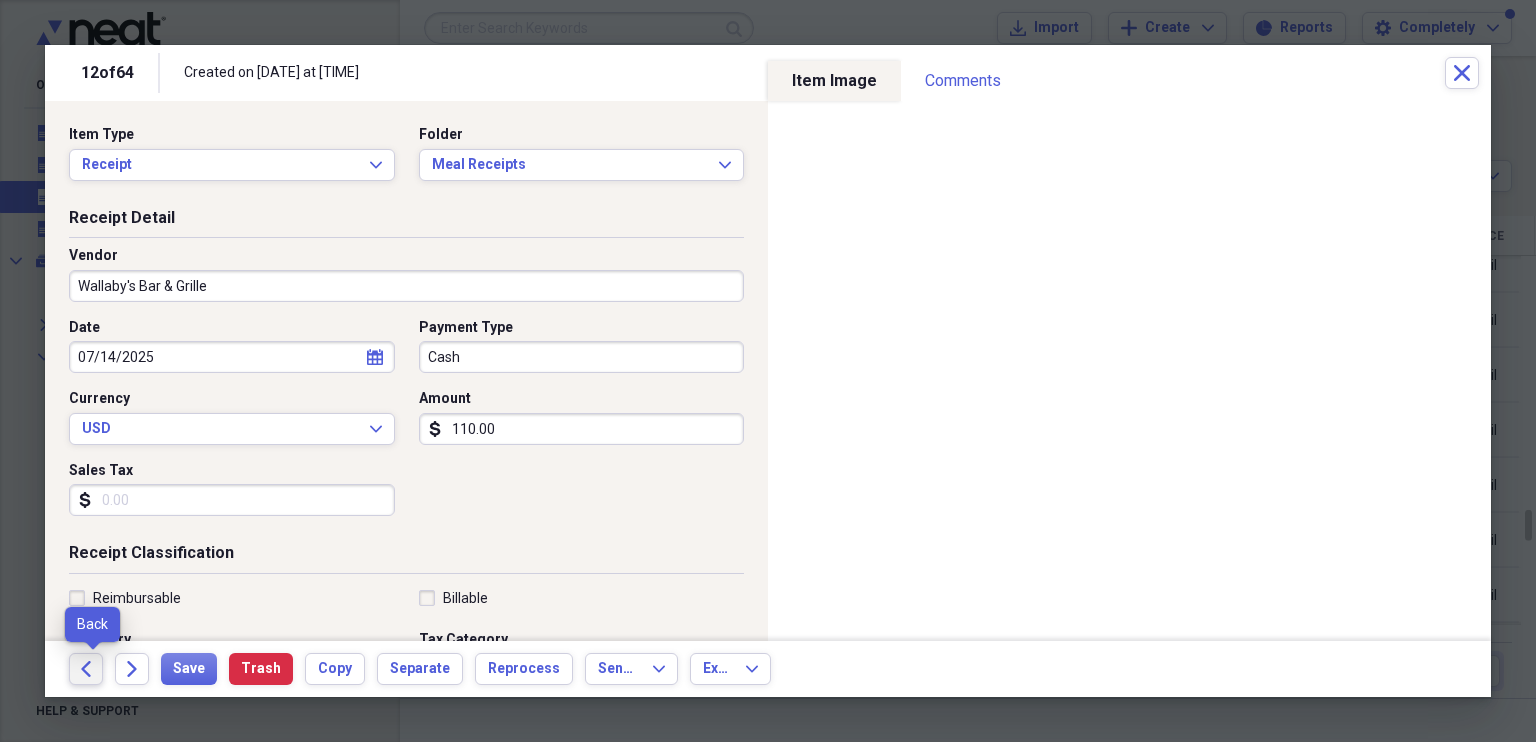 click on "Back" 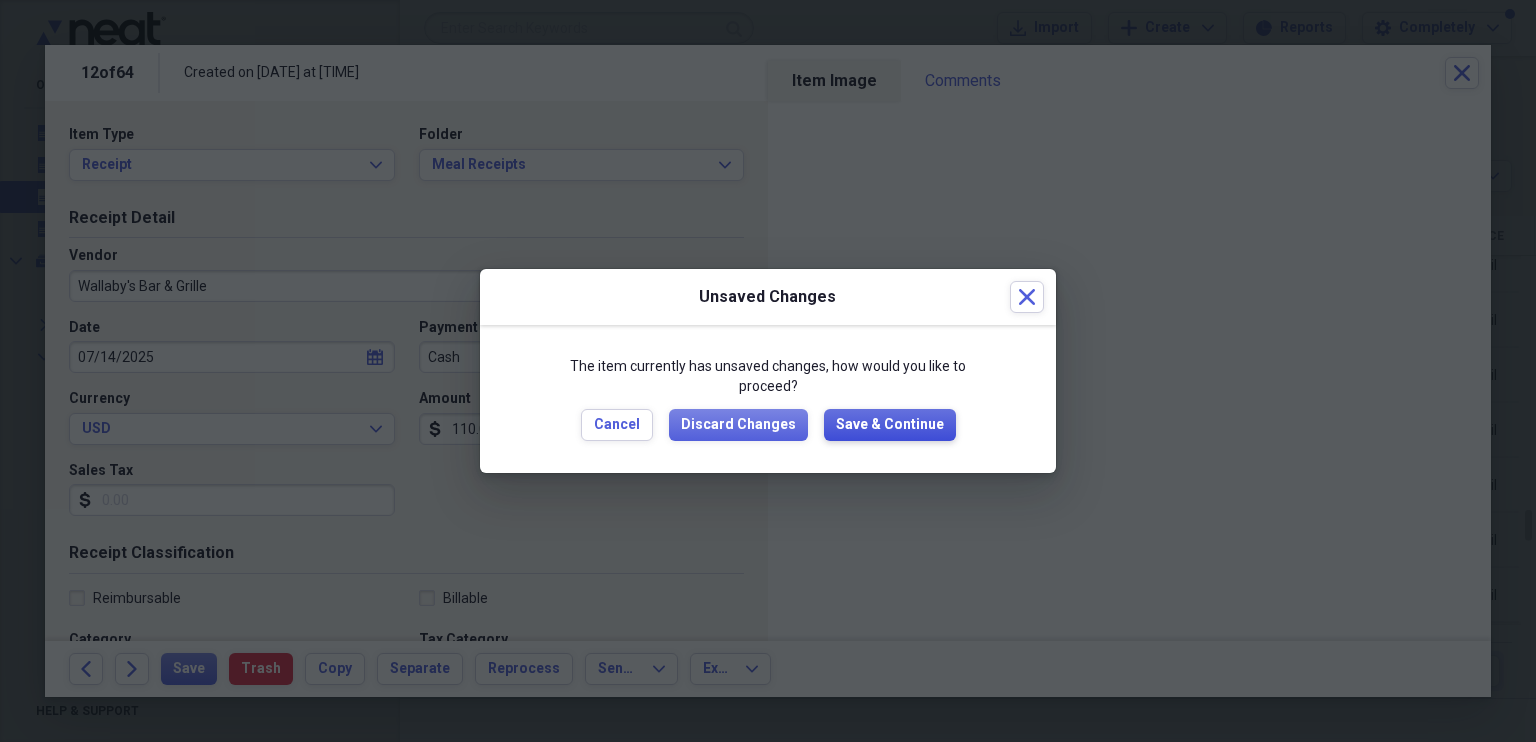 click on "Save & Continue" at bounding box center (890, 425) 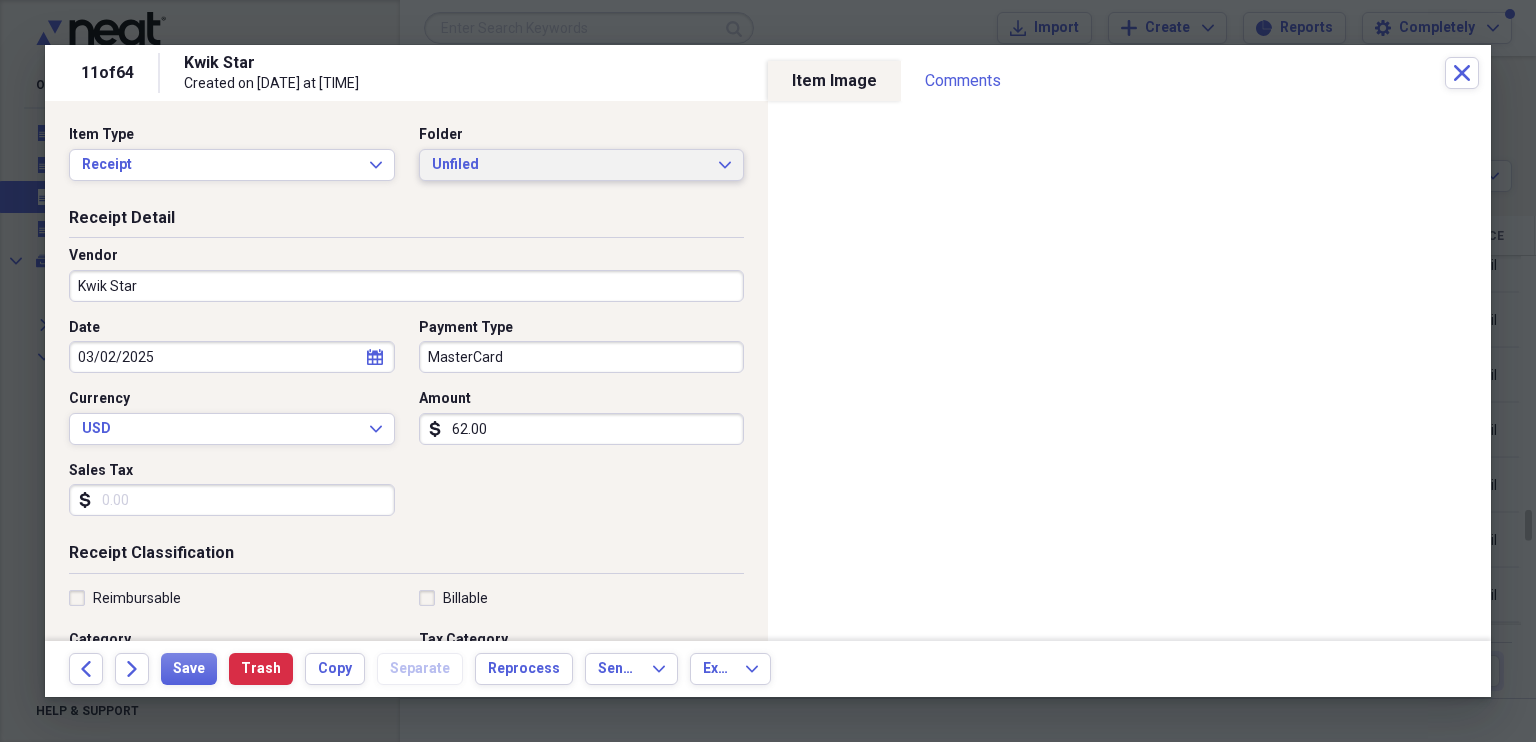 click on "Unfiled Expand" at bounding box center (582, 165) 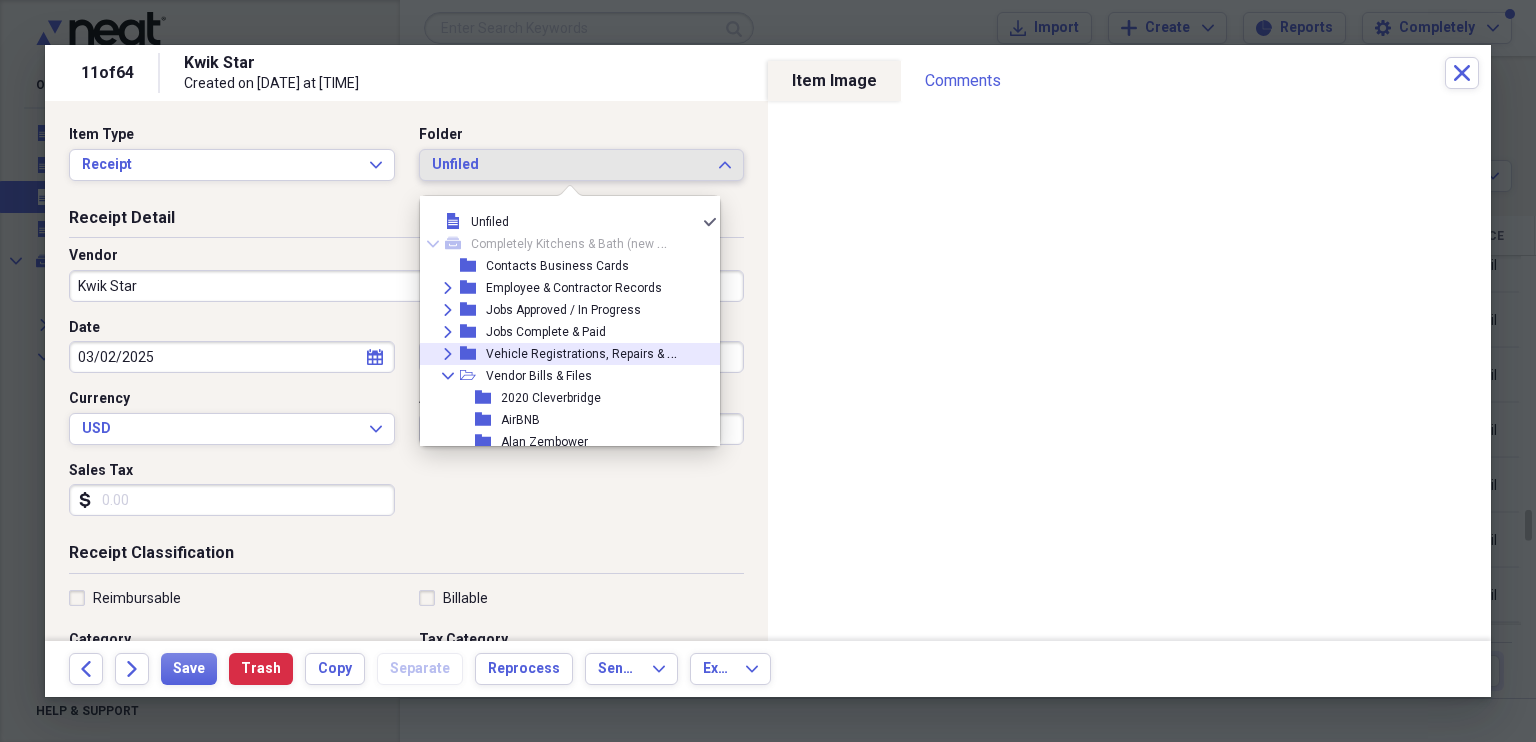 click on "Vehicle Registrations, Repairs & Fuel Receipts" at bounding box center (614, 352) 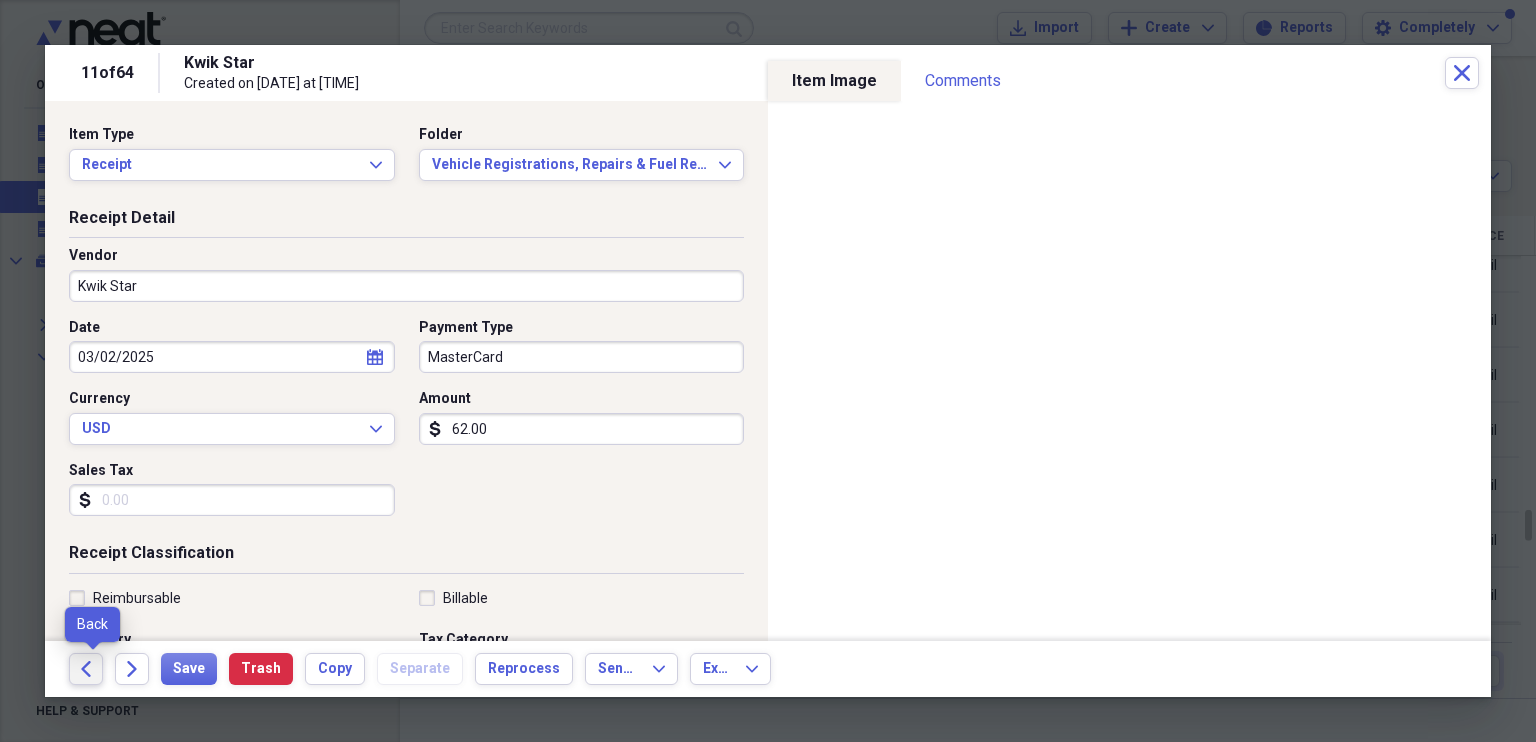 click on "Back" 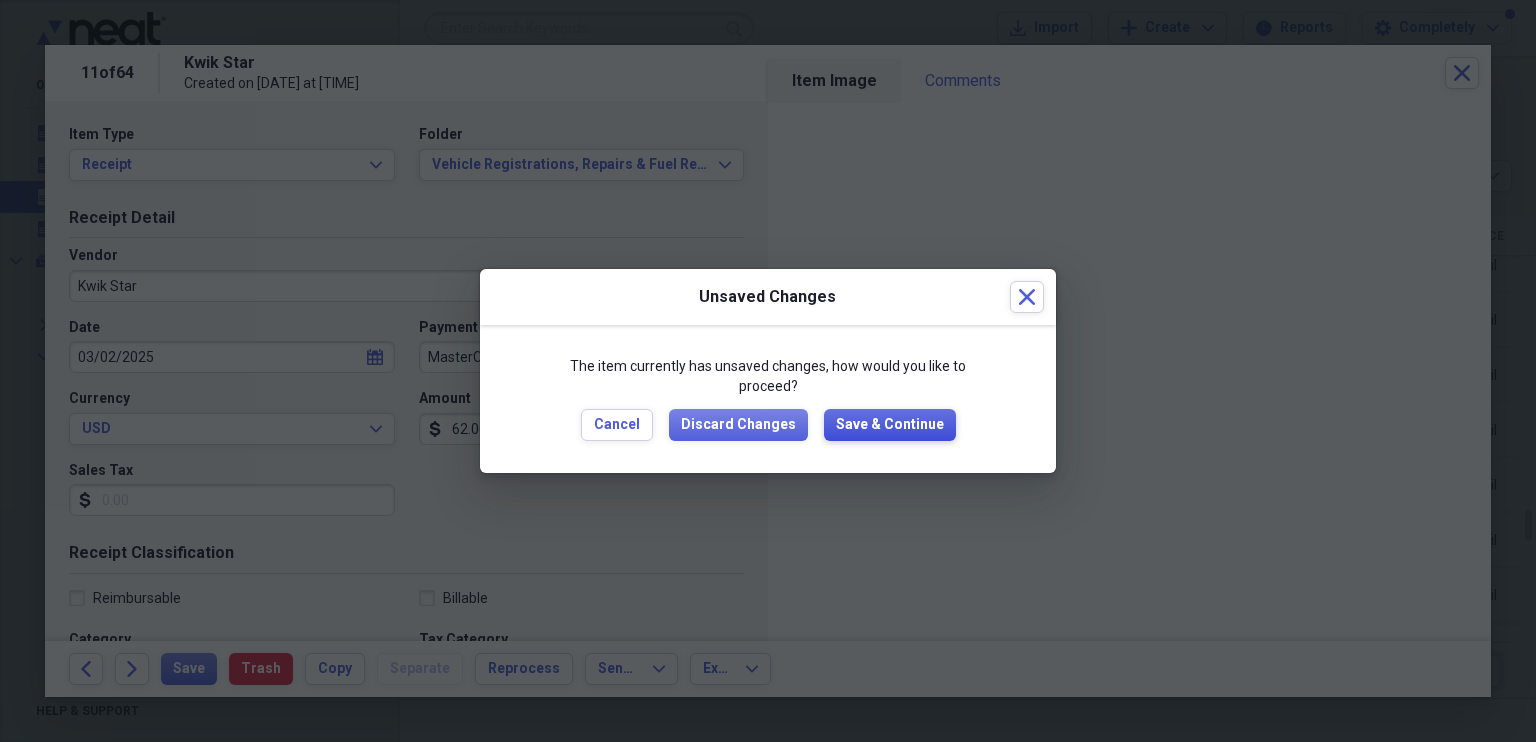 click on "Save & Continue" at bounding box center [890, 425] 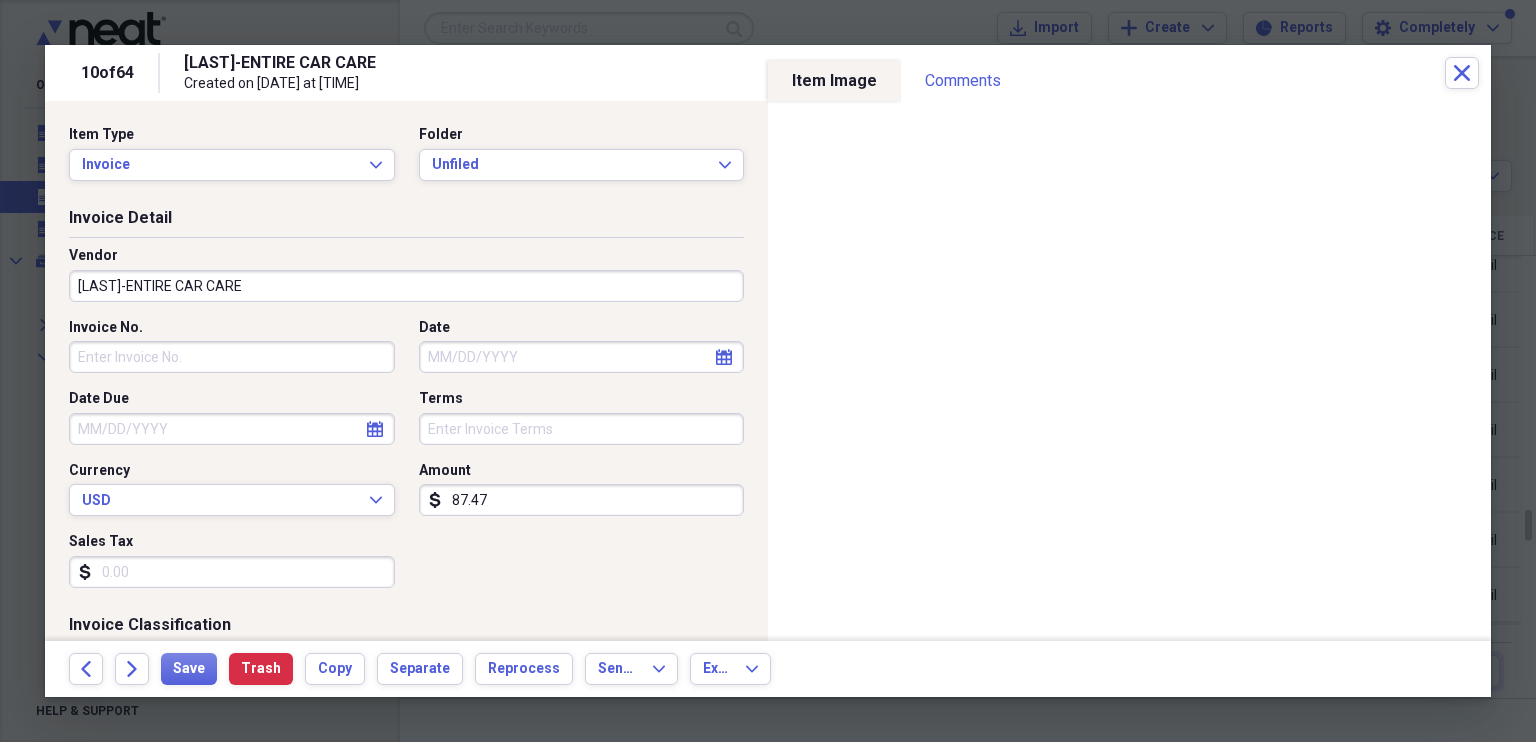click on "Invoice No." at bounding box center (232, 357) 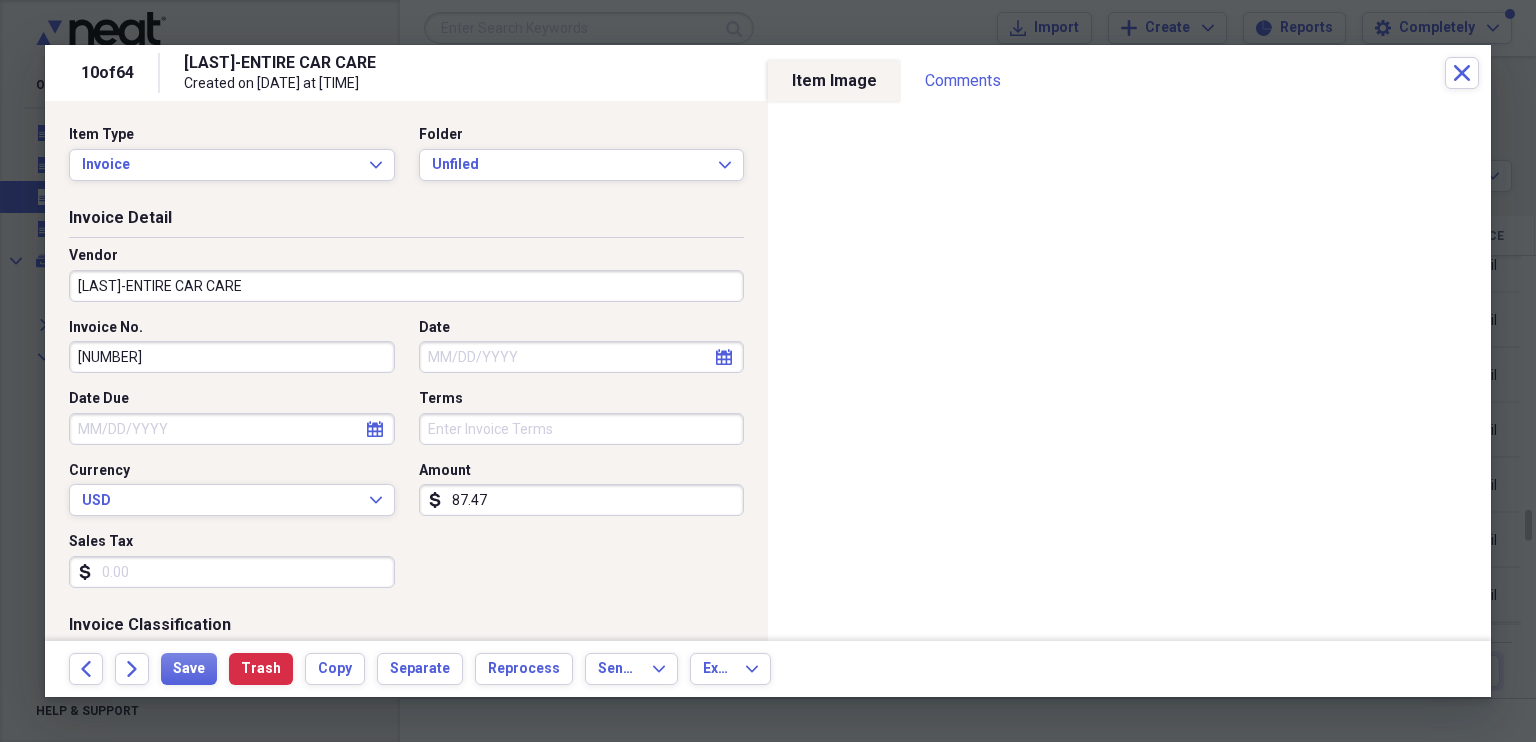 type on "[NUMBER]" 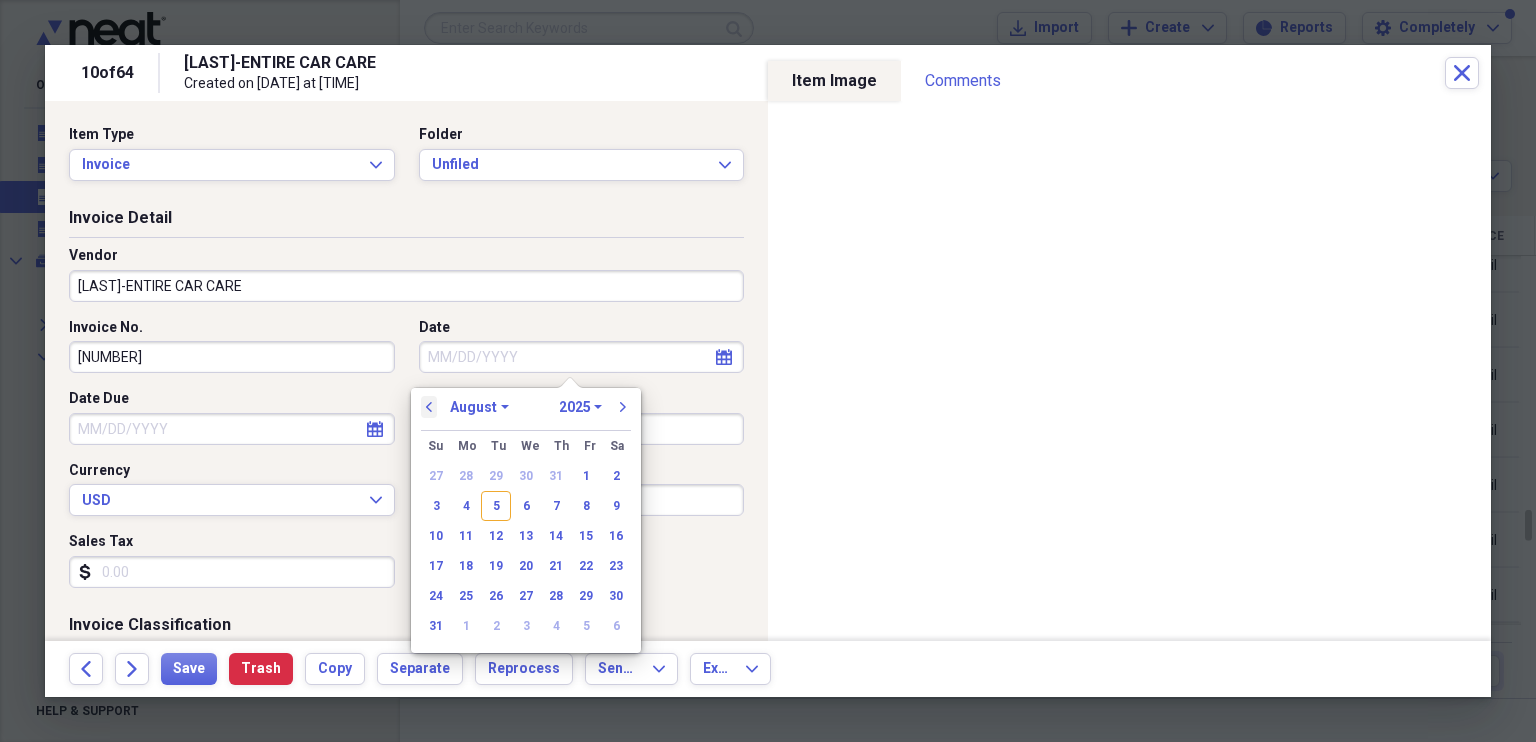 click on "previous" at bounding box center (429, 407) 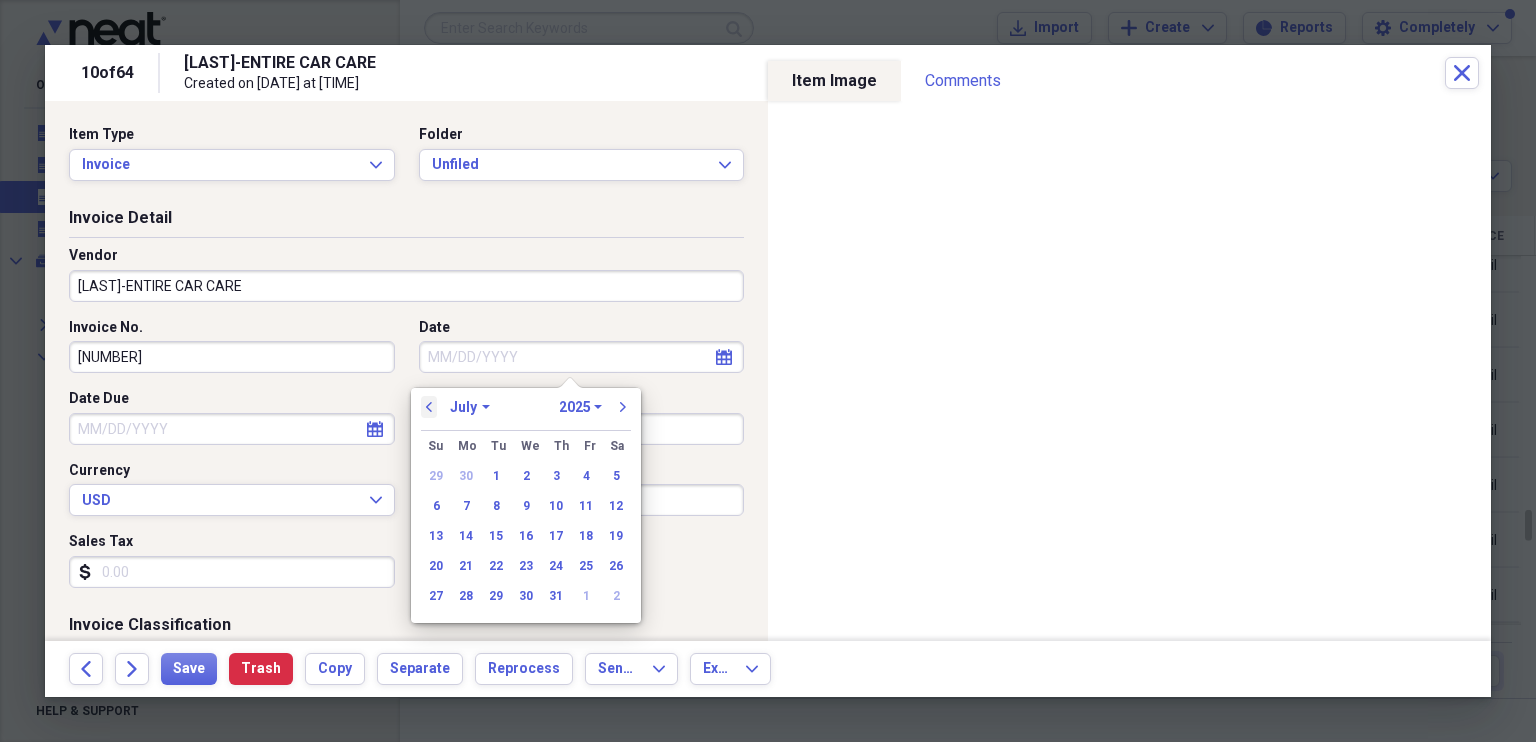 click on "previous" at bounding box center (429, 407) 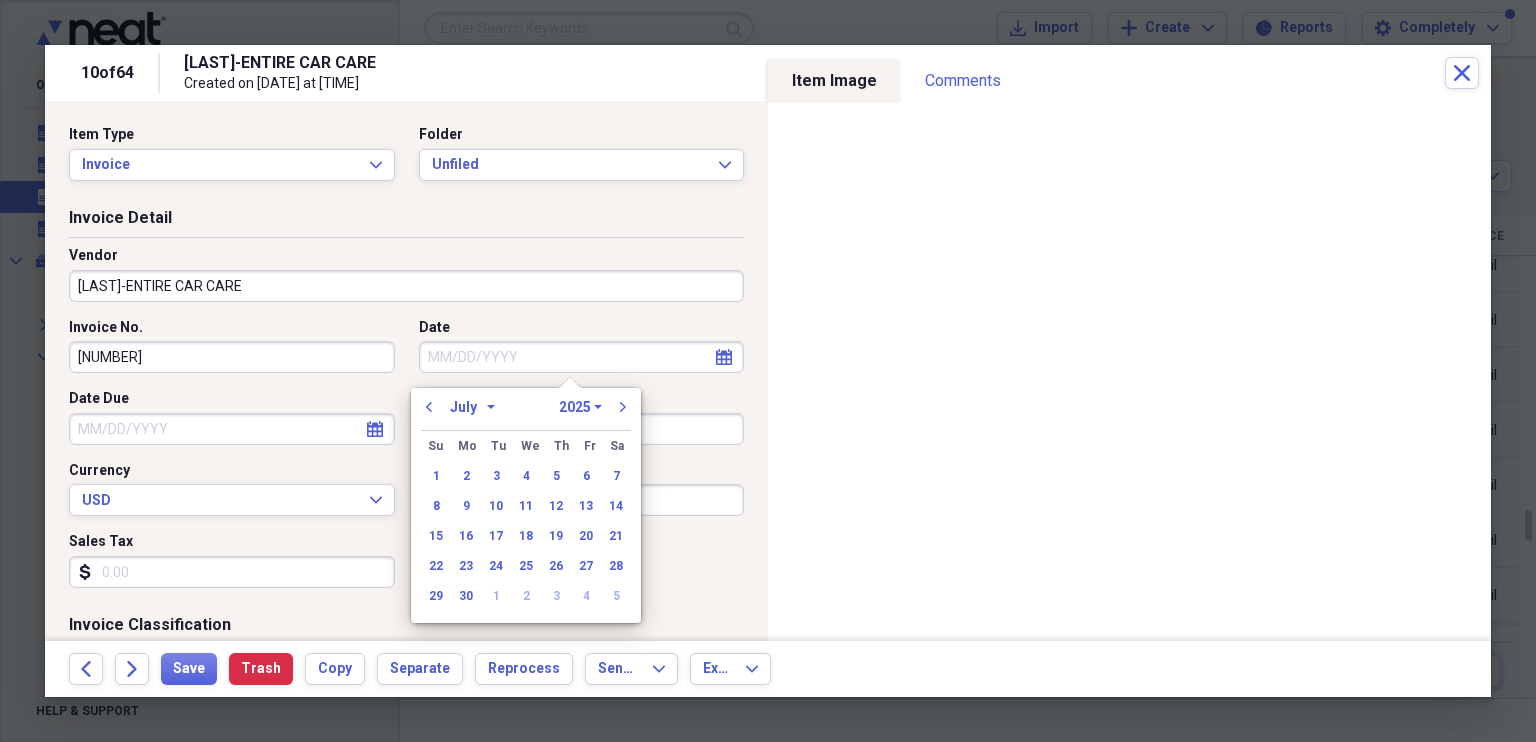 select on "5" 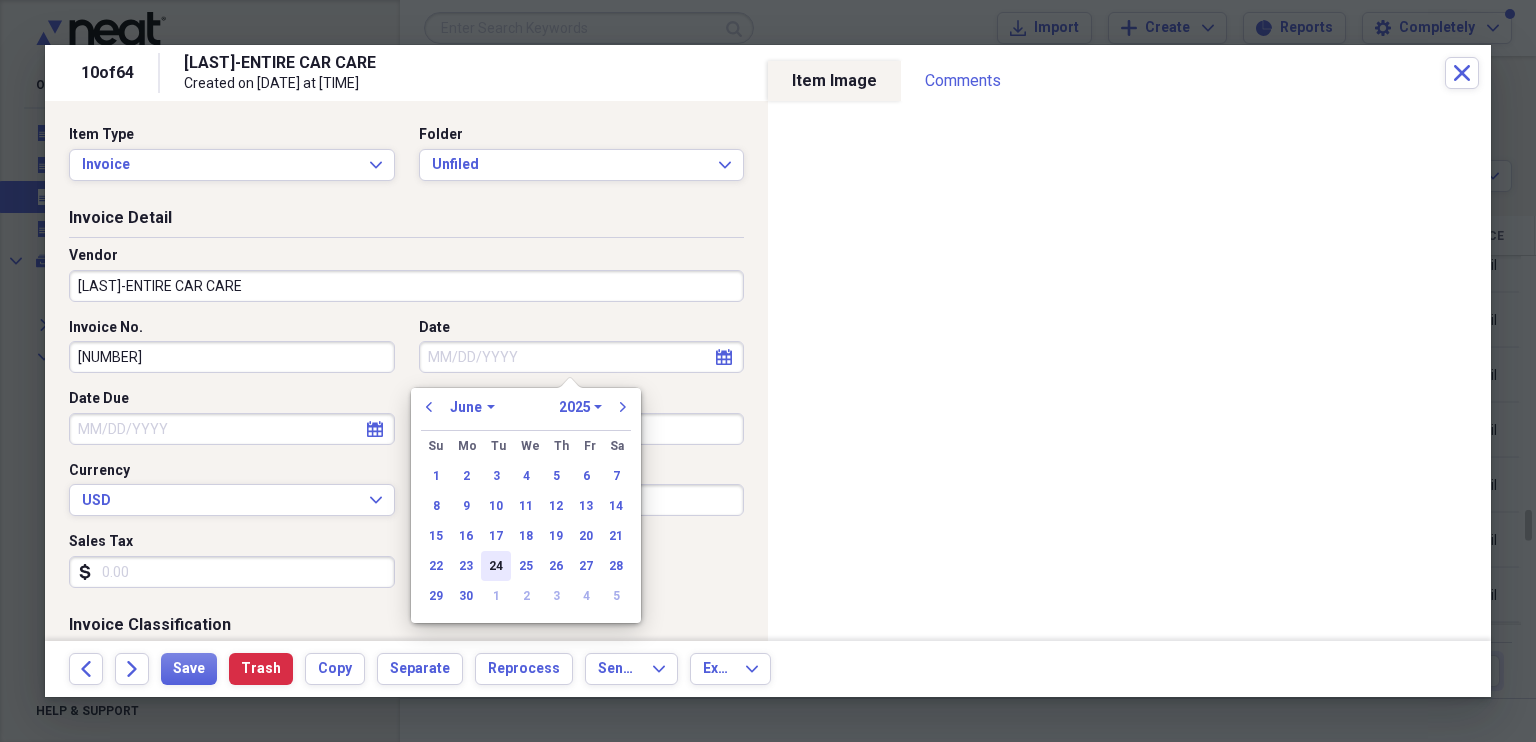 click on "24" at bounding box center (496, 566) 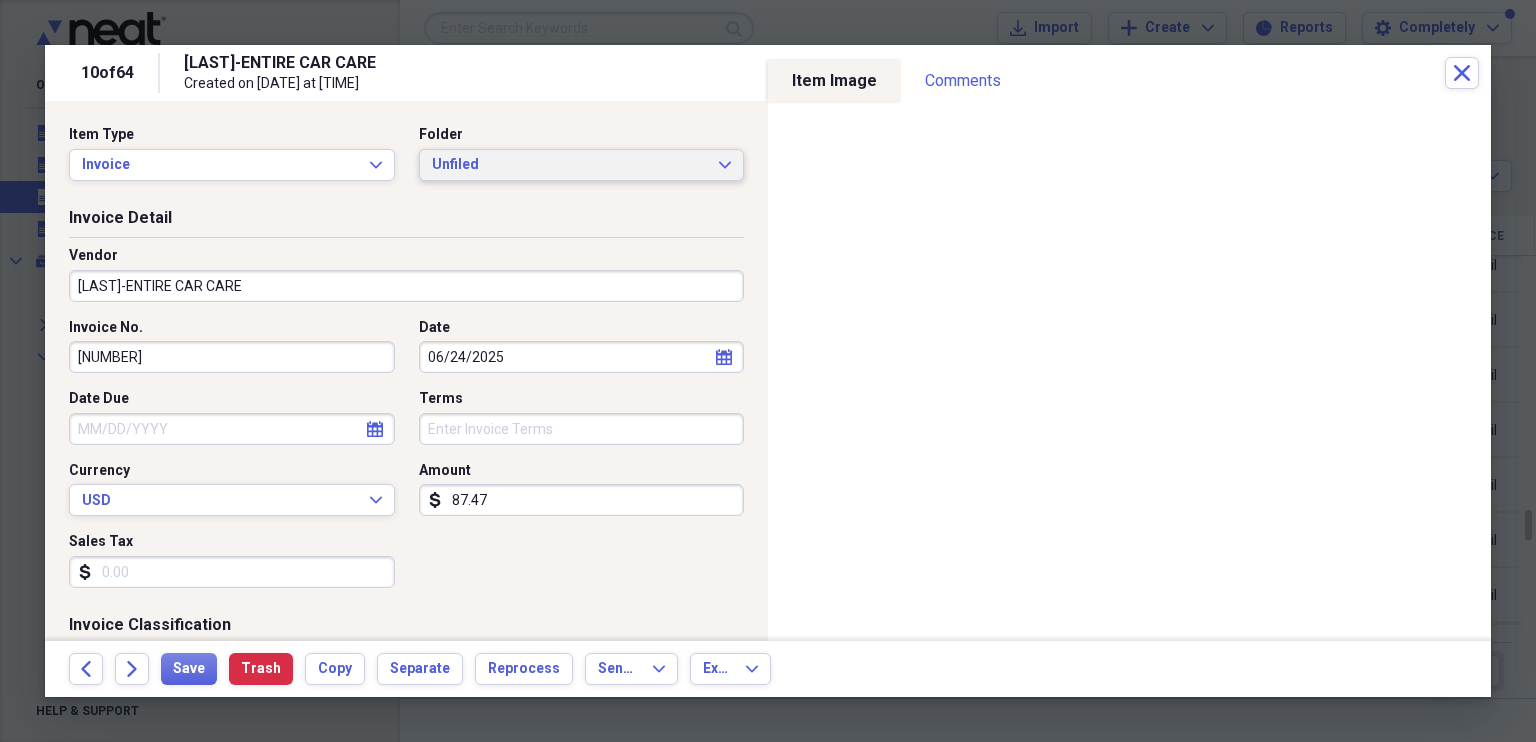 click on "Unfiled Expand" at bounding box center (582, 165) 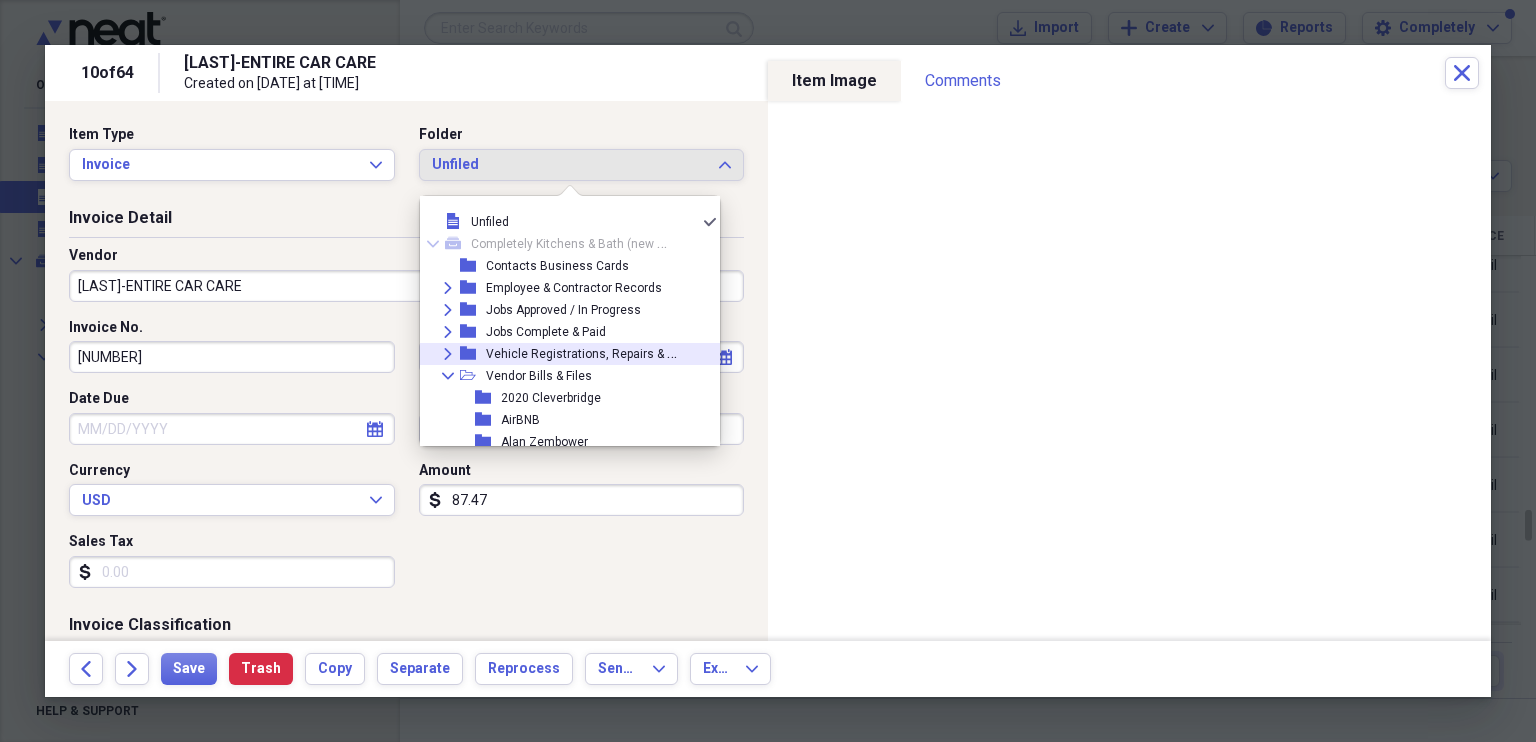 click on "Vehicle Registrations, Repairs & Fuel Receipts" at bounding box center (614, 352) 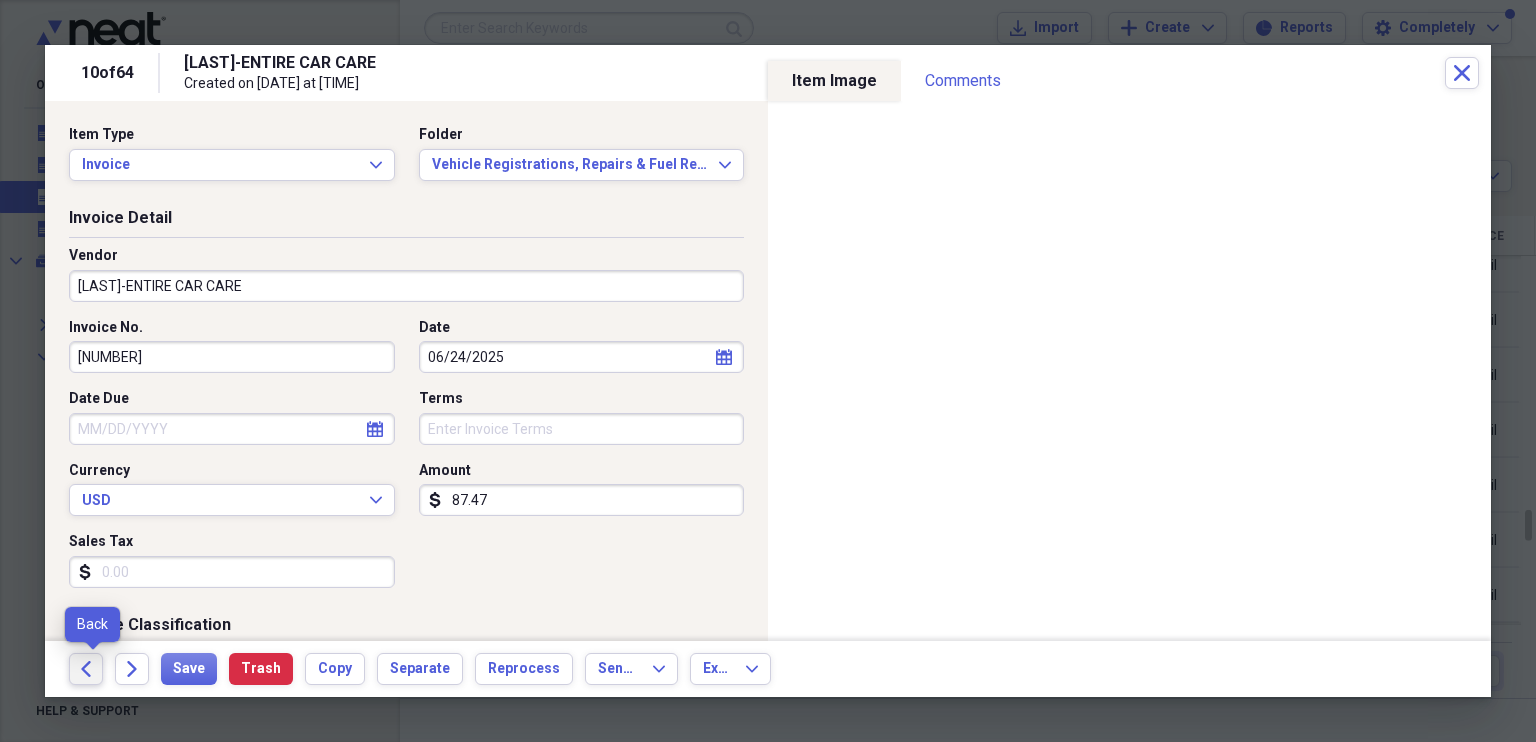 click 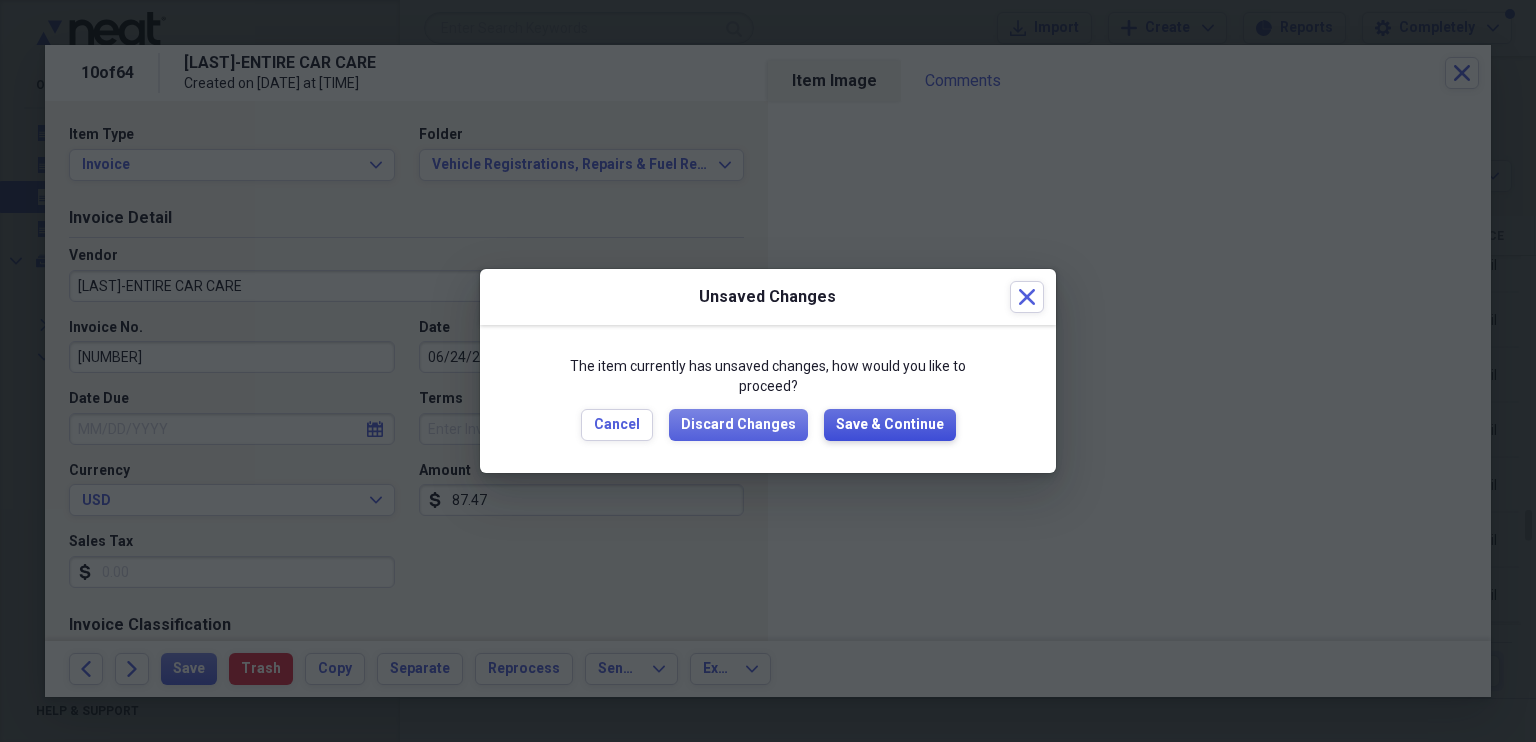 click on "Save & Continue" at bounding box center [890, 425] 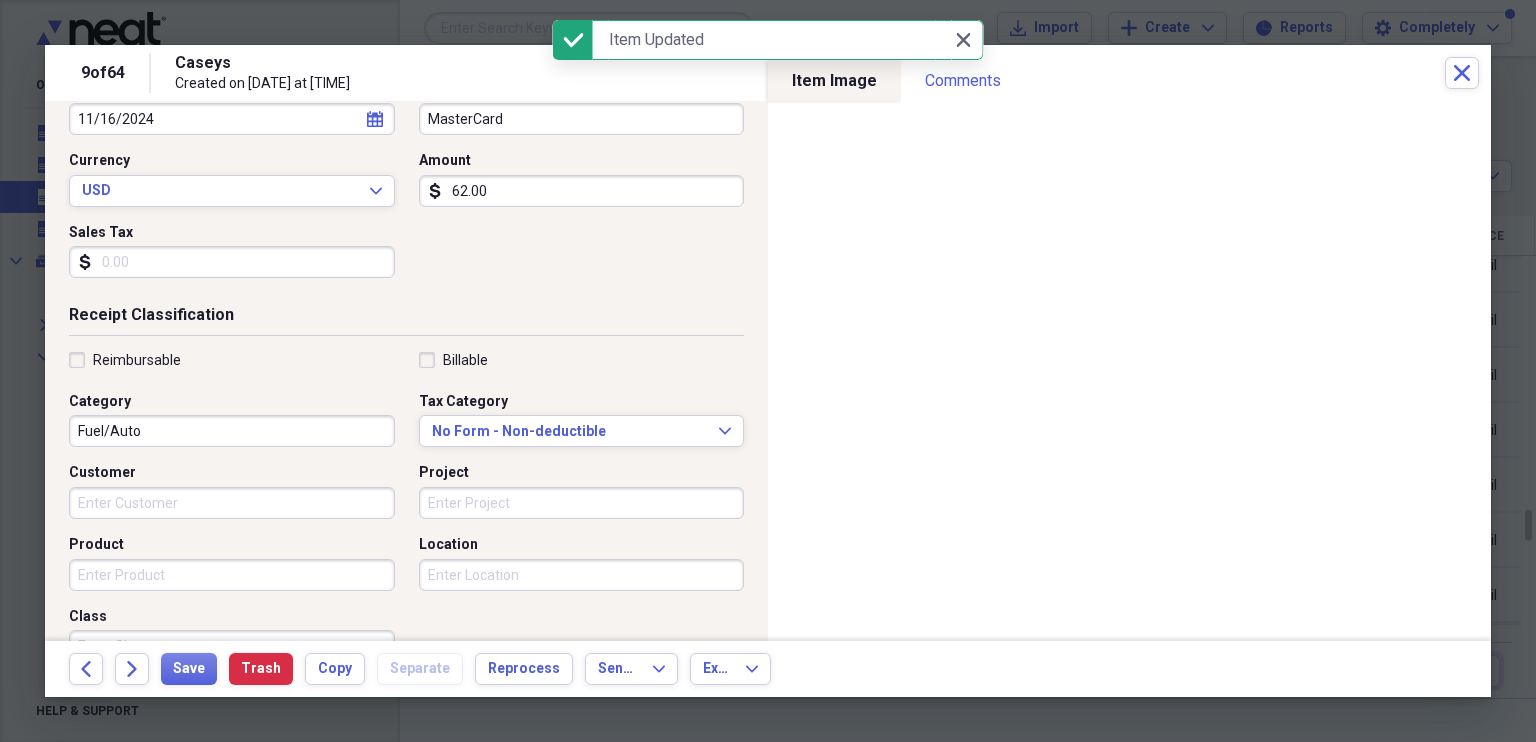 scroll, scrollTop: 0, scrollLeft: 0, axis: both 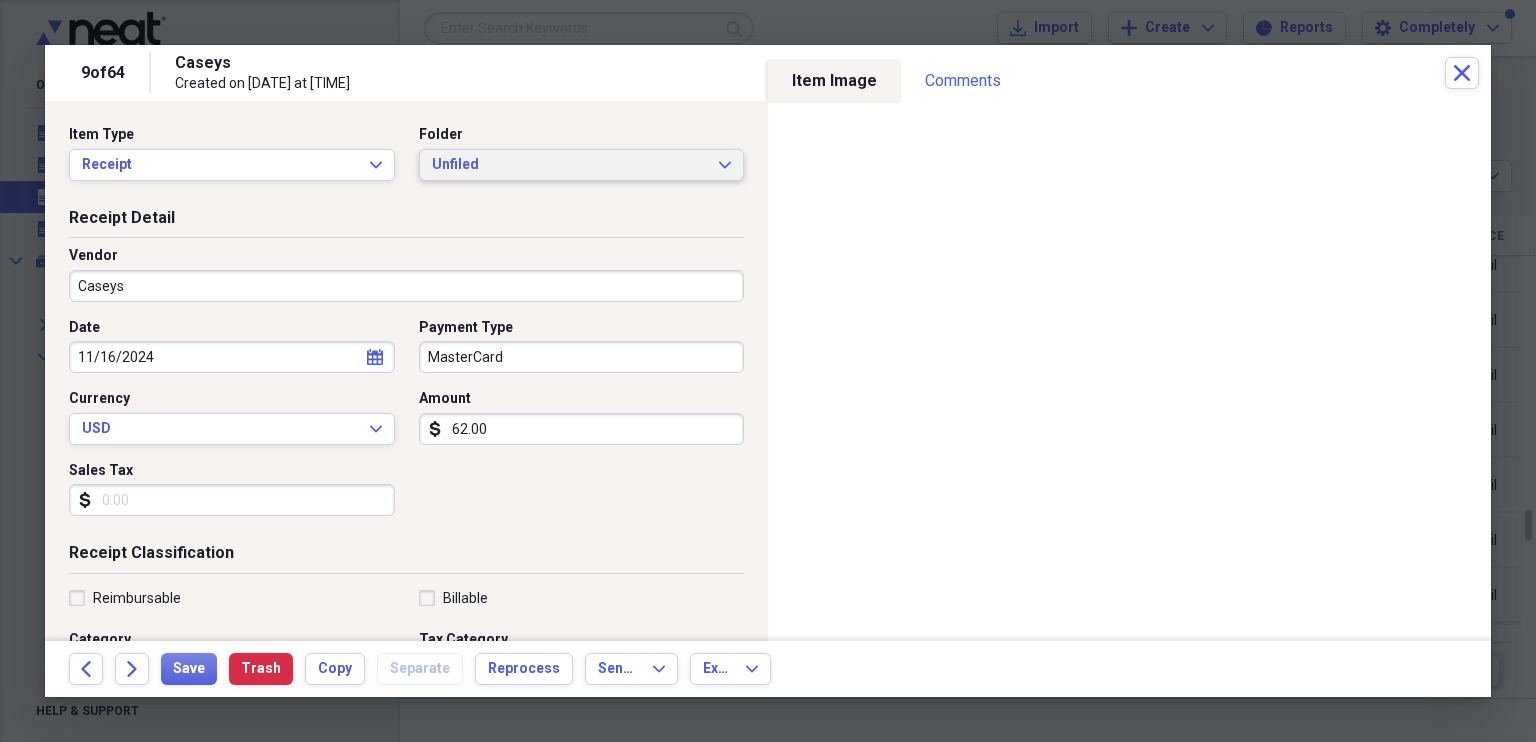 click on "Unfiled Expand" at bounding box center (582, 165) 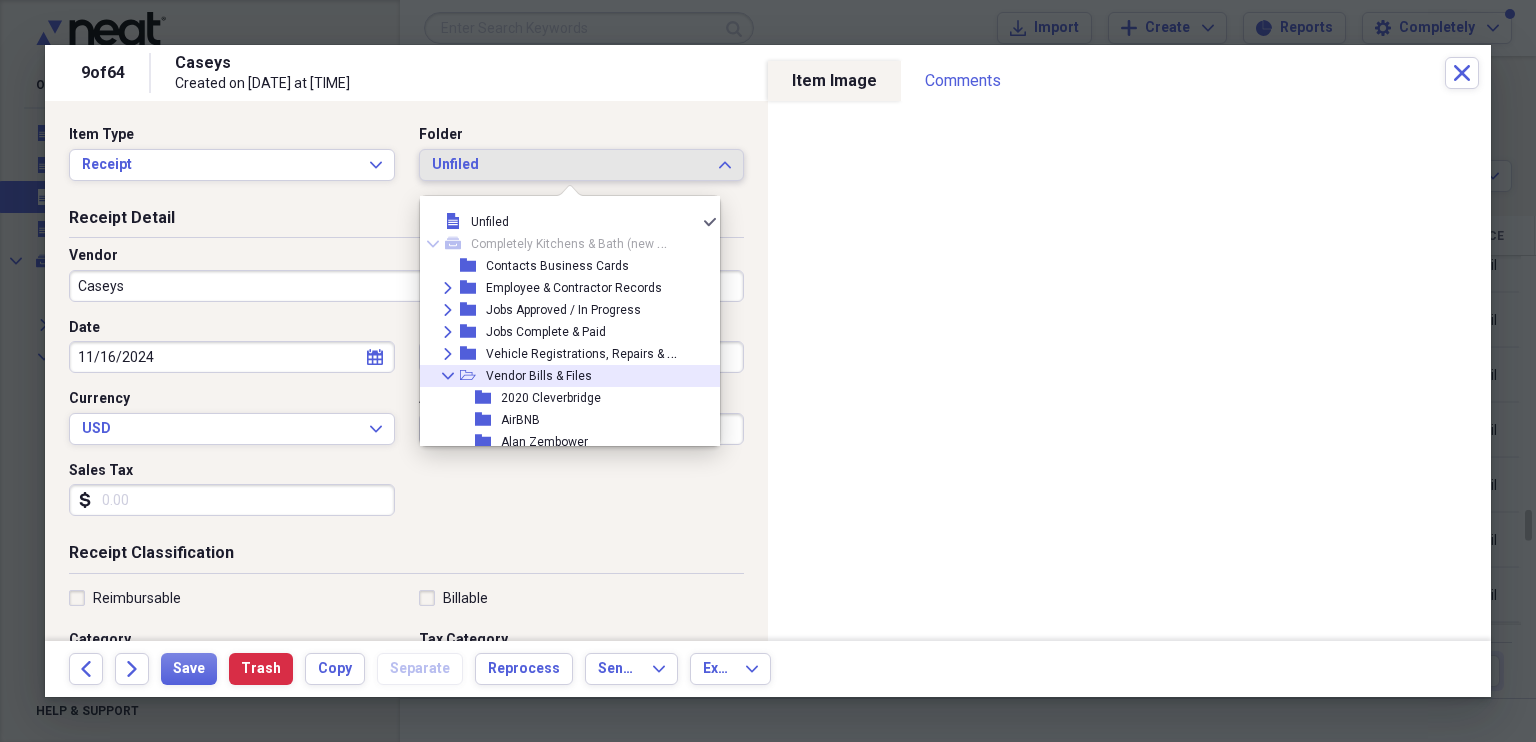 click on "Collapse" 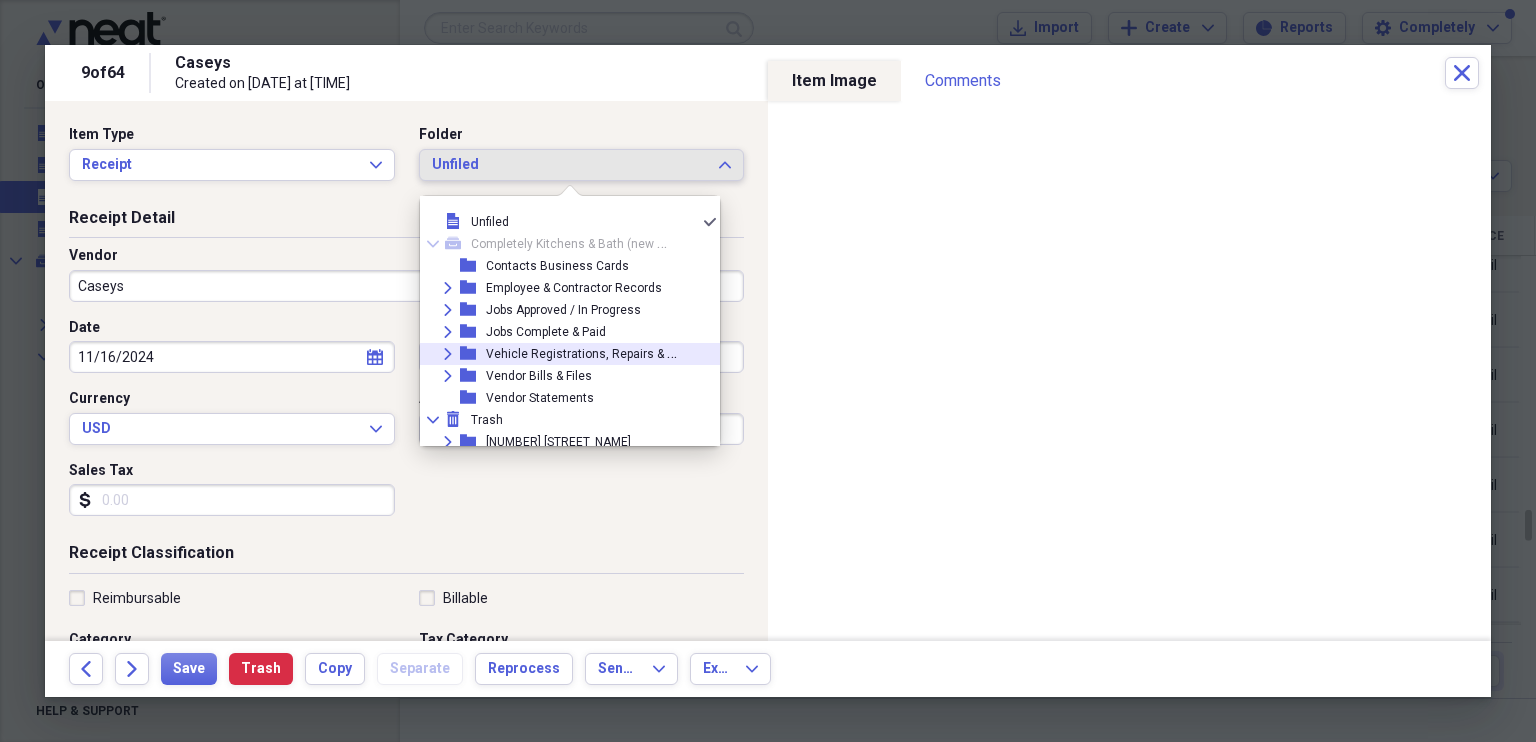 click on "Vehicle Registrations, Repairs & Fuel Receipts" at bounding box center [614, 352] 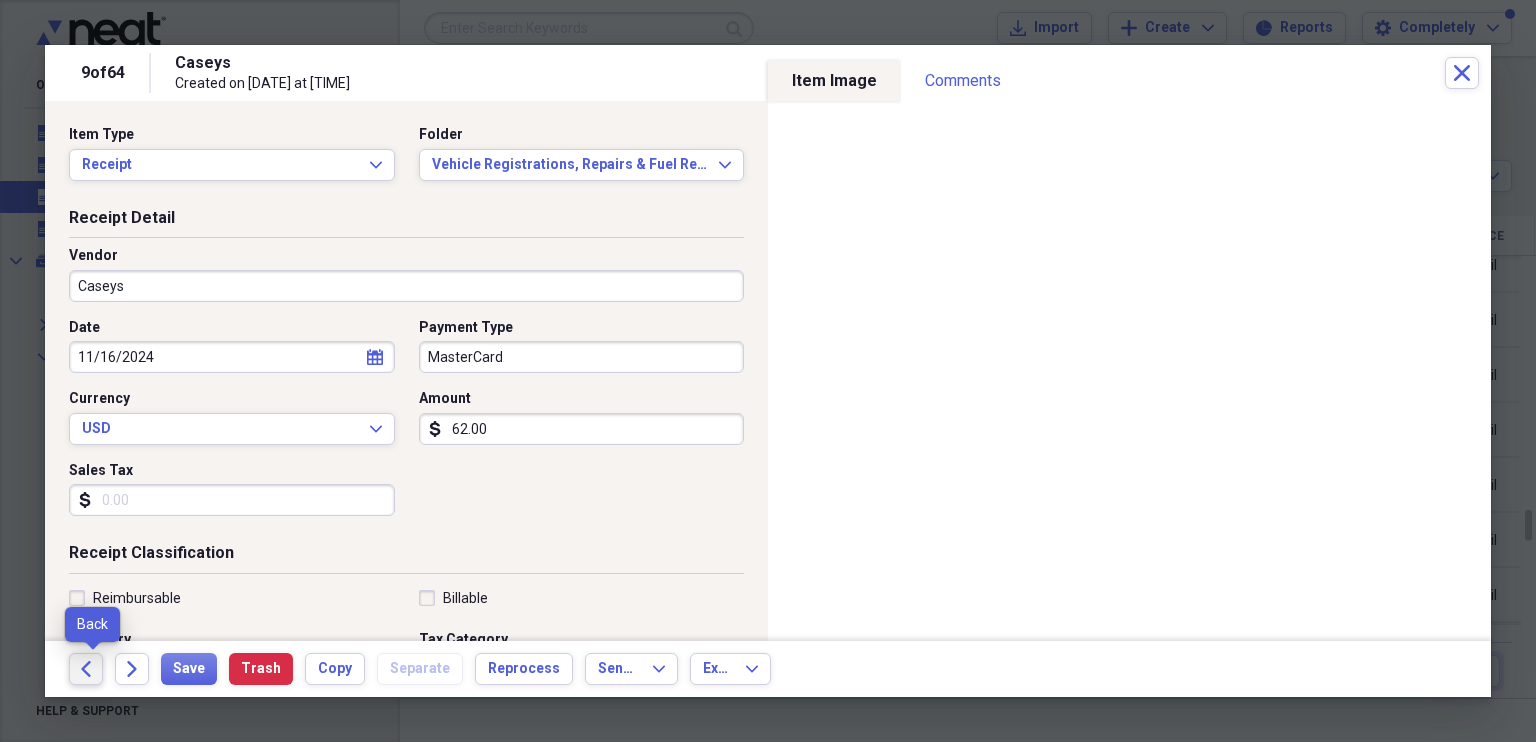 click on "Back" 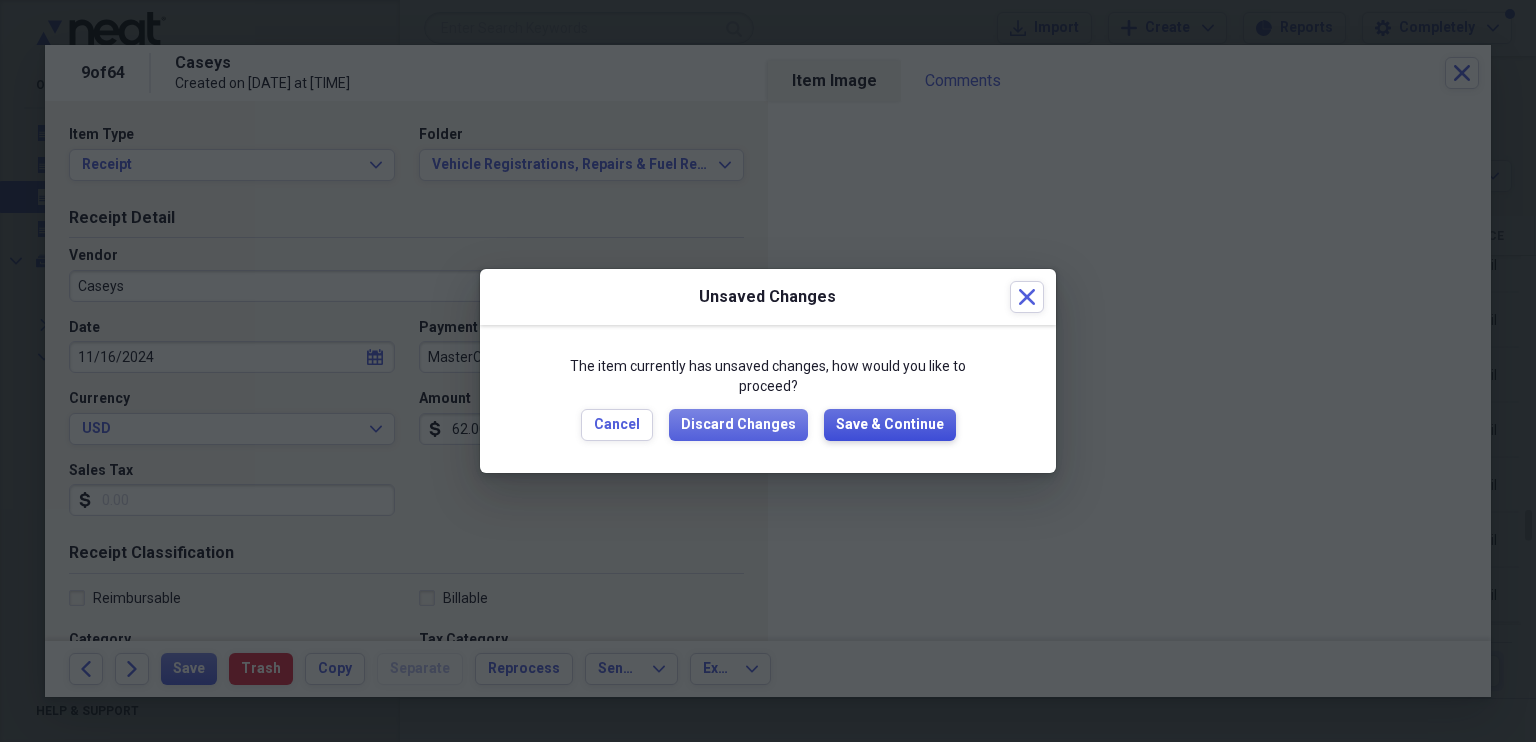 click on "Save & Continue" at bounding box center (890, 425) 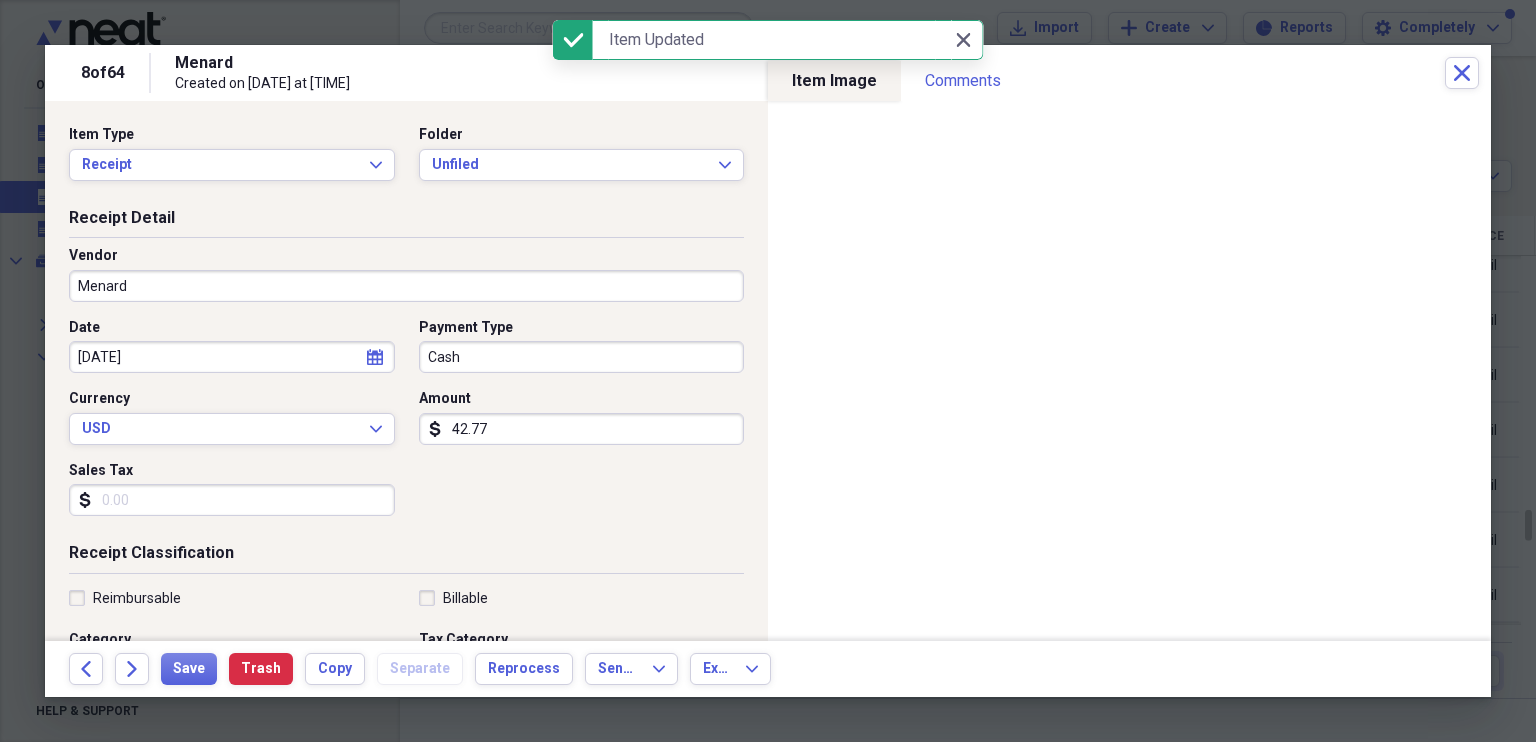 click on "Menard" at bounding box center [406, 286] 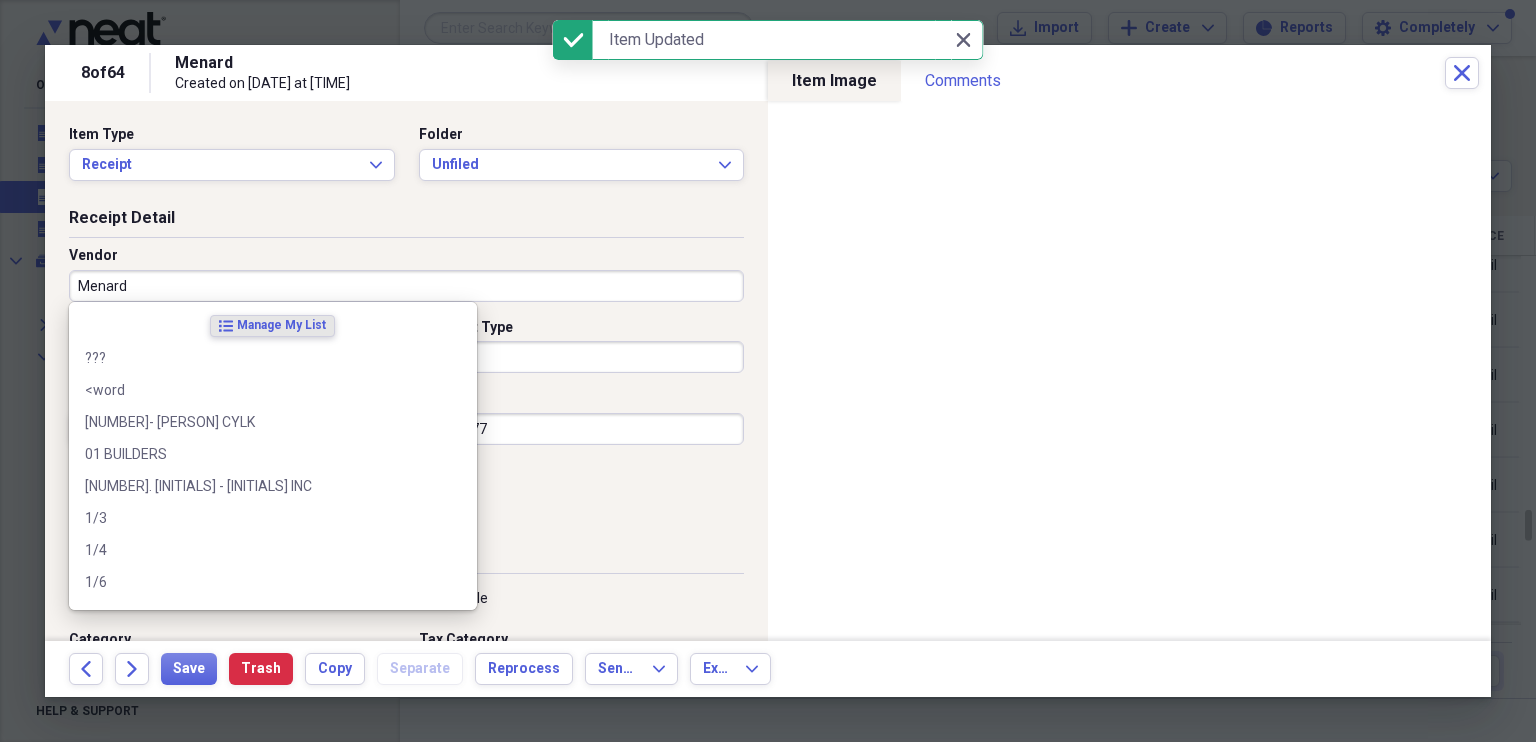 click on "Menard" at bounding box center [406, 286] 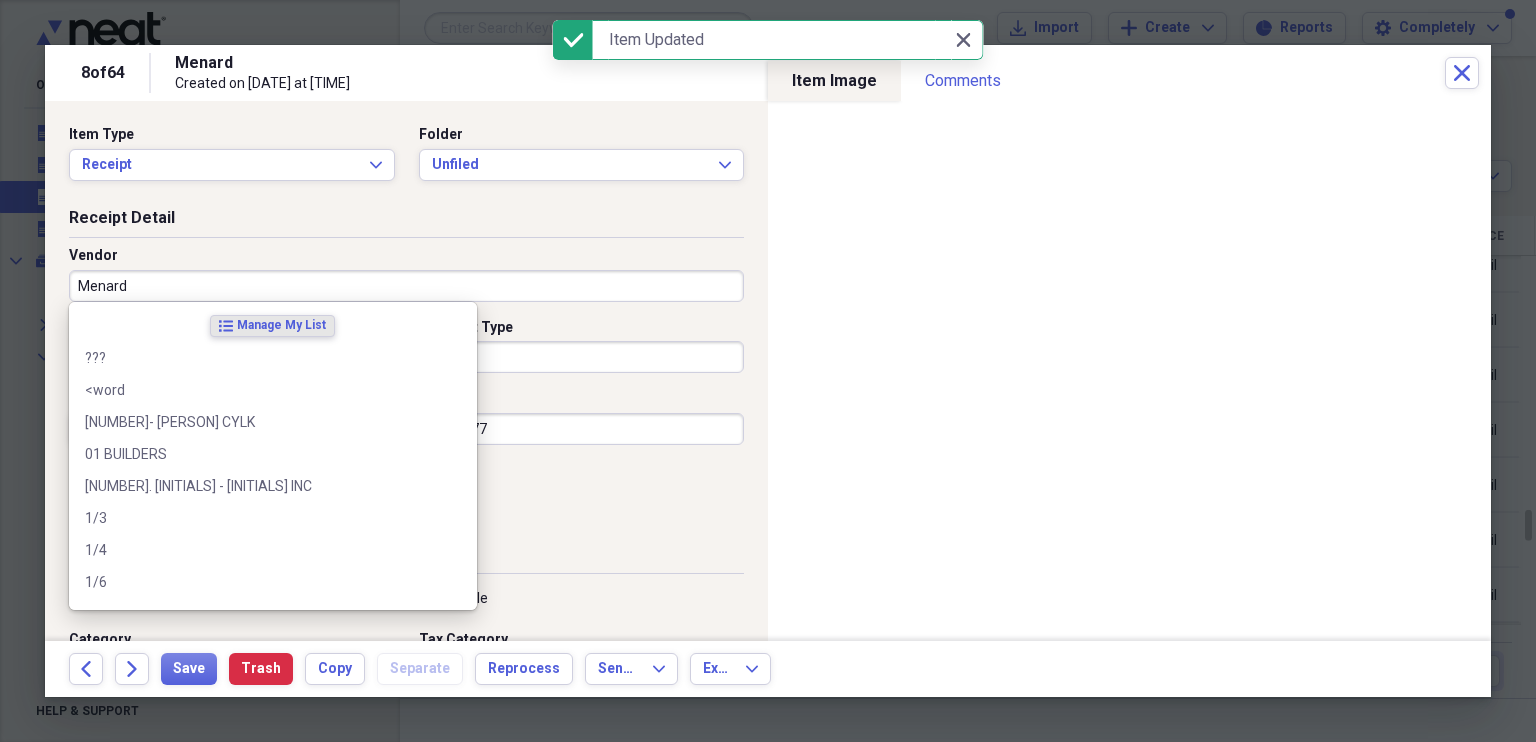 click on "Menard" at bounding box center [406, 286] 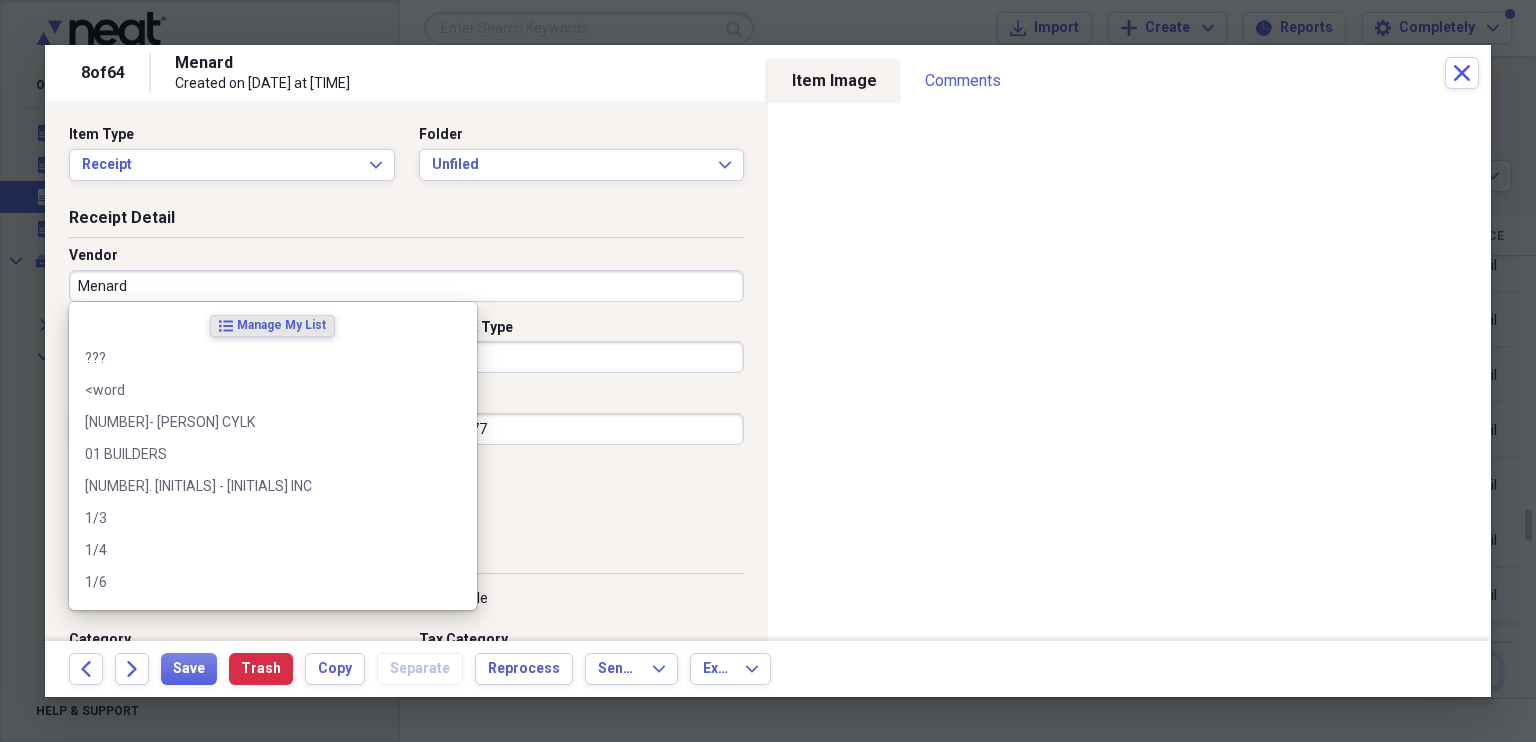click on "Menard" at bounding box center (406, 286) 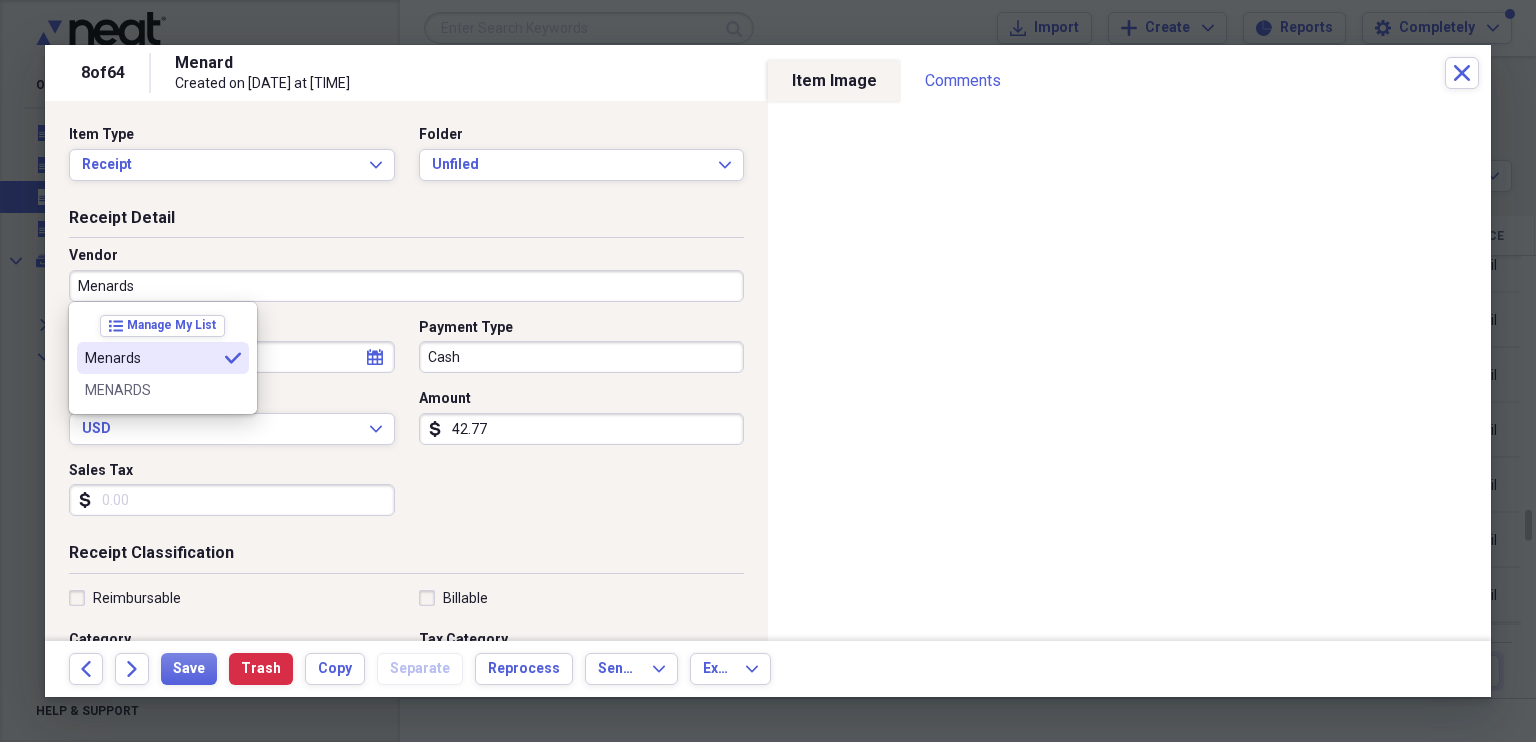 type on "Menards" 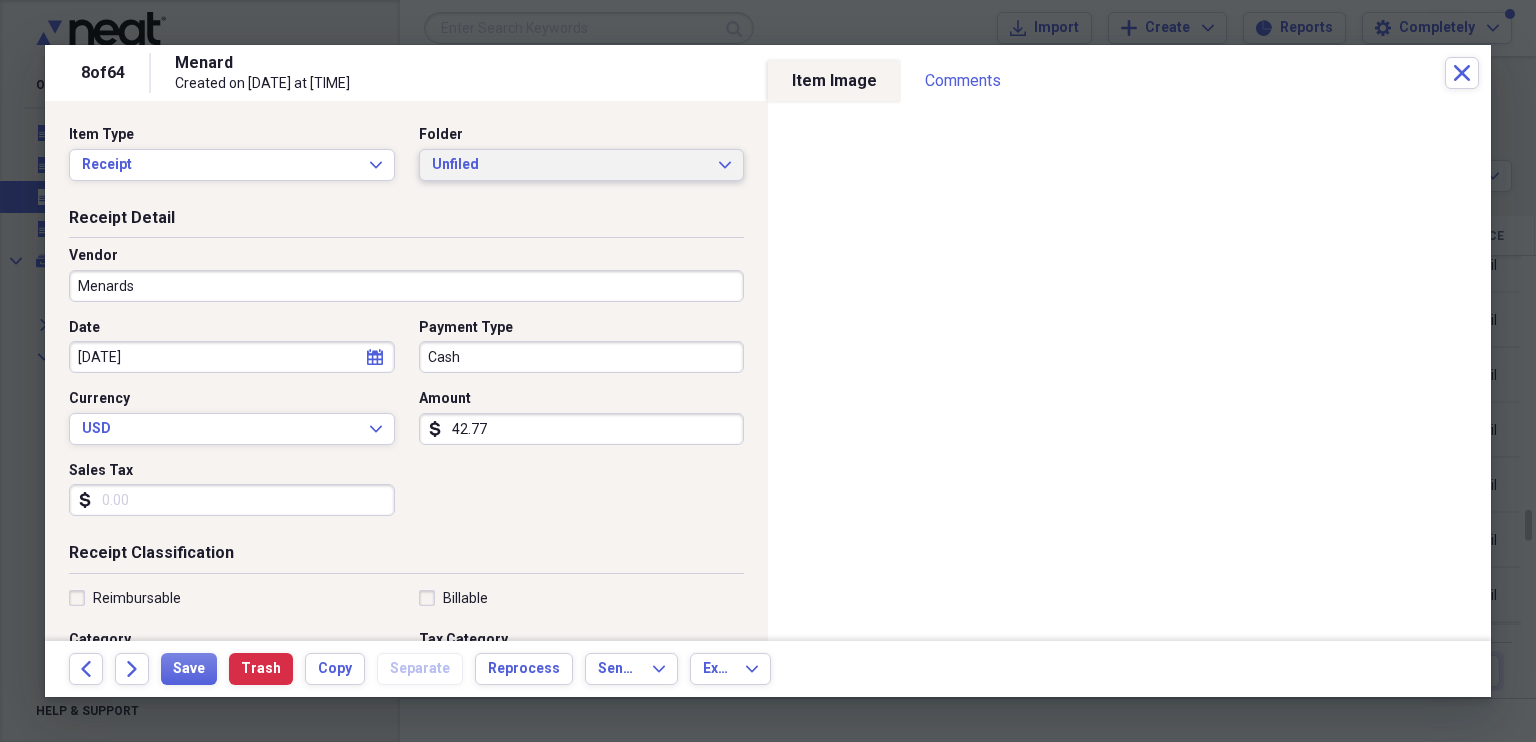 click on "Unfiled Expand" at bounding box center (582, 165) 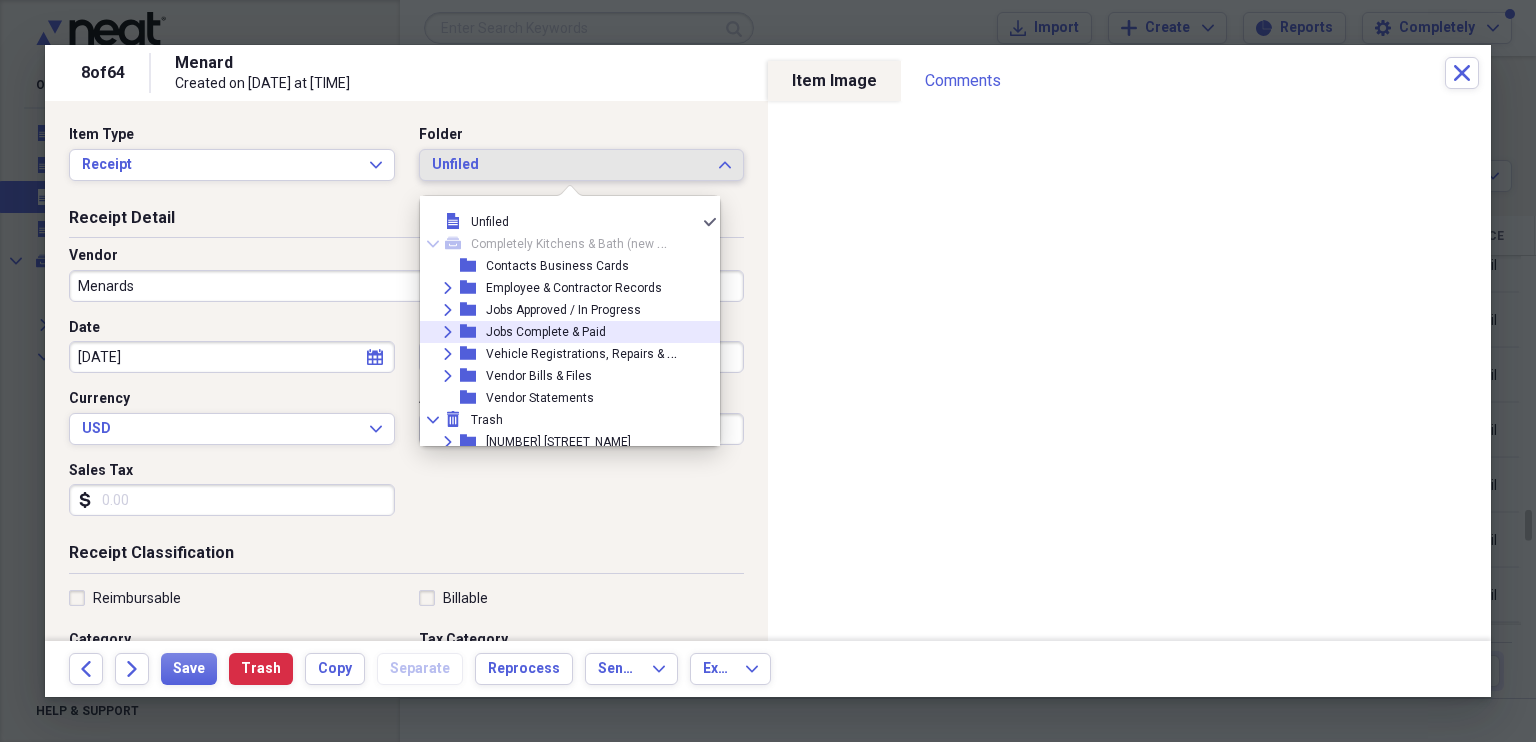 click on "Expand" 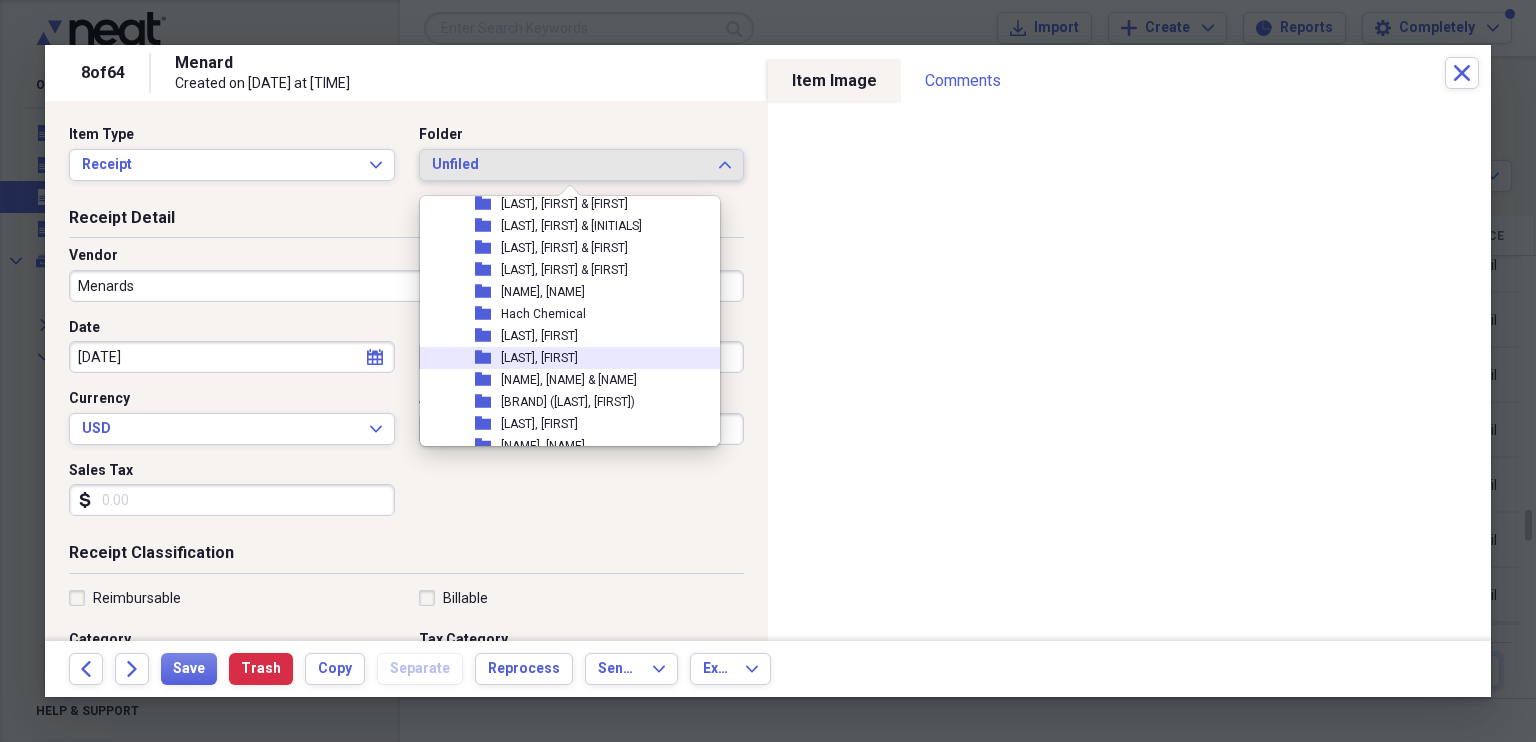 scroll, scrollTop: 366, scrollLeft: 0, axis: vertical 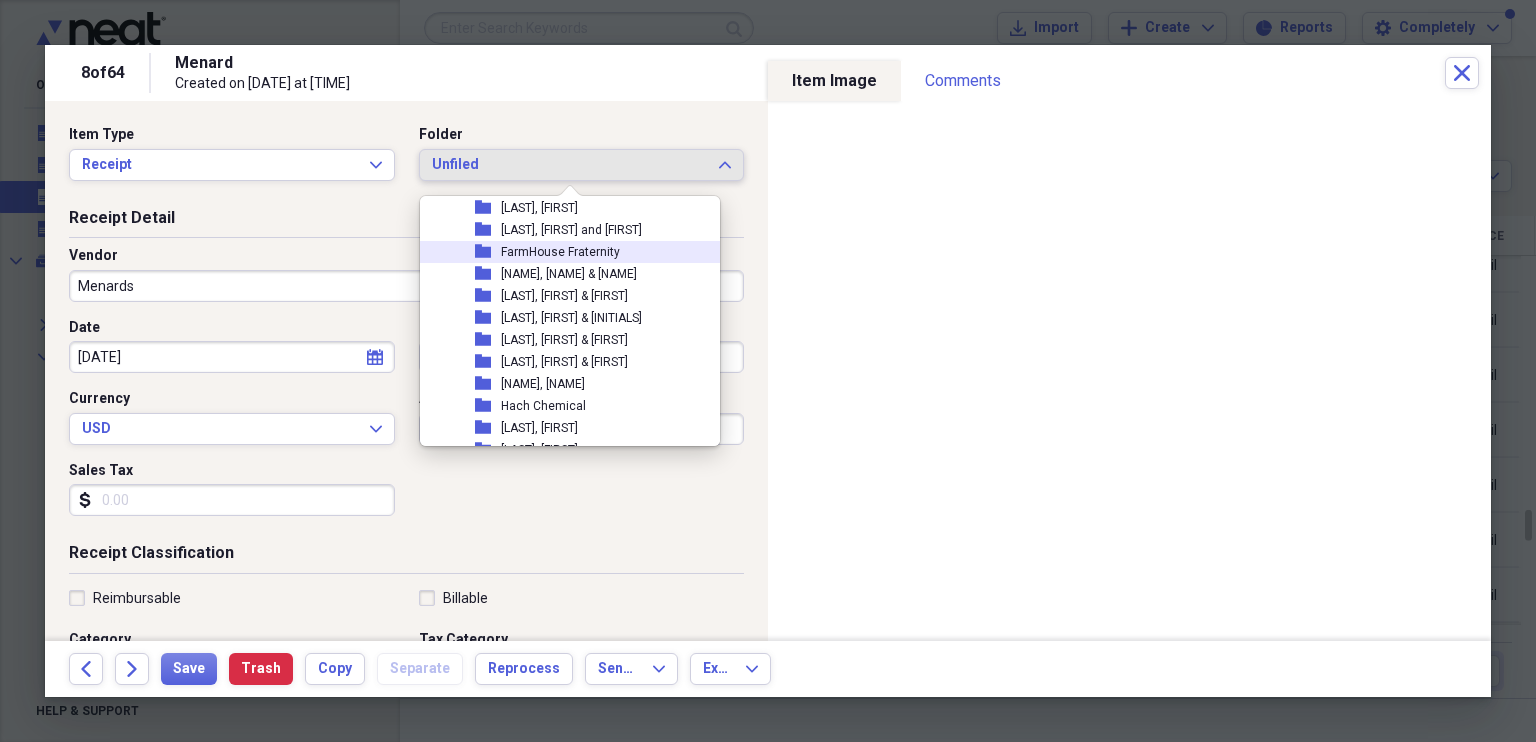 click on "FarmHouse Fraternity" at bounding box center (560, 252) 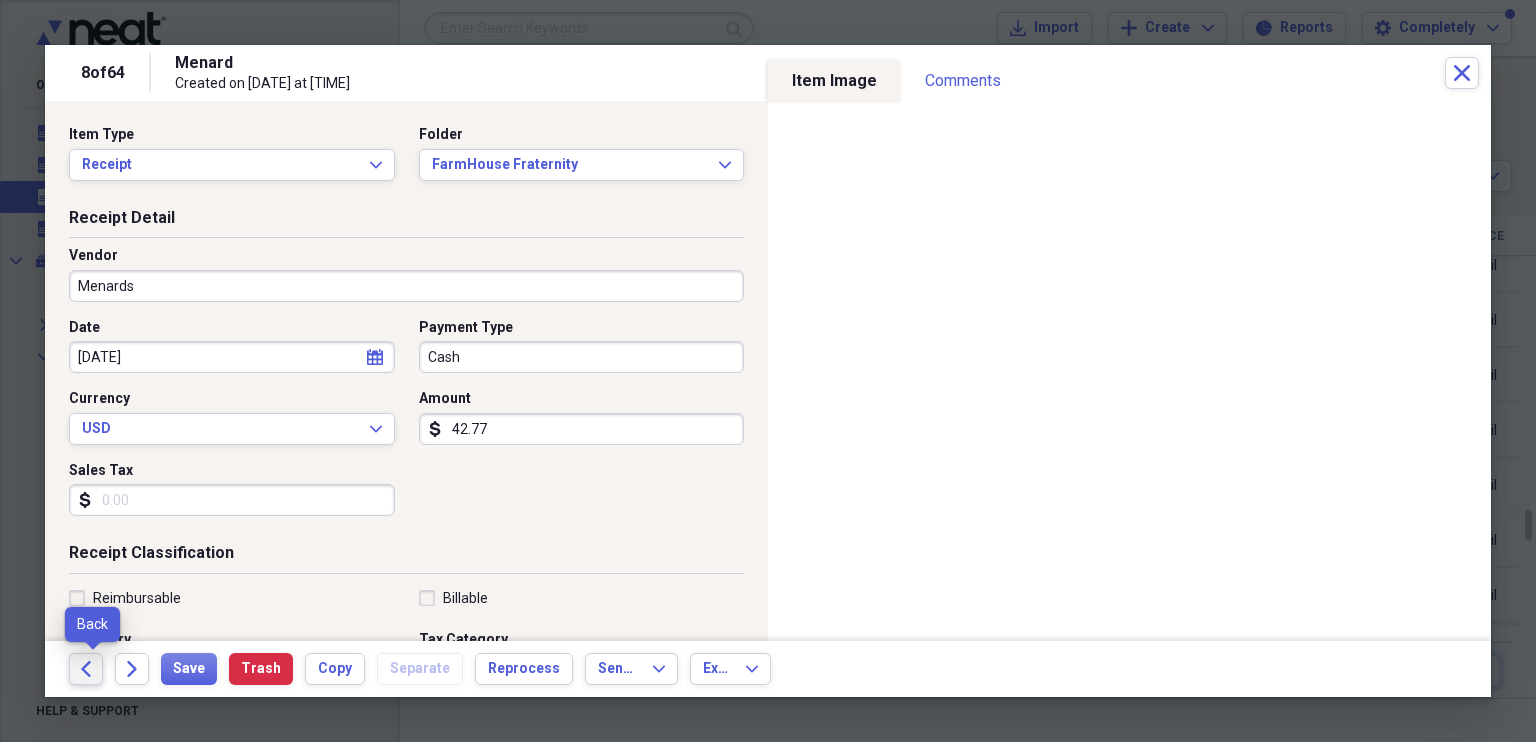 click 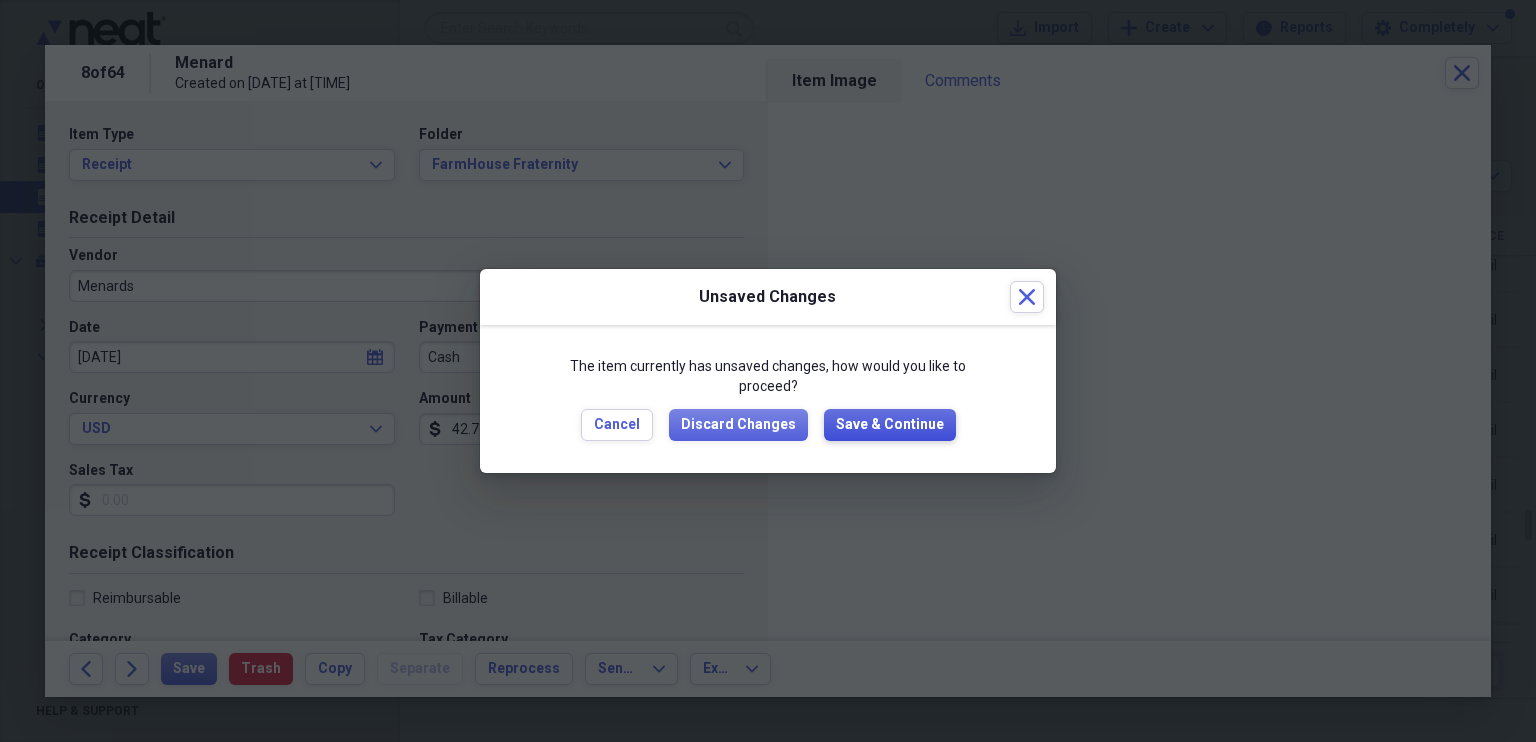 click on "Save & Continue" at bounding box center (890, 425) 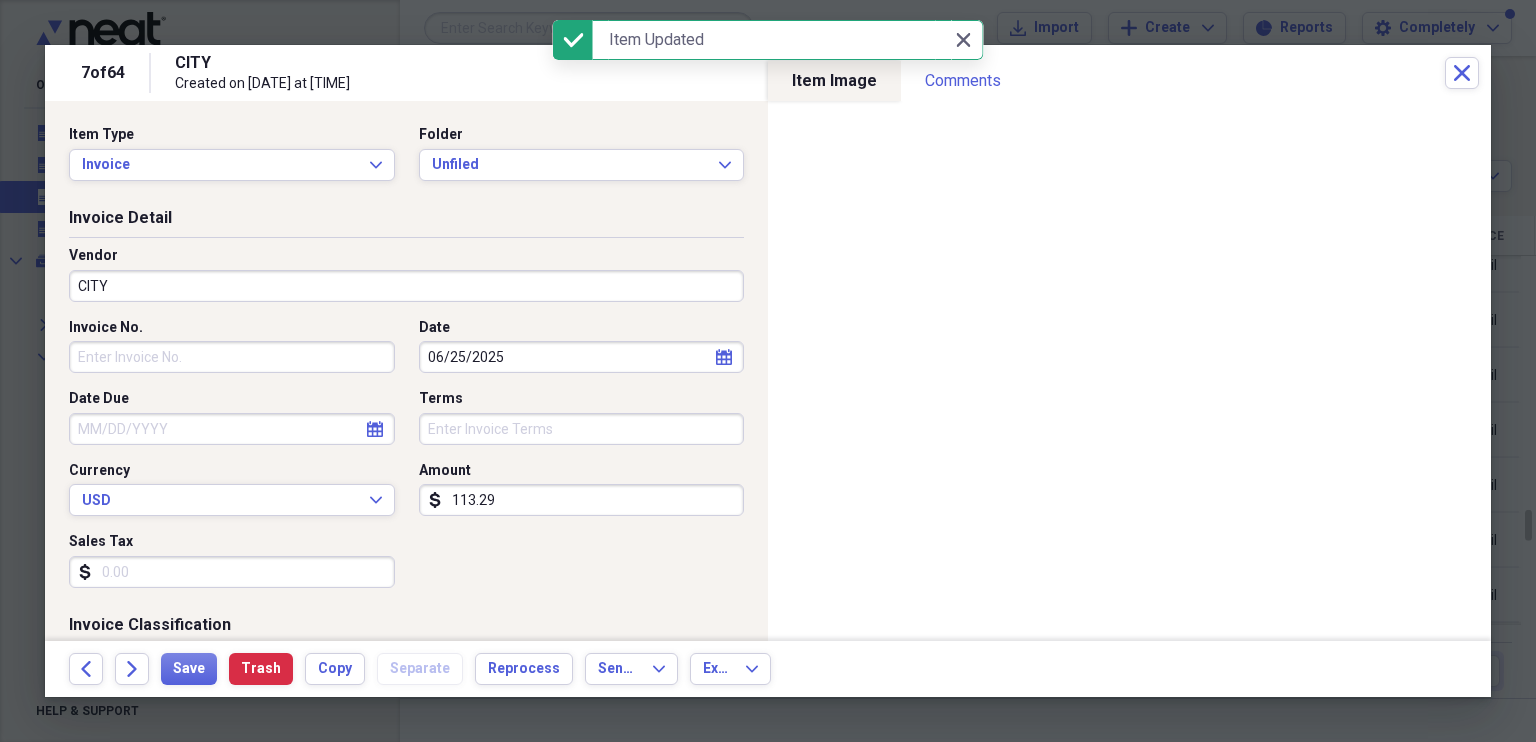click on "CITY" at bounding box center [406, 286] 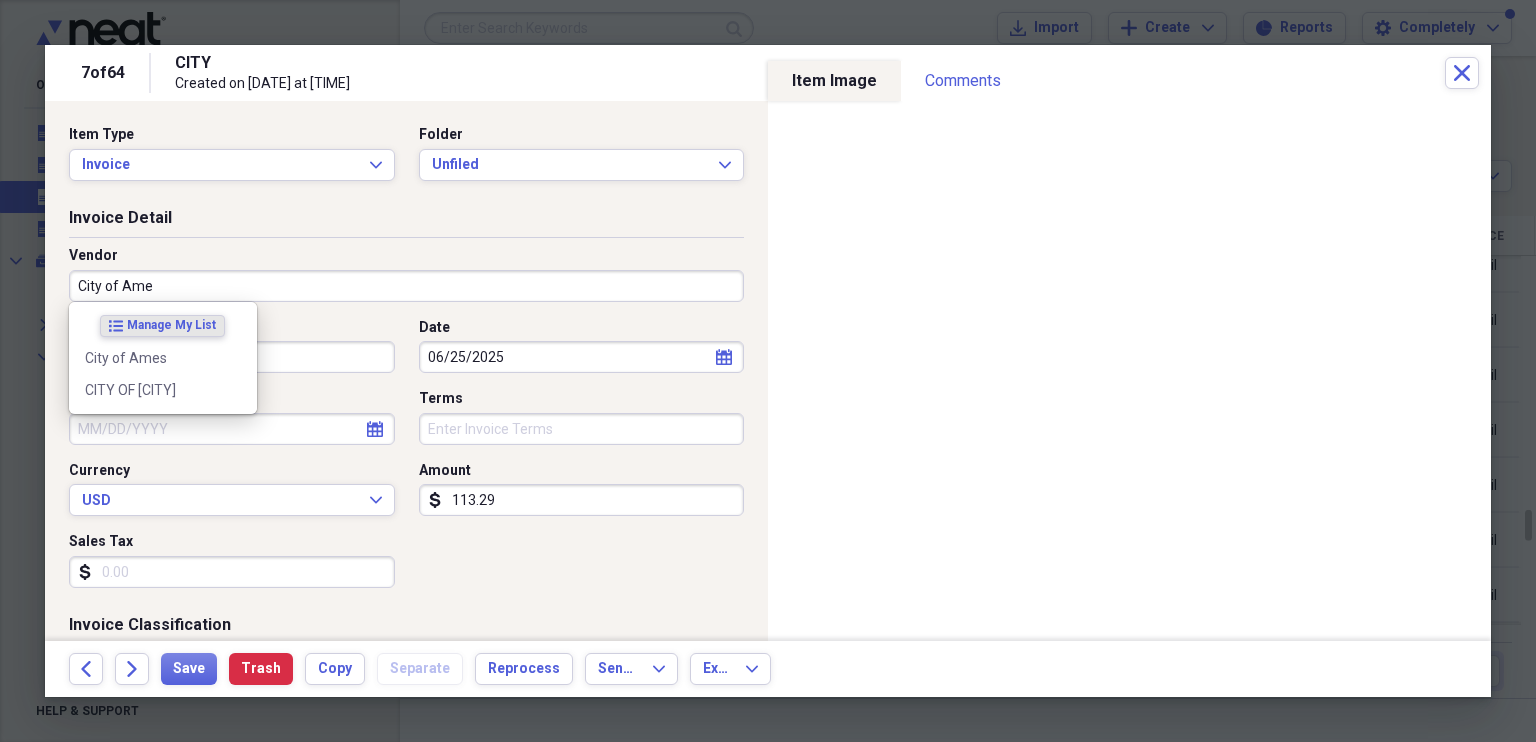 type on "City of Ames" 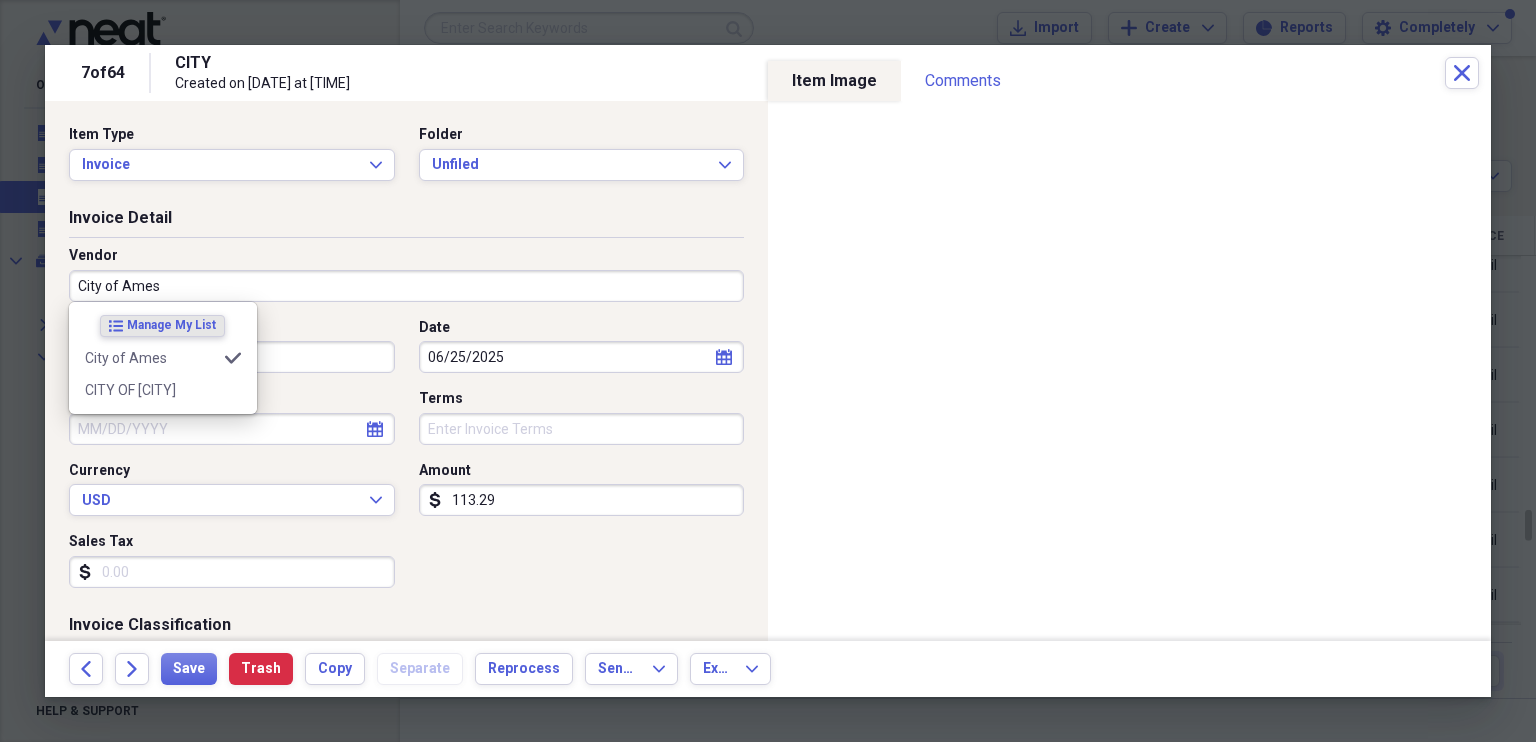 type on "Utilities" 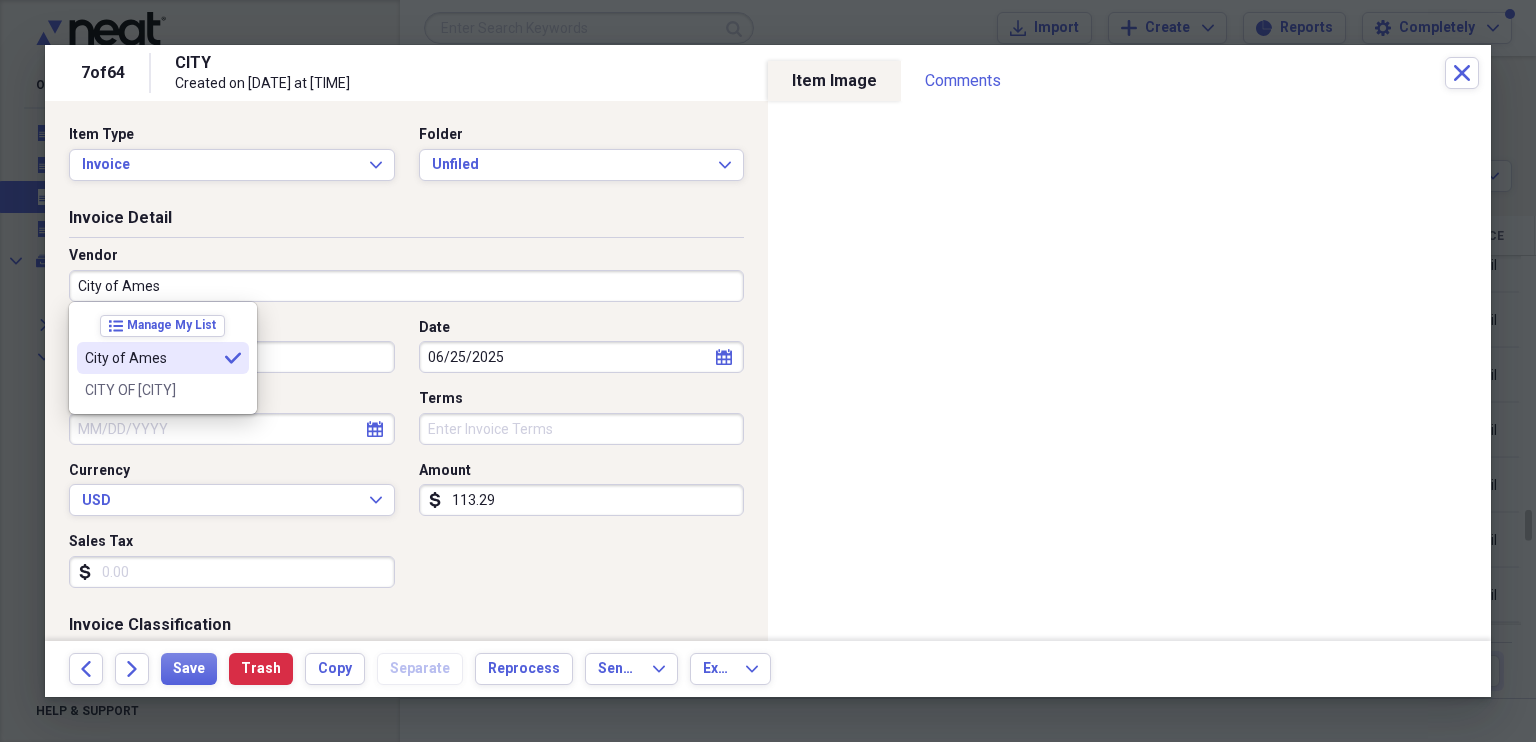type on "City of Ames" 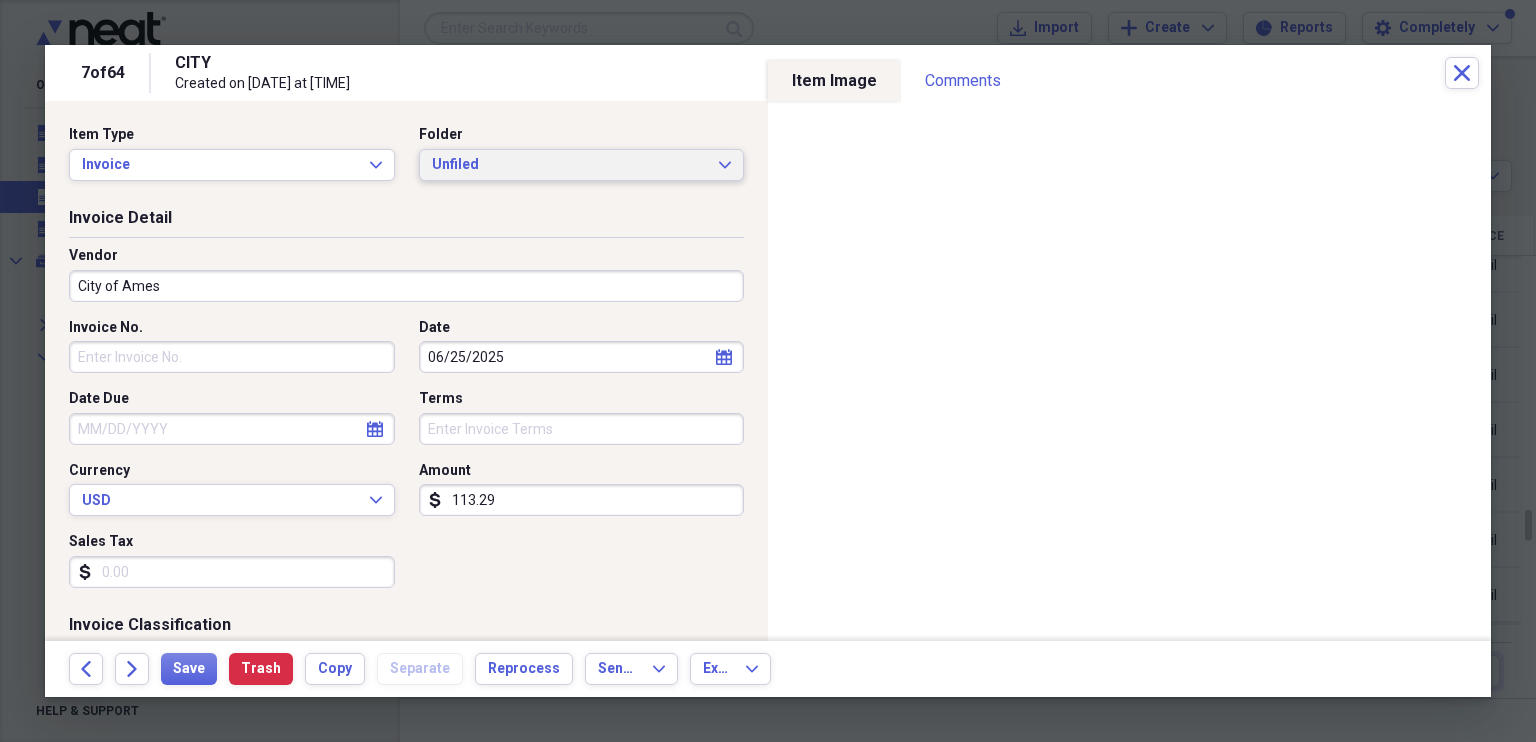 click on "Unfiled Expand" at bounding box center (582, 165) 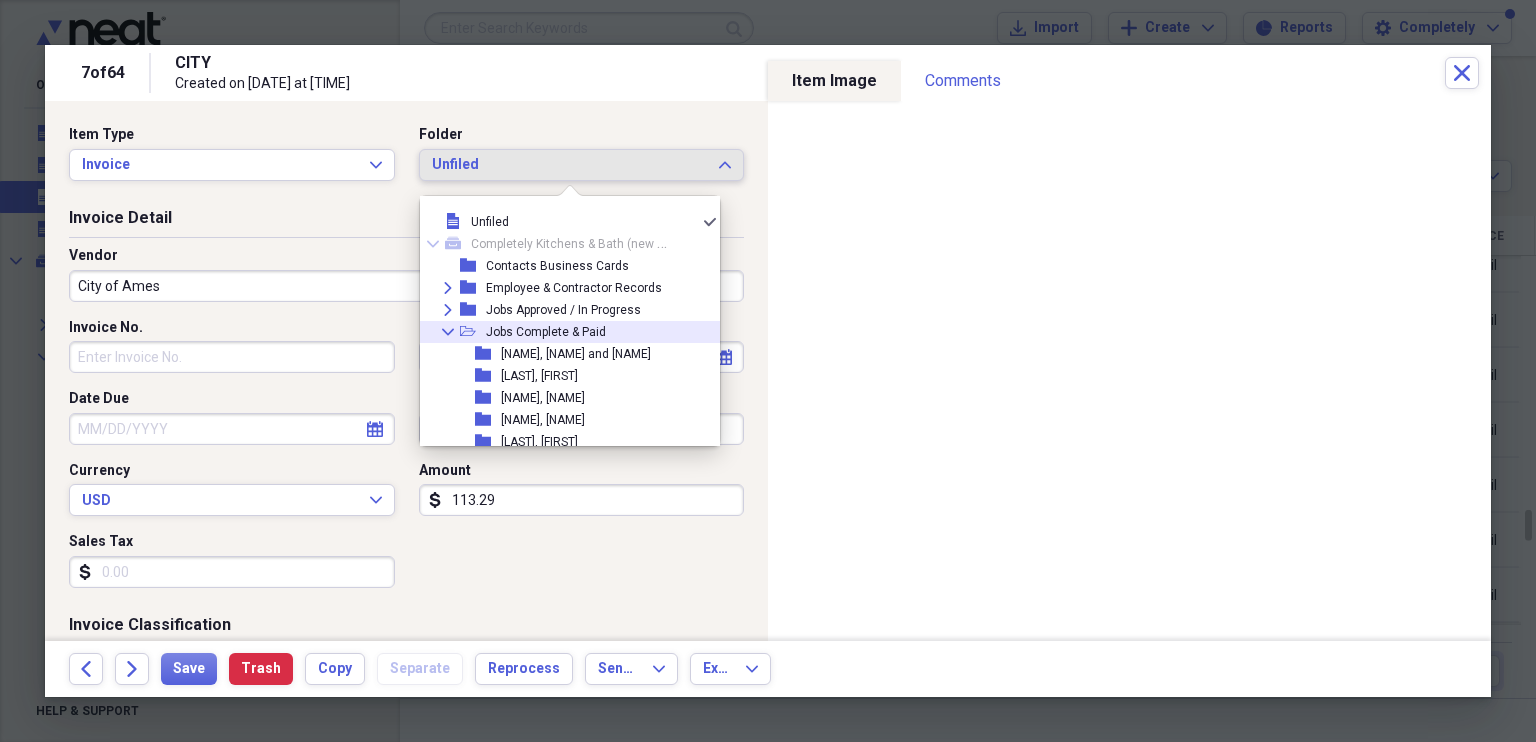 click 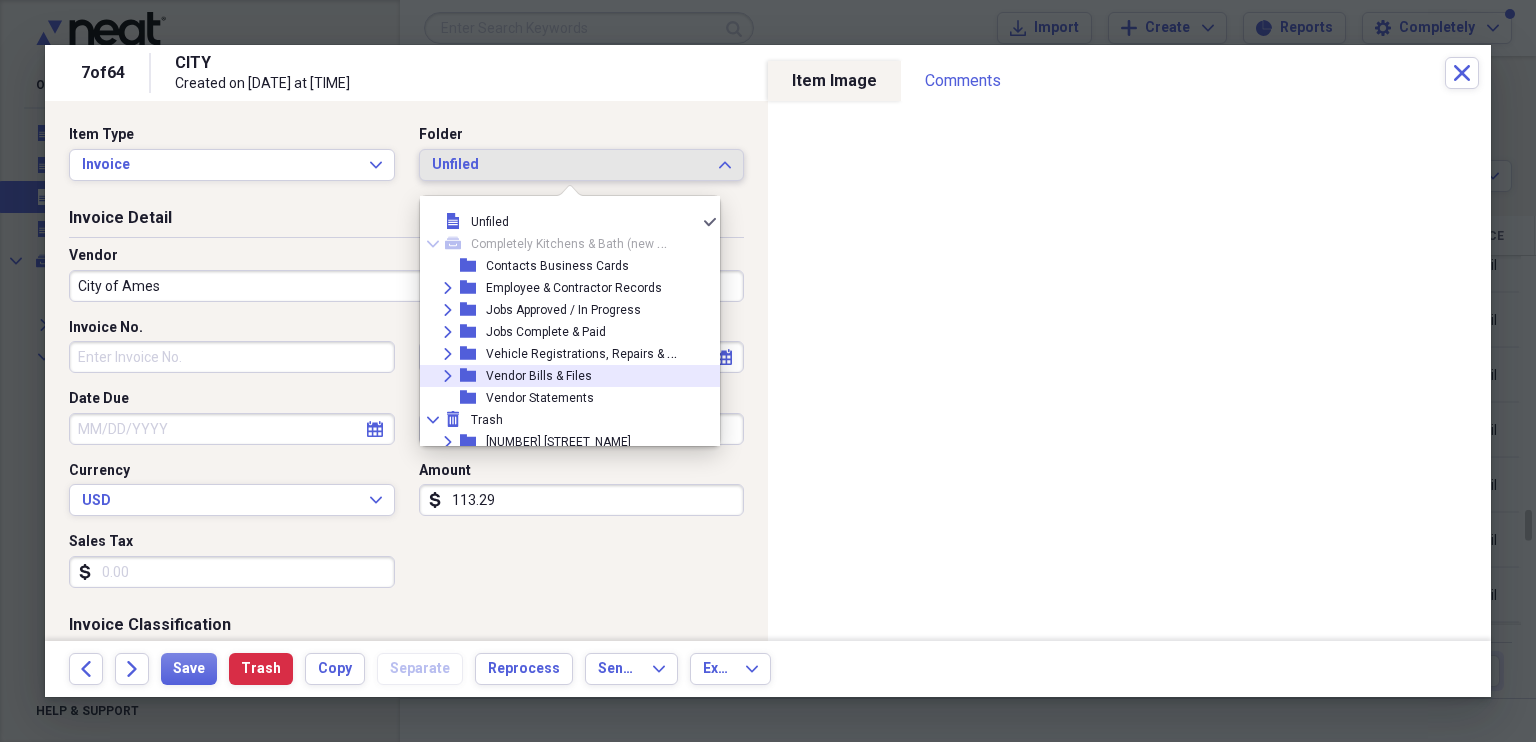 click on "Expand" 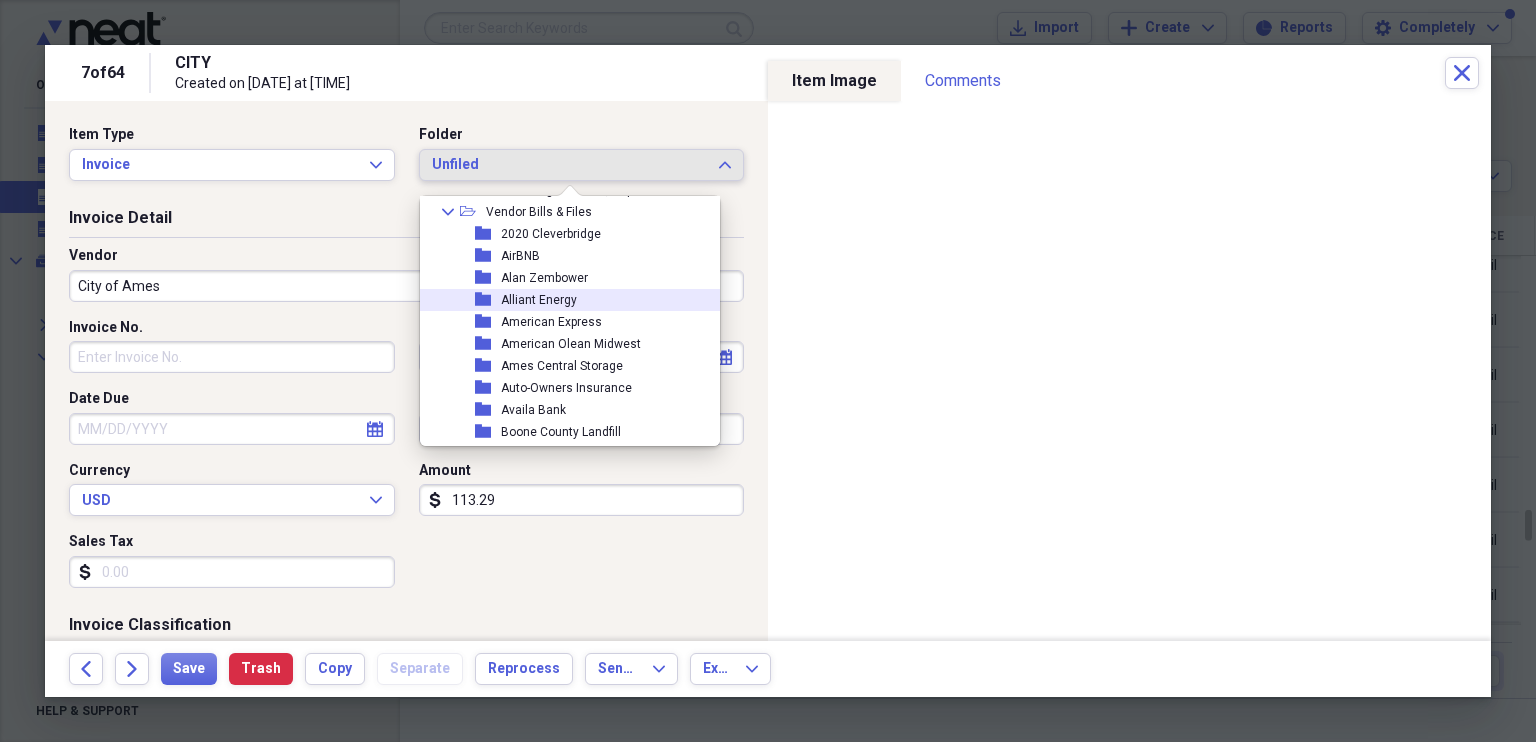 scroll, scrollTop: 366, scrollLeft: 0, axis: vertical 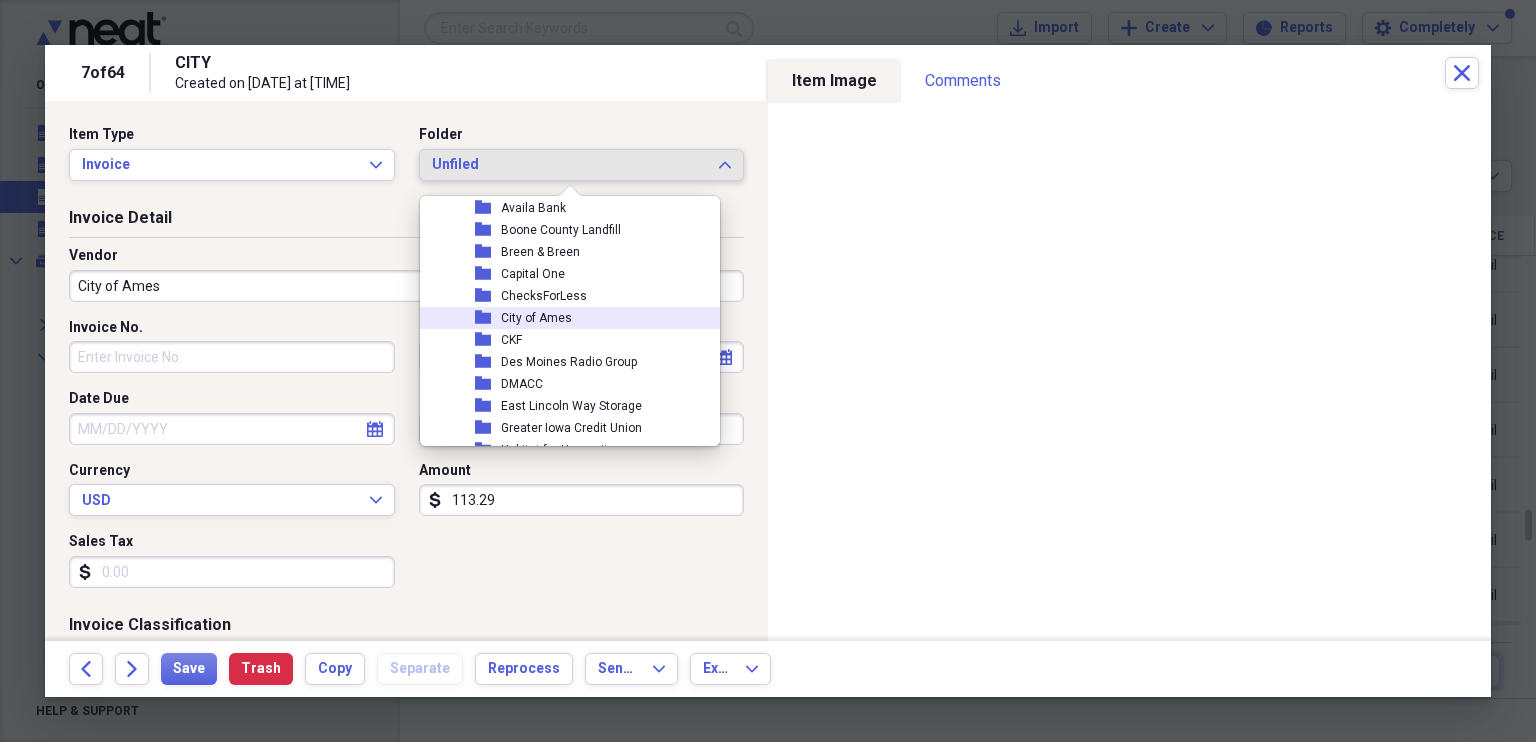 click on "City of Ames" at bounding box center (536, 318) 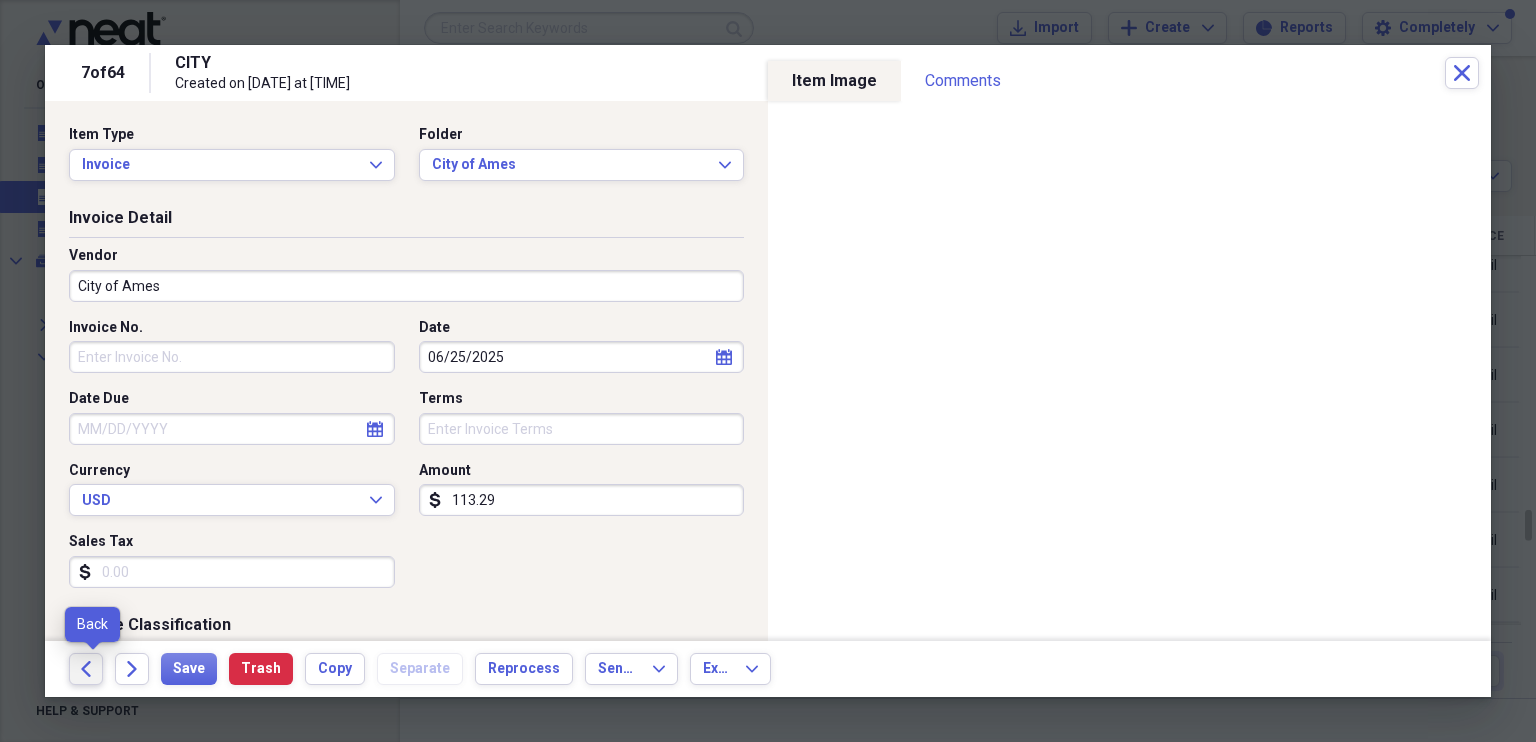click on "Back" 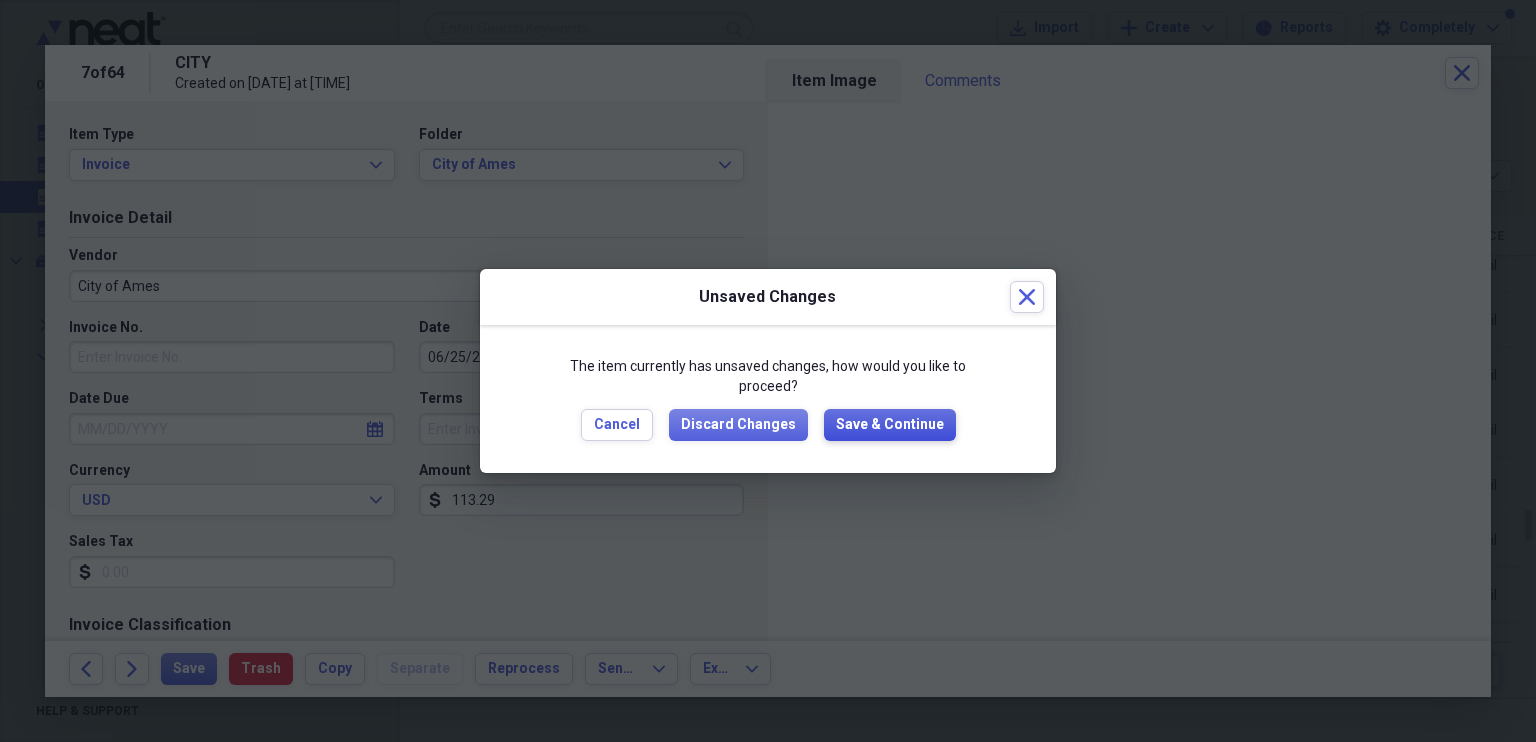 click on "Save & Continue" at bounding box center (890, 425) 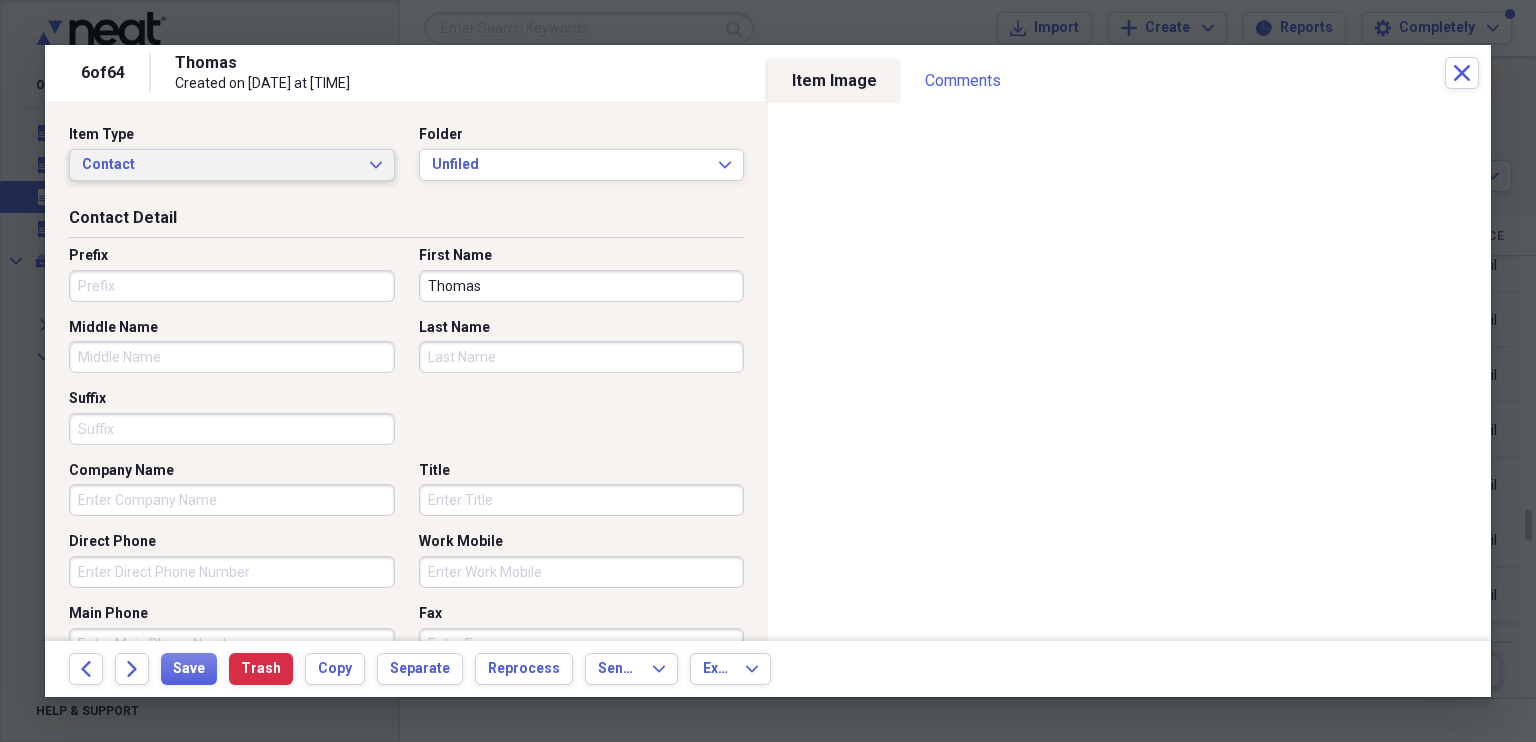 click on "Contact Expand" at bounding box center [232, 165] 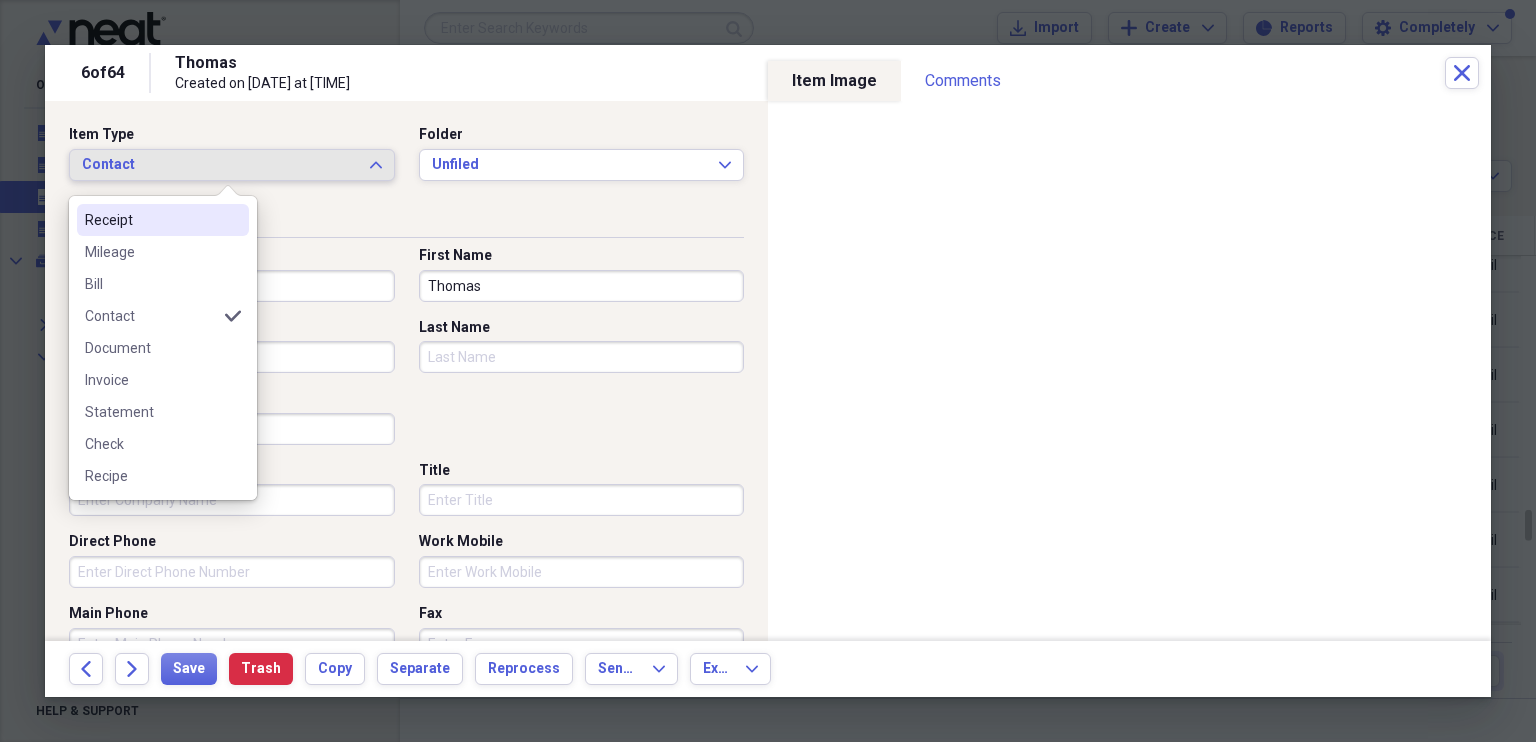 click on "Receipt" at bounding box center (151, 220) 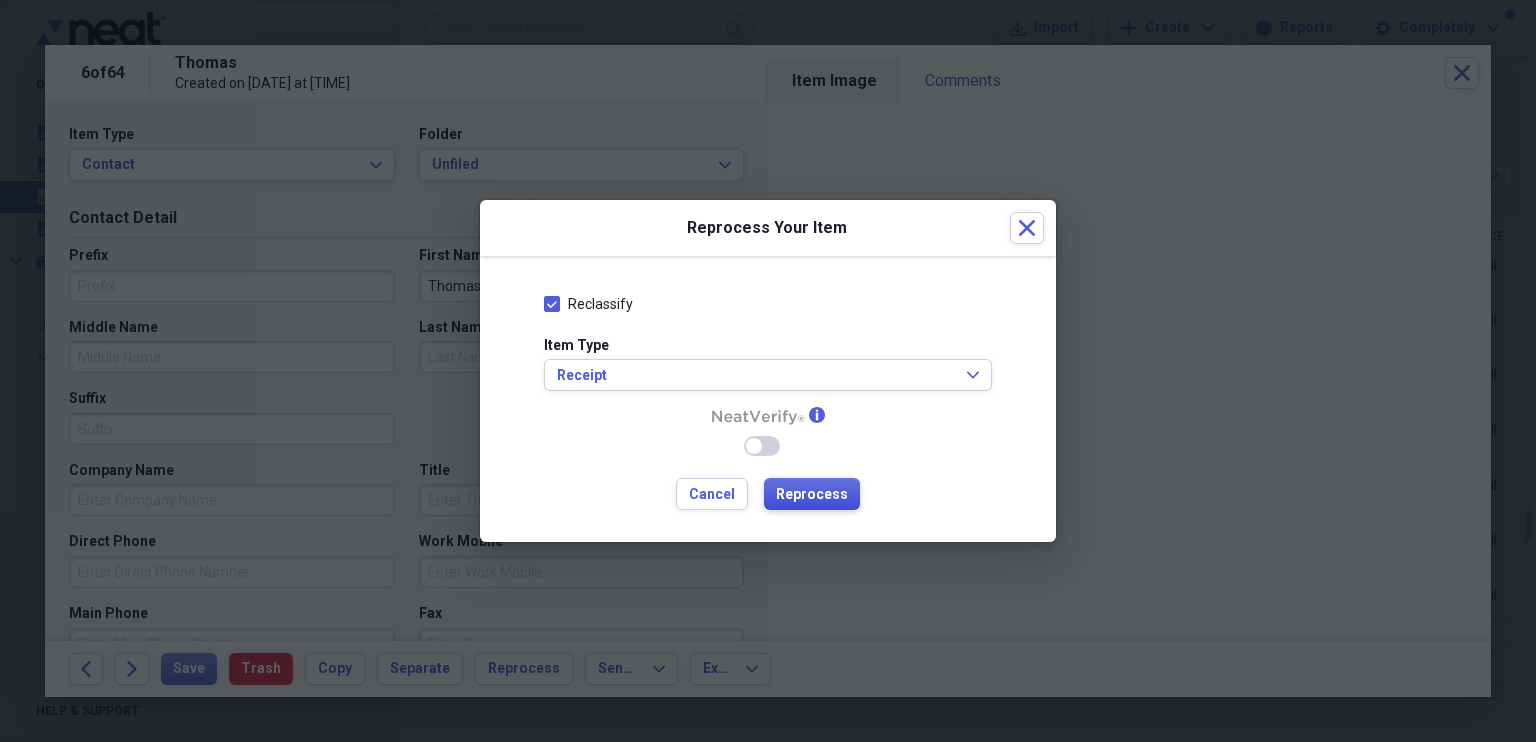 click on "Reprocess" at bounding box center (812, 495) 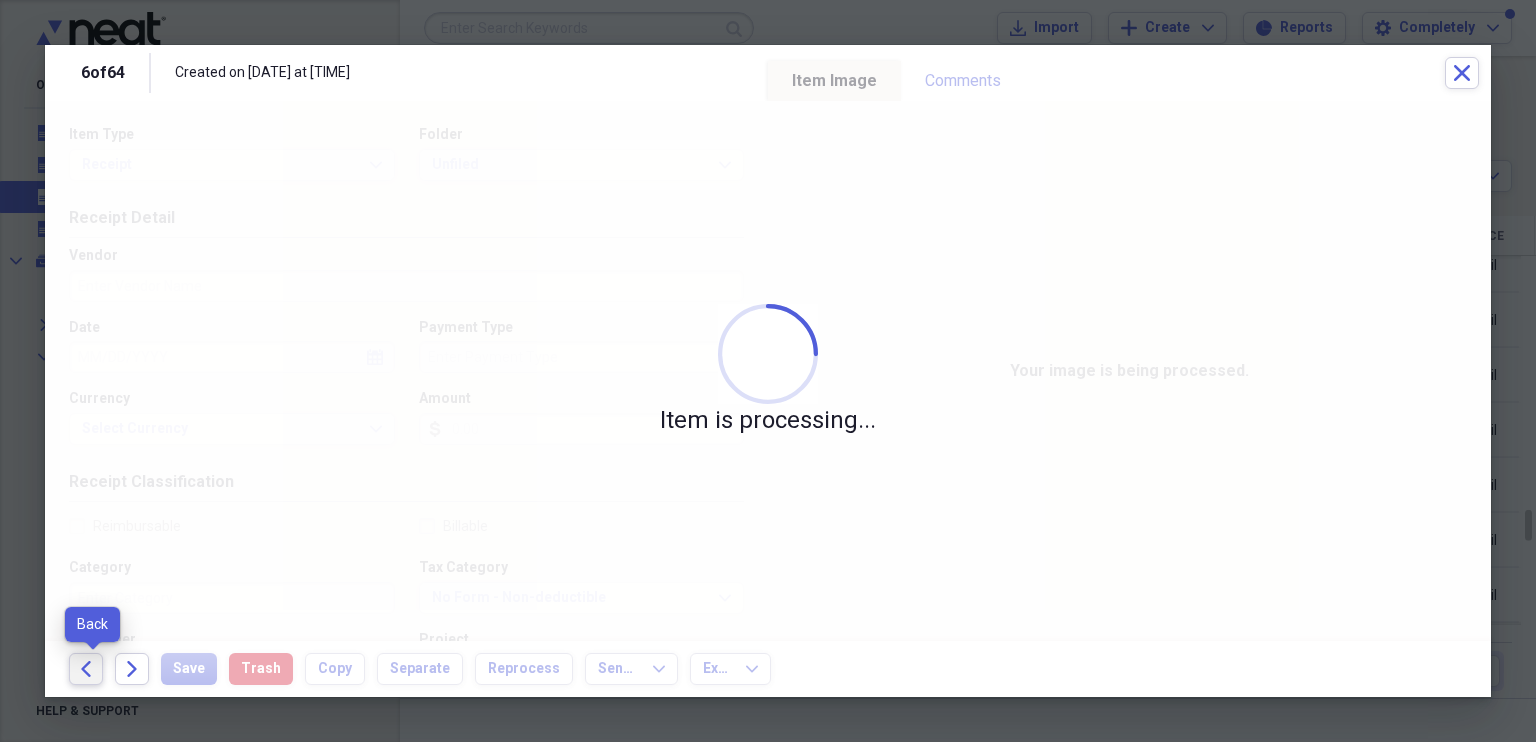 click on "Back" 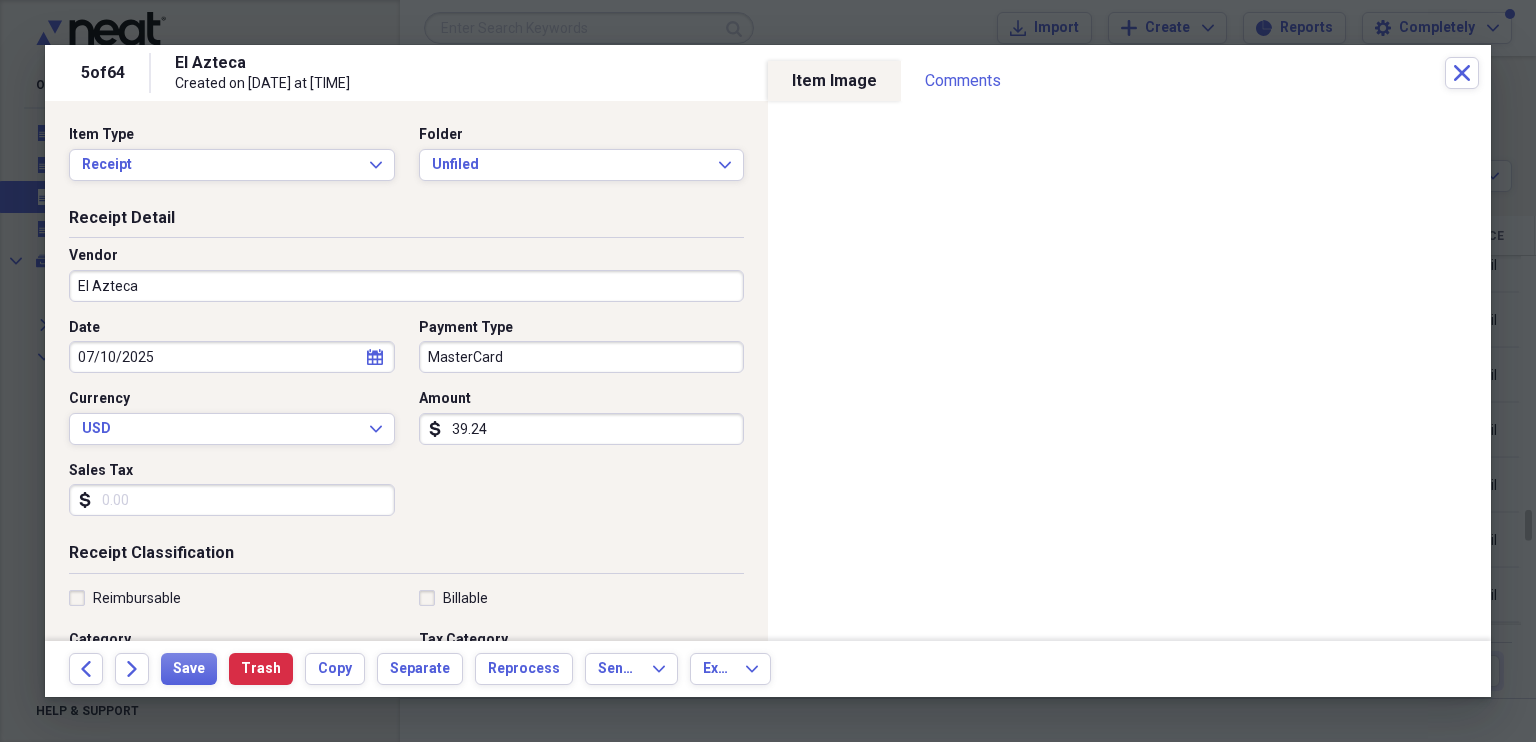 click on "39.24" at bounding box center (582, 429) 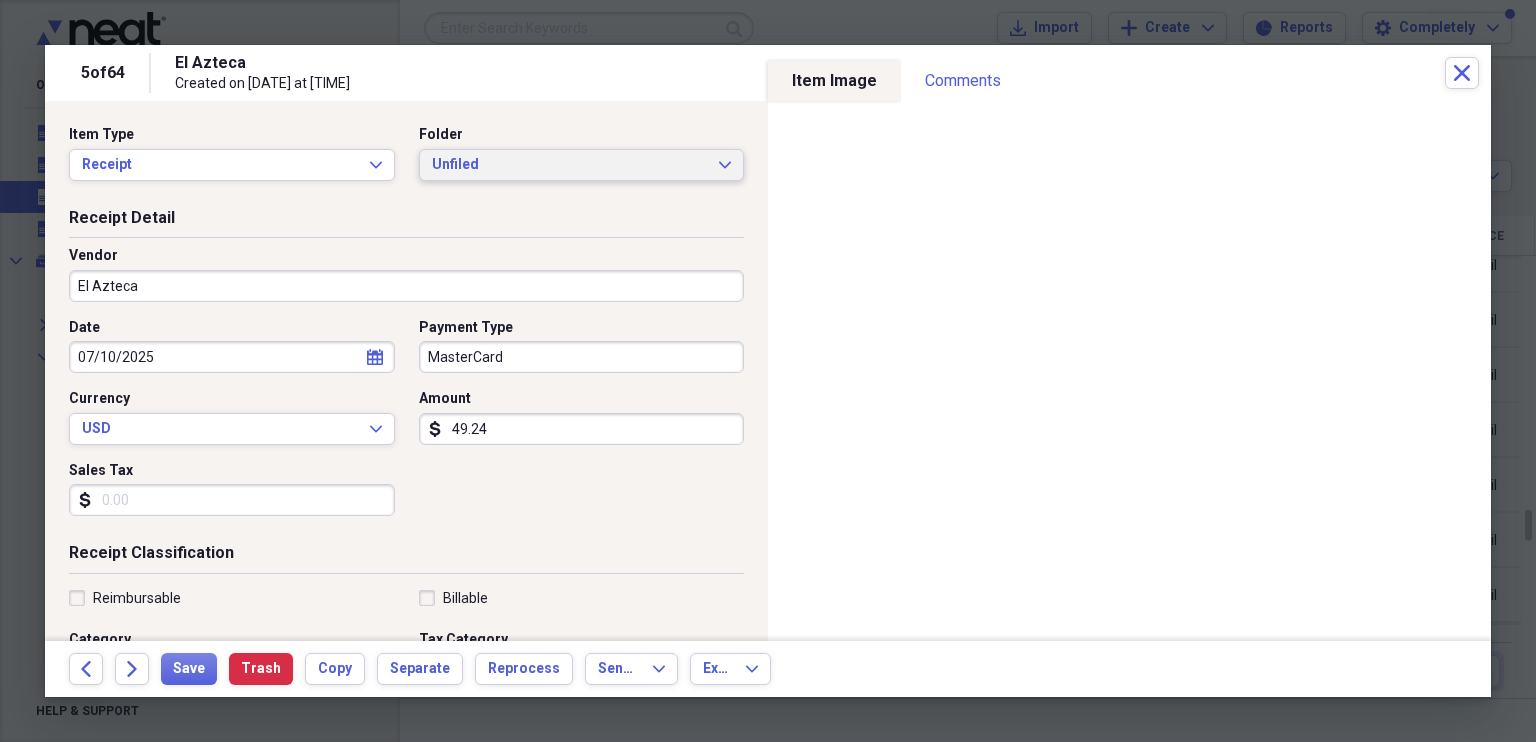 type on "49.24" 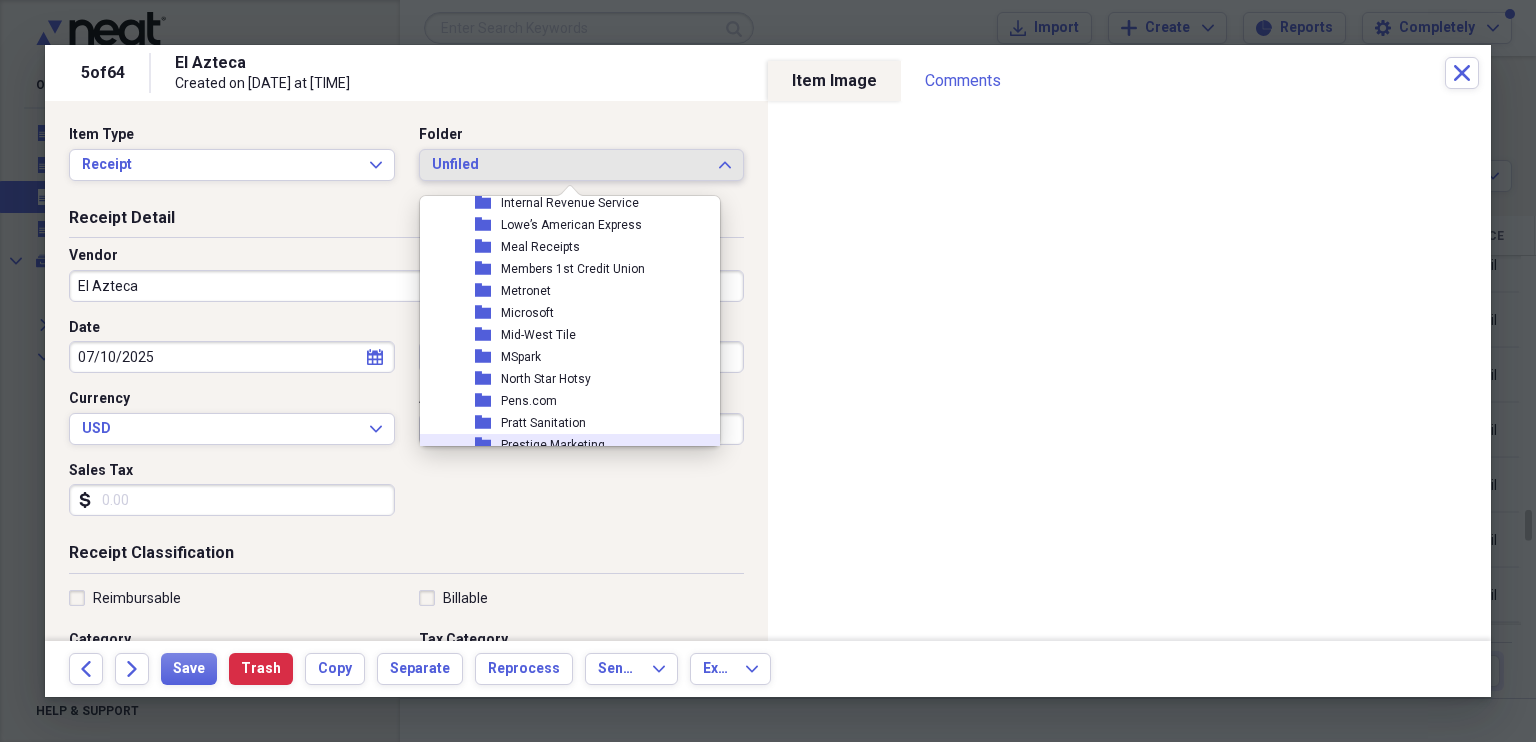 scroll, scrollTop: 733, scrollLeft: 0, axis: vertical 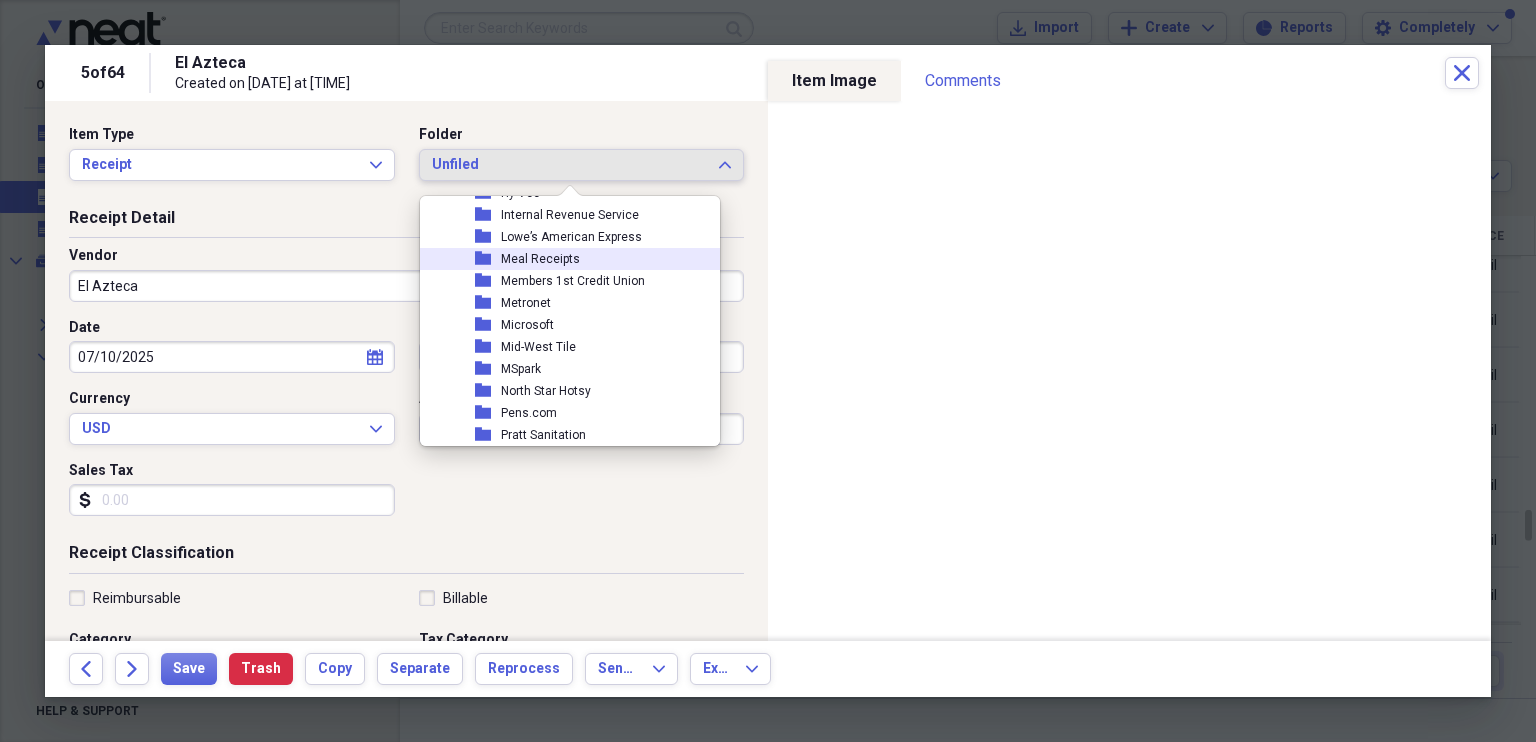 click on "Meal Receipts" at bounding box center [540, 259] 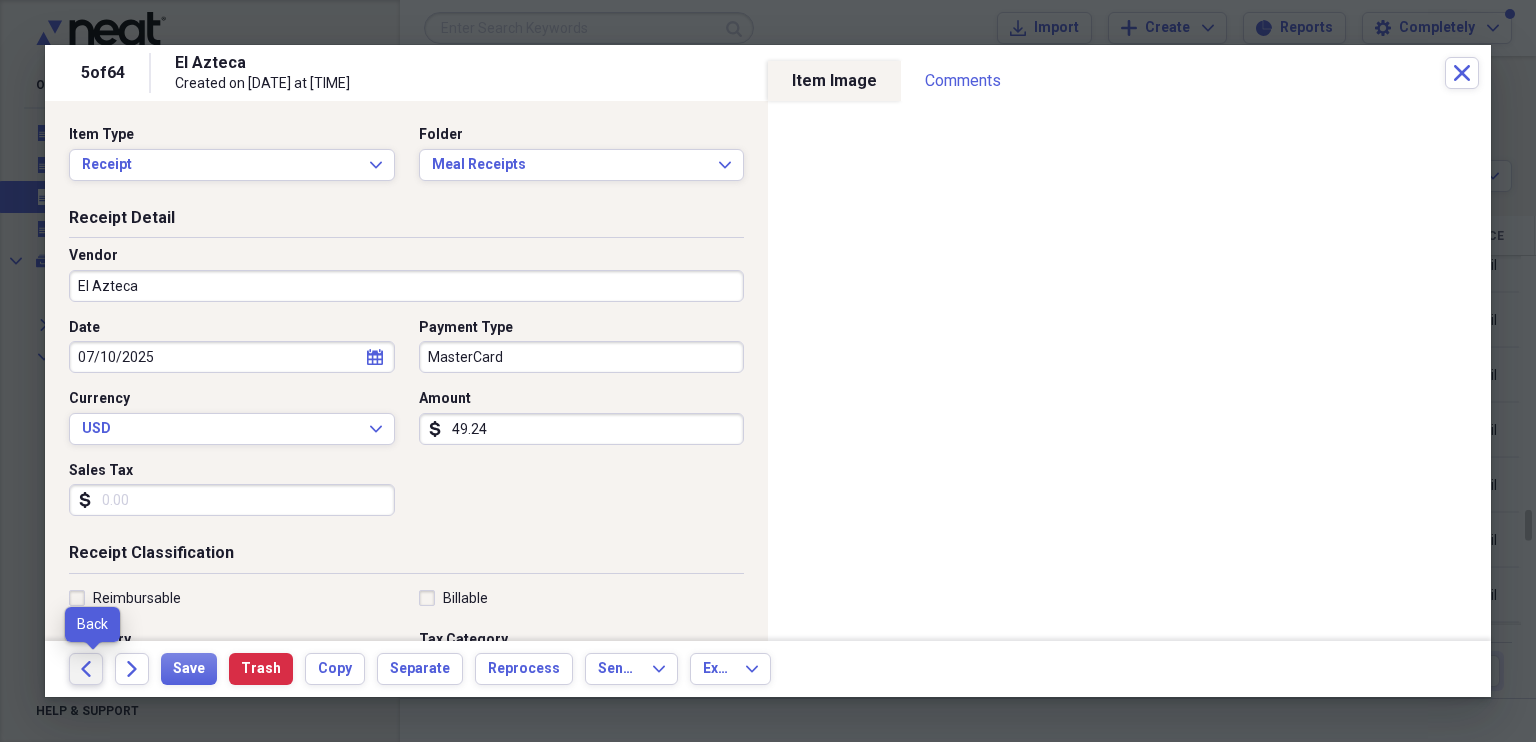 click on "Back" 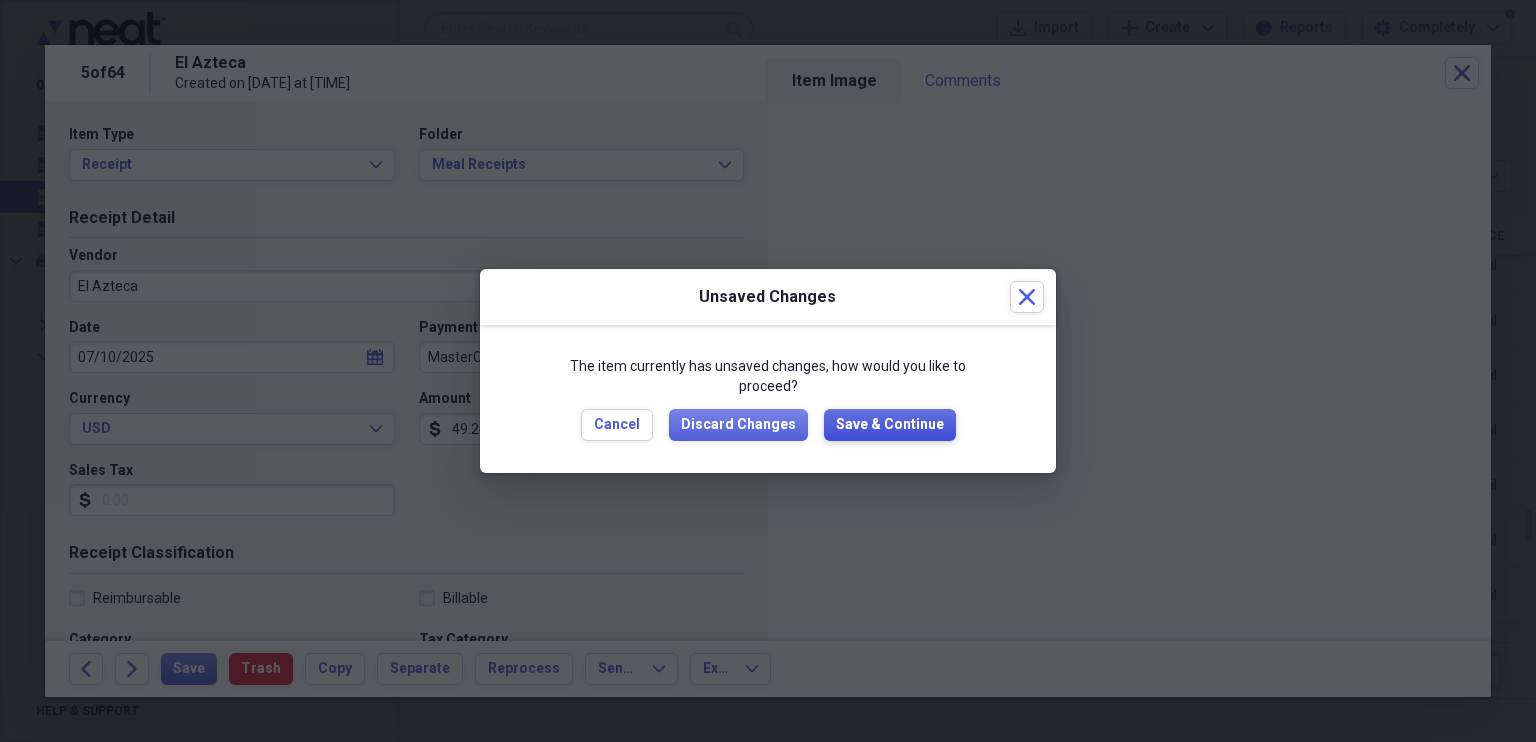 click on "Save & Continue" at bounding box center [890, 425] 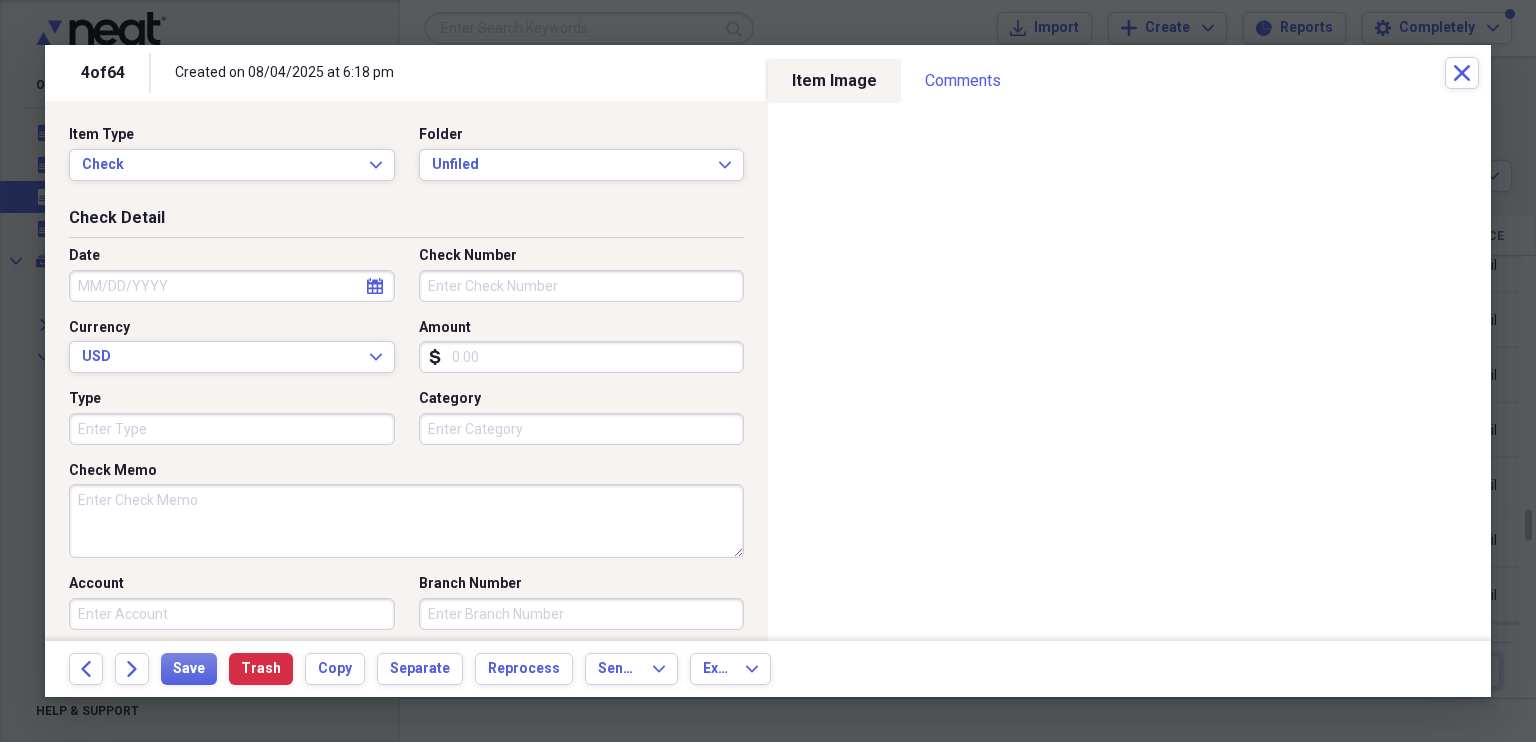 click 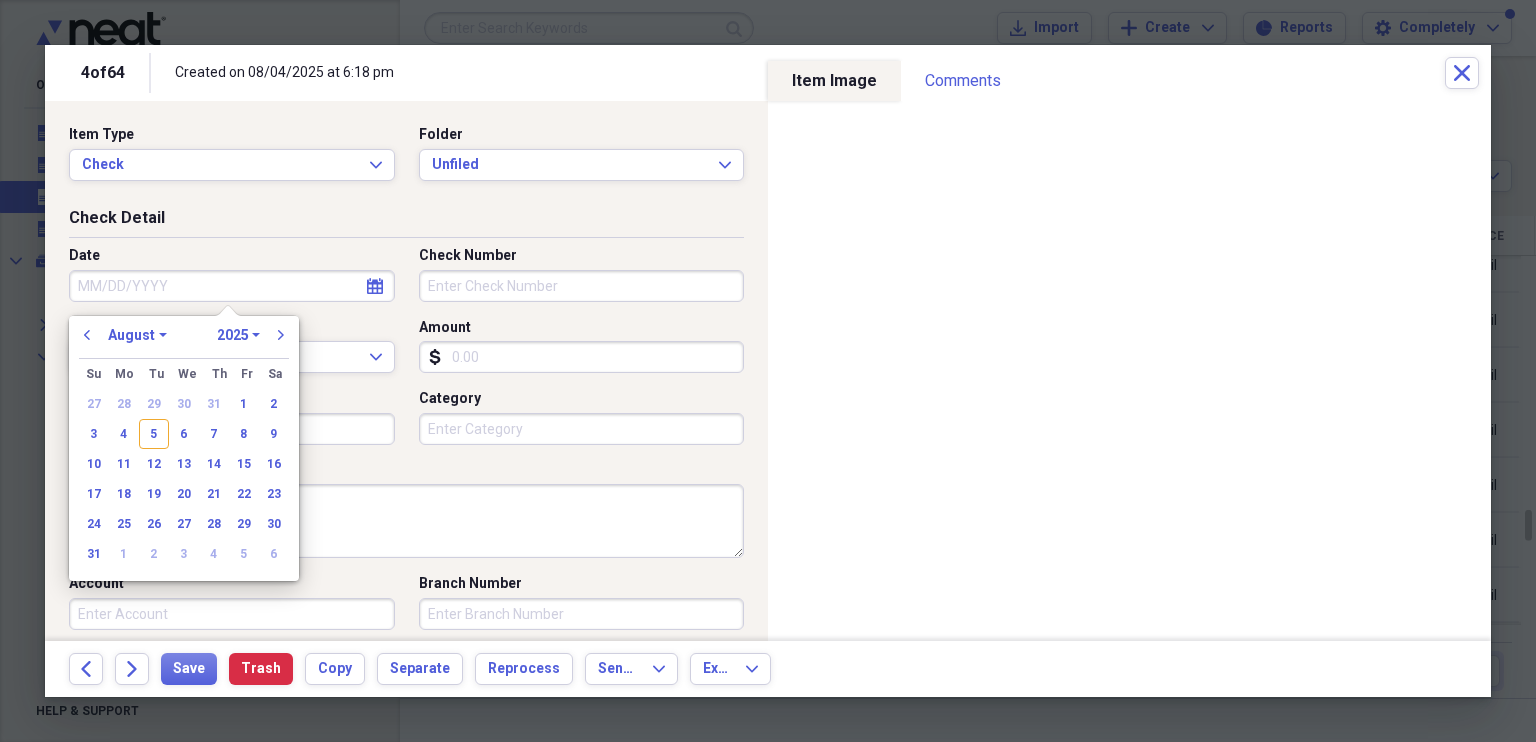 click on "31" at bounding box center [214, 404] 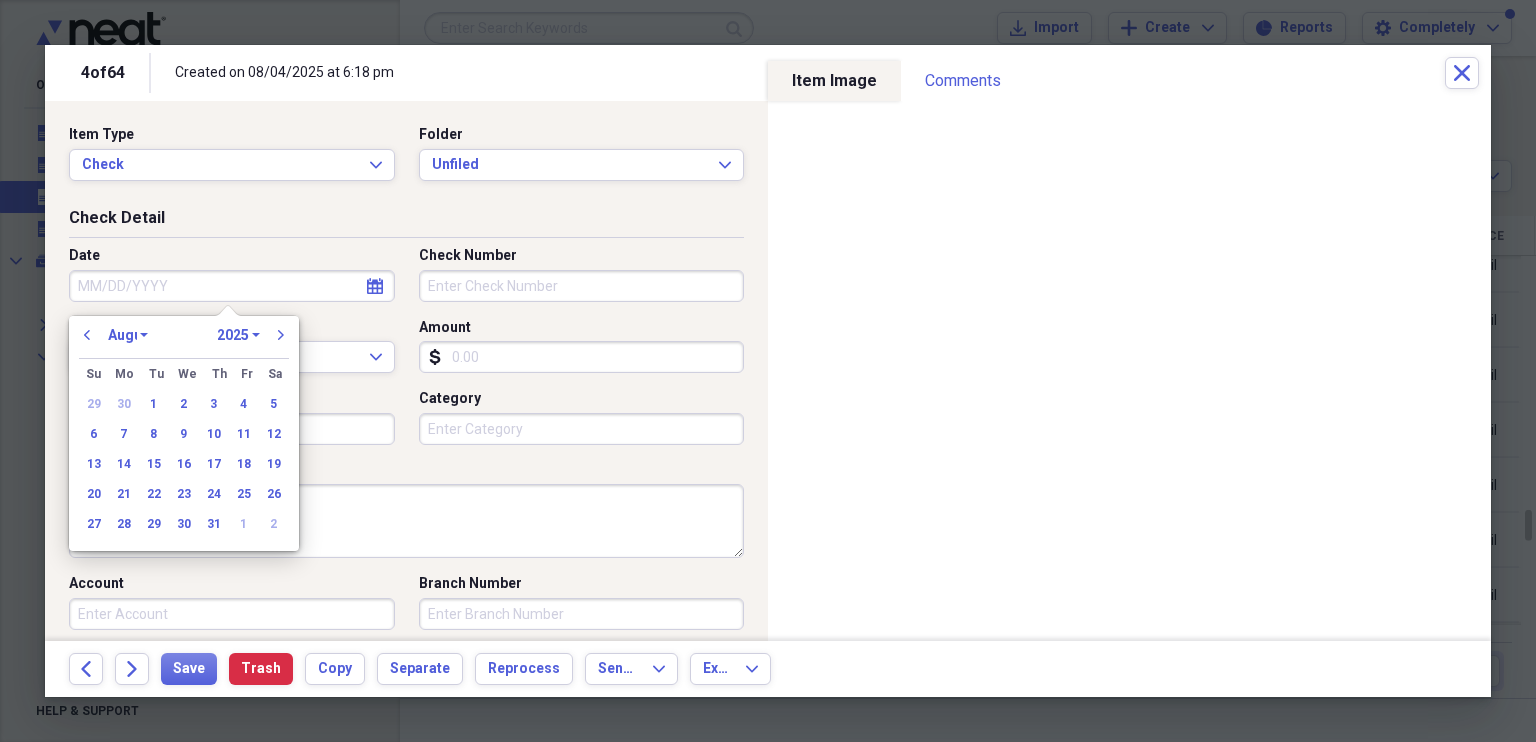 type on "07/31/2025" 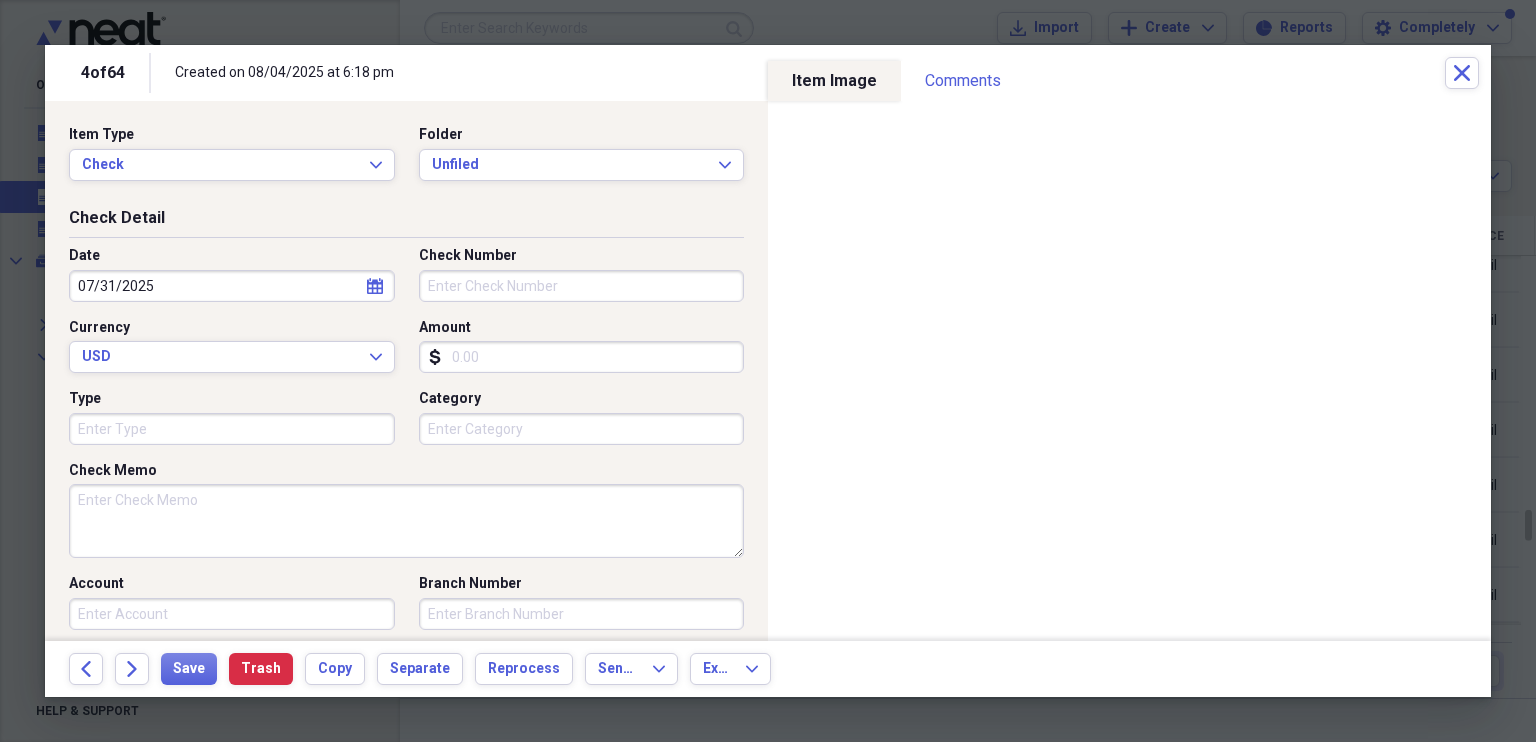 click on "Check Number" at bounding box center (582, 286) 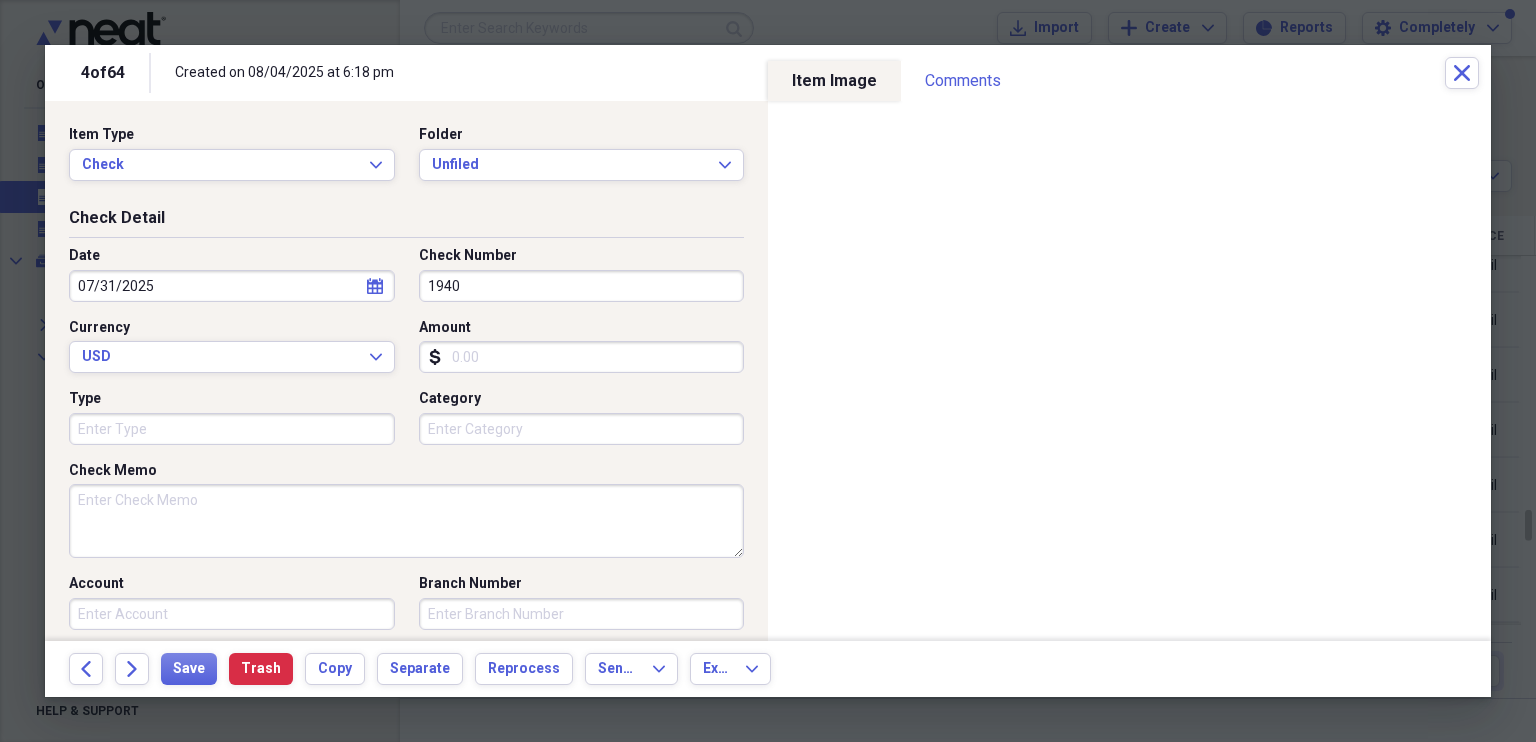 type on "1940" 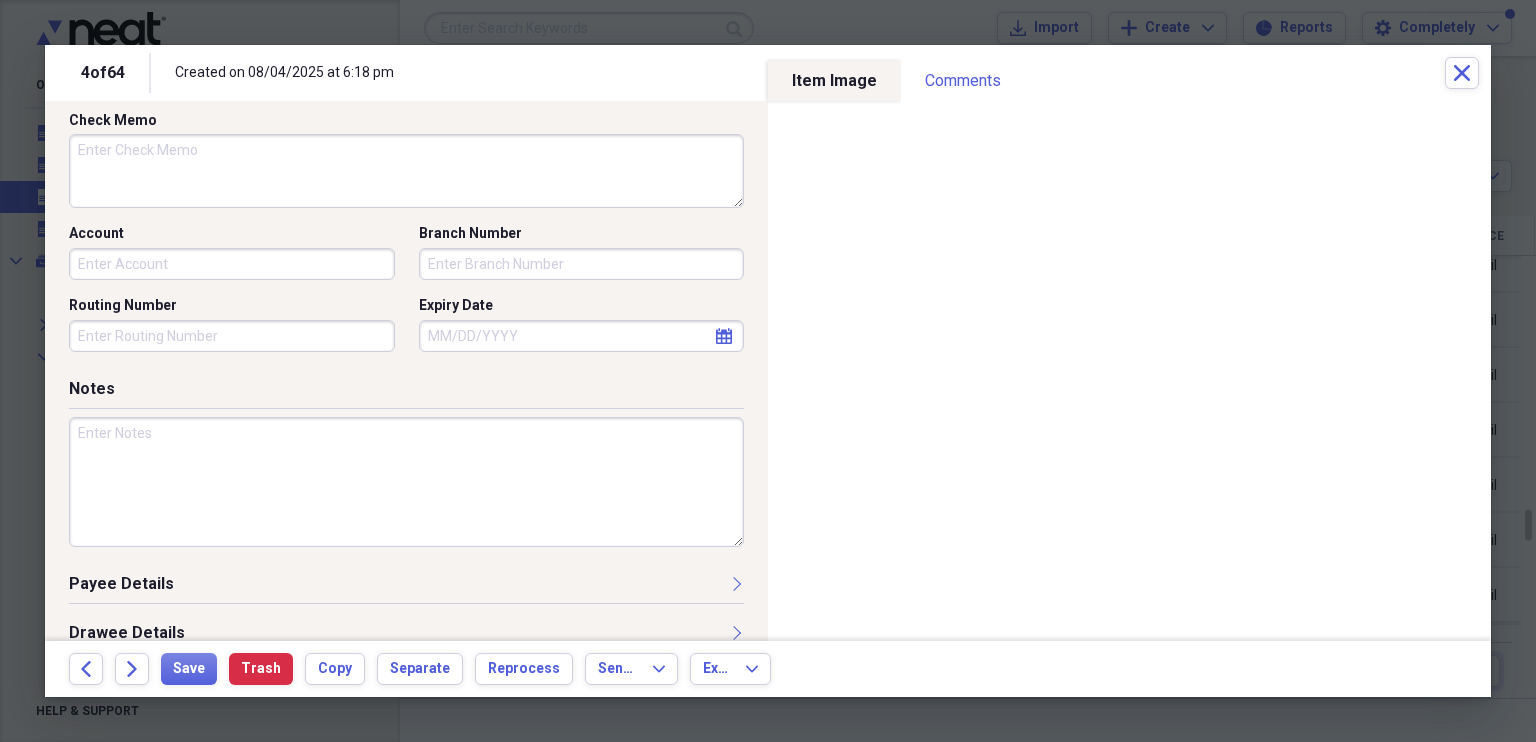 scroll, scrollTop: 366, scrollLeft: 0, axis: vertical 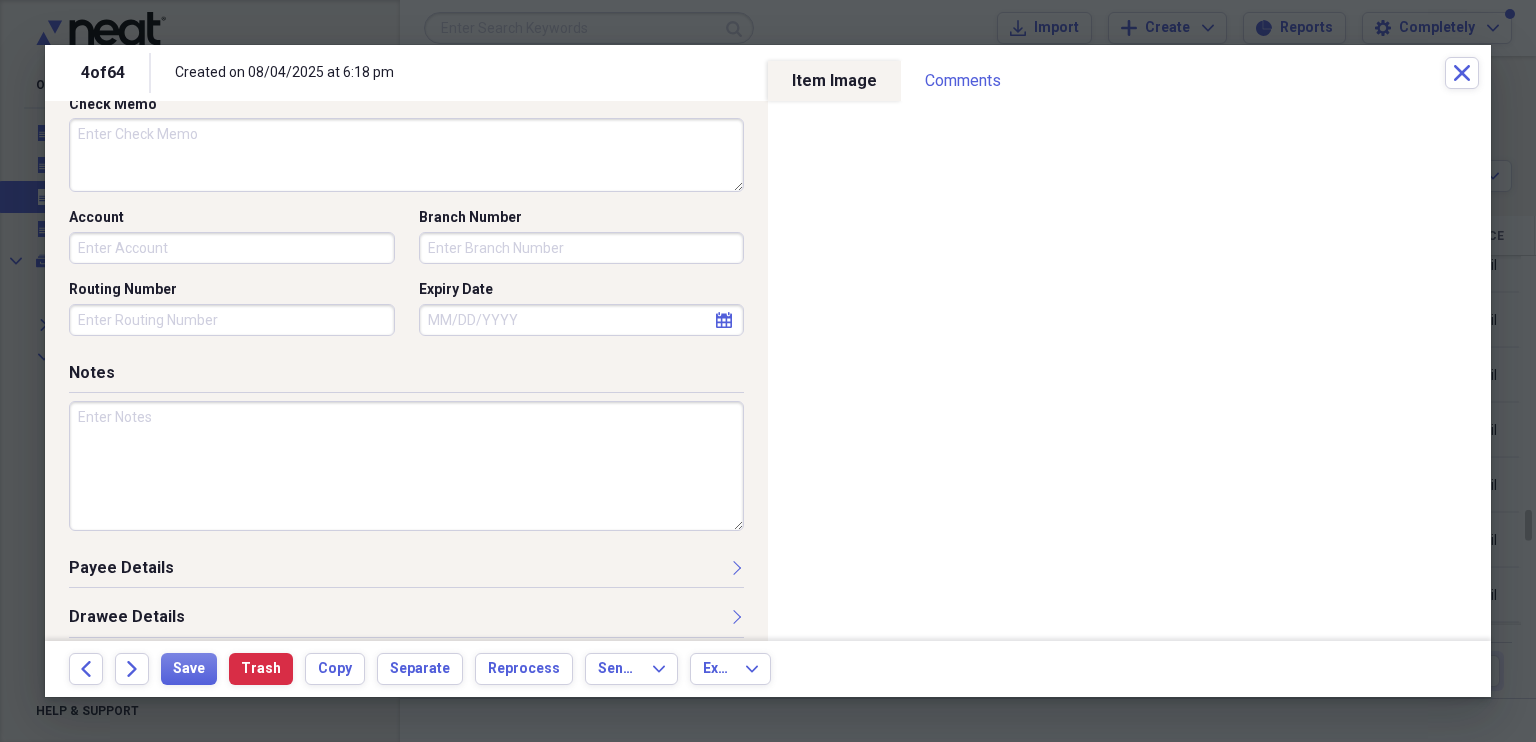 type on "3436.86" 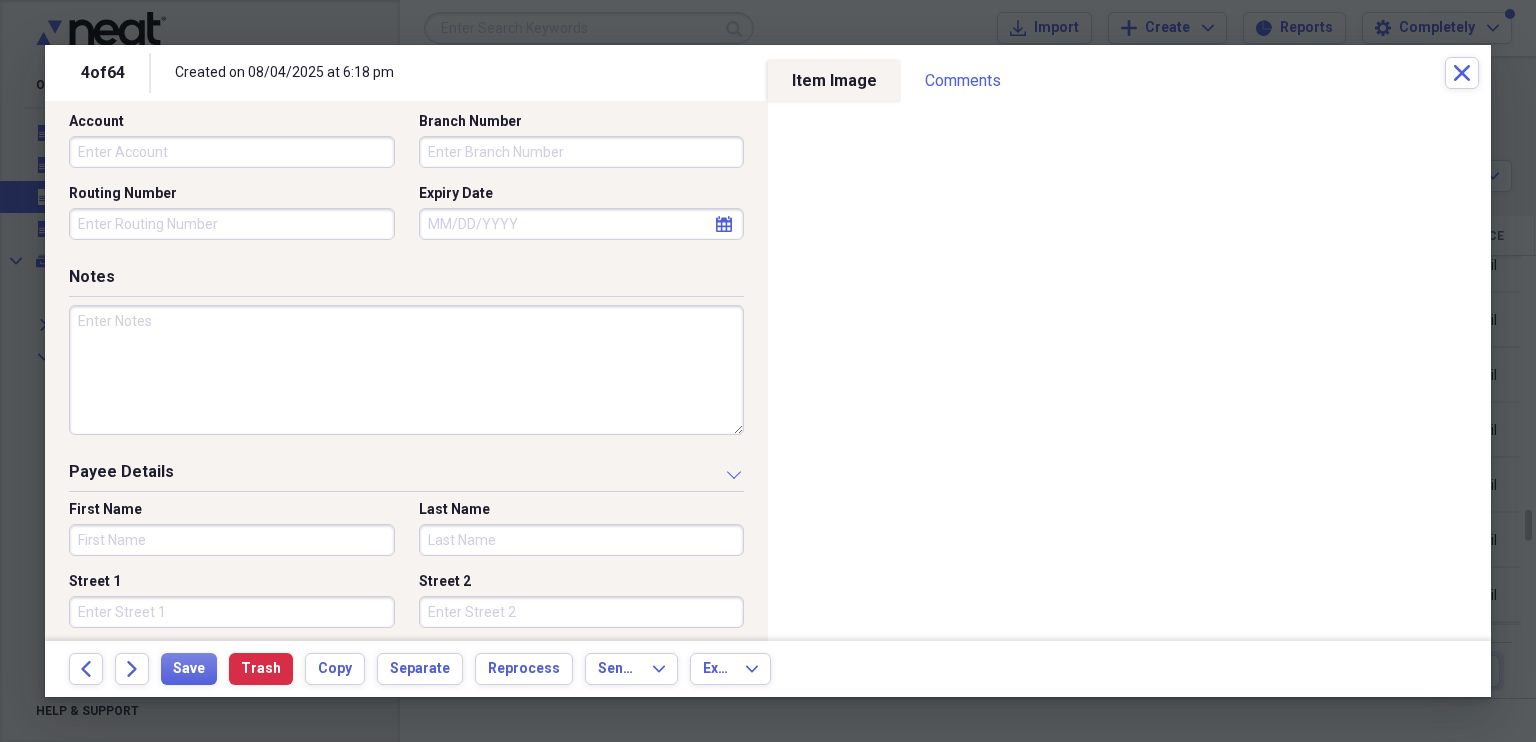 scroll, scrollTop: 641, scrollLeft: 0, axis: vertical 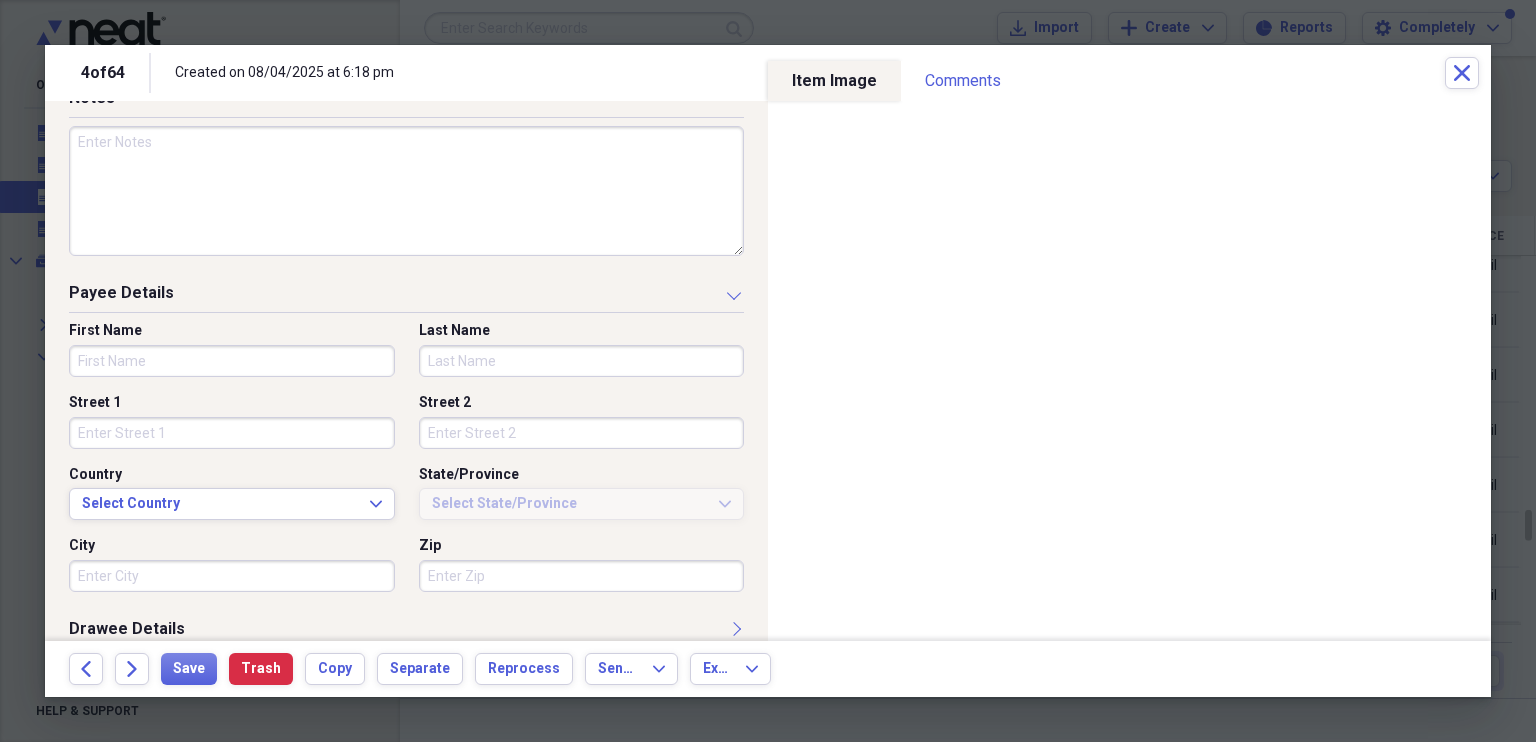 click on "First Name" at bounding box center (232, 361) 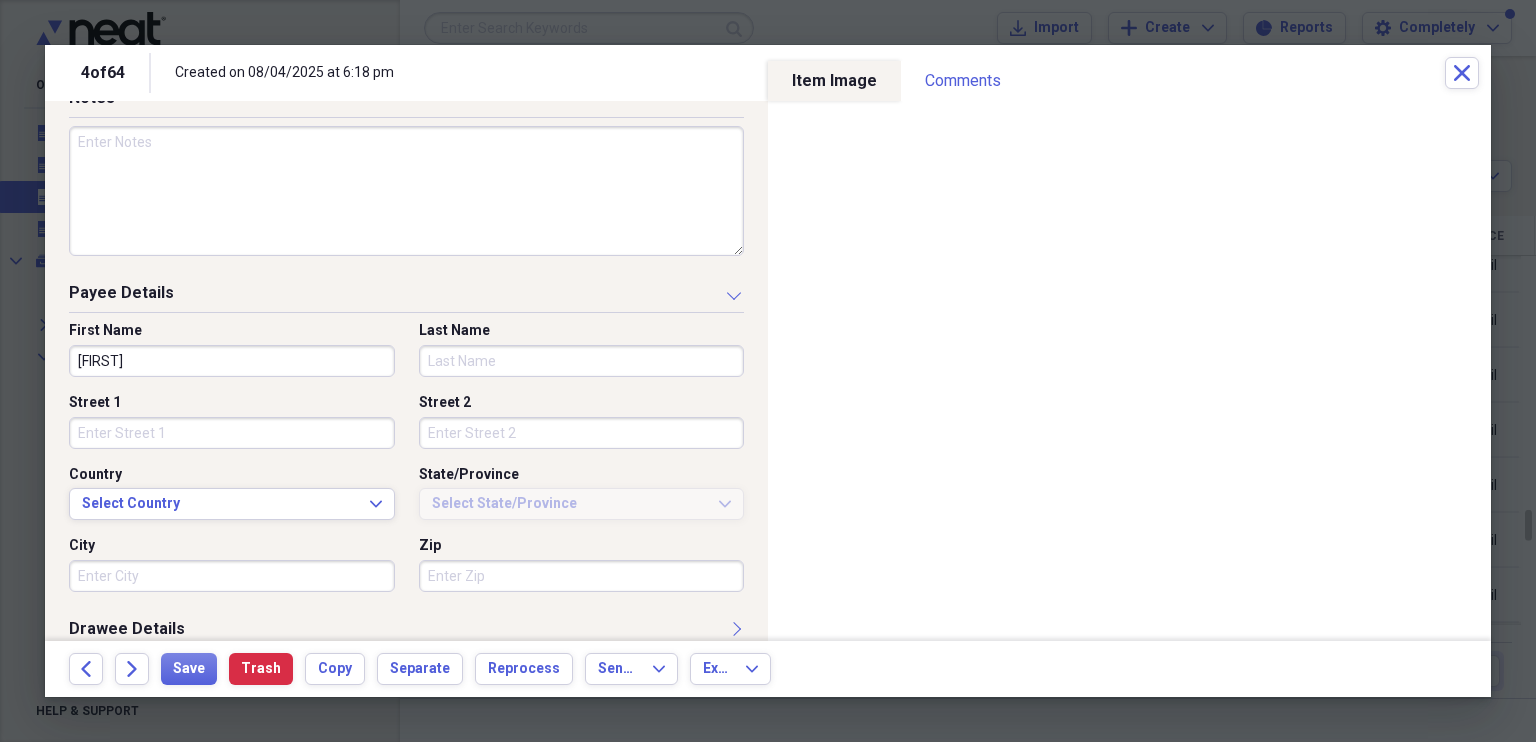 type on "[FIRST]" 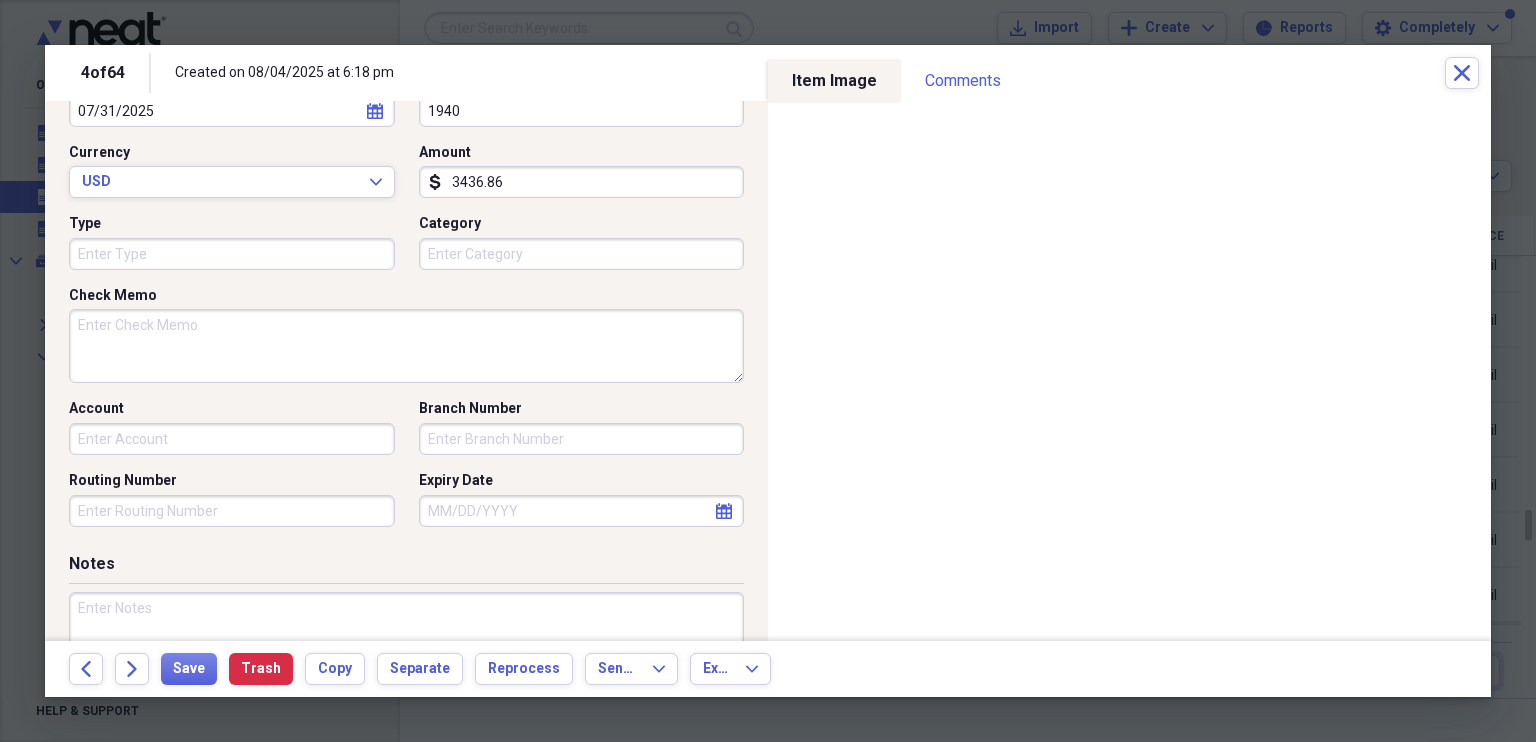 scroll, scrollTop: 0, scrollLeft: 0, axis: both 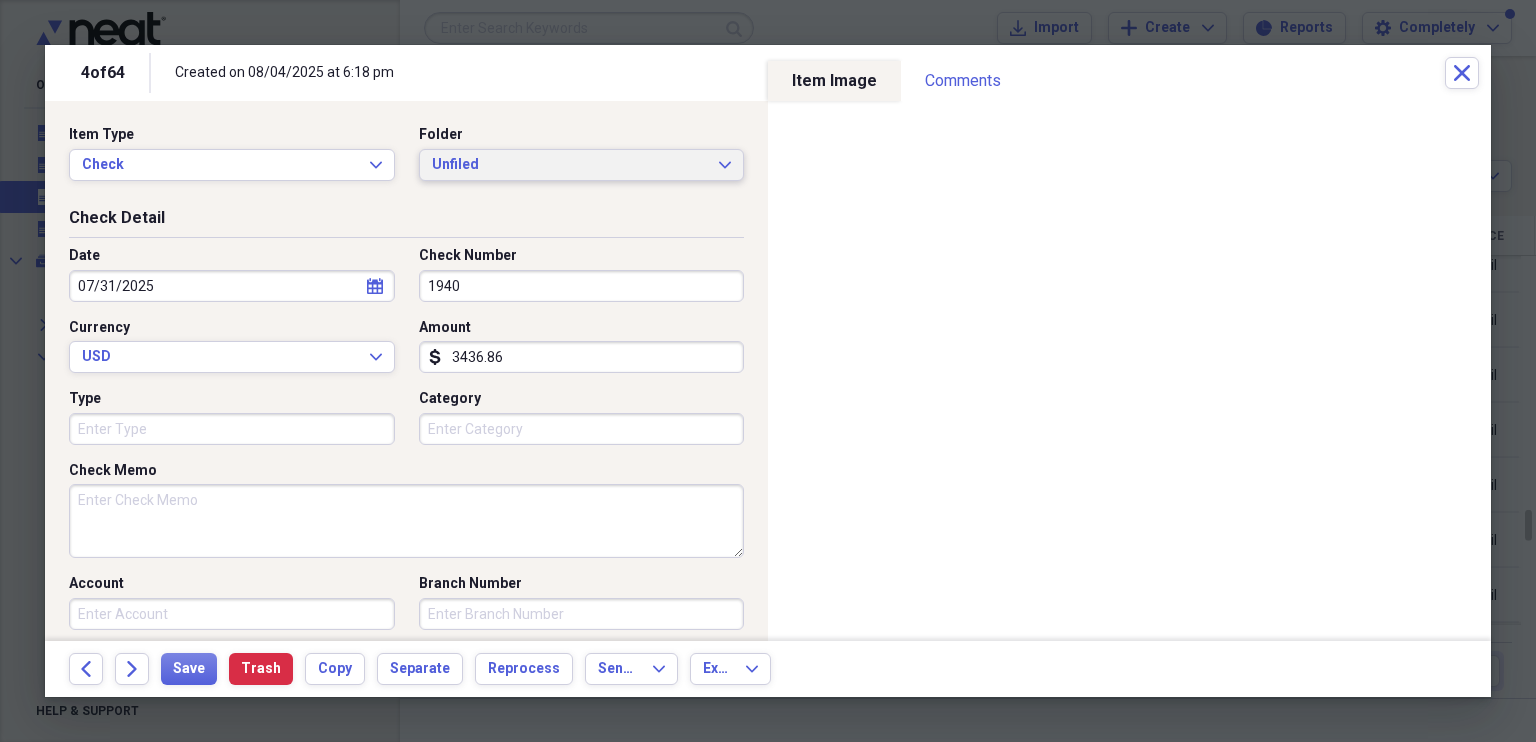 type on "[LAST]" 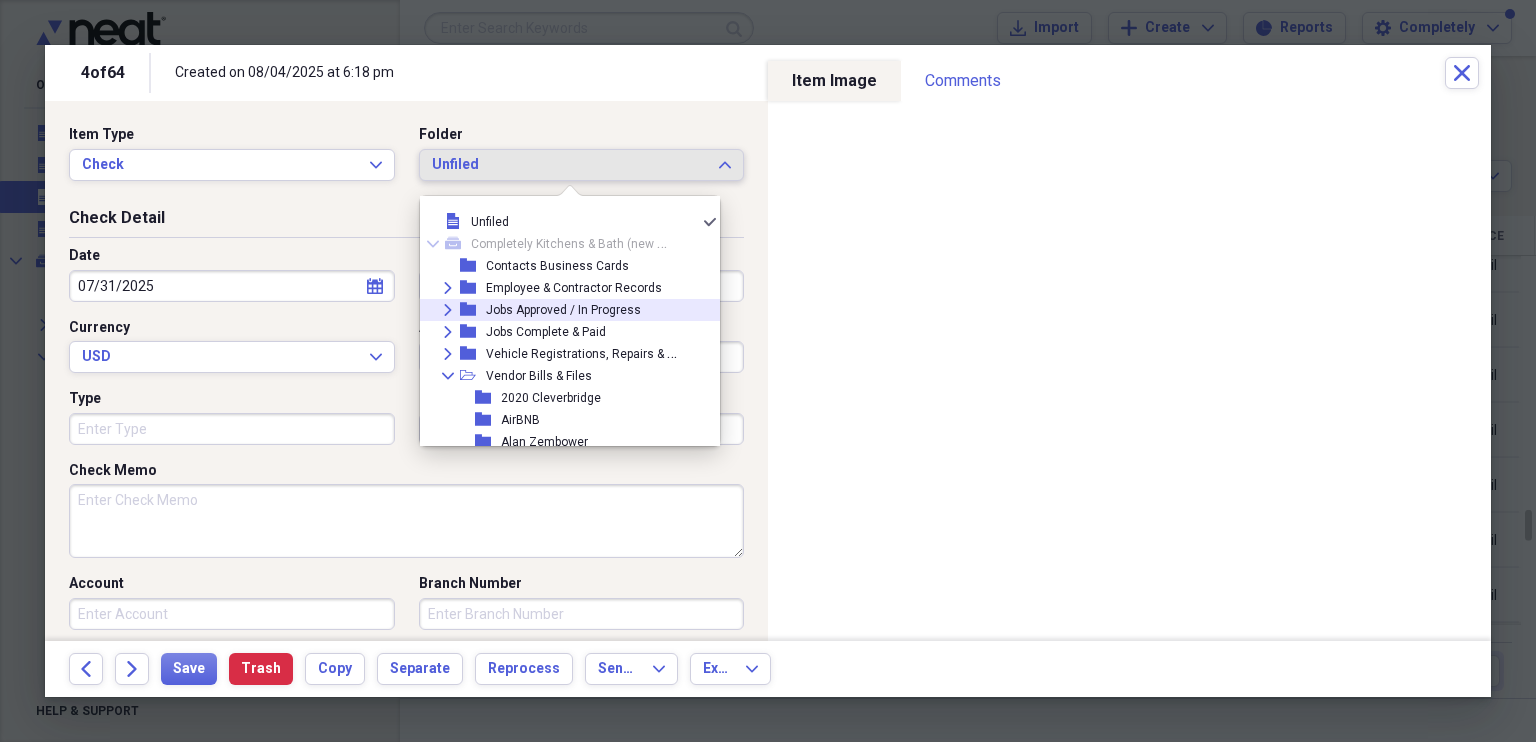 click 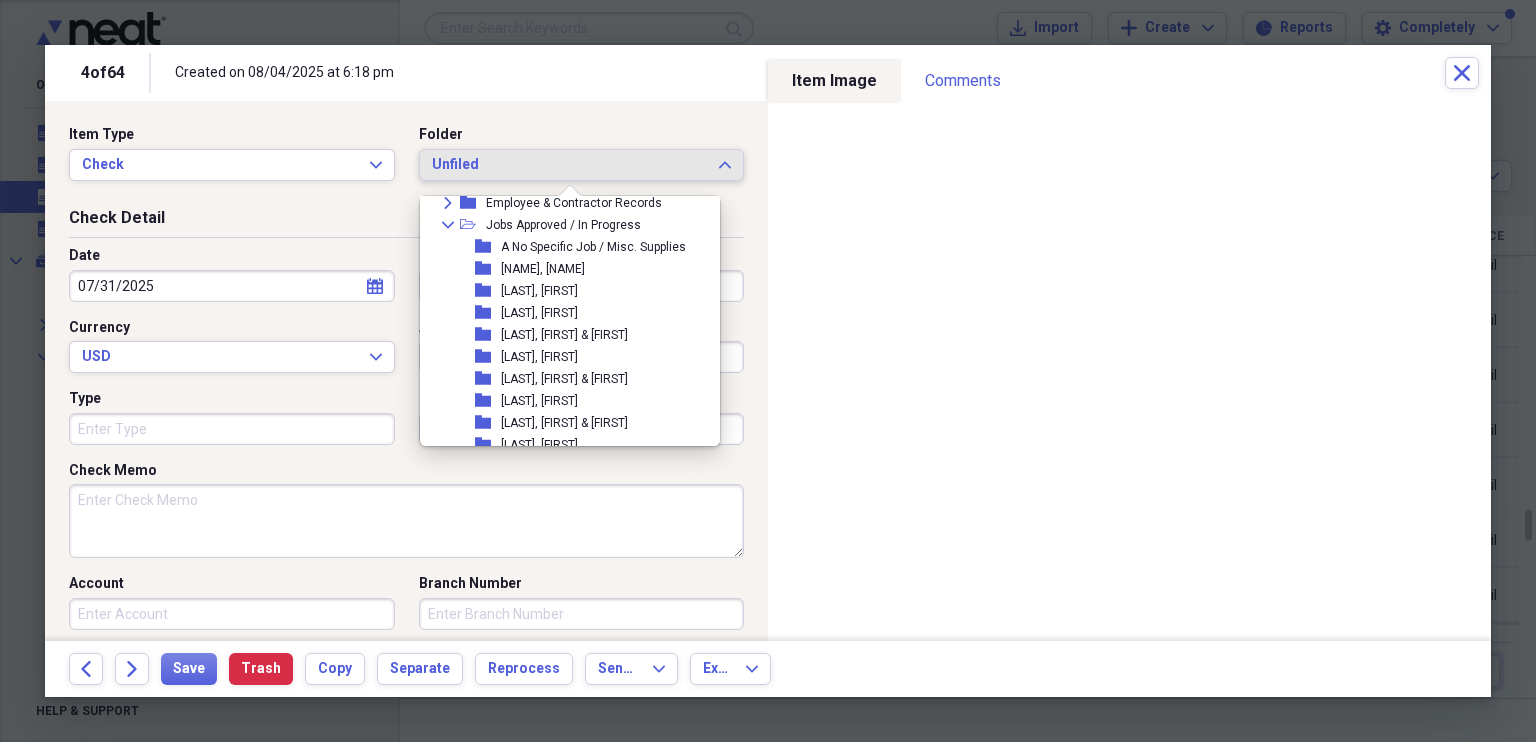 scroll, scrollTop: 0, scrollLeft: 0, axis: both 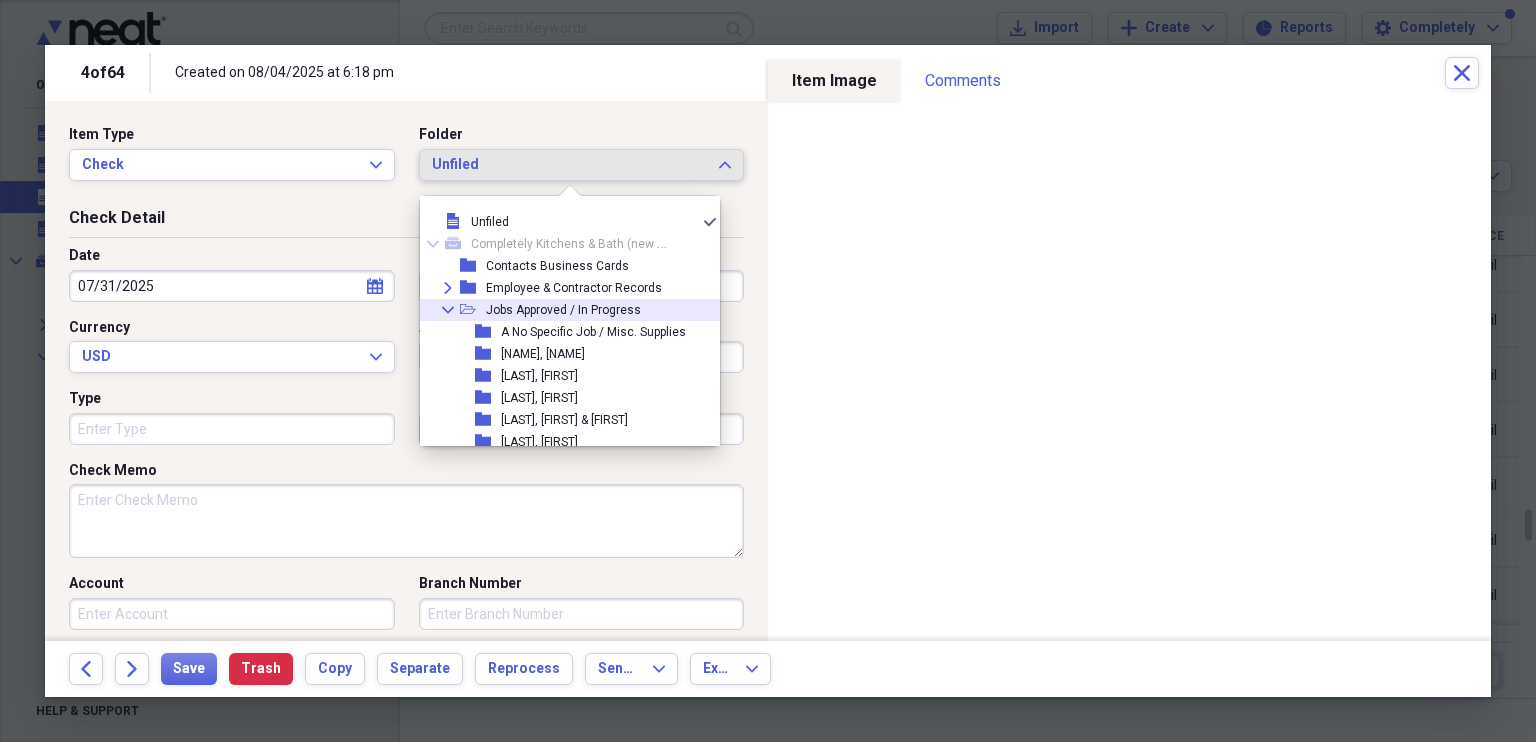 click 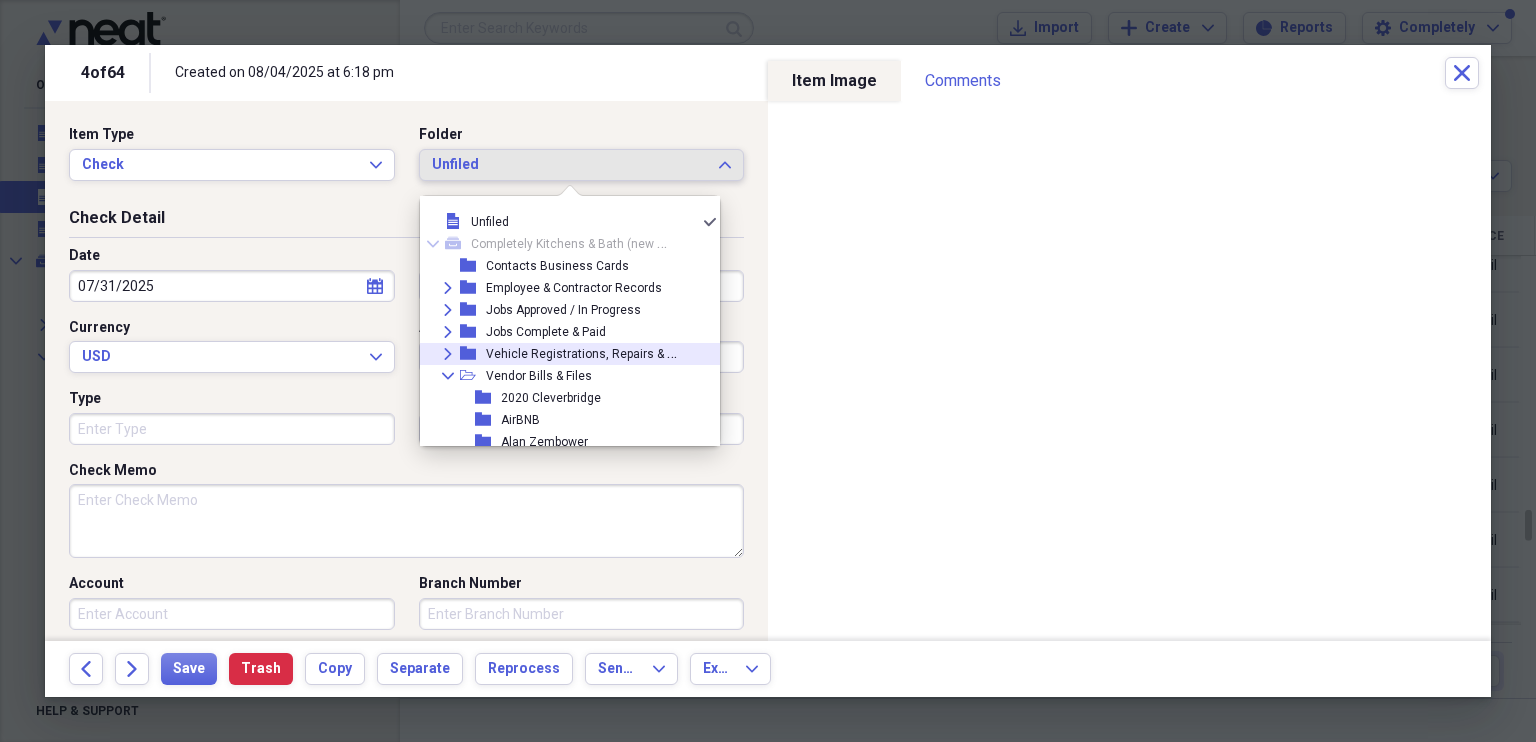 click 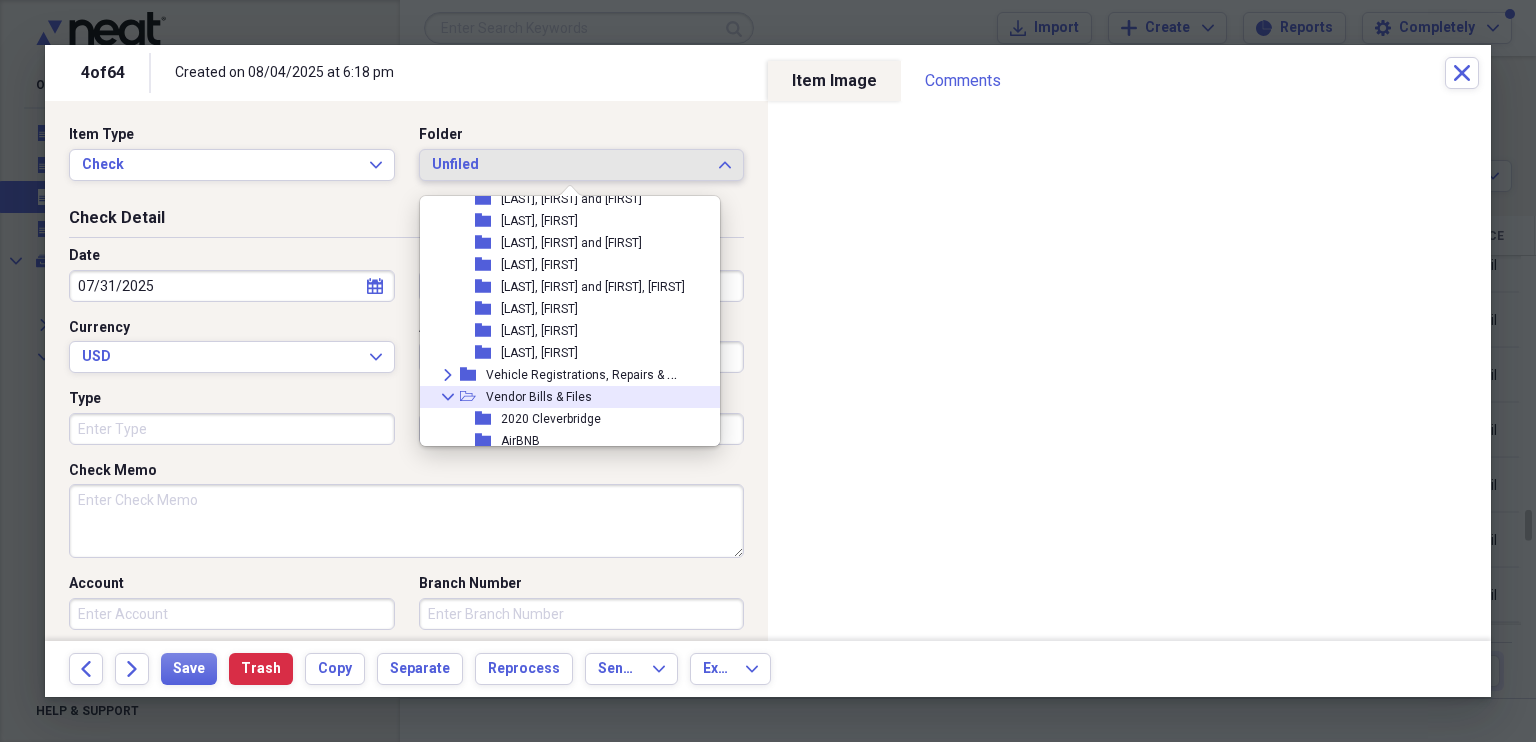 scroll, scrollTop: 1283, scrollLeft: 0, axis: vertical 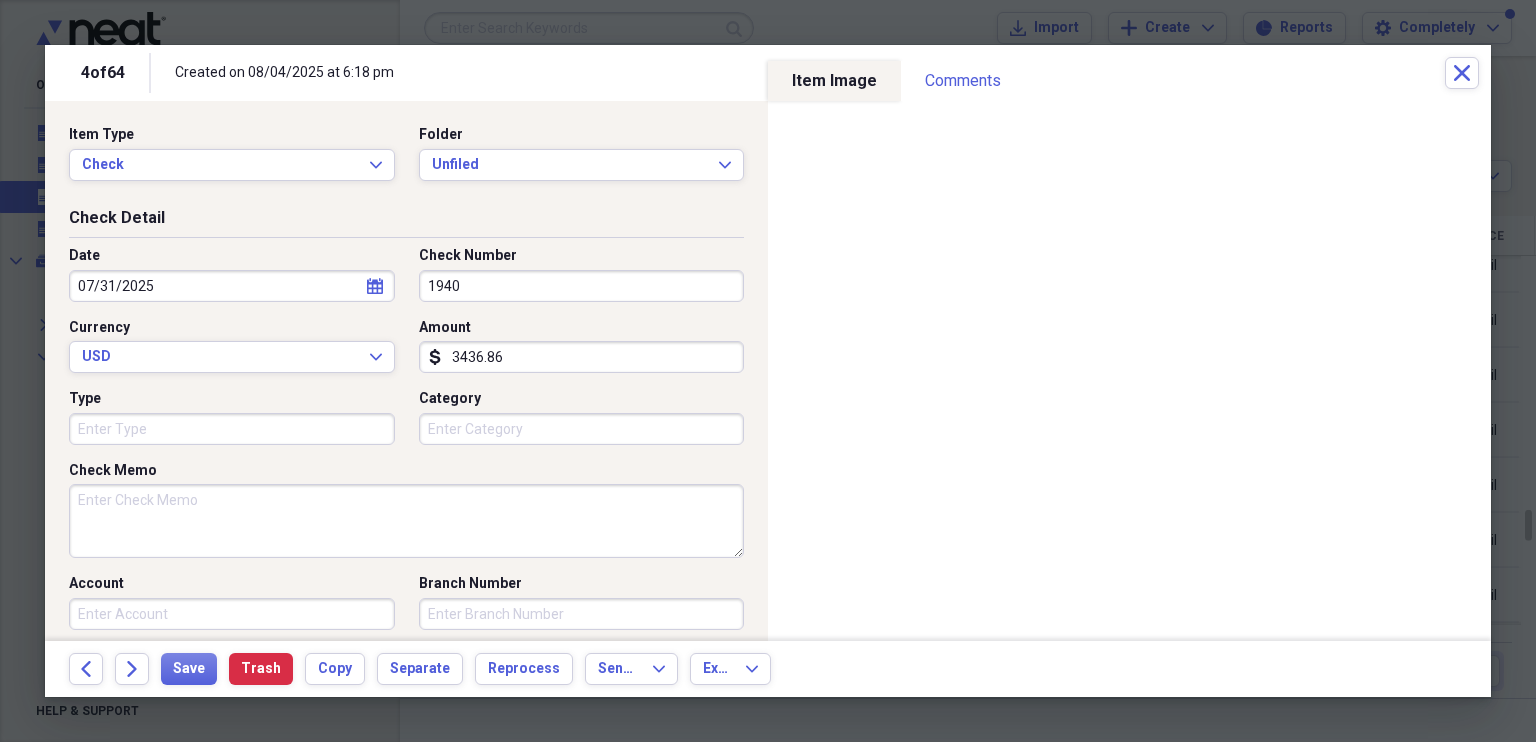 click on "Item Type Check Expand Folder Unfiled Expand" at bounding box center [406, 161] 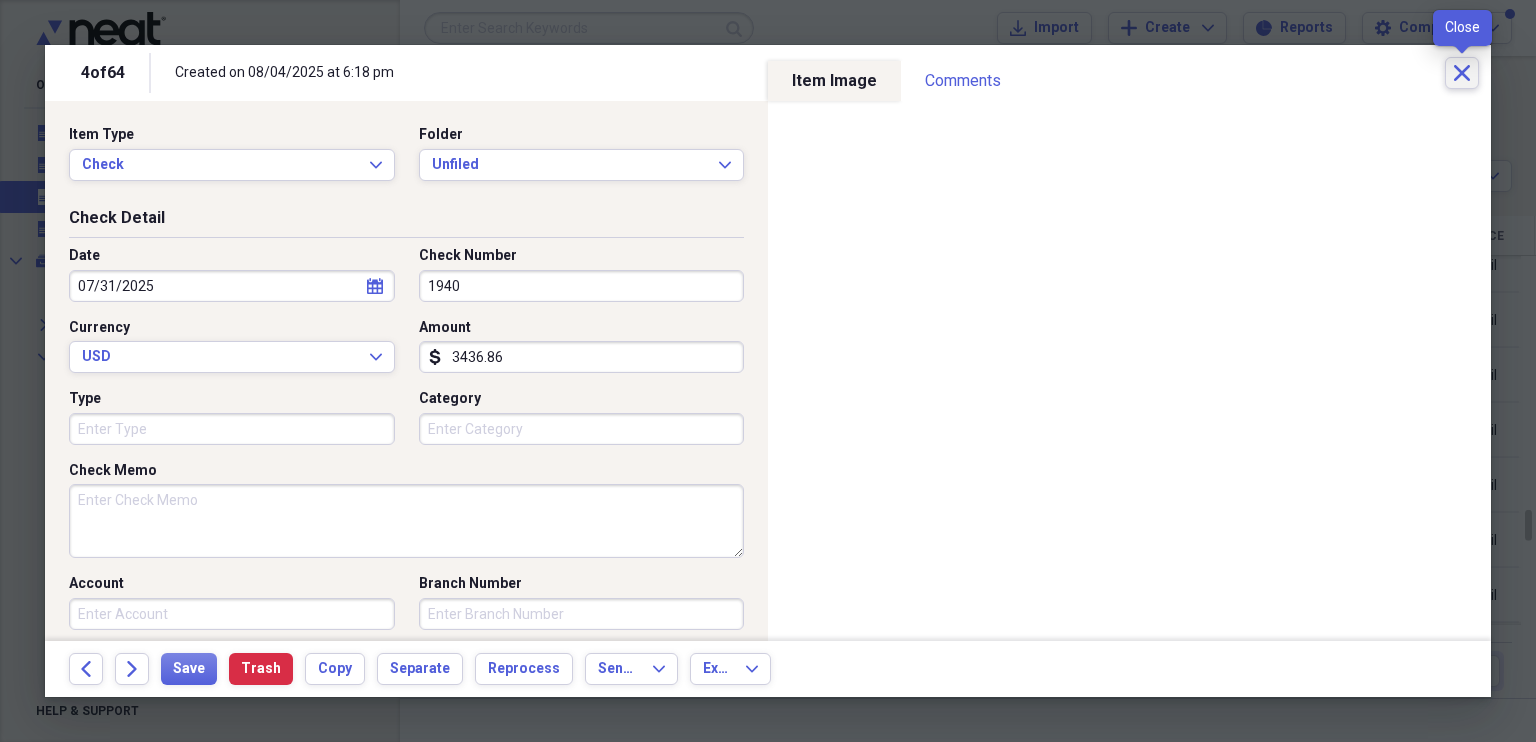 click on "Close" 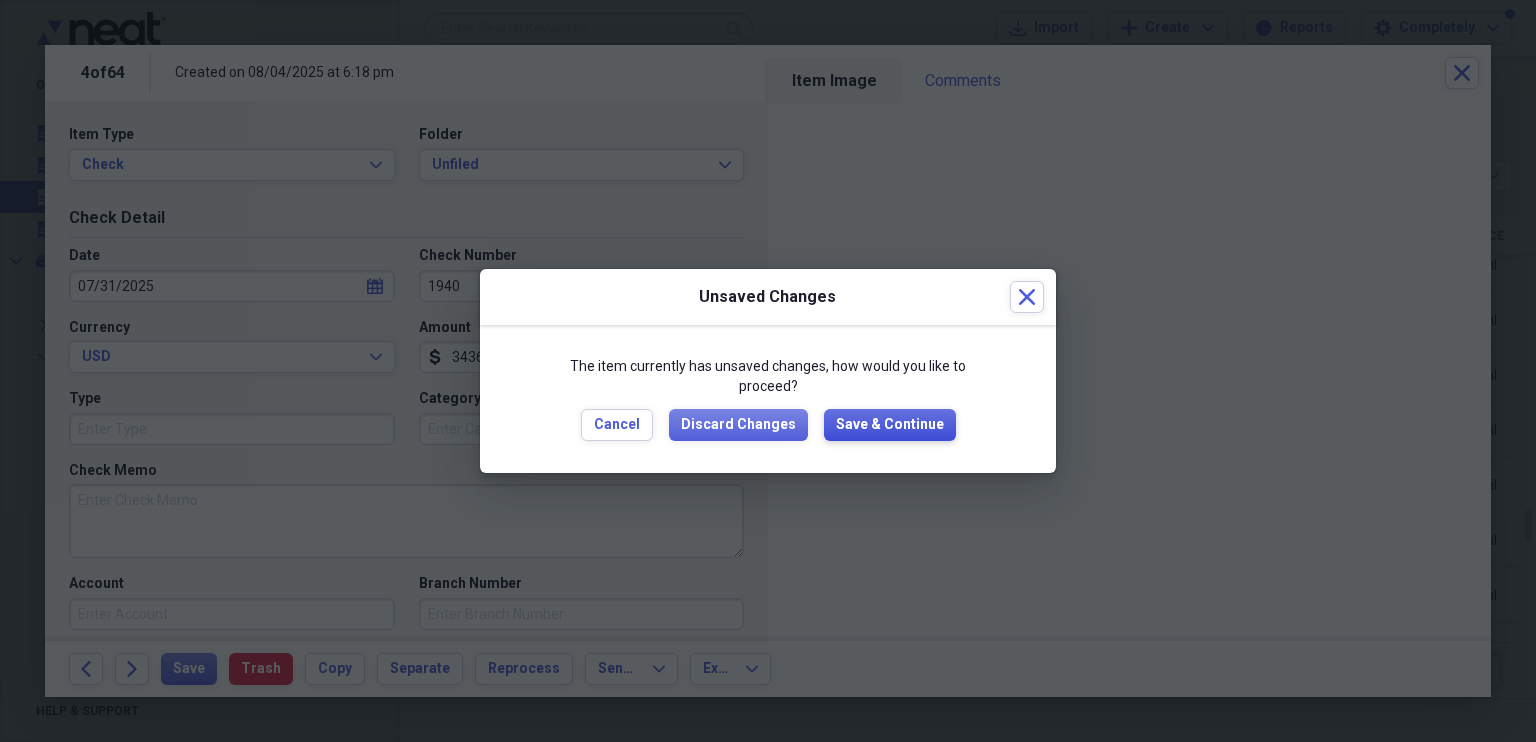 click on "Save & Continue" at bounding box center [890, 425] 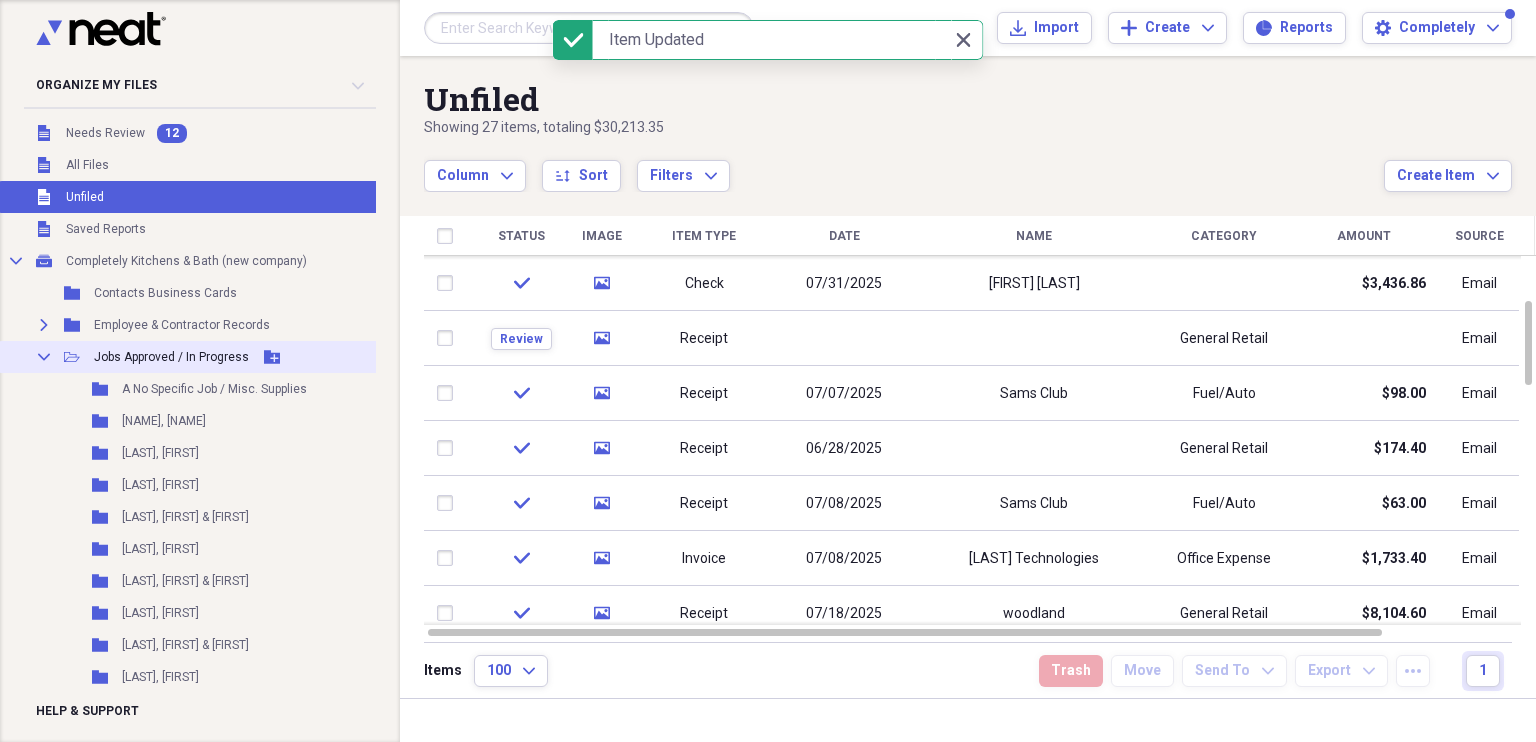 click 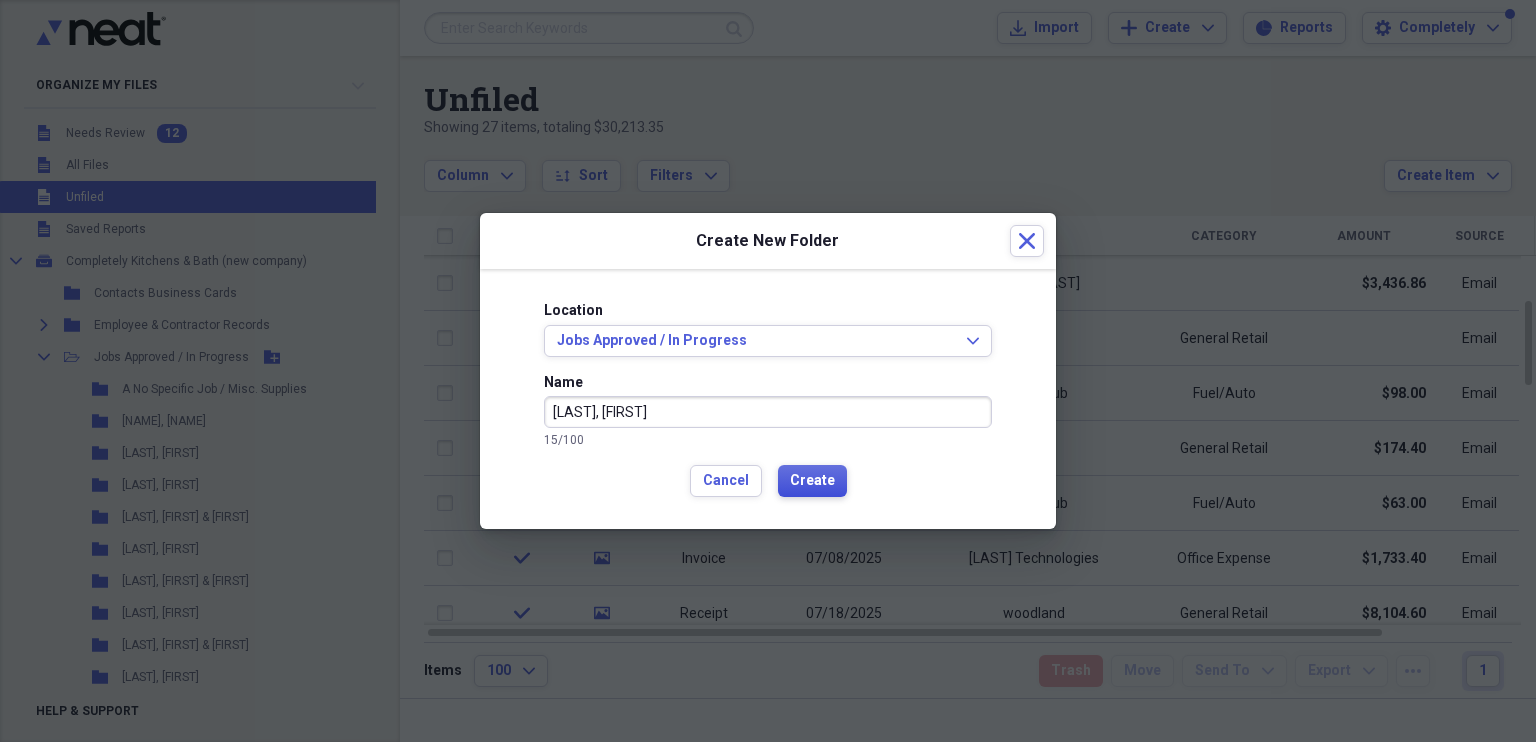 type on "[LAST], [FIRST]" 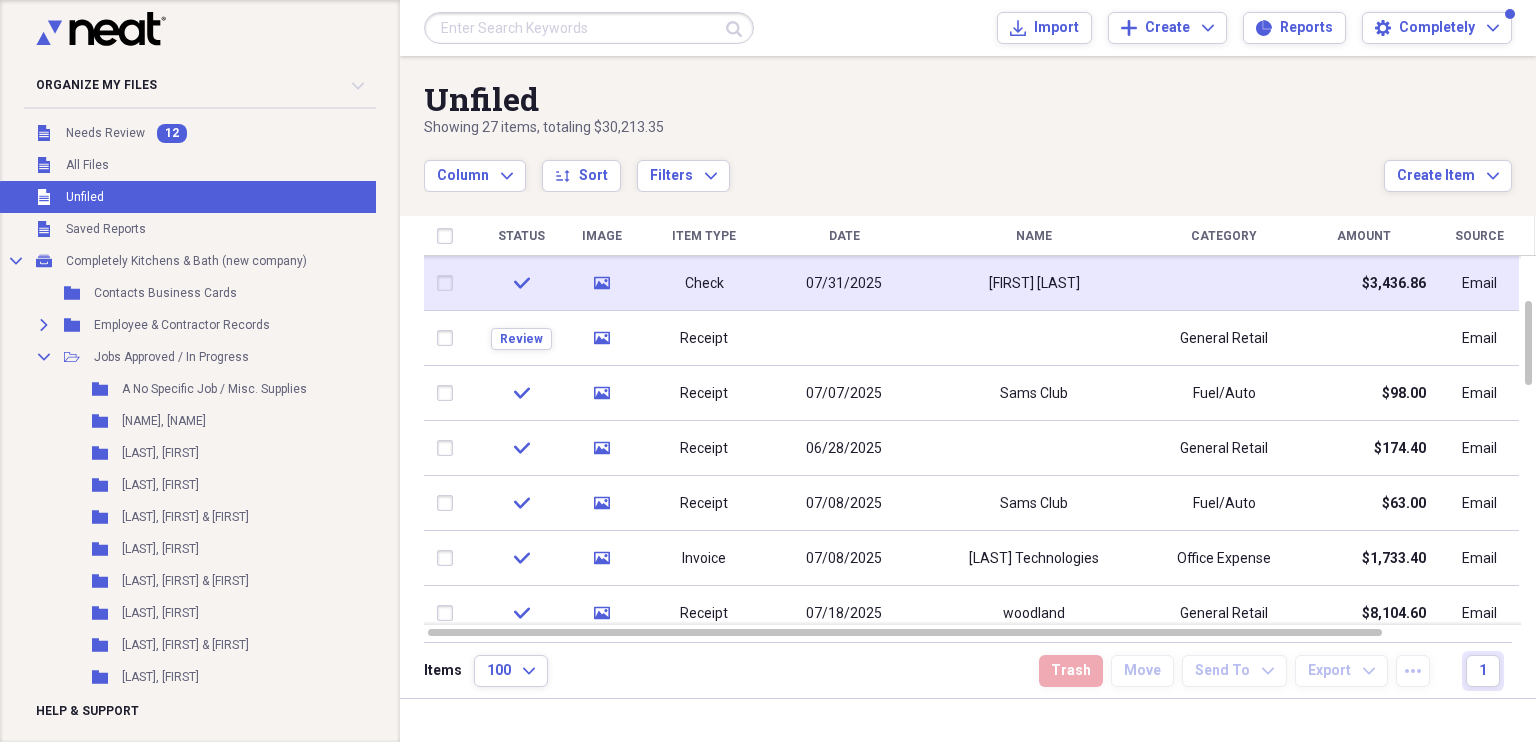 click on "Check" at bounding box center [704, 283] 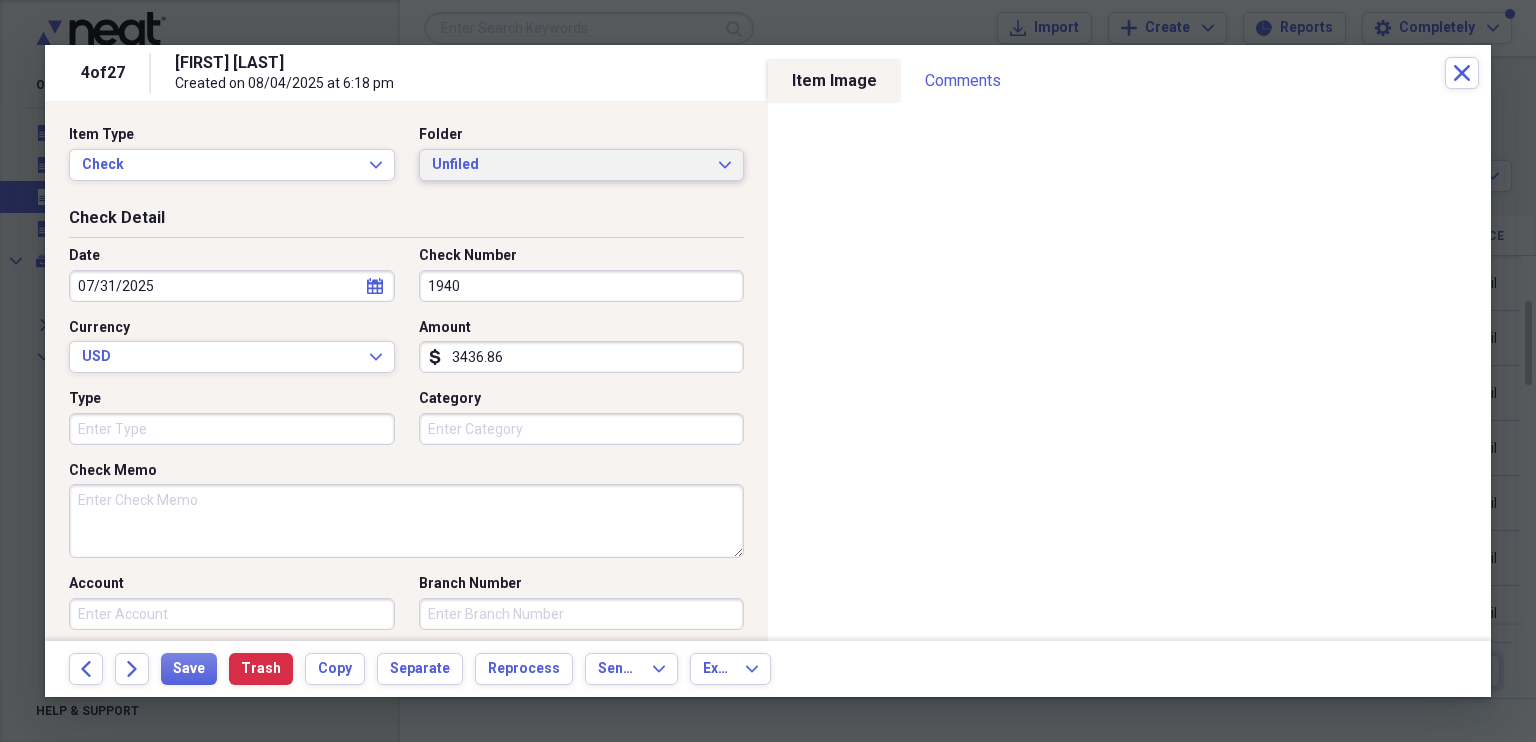 click on "Expand" 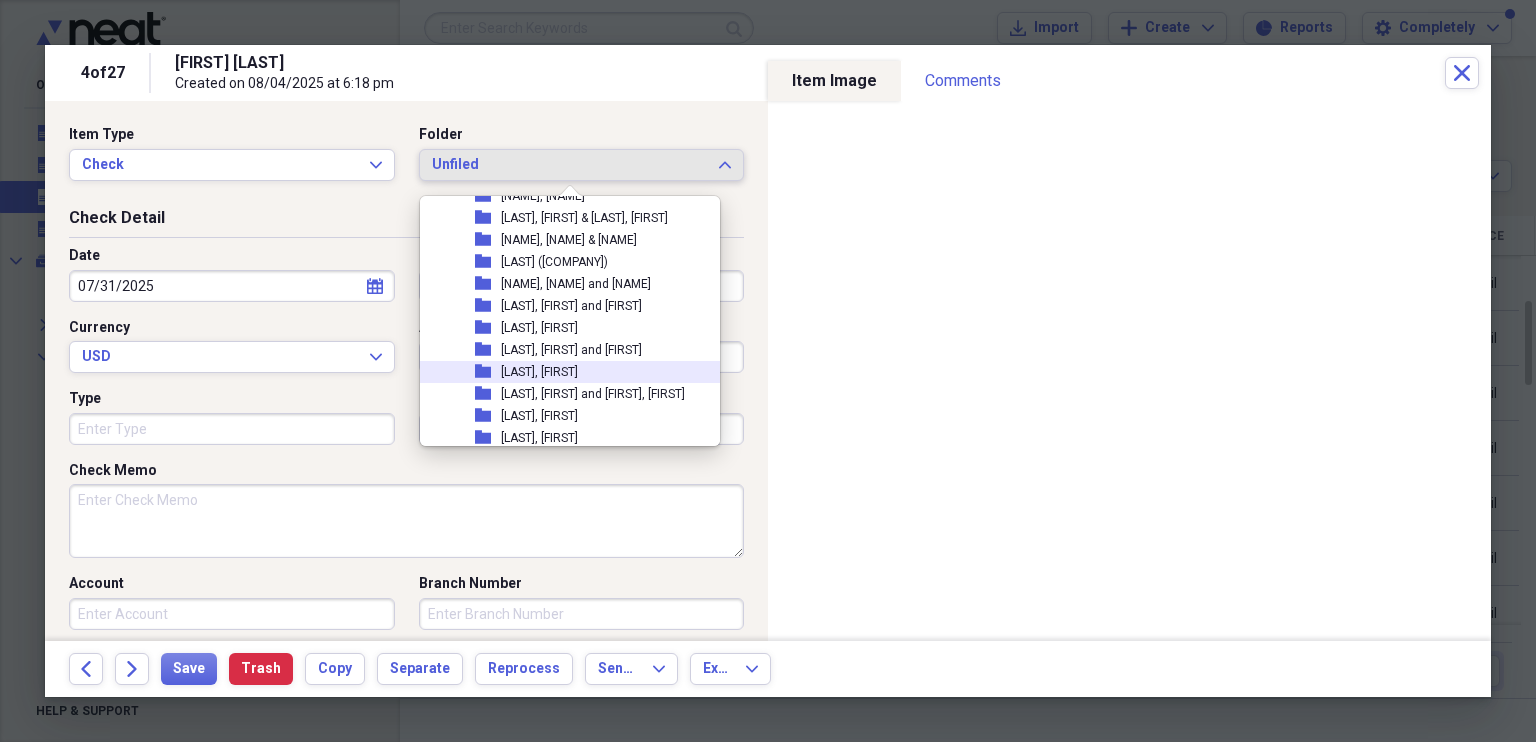 scroll, scrollTop: 0, scrollLeft: 0, axis: both 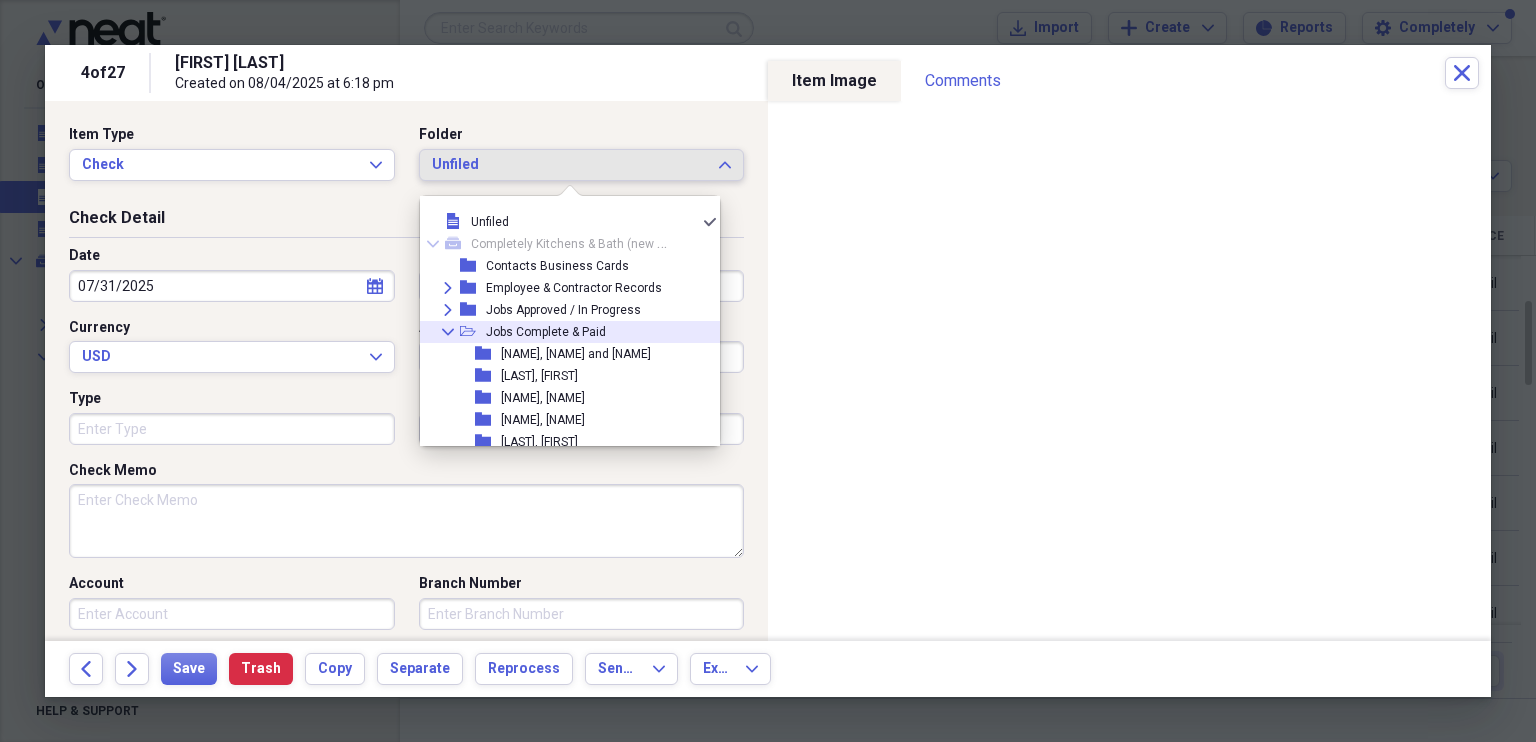 click on "Collapse" 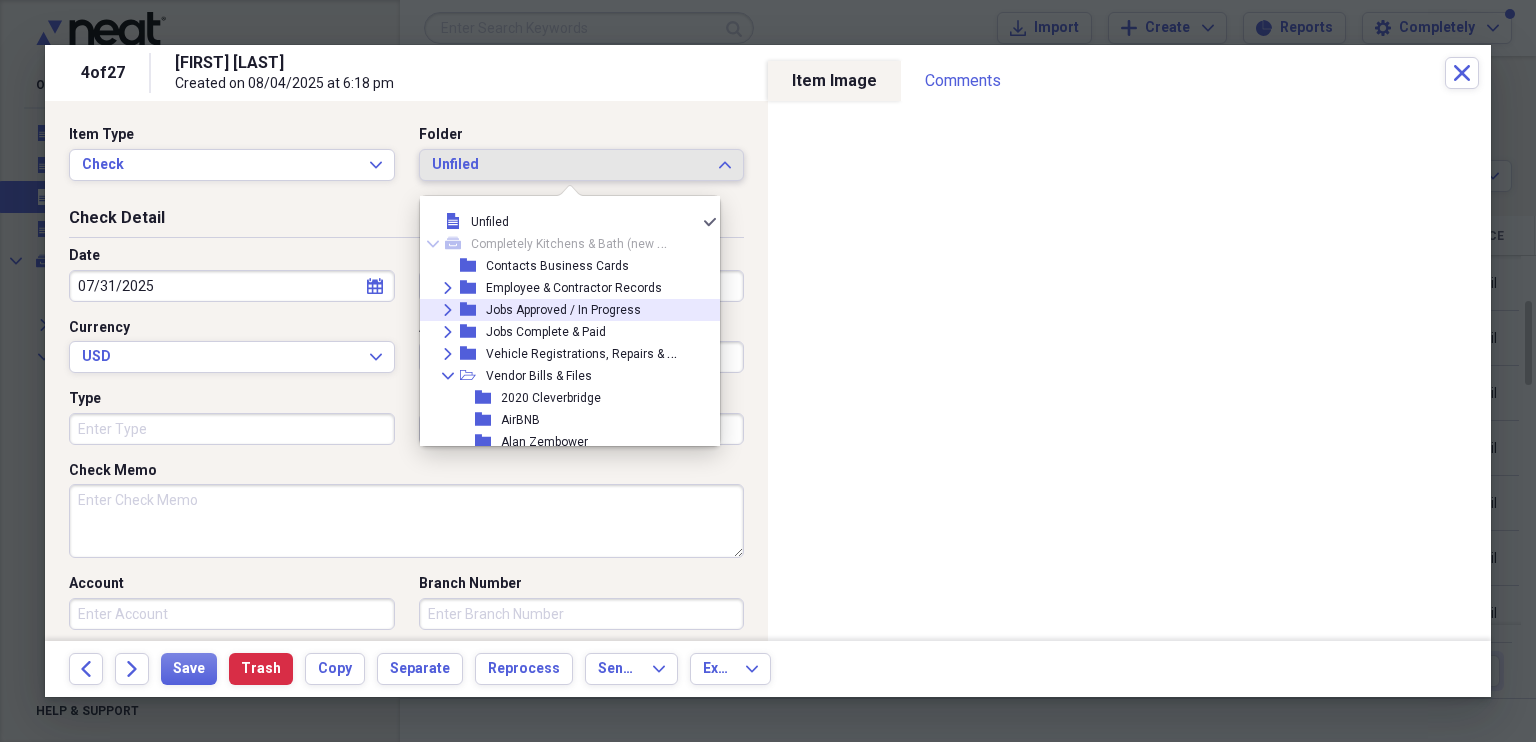 click 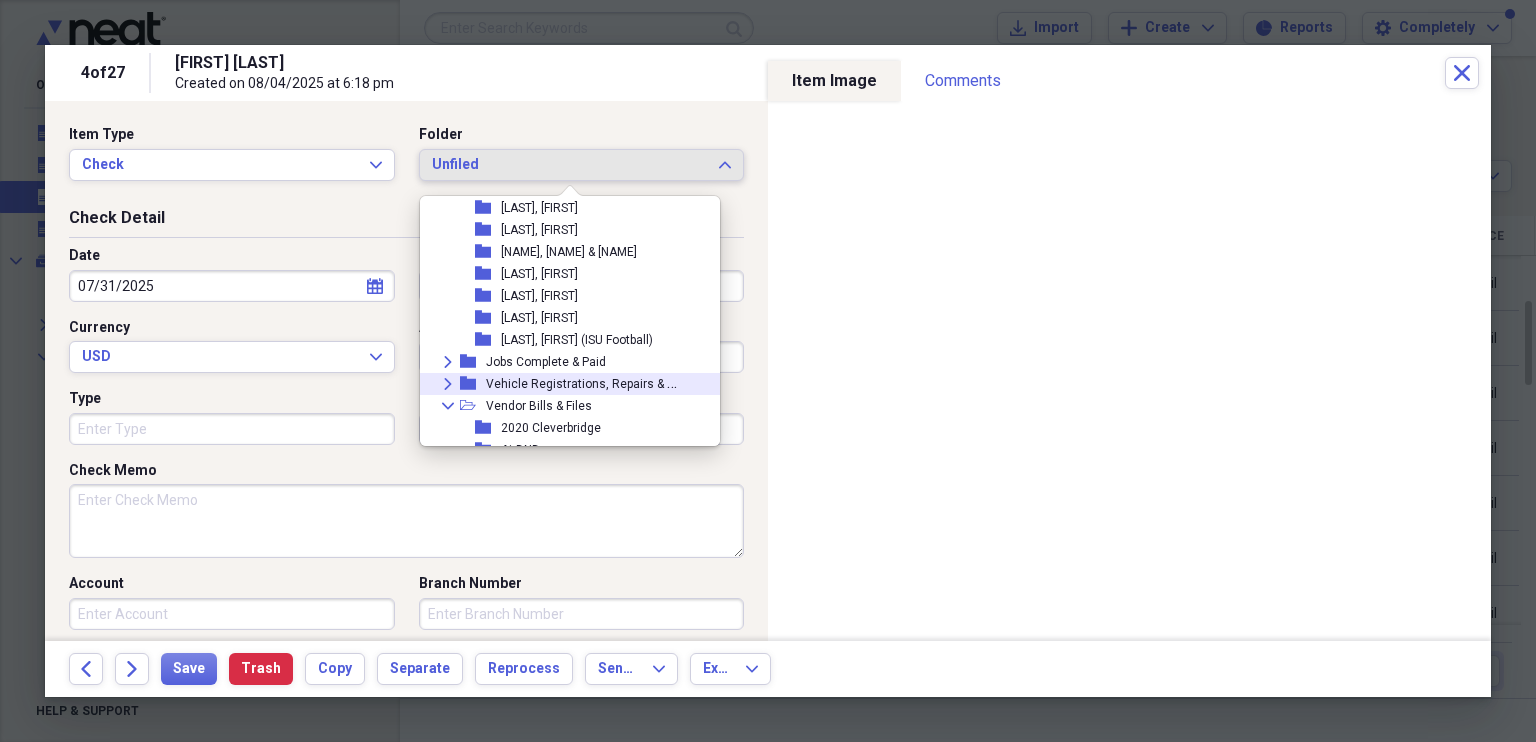 scroll, scrollTop: 916, scrollLeft: 0, axis: vertical 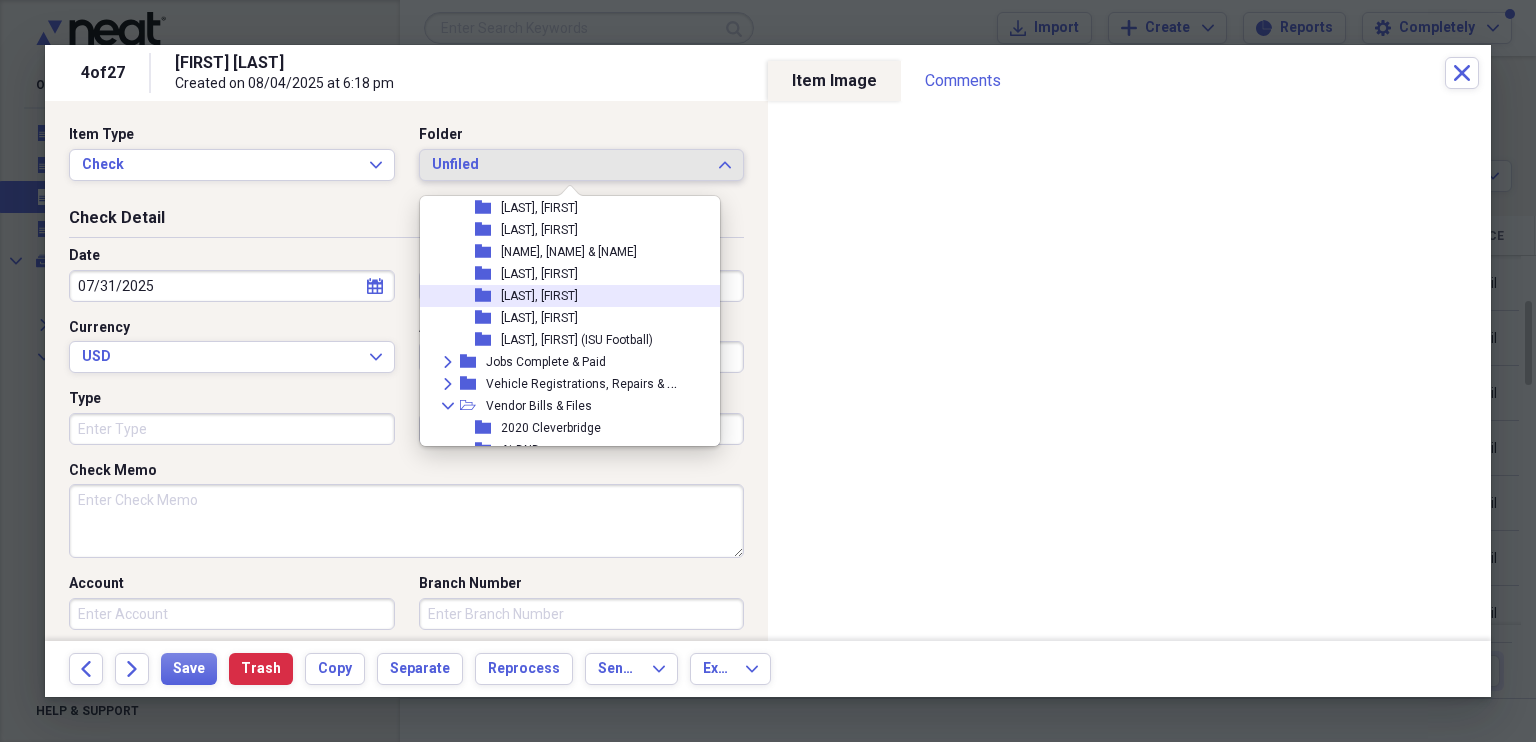 click on "[LAST], [FIRST]" at bounding box center (539, 296) 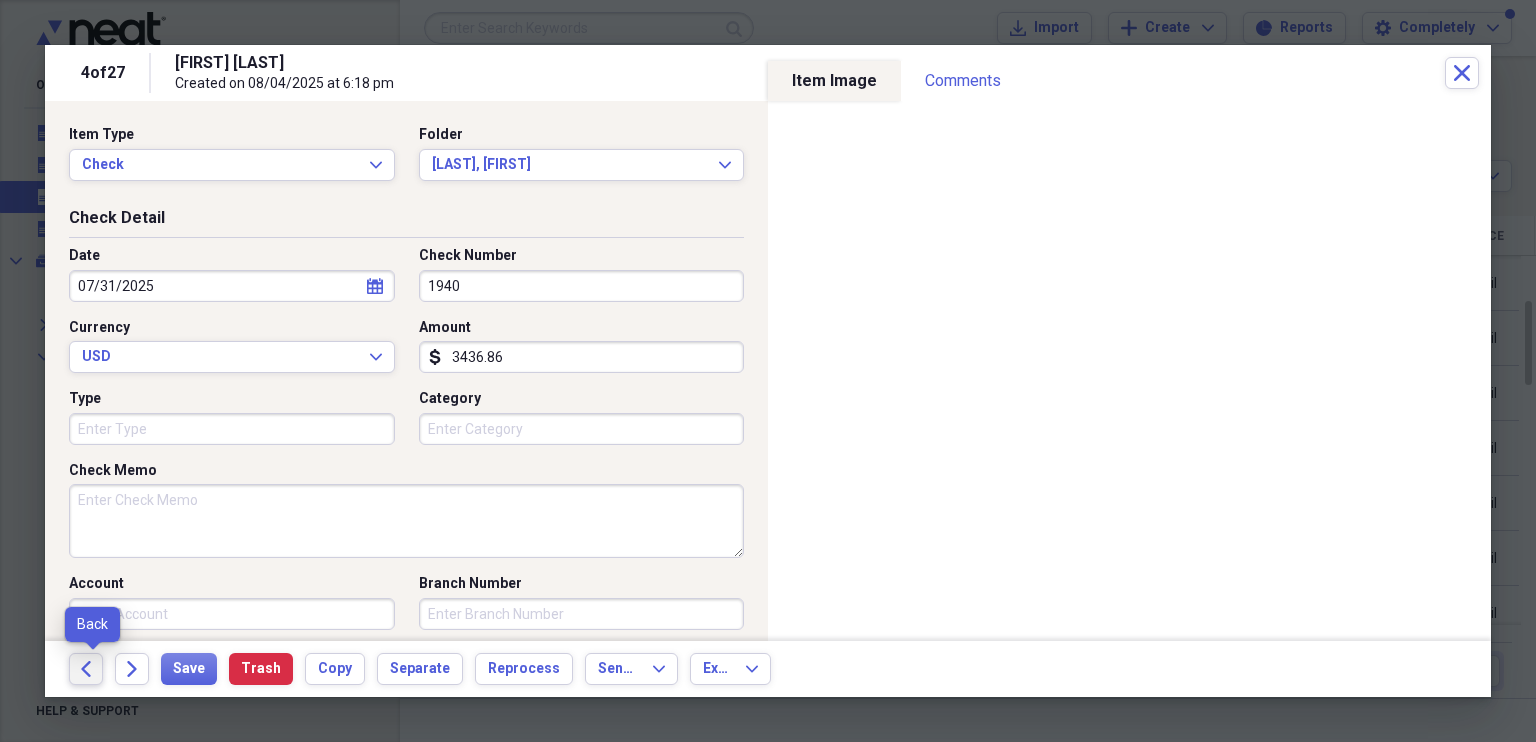 click on "Back" at bounding box center (86, 669) 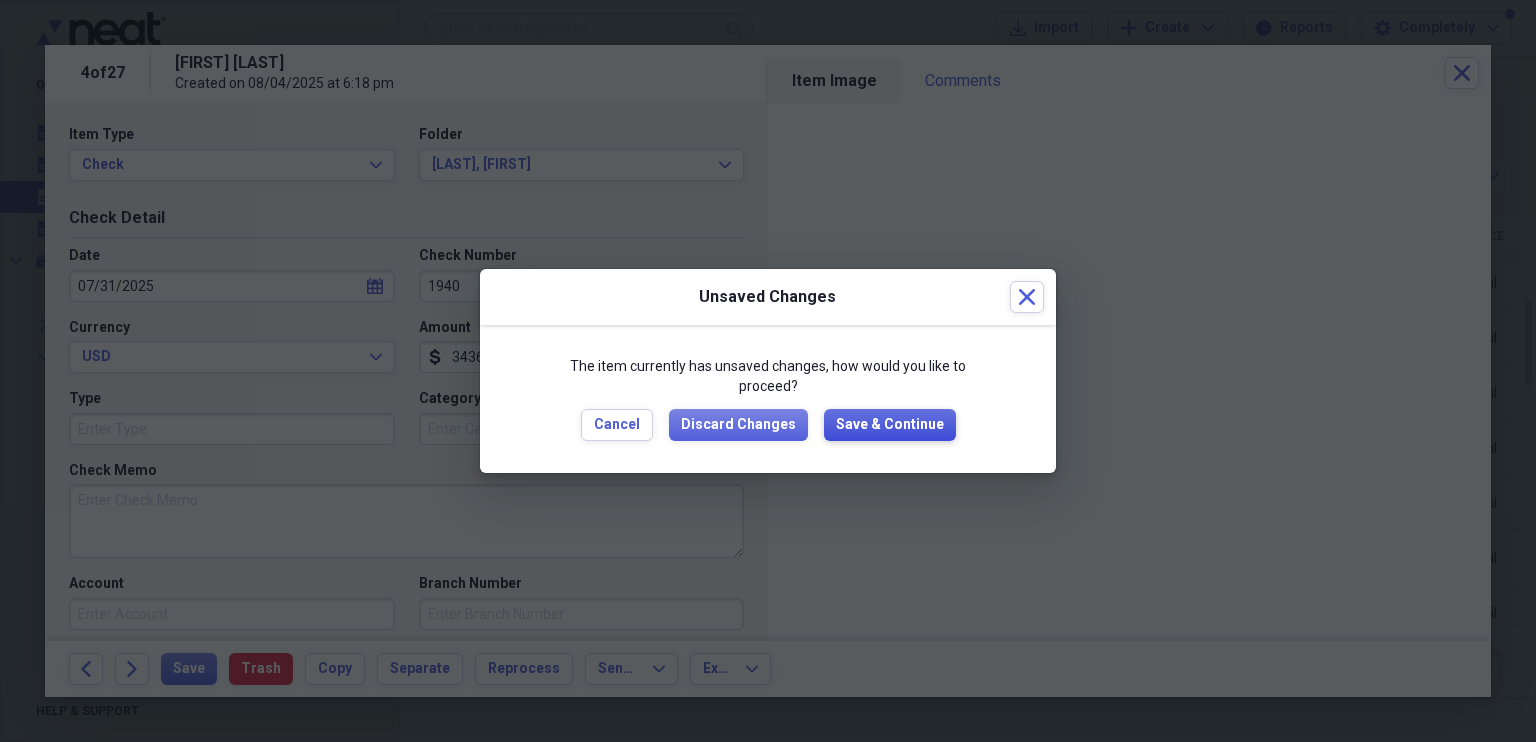 click on "Save & Continue" at bounding box center [890, 425] 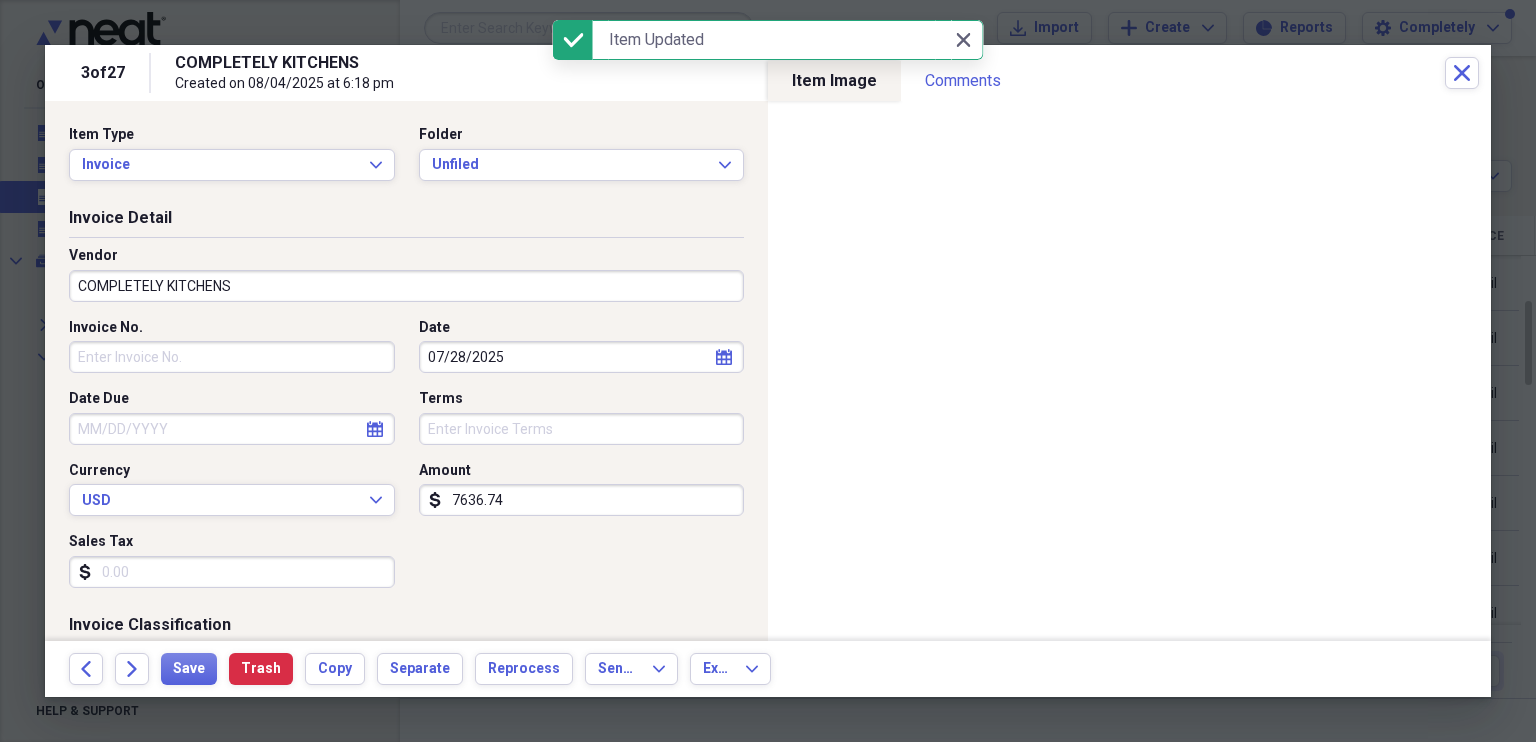click on "COMPLETELY KITCHENS" at bounding box center (406, 286) 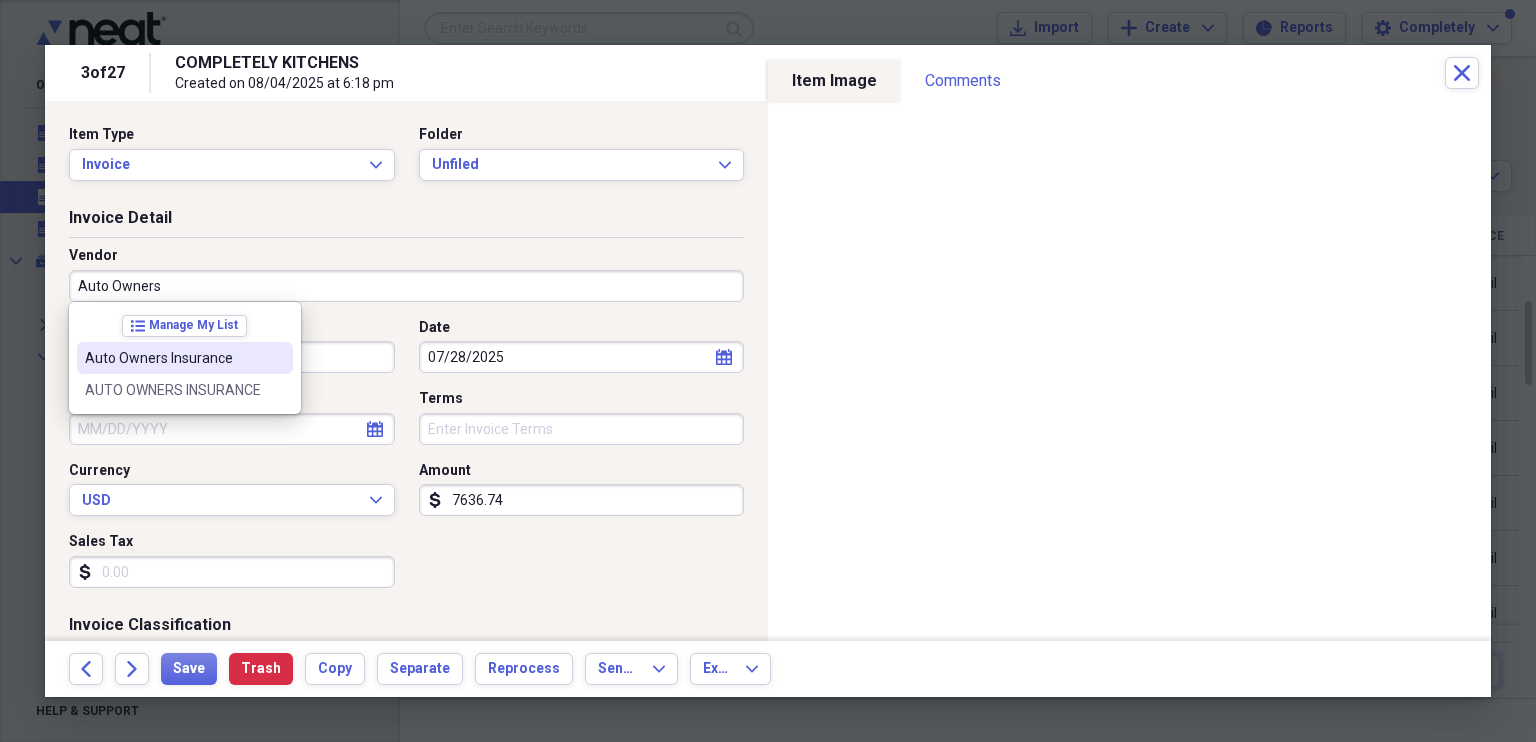 click on "Auto Owners Insurance" at bounding box center (173, 358) 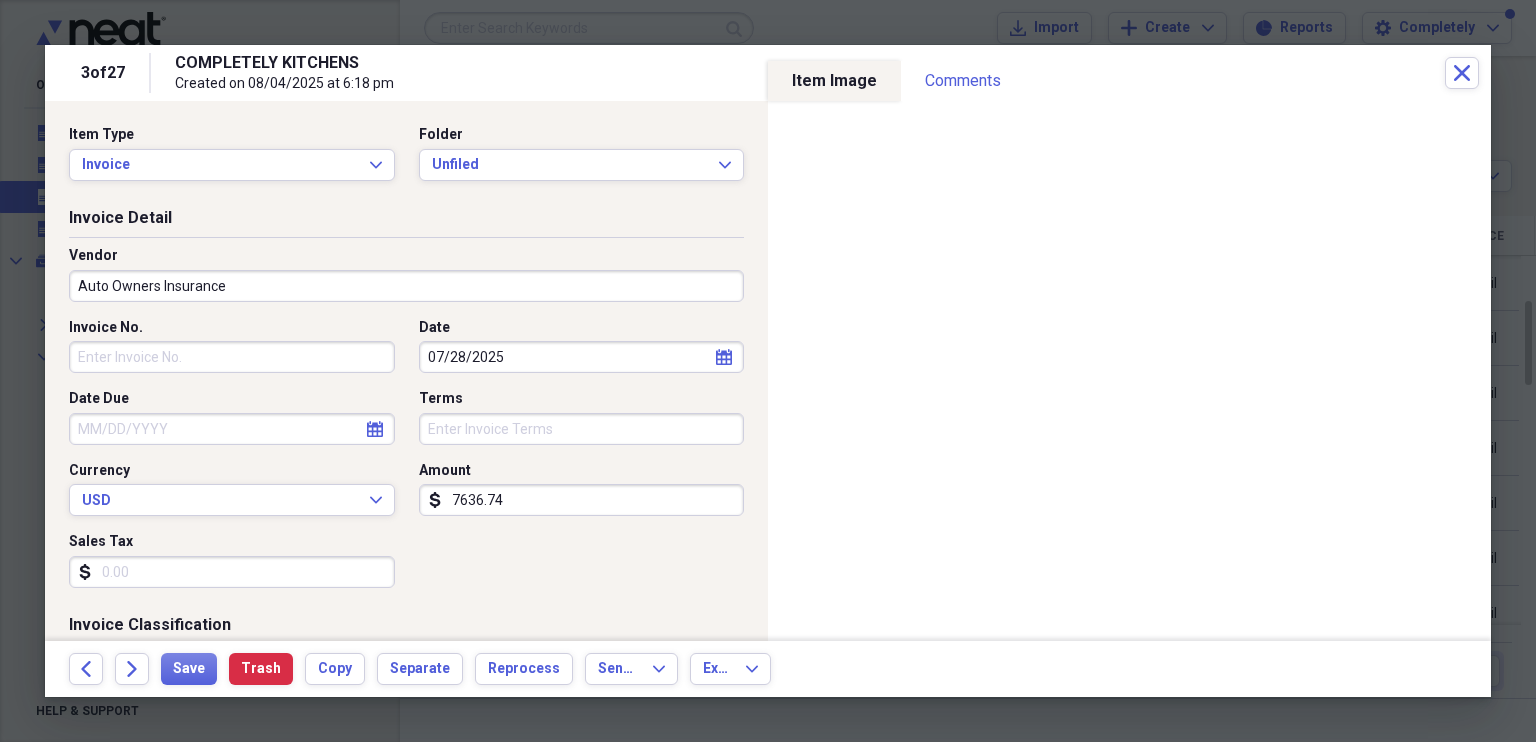 type on "Insurance" 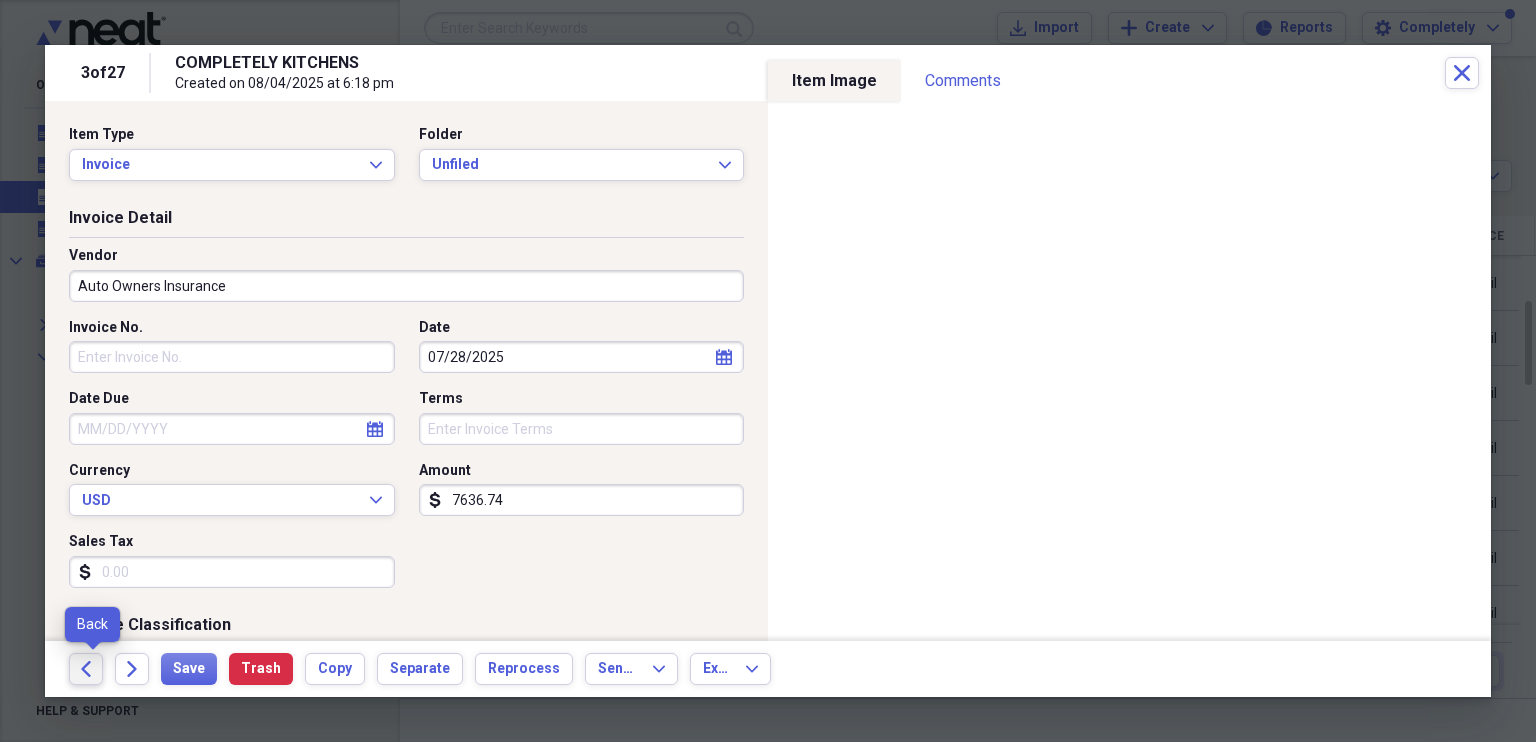 click on "Back" 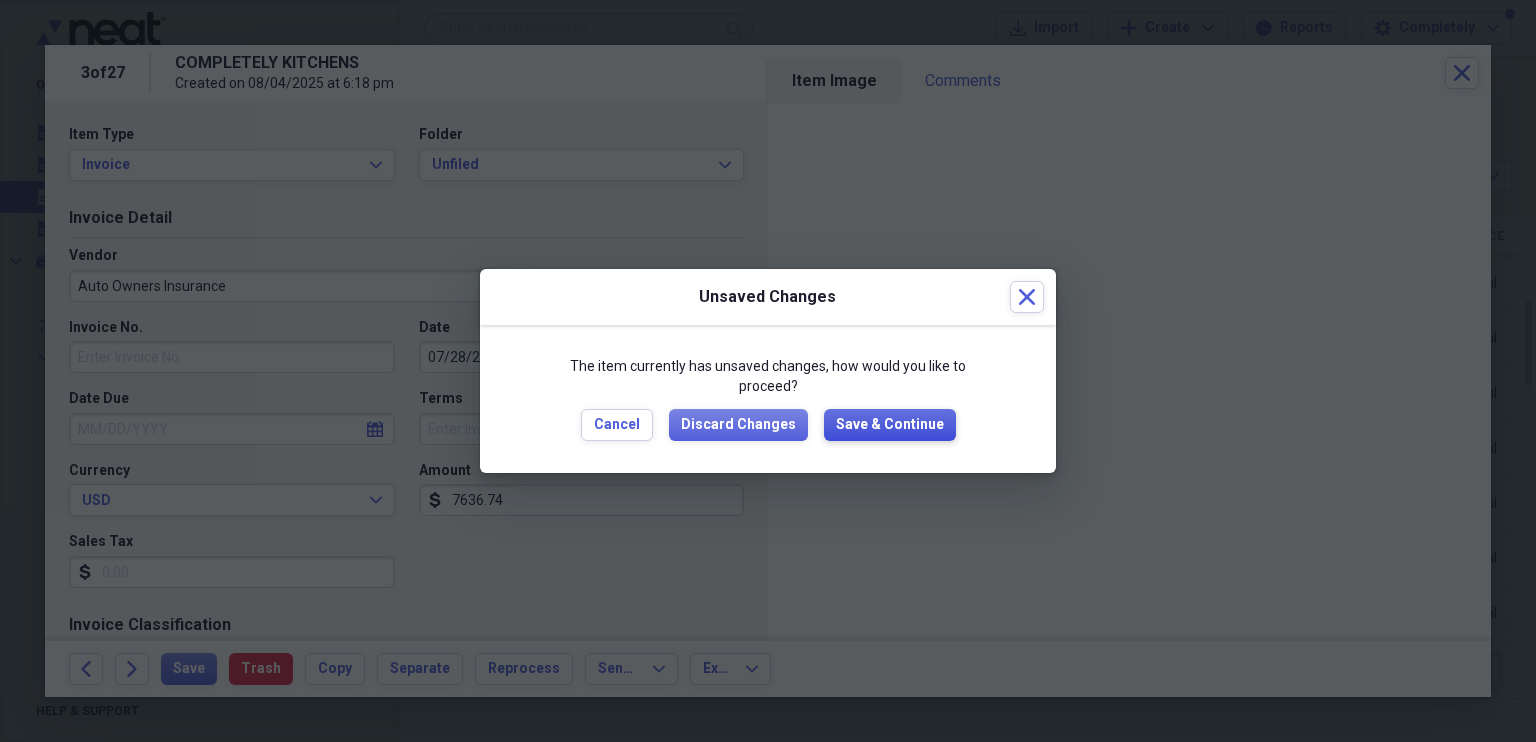 click on "Save & Continue" at bounding box center [890, 425] 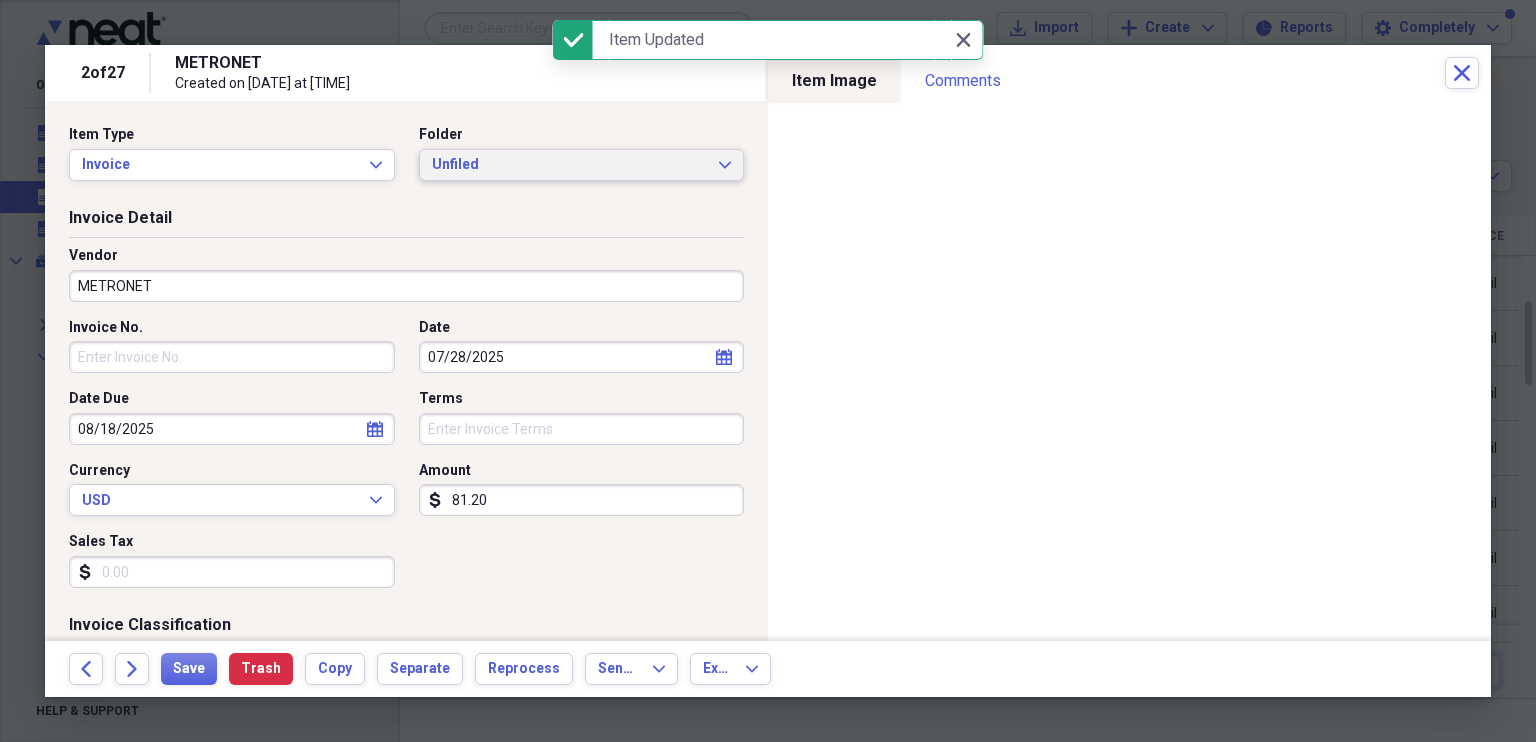 click on "Expand" 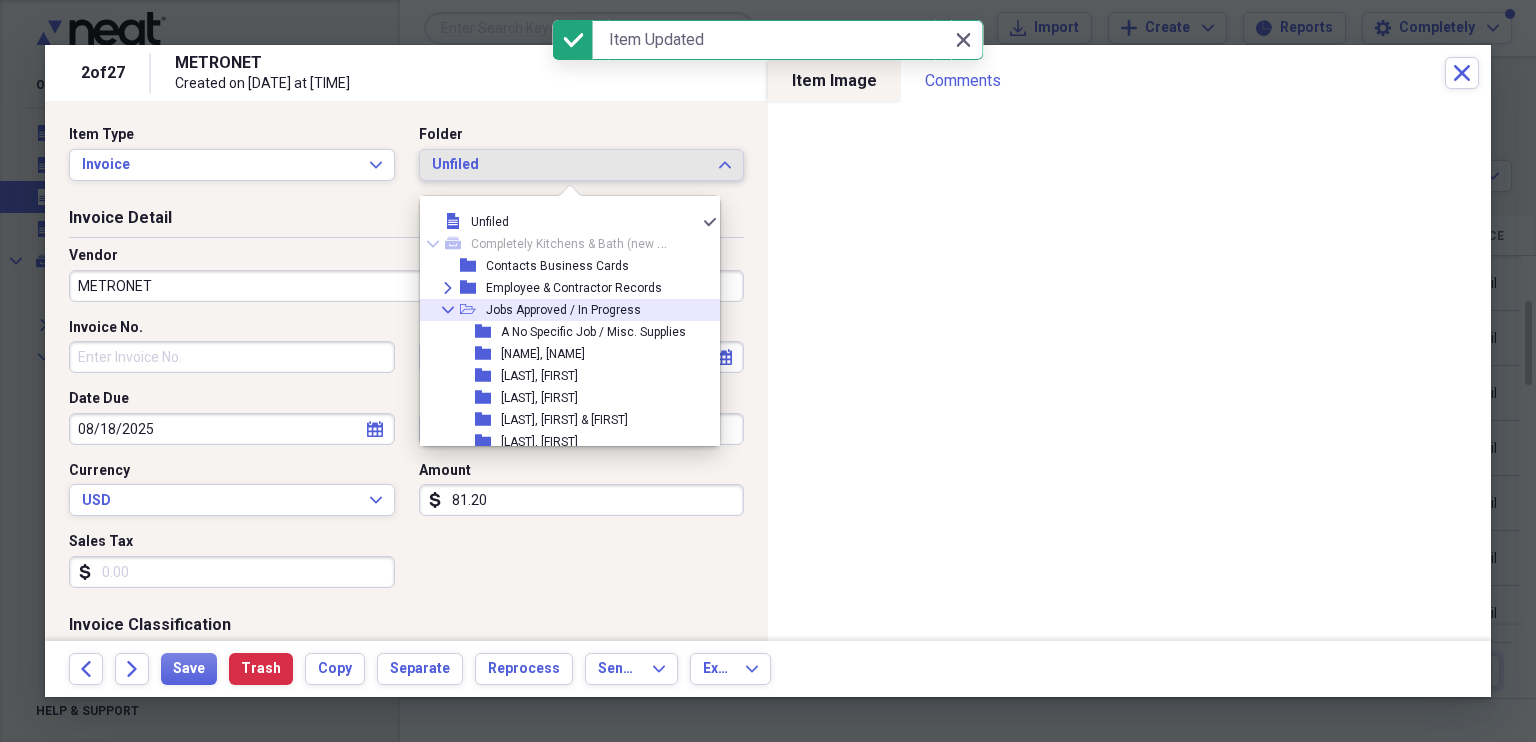 click on "Collapse" 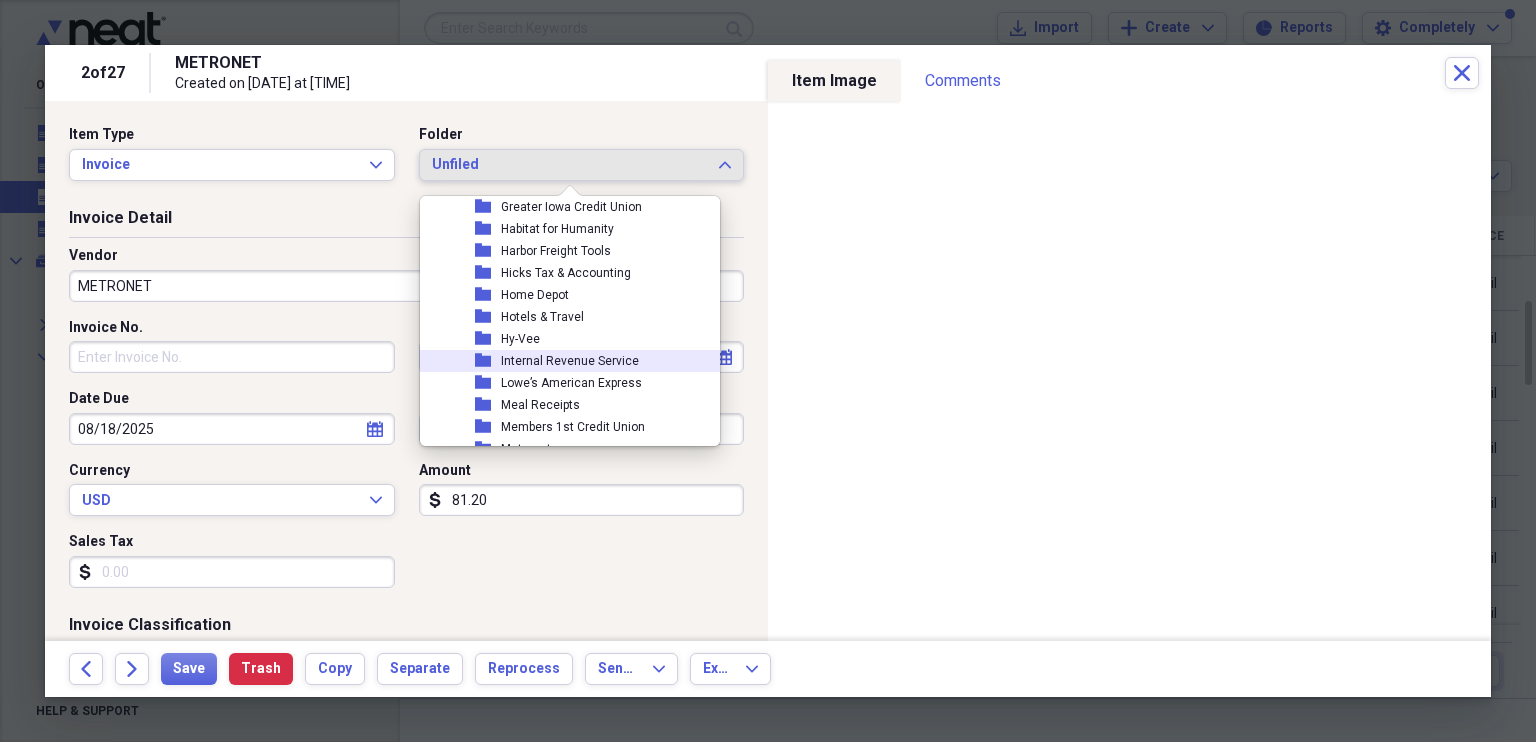 scroll, scrollTop: 641, scrollLeft: 0, axis: vertical 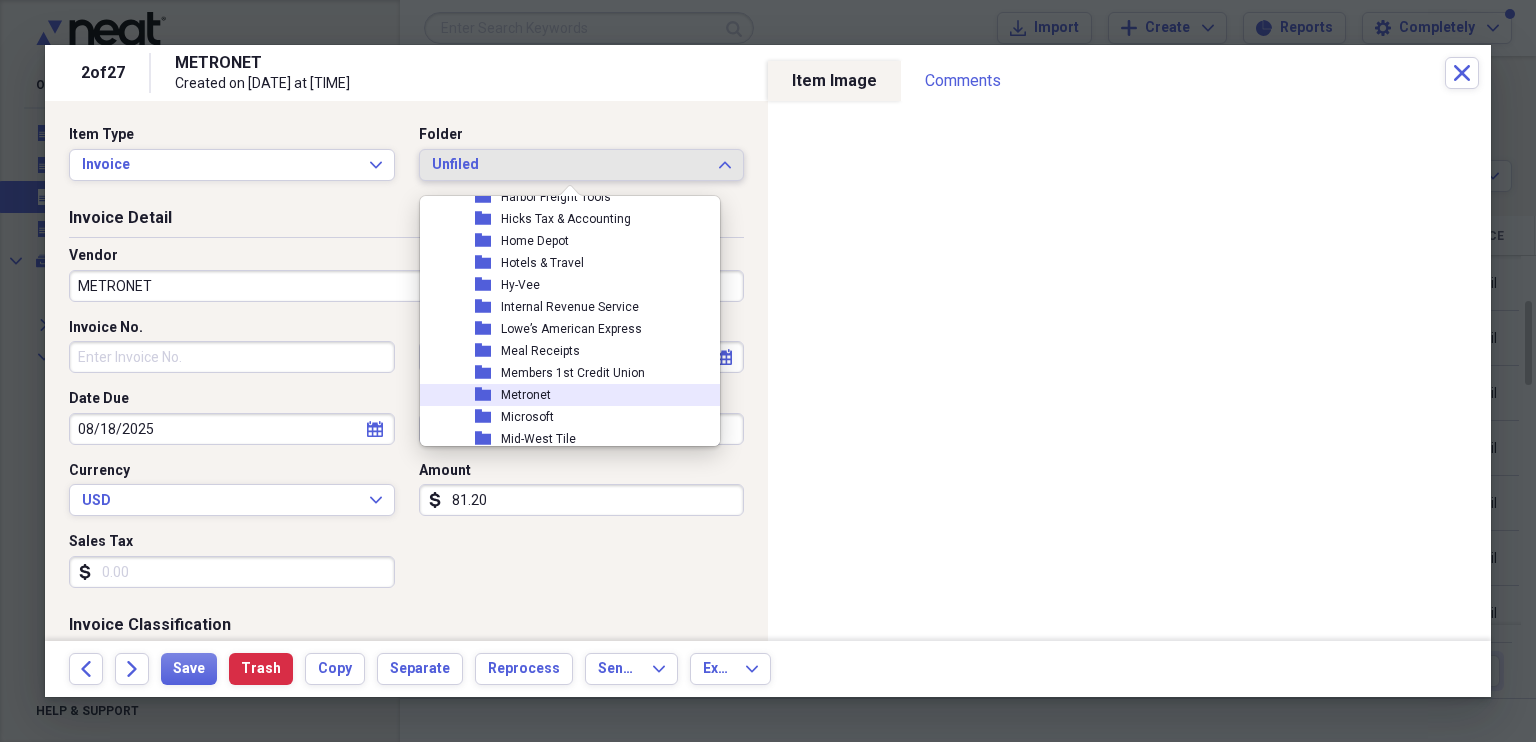 click on "Metronet" at bounding box center (526, 395) 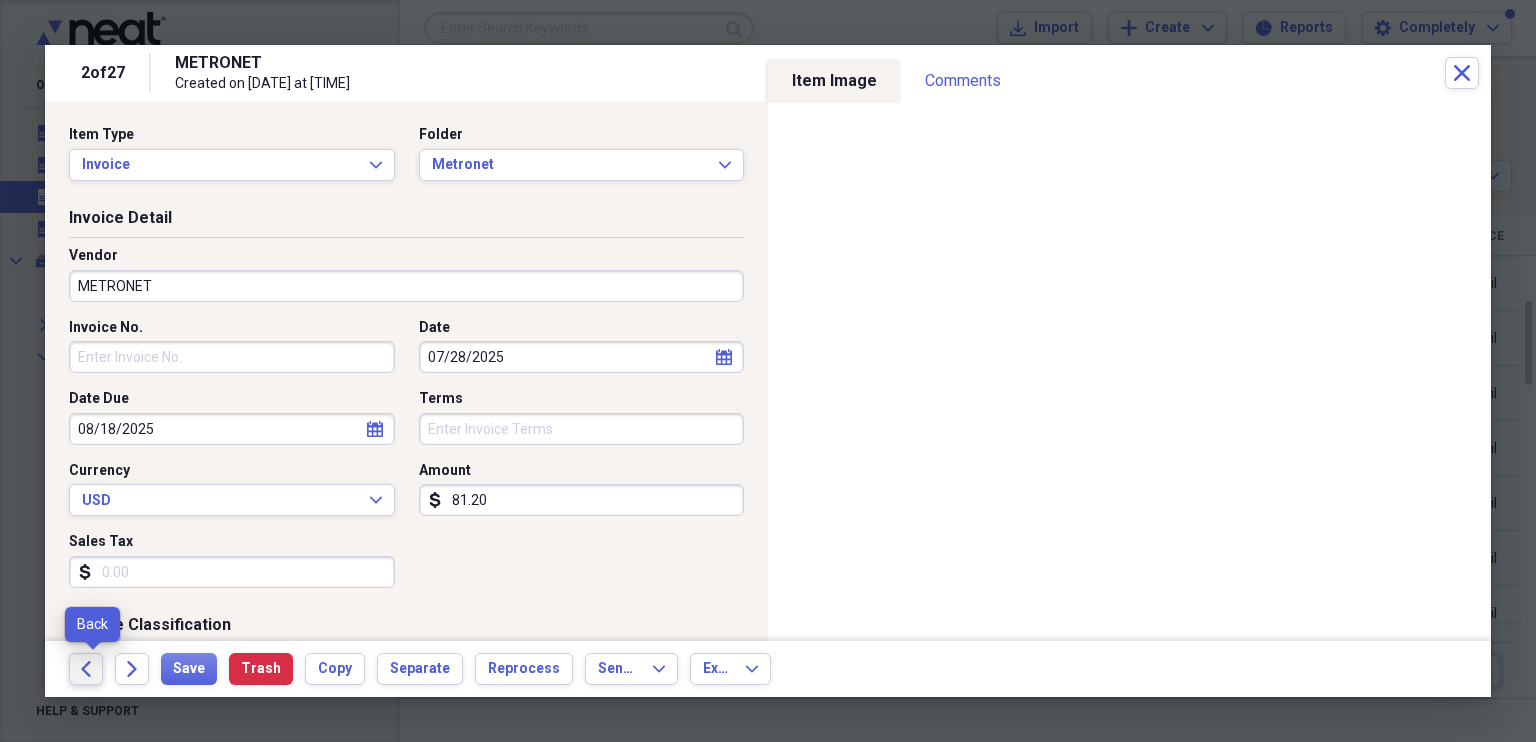 click on "Back" 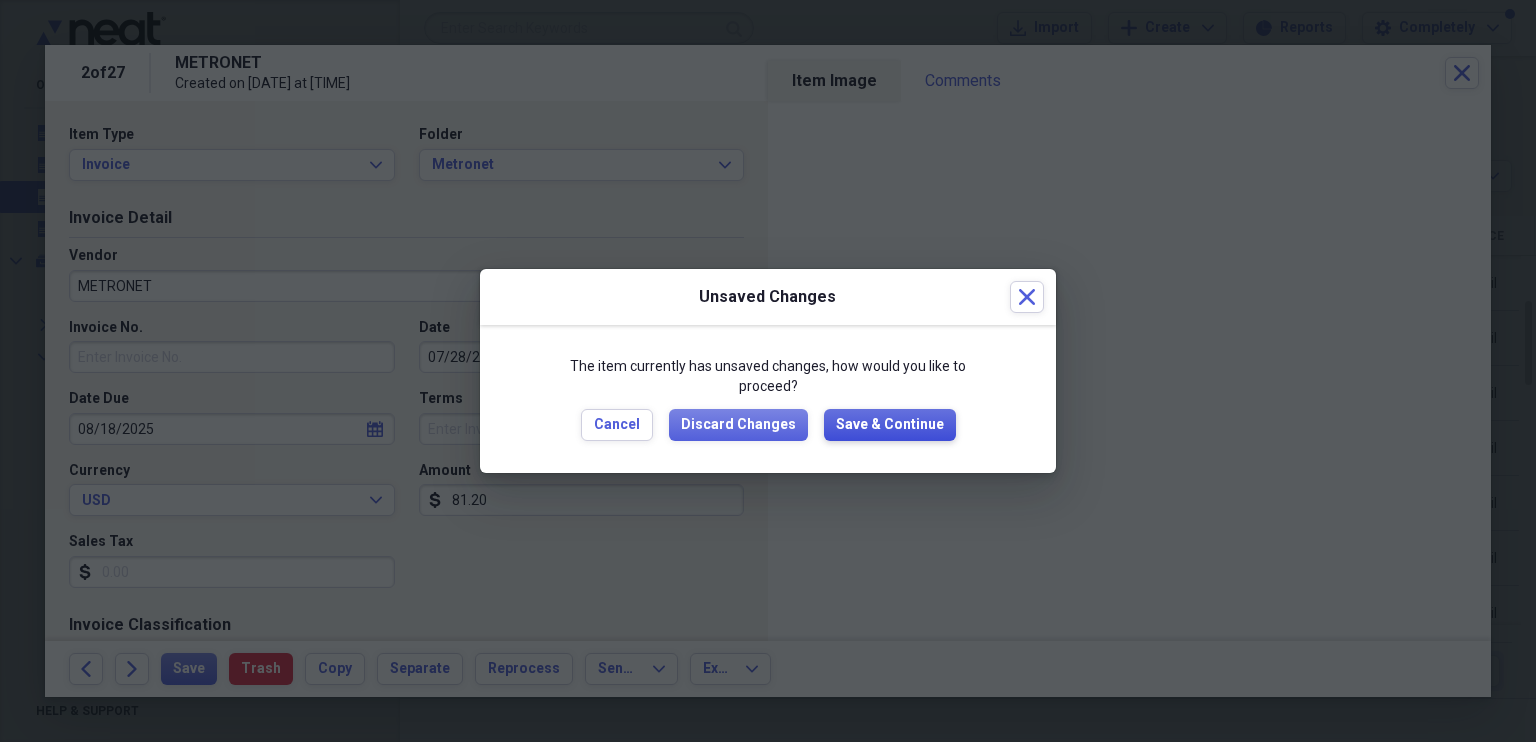 click on "Save & Continue" at bounding box center (890, 425) 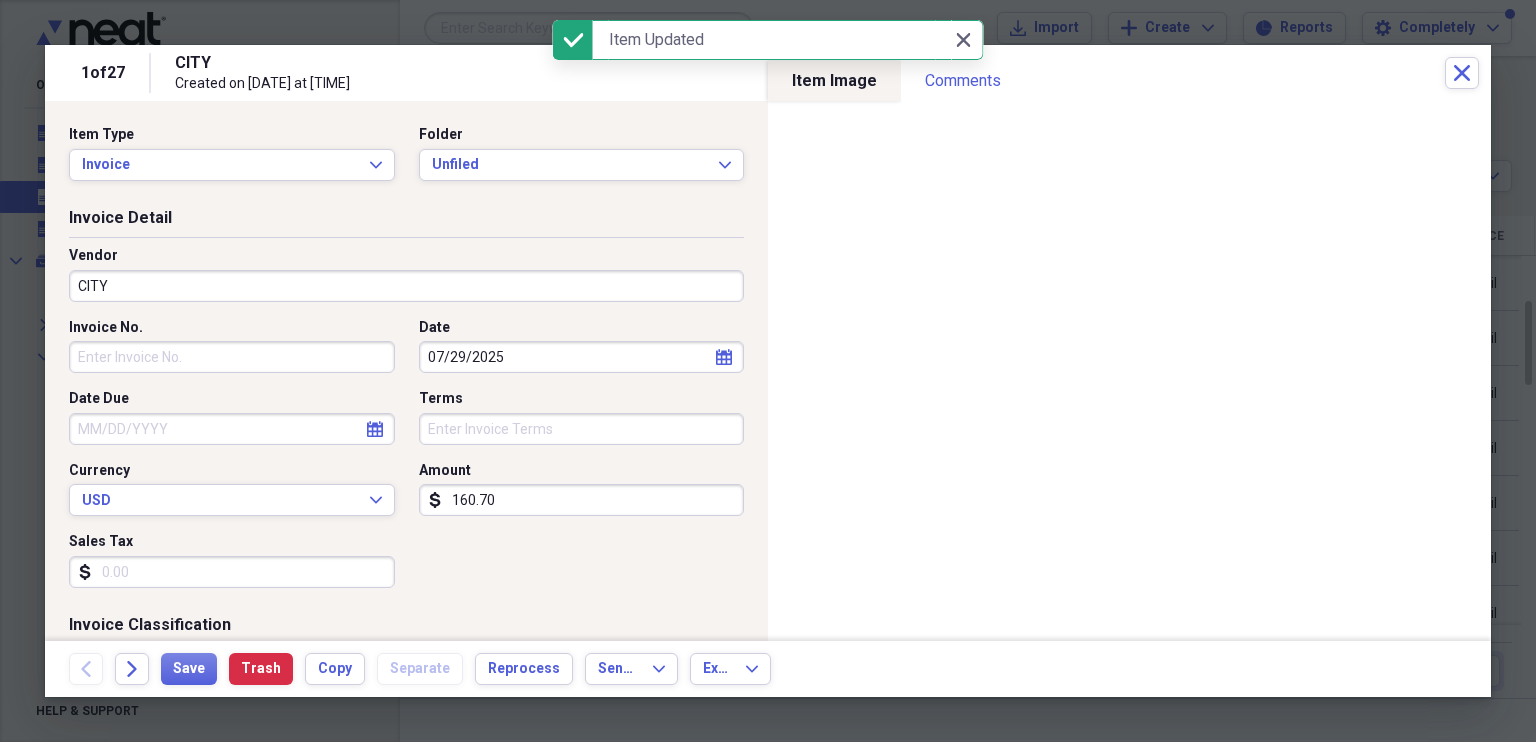 click on "CITY" at bounding box center [406, 286] 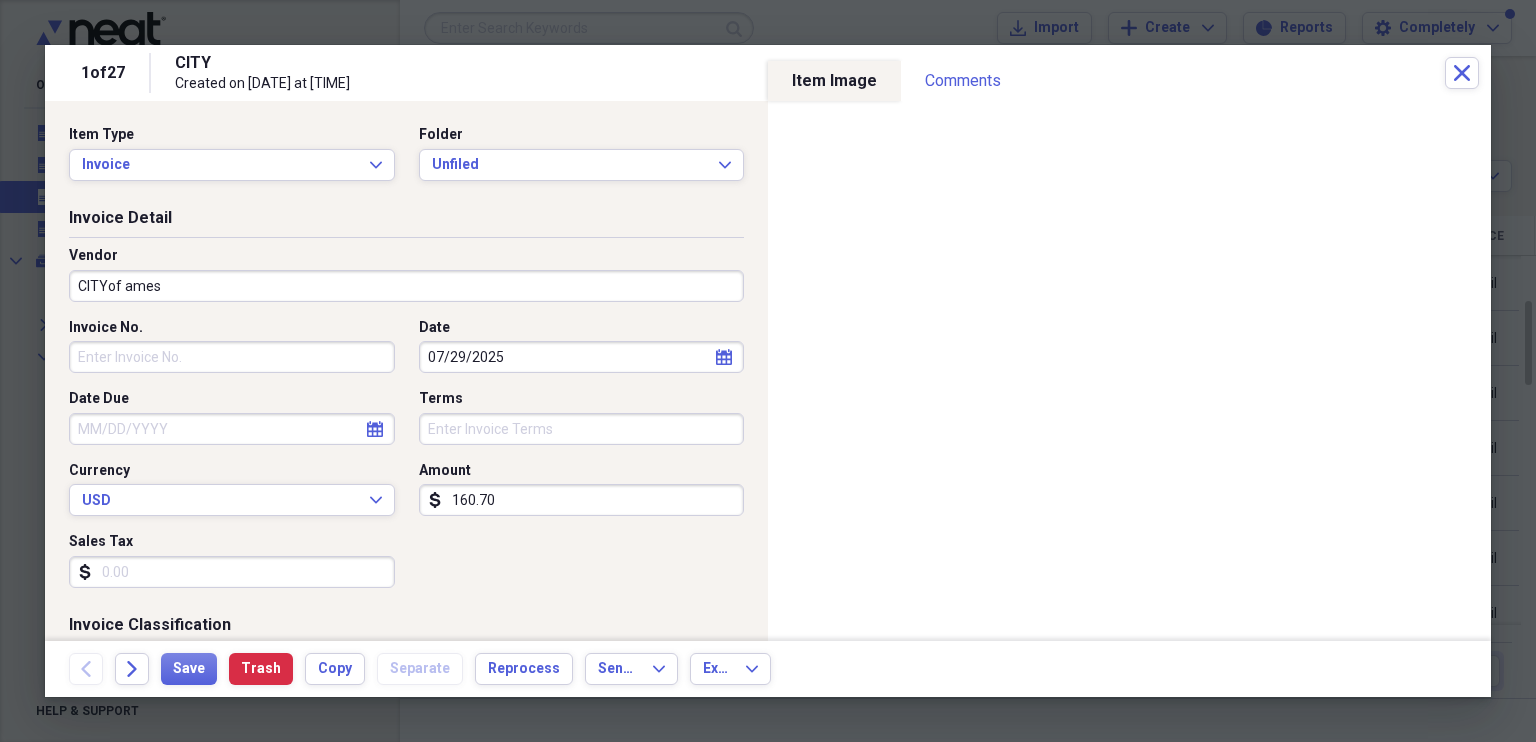 click on "CITYof ames" at bounding box center (406, 286) 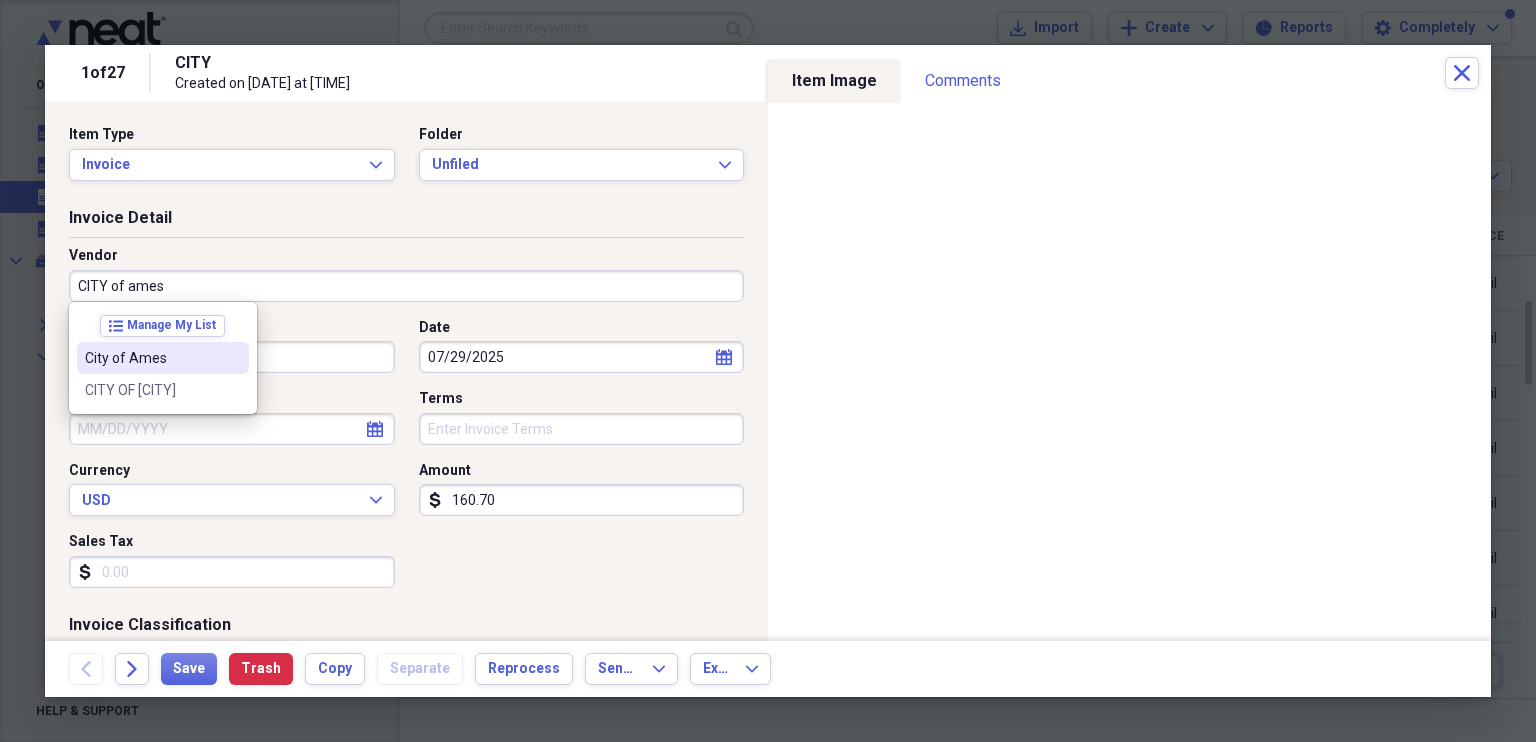 click on "City of Ames" at bounding box center (151, 358) 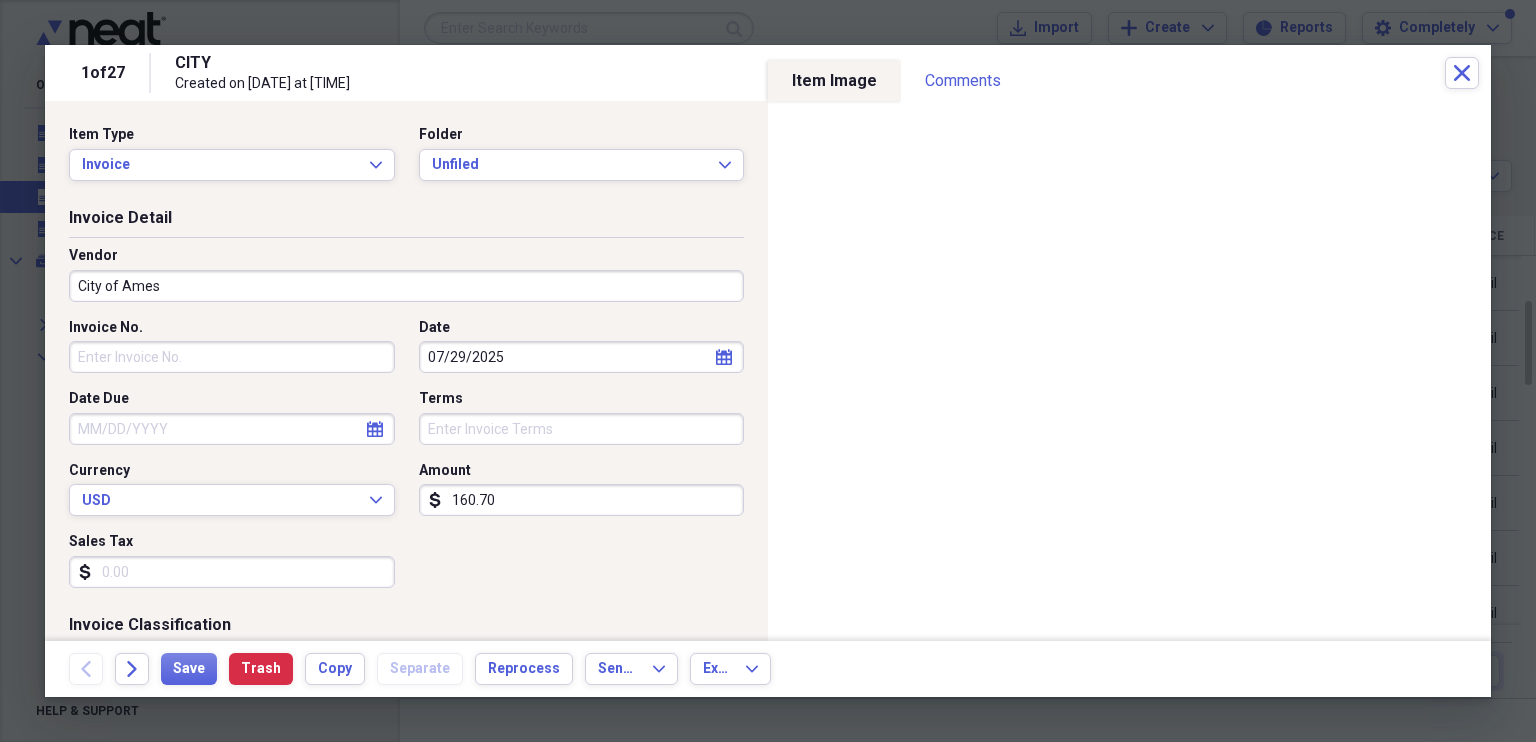 type on "Utilities" 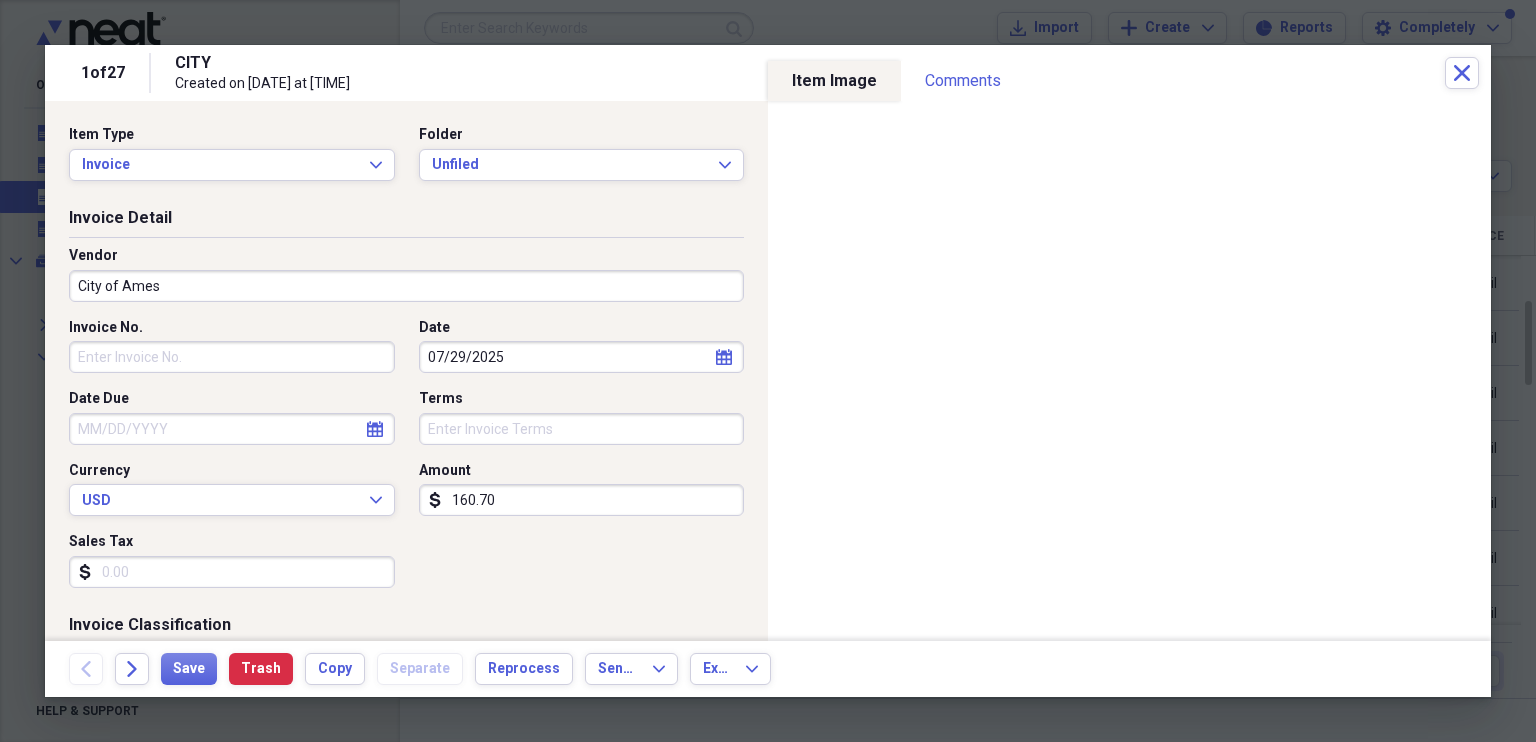 click on "Invoice No." at bounding box center [232, 357] 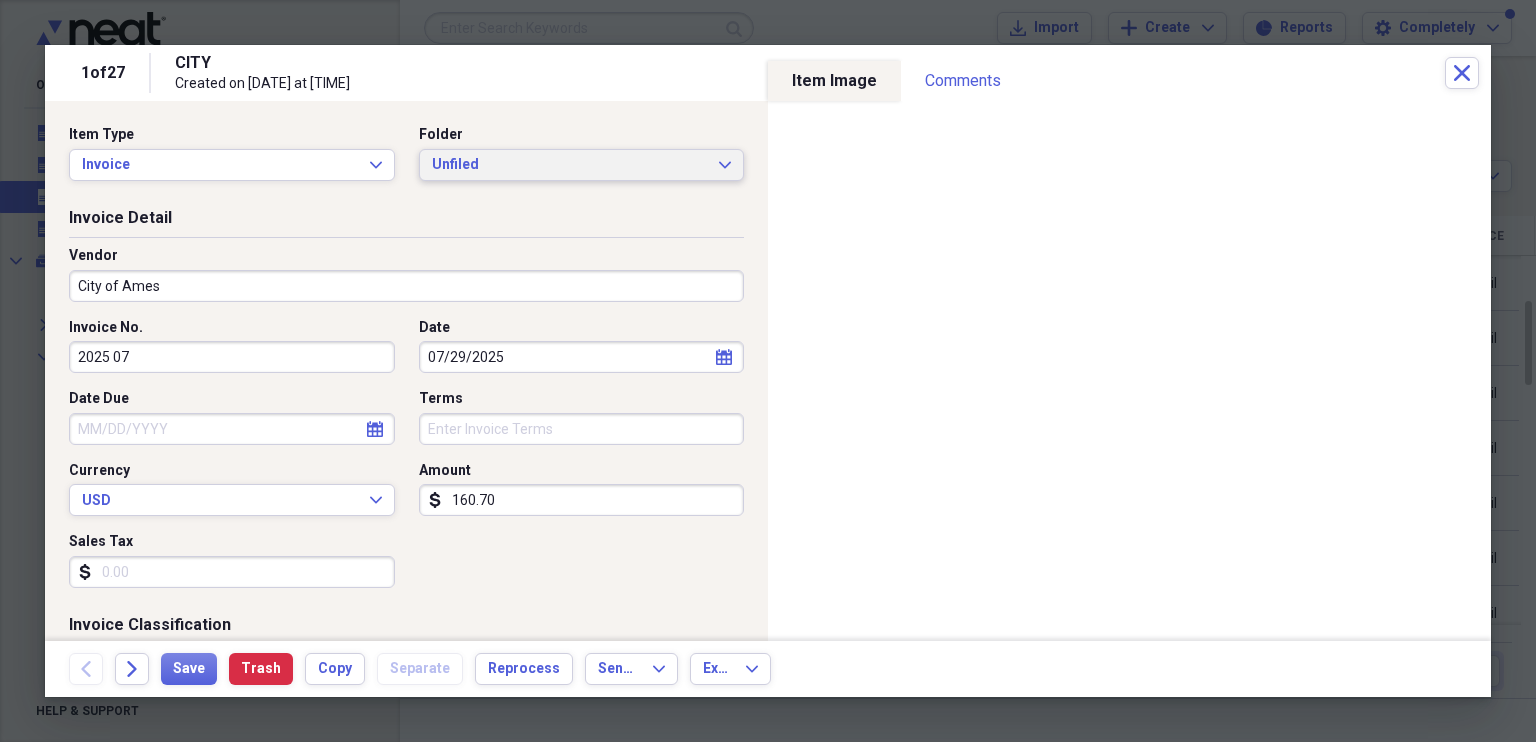 type on "2025 07" 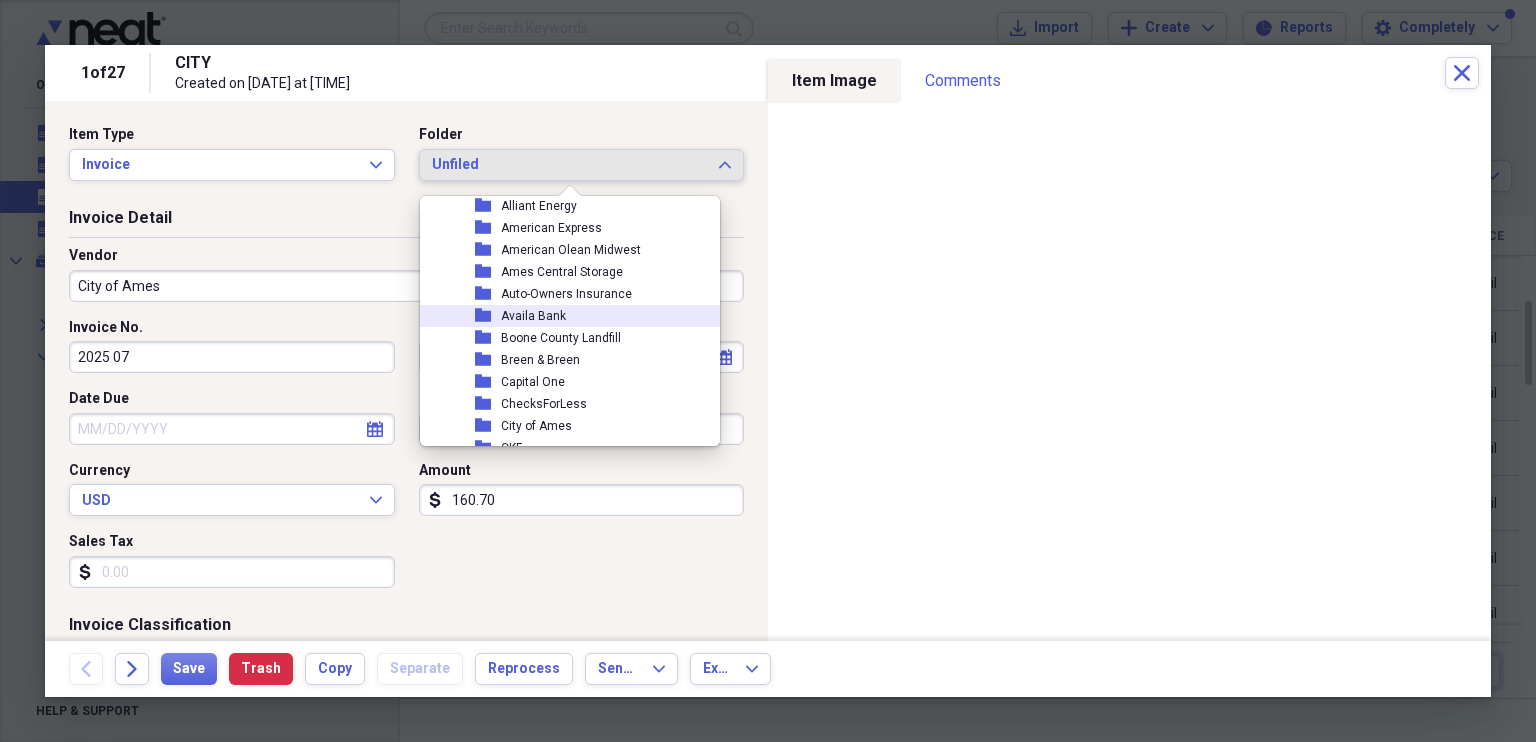 scroll, scrollTop: 275, scrollLeft: 0, axis: vertical 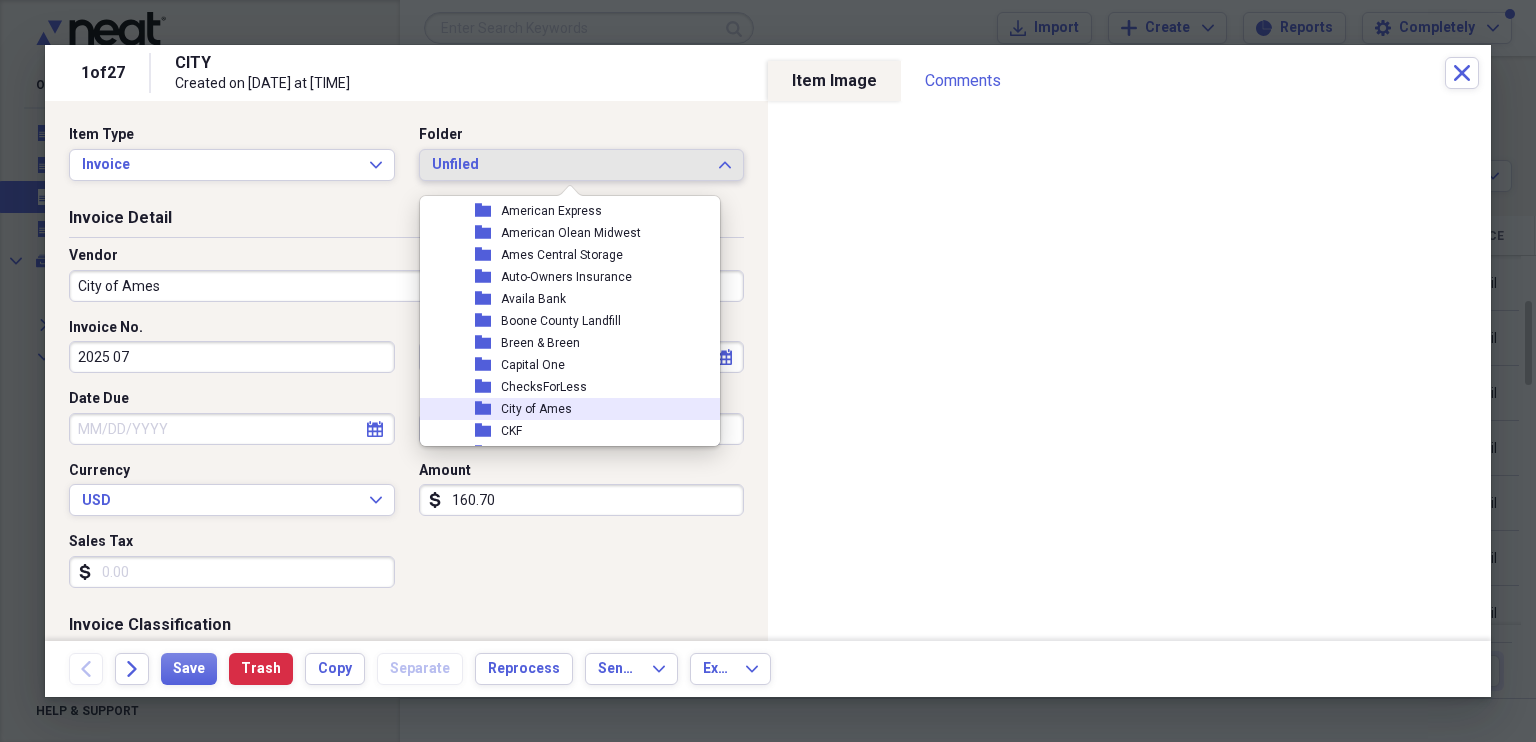 click on "City of Ames" at bounding box center [536, 409] 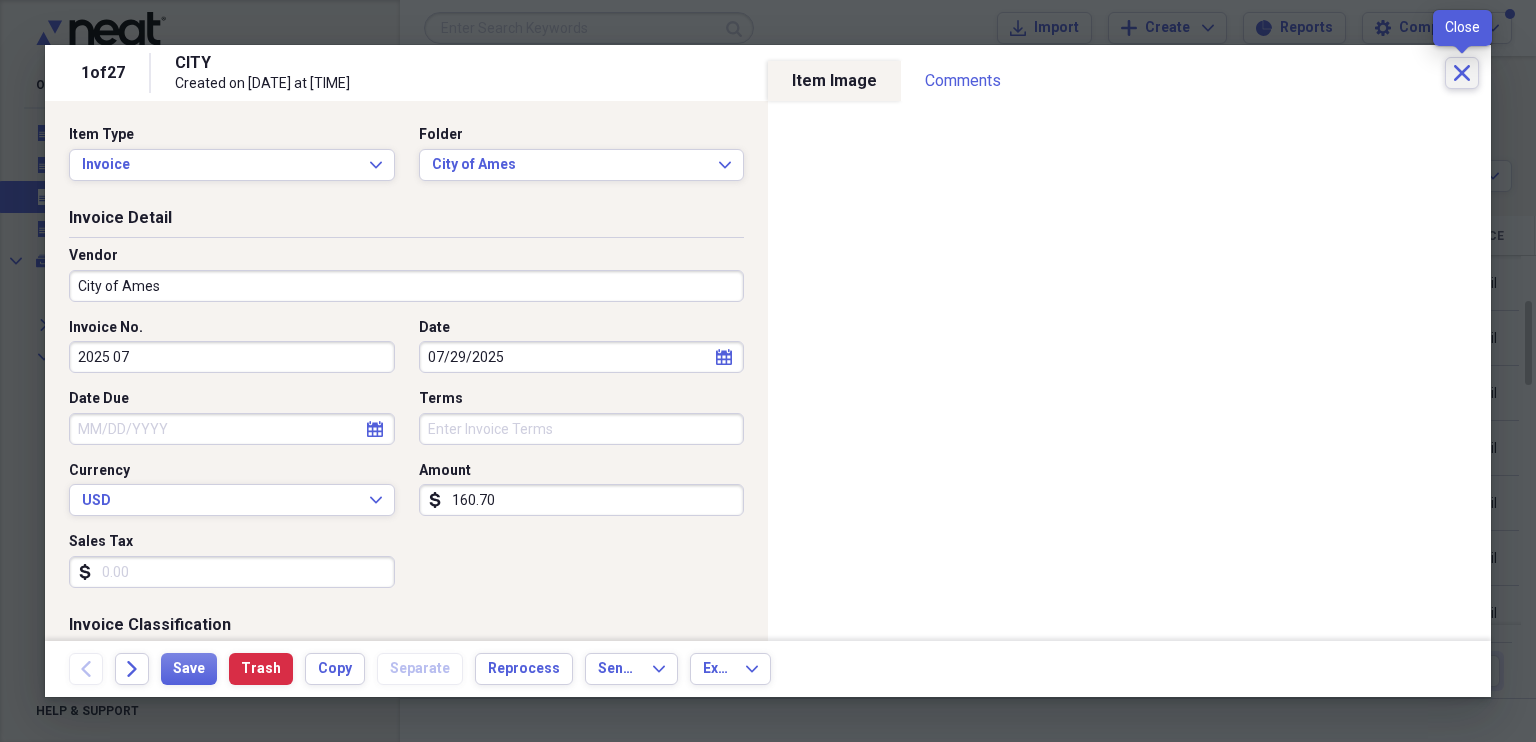 click 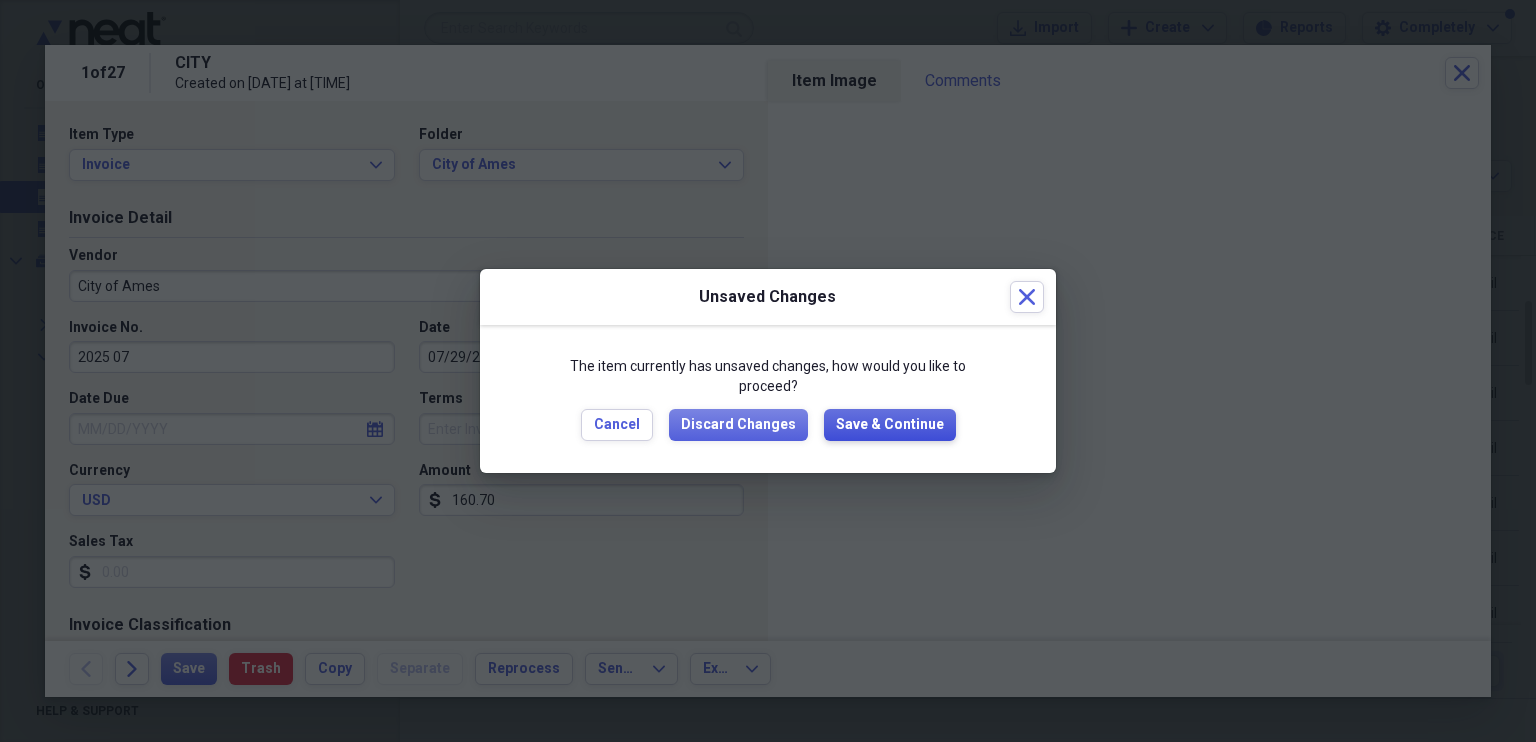 click on "Save & Continue" at bounding box center [890, 425] 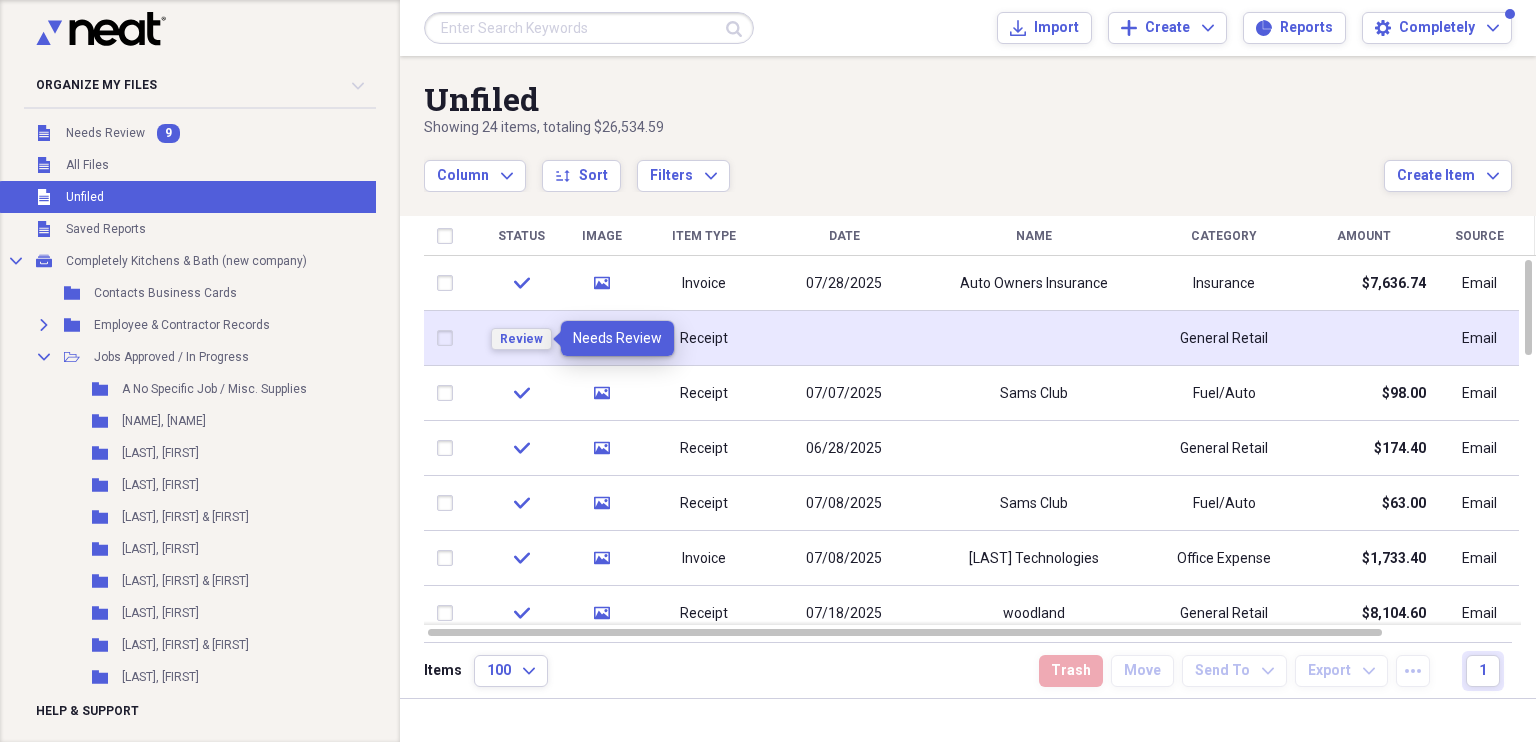 click on "Review" at bounding box center [521, 339] 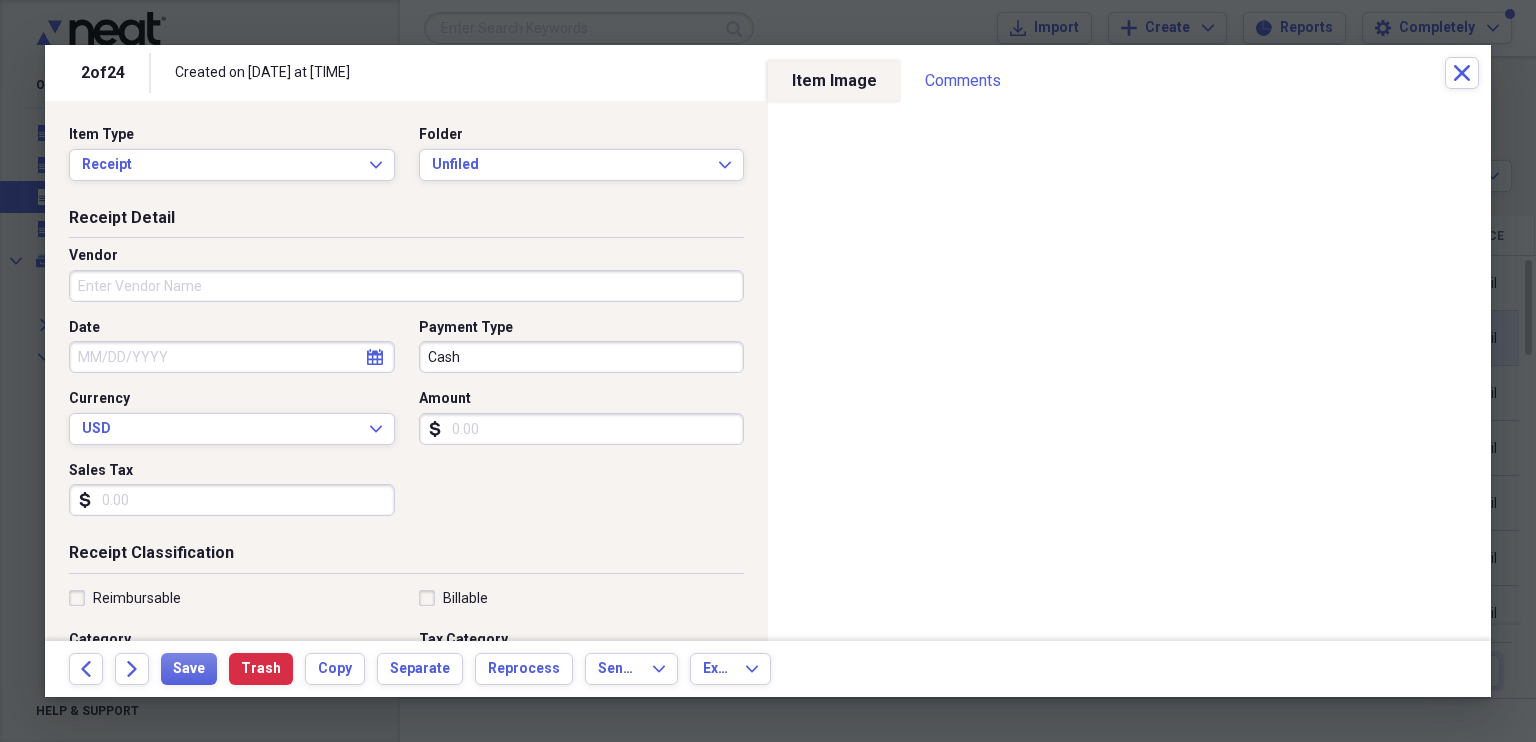 click on "Vendor" at bounding box center [406, 286] 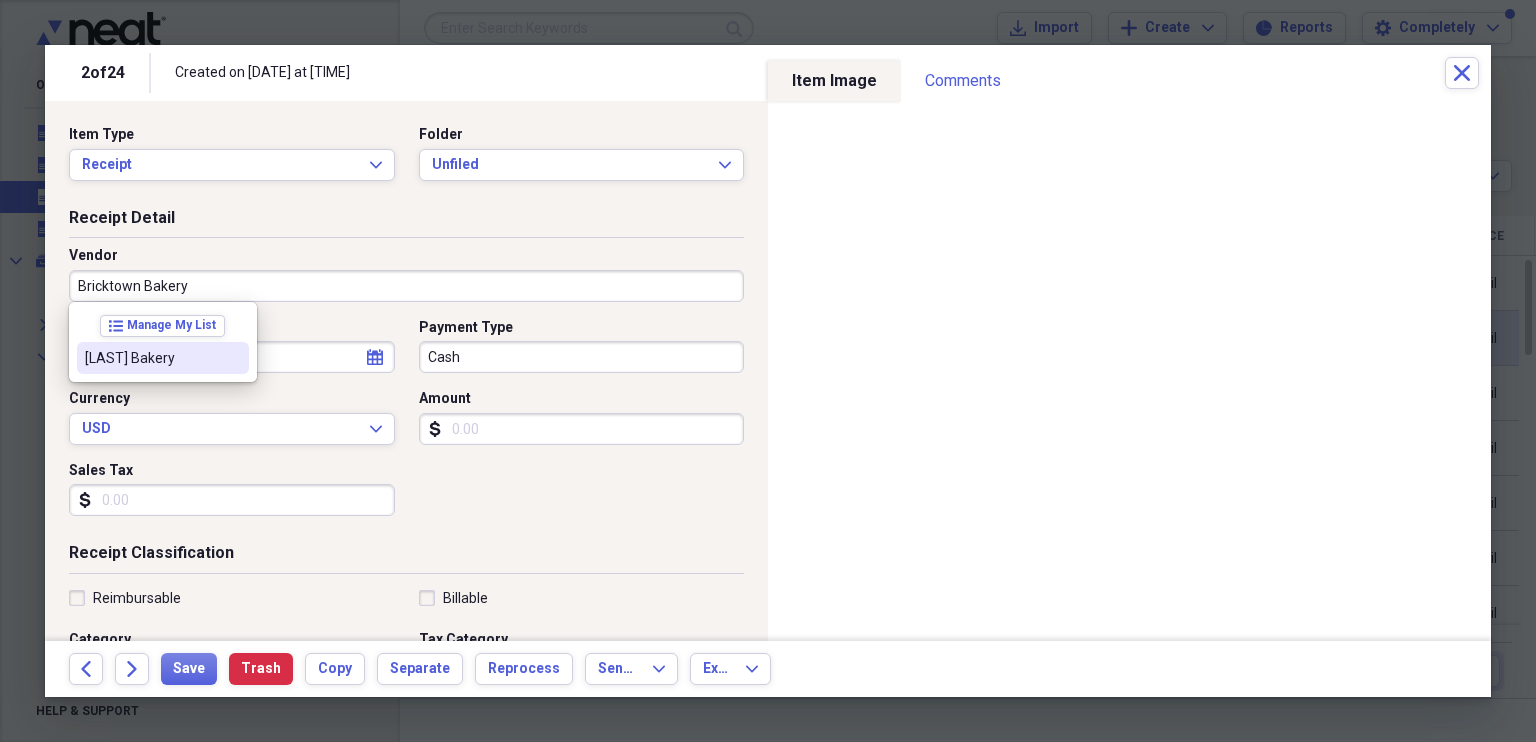 click on "[LAST] Bakery" at bounding box center [151, 358] 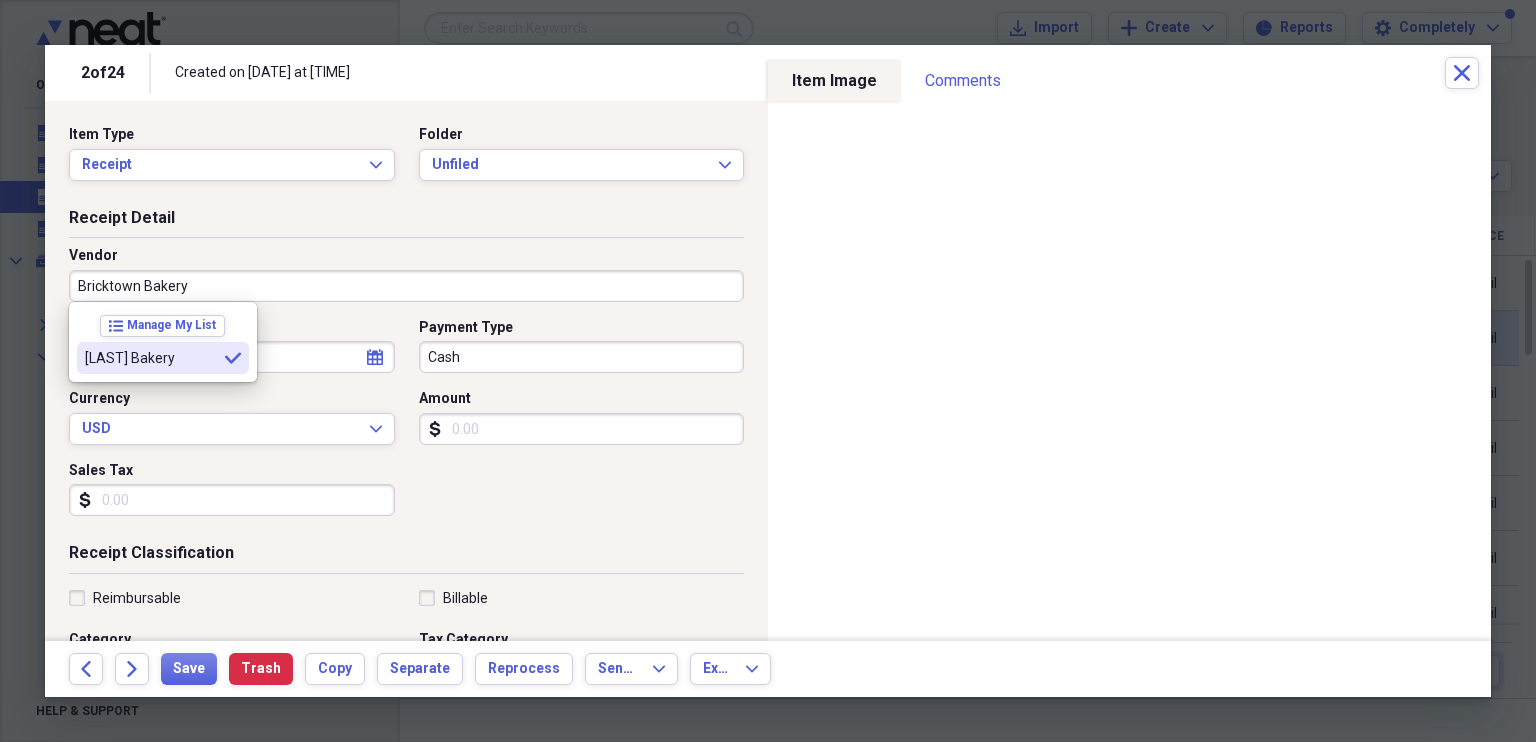type on "[LAST] Bakery" 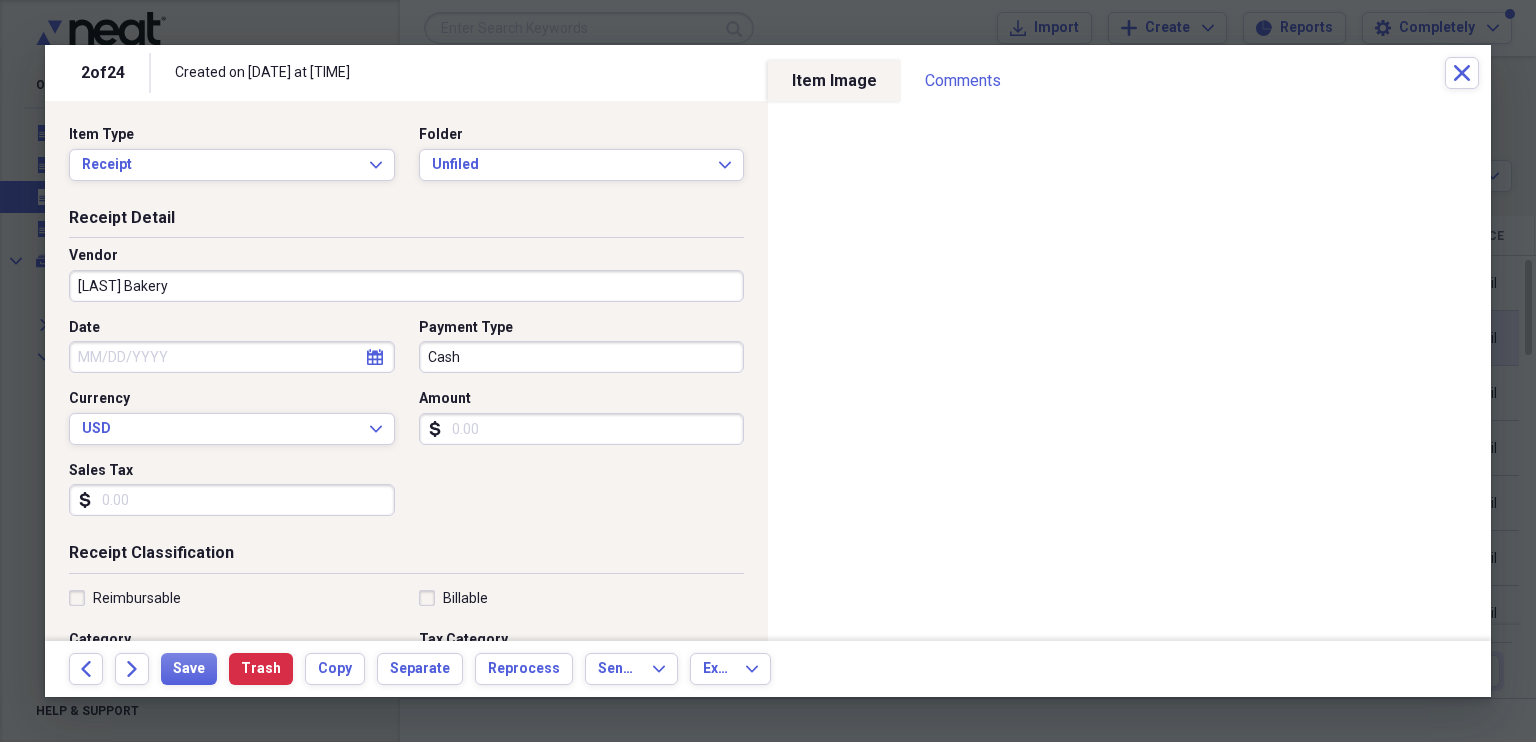 type on "Meals/Restaurants" 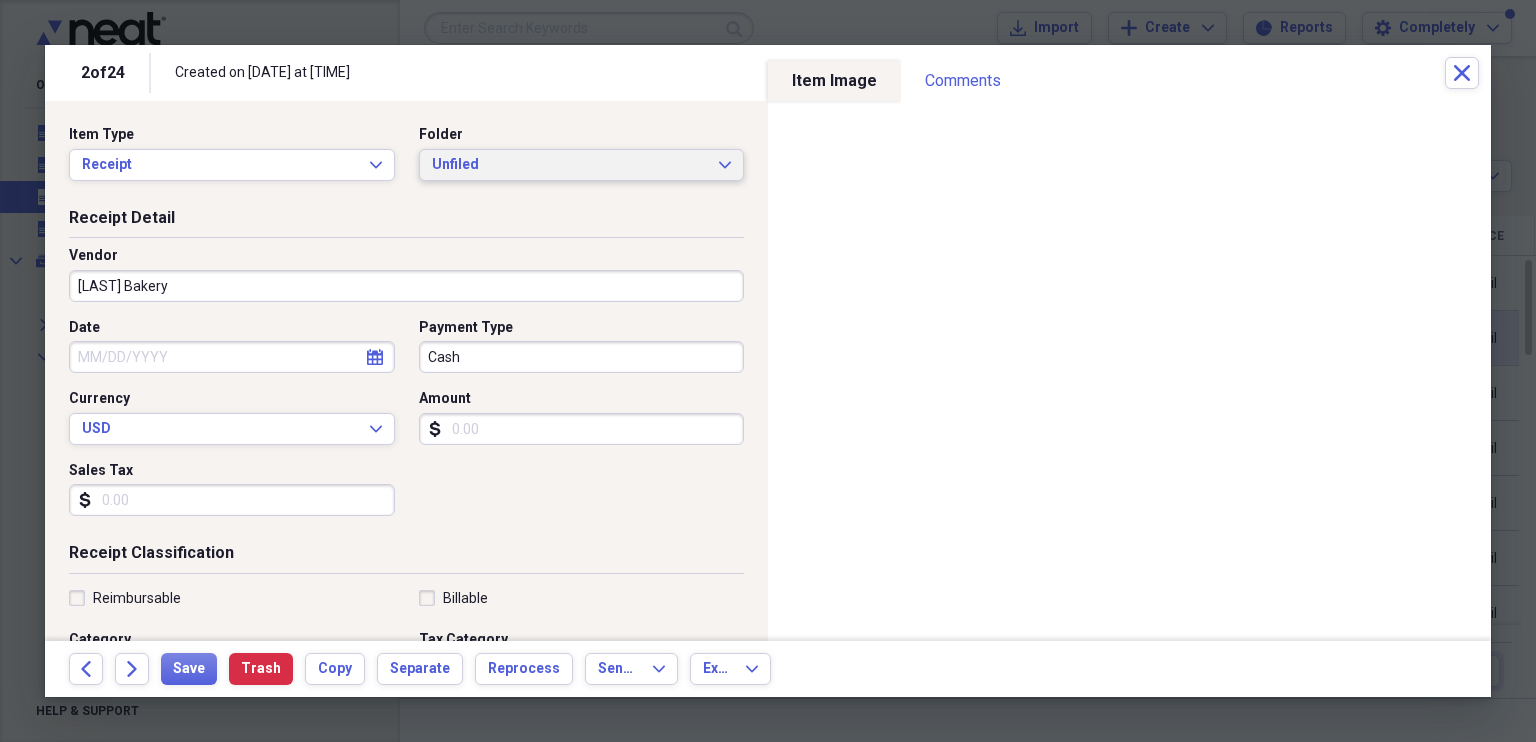 click on "Unfiled Expand" at bounding box center (582, 165) 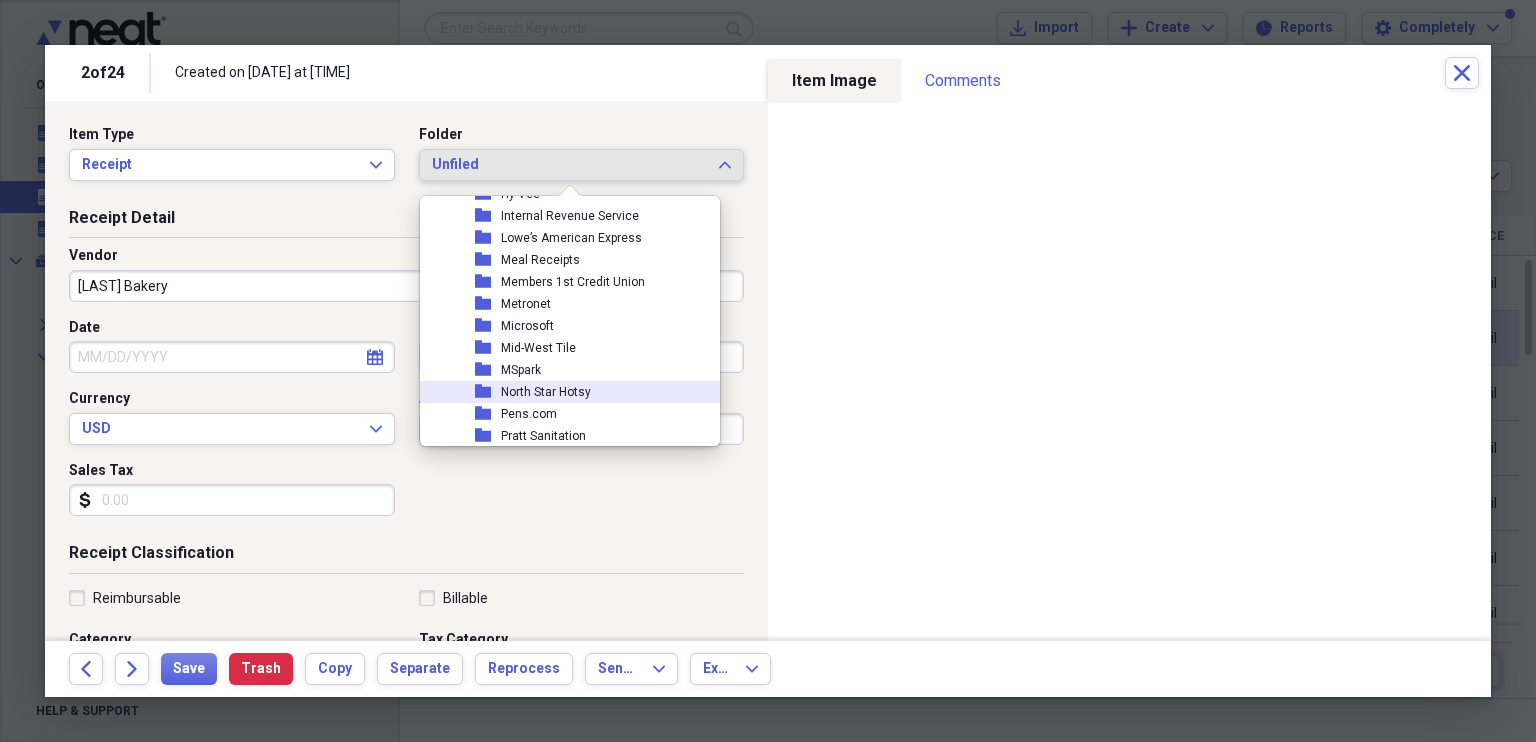 scroll, scrollTop: 733, scrollLeft: 0, axis: vertical 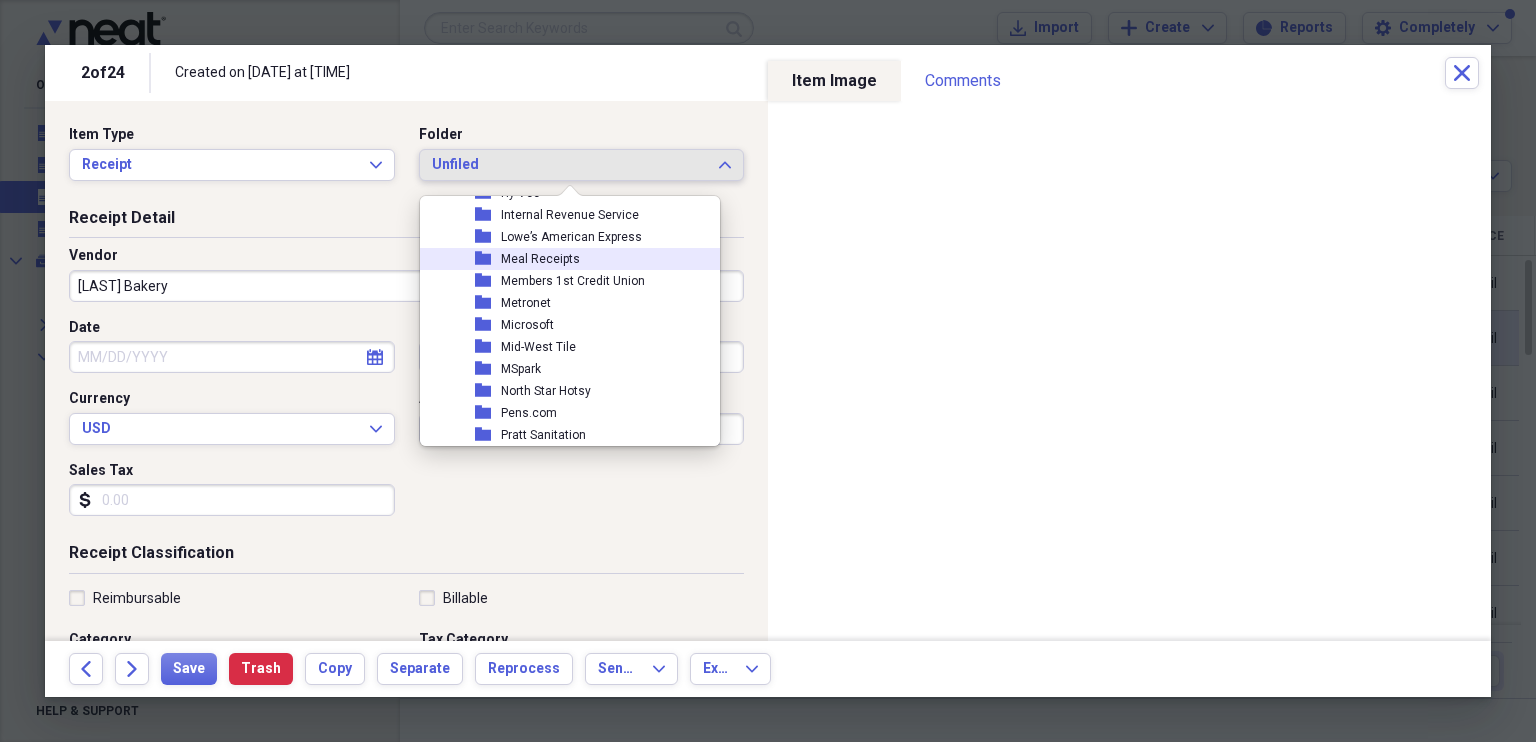 click on "Meal Receipts" at bounding box center (540, 259) 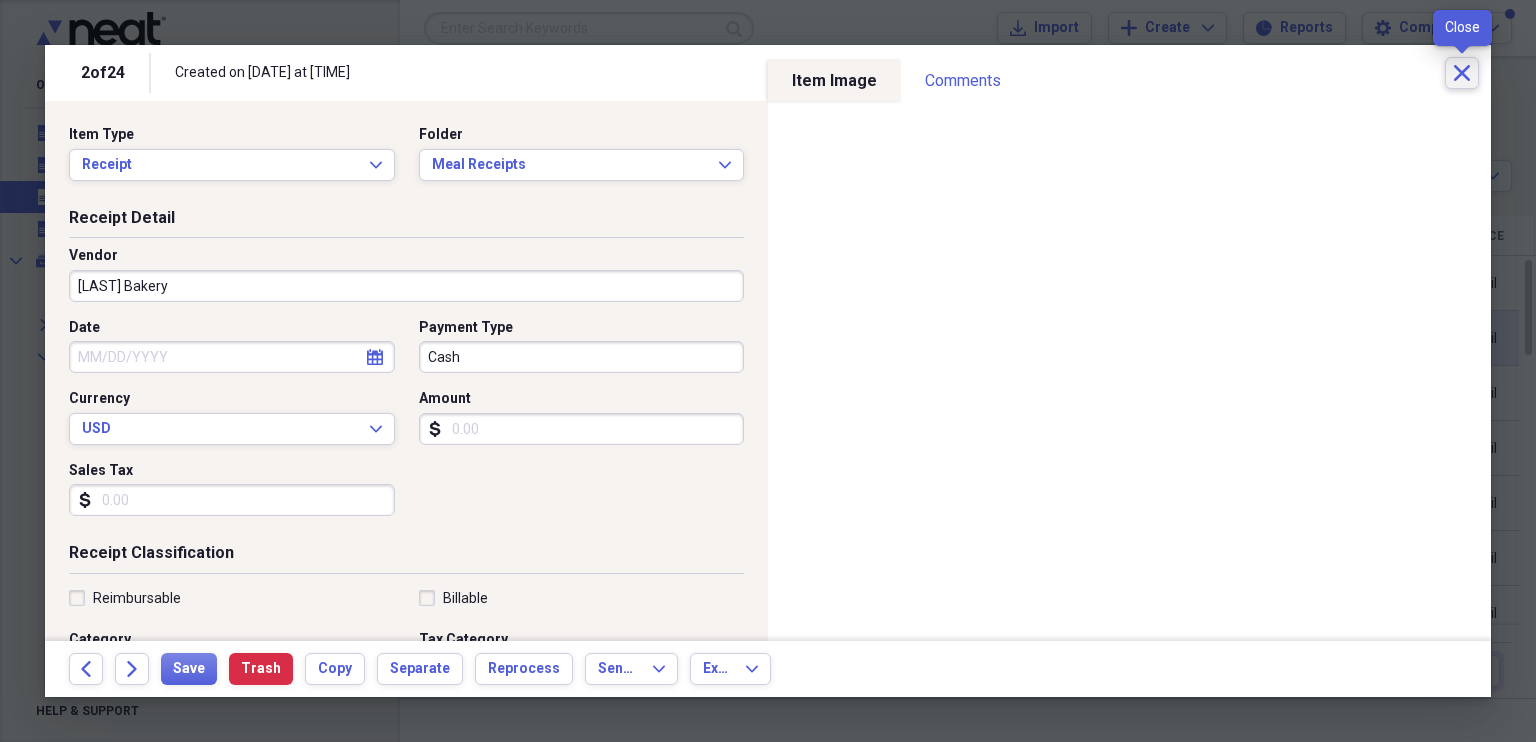 click 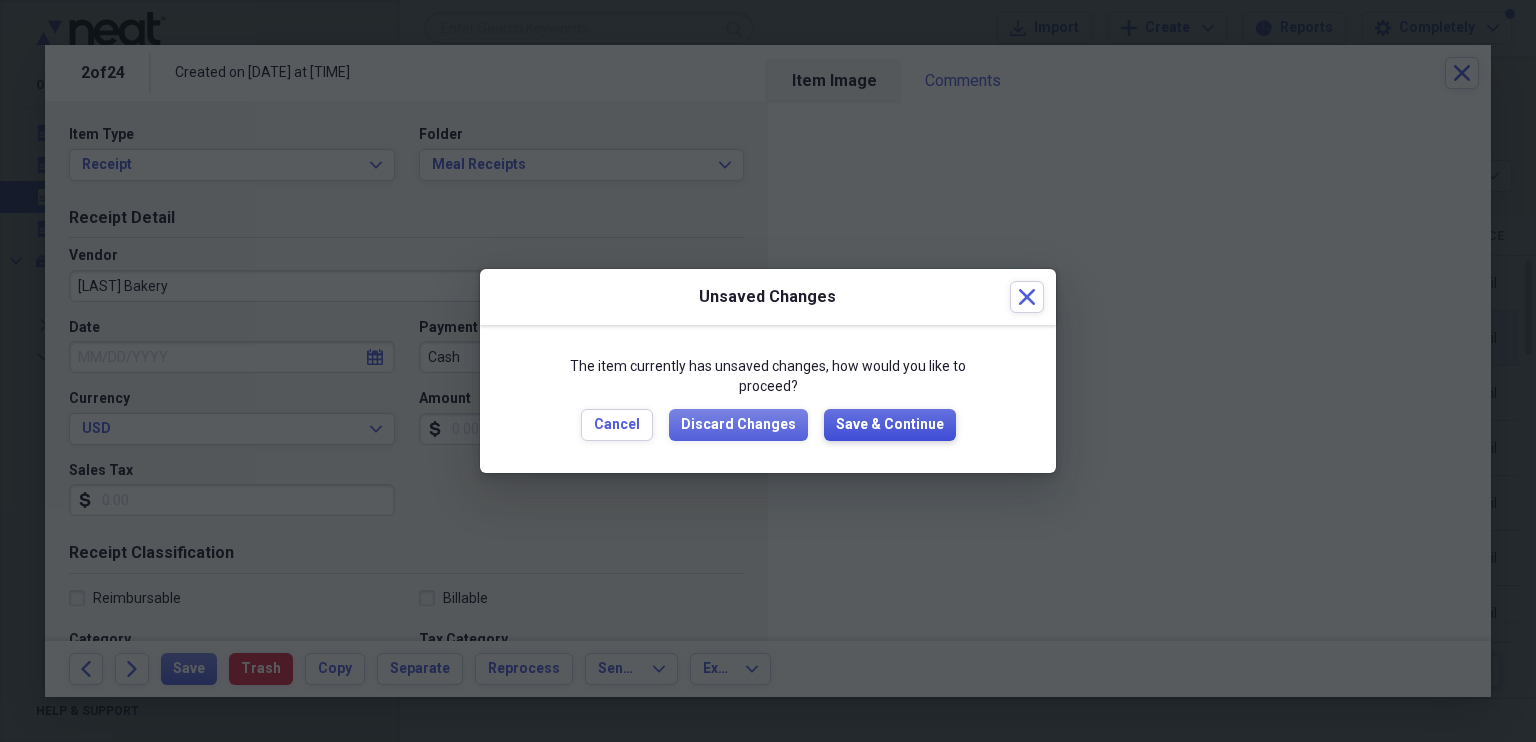 click on "Save & Continue" at bounding box center [890, 425] 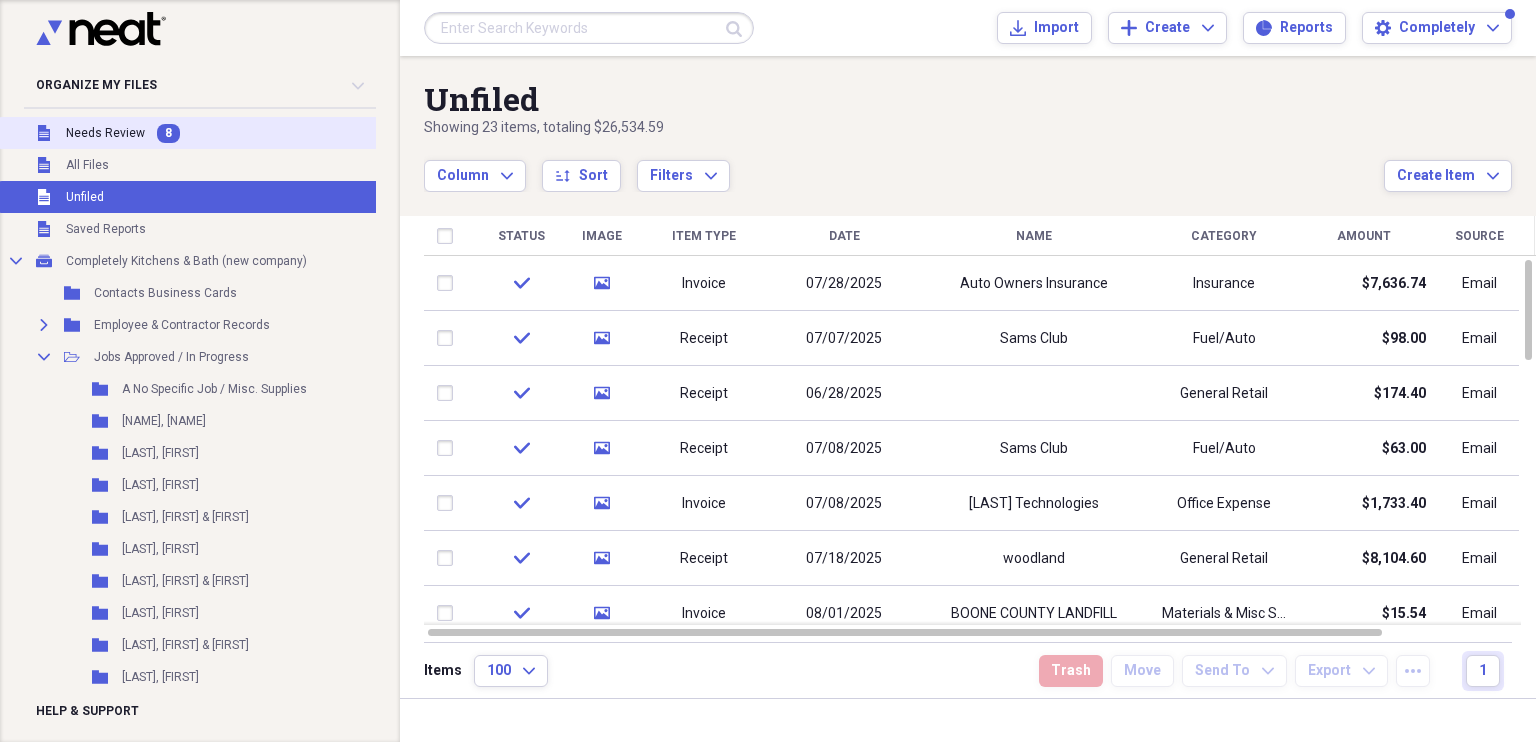click on "Unfiled Needs Review 8" at bounding box center [205, 133] 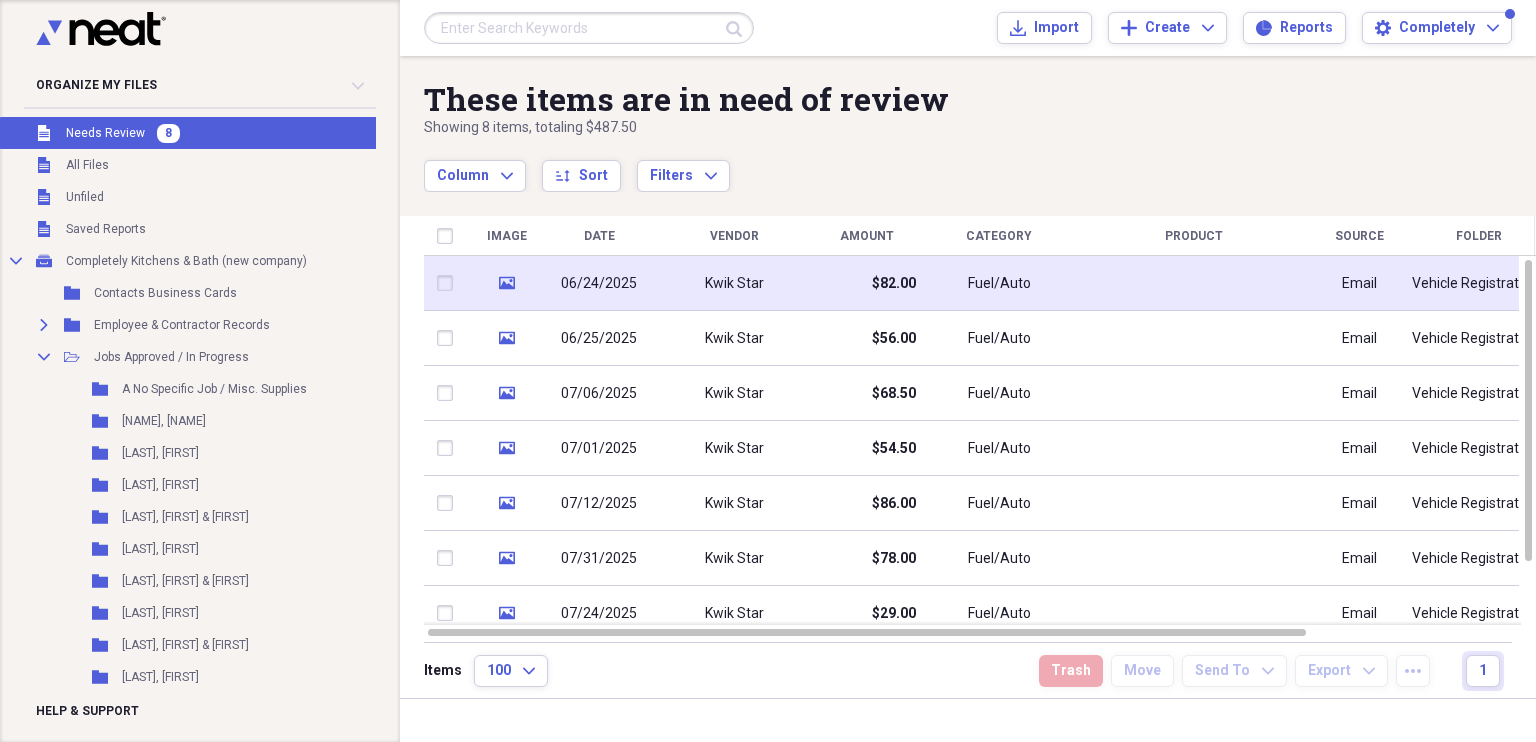 click on "Kwik Star" at bounding box center [734, 283] 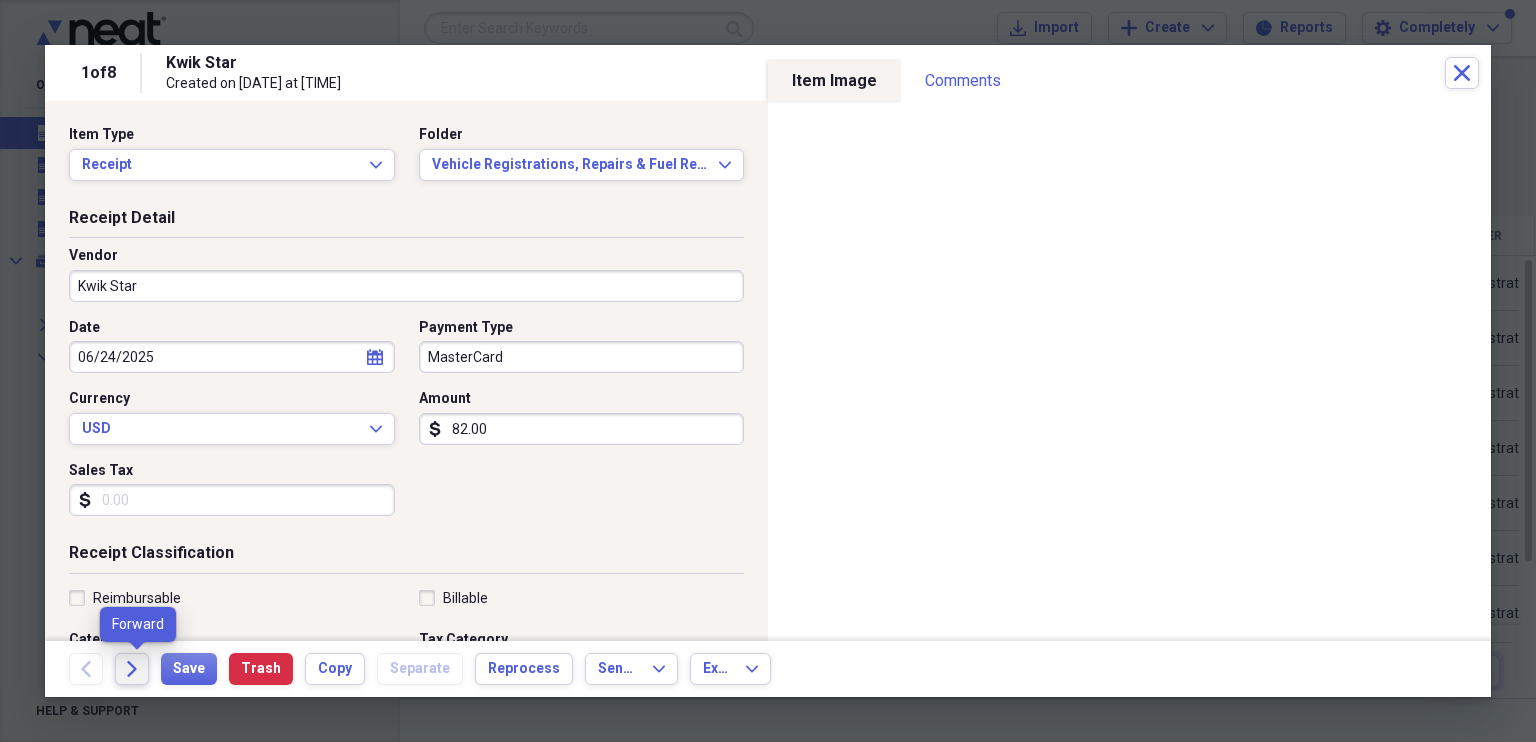 click on "Forward" 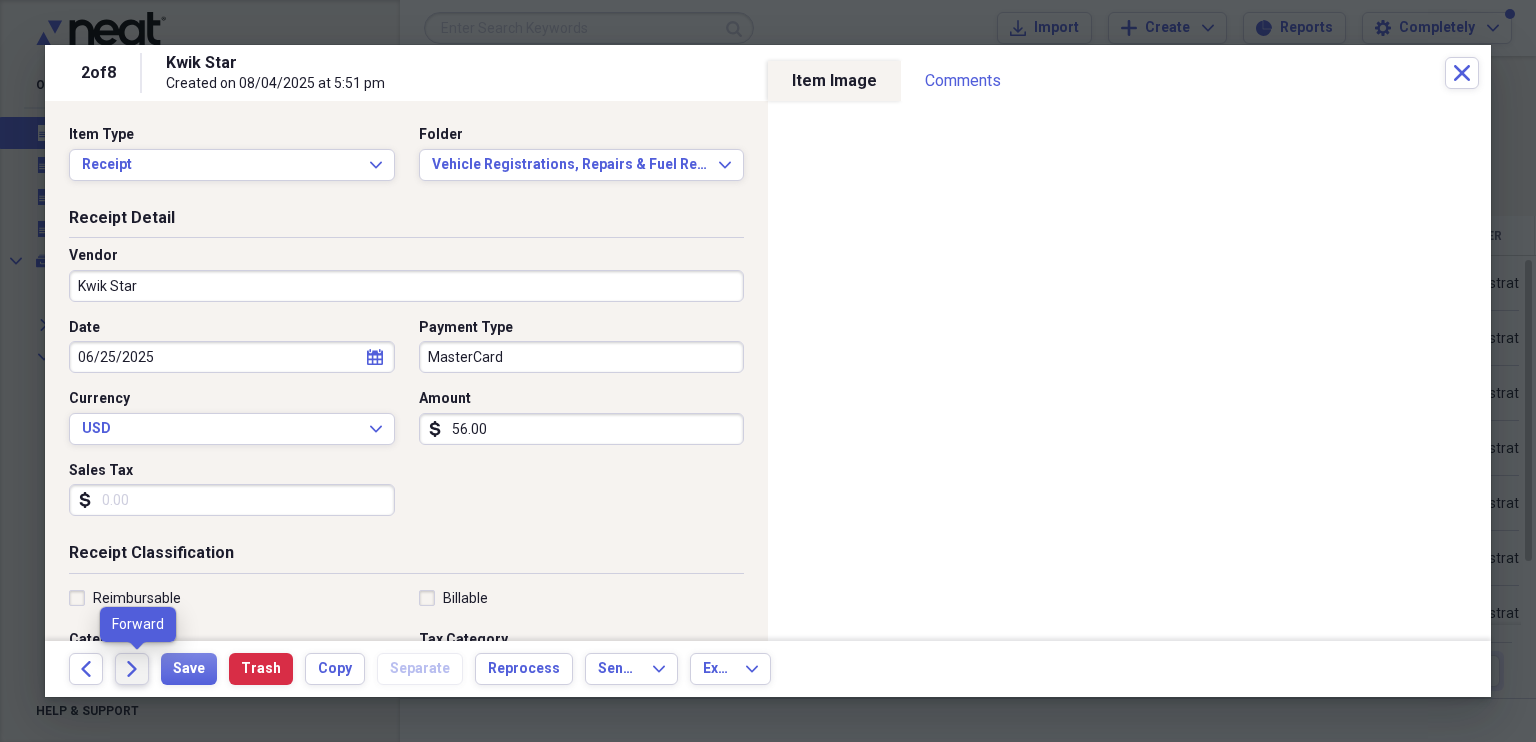 click on "Forward" 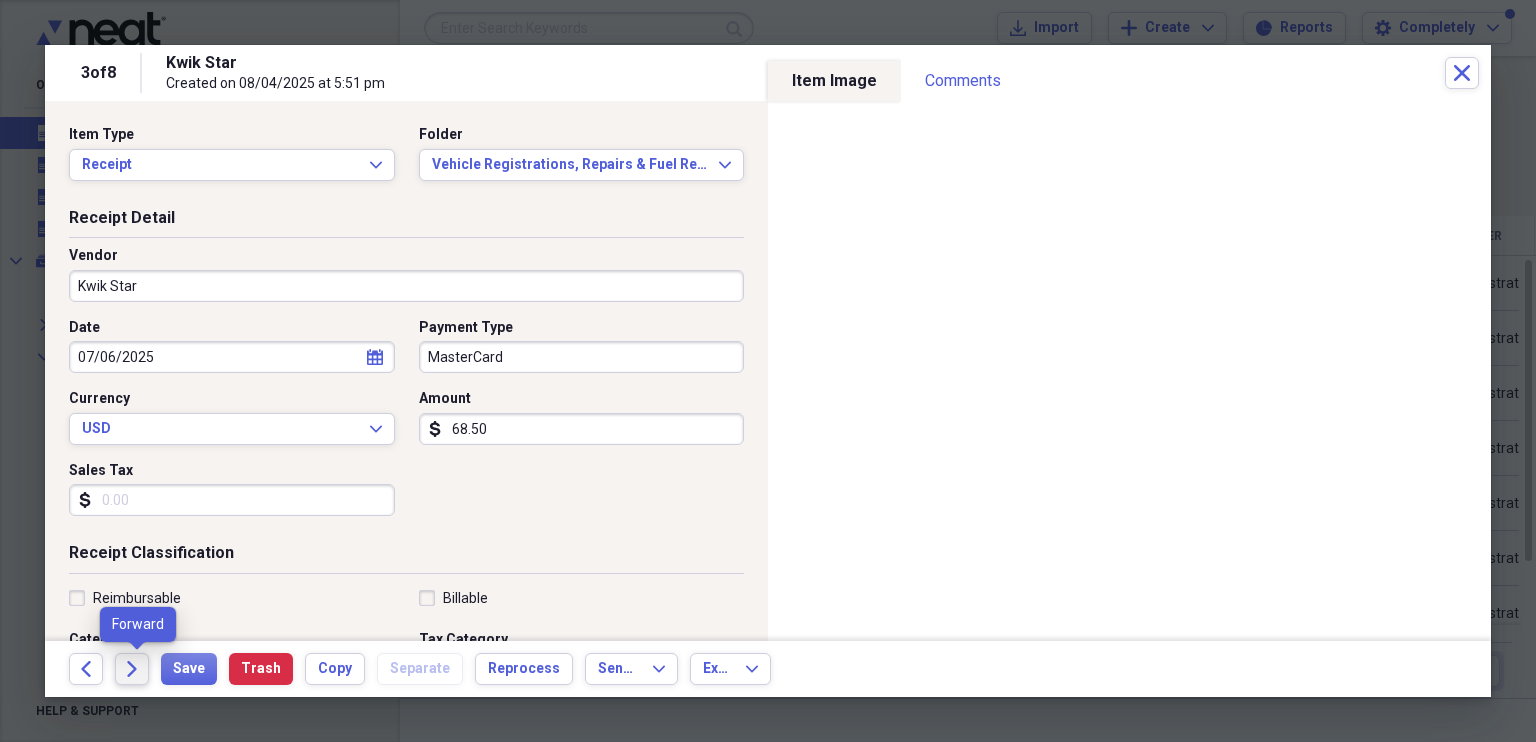 click on "Forward" at bounding box center [132, 669] 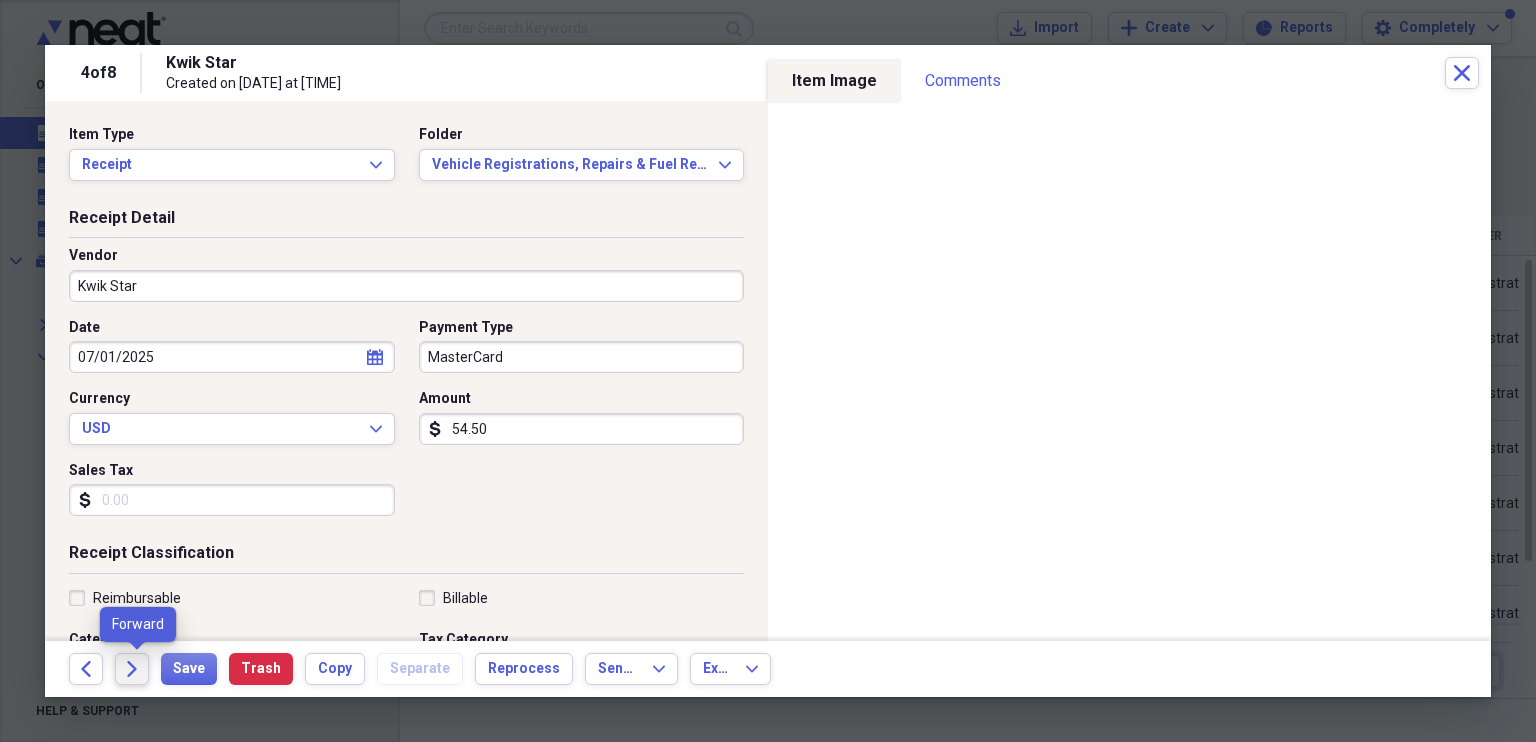click on "Forward" 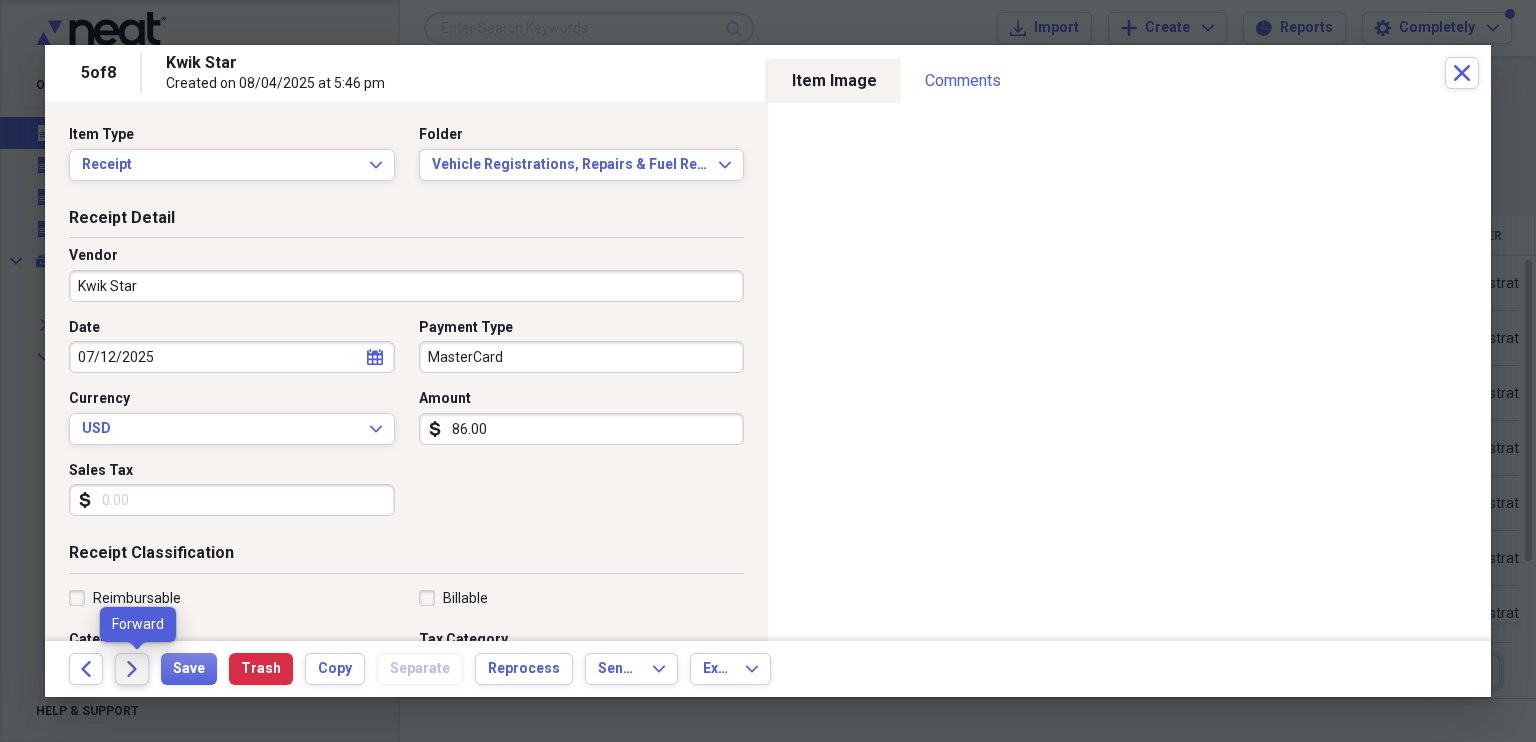 click 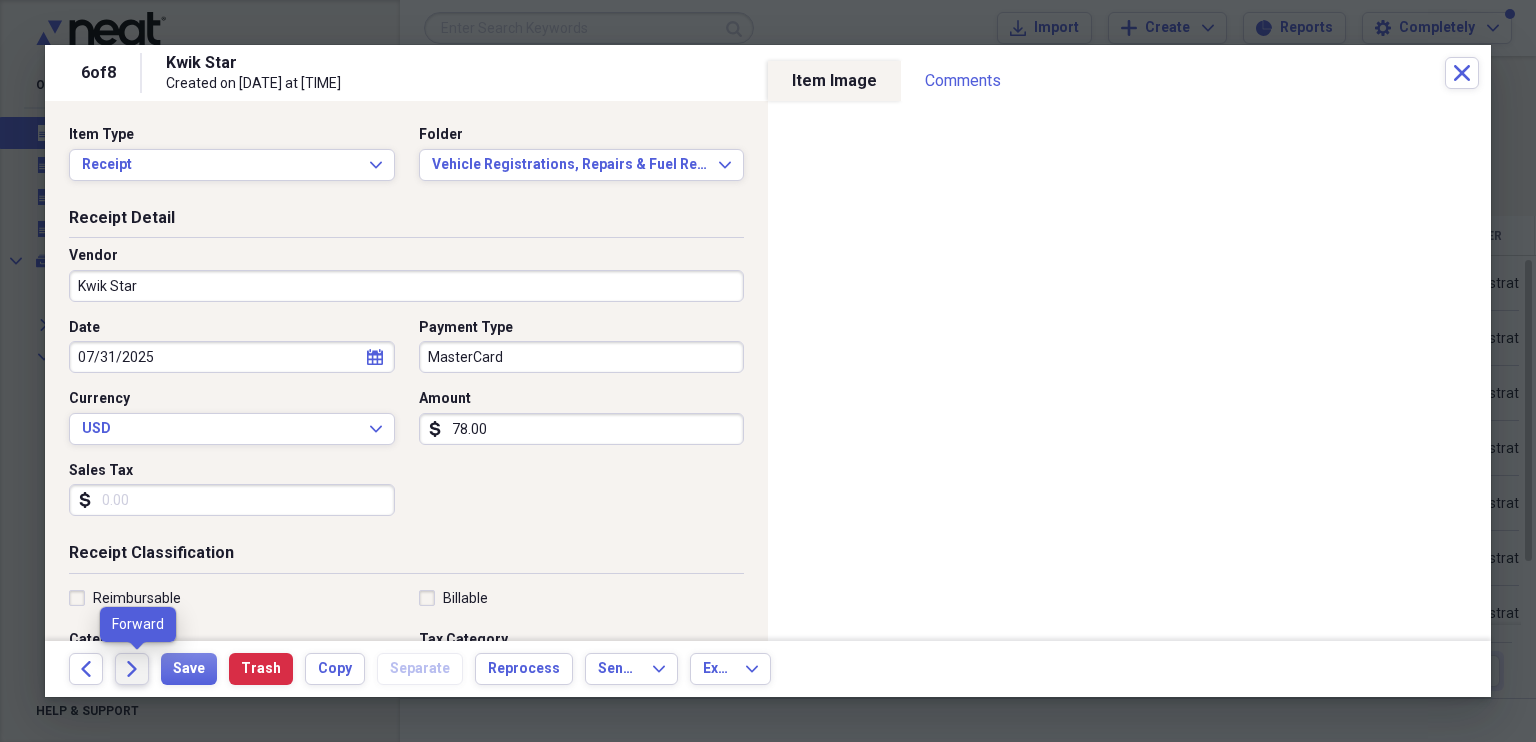 click 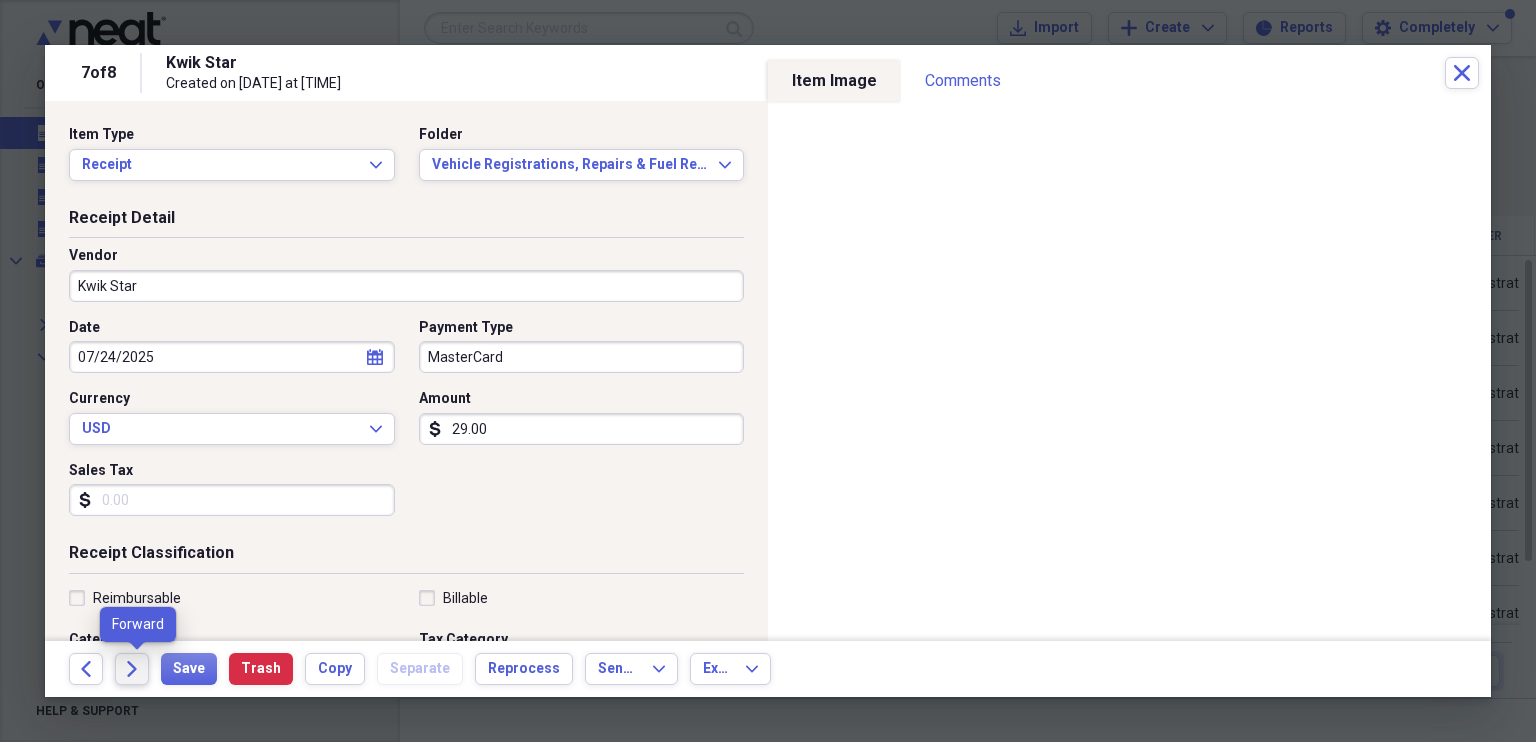 click on "Forward" 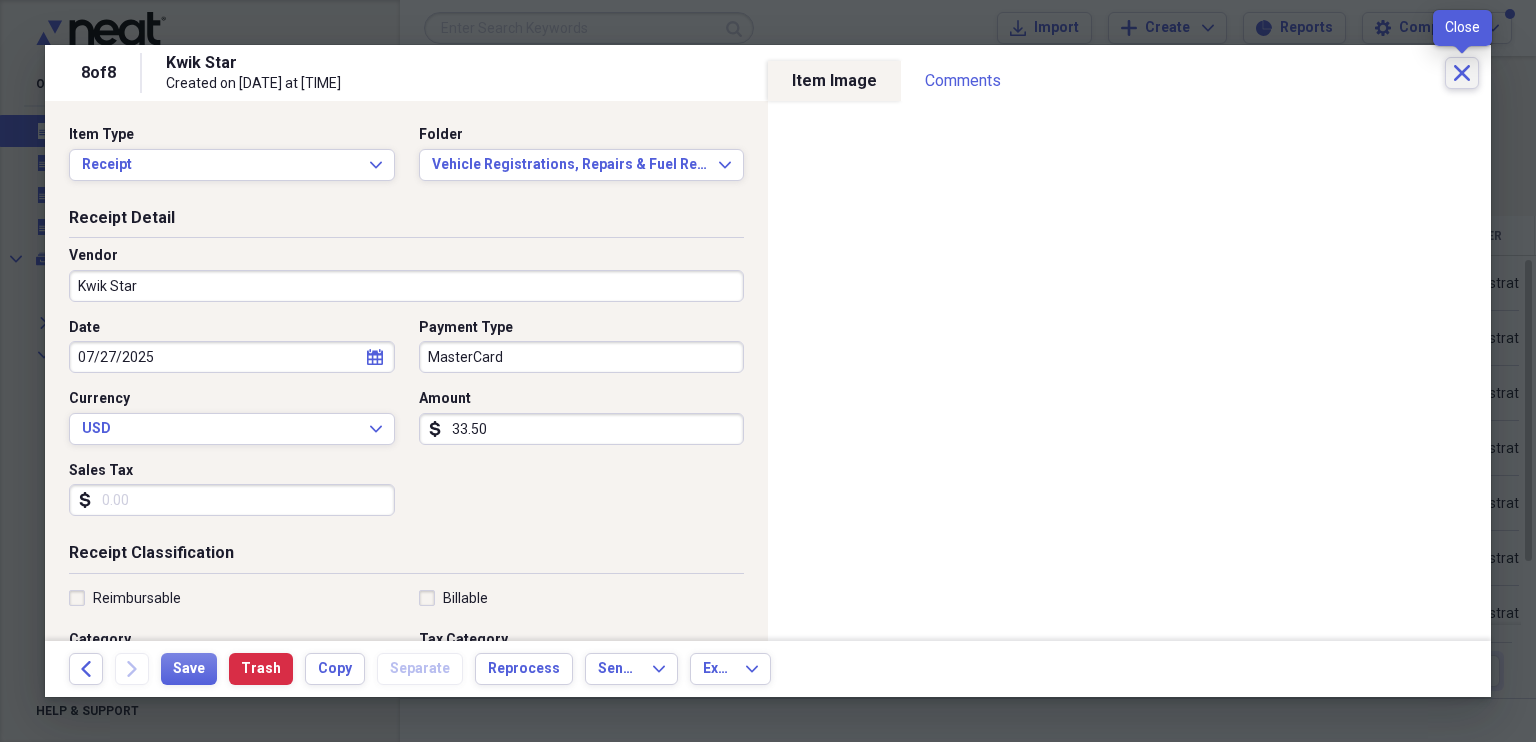 click on "Close" 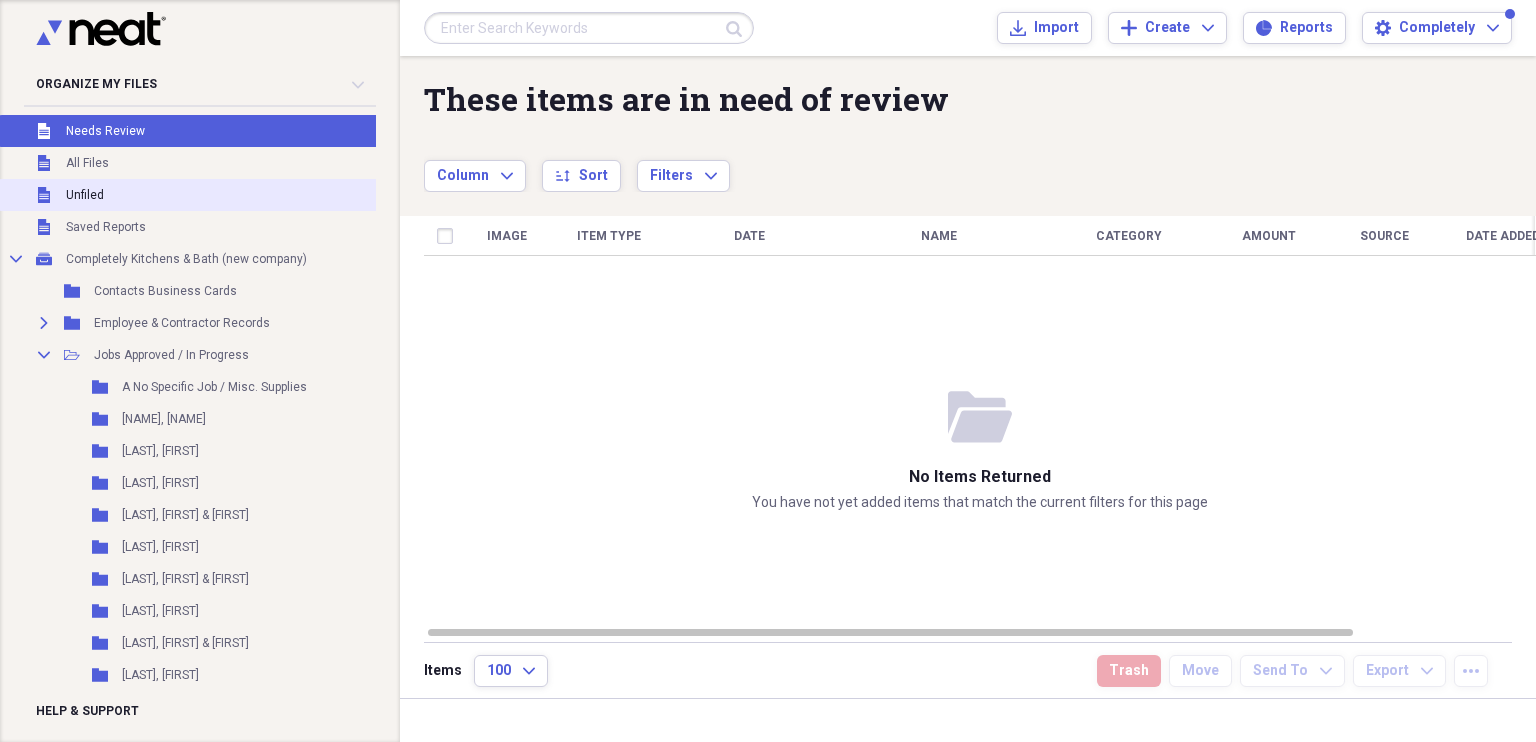 click on "Unfiled" at bounding box center [85, 195] 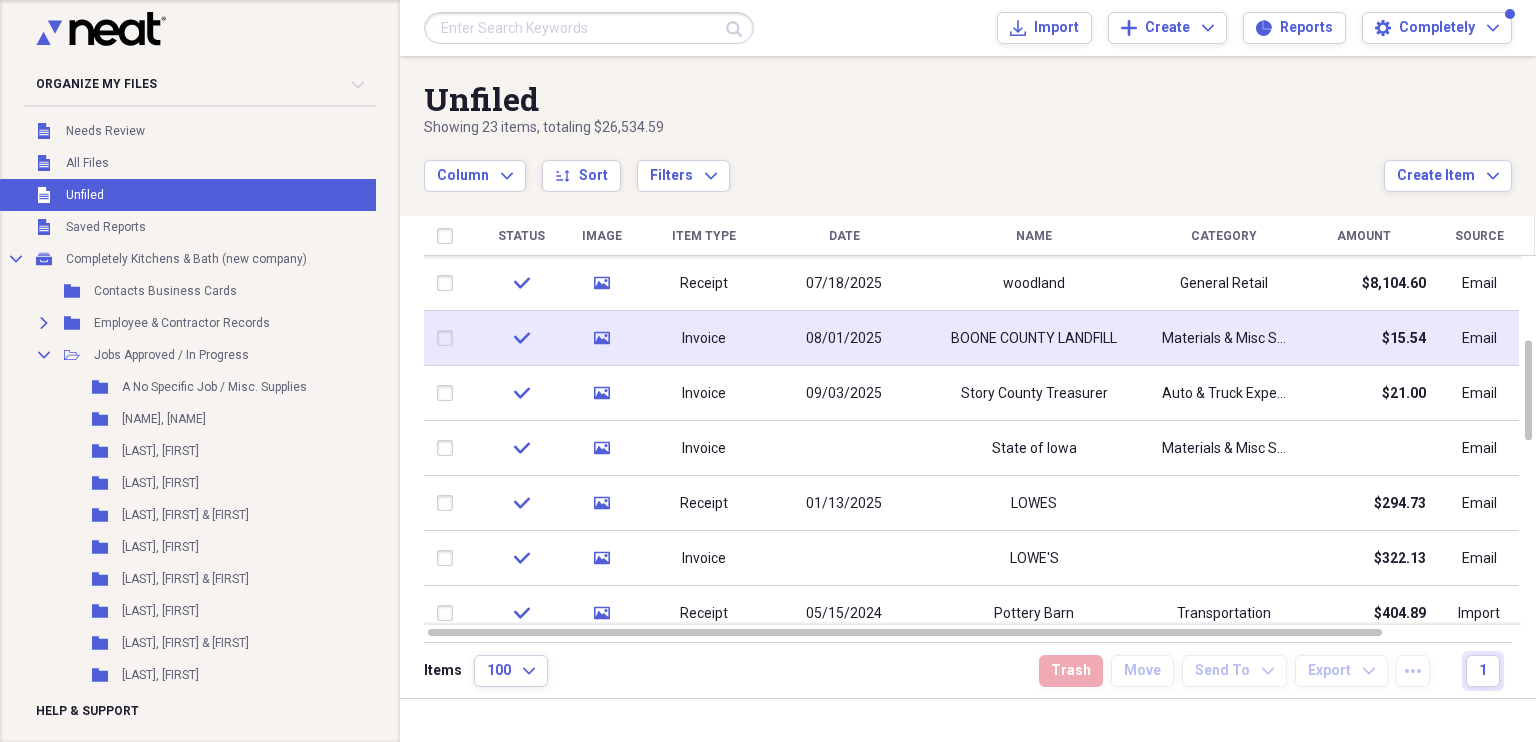 click on "Invoice" at bounding box center (704, 339) 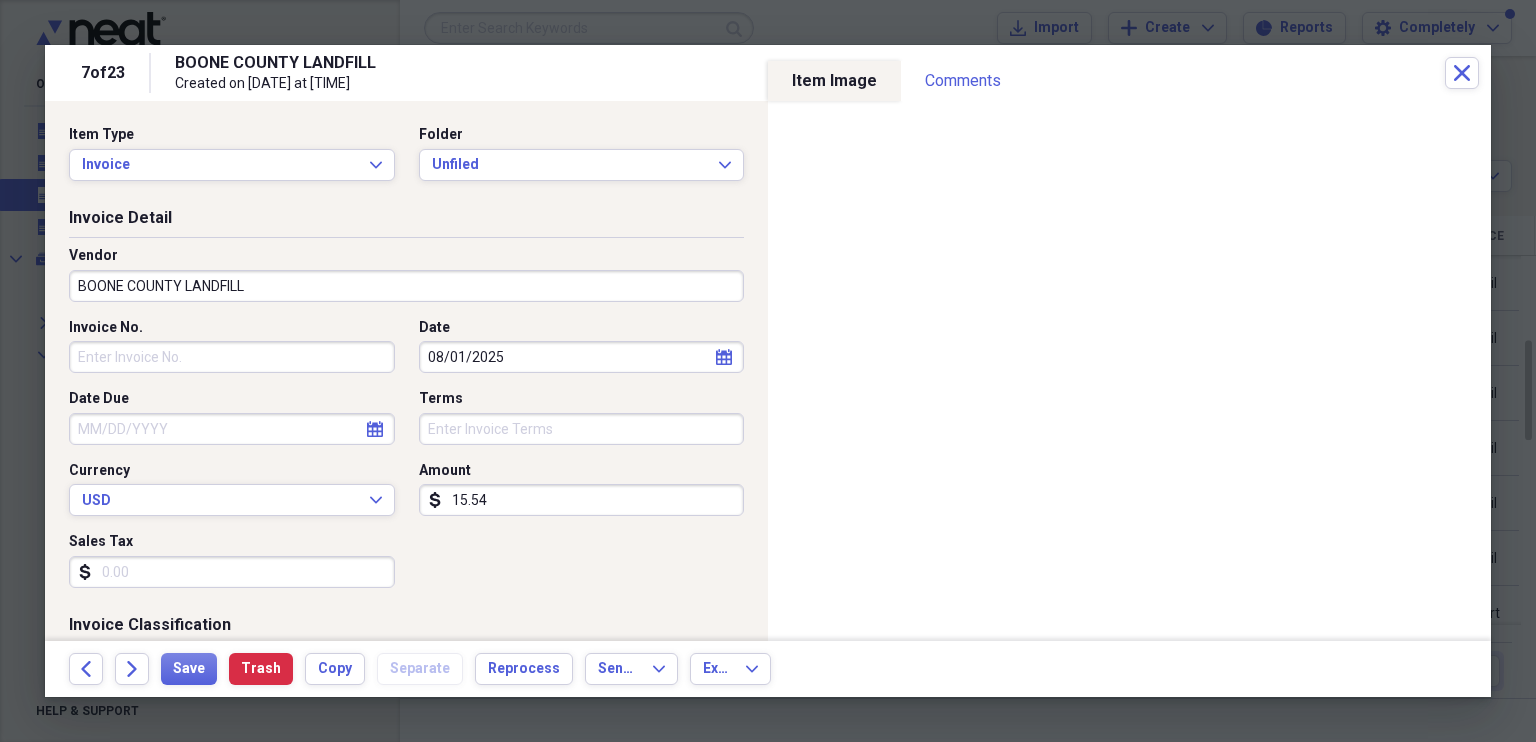 click on "BOONE COUNTY LANDFILL" at bounding box center (406, 286) 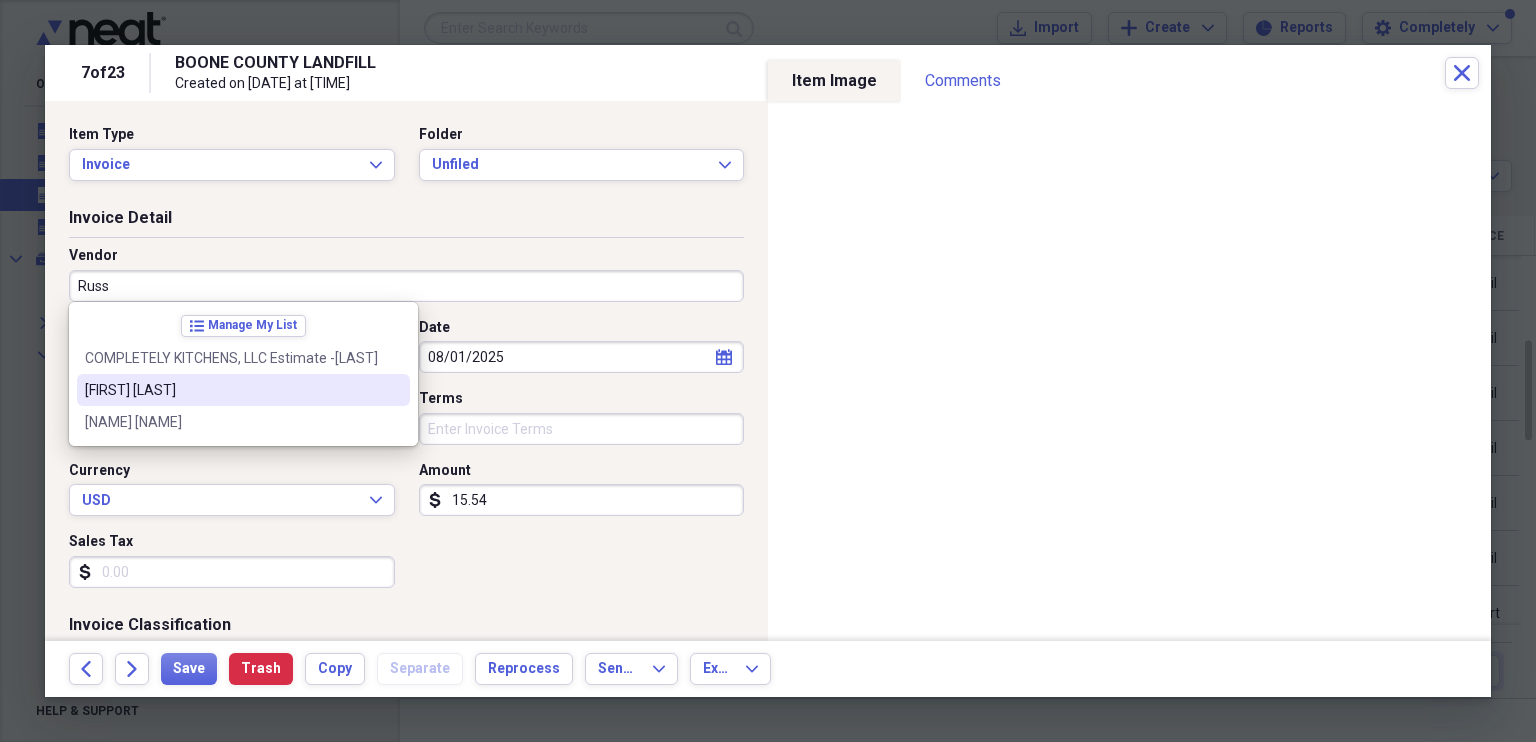 click on "[FIRST] [LAST]" at bounding box center (231, 390) 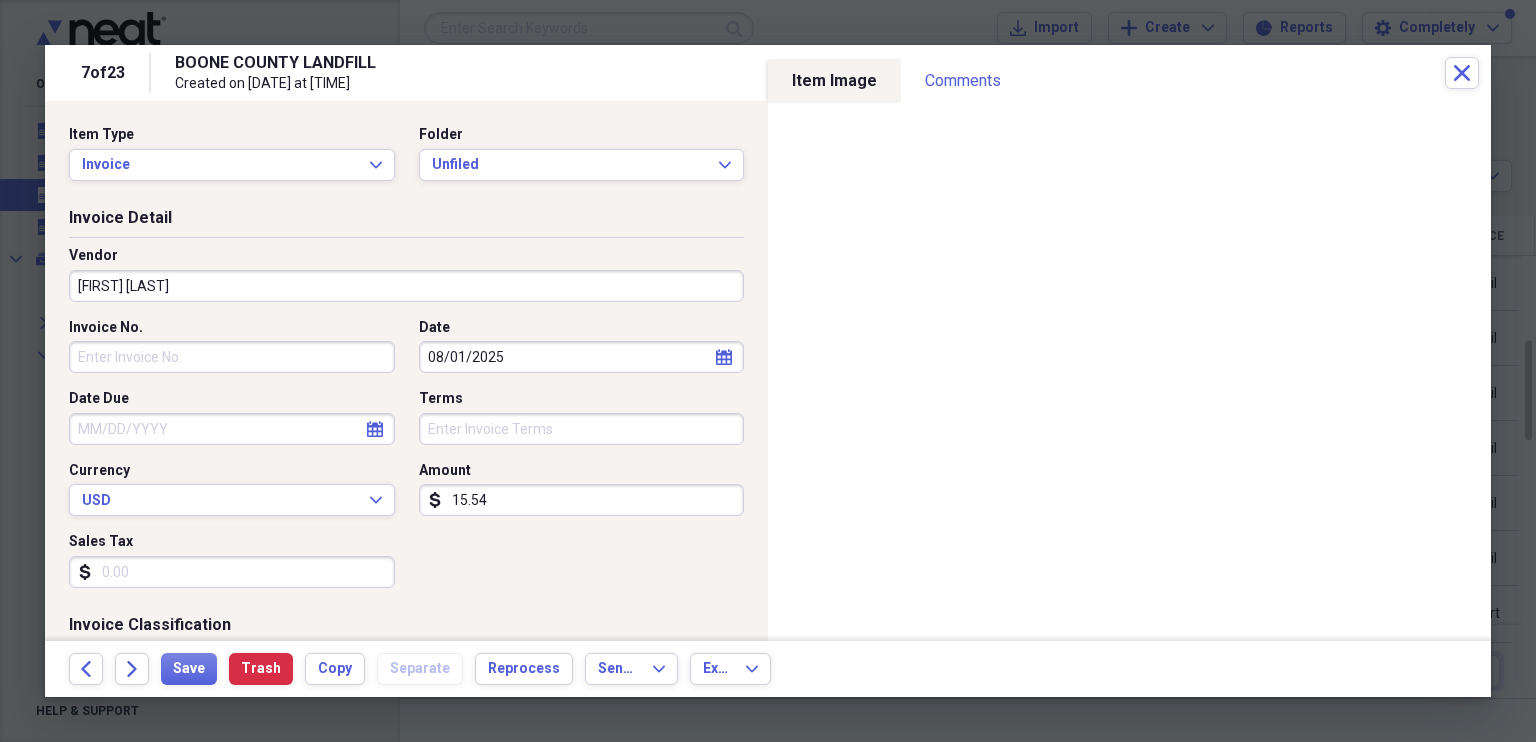 click on "Invoice No." at bounding box center (232, 357) 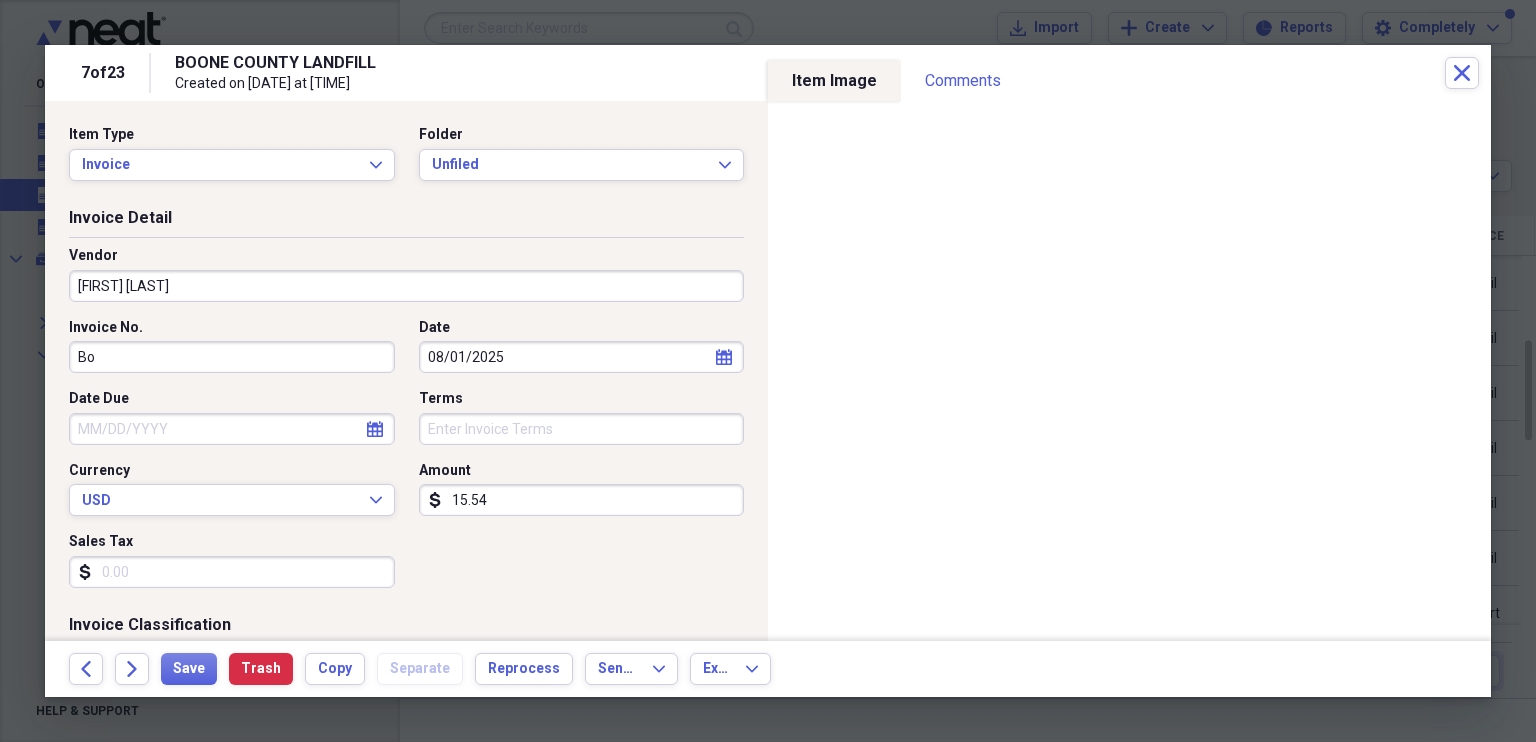 type on "B" 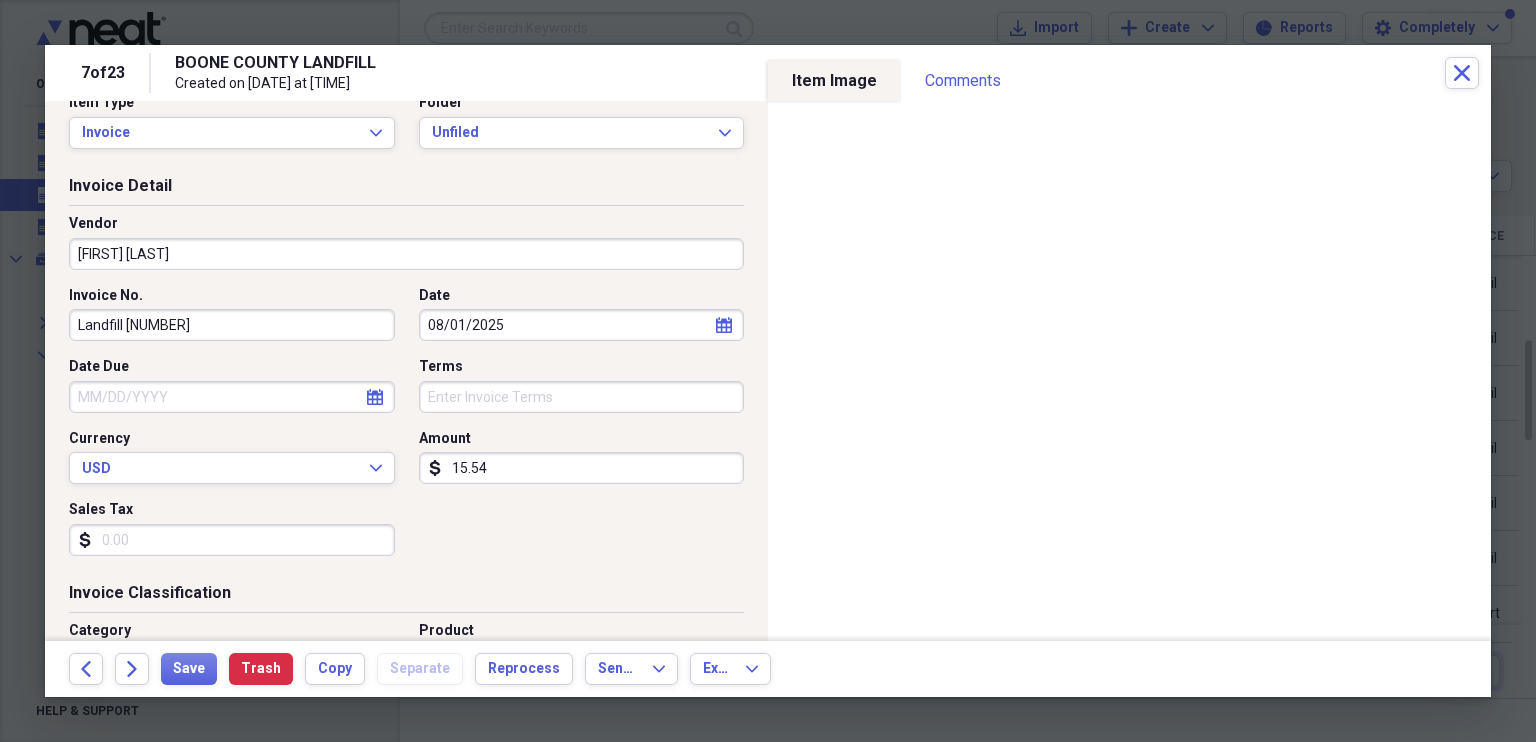 scroll, scrollTop: 0, scrollLeft: 0, axis: both 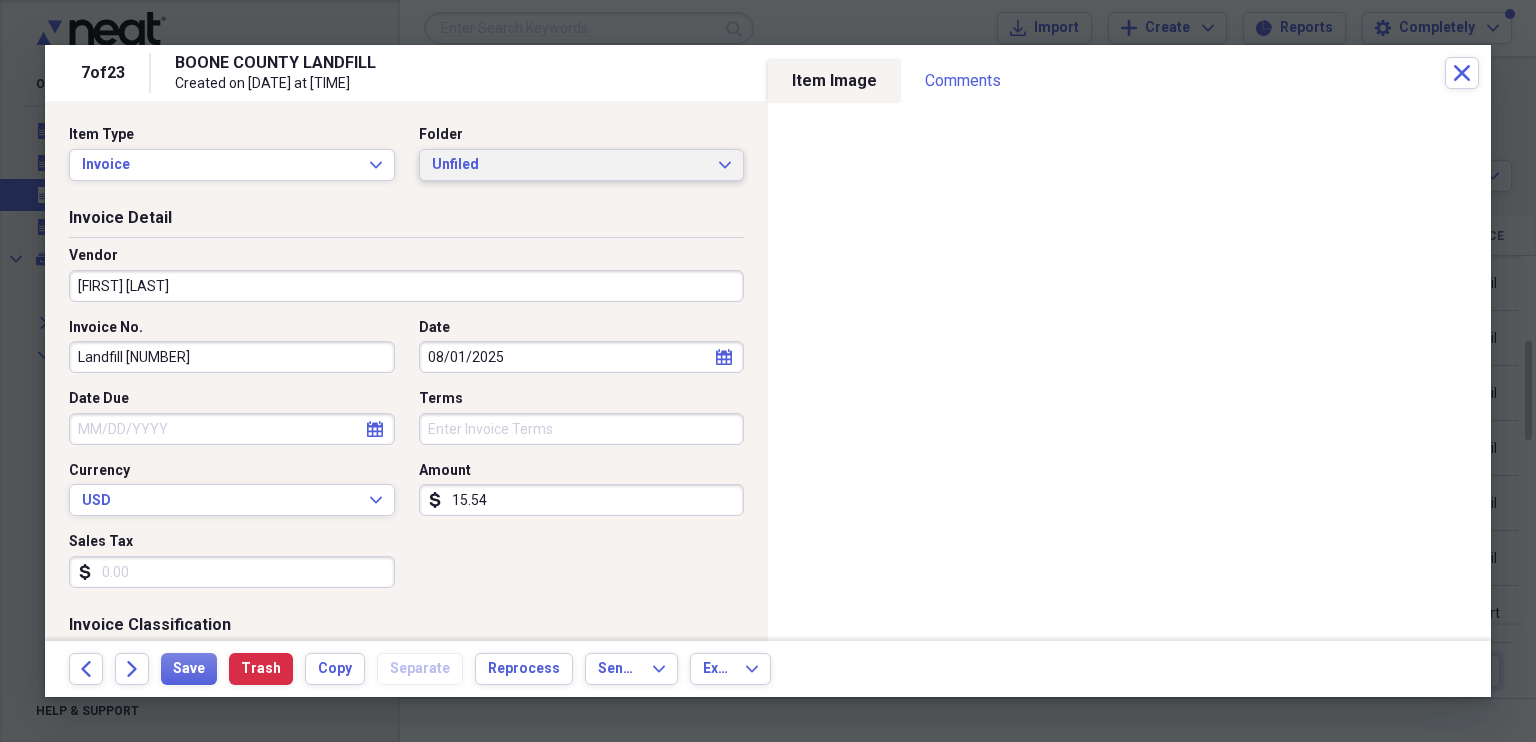 type on "Landfill [NUMBER]" 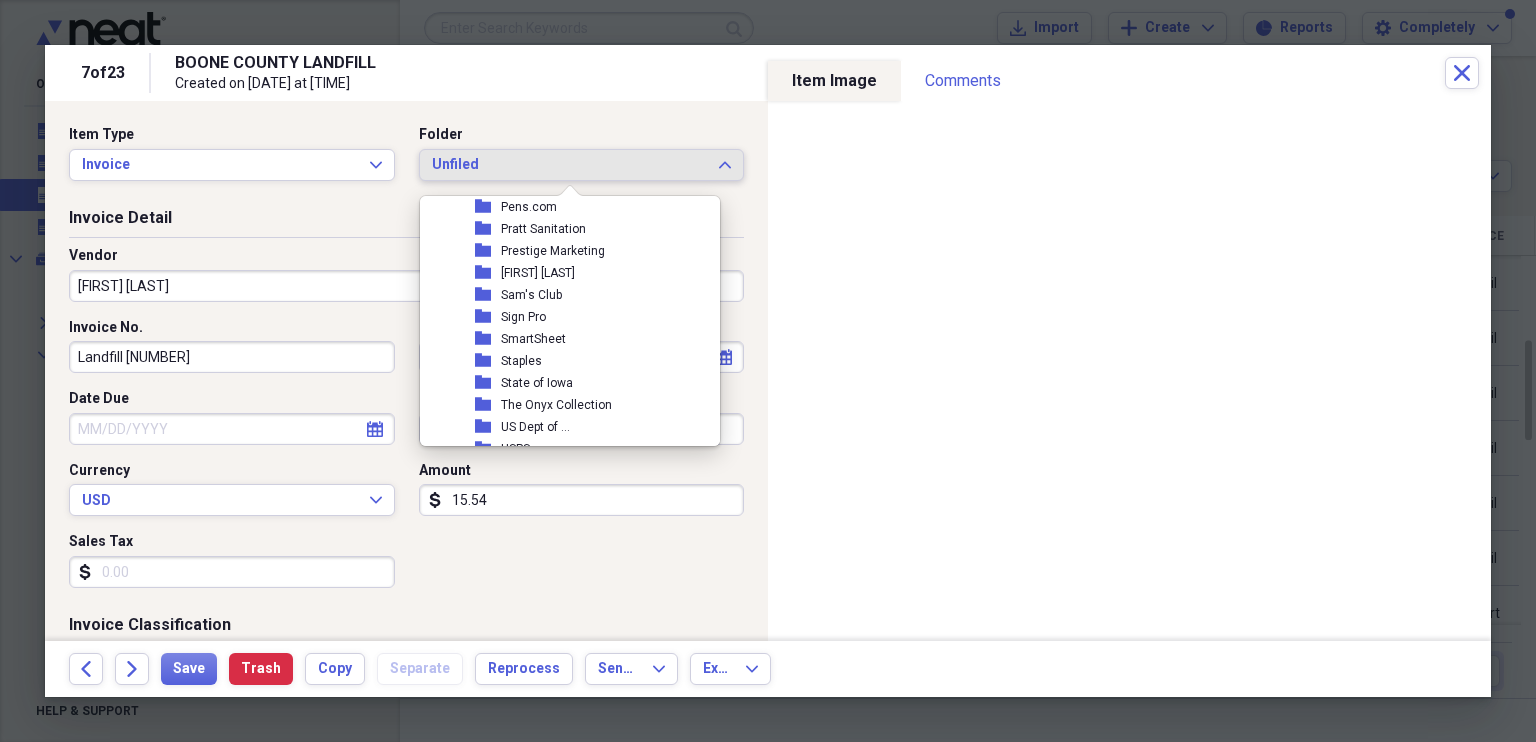scroll, scrollTop: 916, scrollLeft: 0, axis: vertical 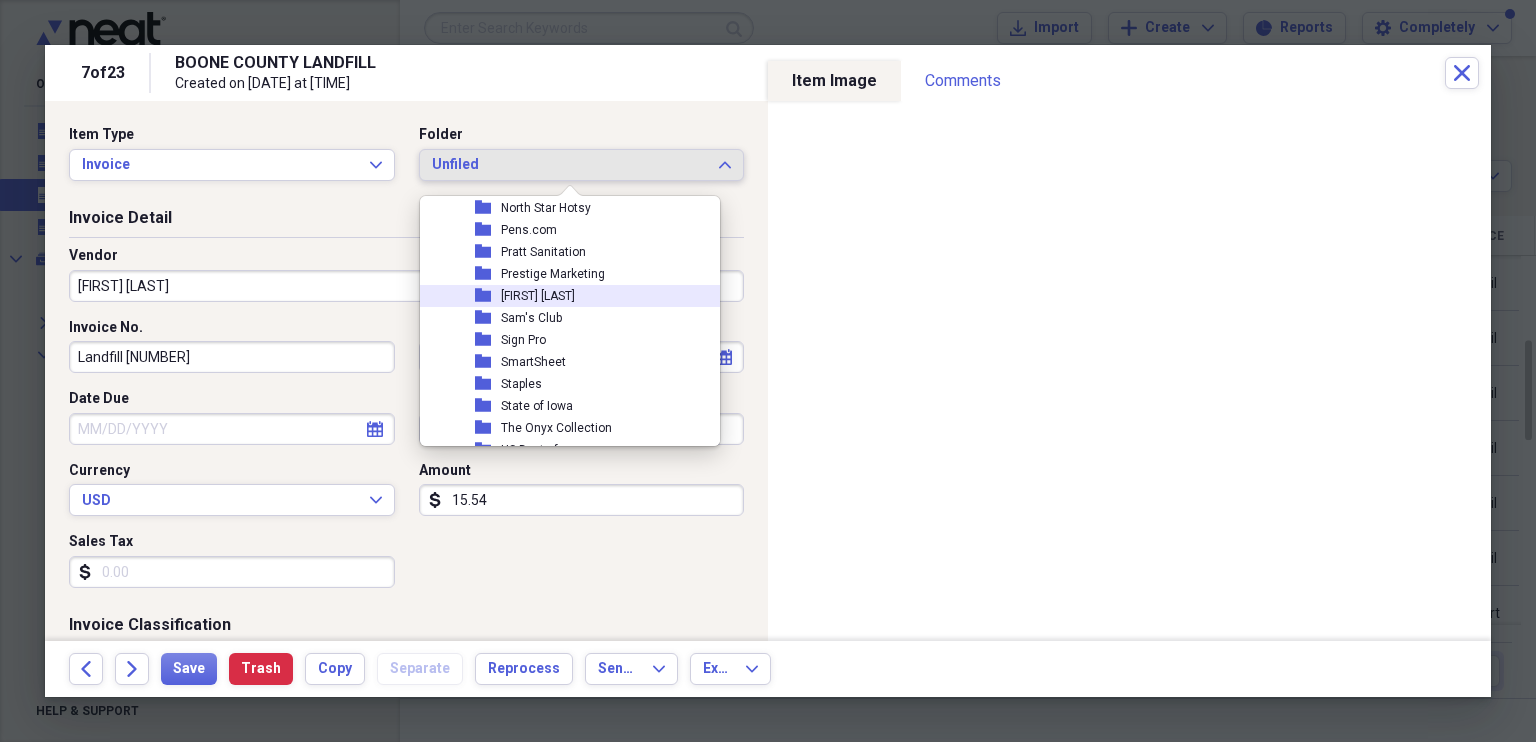click on "[FIRST] [LAST]" at bounding box center (538, 296) 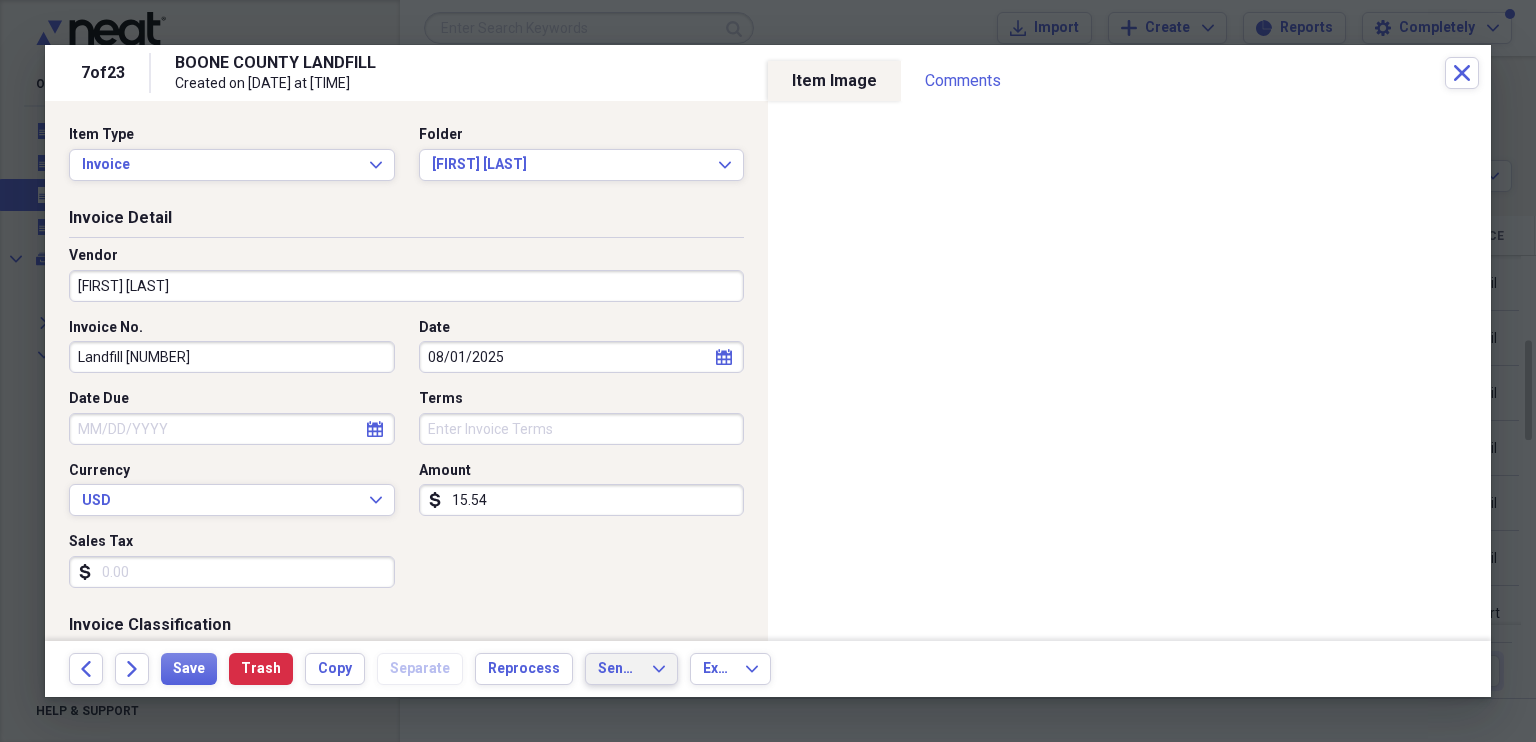 click on "Send To Expand" at bounding box center (631, 669) 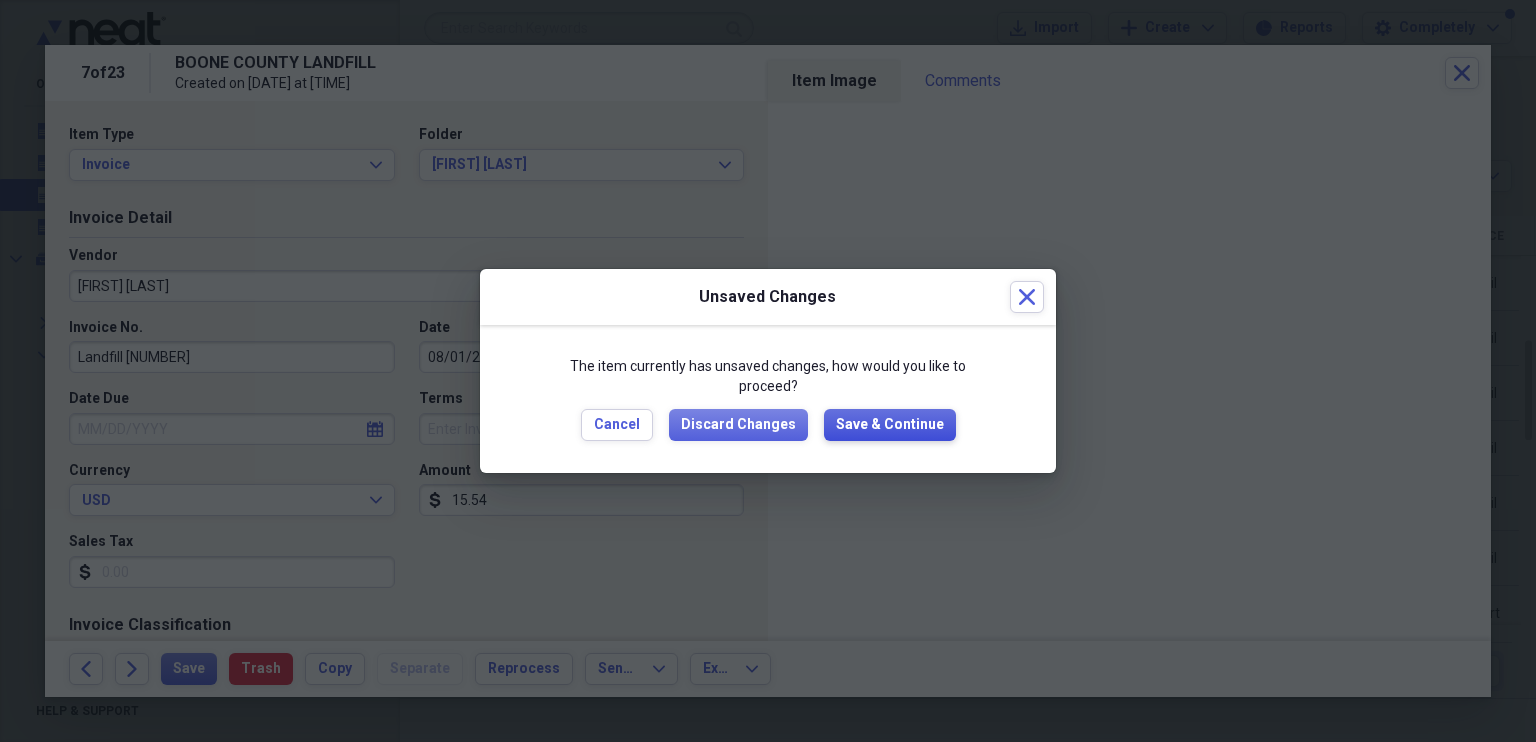 click on "The item currently has unsaved changes, how would you like to proceed? Cancel Discard Changes Save & Continue" at bounding box center (768, 398) 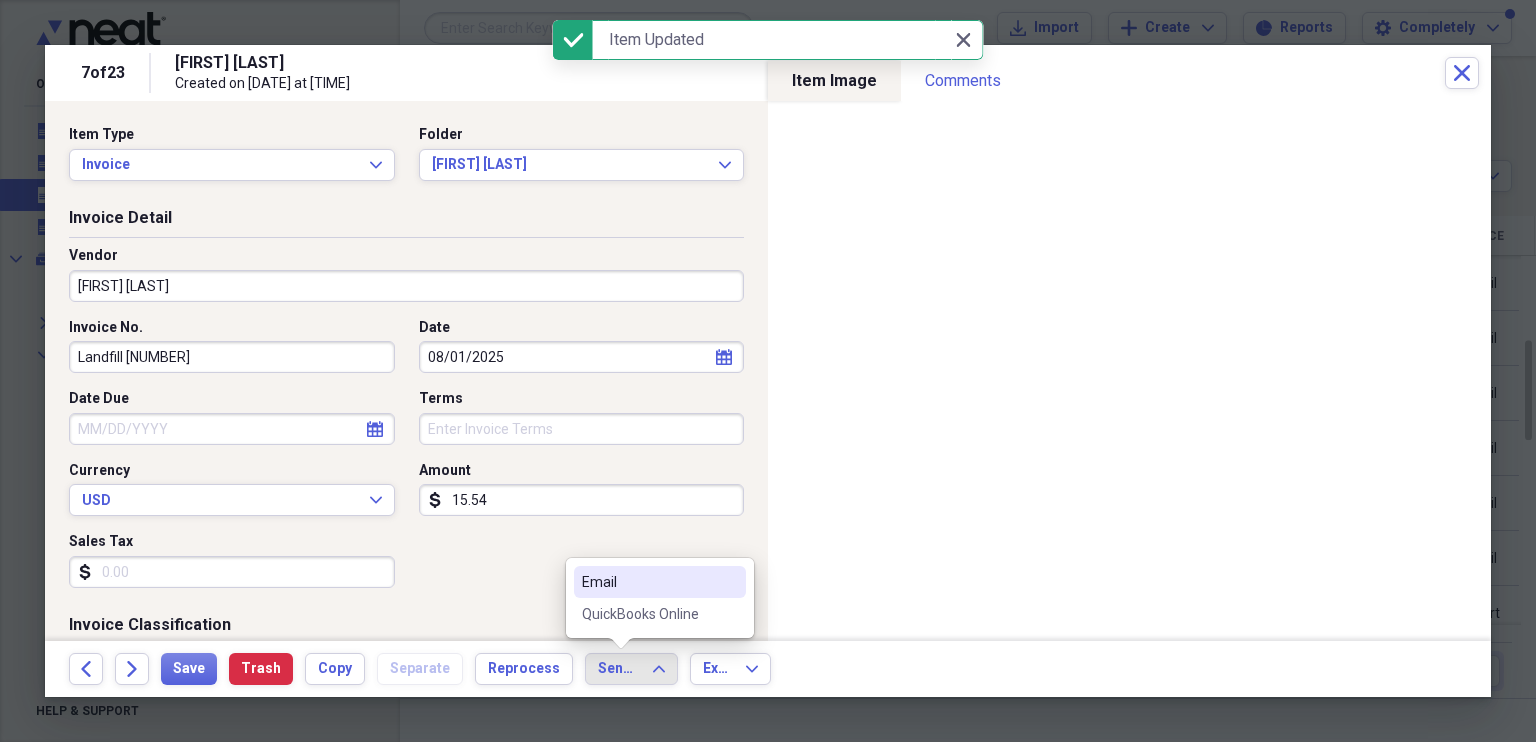 click on "QuickBooks Online" at bounding box center (648, 614) 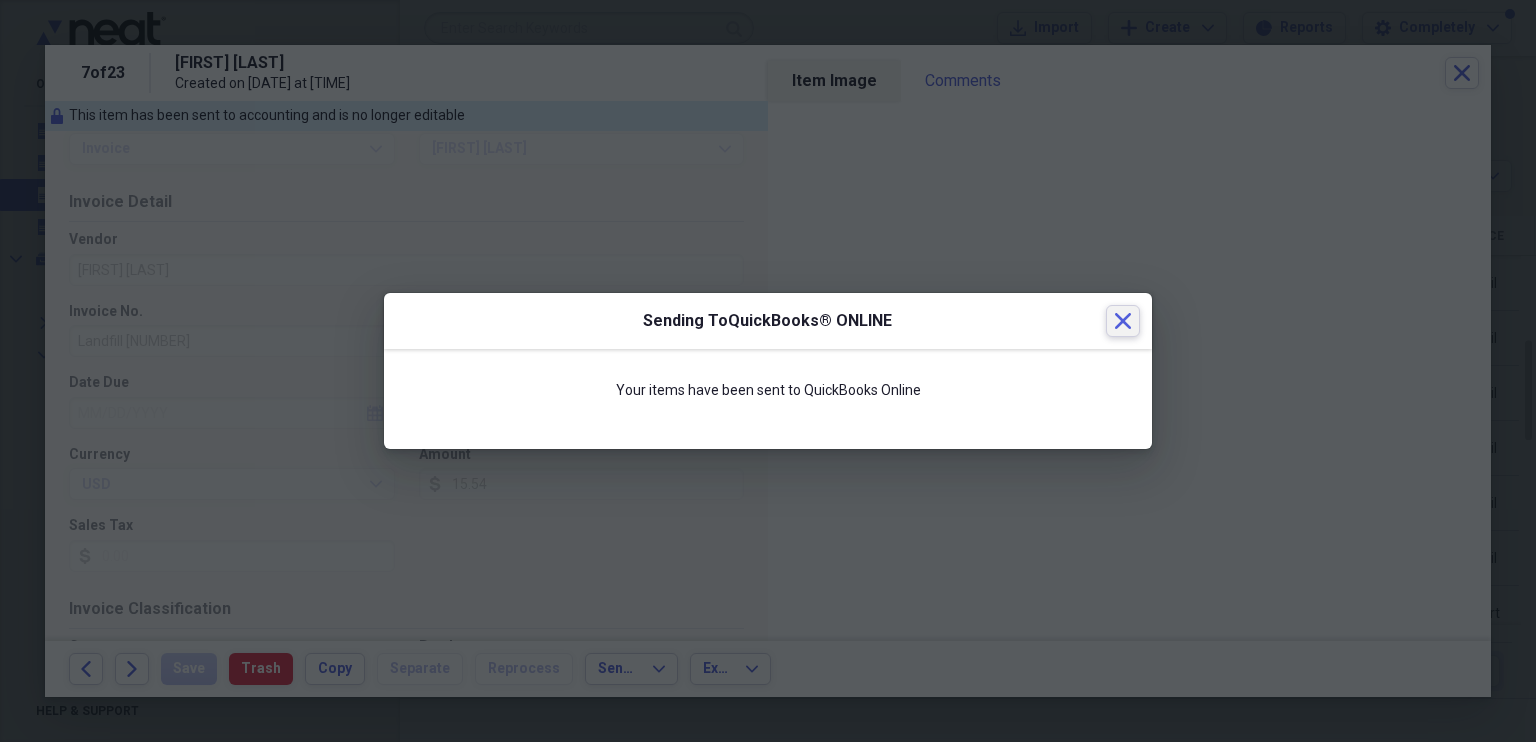 click 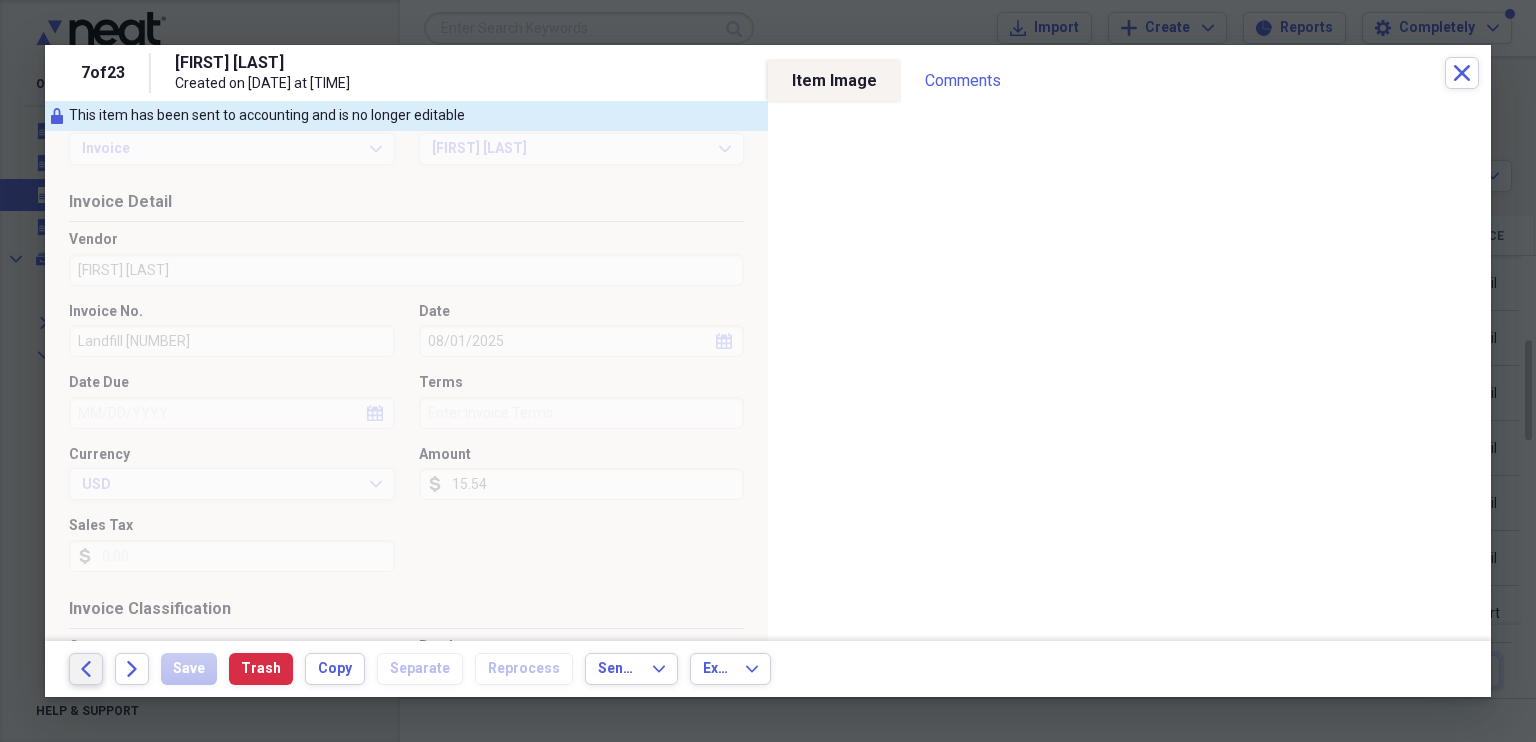click 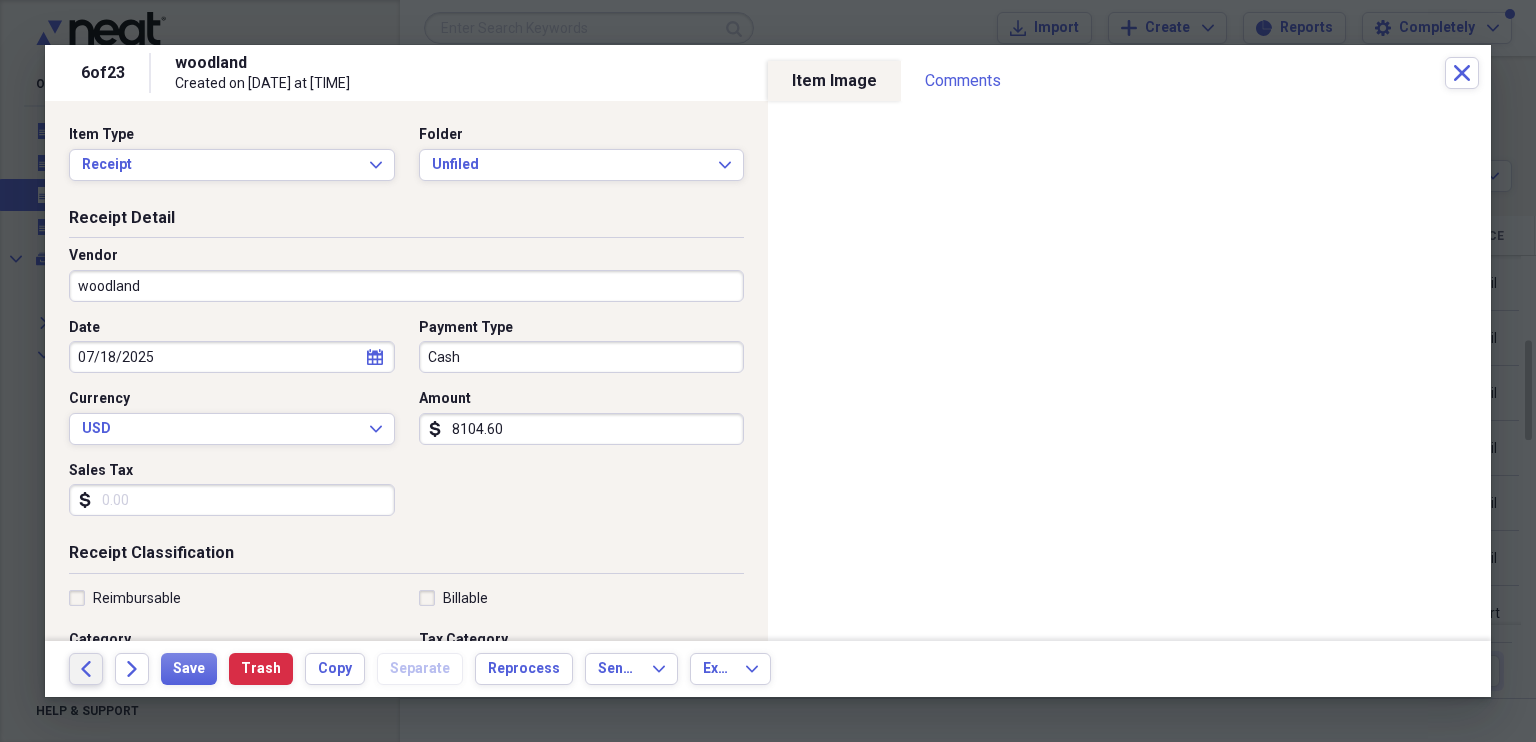 click on "Back" at bounding box center [86, 669] 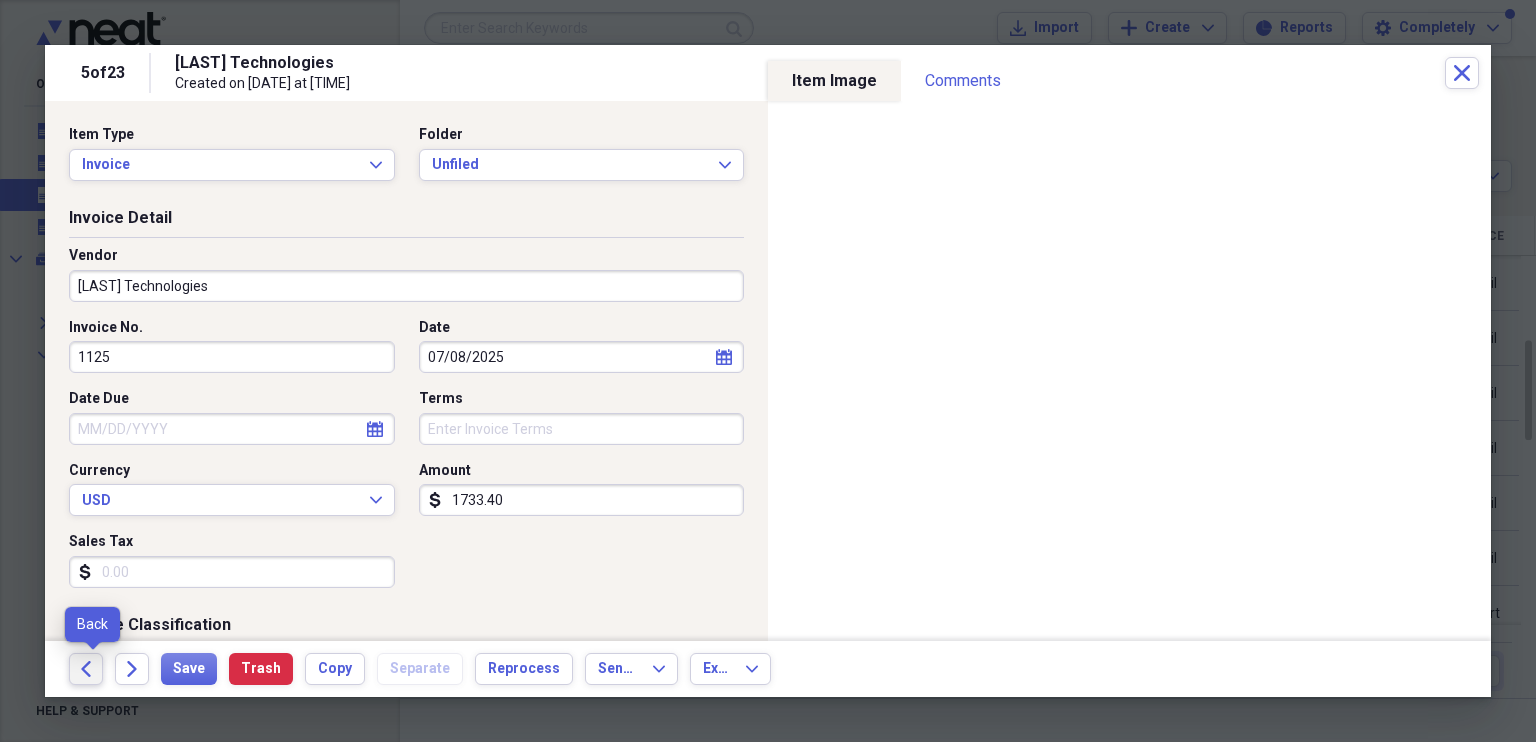 click on "Back" 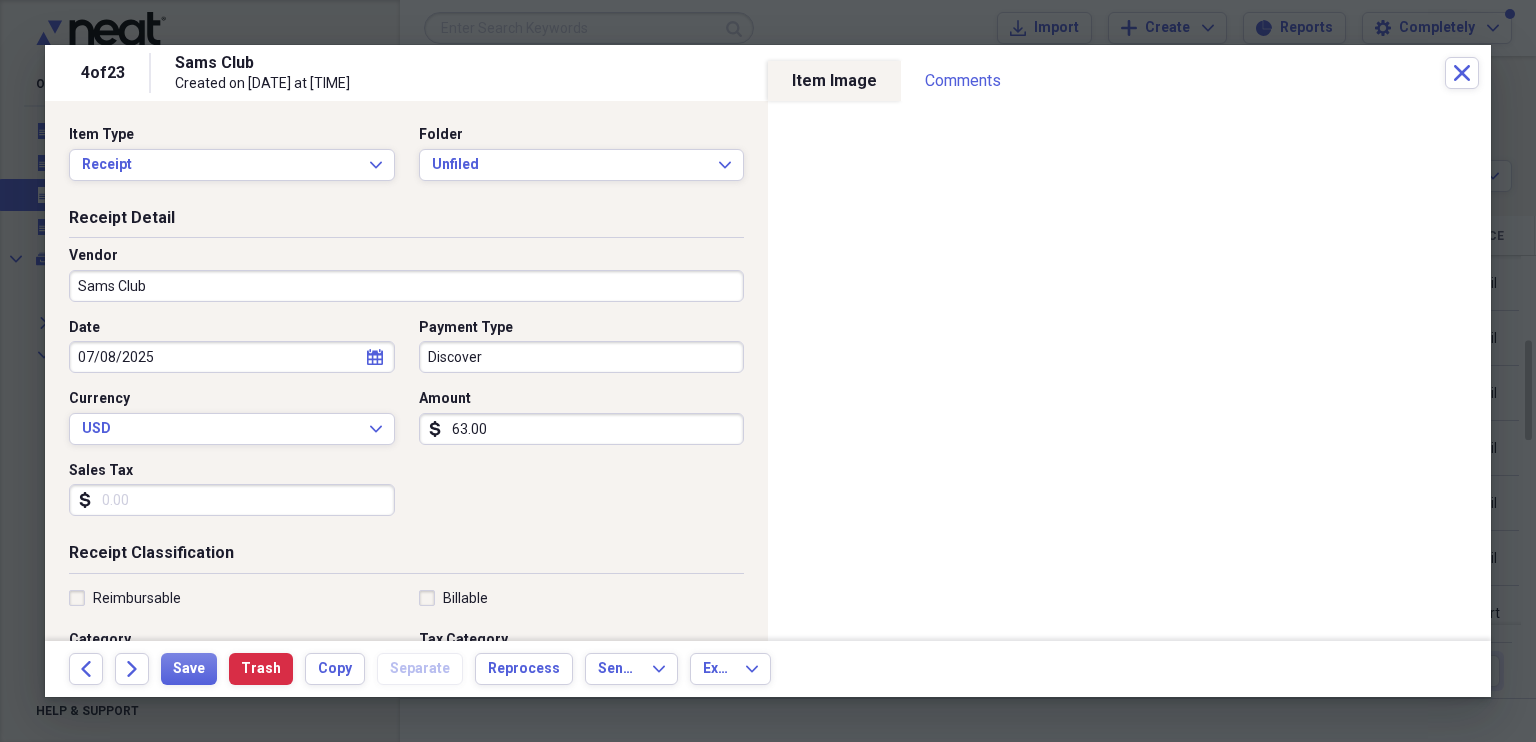 click on "Sams Club" at bounding box center (406, 286) 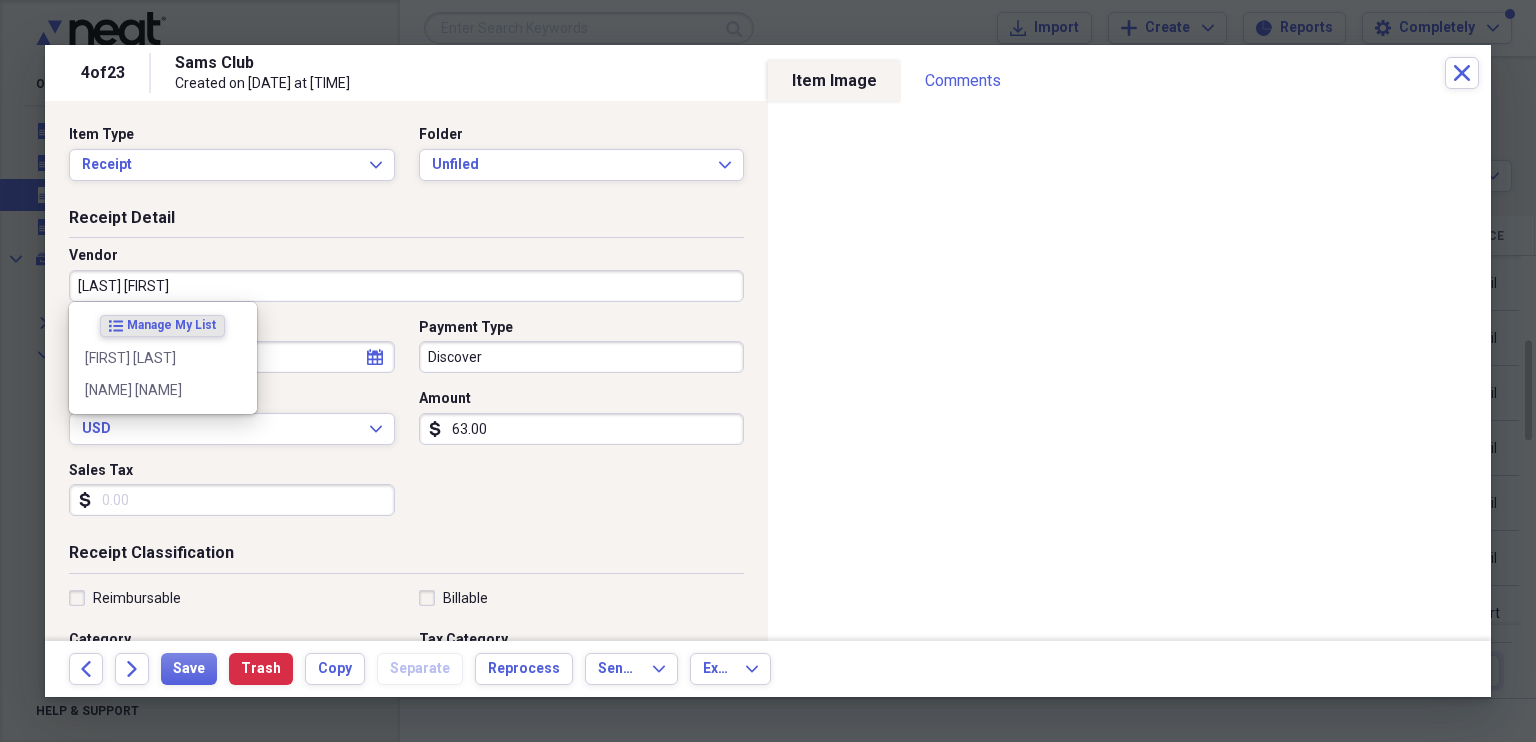 type on "[FIRST] [LAST]" 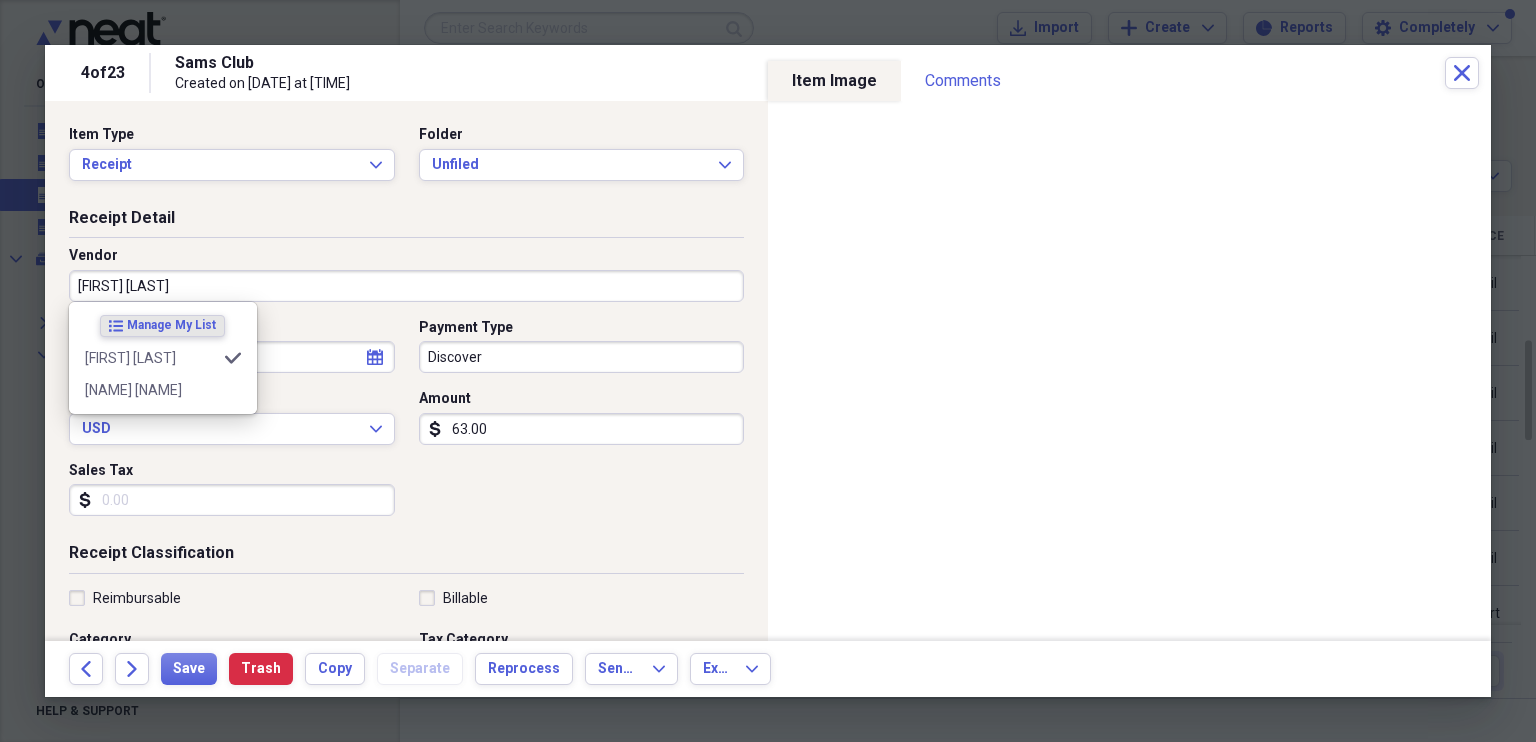 type on "Materials & Misc Supplies" 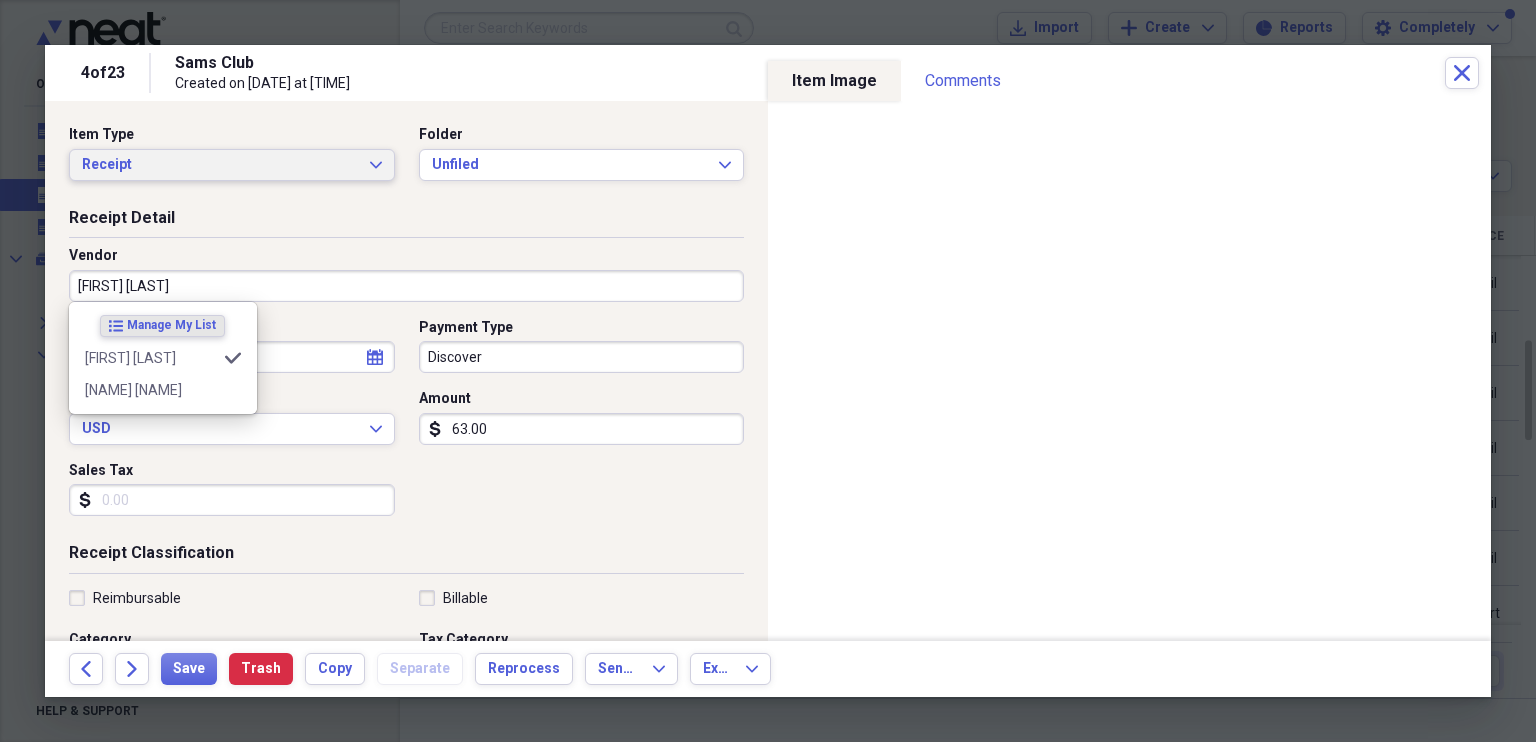 type on "[FIRST] [LAST]" 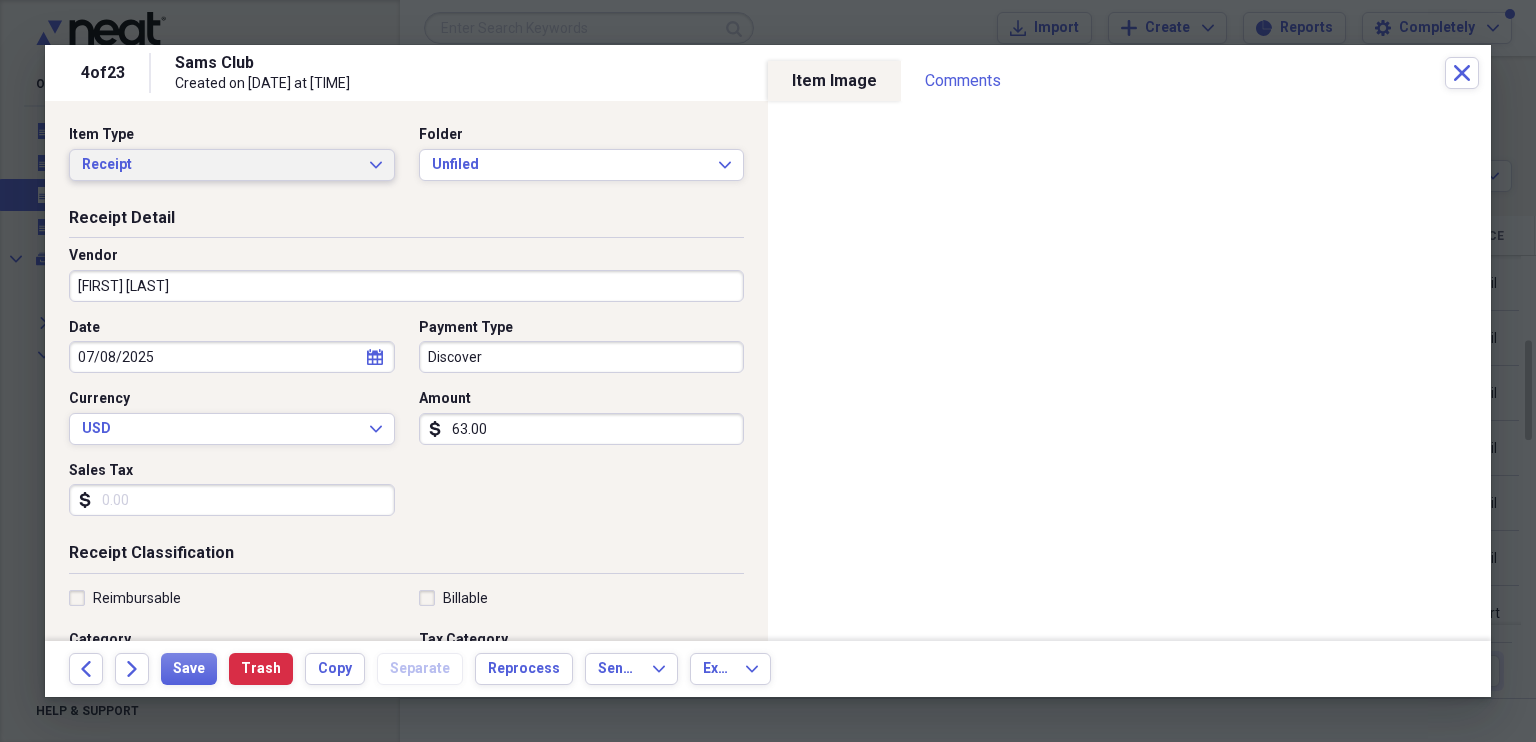 click on "Receipt Expand" at bounding box center (232, 165) 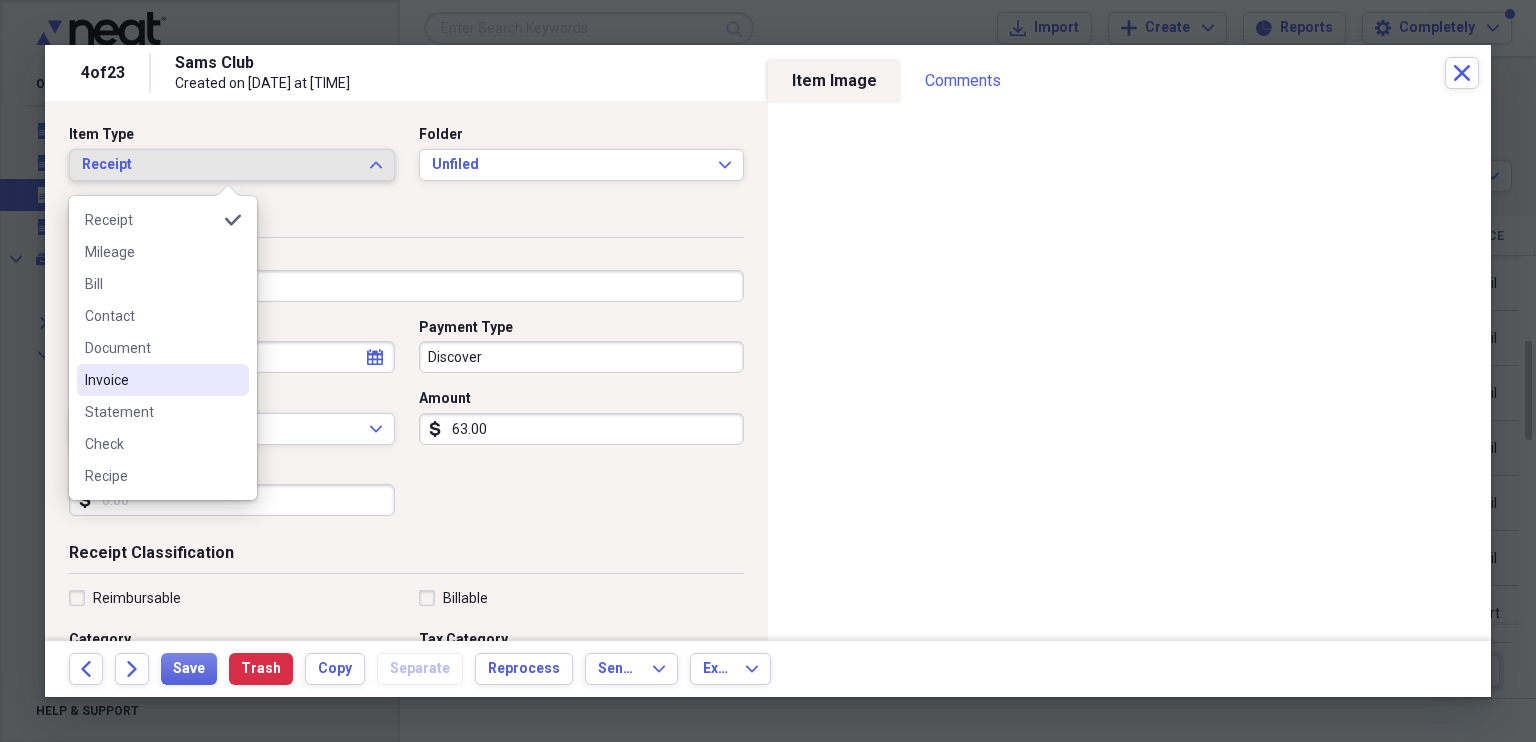 click on "Invoice" at bounding box center (151, 380) 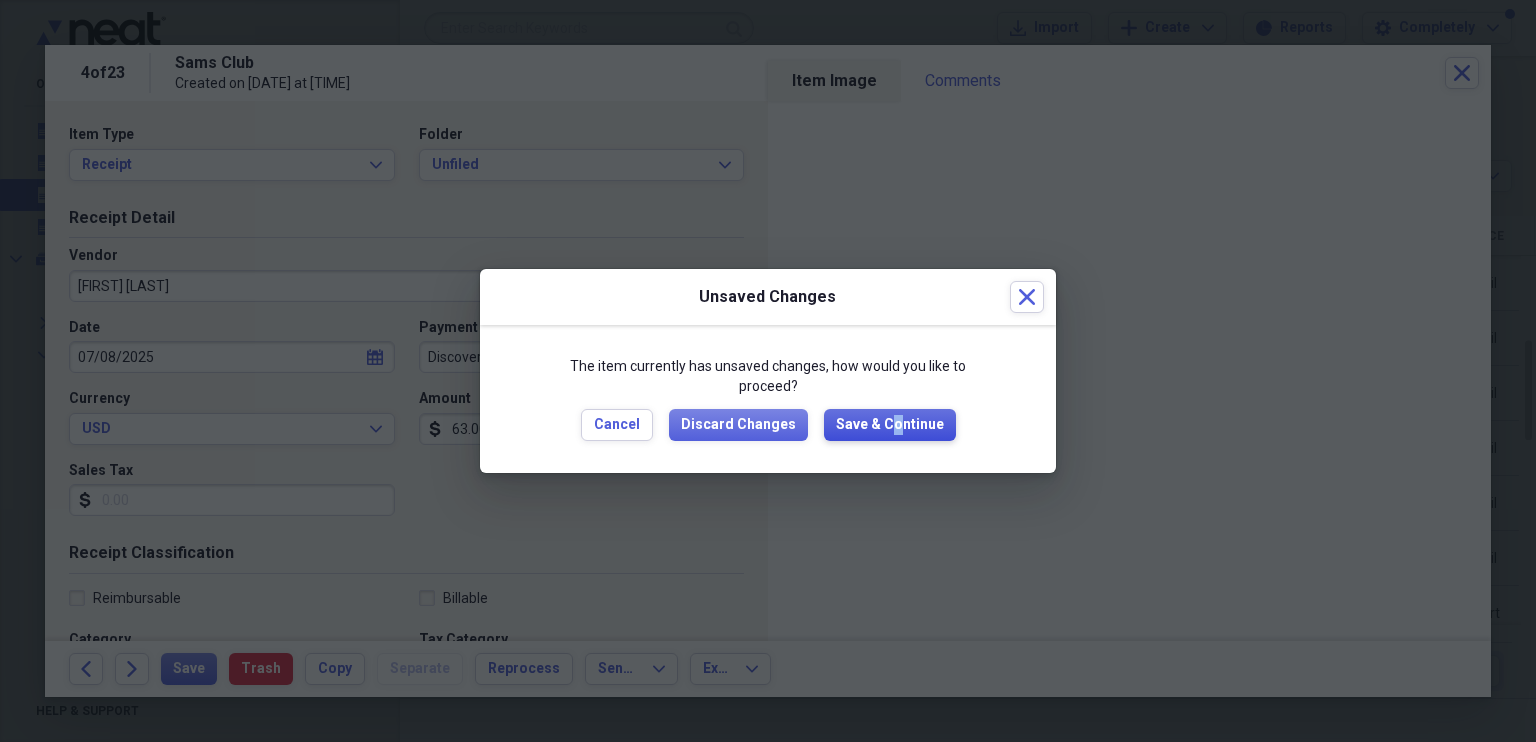 click on "Save & Continue" at bounding box center [890, 425] 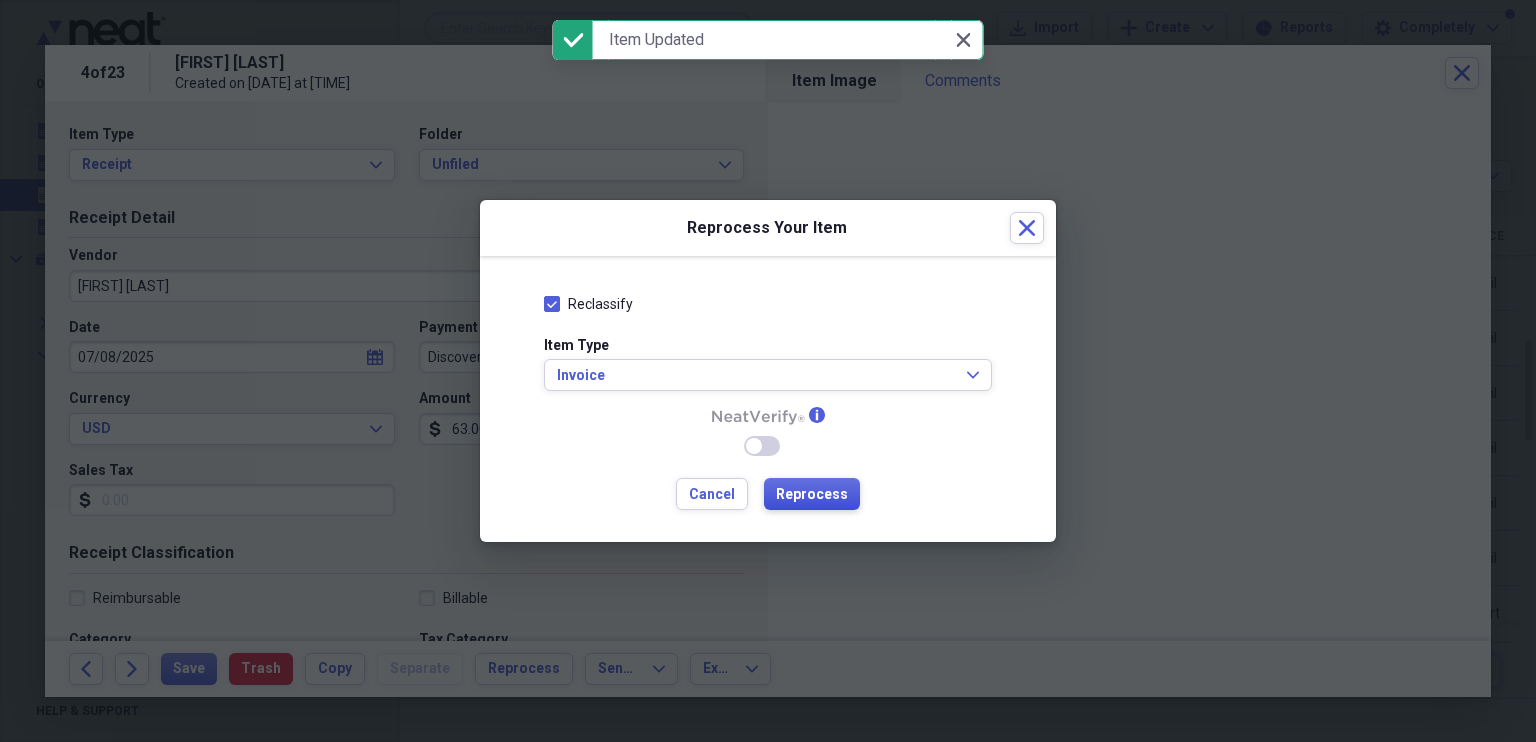 click on "Reprocess" at bounding box center (812, 495) 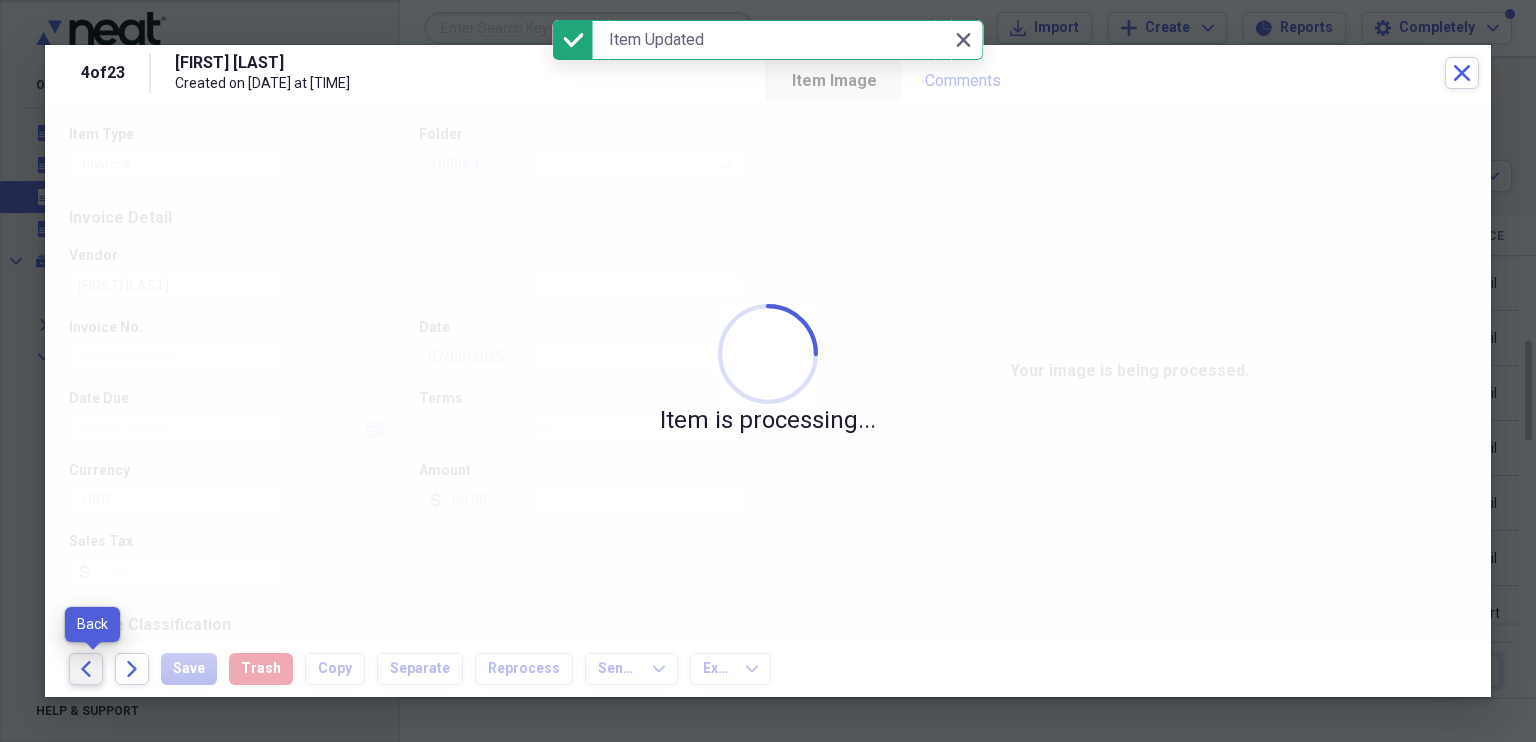 click 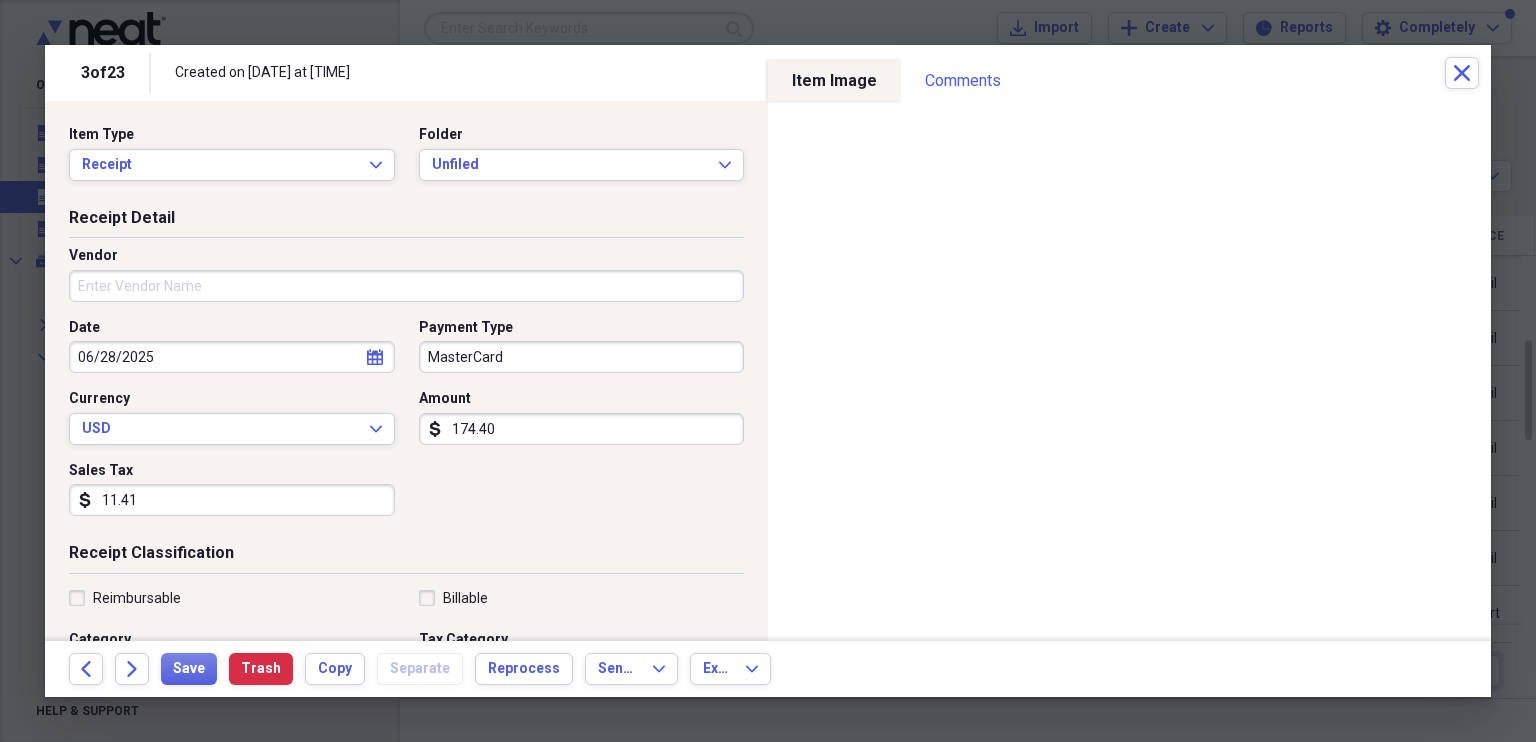 click on "Vendor" at bounding box center (406, 286) 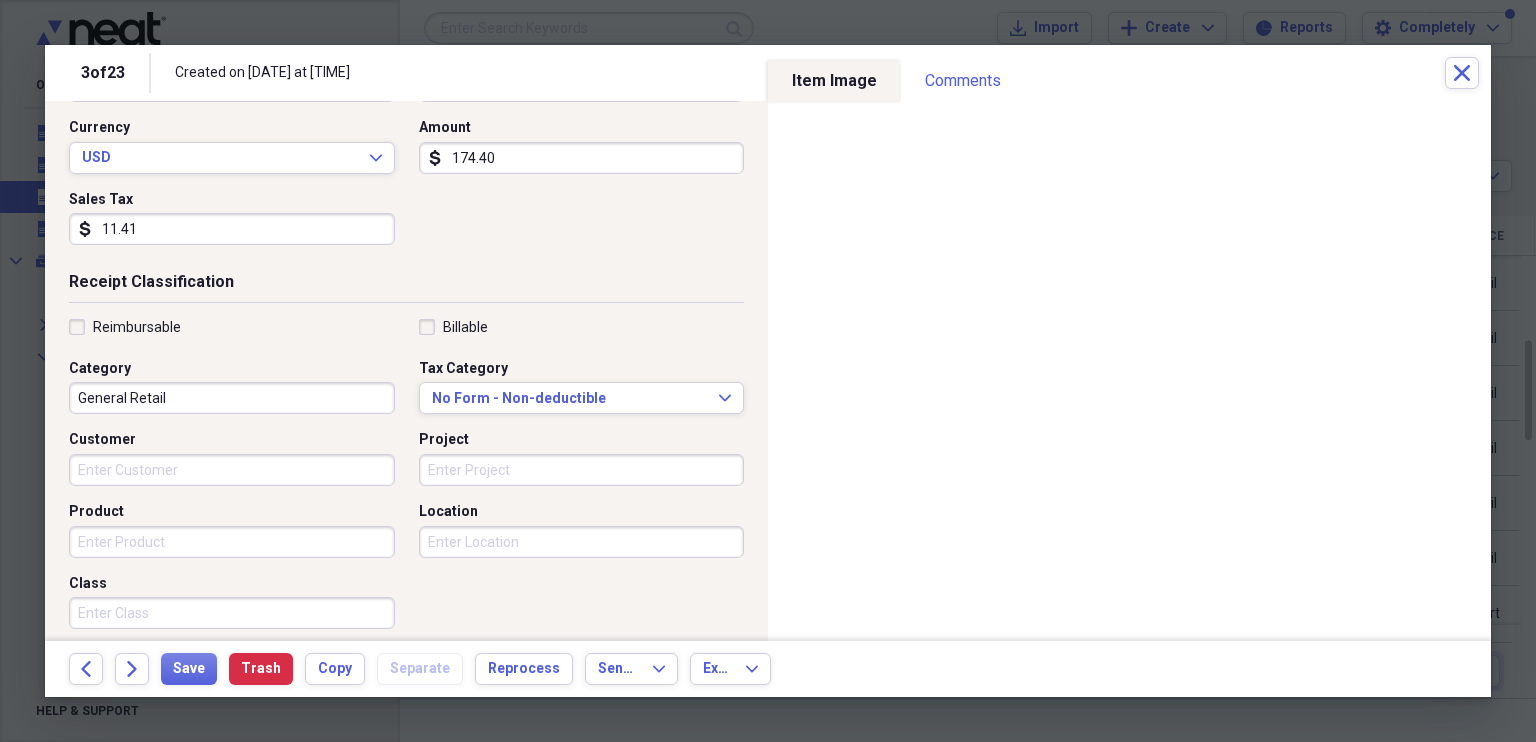 scroll, scrollTop: 275, scrollLeft: 0, axis: vertical 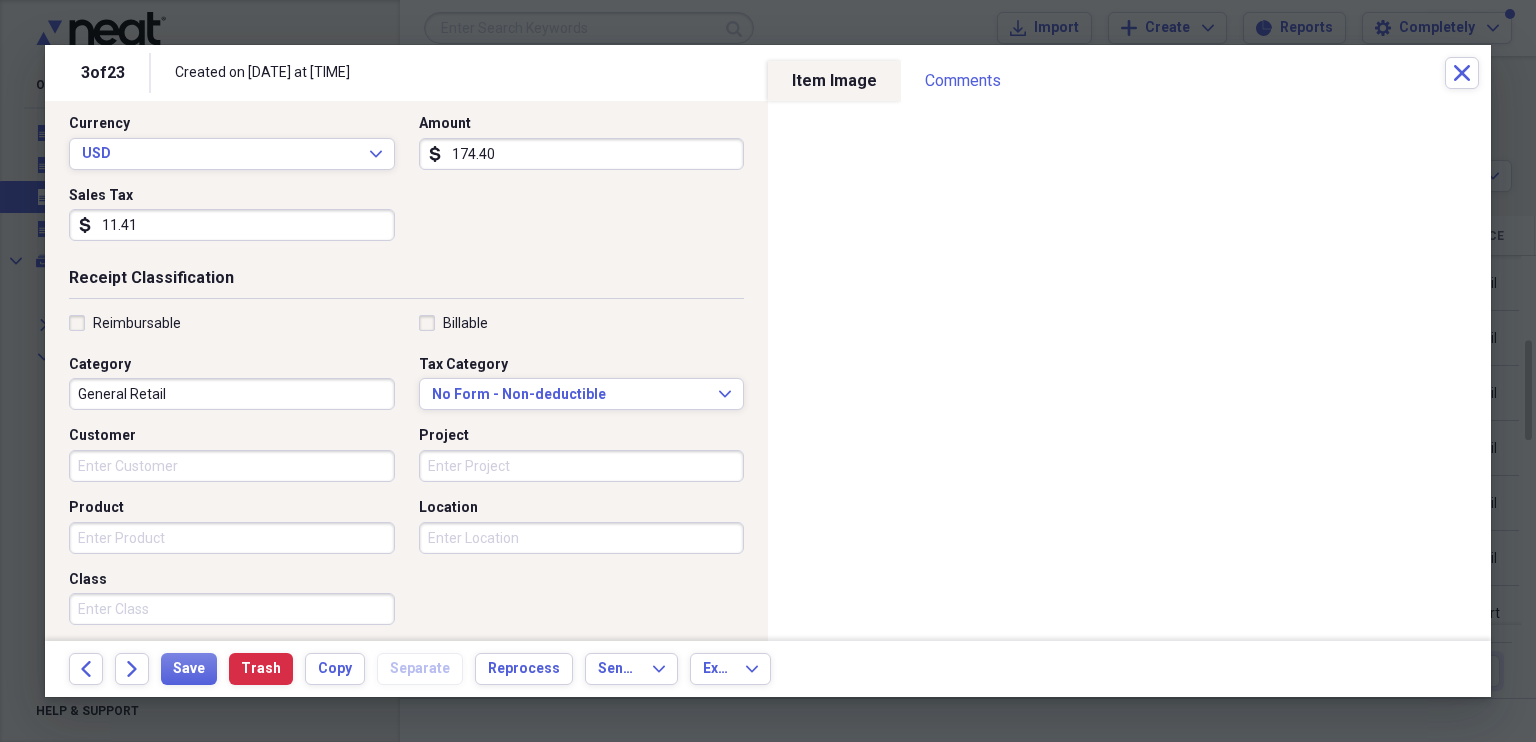 type on "Jax Outdoor Gear" 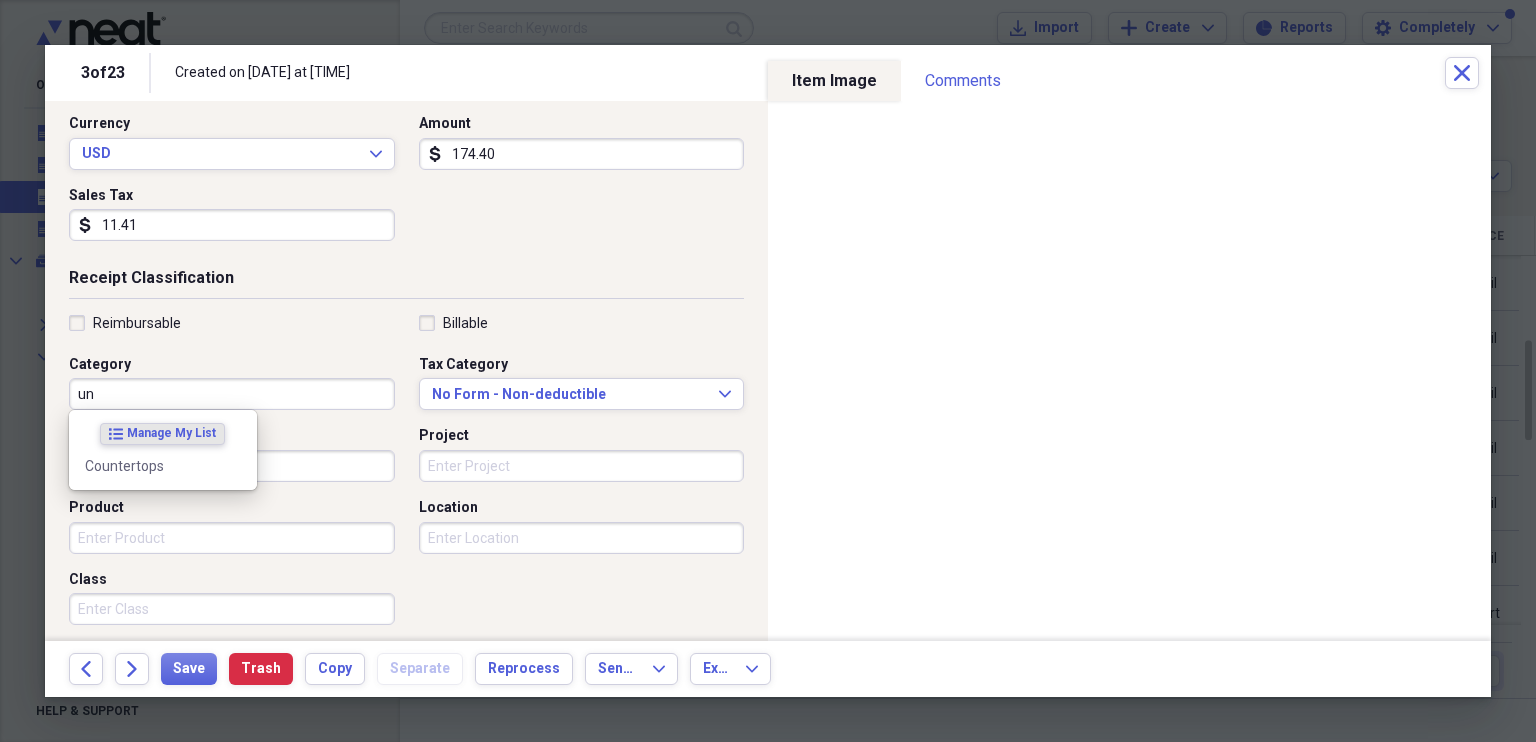 type on "u" 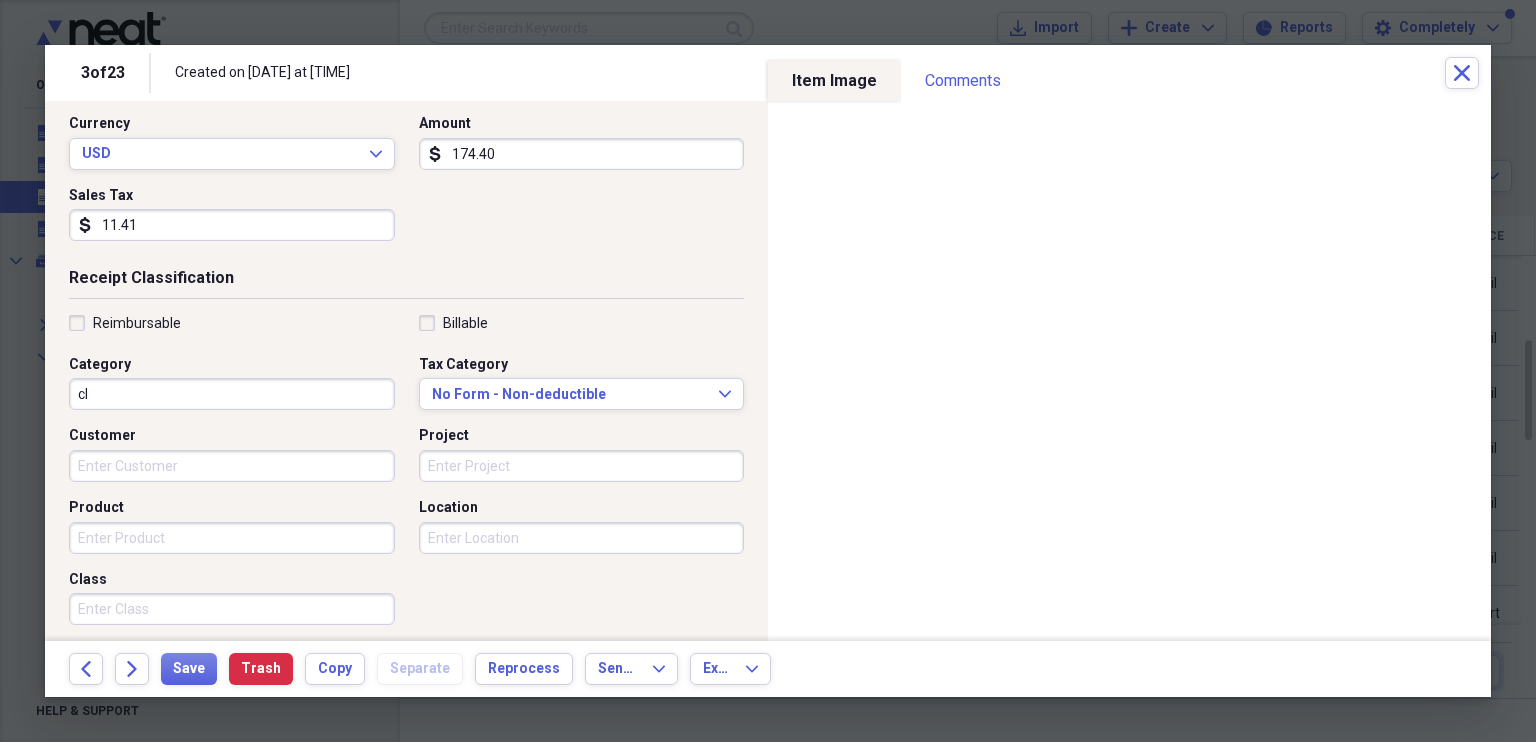 type on "c" 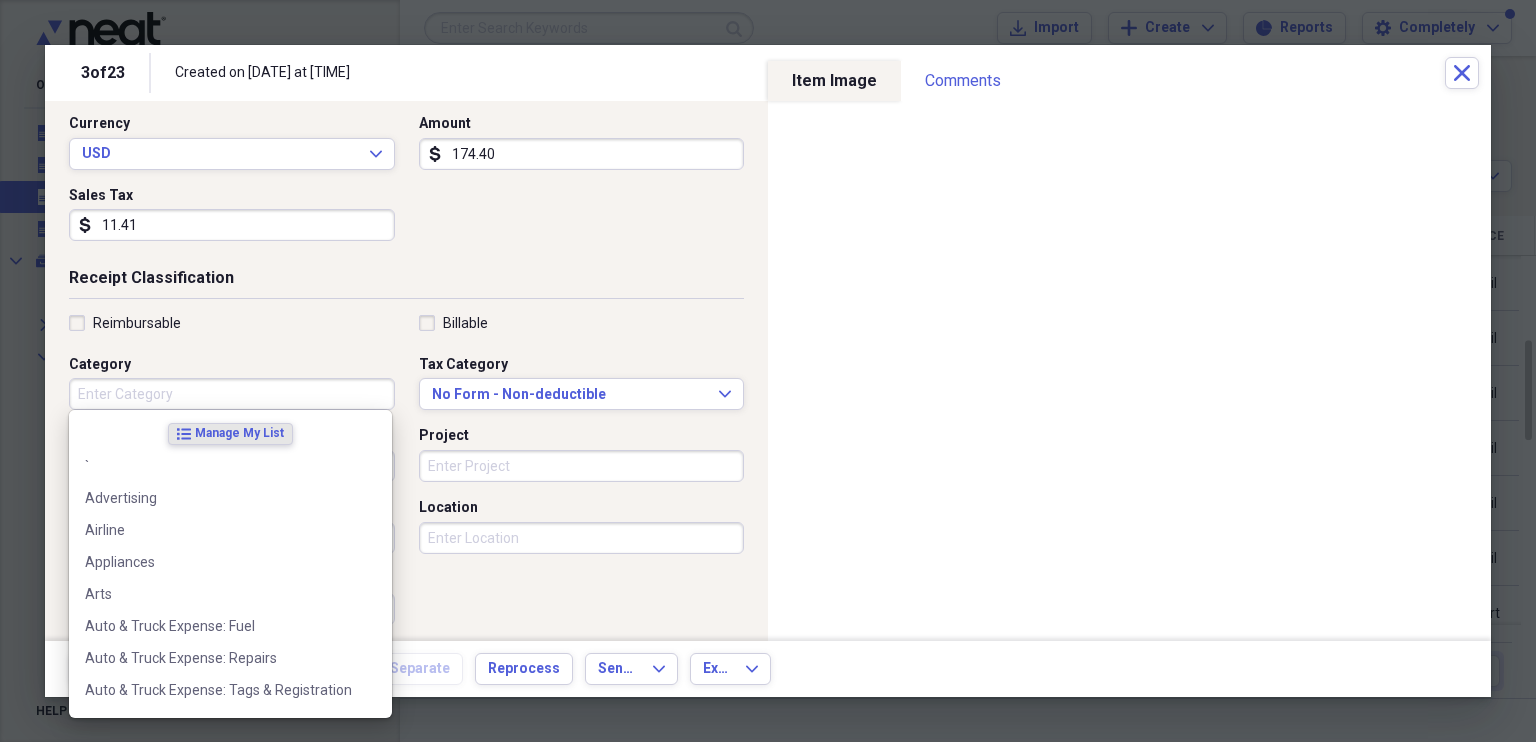 type 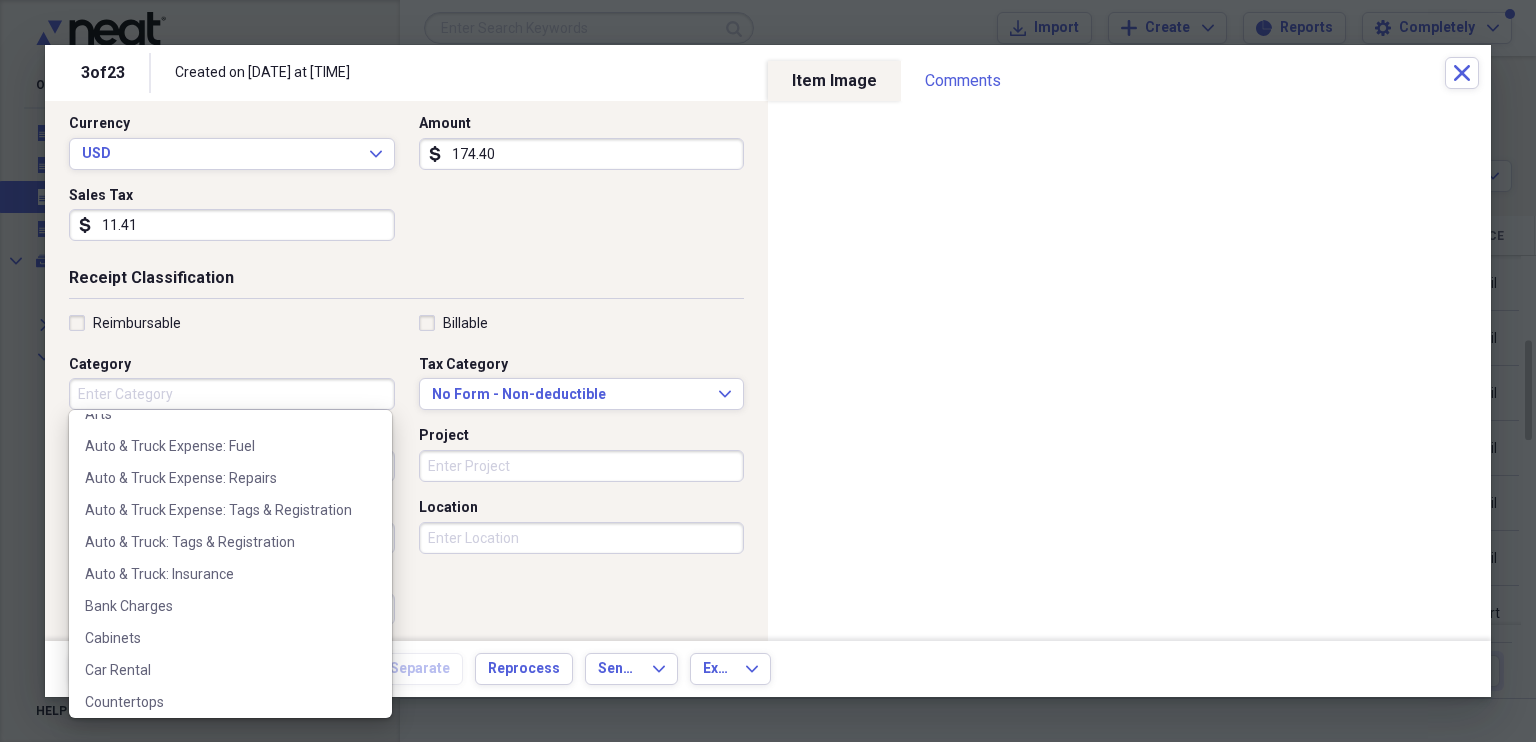 scroll, scrollTop: 0, scrollLeft: 0, axis: both 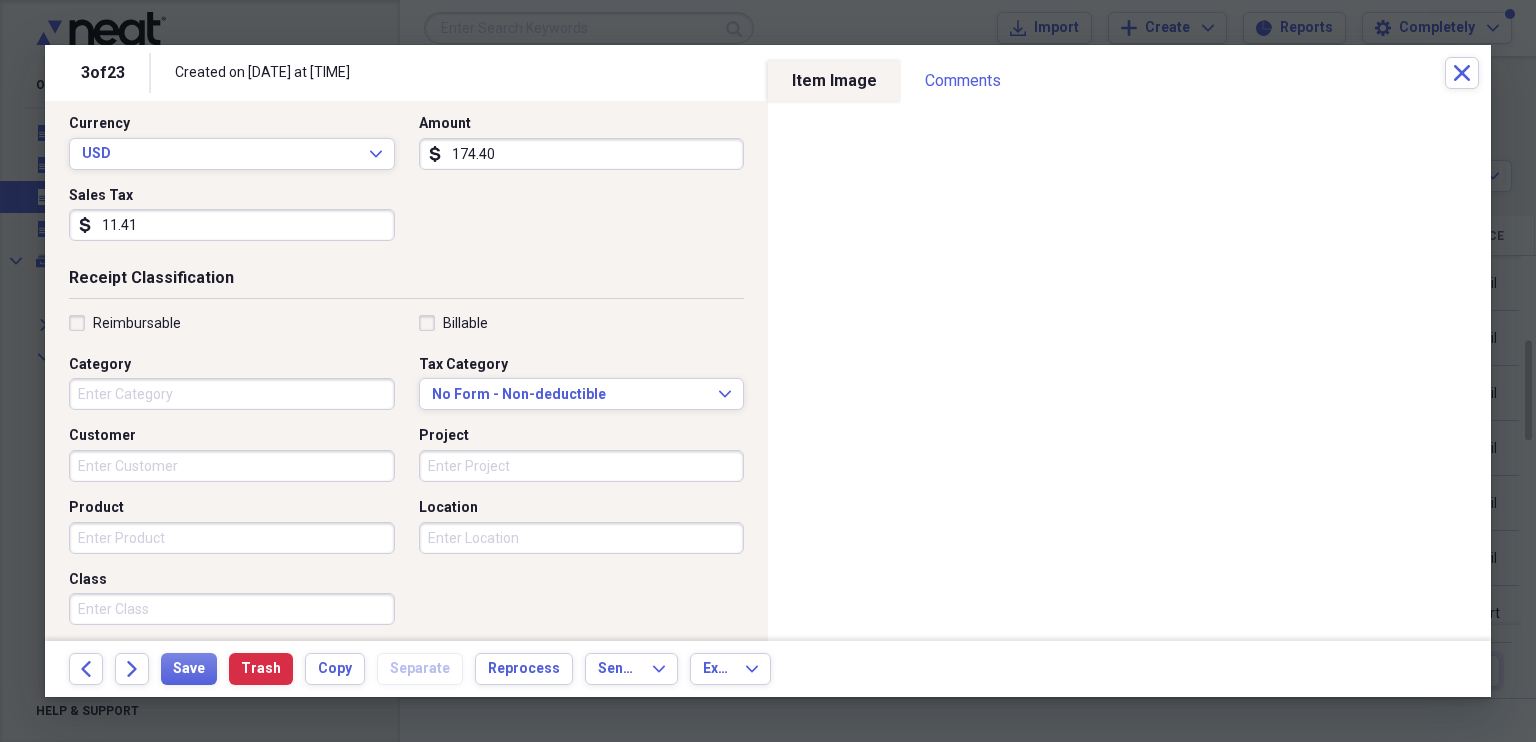 click on "Reimbursable Billable Category Tax Category No Form - Non-deductible Expand Customer Project Product Location Class" at bounding box center [406, 474] 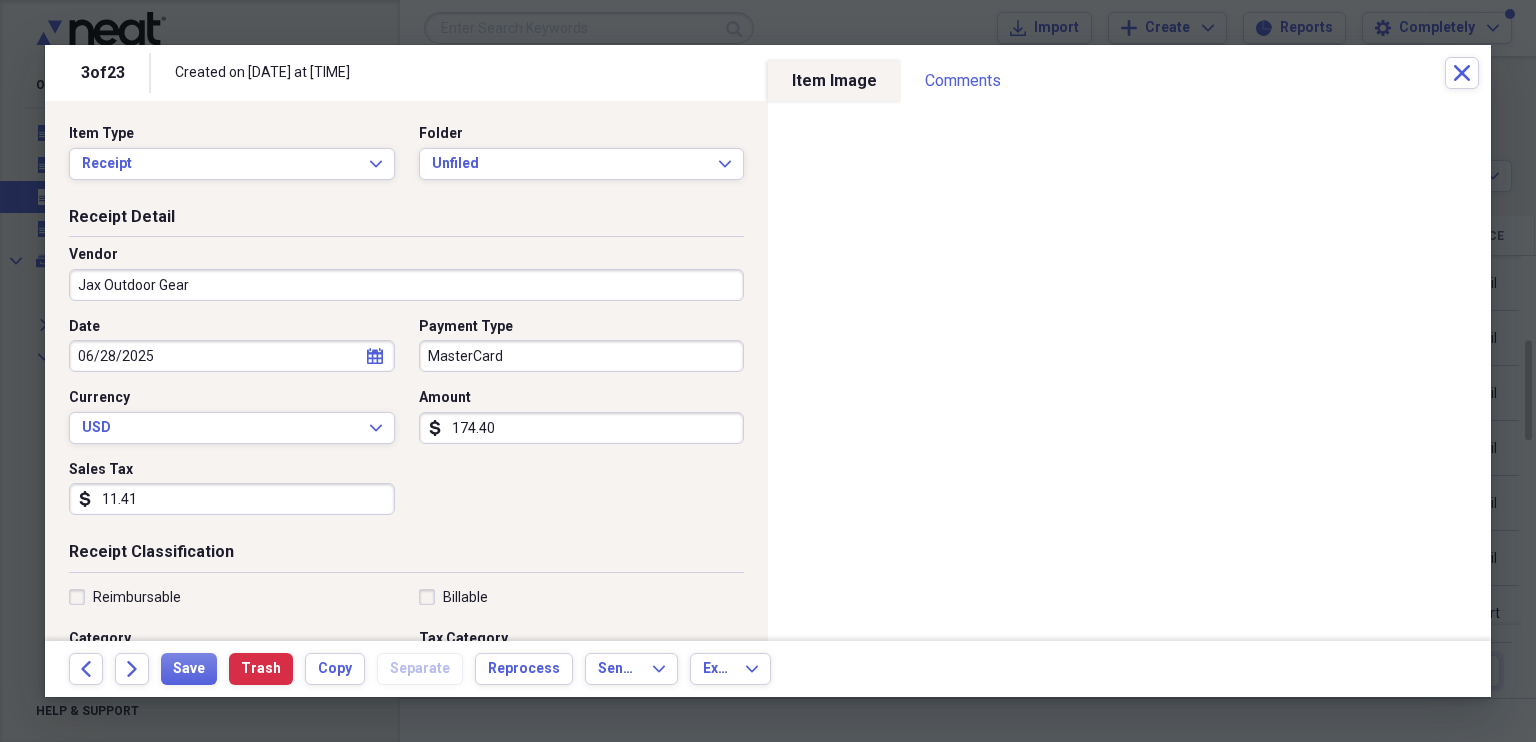 scroll, scrollTop: 0, scrollLeft: 0, axis: both 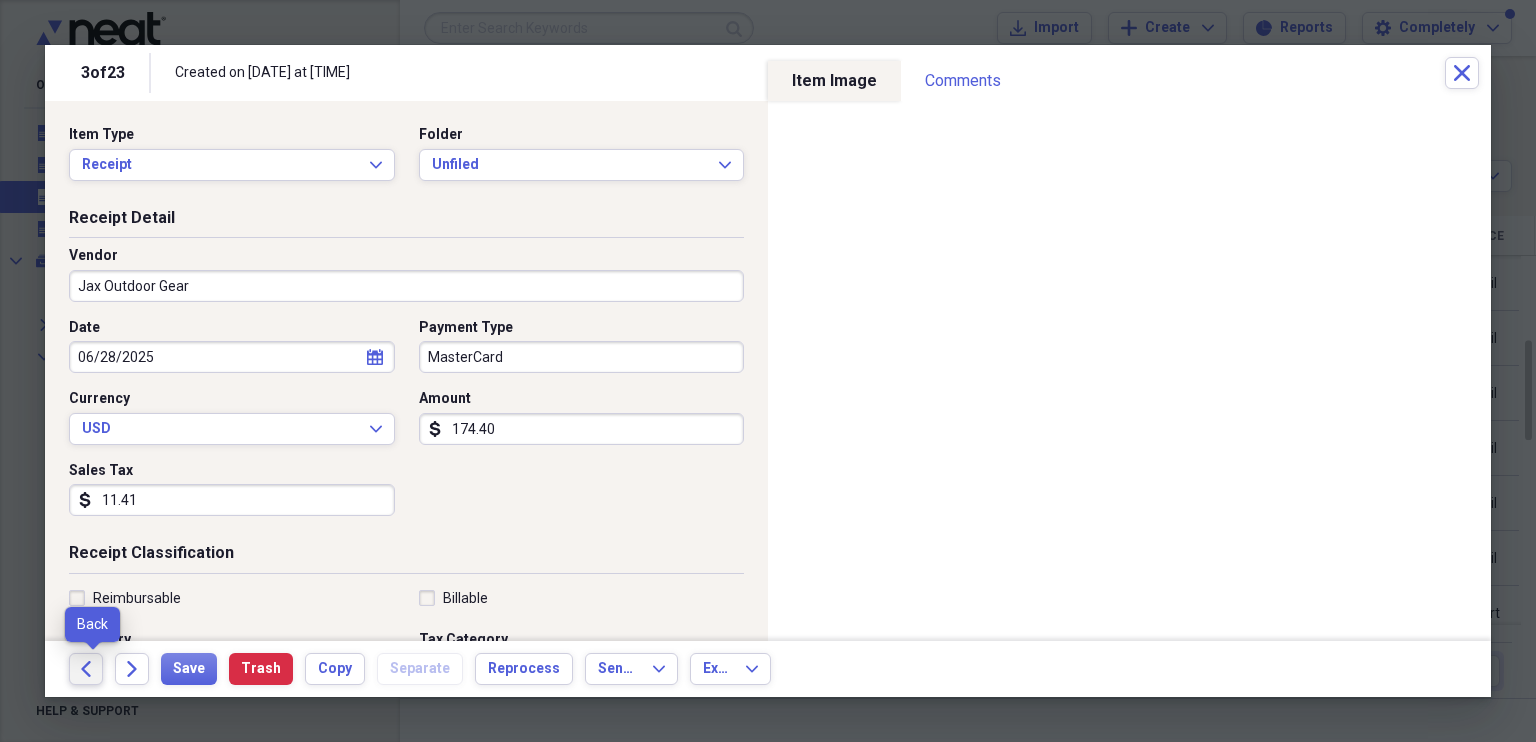 click on "Back" 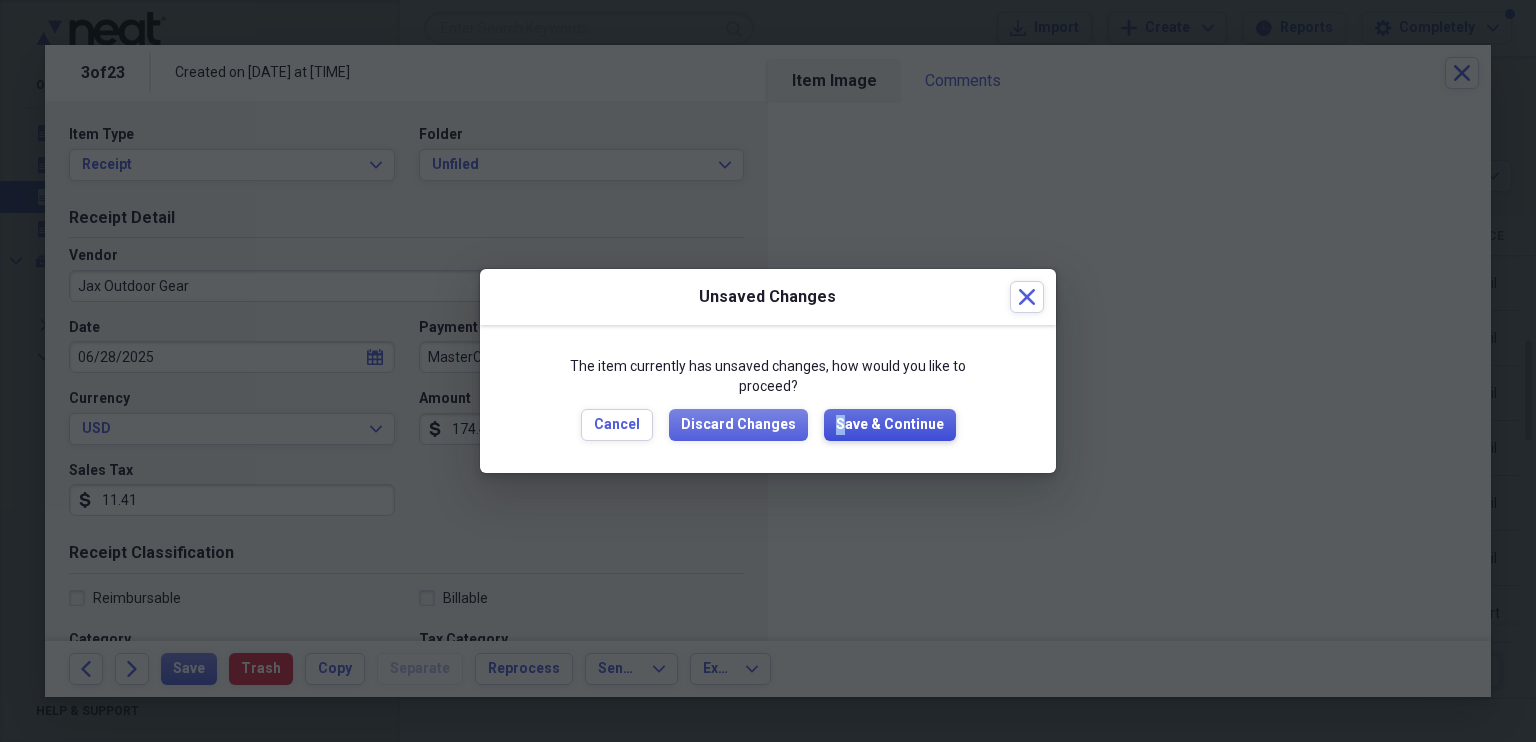 click on "Save & Continue" at bounding box center [890, 425] 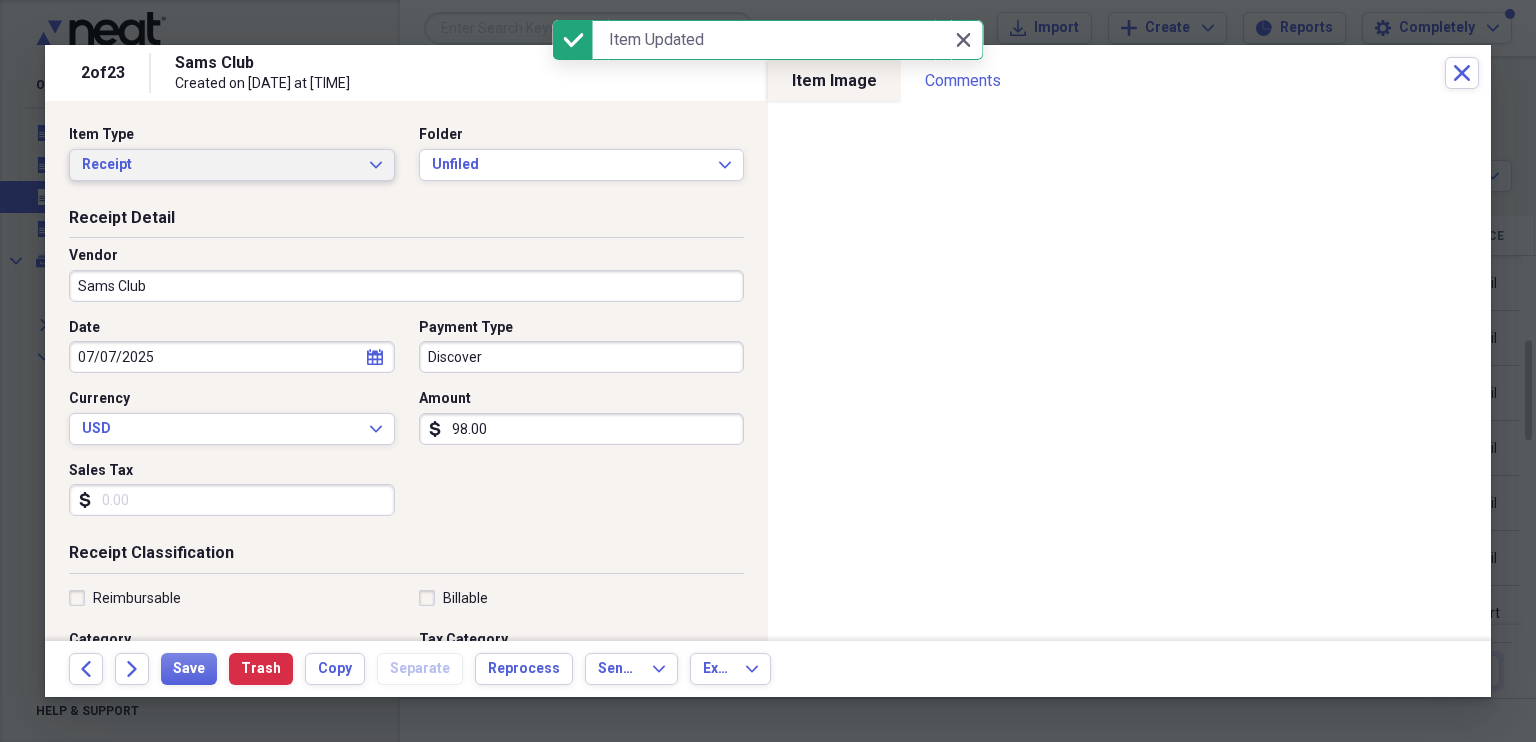 click on "Receipt Expand" at bounding box center [232, 165] 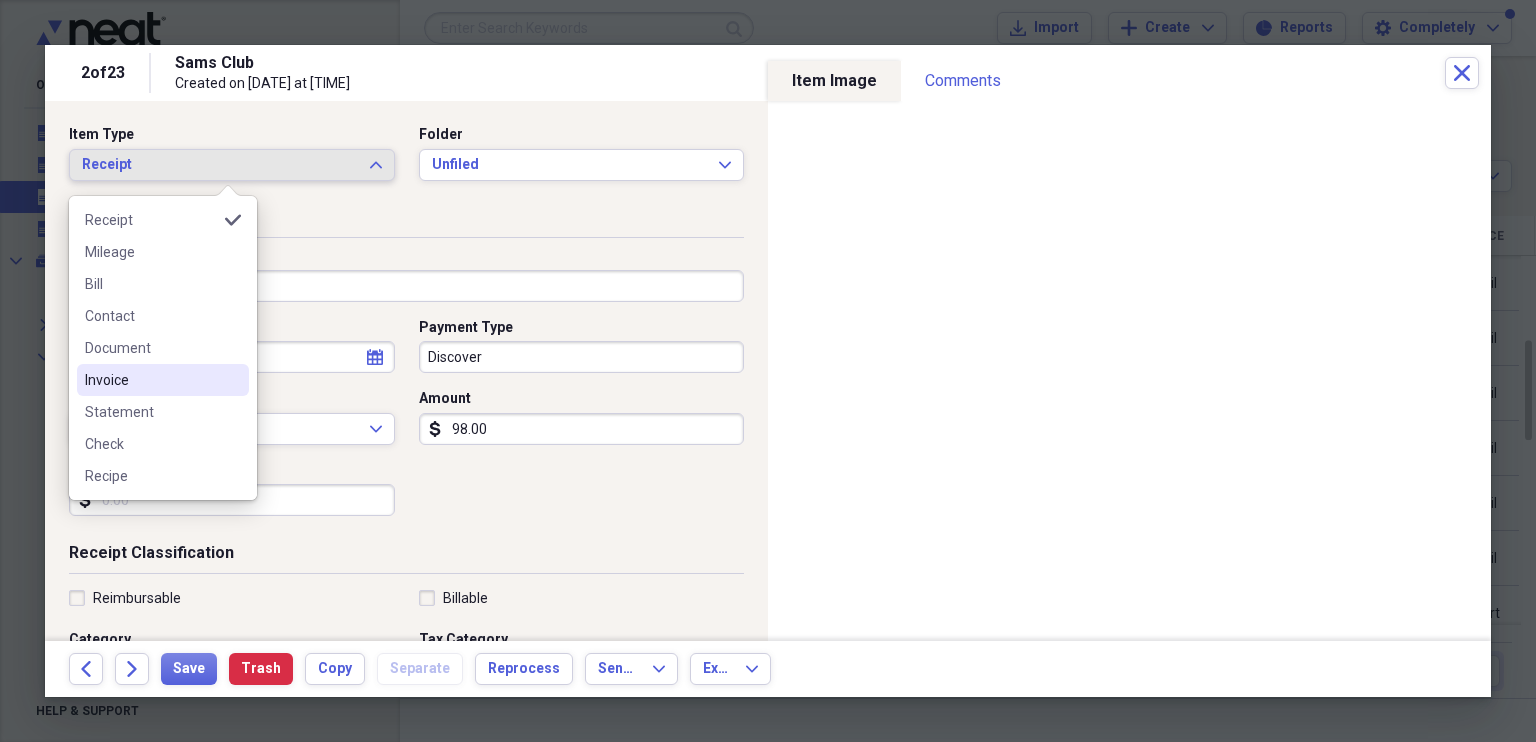 click on "Invoice" at bounding box center (151, 380) 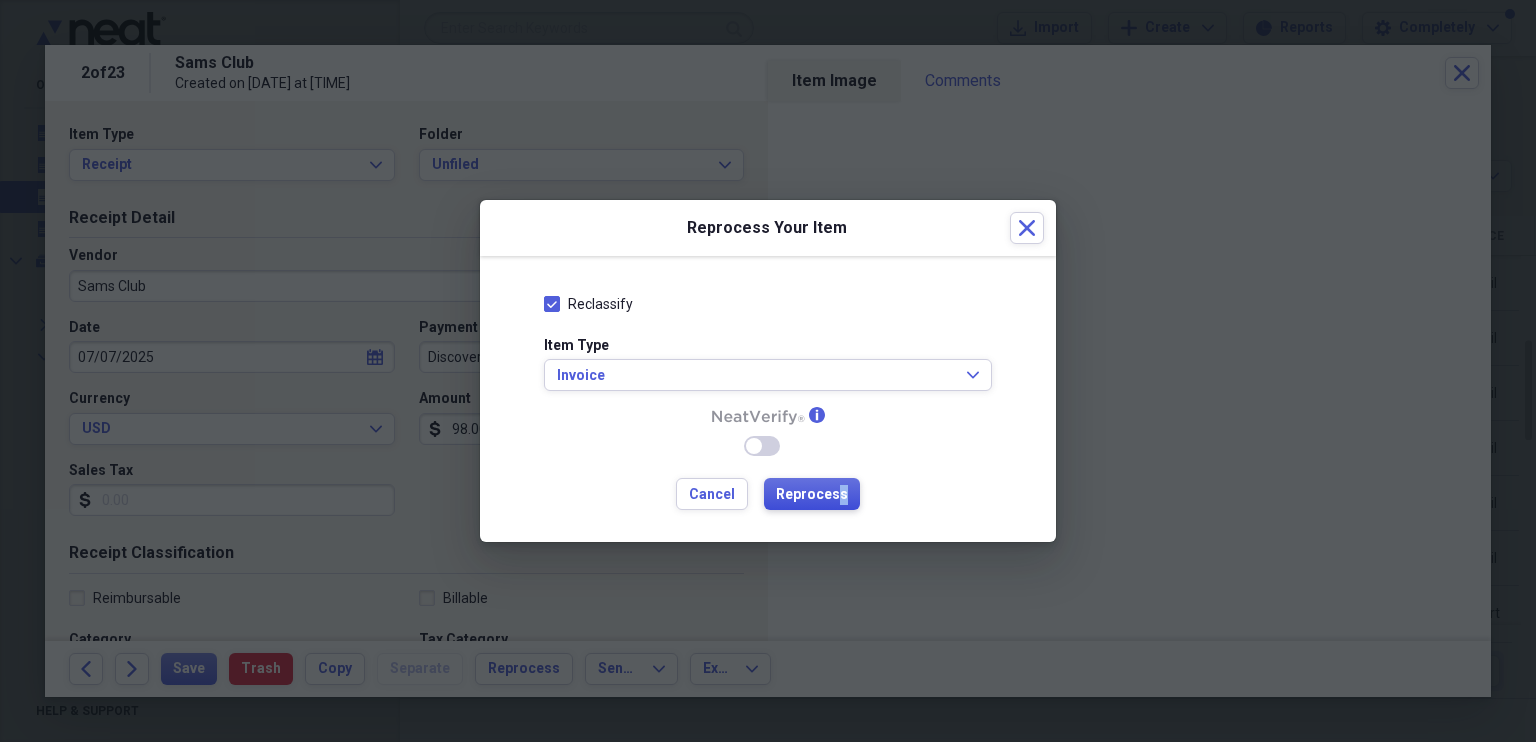 click on "Reprocess" at bounding box center [812, 495] 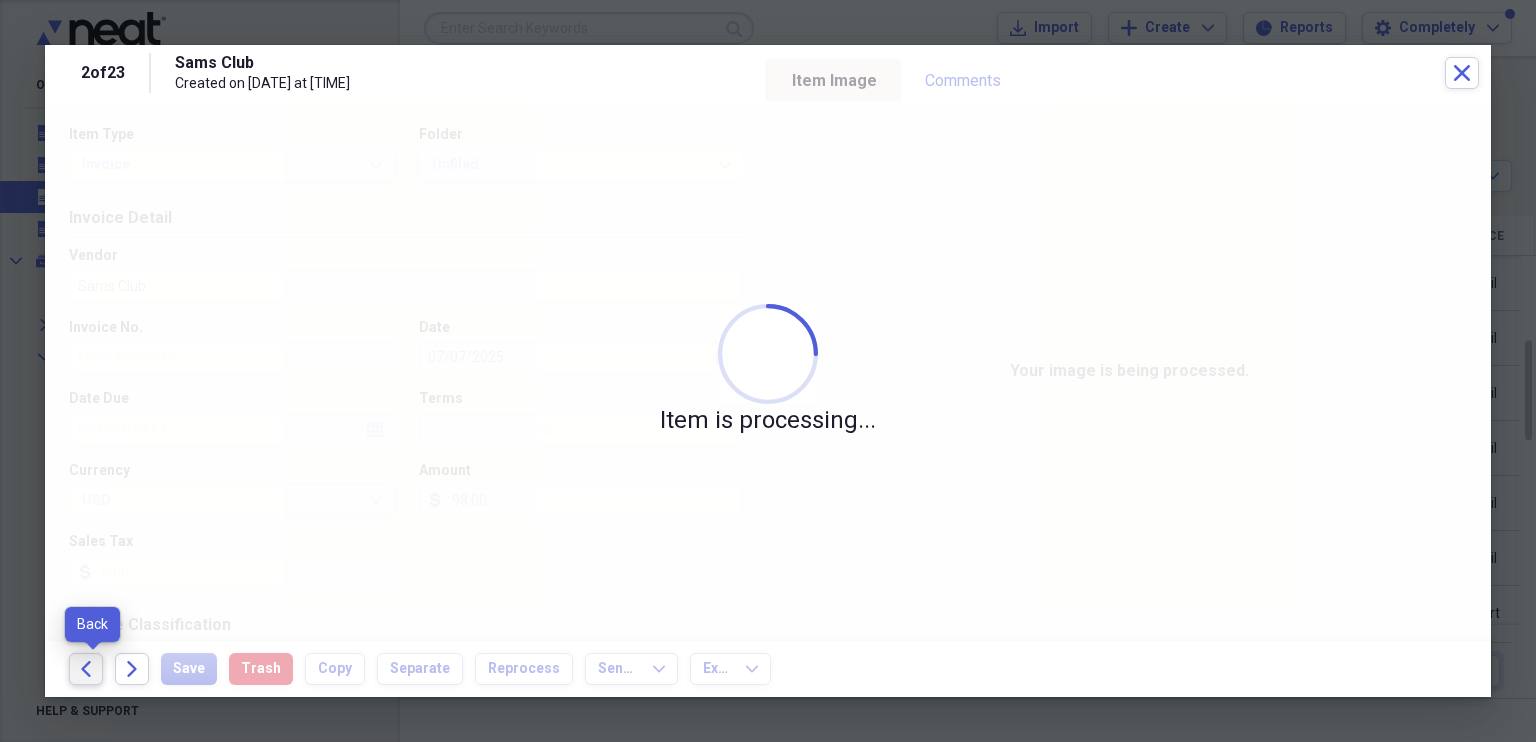 click on "Back" 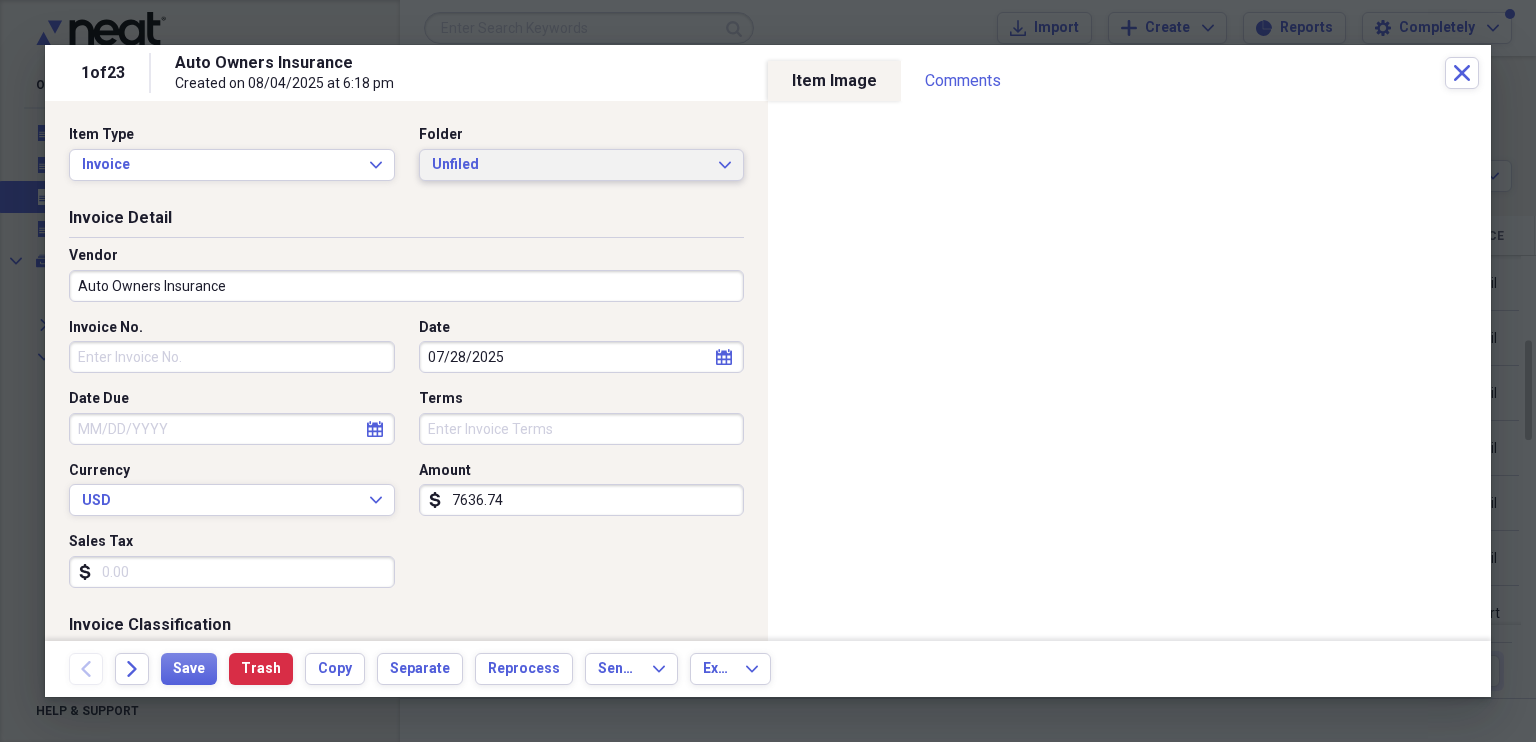 click on "Unfiled Expand" at bounding box center [582, 165] 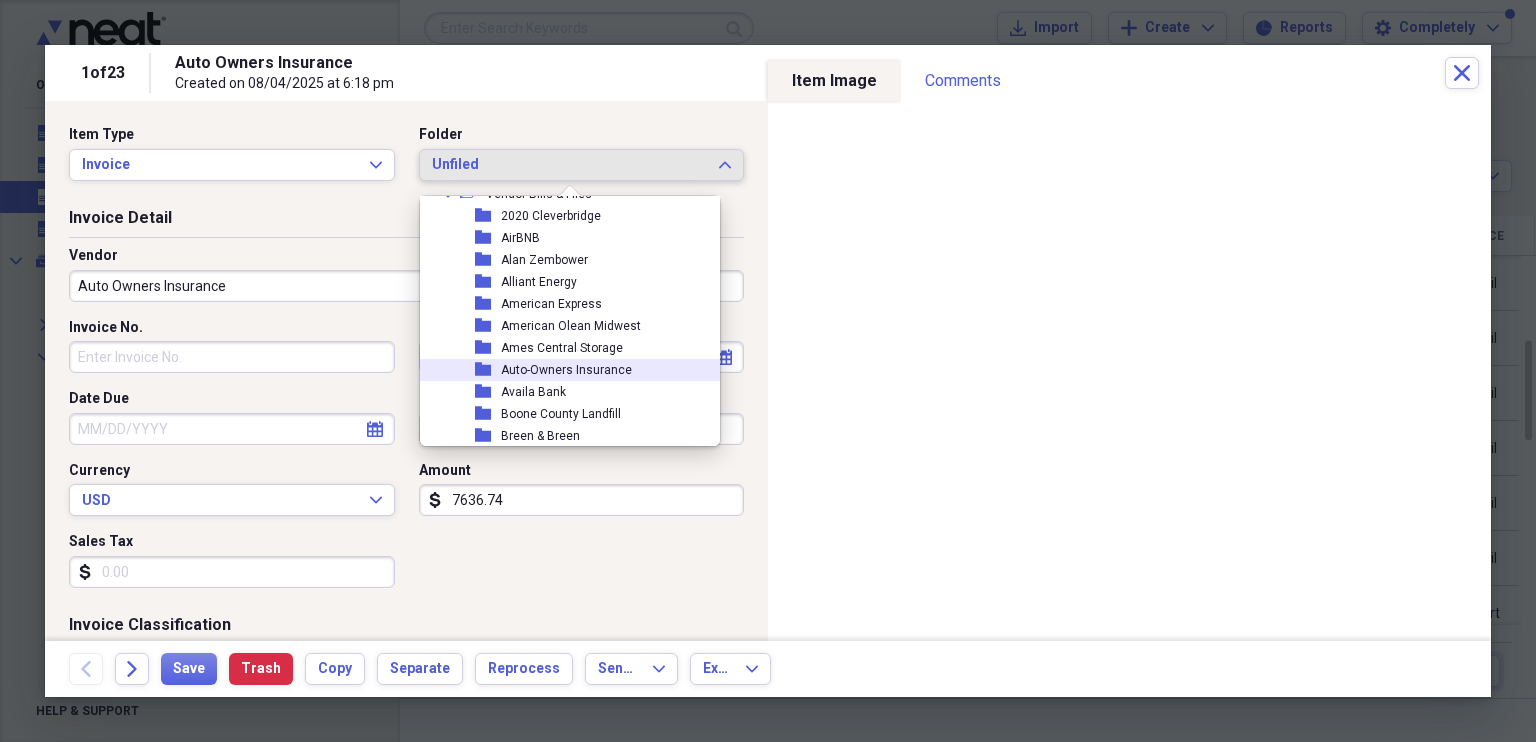 scroll, scrollTop: 183, scrollLeft: 0, axis: vertical 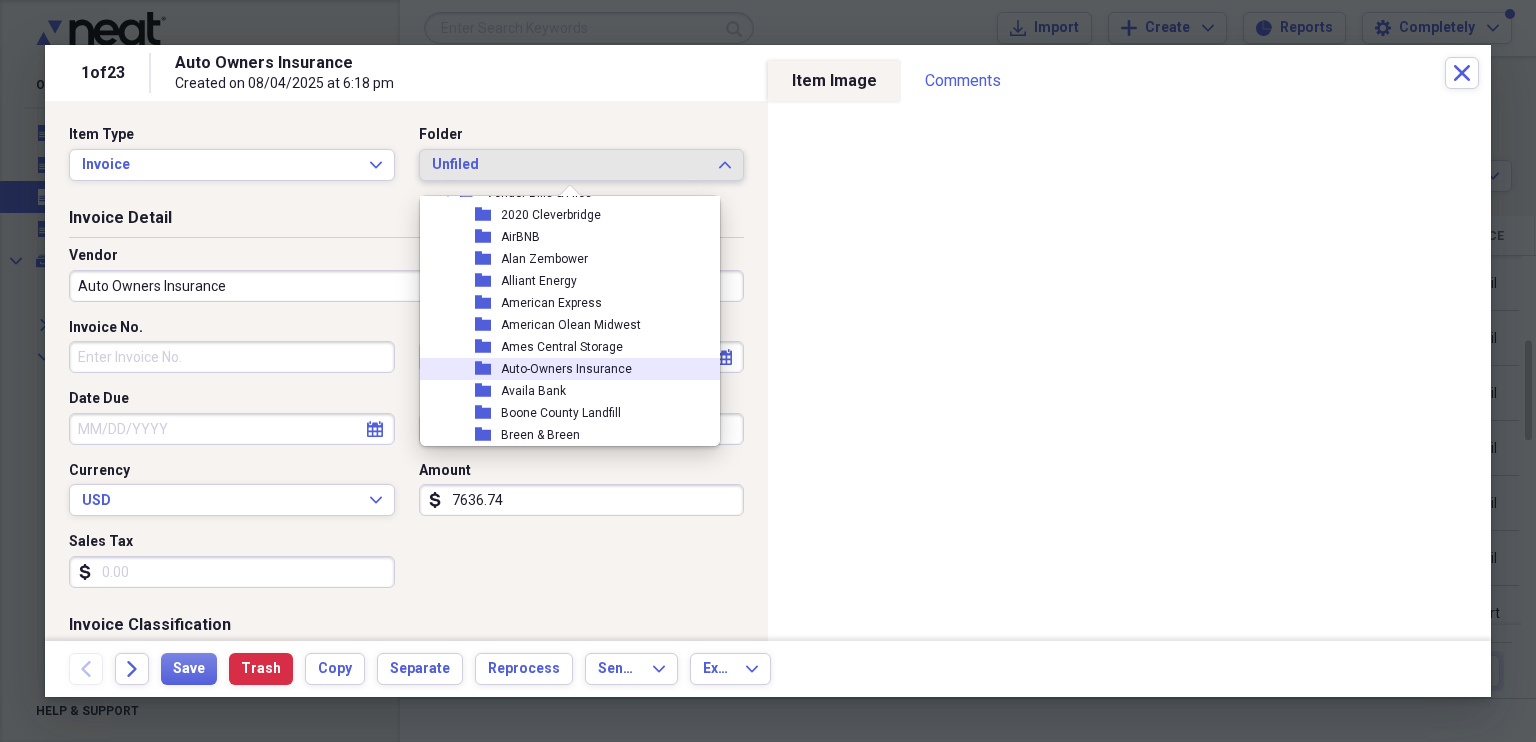 click on "Auto-Owners Insurance" at bounding box center [566, 369] 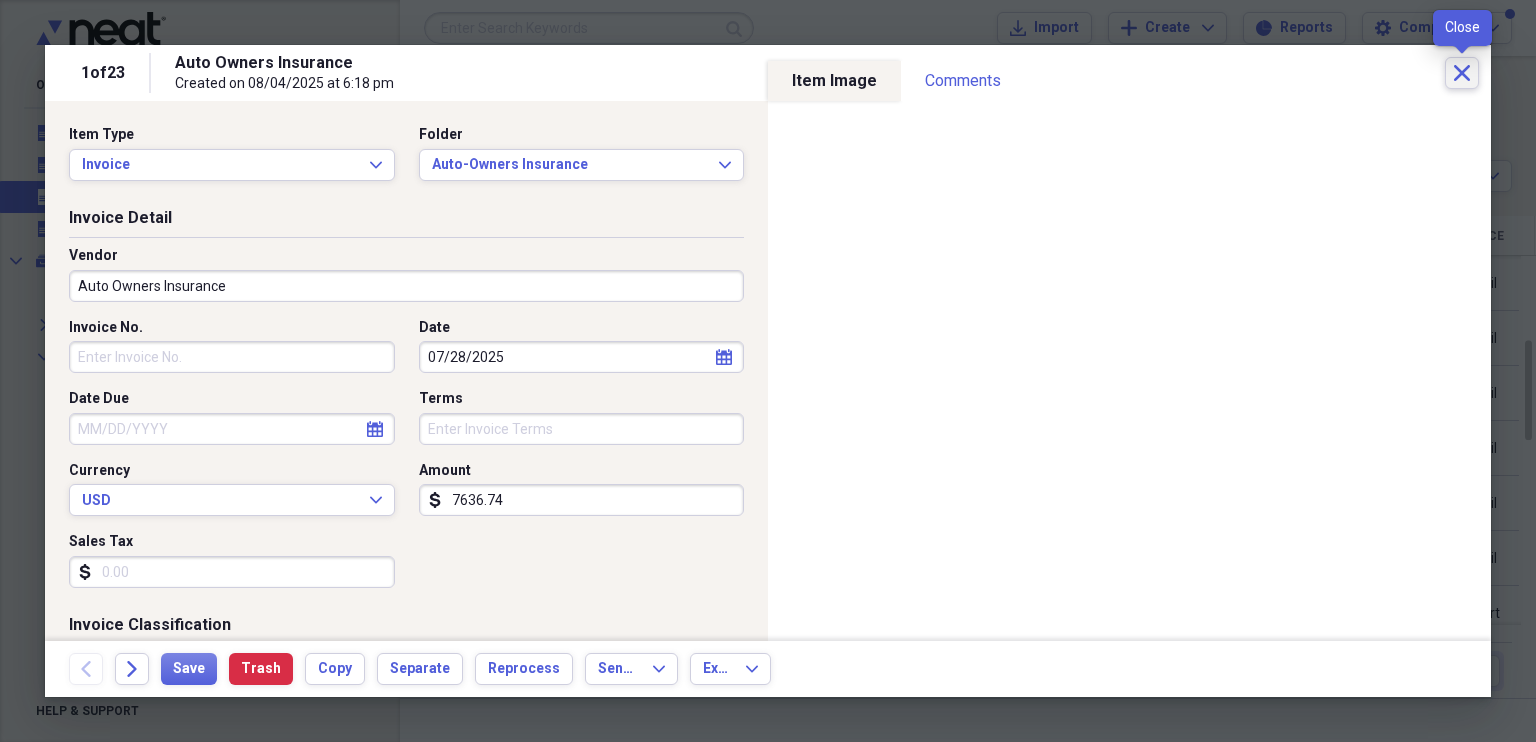 click 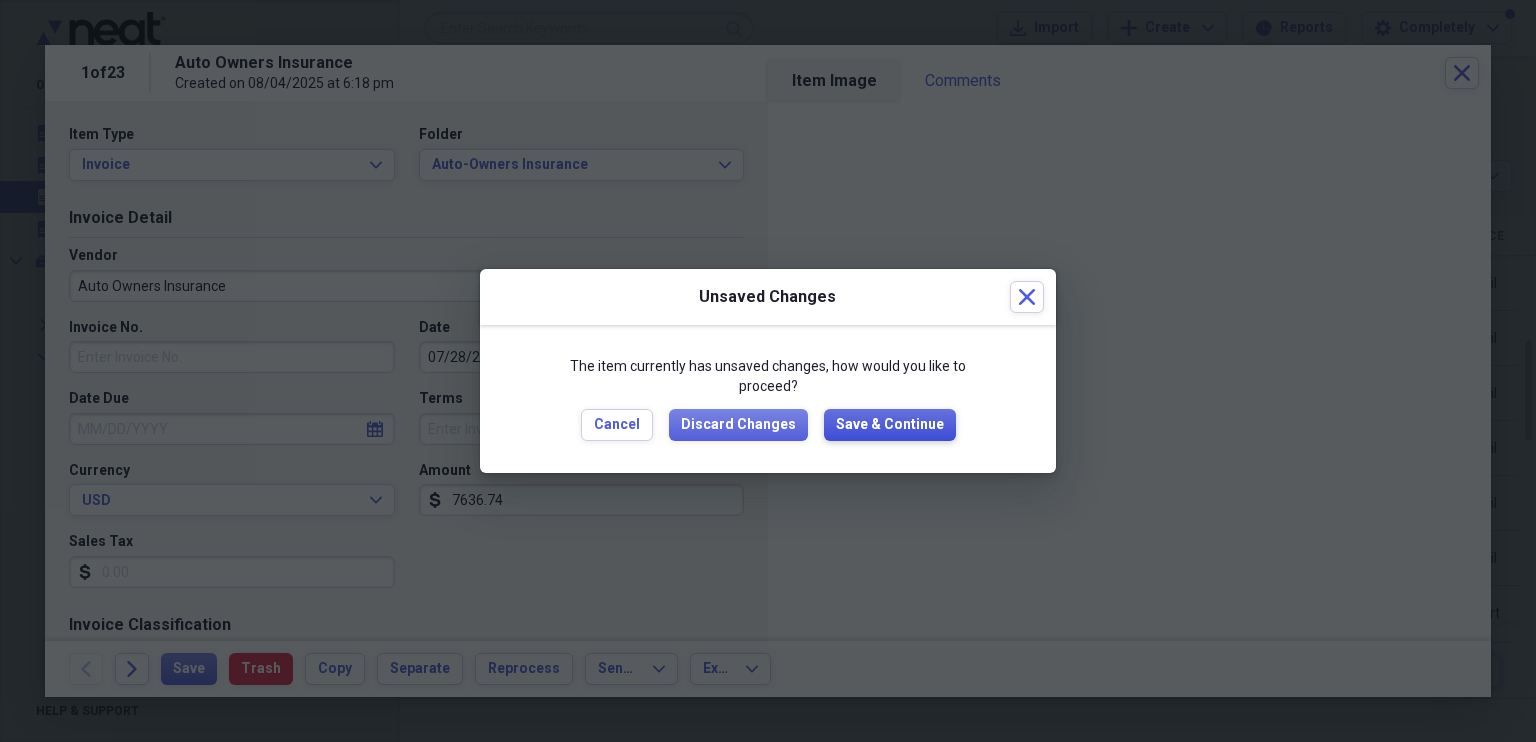 click on "Save & Continue" at bounding box center (890, 425) 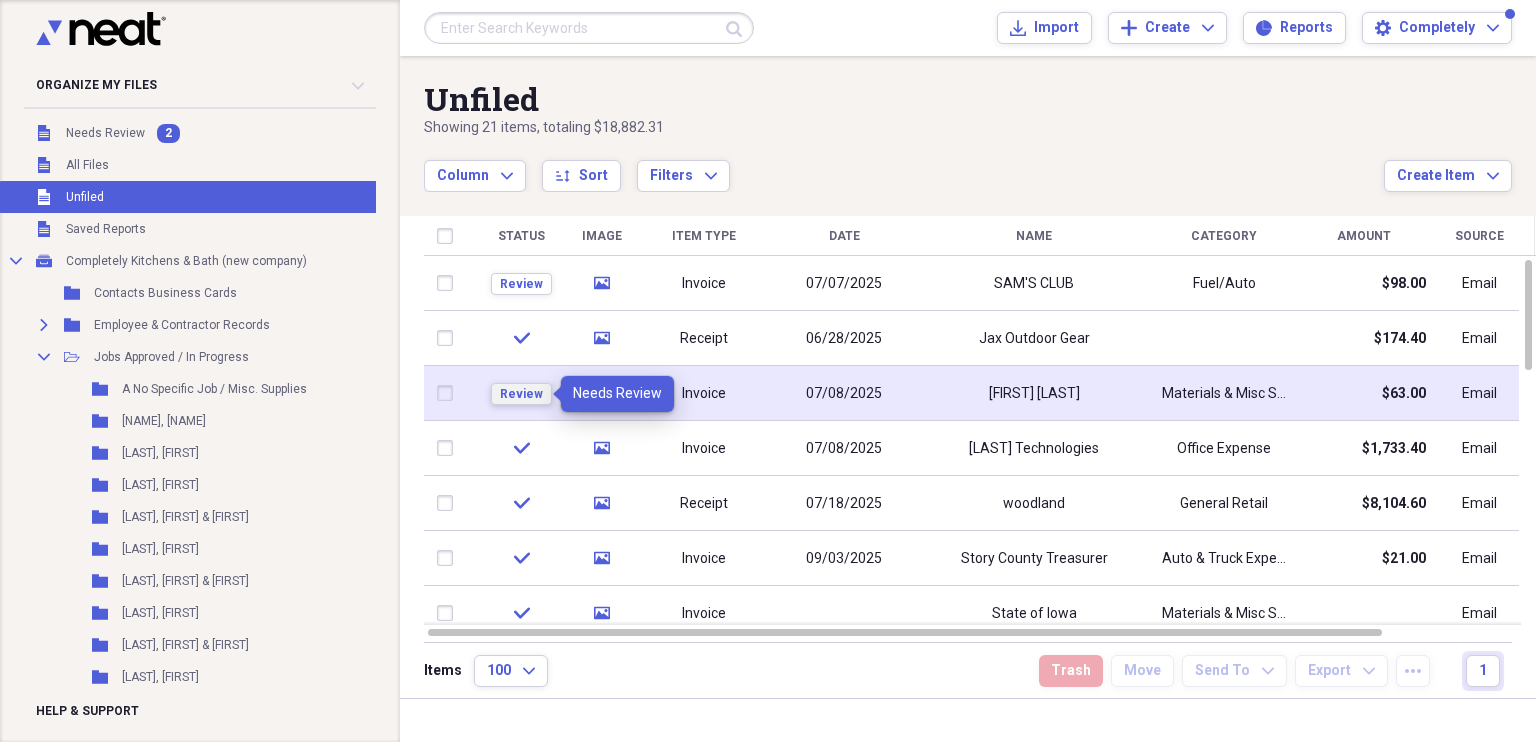 click on "Review" at bounding box center (521, 394) 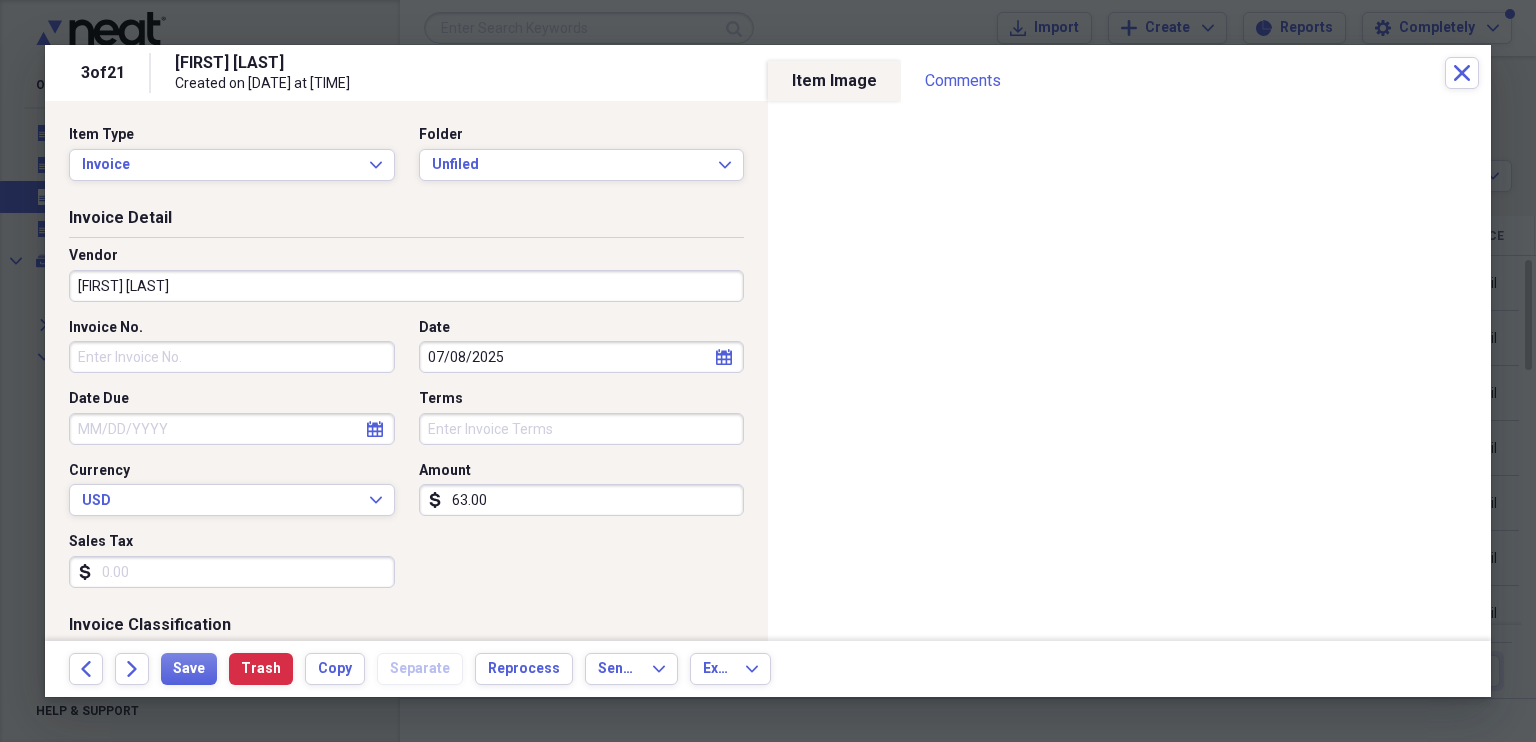 click on "Invoice No." at bounding box center [232, 357] 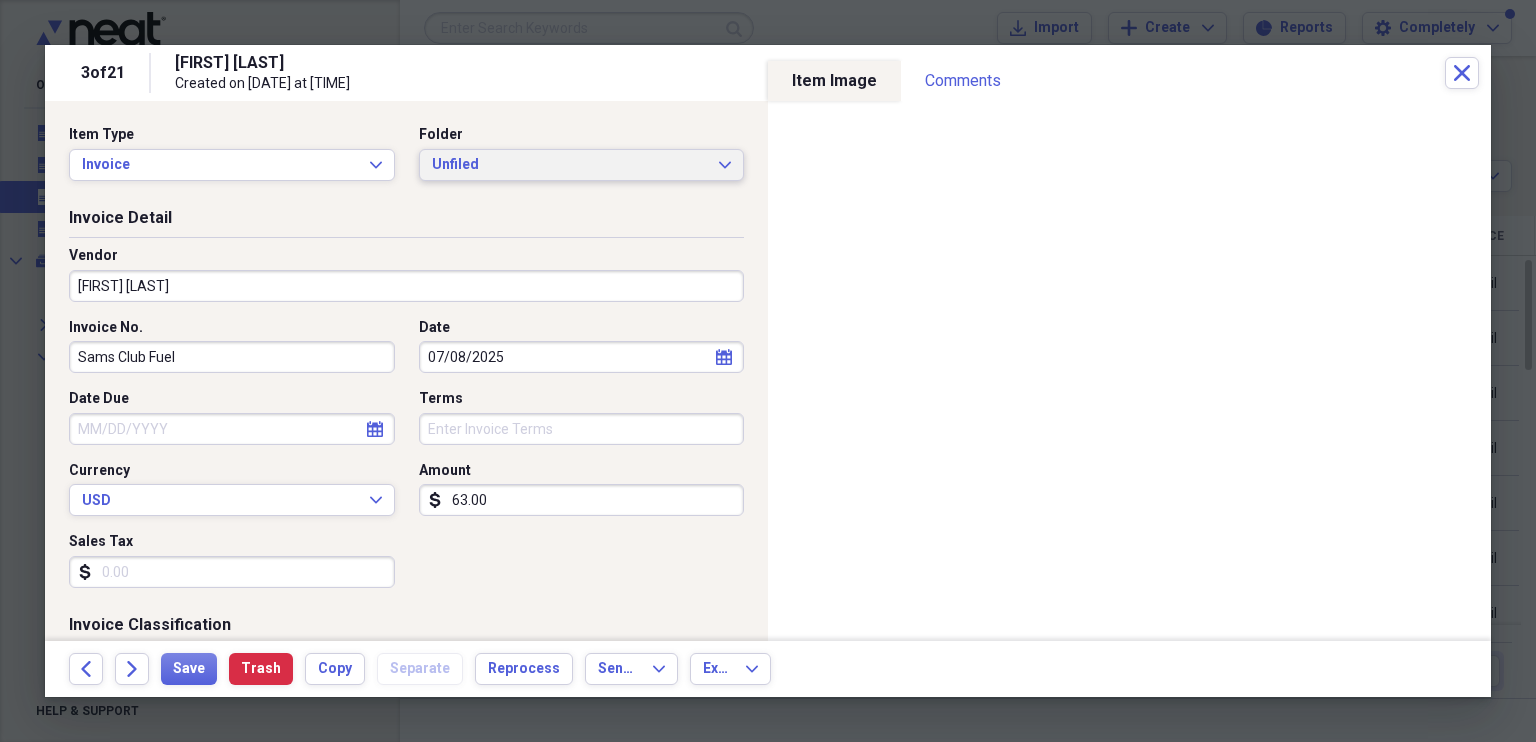 type on "Sams Club Fuel" 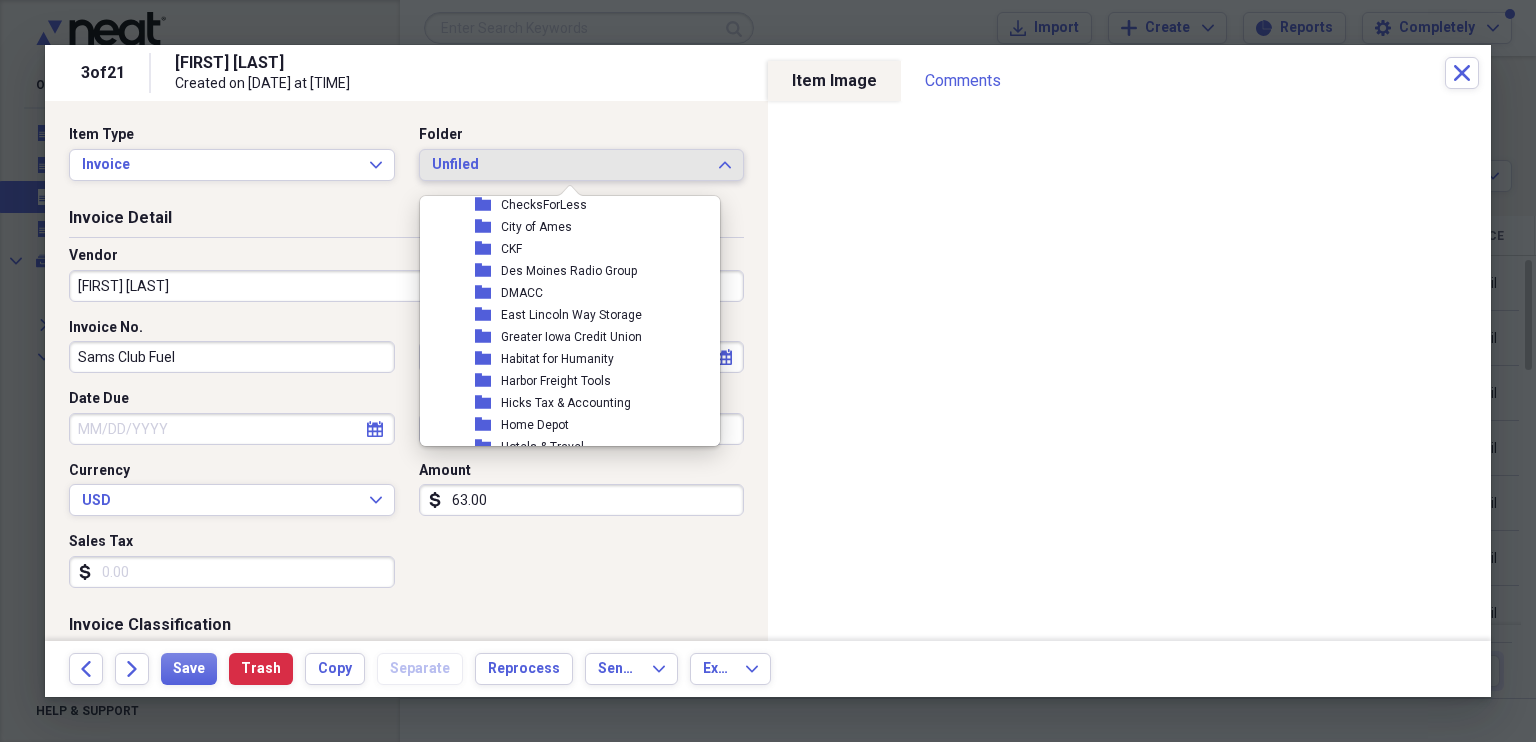 scroll, scrollTop: 1008, scrollLeft: 0, axis: vertical 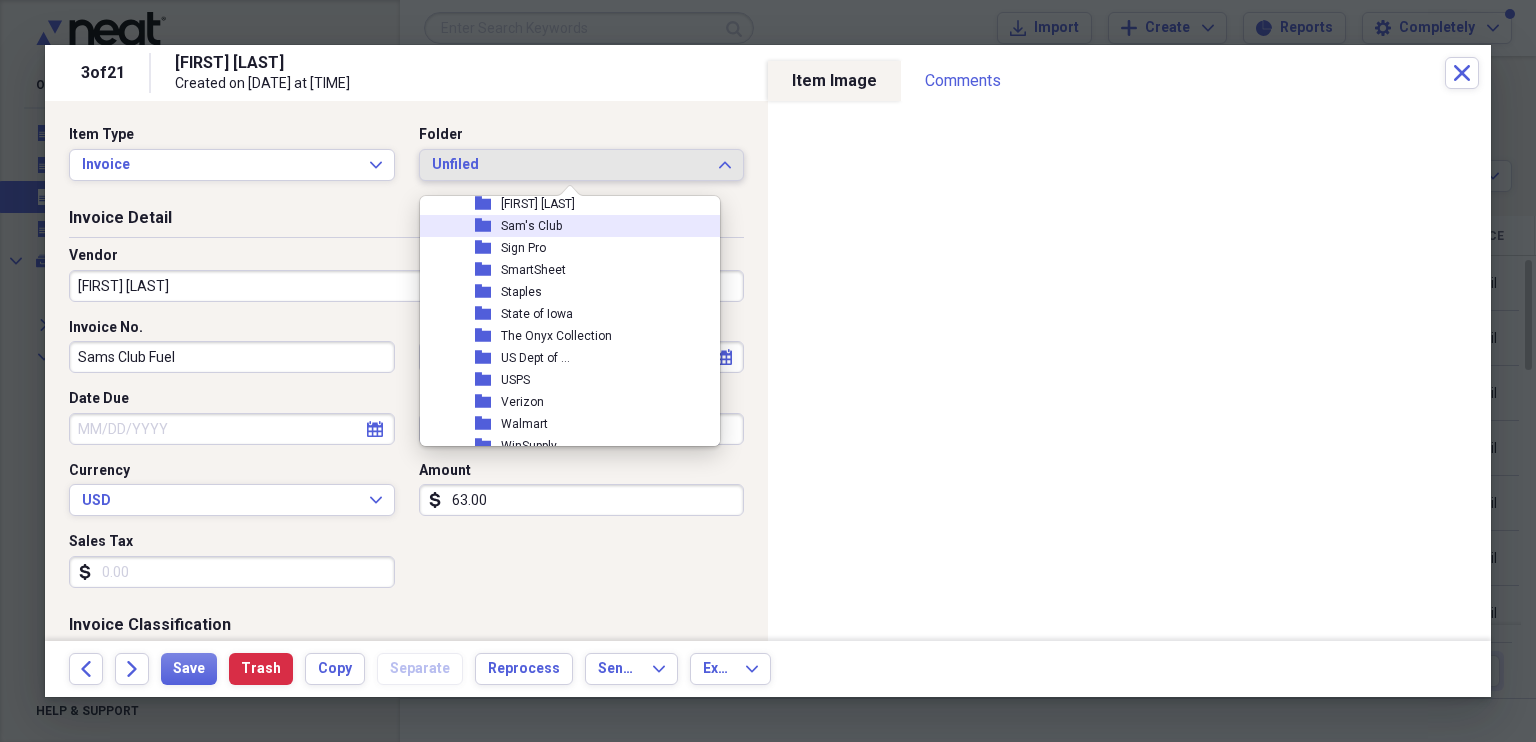 click on "Sam's Club" at bounding box center (531, 226) 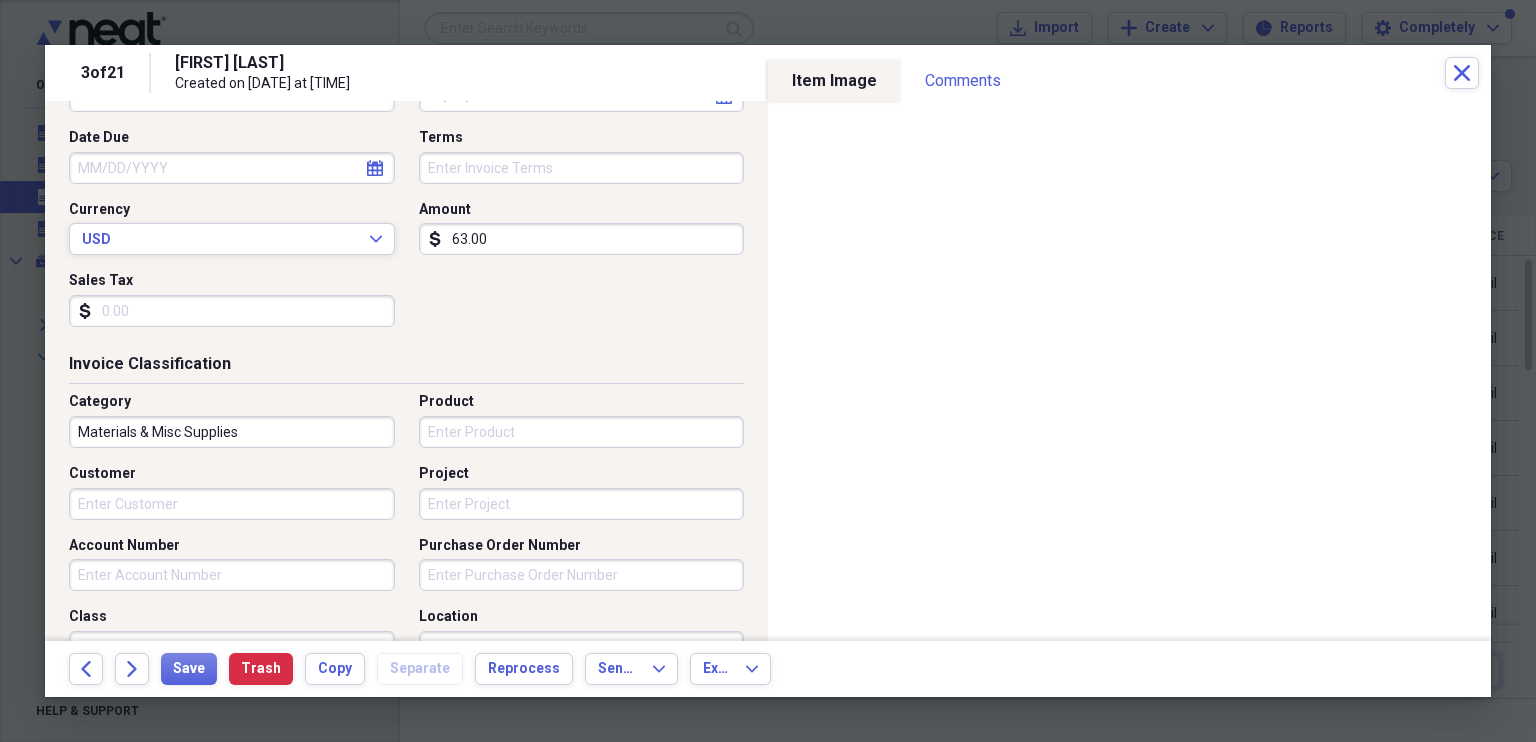 scroll, scrollTop: 275, scrollLeft: 0, axis: vertical 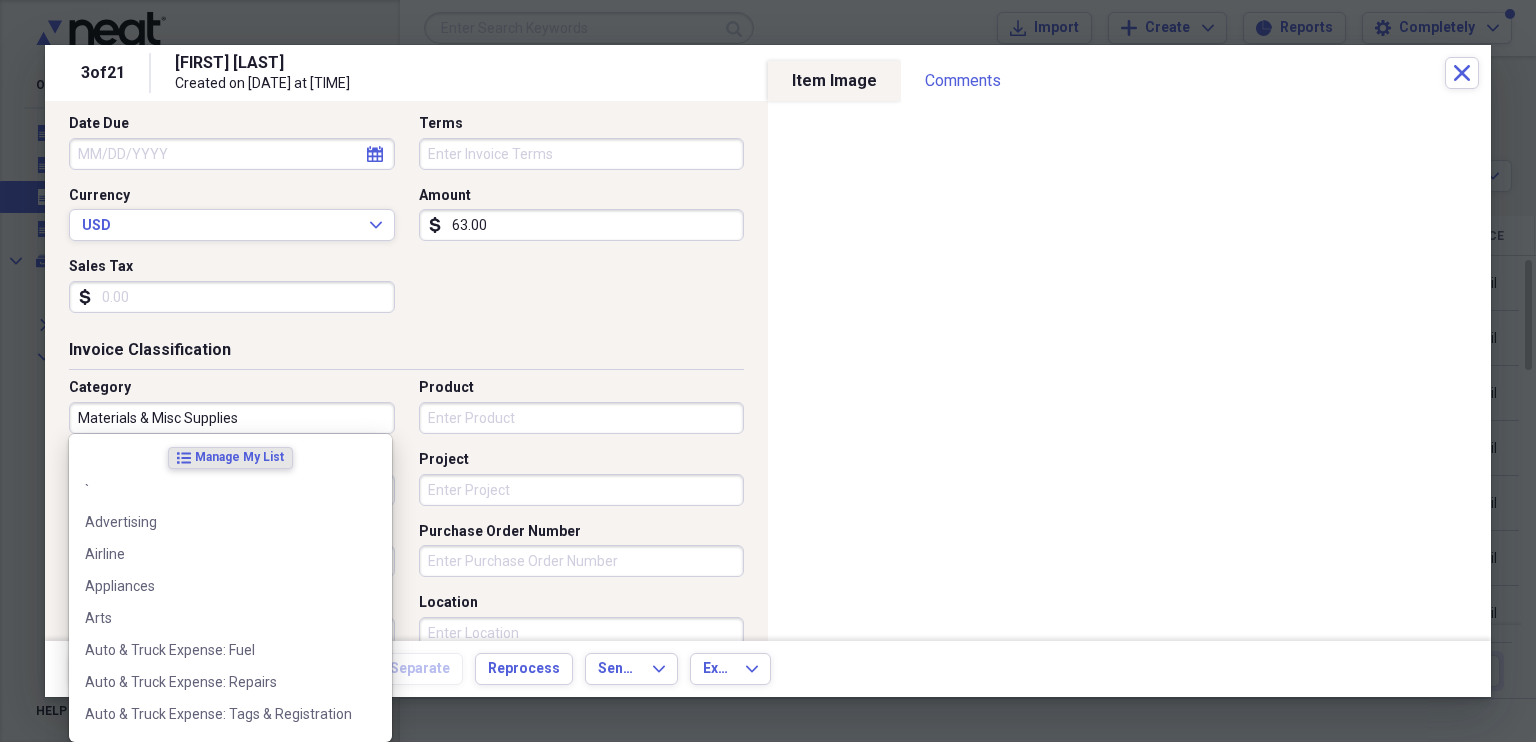 click on "Materials & Misc Supplies" at bounding box center [232, 418] 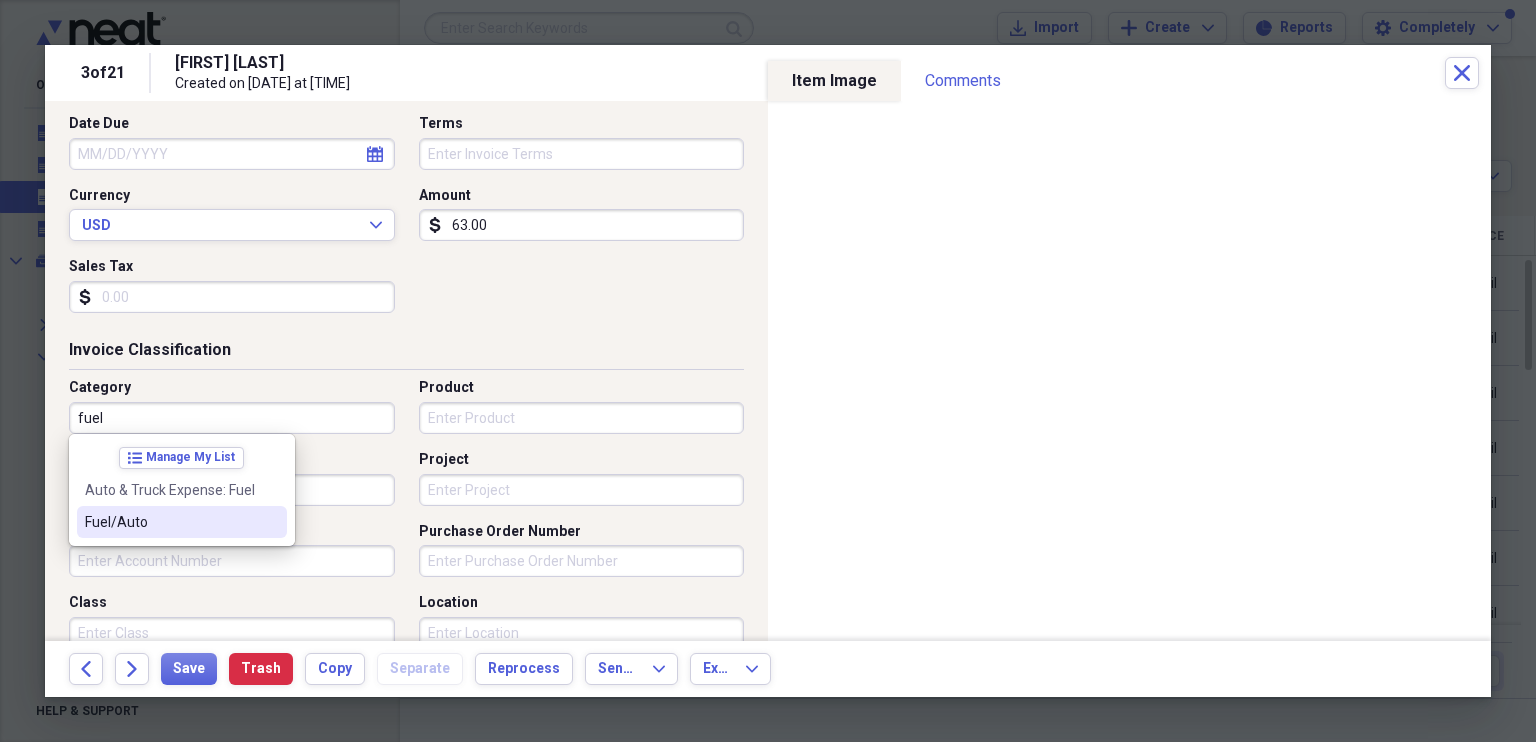 click on "Fuel/Auto" at bounding box center (170, 522) 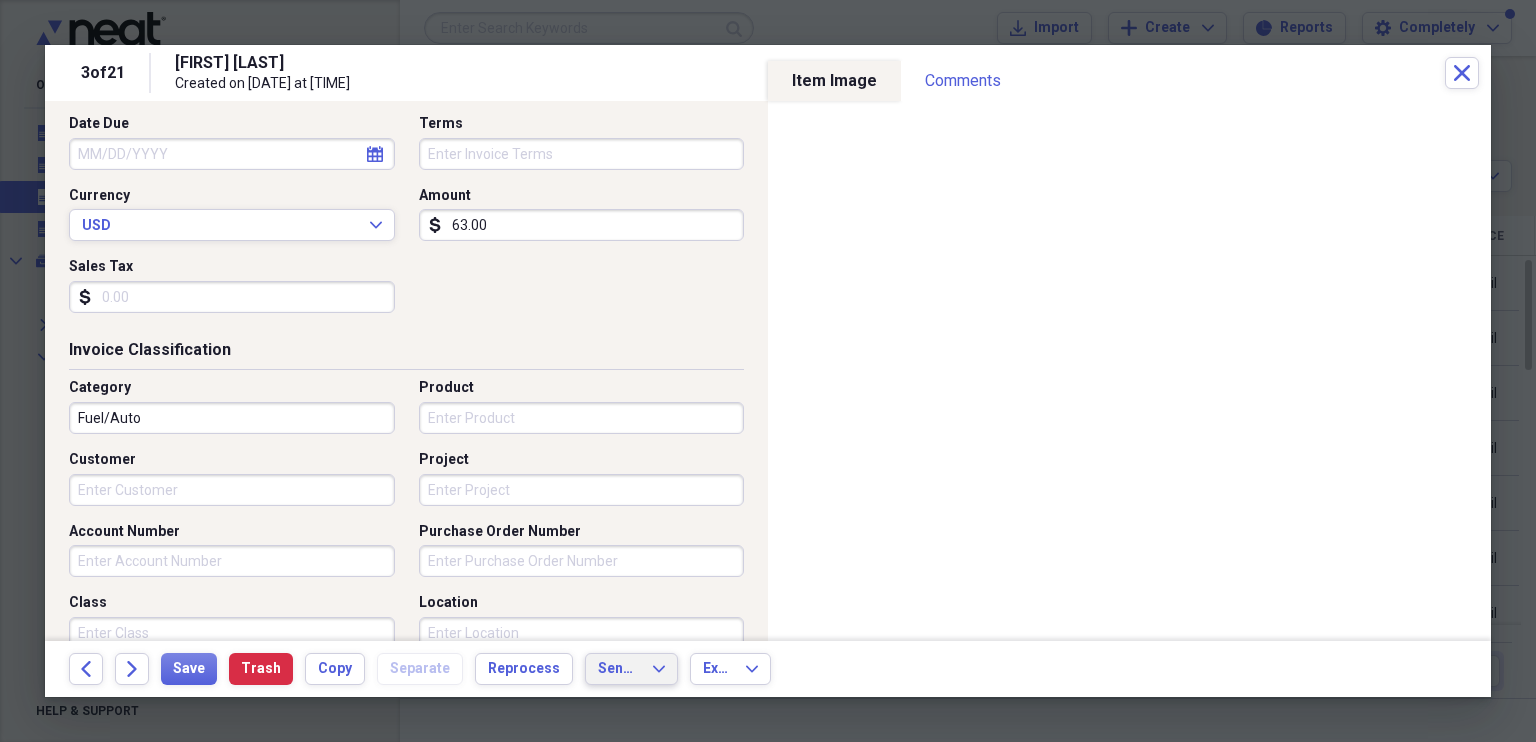 click on "Expand" 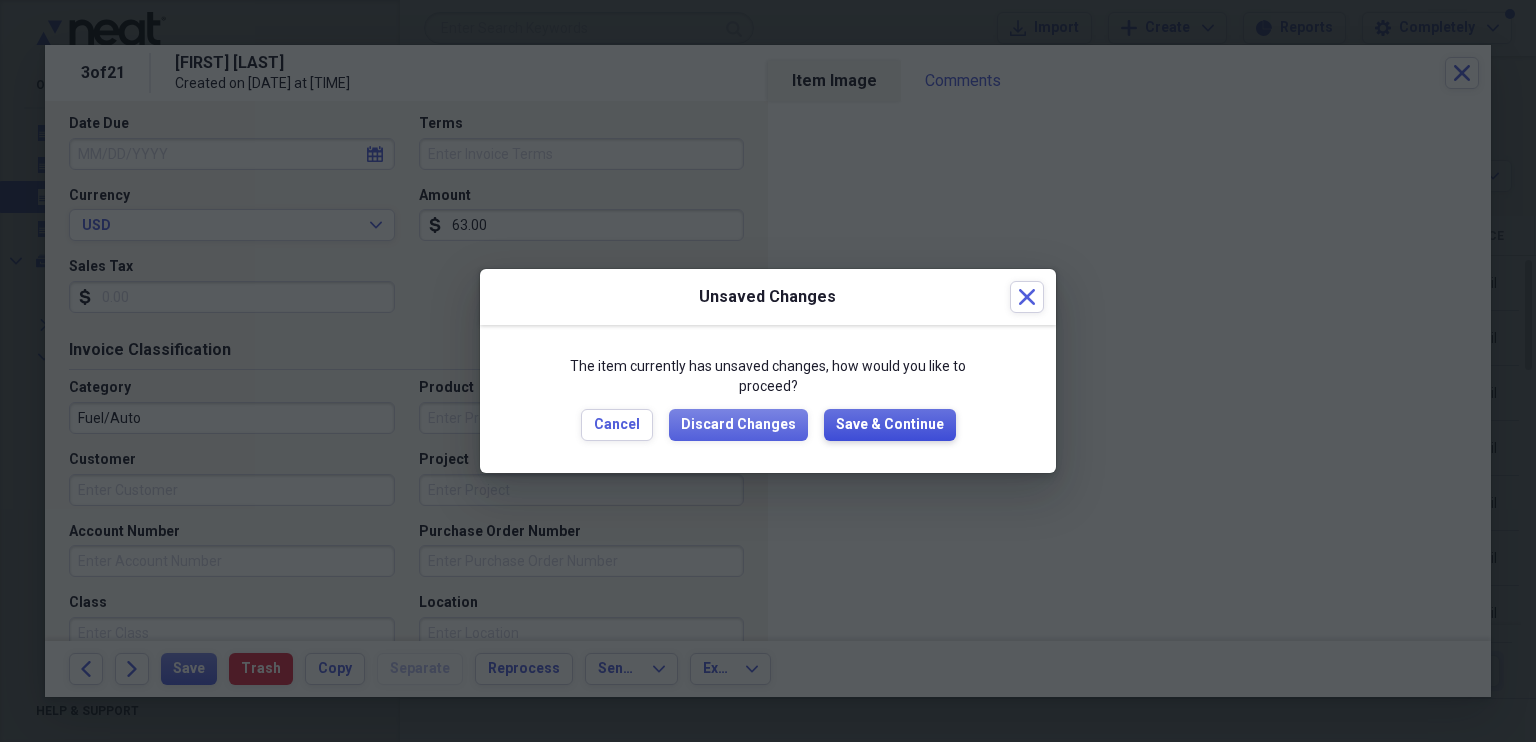 click on "Save & Continue" at bounding box center (890, 425) 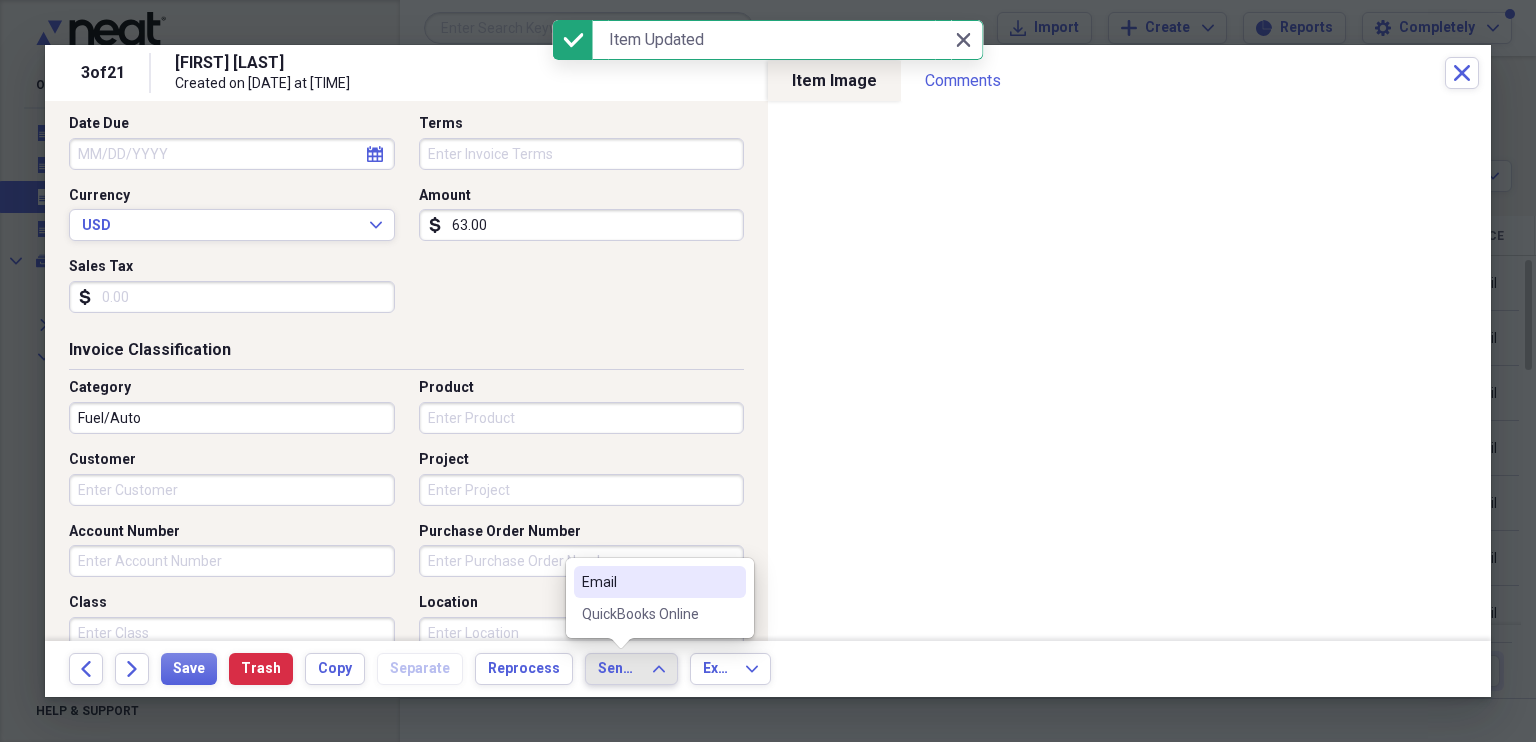 click on "QuickBooks Online" at bounding box center [648, 614] 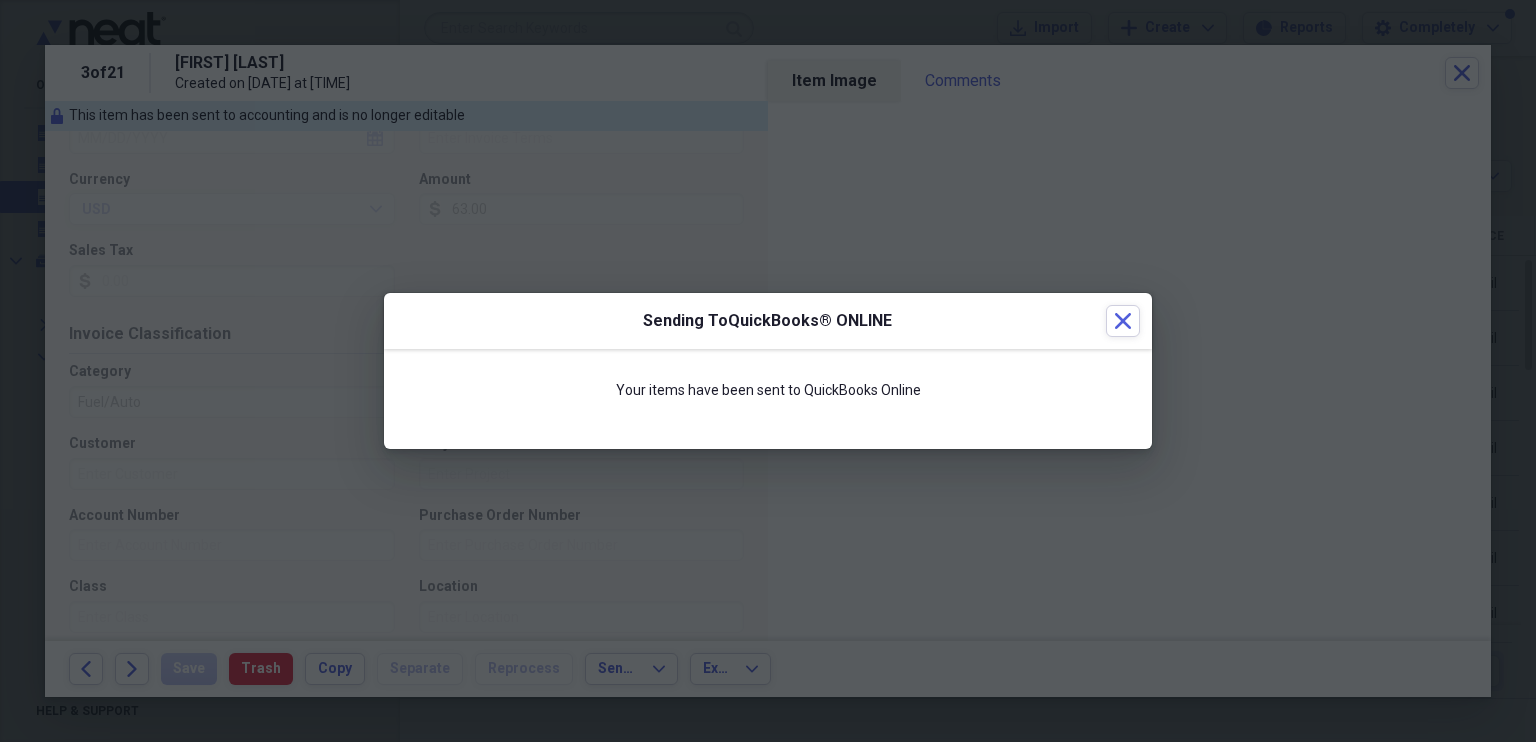 scroll, scrollTop: 259, scrollLeft: 0, axis: vertical 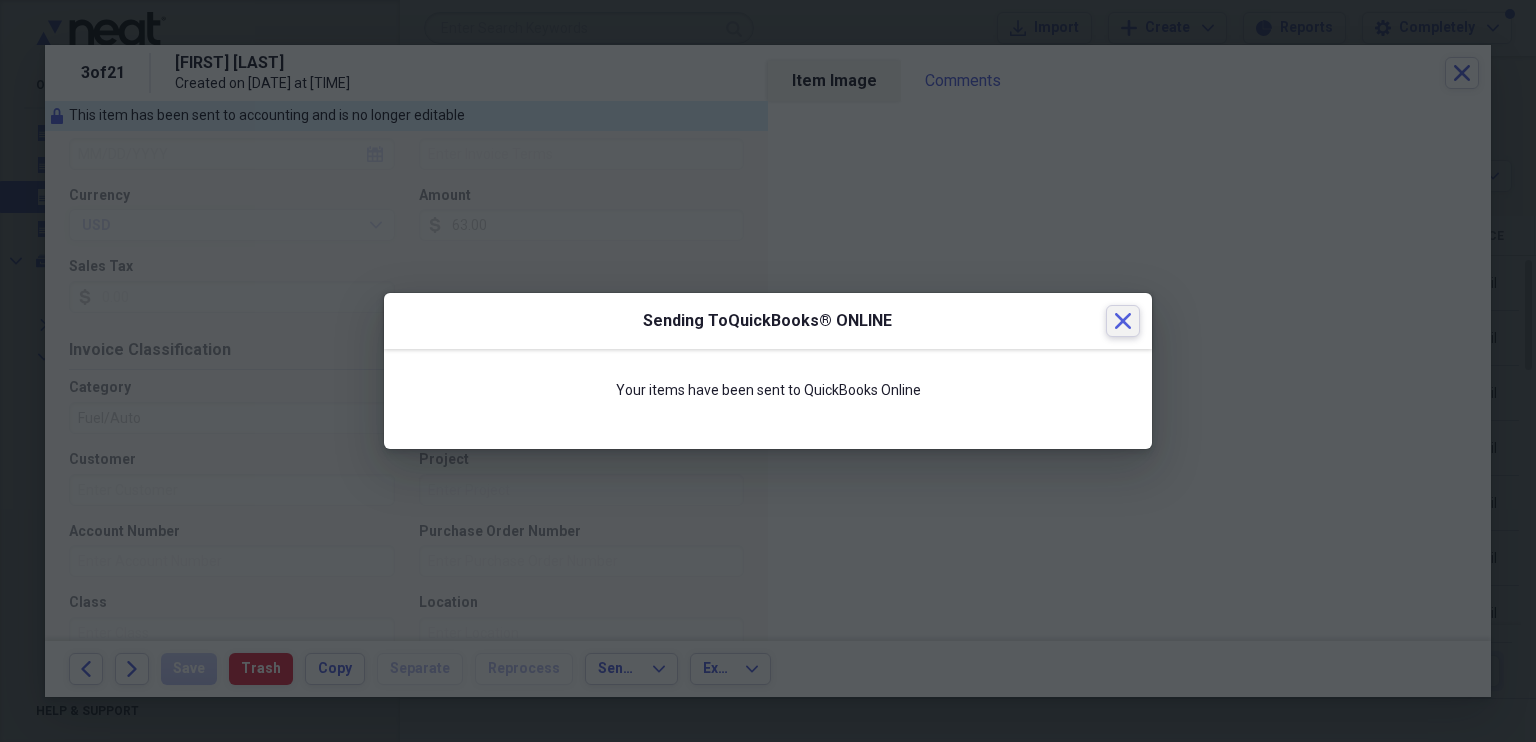 click 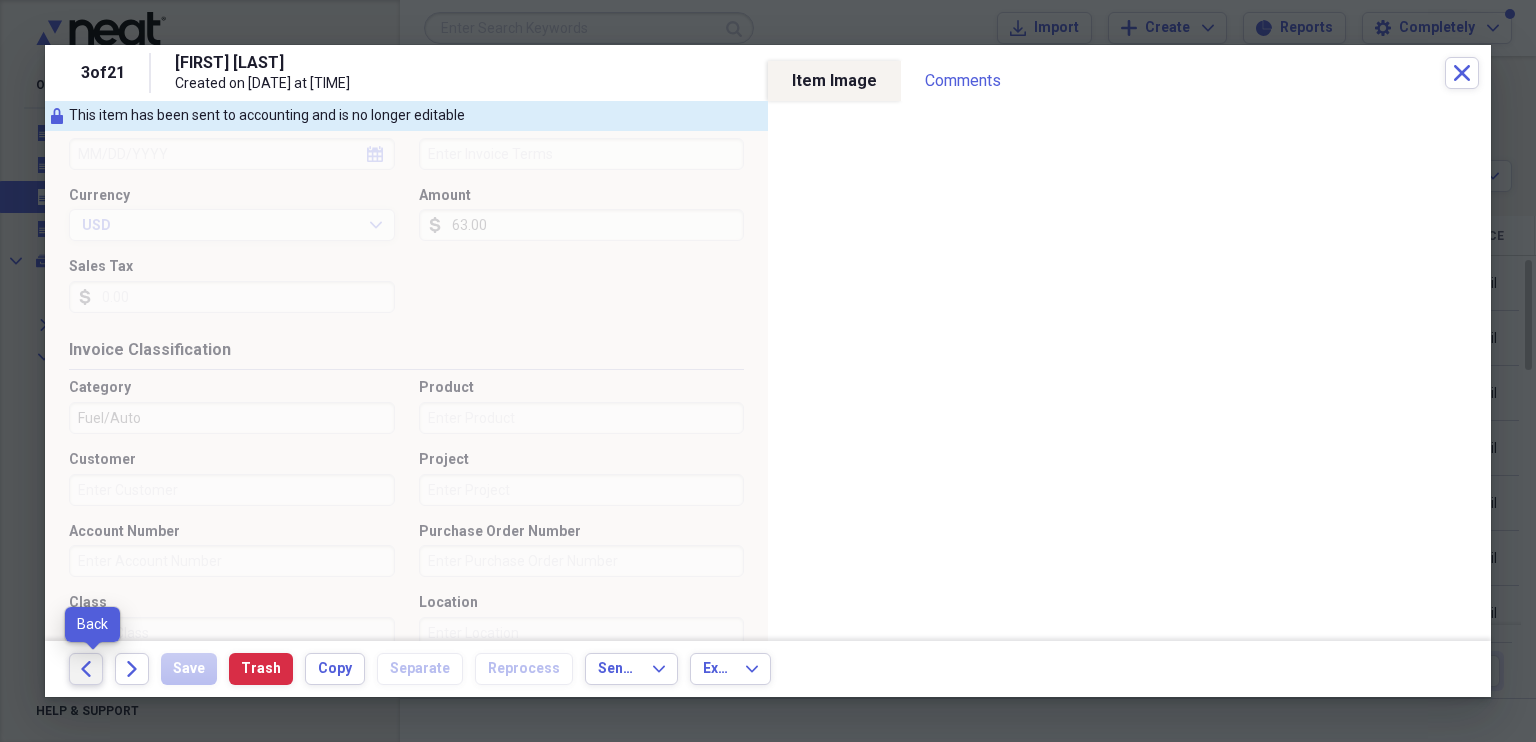 click on "Back" 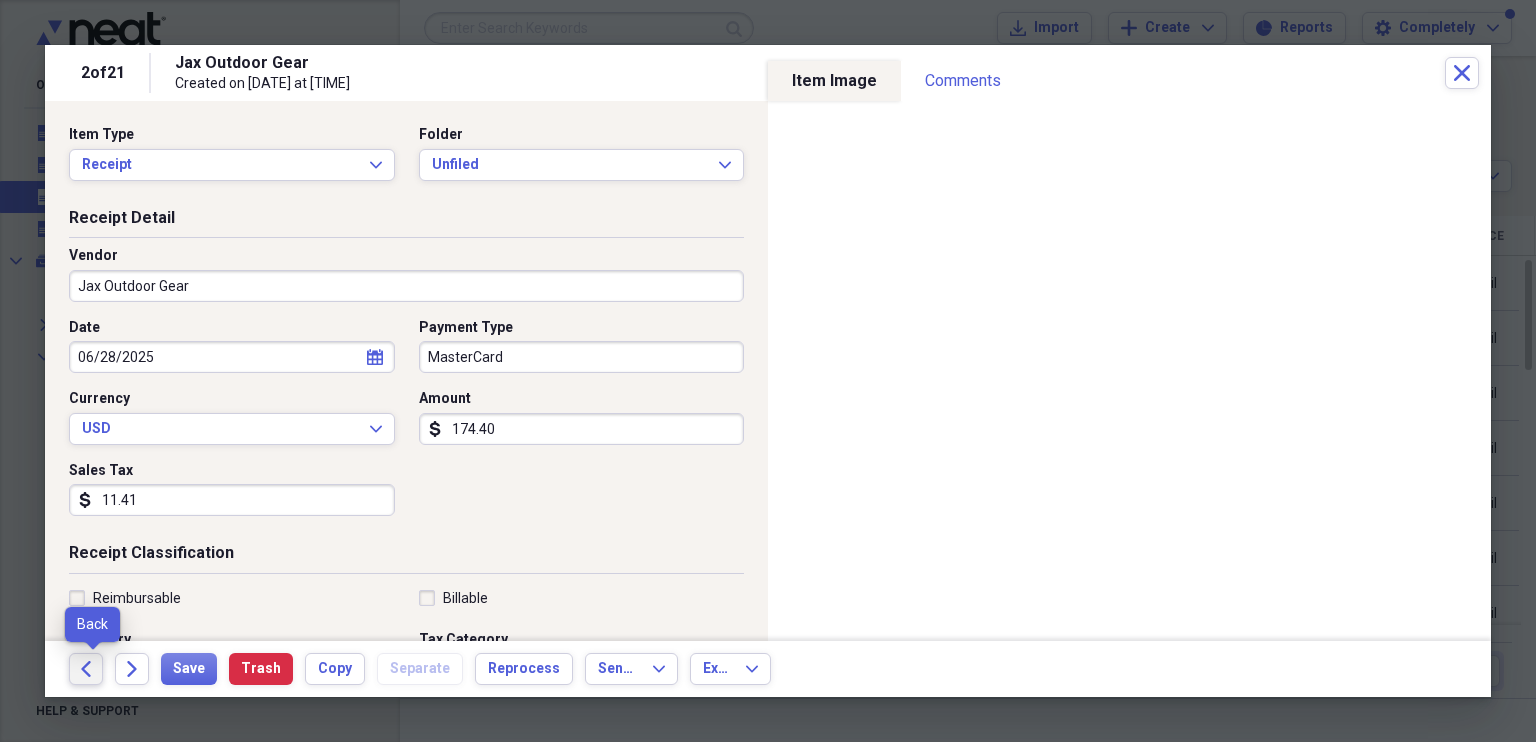 click 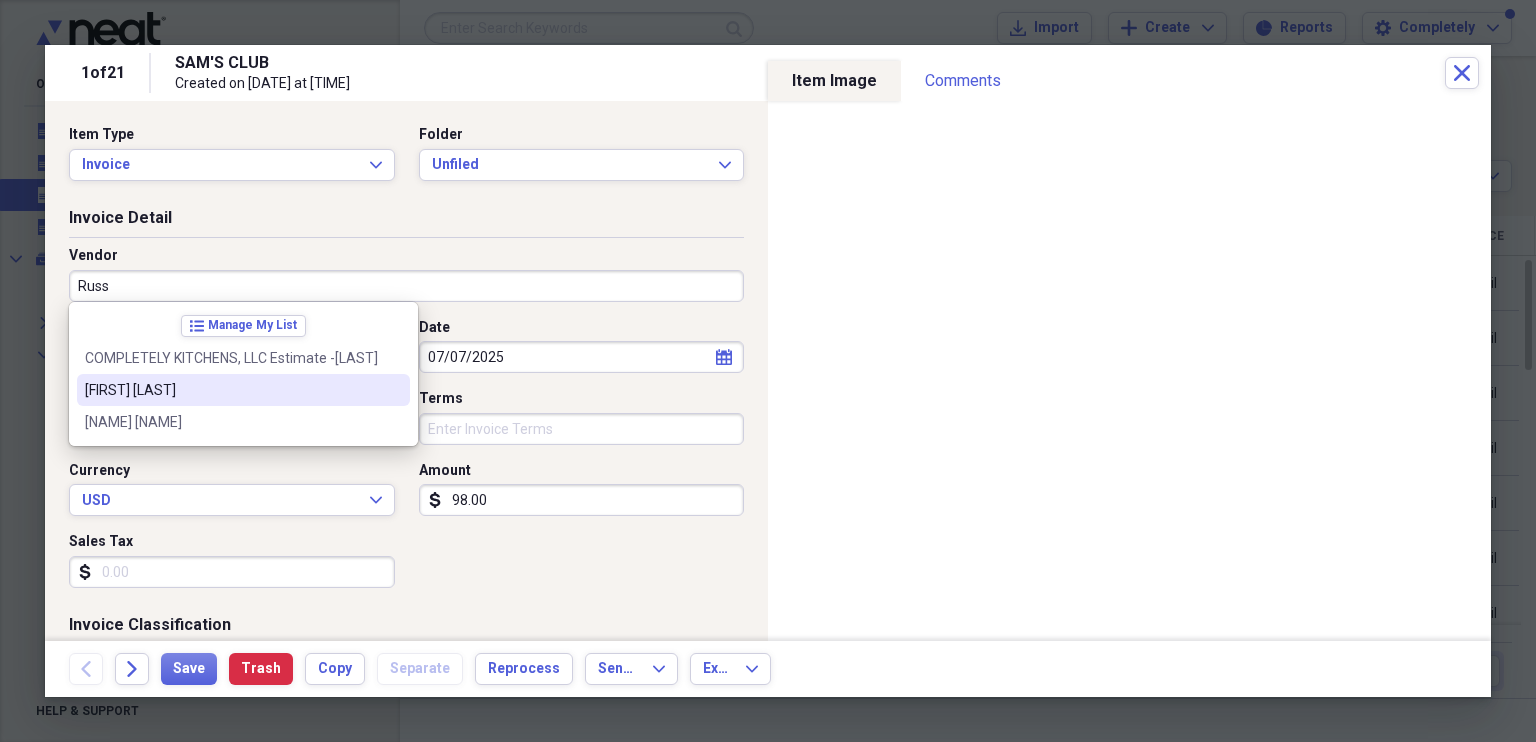 click on "[FIRST] [LAST]" at bounding box center (231, 390) 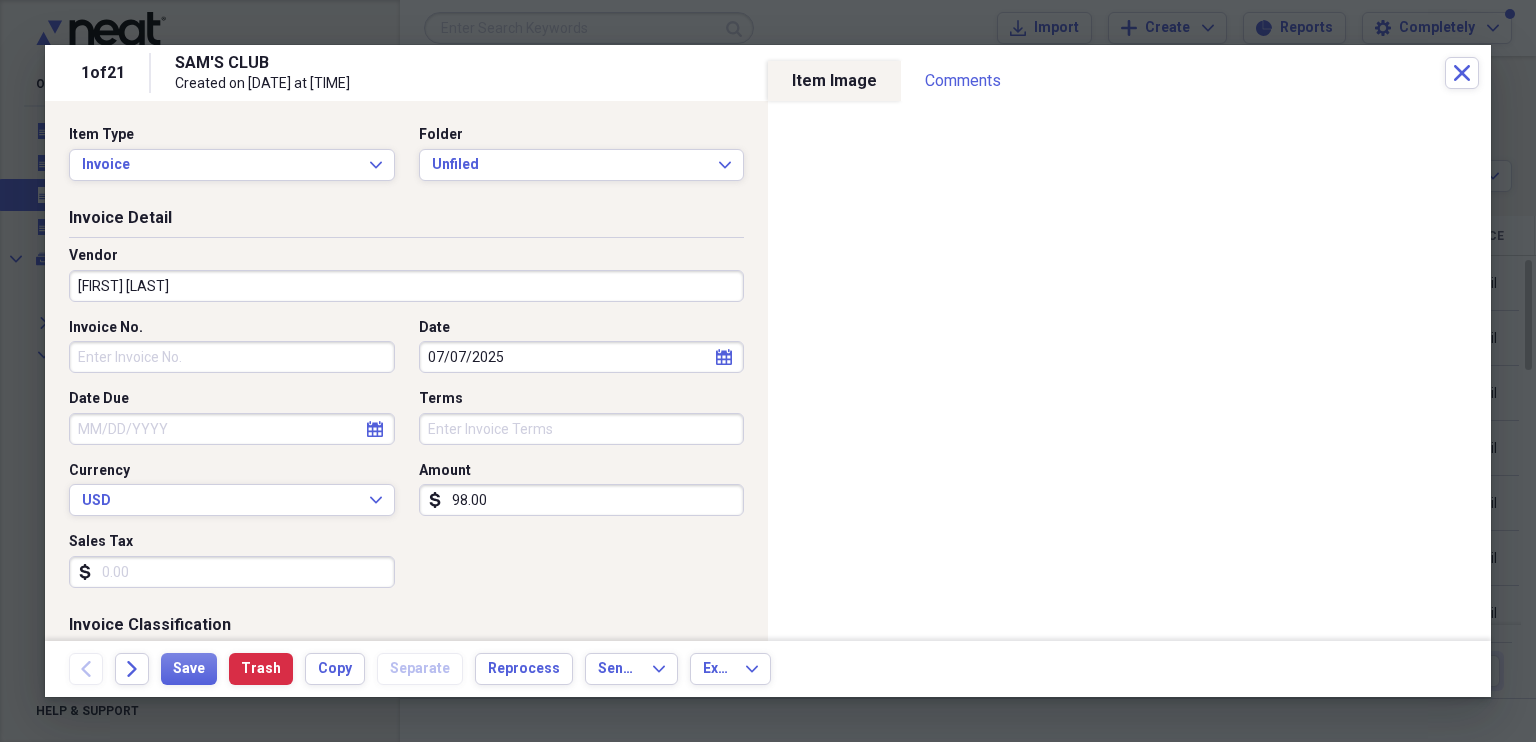 type on "Materials & Misc Supplies" 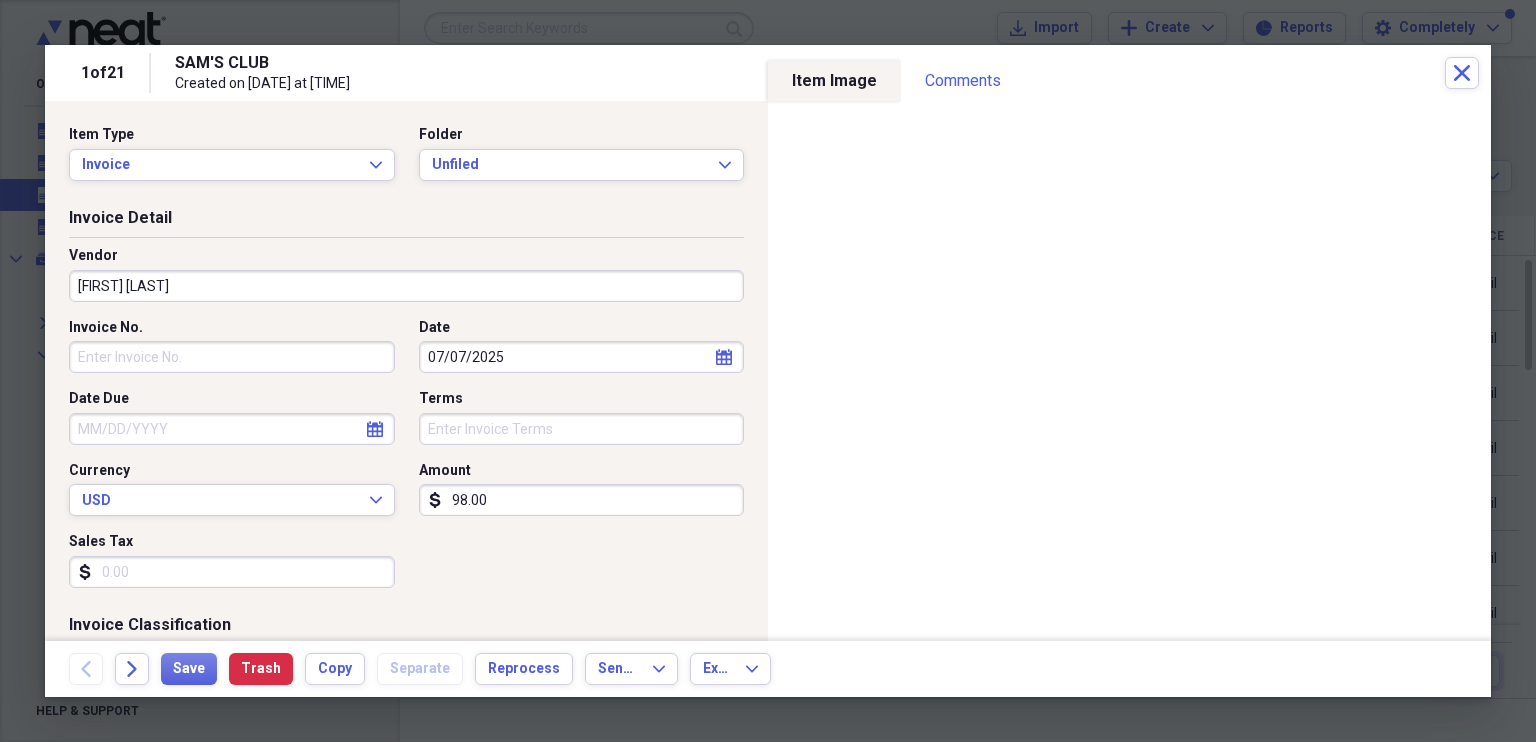 click on "Invoice No." at bounding box center (232, 357) 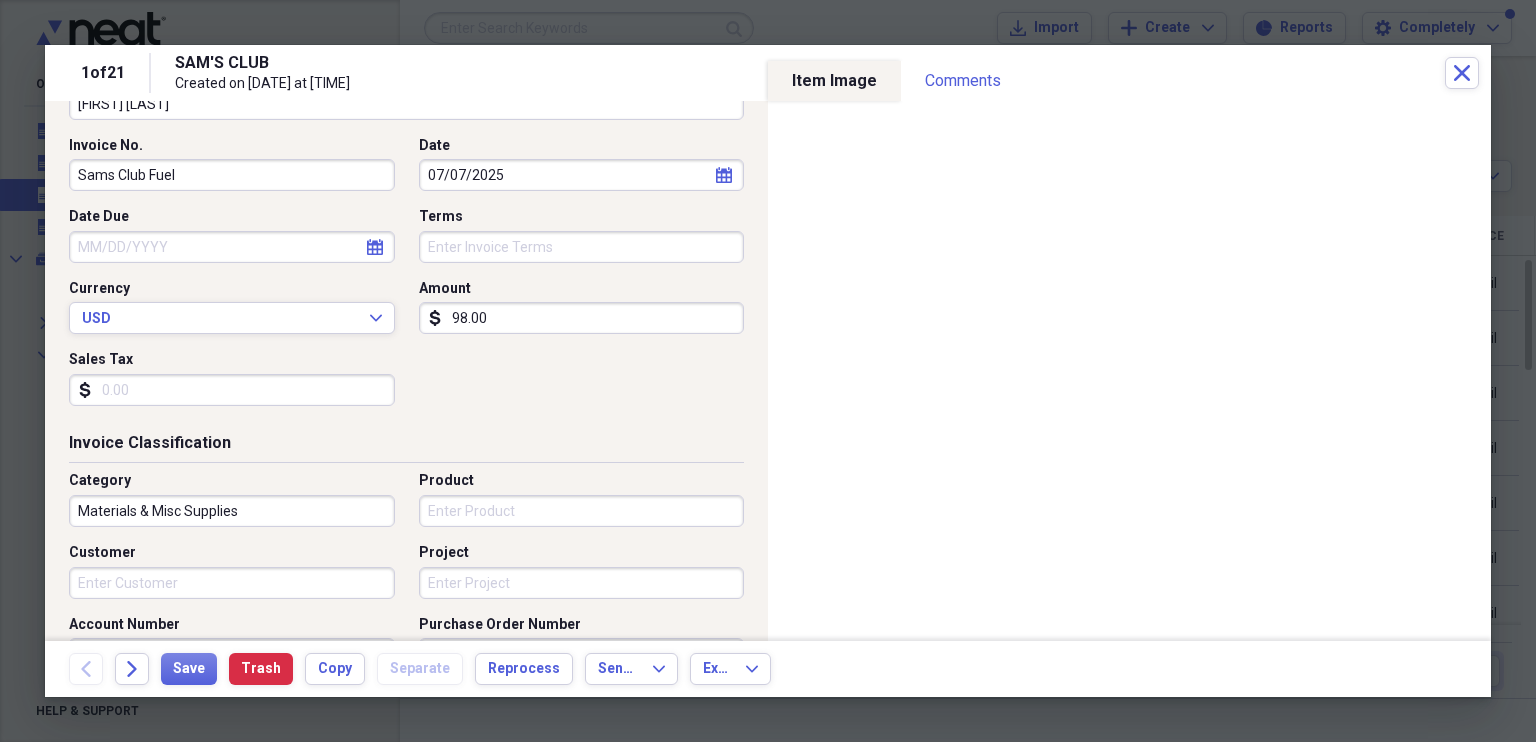scroll, scrollTop: 183, scrollLeft: 0, axis: vertical 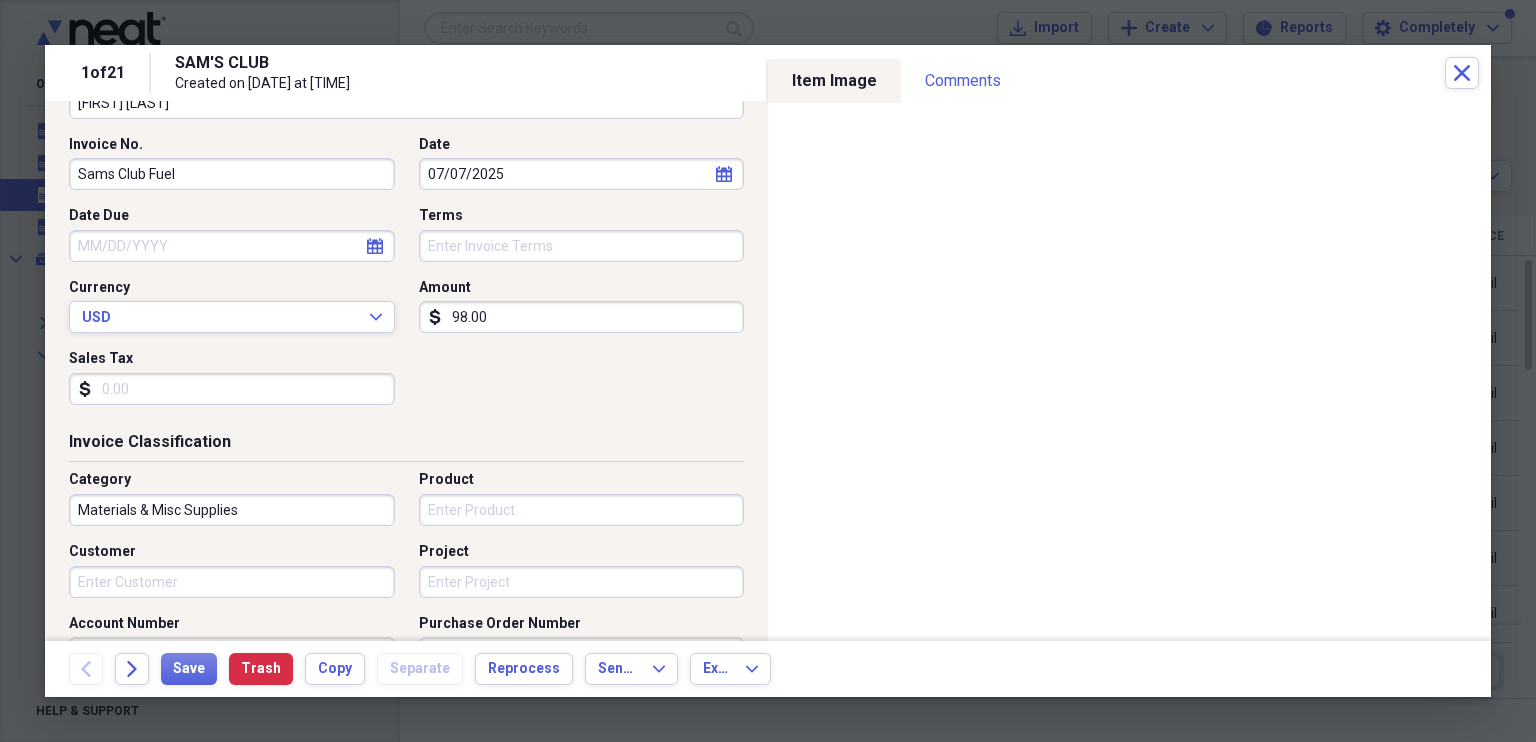 type on "Sams Club Fuel" 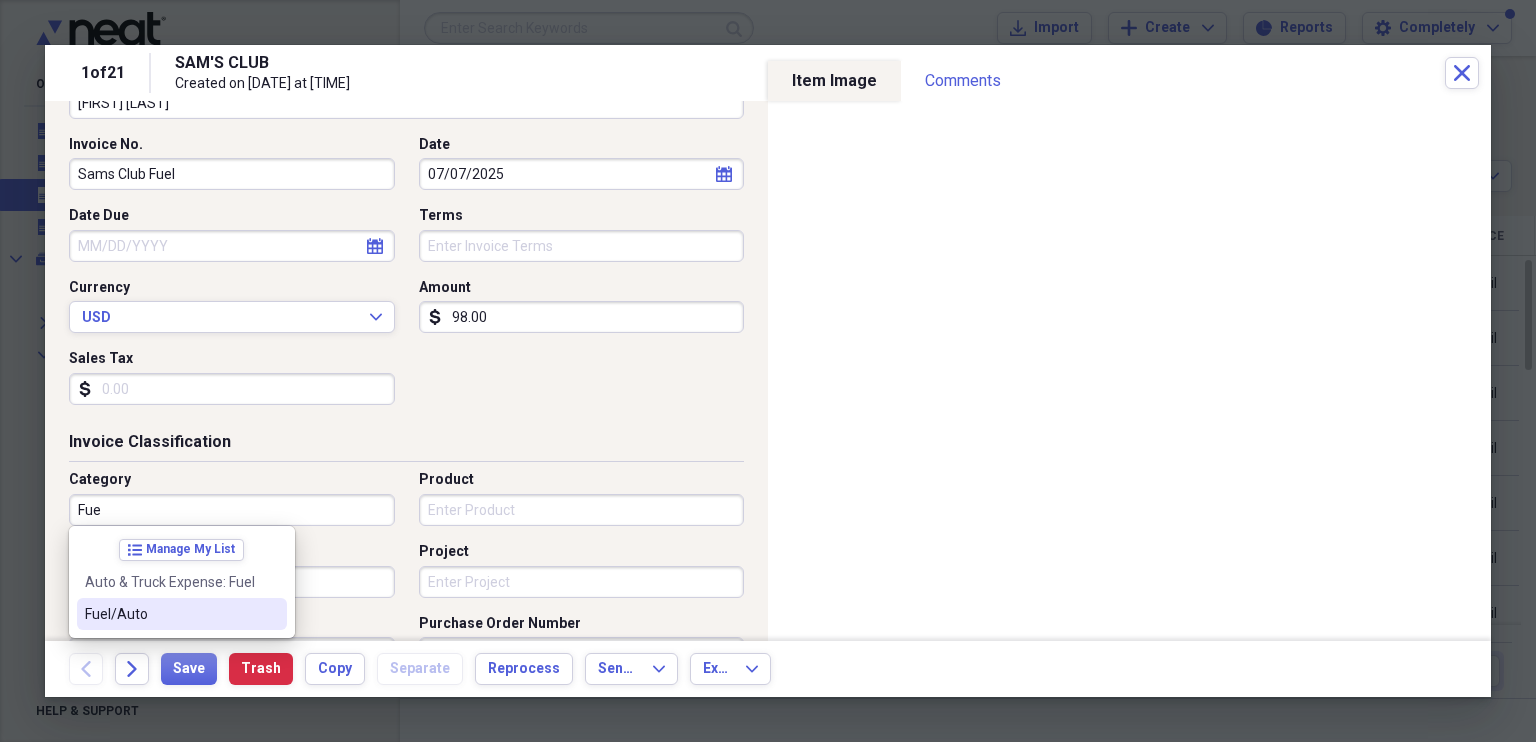 click on "Fuel/Auto" at bounding box center (170, 614) 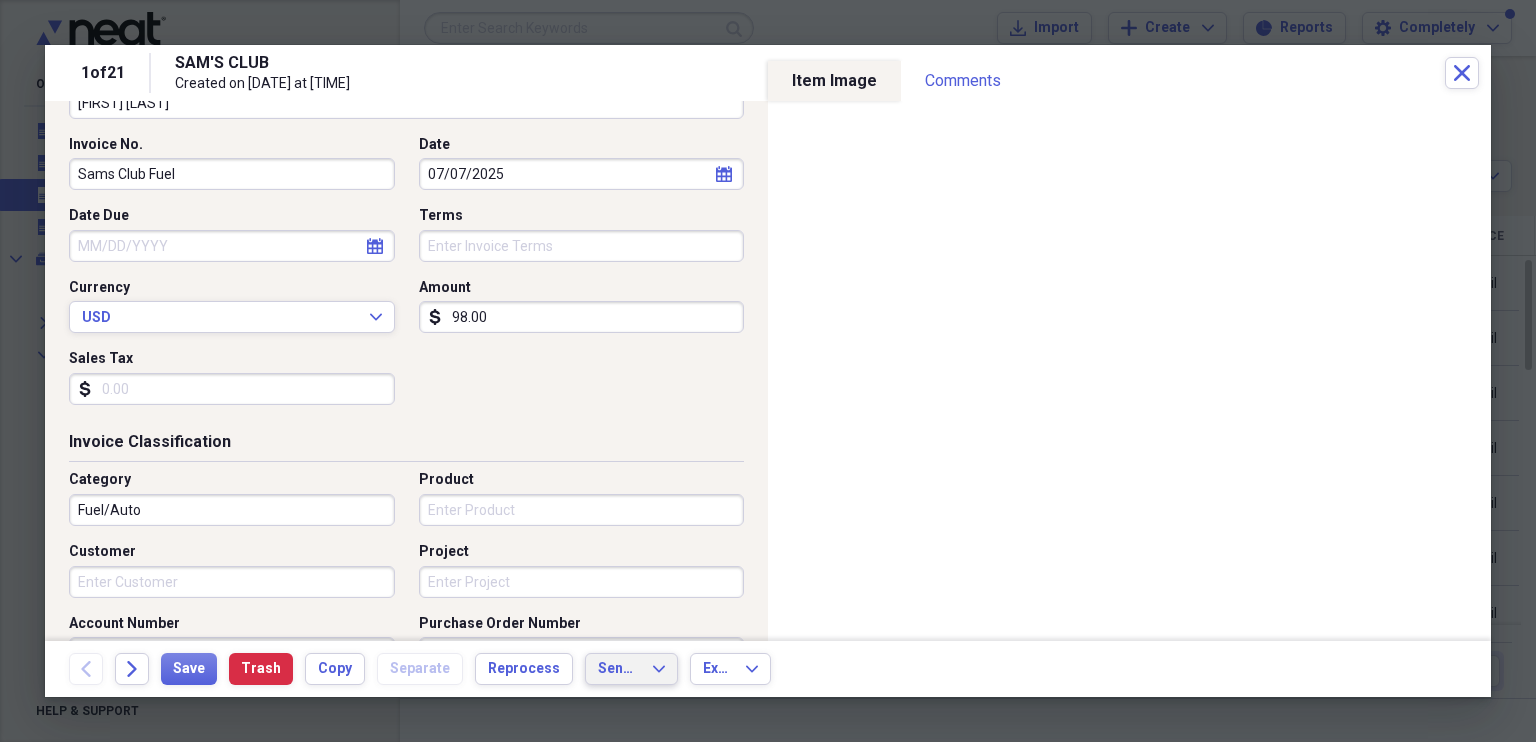 click on "Expand" 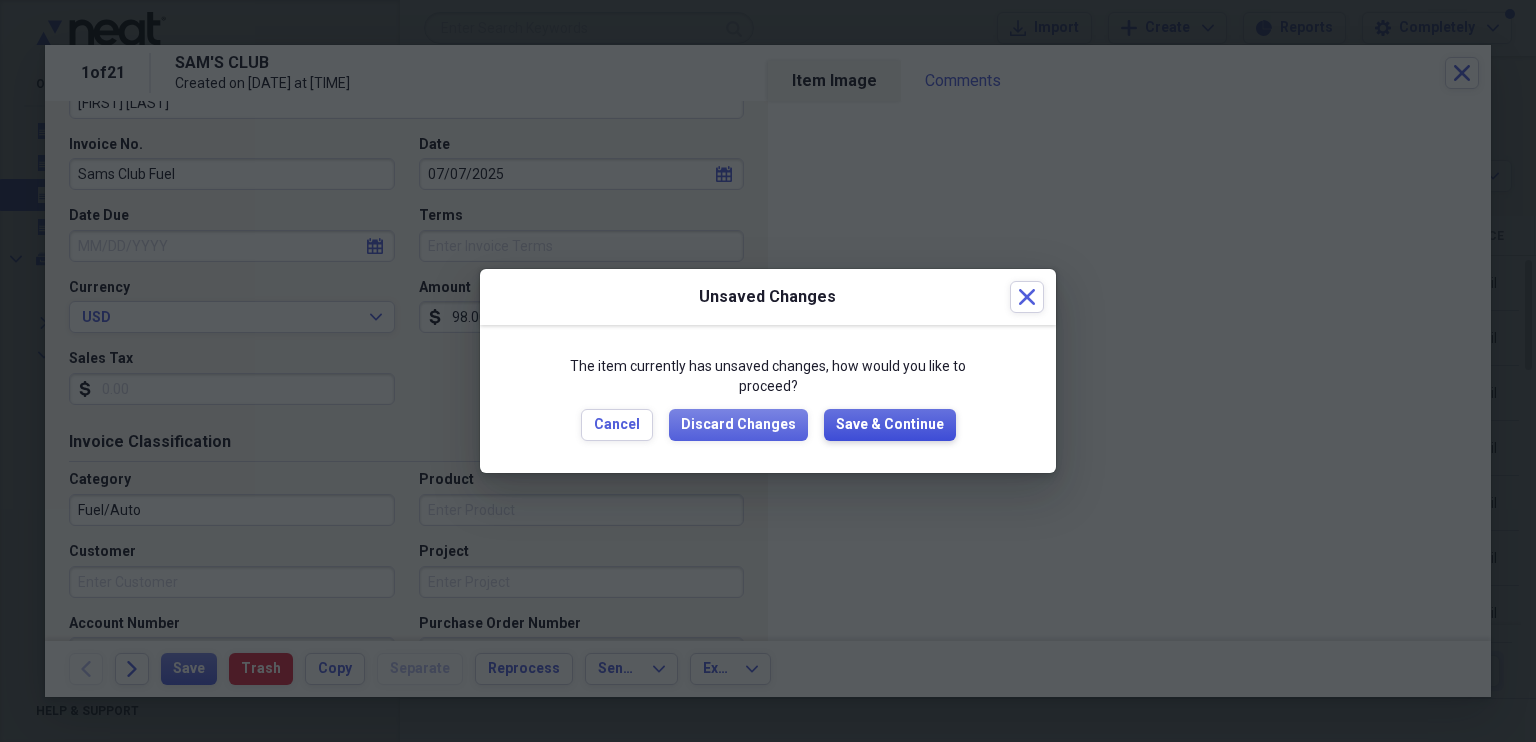 click on "Save & Continue" at bounding box center (890, 425) 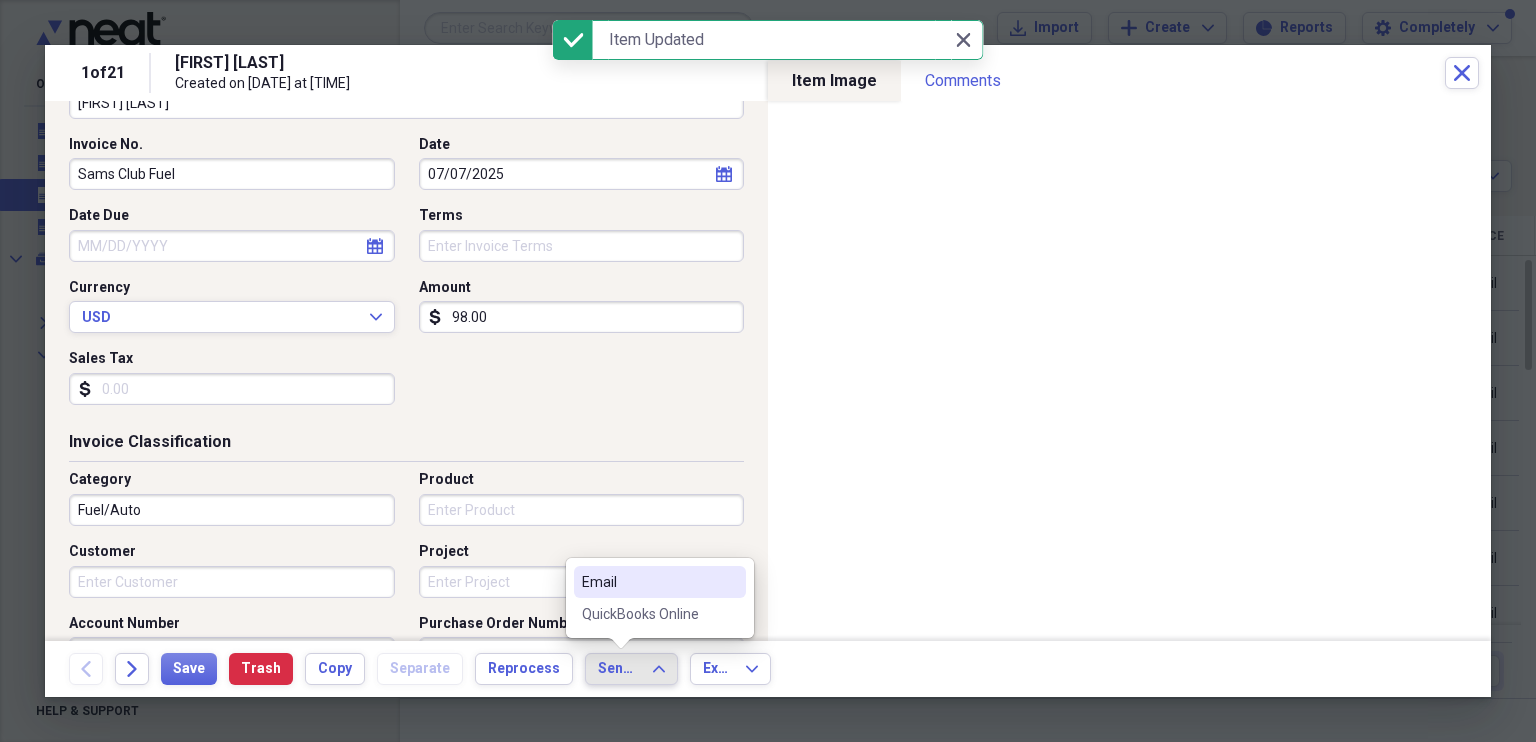 click on "QuickBooks Online" at bounding box center (648, 614) 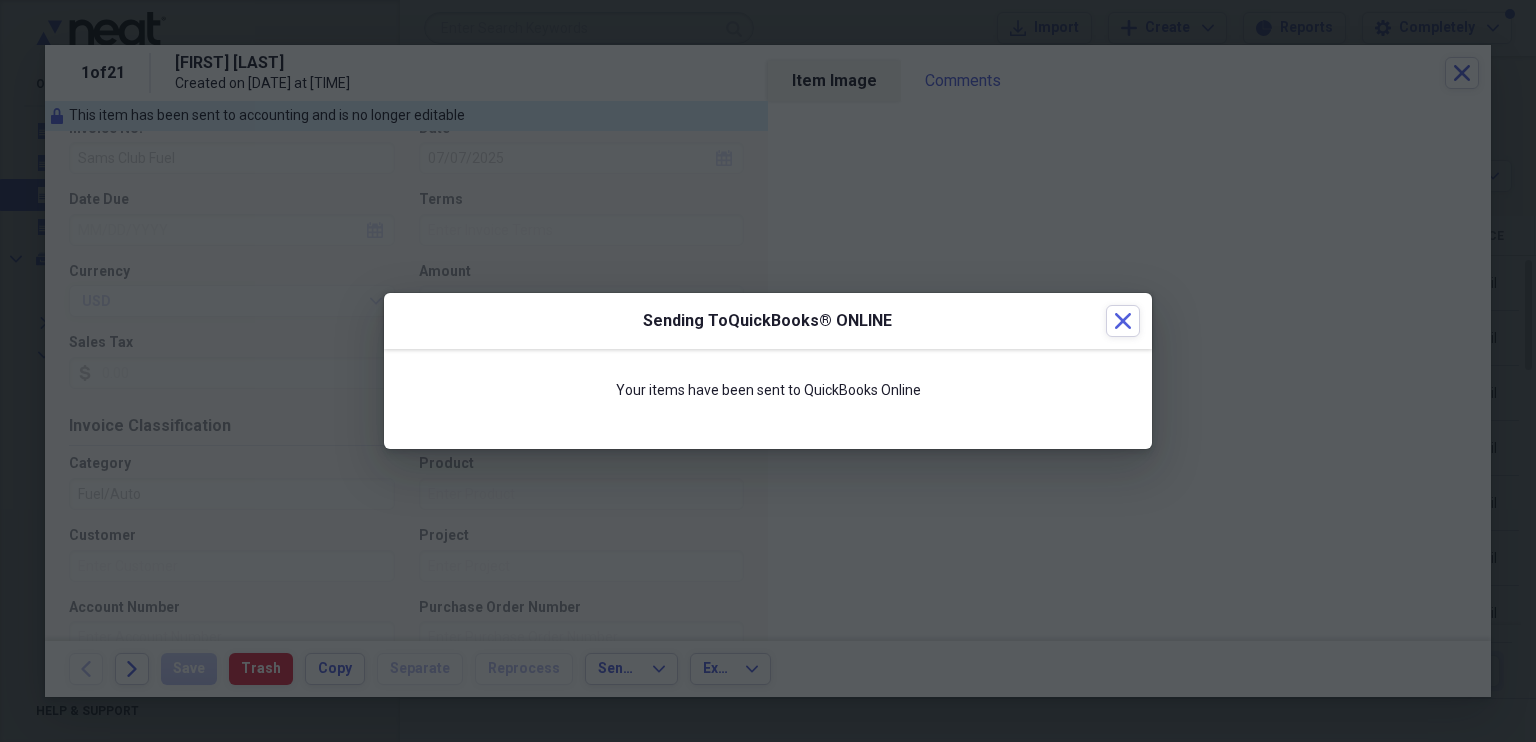 scroll, scrollTop: 167, scrollLeft: 0, axis: vertical 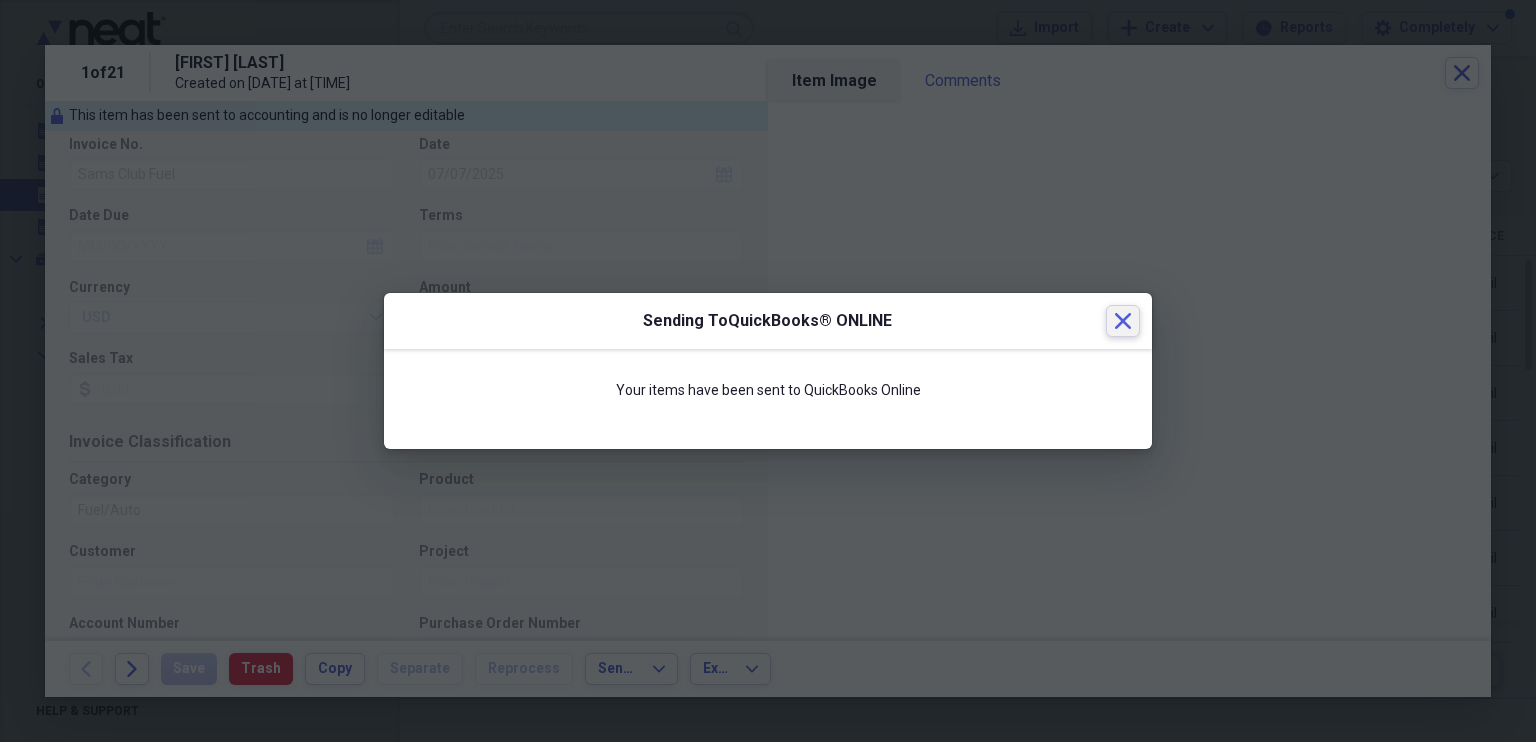 click on "Close" 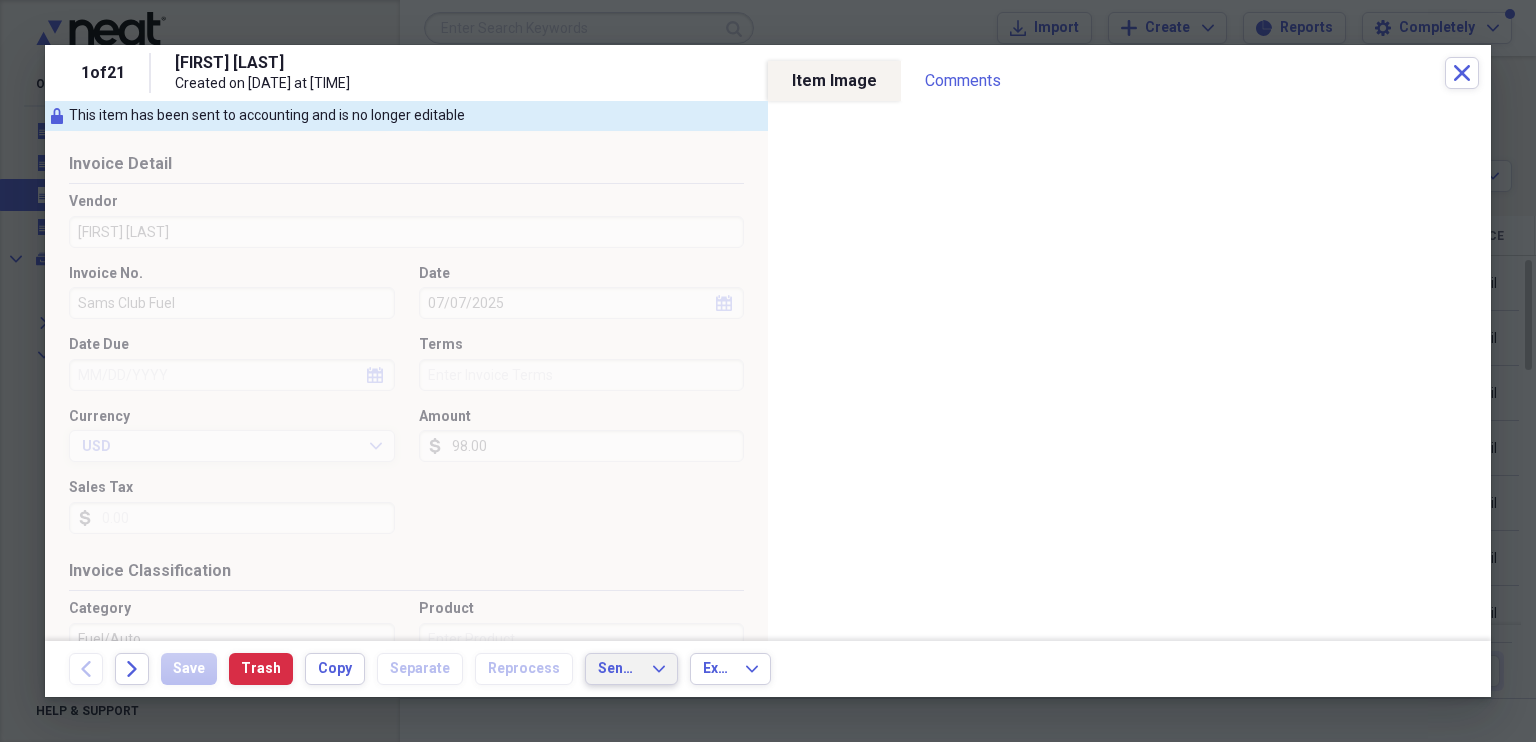 scroll, scrollTop: 0, scrollLeft: 0, axis: both 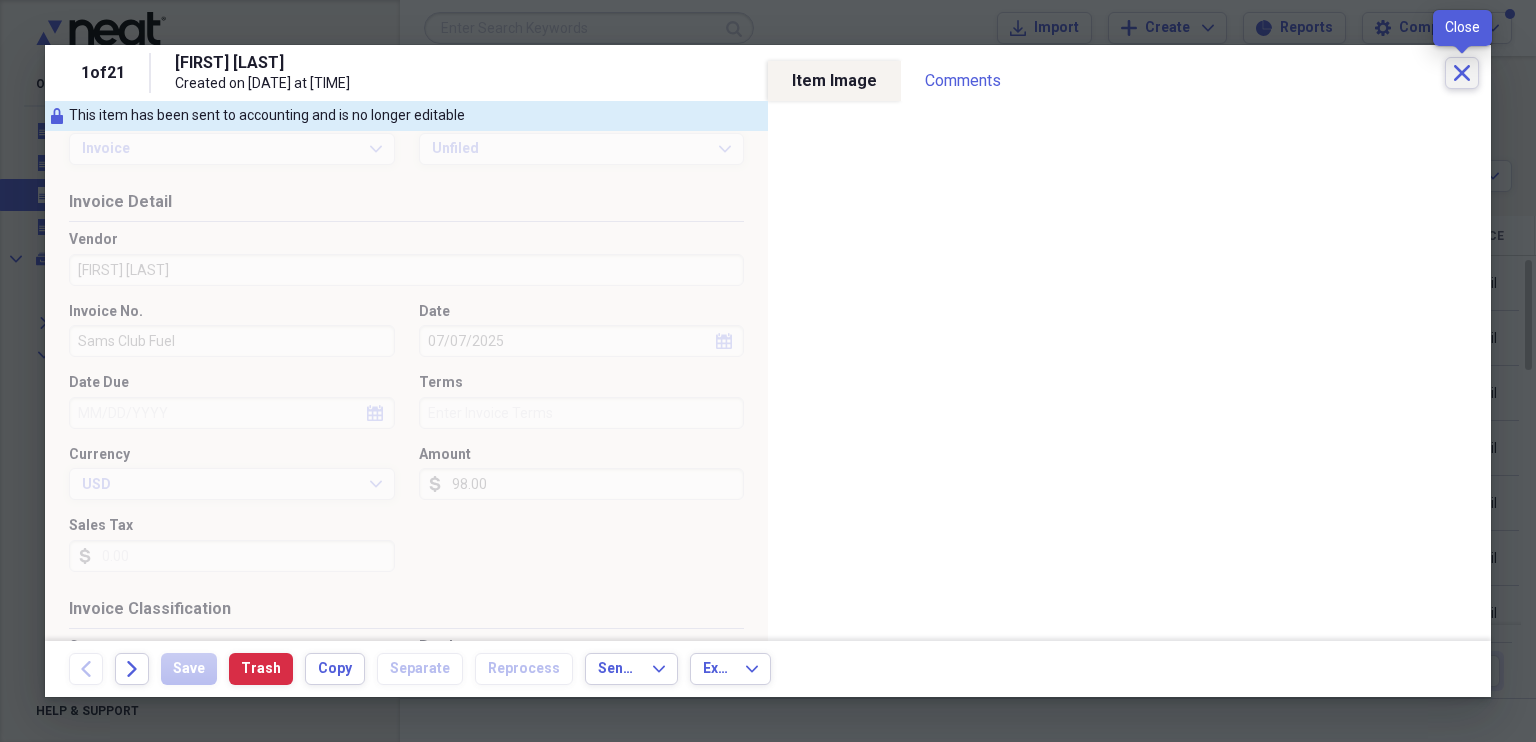 click 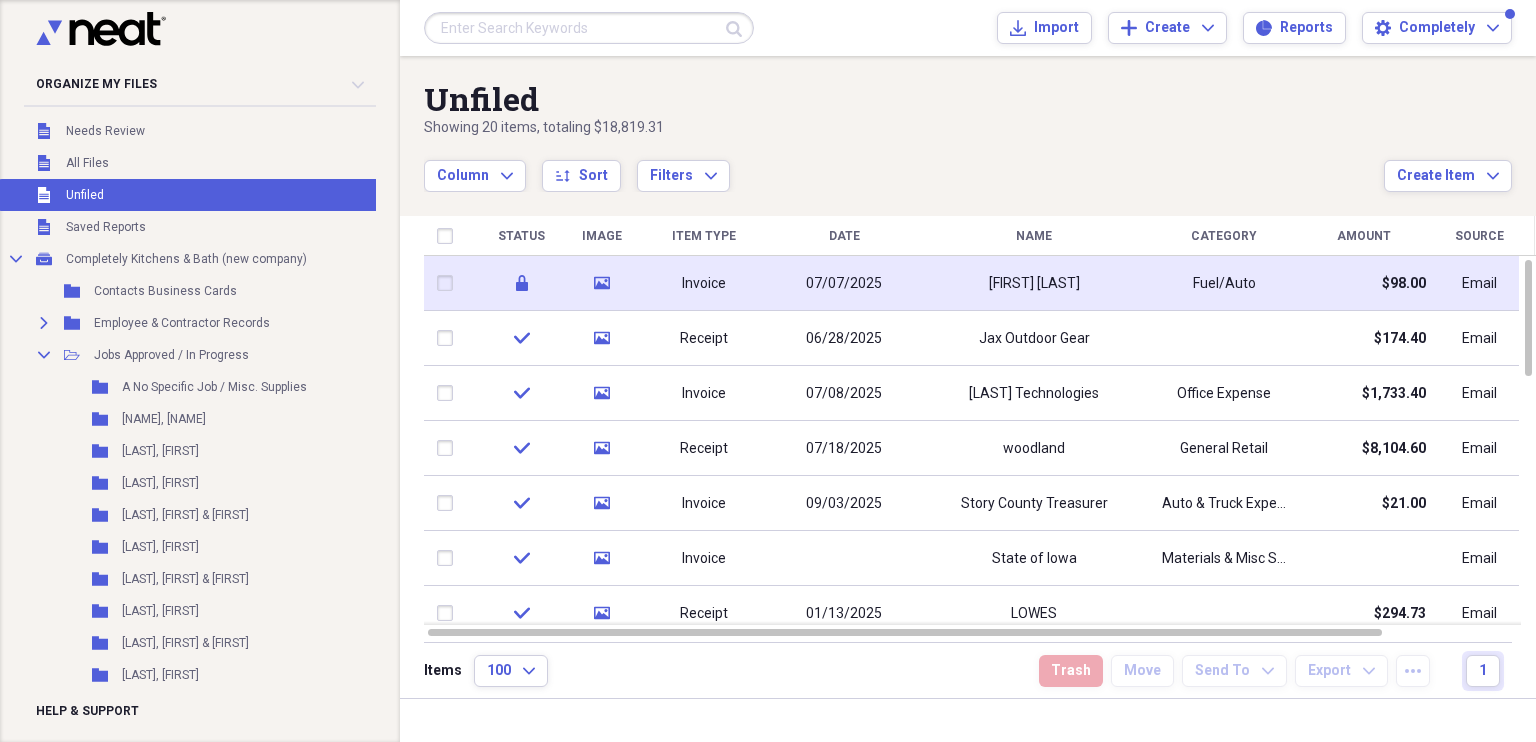 click at bounding box center [449, 283] 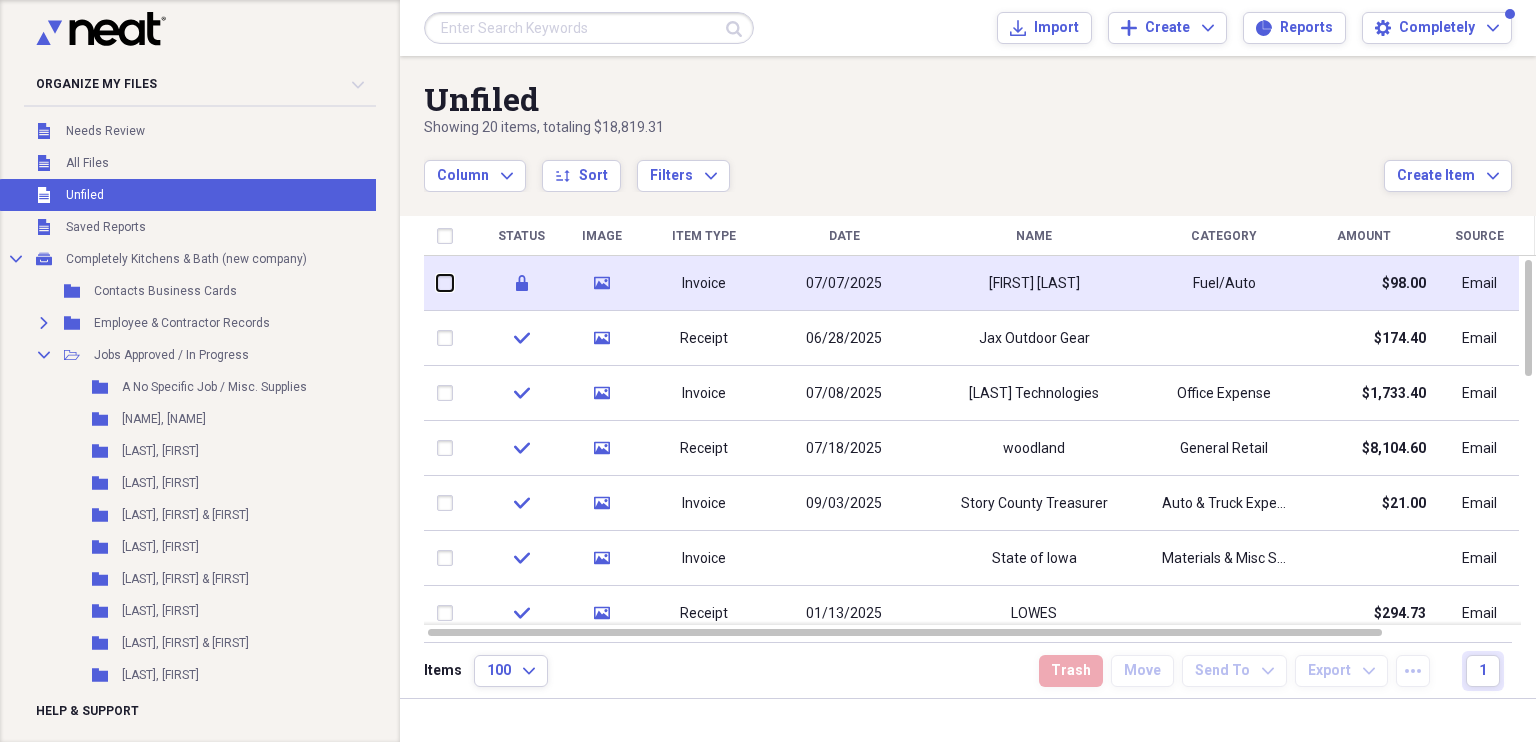 click at bounding box center [437, 283] 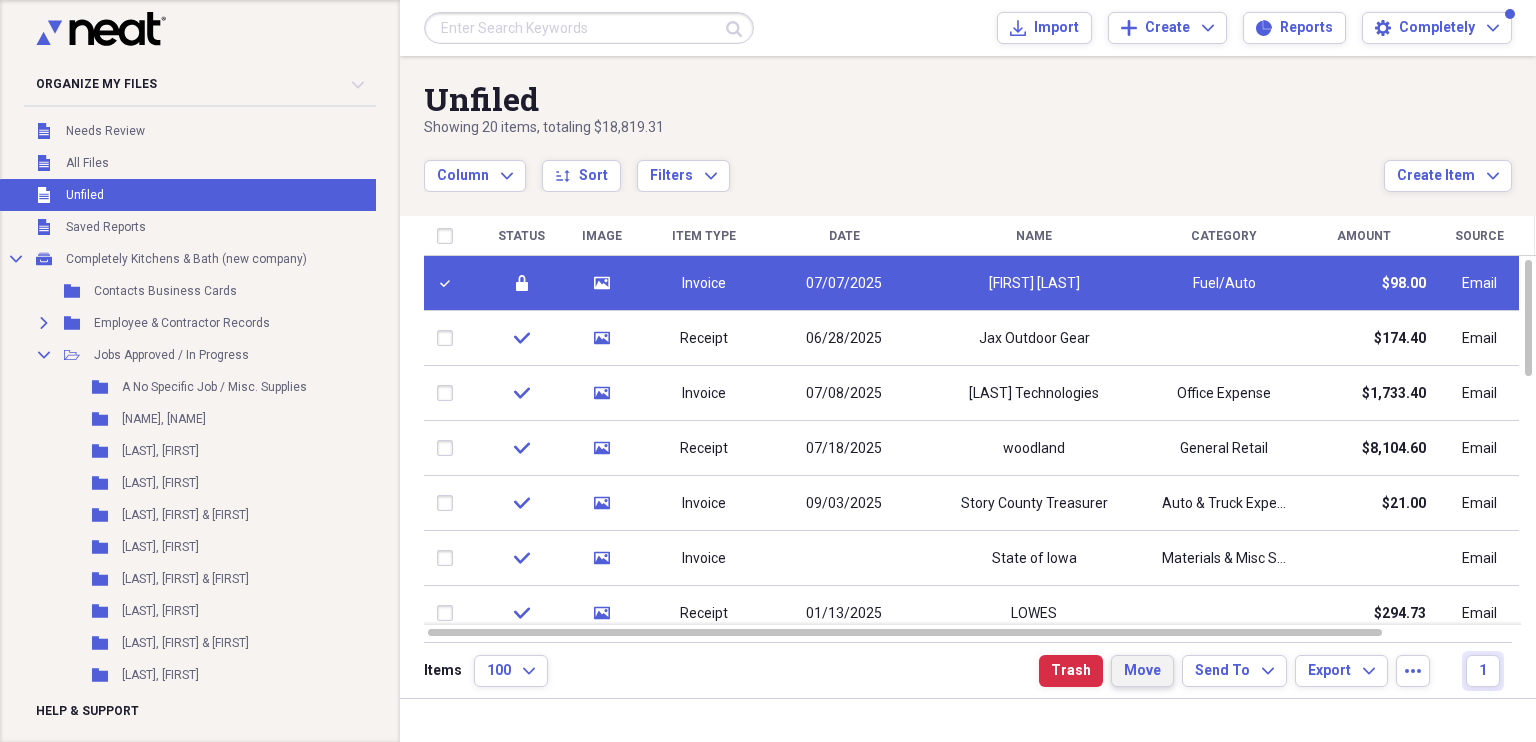 click on "Move" at bounding box center [1142, 671] 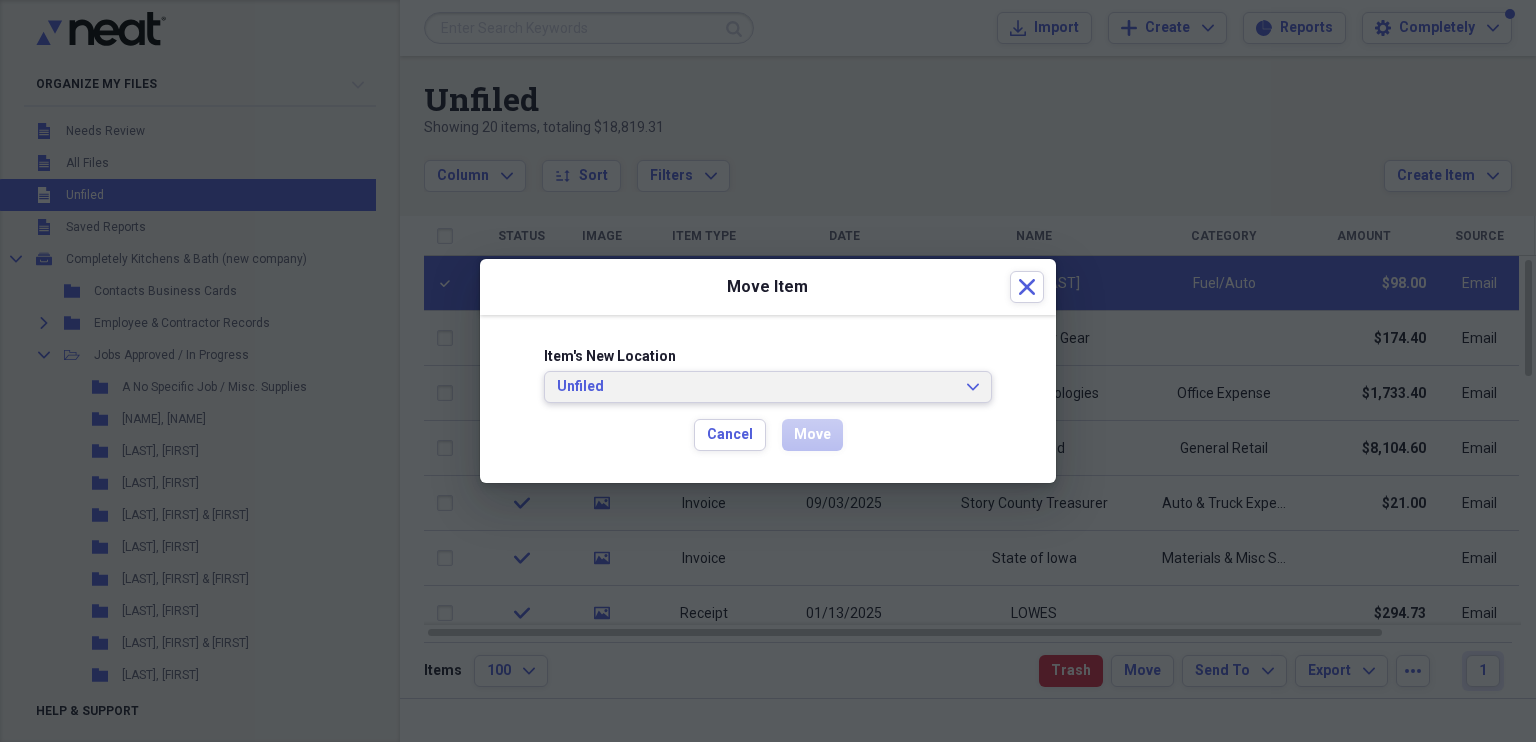 click on "Unfiled" at bounding box center [756, 387] 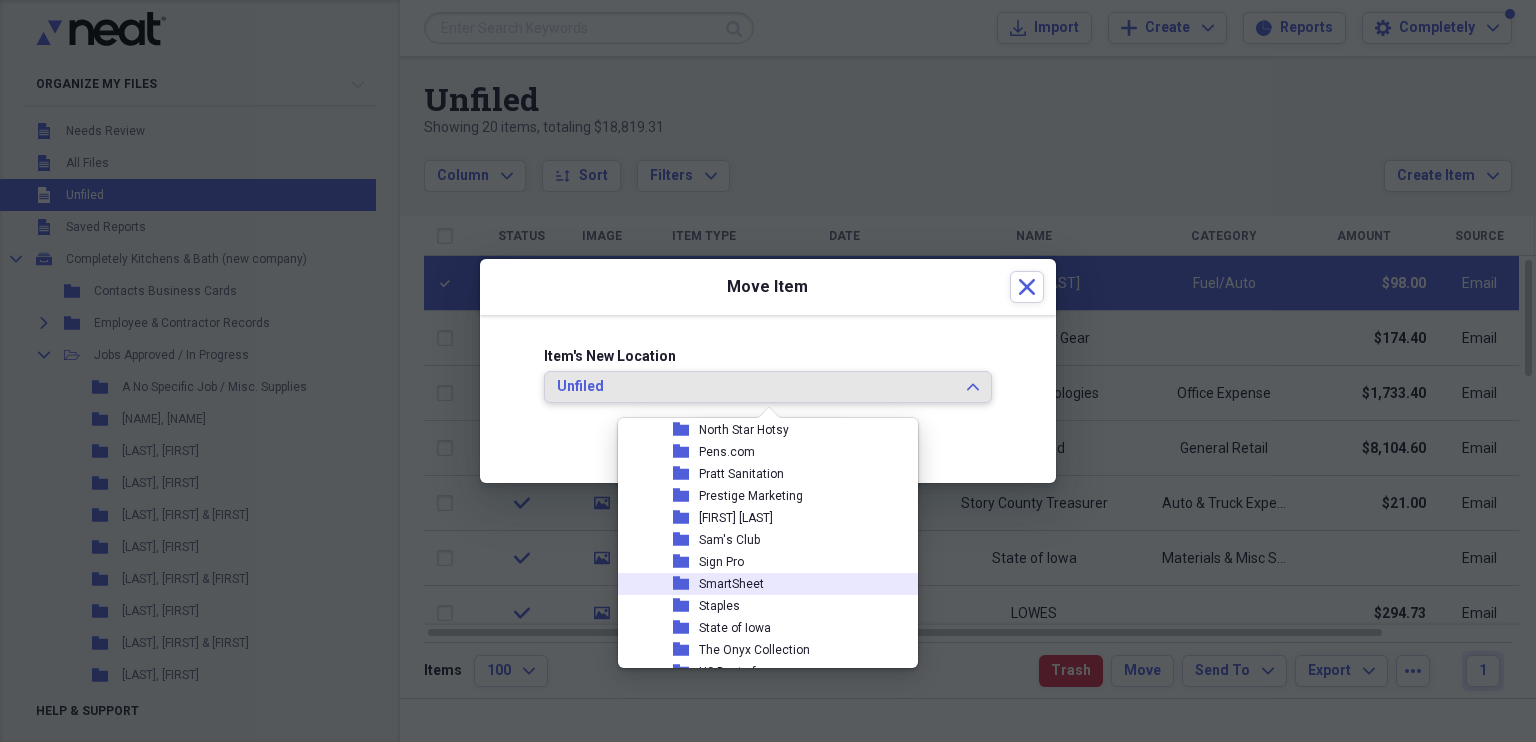 scroll, scrollTop: 824, scrollLeft: 0, axis: vertical 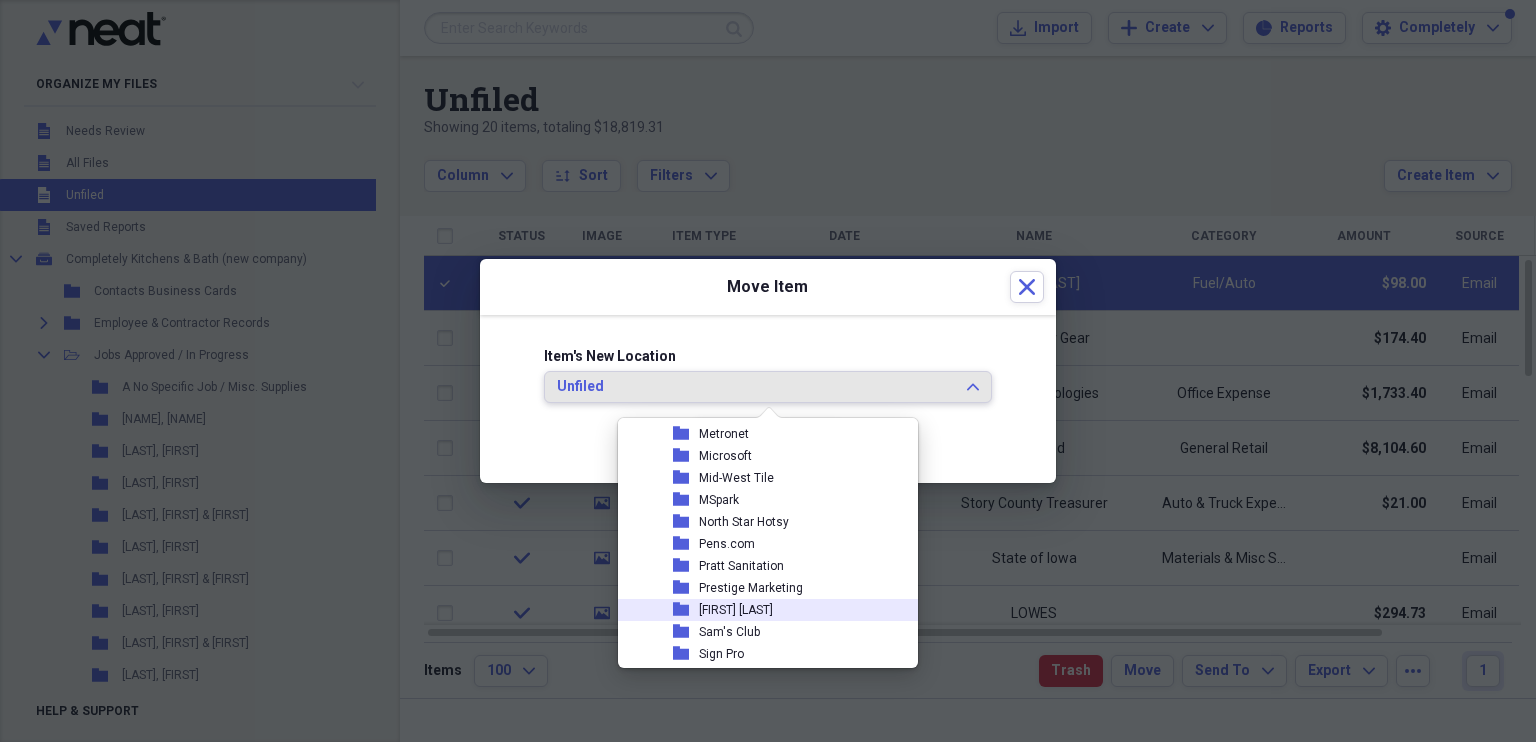 click on "[FIRST] [LAST]" at bounding box center (736, 610) 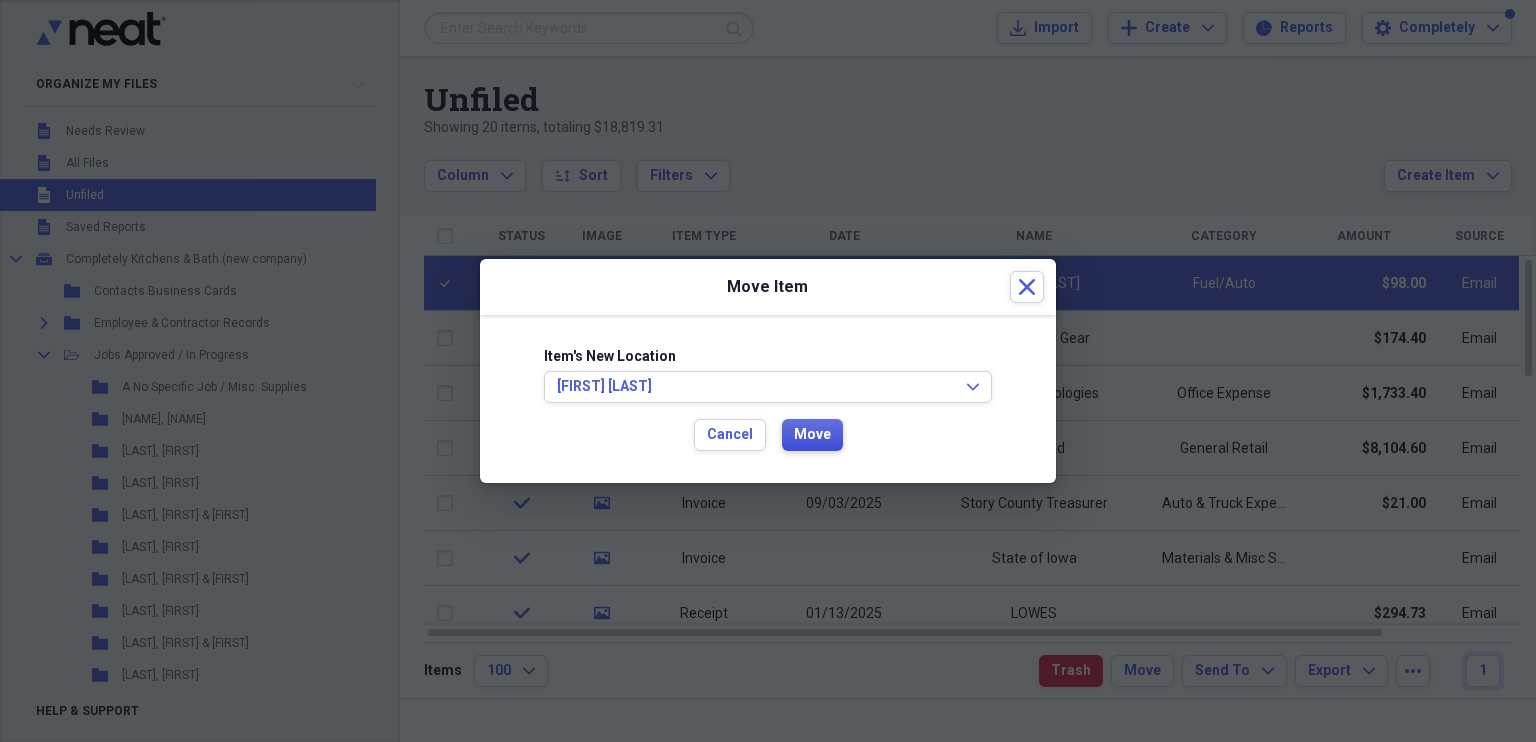click on "Move" at bounding box center (812, 435) 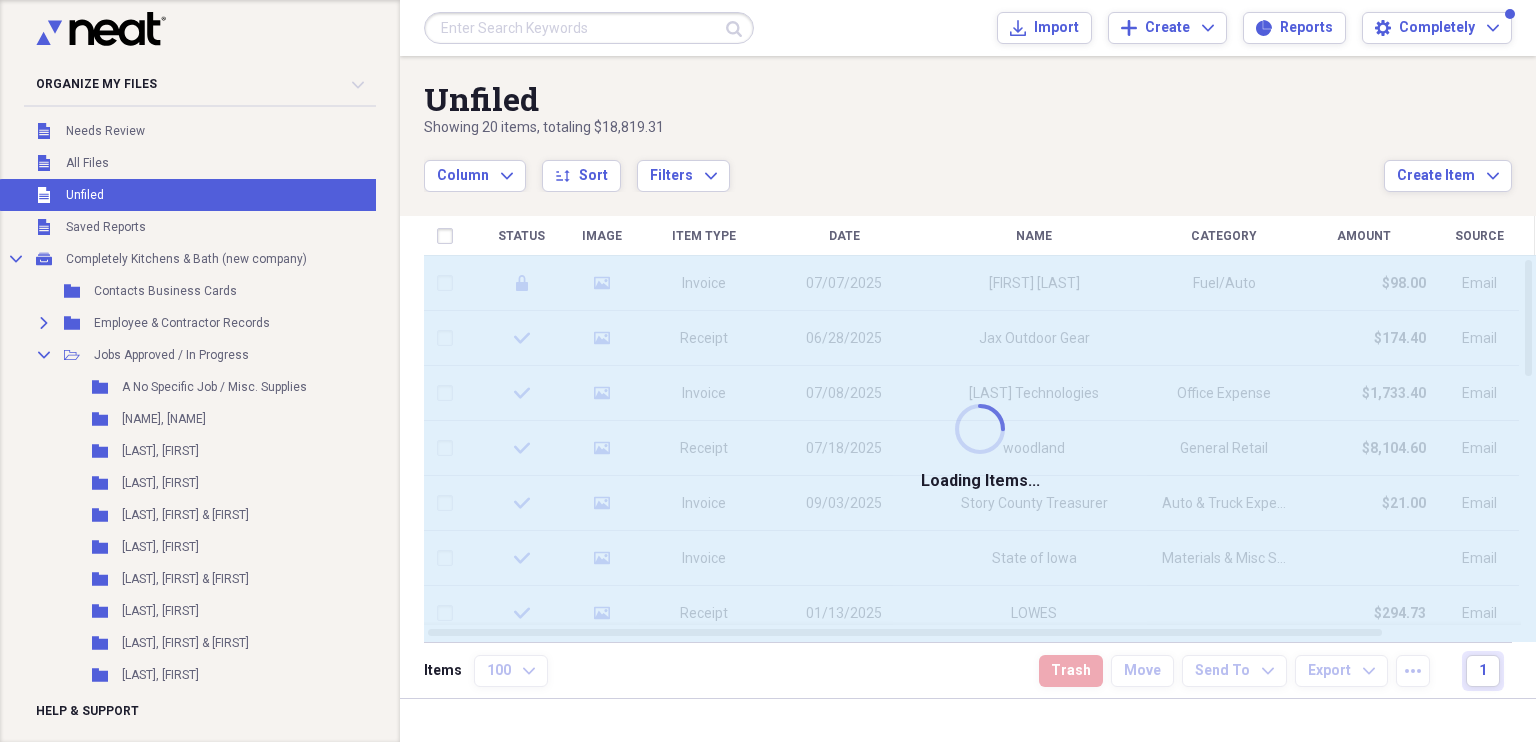 checkbox on "false" 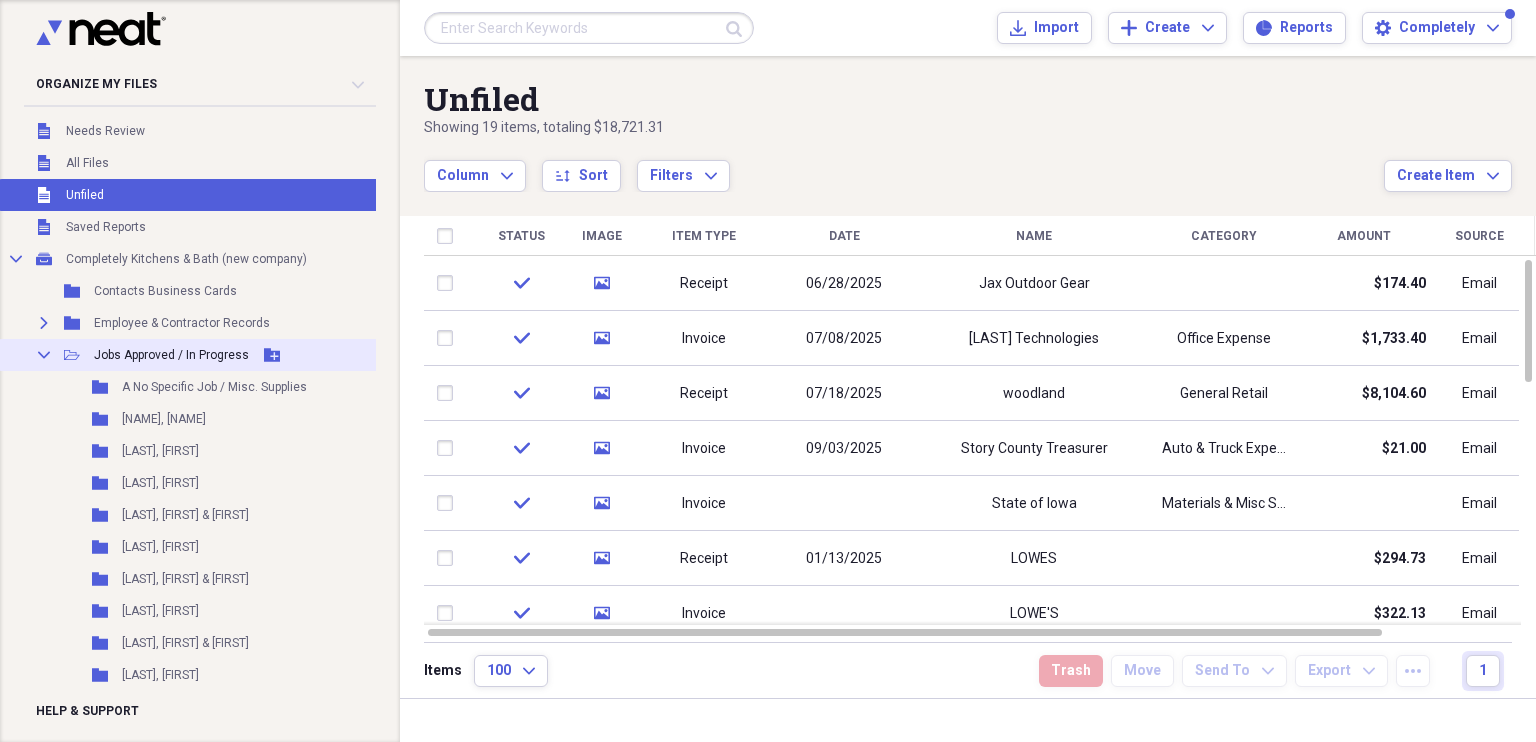 click on "Collapse" 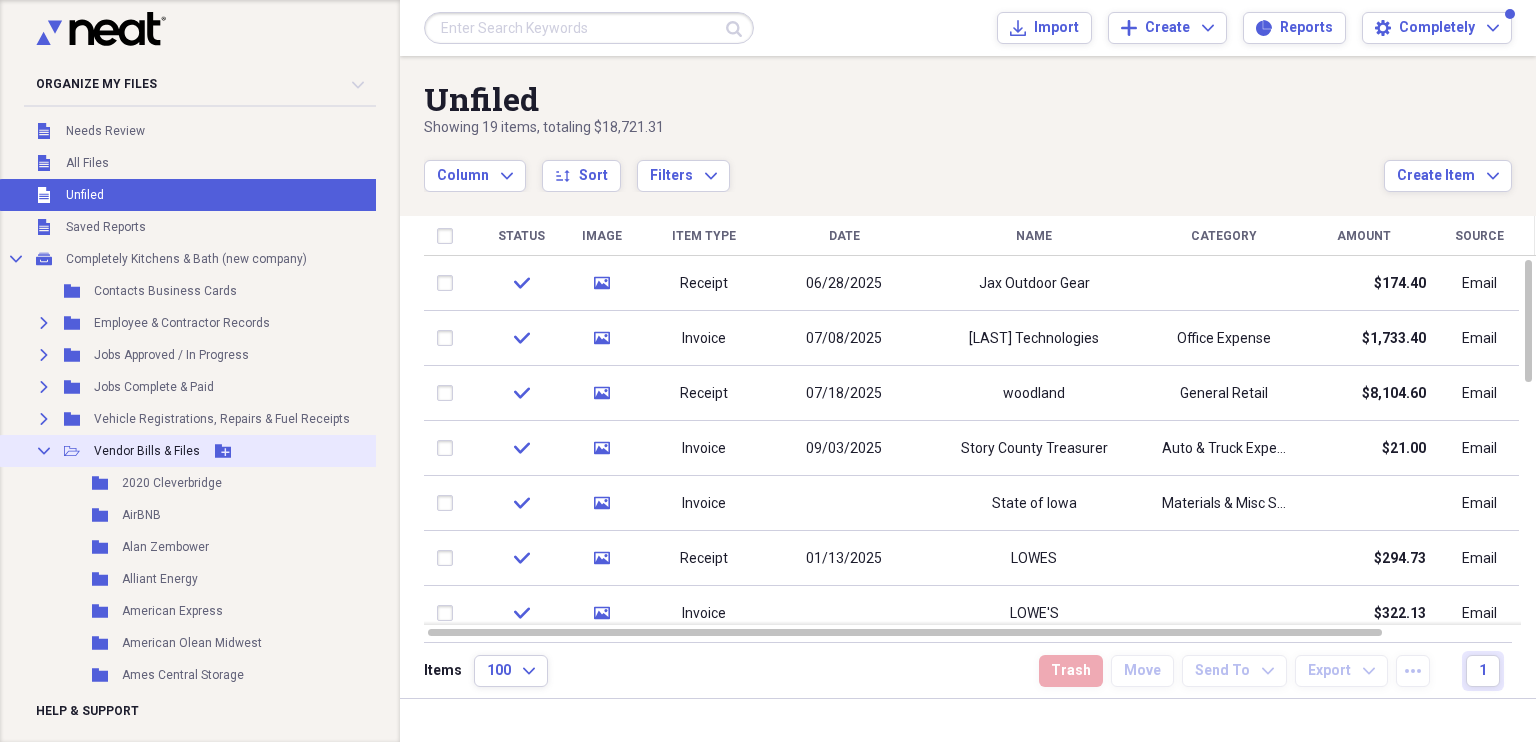 click 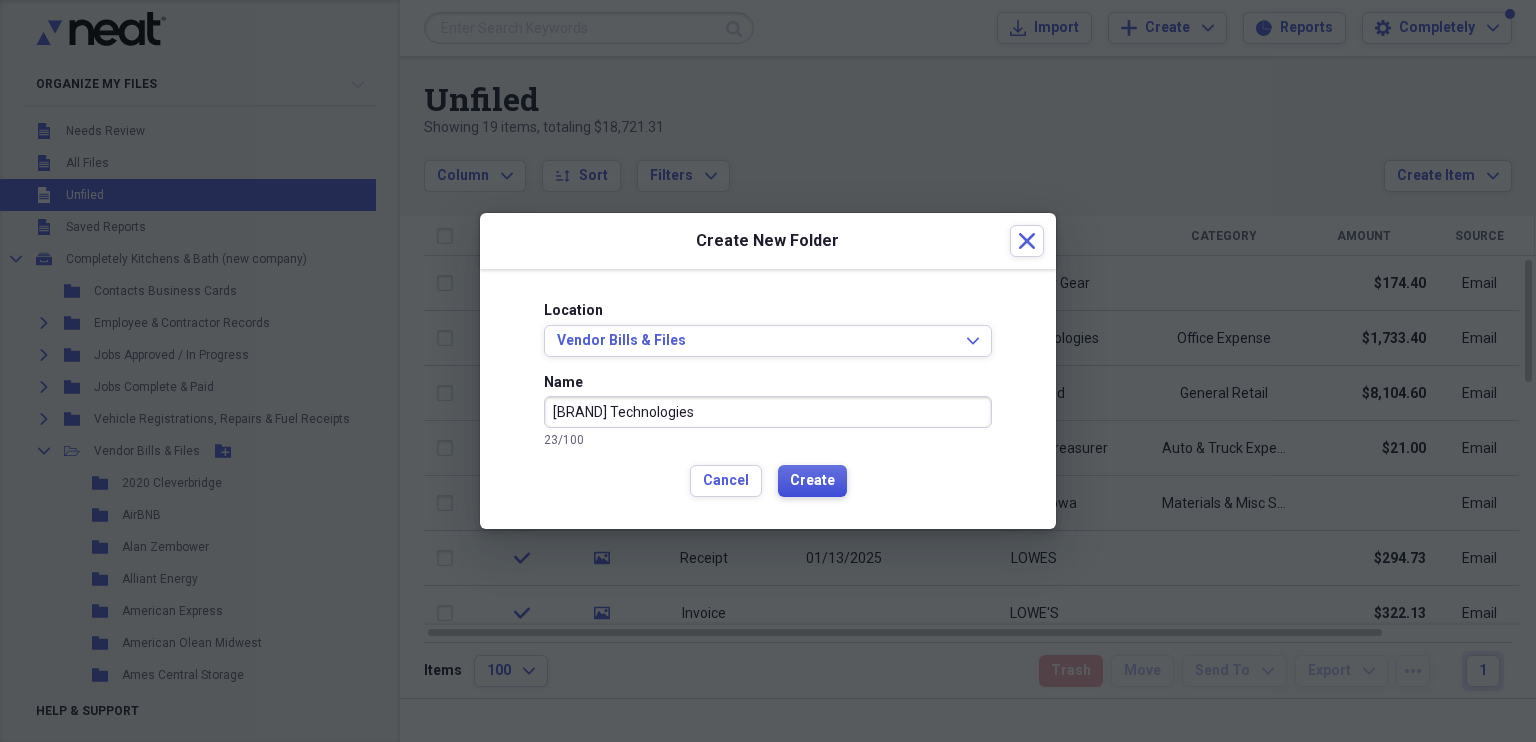 type on "[BRAND] Technologies" 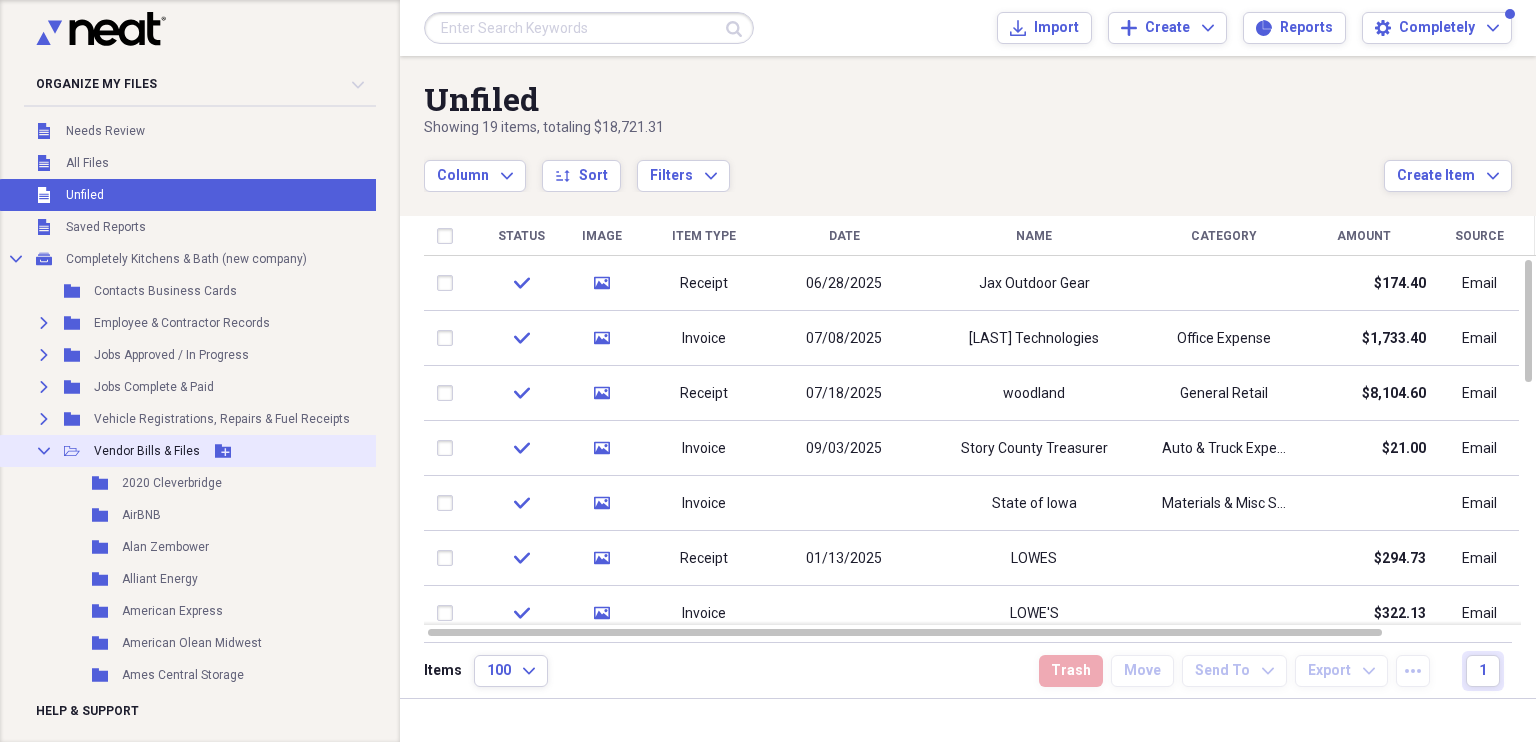 click 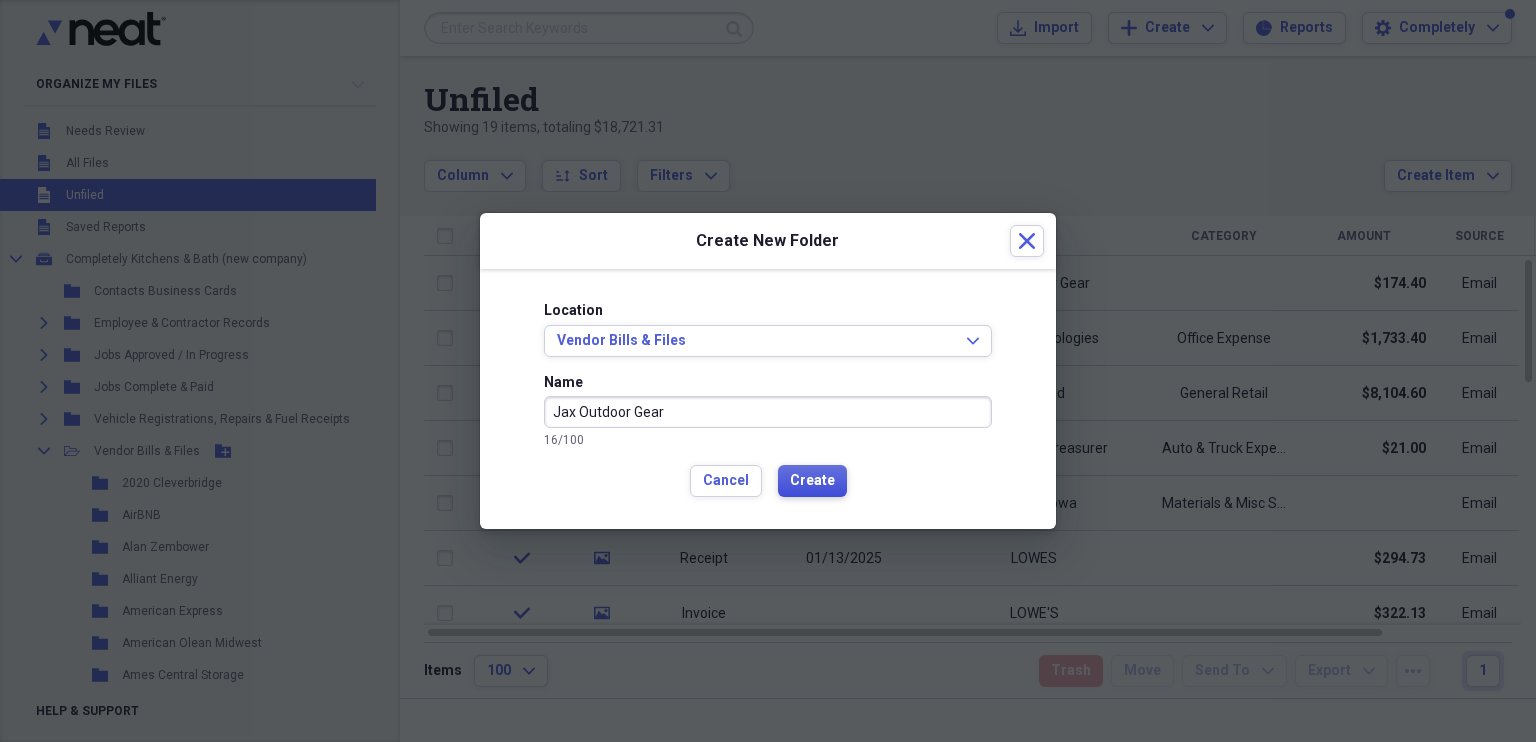 type on "Jax Outdoor Gear" 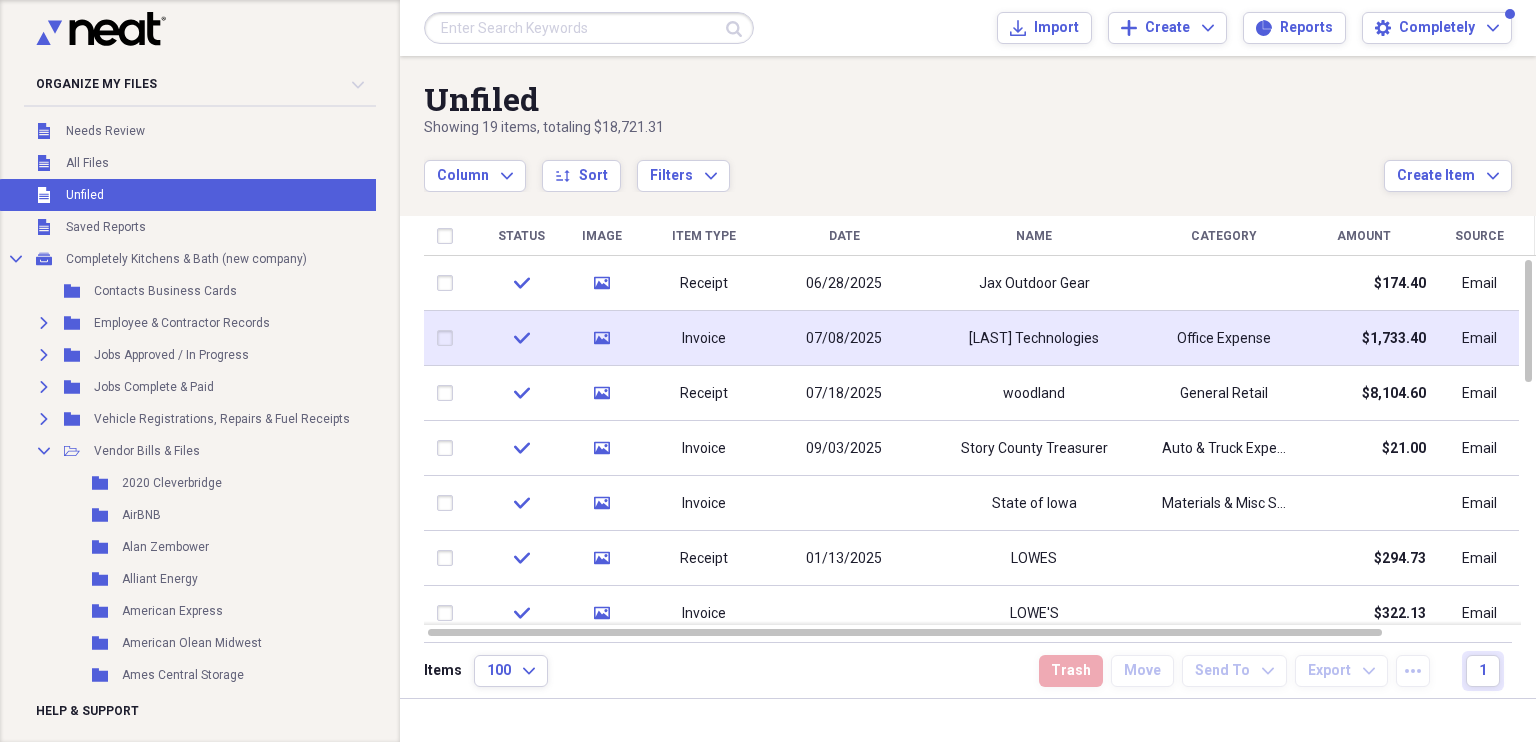click at bounding box center (449, 338) 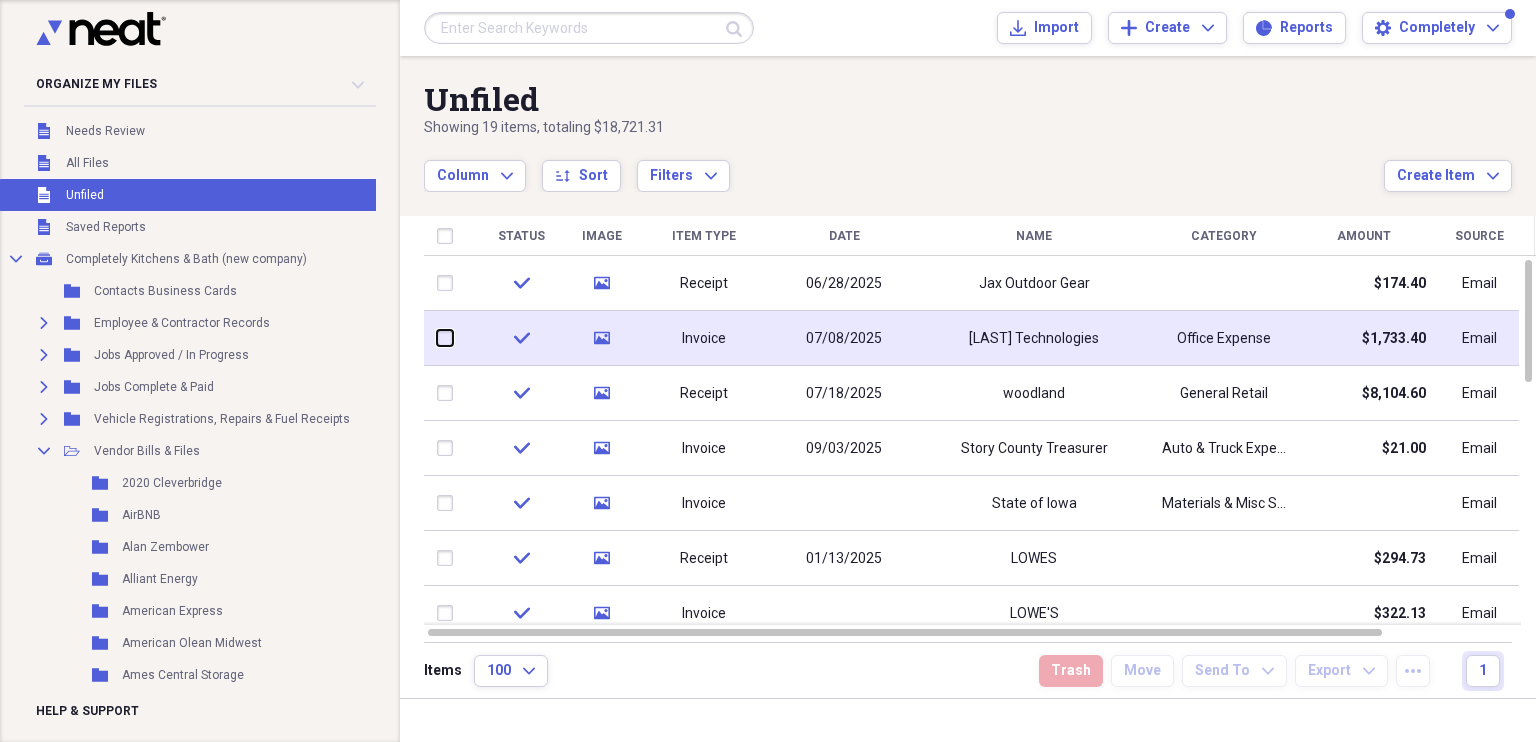click at bounding box center (437, 338) 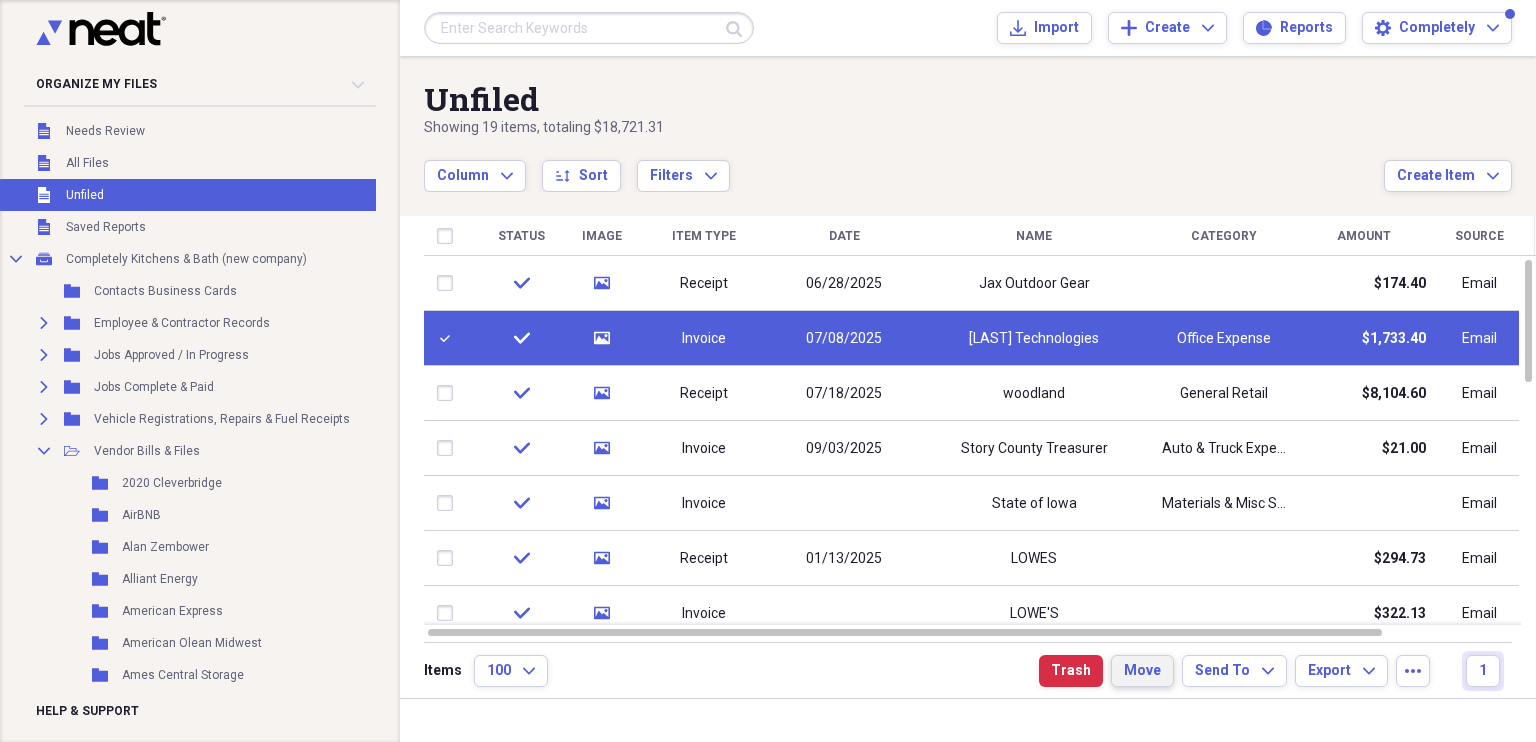 click on "Move" at bounding box center [1142, 671] 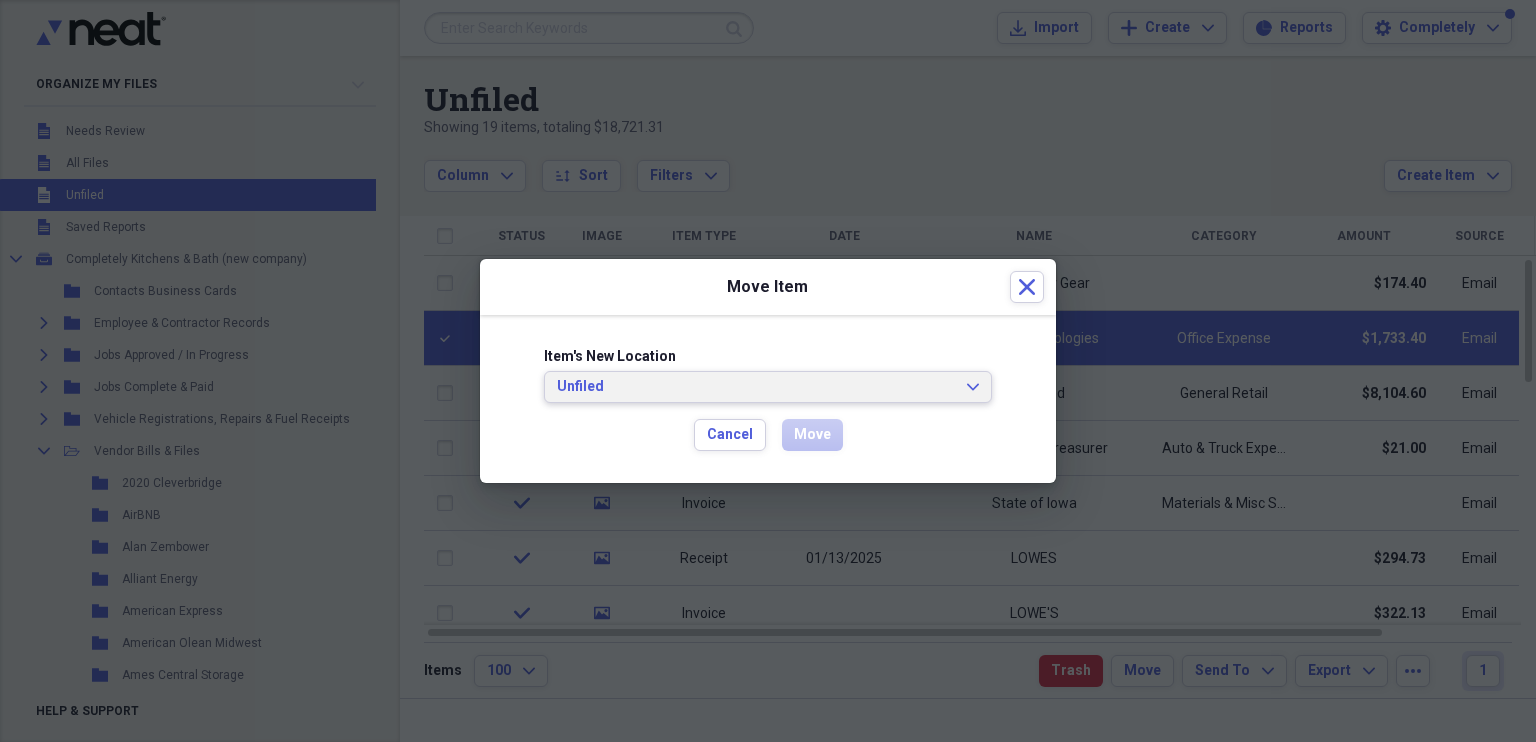 click on "Unfiled" at bounding box center [756, 387] 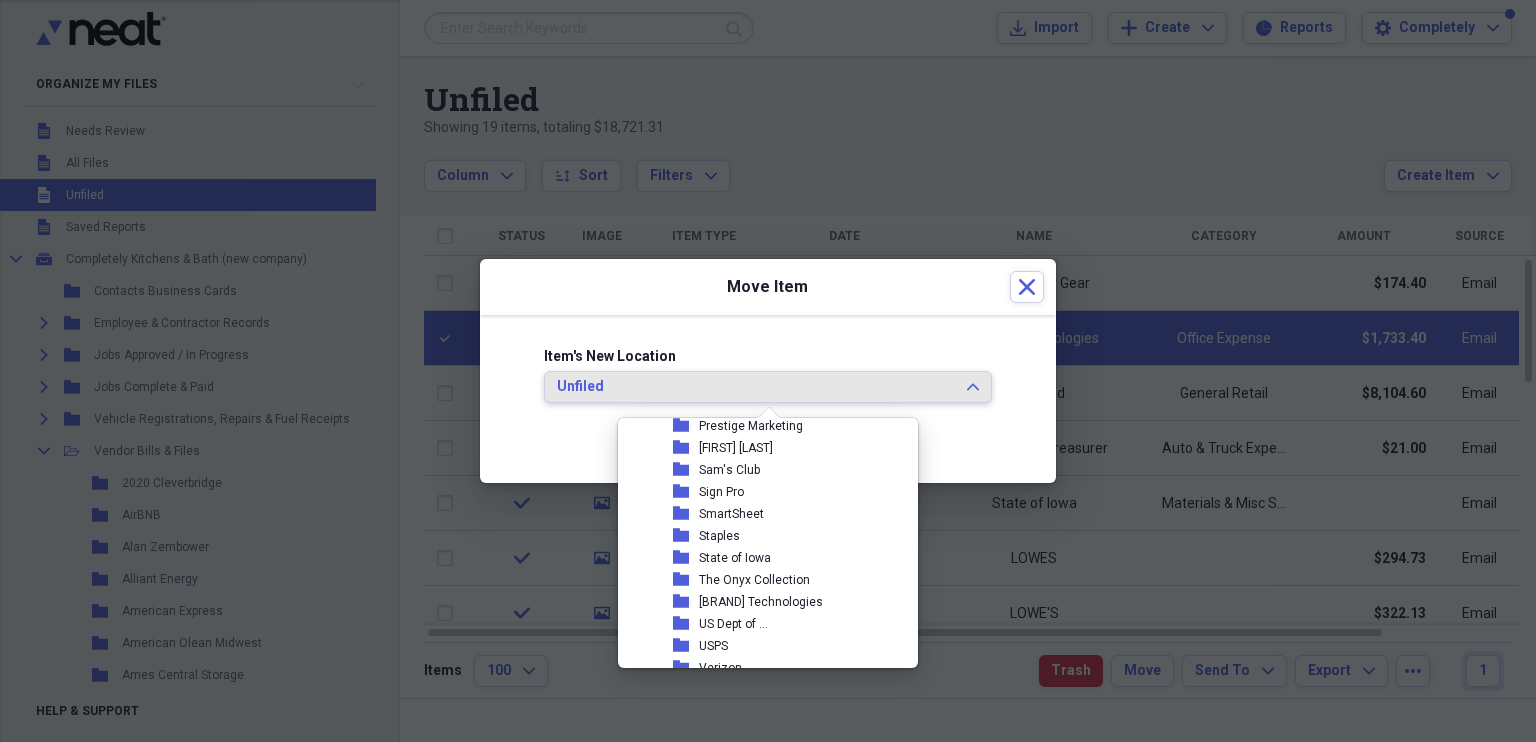 scroll, scrollTop: 1100, scrollLeft: 0, axis: vertical 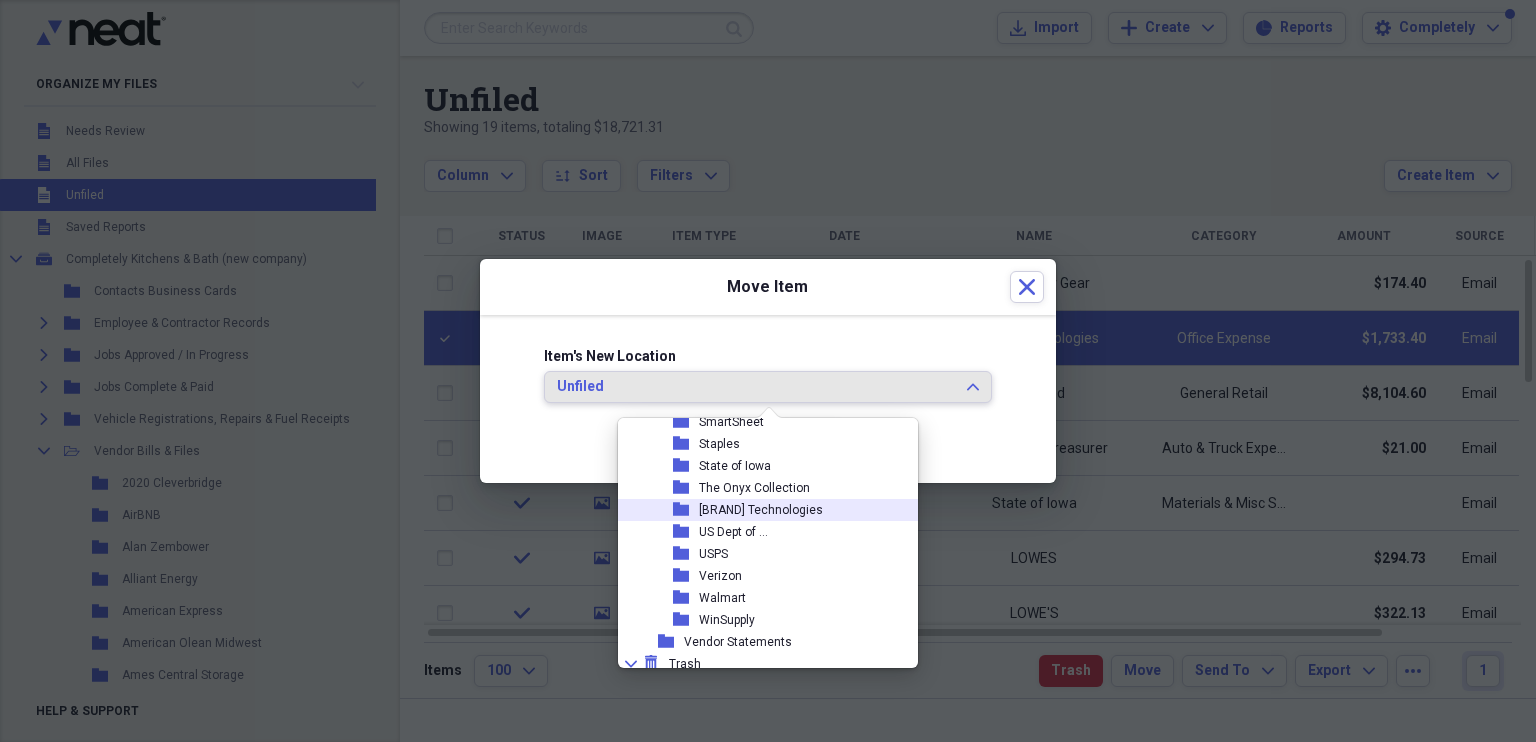 click on "[BRAND] Technologies" at bounding box center (761, 510) 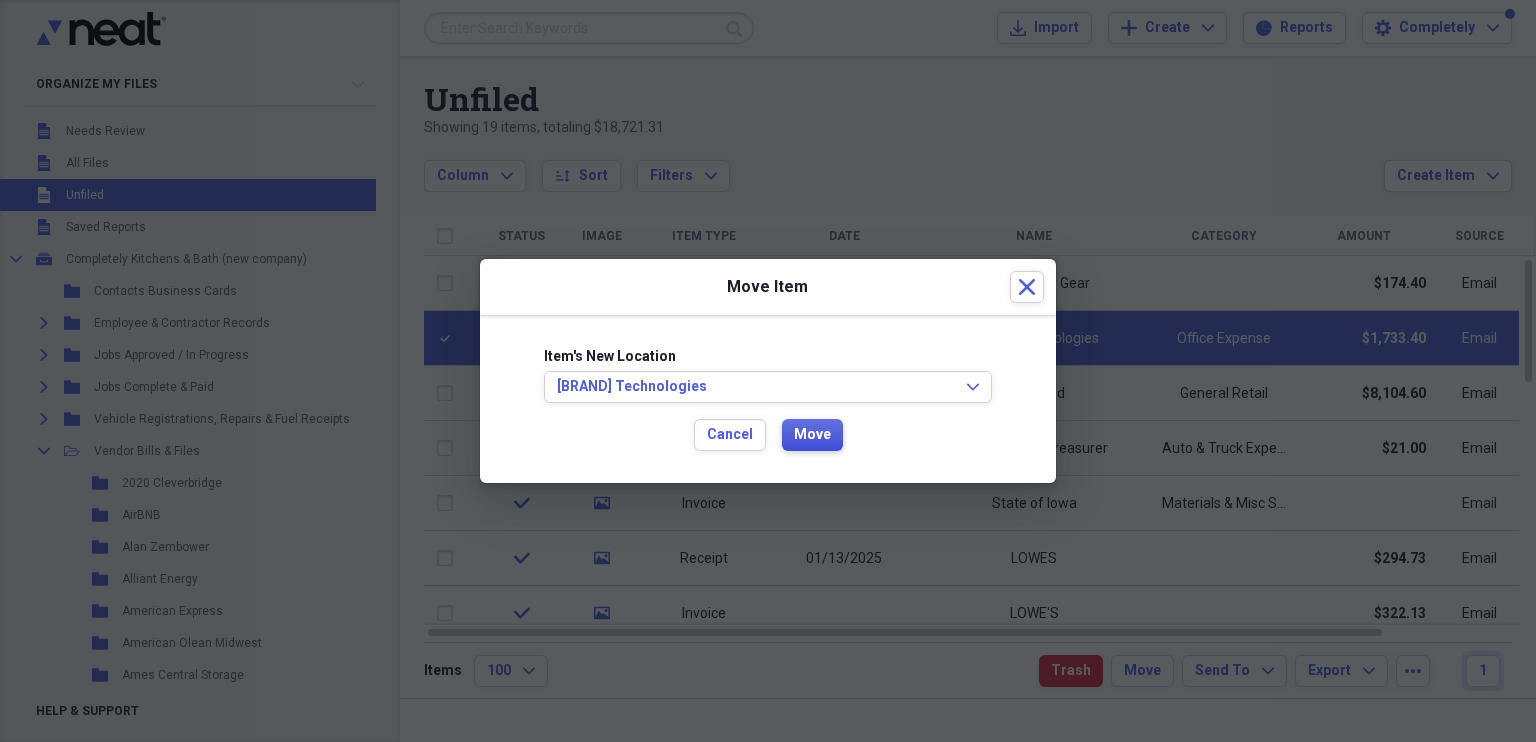 click on "Move" at bounding box center [812, 435] 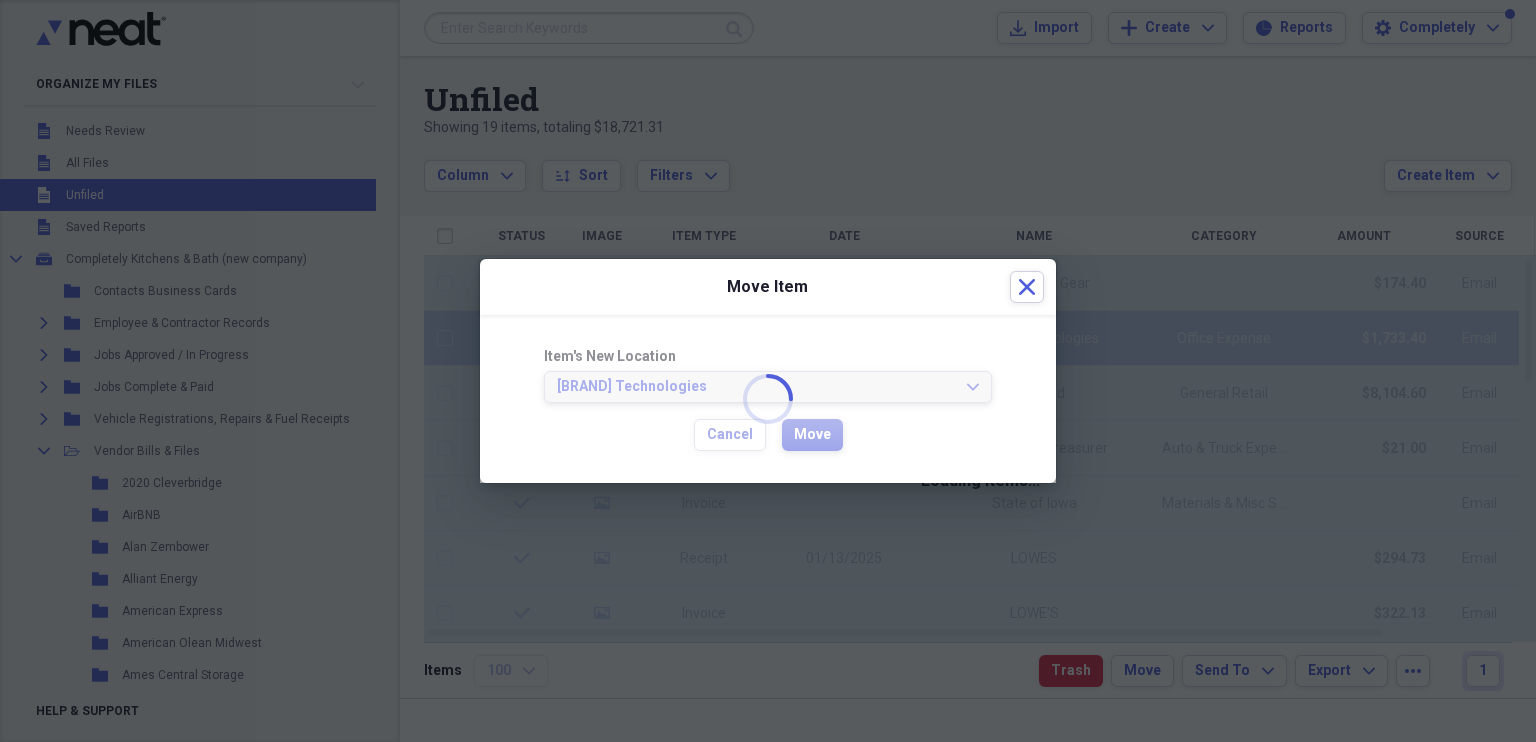 checkbox on "false" 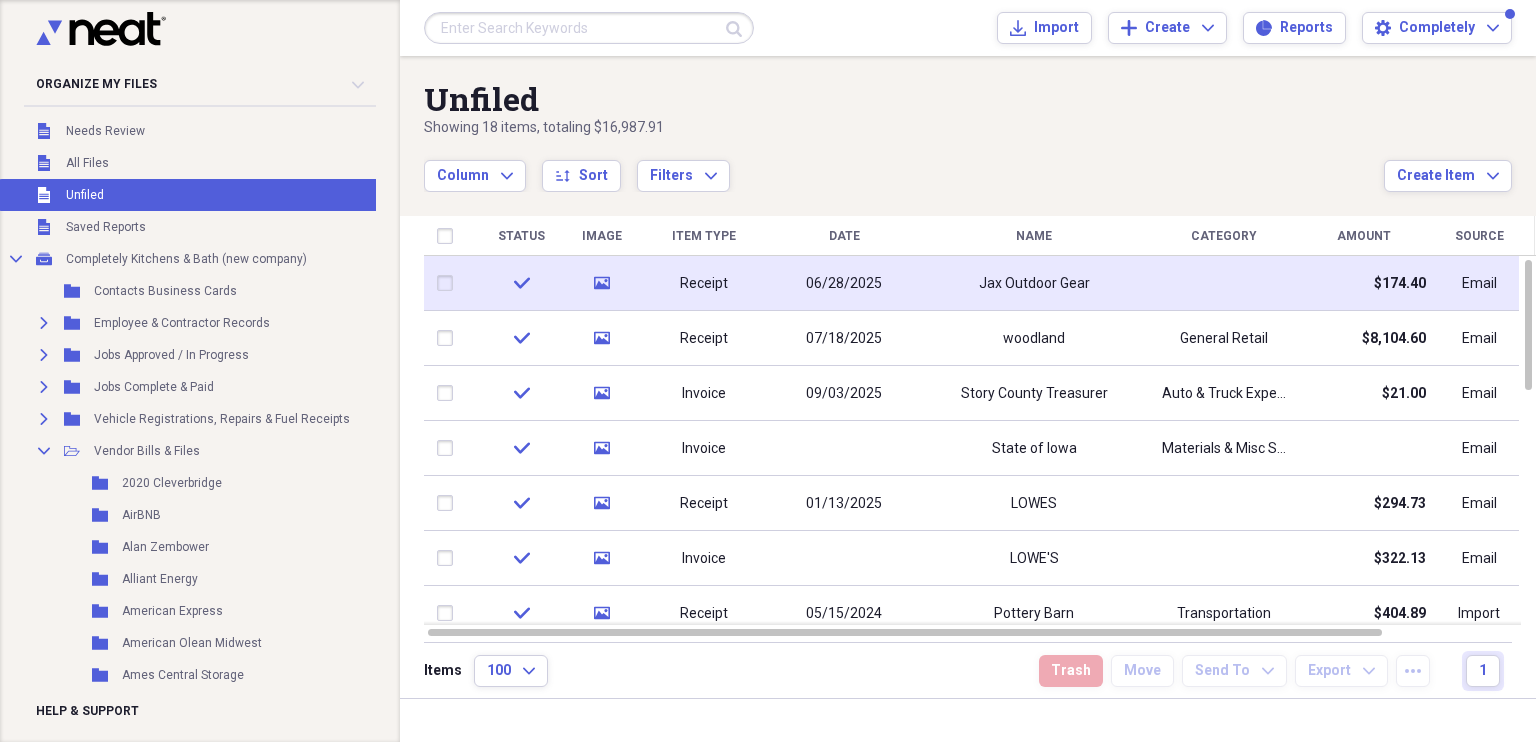 click at bounding box center (449, 283) 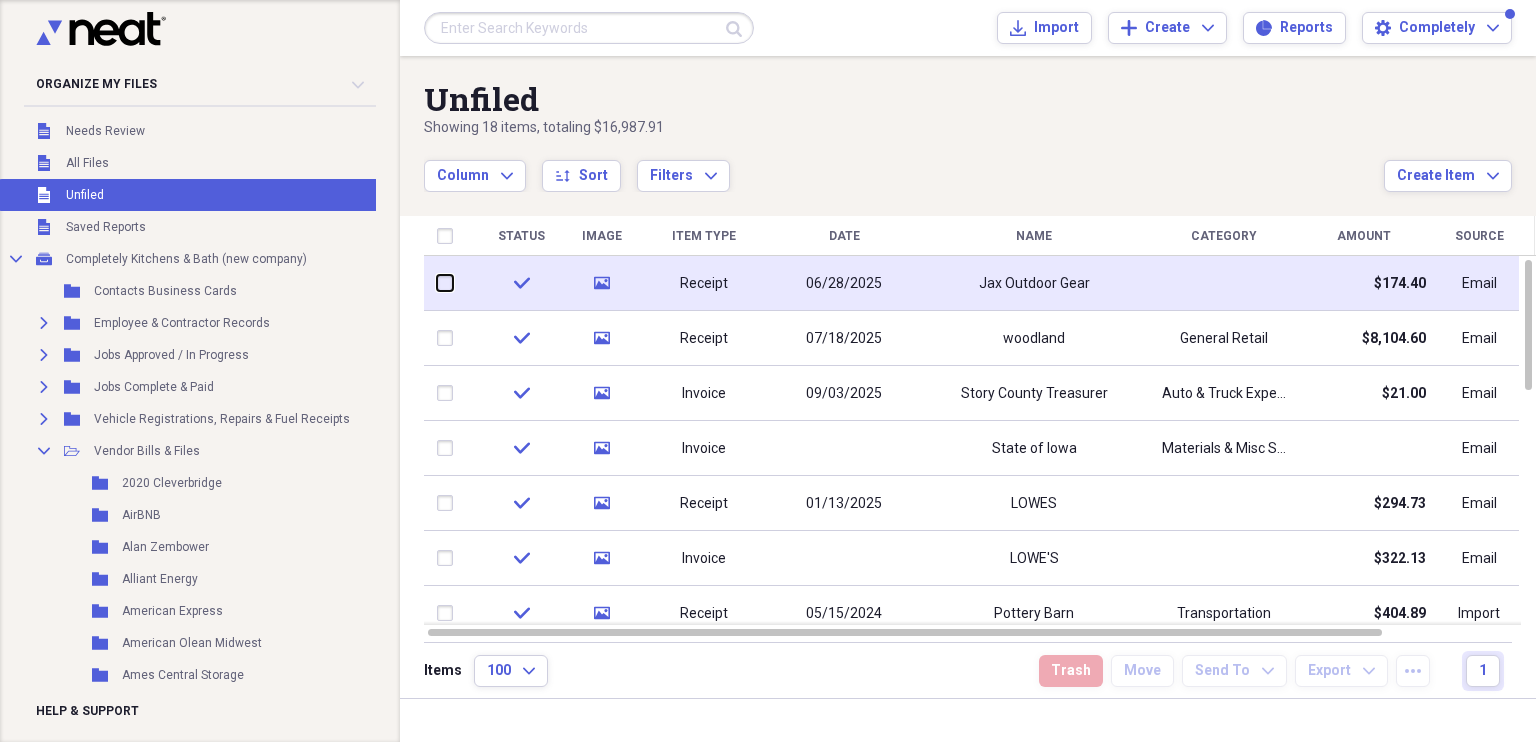 click at bounding box center [437, 283] 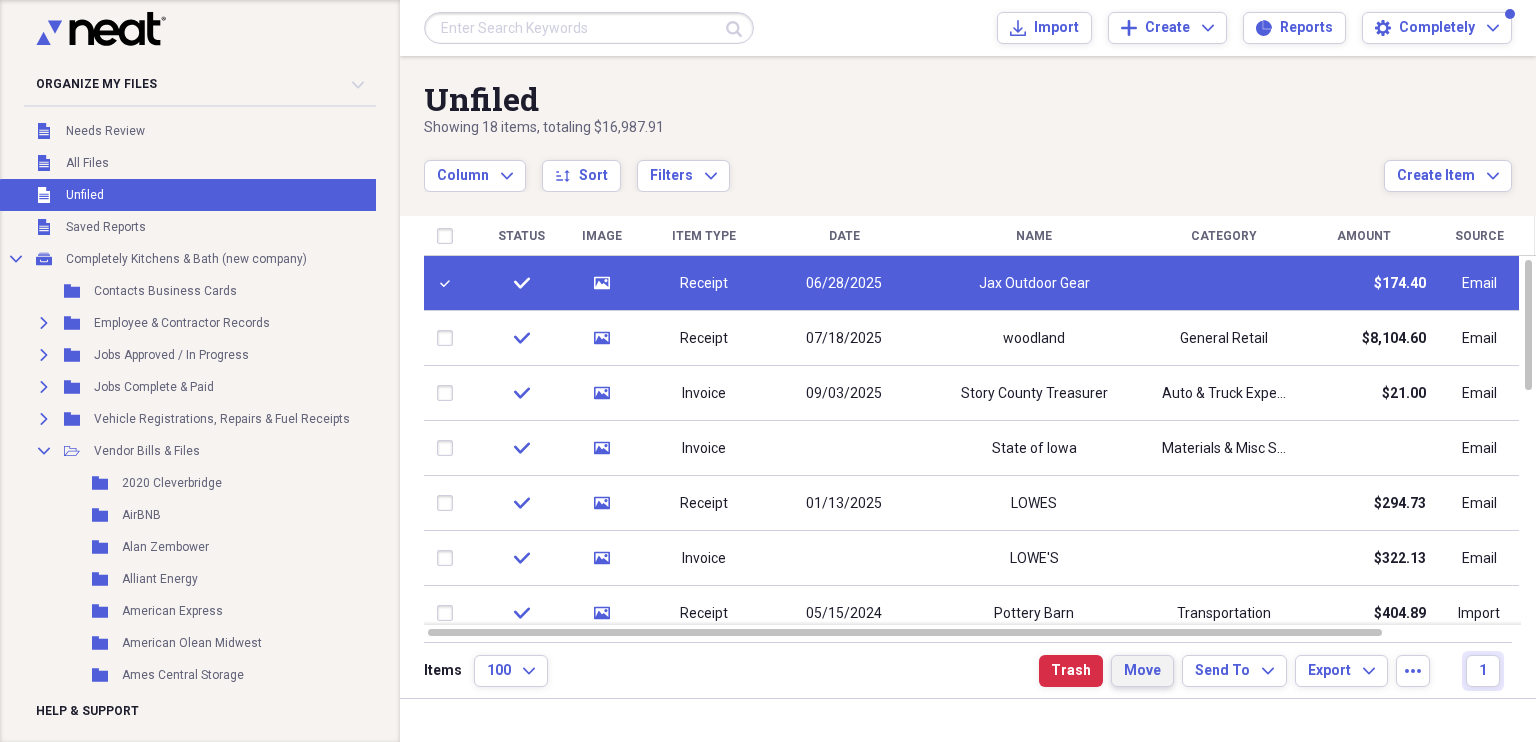 click on "Move" at bounding box center (1142, 671) 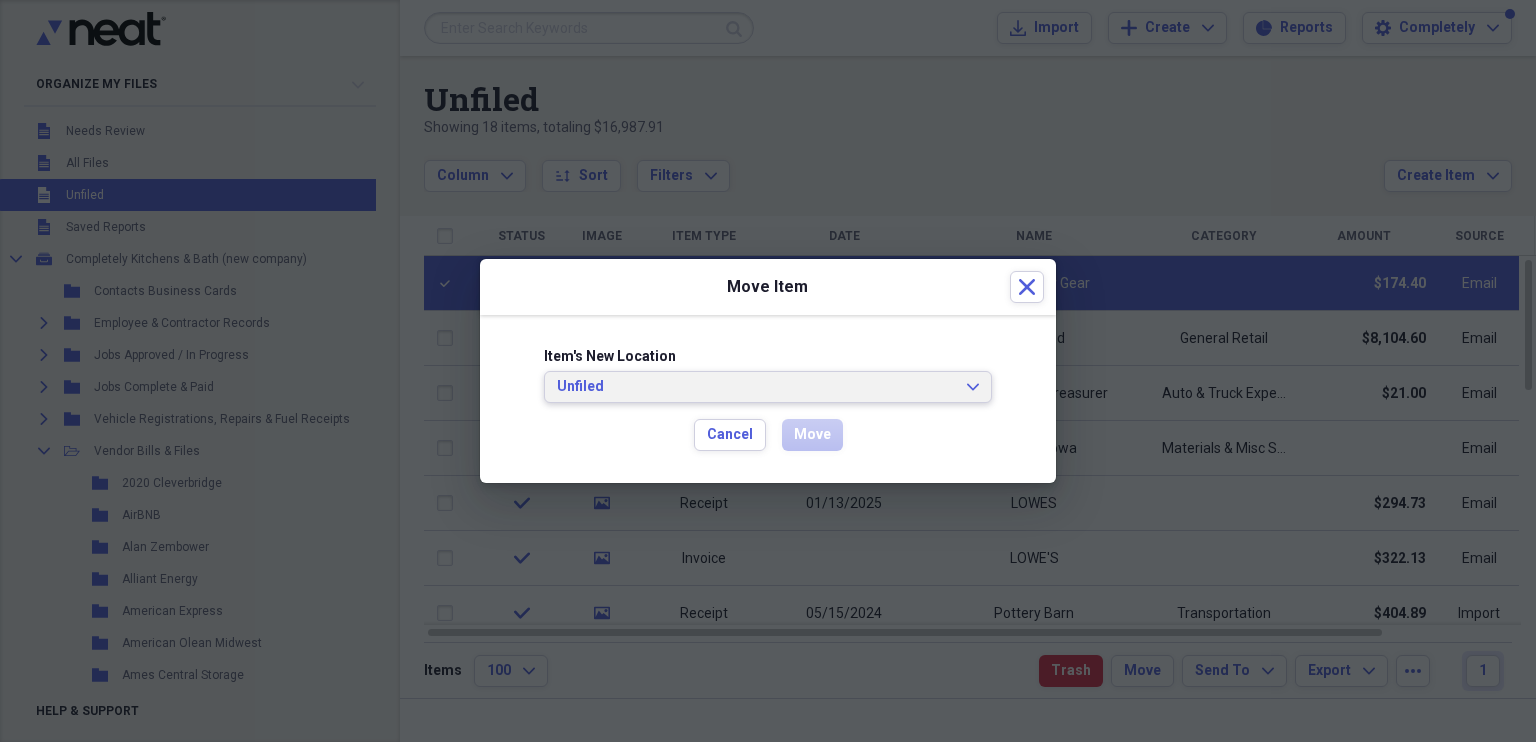 click on "Unfiled" at bounding box center [756, 387] 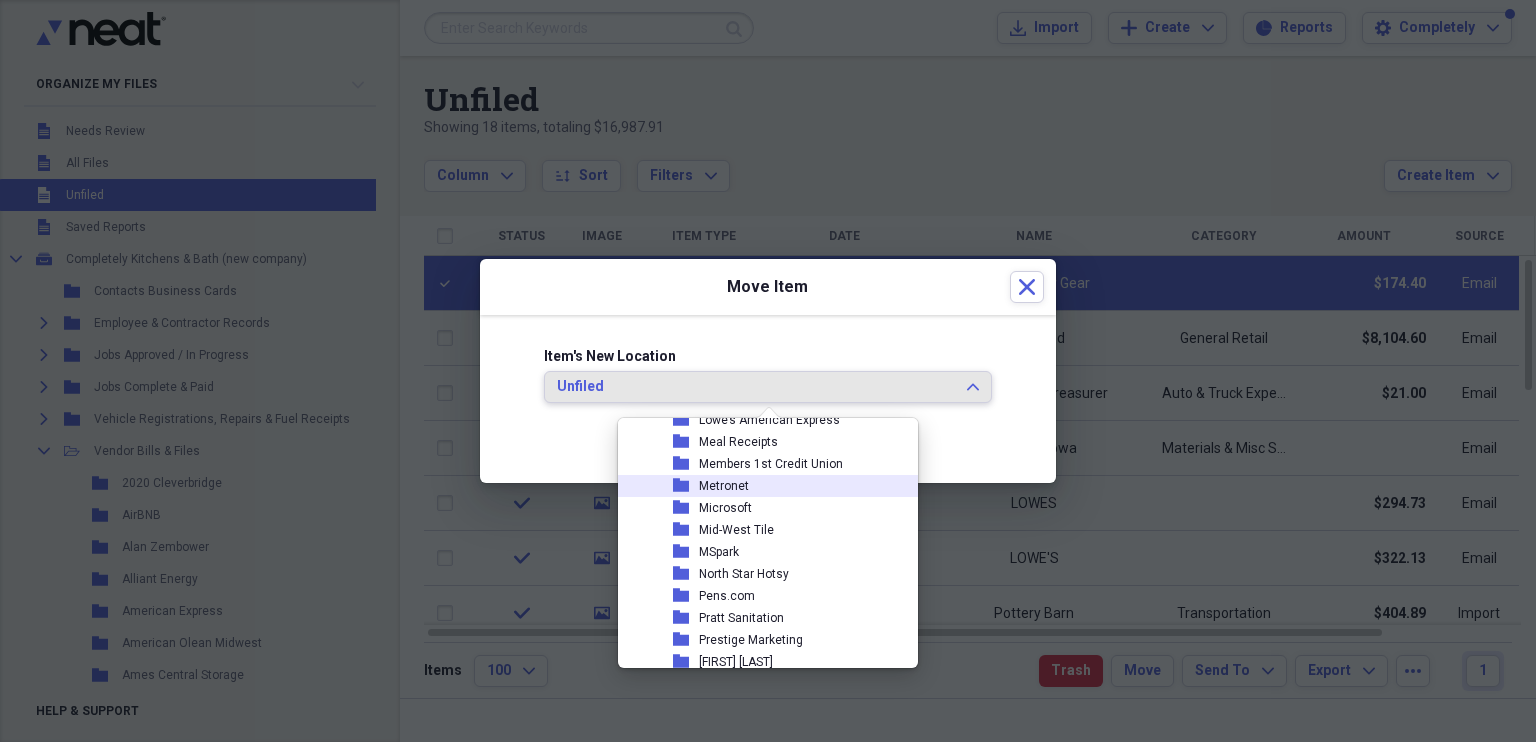 scroll, scrollTop: 733, scrollLeft: 0, axis: vertical 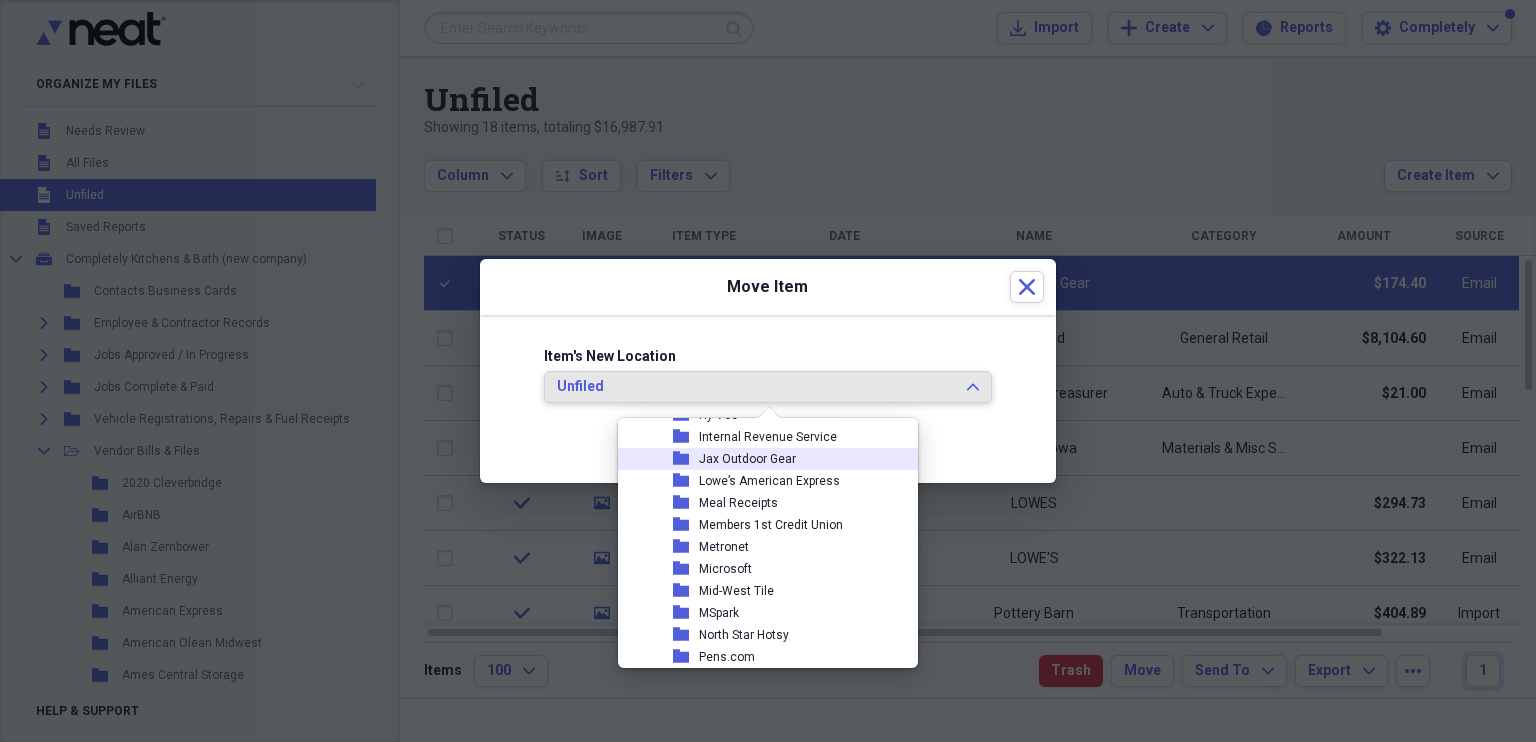 click on "Jax Outdoor Gear" at bounding box center (747, 459) 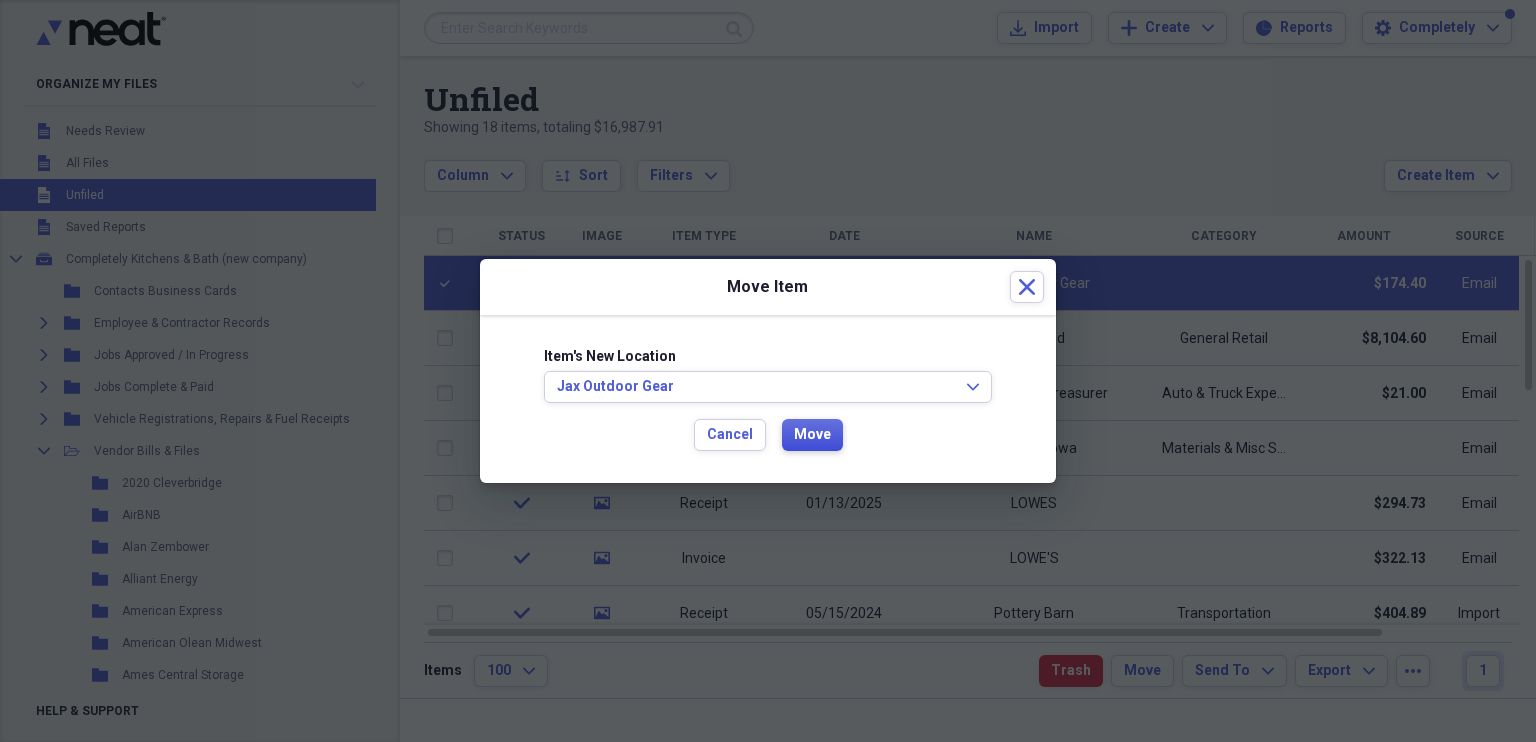 click on "Move" at bounding box center (812, 435) 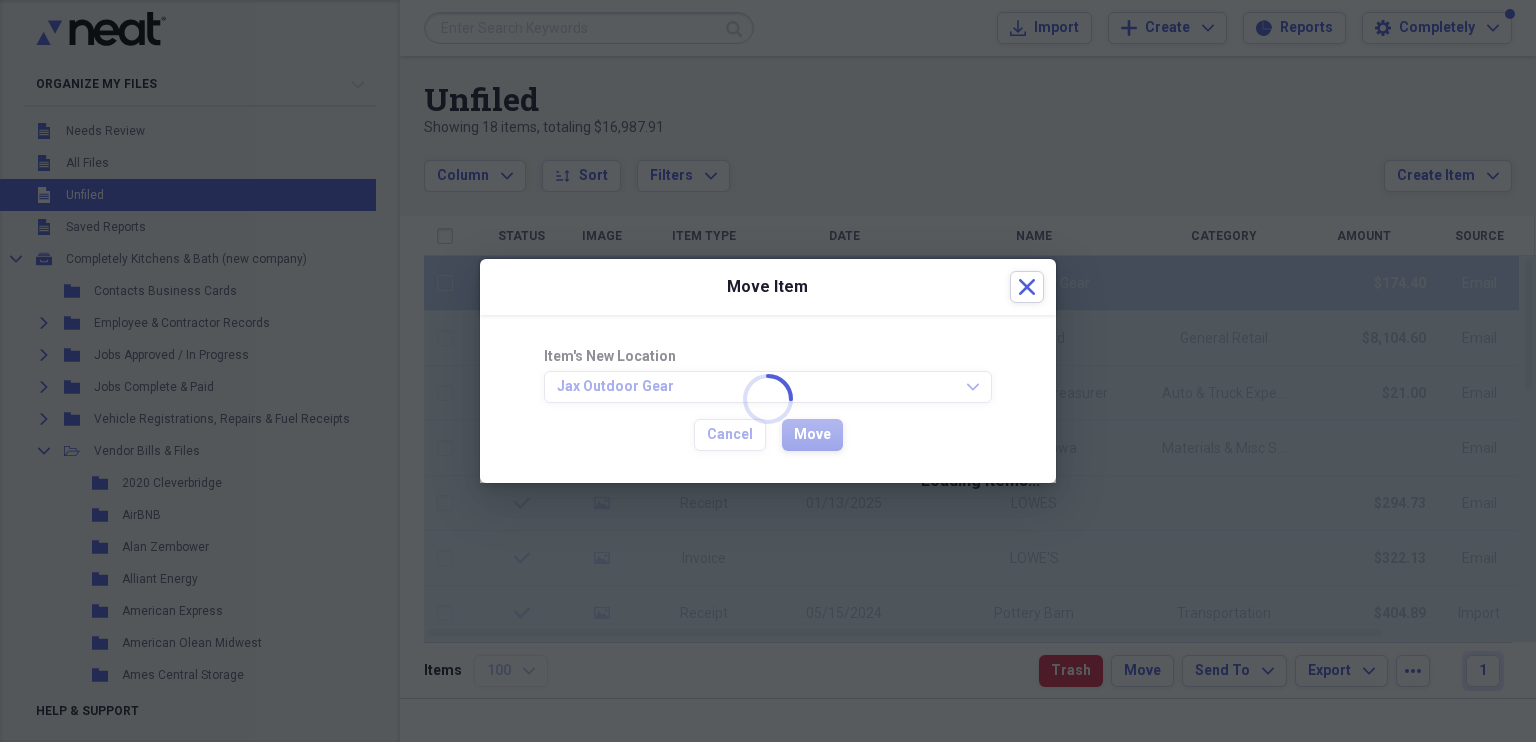 checkbox on "false" 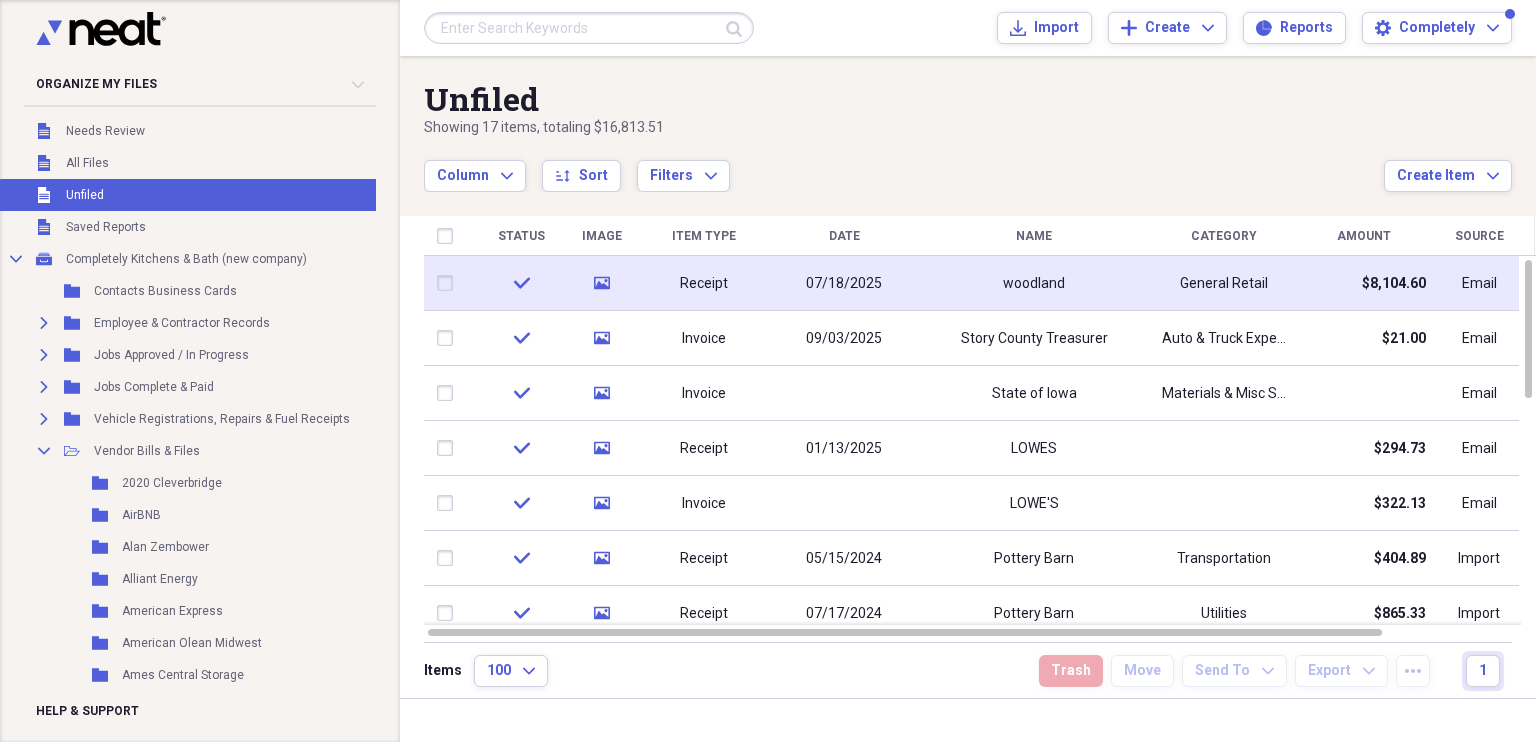 click on "07/18/2025" at bounding box center [844, 284] 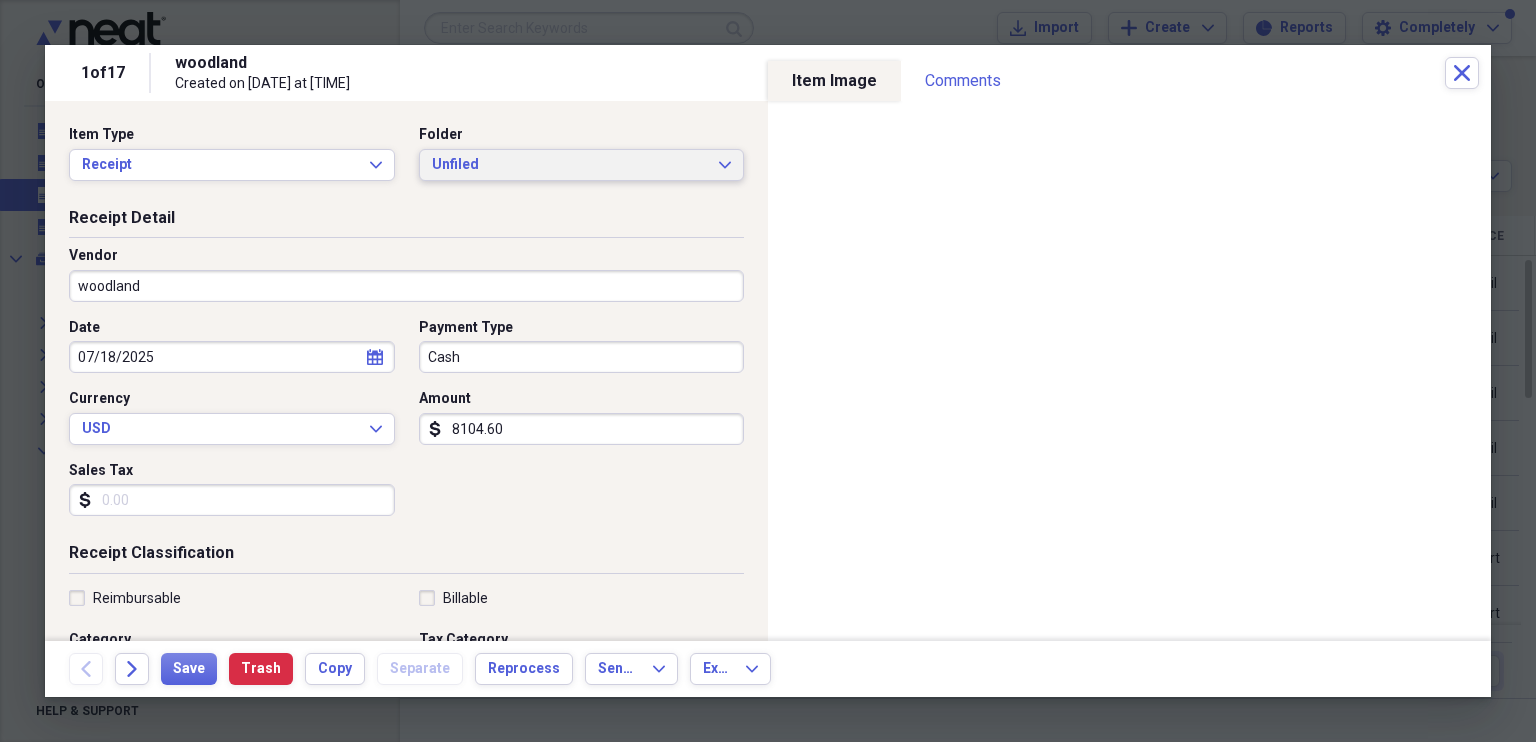 click on "Unfiled Expand" at bounding box center [582, 165] 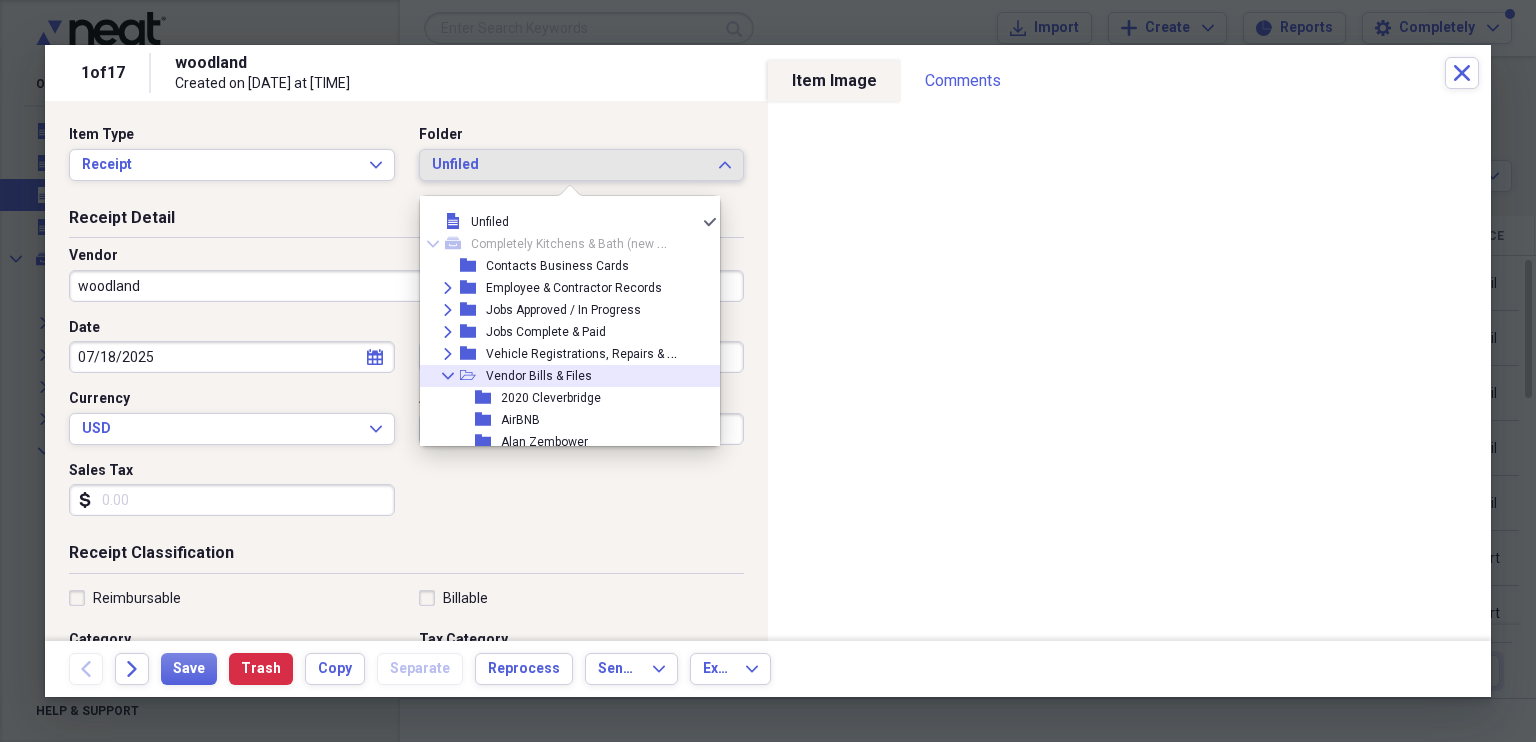 click 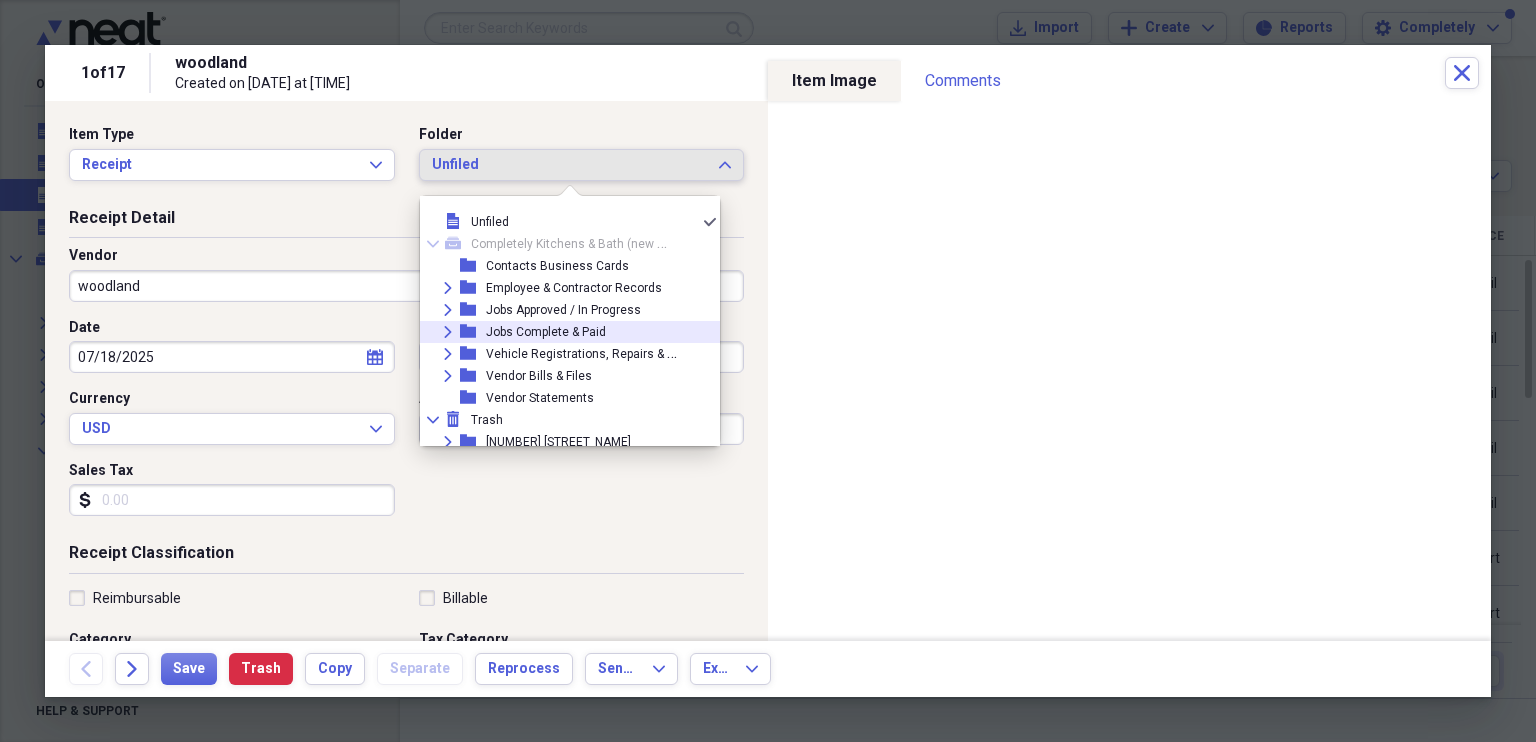 click on "Expand" 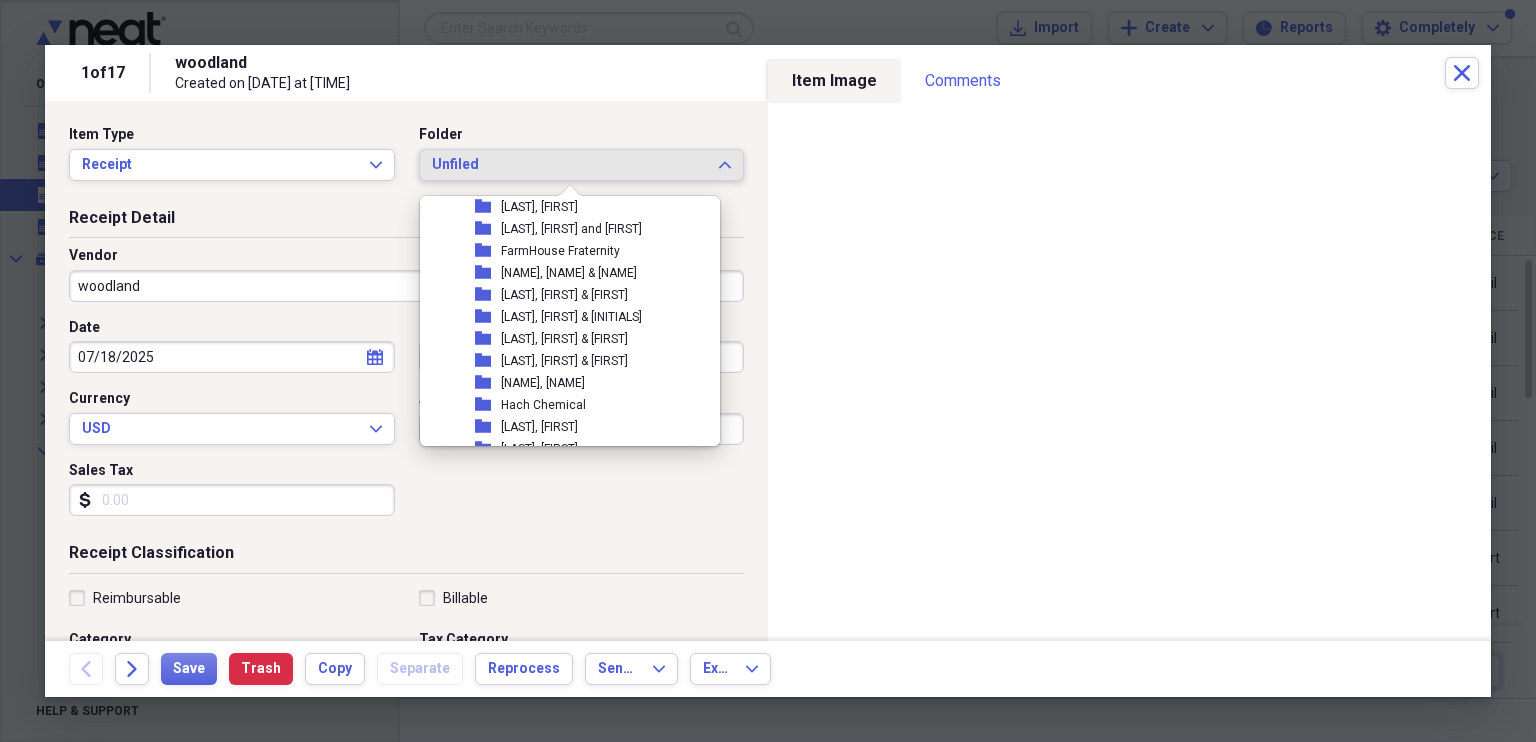 scroll, scrollTop: 366, scrollLeft: 0, axis: vertical 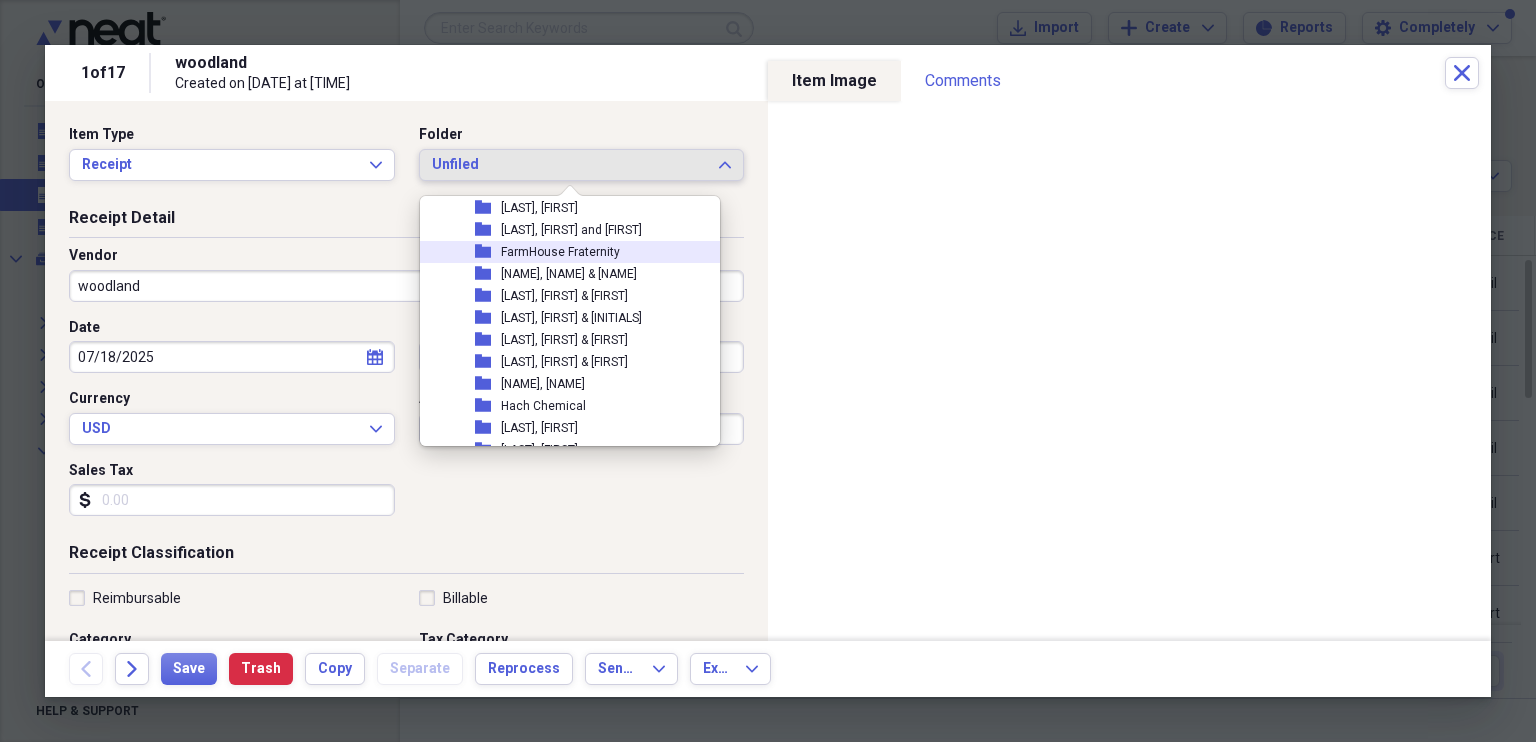 click on "FarmHouse Fraternity" at bounding box center (560, 252) 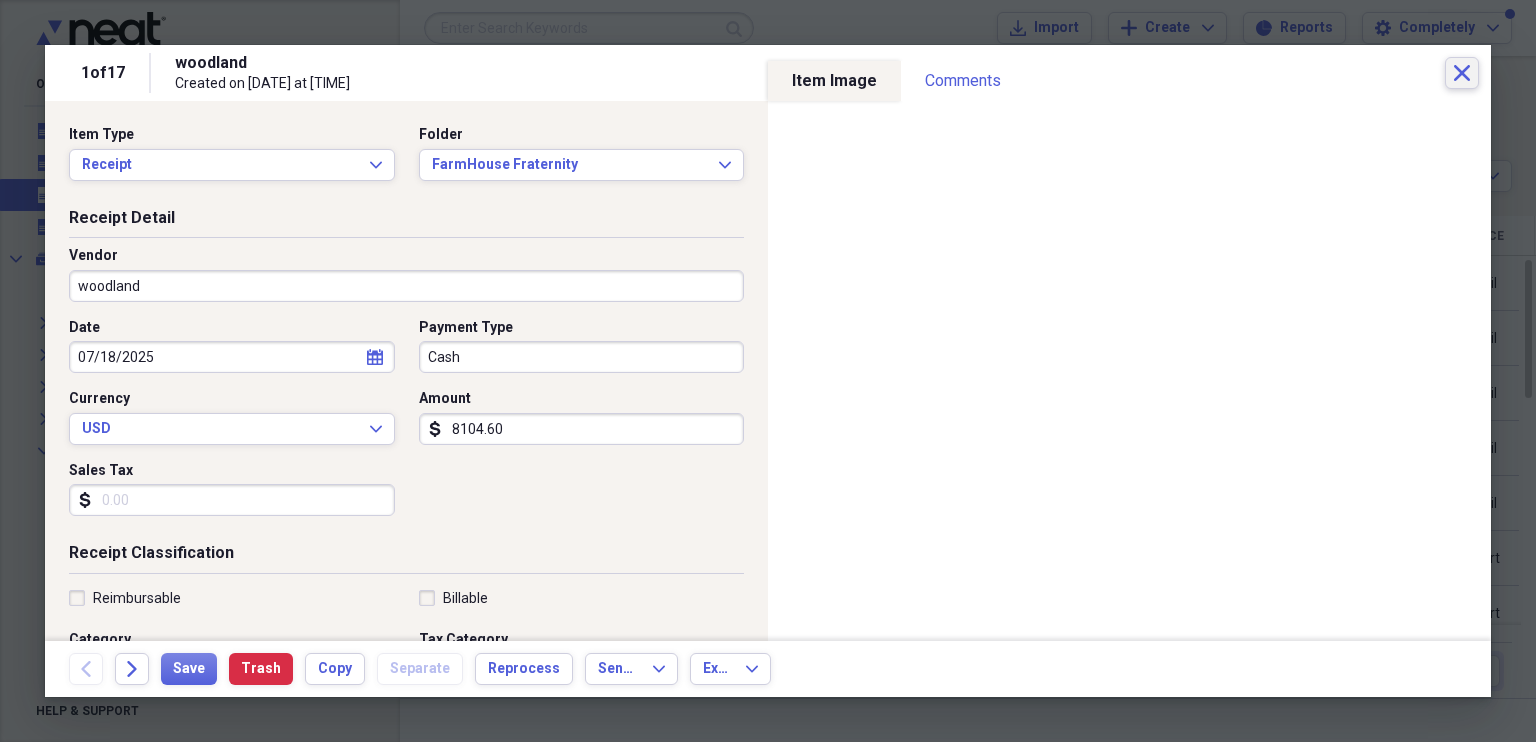 click 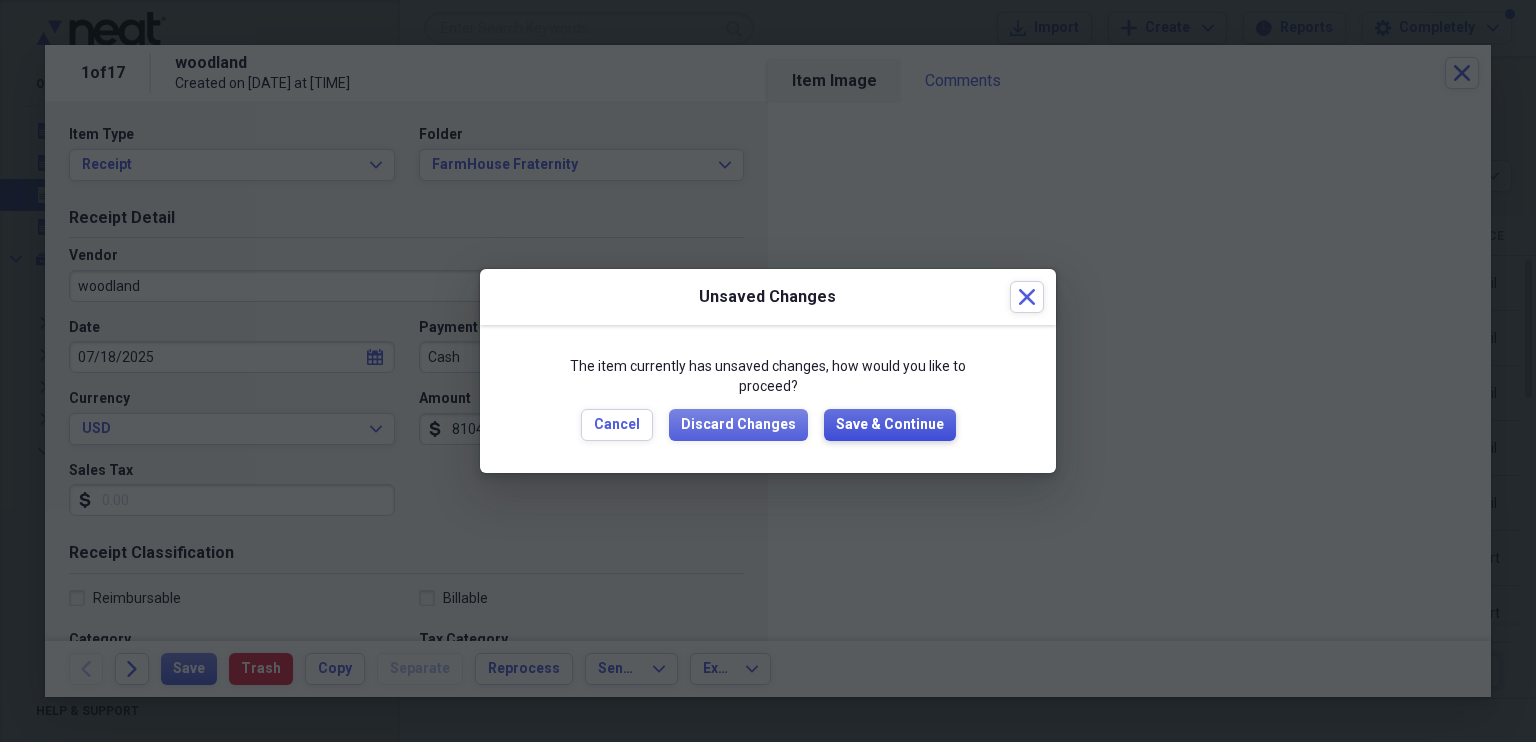 click on "Save & Continue" at bounding box center [890, 425] 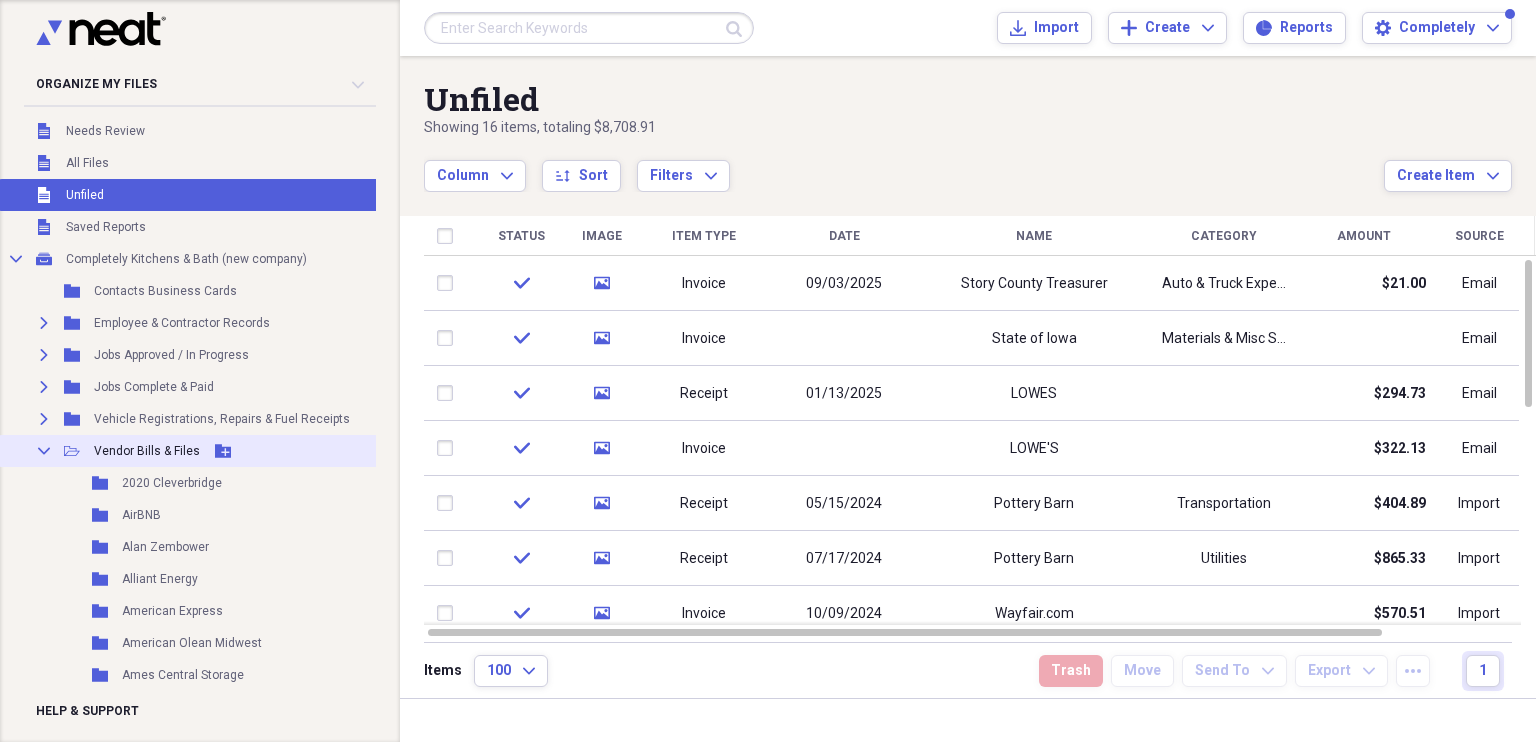 click on "Collapse" 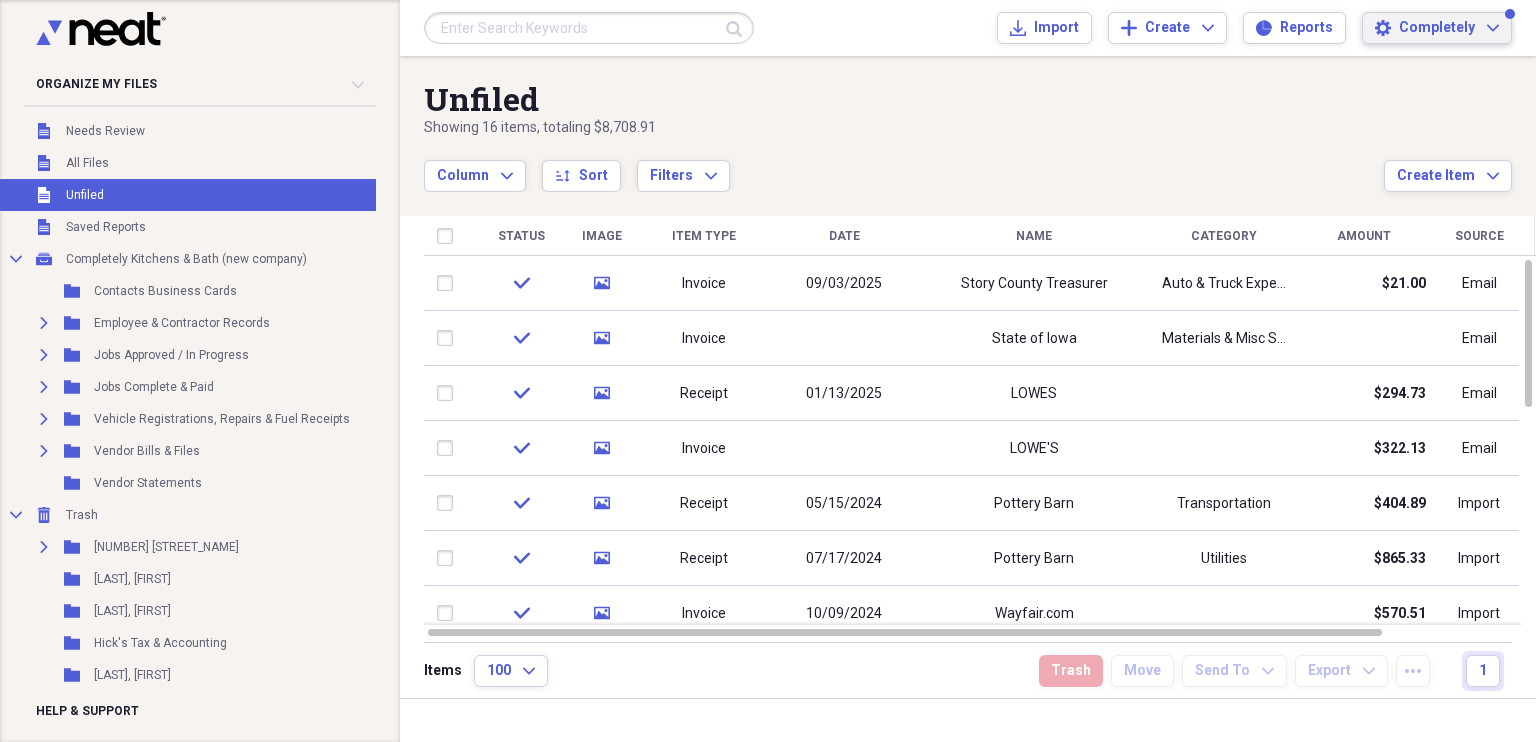 click on "Settings Completely Expand" at bounding box center (1437, 28) 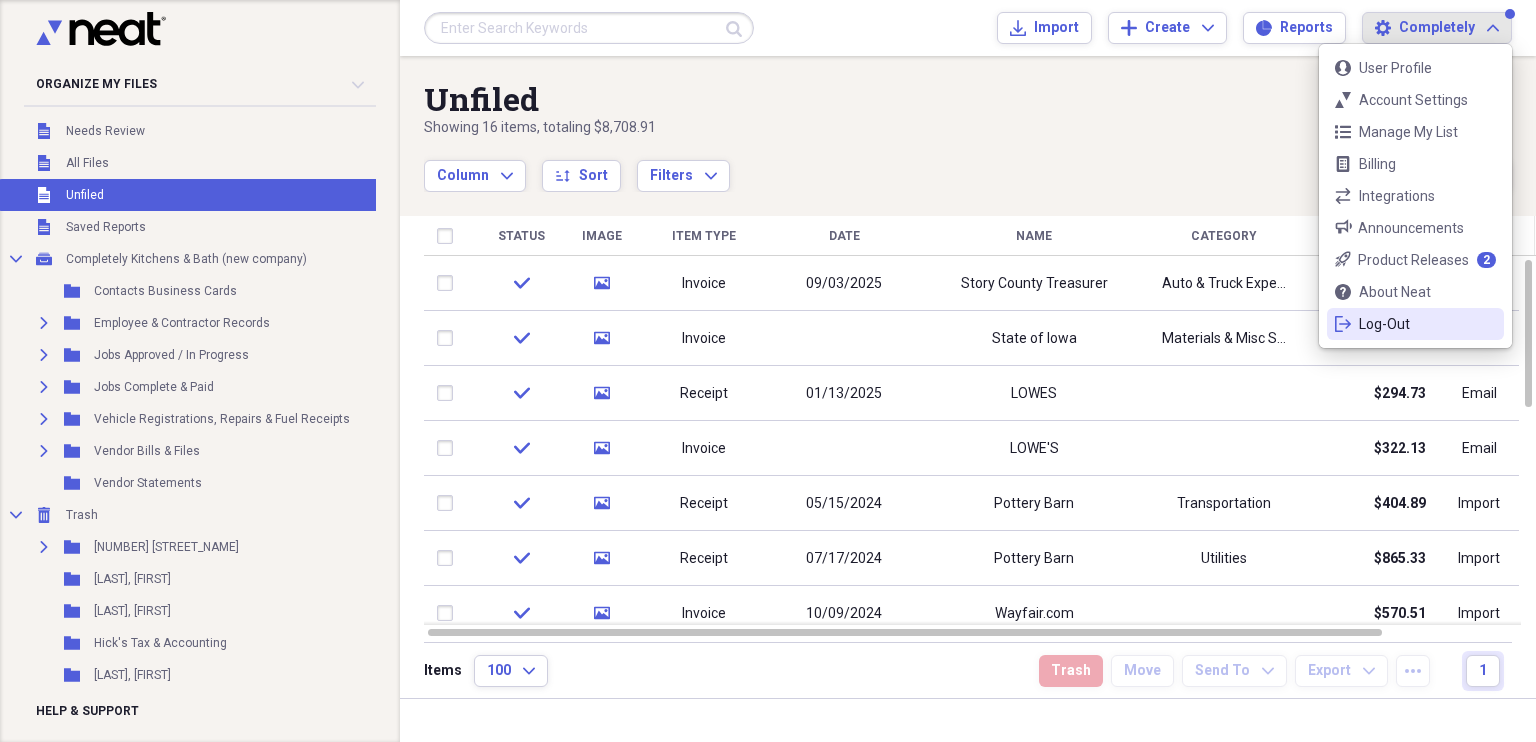 click on "Log-Out" at bounding box center [1415, 324] 